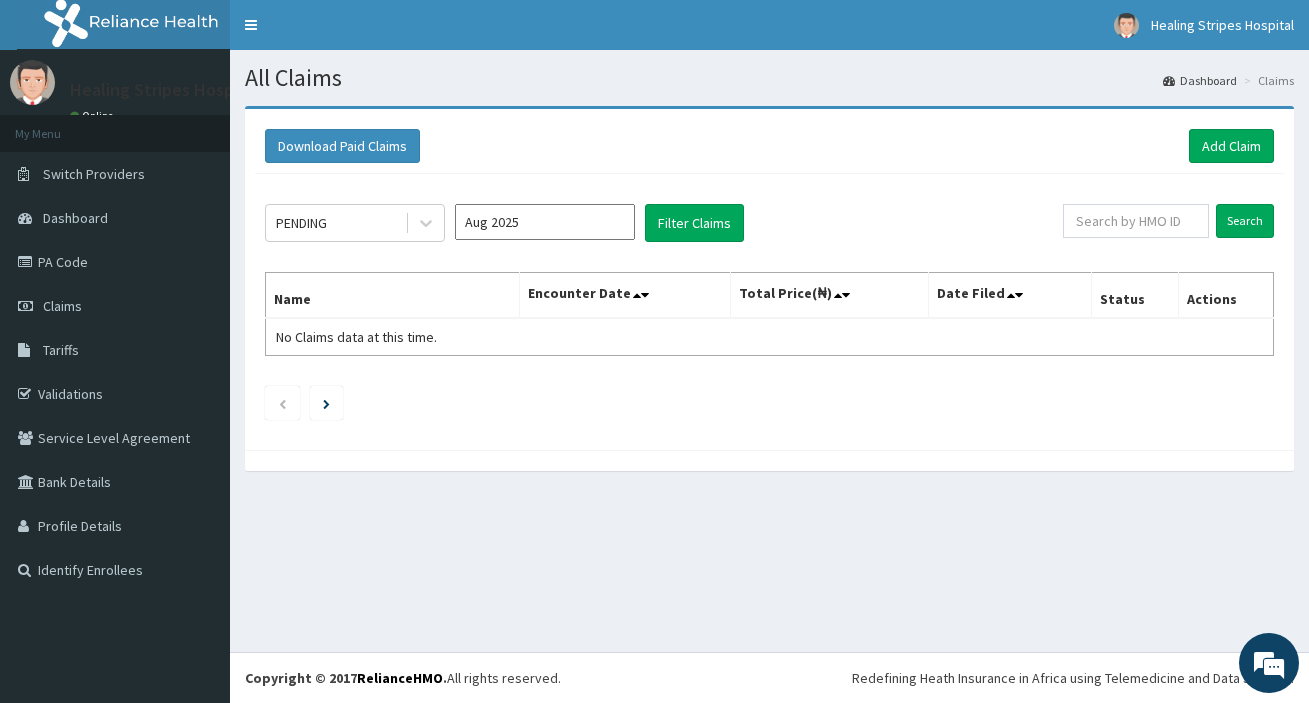 scroll, scrollTop: 0, scrollLeft: 0, axis: both 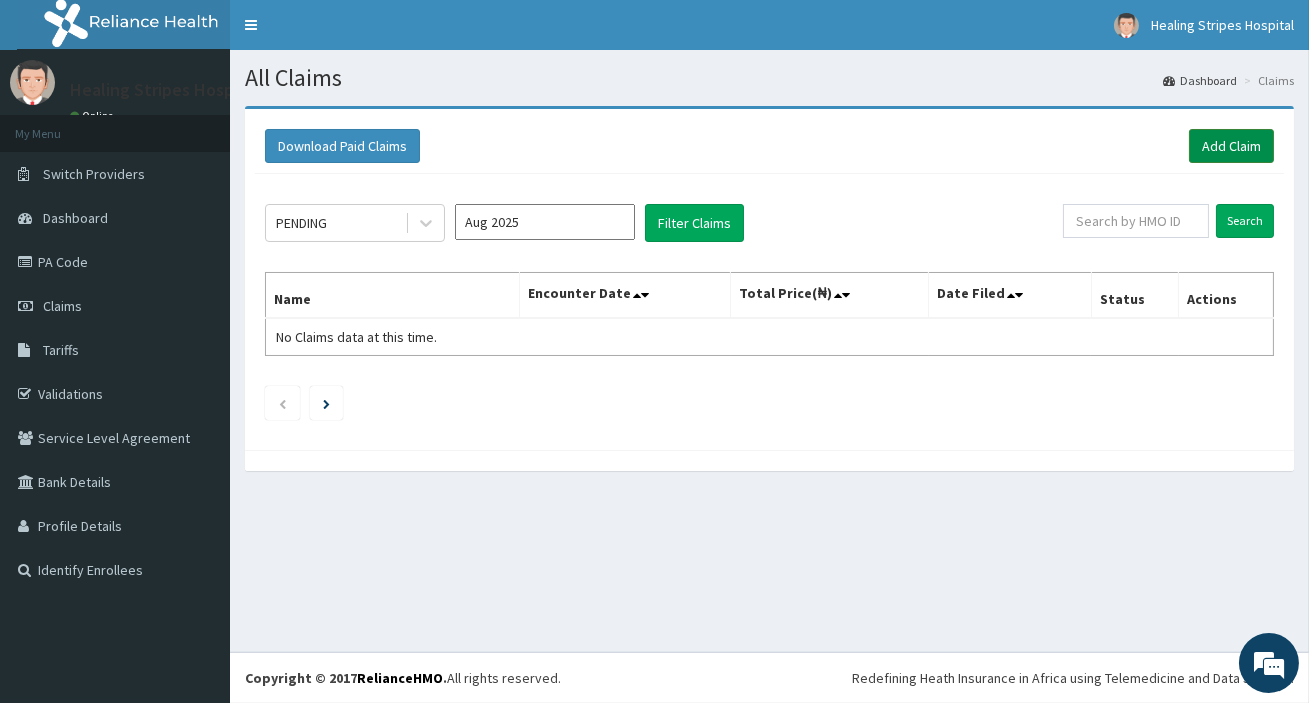 click on "Add Claim" at bounding box center [1231, 146] 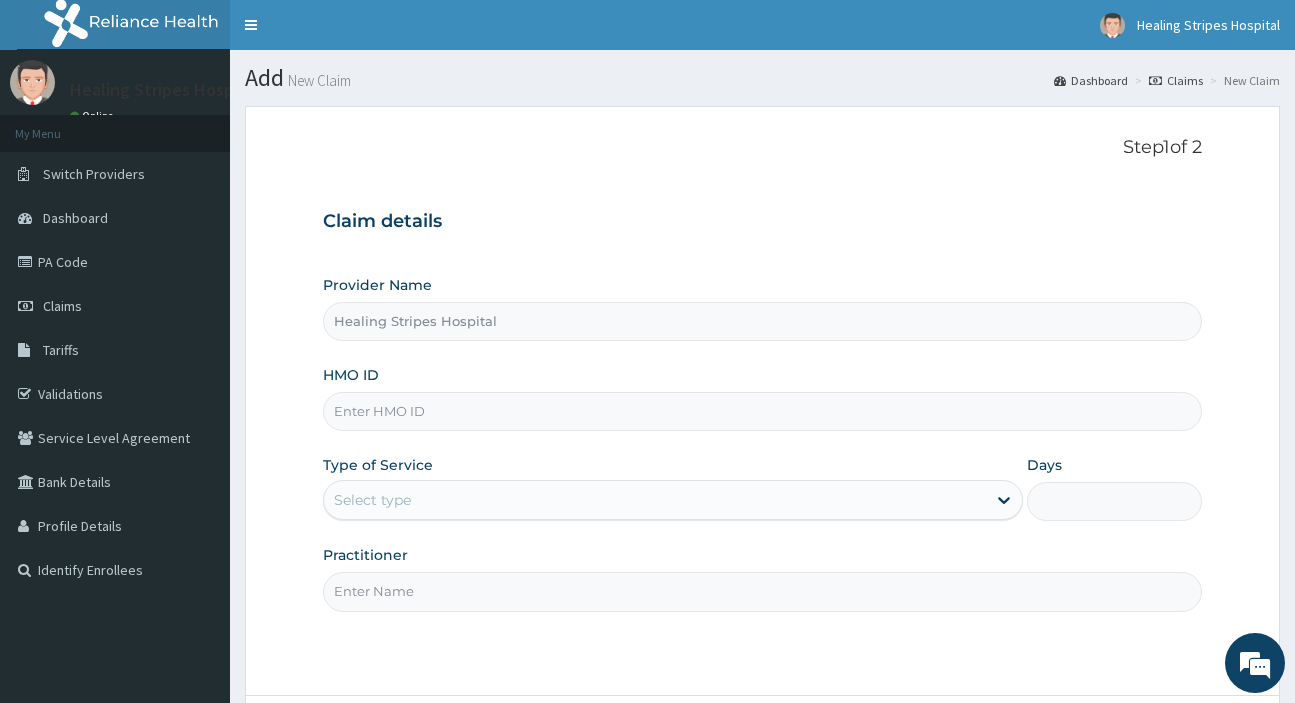 scroll, scrollTop: 0, scrollLeft: 0, axis: both 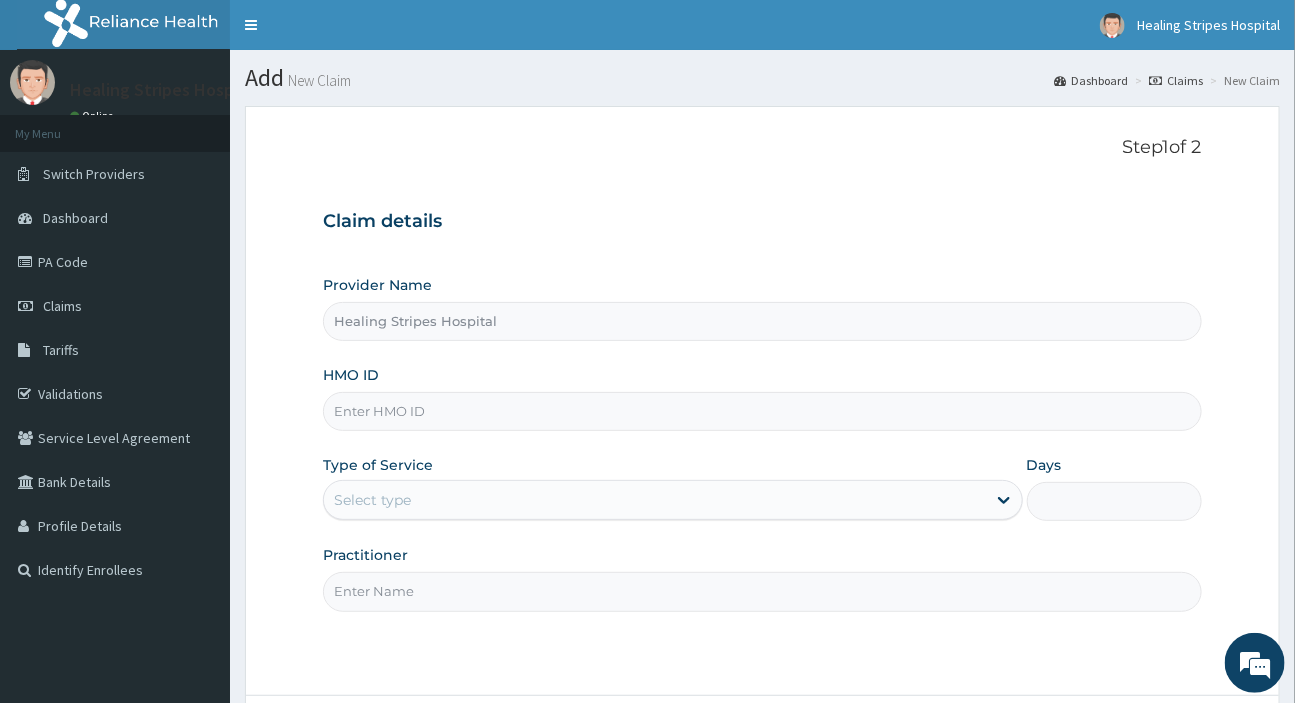 click on "HMO ID" at bounding box center [762, 411] 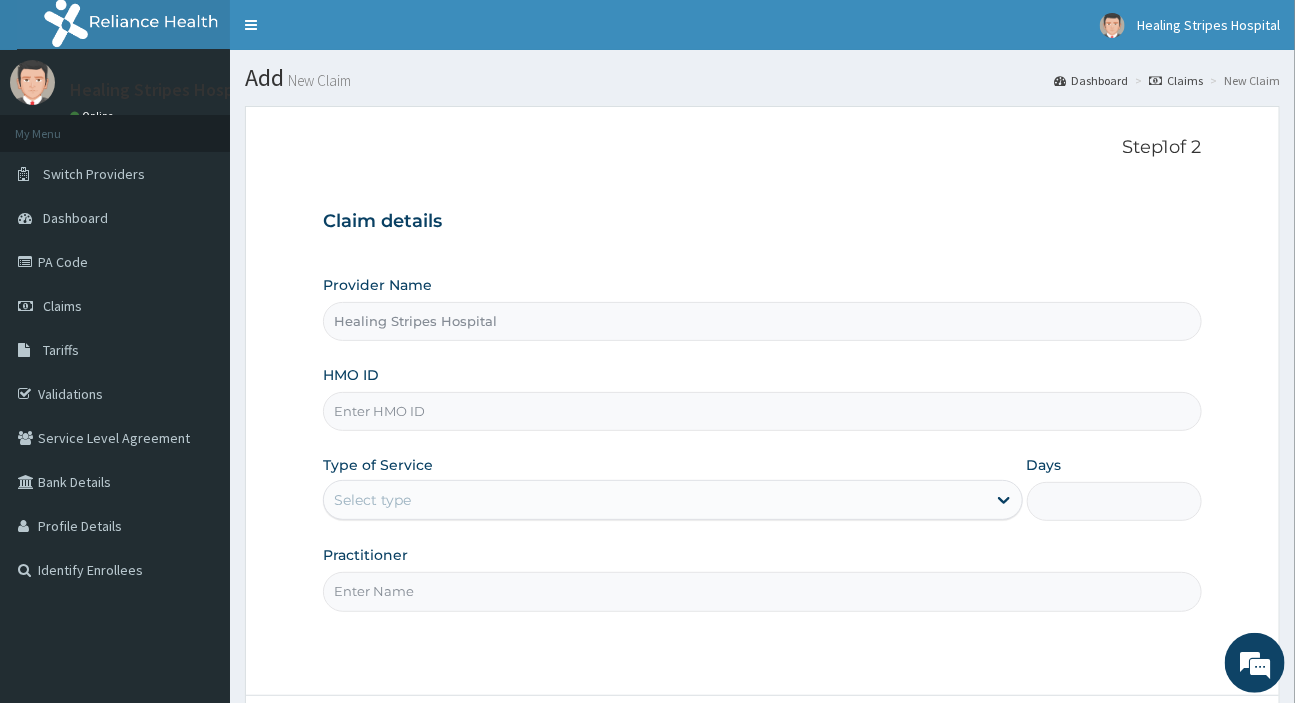 paste on "😁 😁 😁 😁 😁    *A new day brings fresh opportunities — and today, qualified job seekers will have reasons to smile!*    *However, an outdated or poorly crafted CV can cost you a great opportunity. If you need a professionally customized CV, feel free to reach out at* *07065774589* .   *New link to RIMANMJ-13*   *Fresh members can join us through the link below:*  https://chat.whatsapp.com/Dhux79Y0Cyk1aIC0ElWqqd?mode=ac_t    *Let’s stay prepared and position ourselves for success!*✅    *NOTE: THIS IS THE ONLY LINK THAT'S FUNCTIONING NOW ANY OTHER LINK YOU ARE SENDING TO YOUR FRIENDS NA YOU SABI OH*" 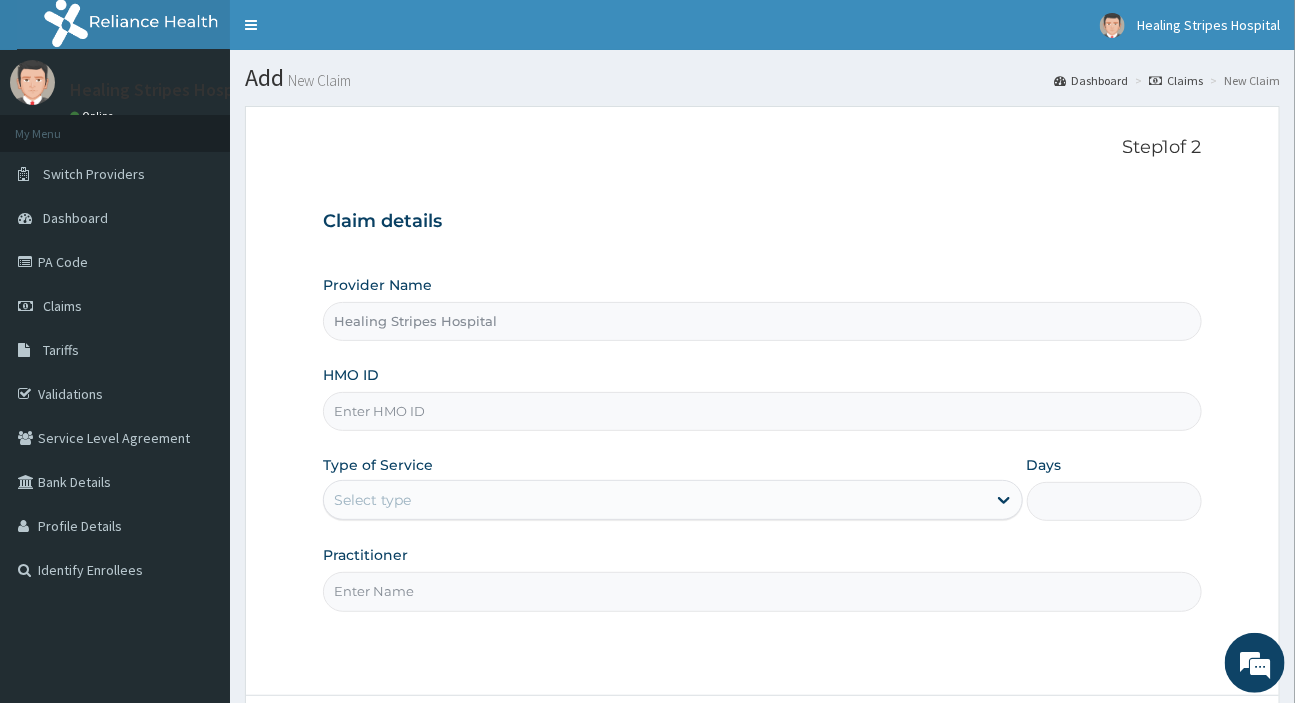 type on "😁 😁 😁 😁 😁    *A new day brings fresh opportunities — and today, qualified job seekers will have reasons to smile!*    *However, an outdated or poorly crafted CV can cost you a great opportunity. If you need a professionally customized CV, feel free to reach out at* *07065774589* .   *New link to RIMANMJ-13*   *Fresh members can join us through the link below:*  https://chat.whatsapp.com/Dhux79Y0Cyk1aIC0ElWqqd?mode=ac_t    *Let’s stay prepared and position ourselves for success!*✅    *NOTE: THIS IS THE ONLY LINK THAT'S FUNCTIONING NOW ANY OTHER LINK YOU ARE SENDING TO YOUR FRIENDS NA YOU SABI OH*" 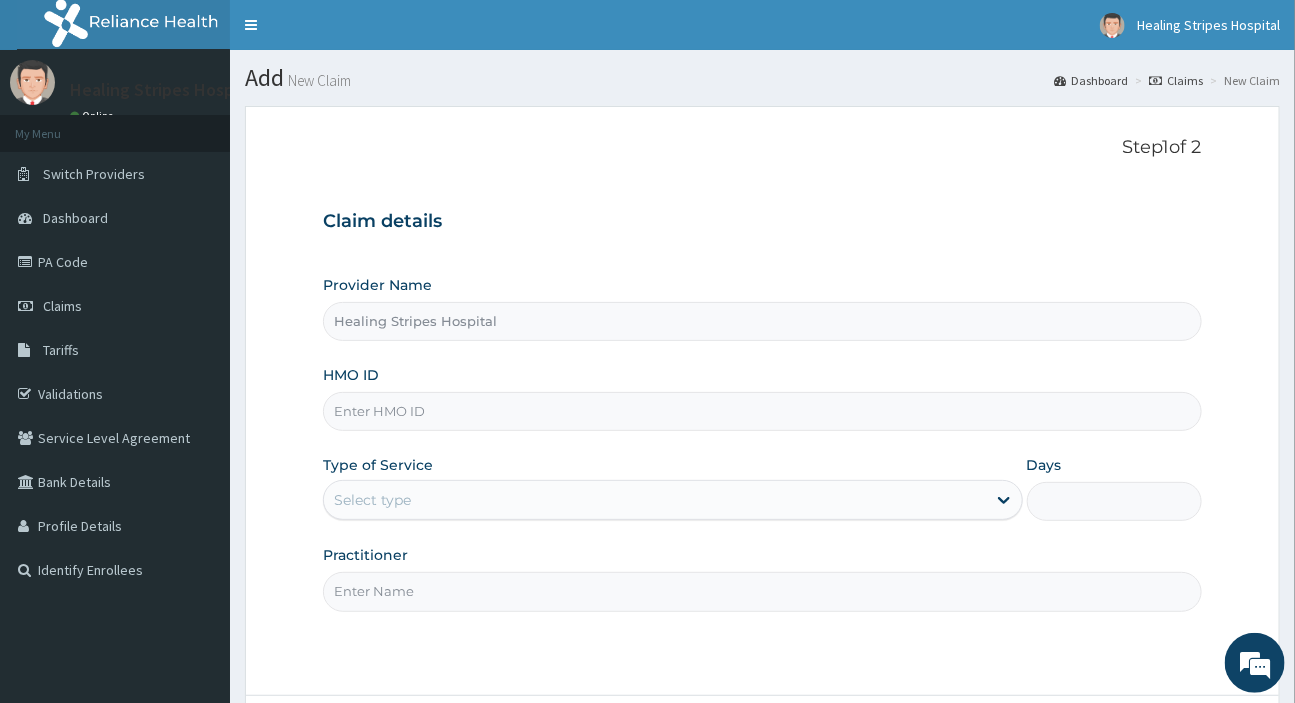 scroll, scrollTop: 0, scrollLeft: 0, axis: both 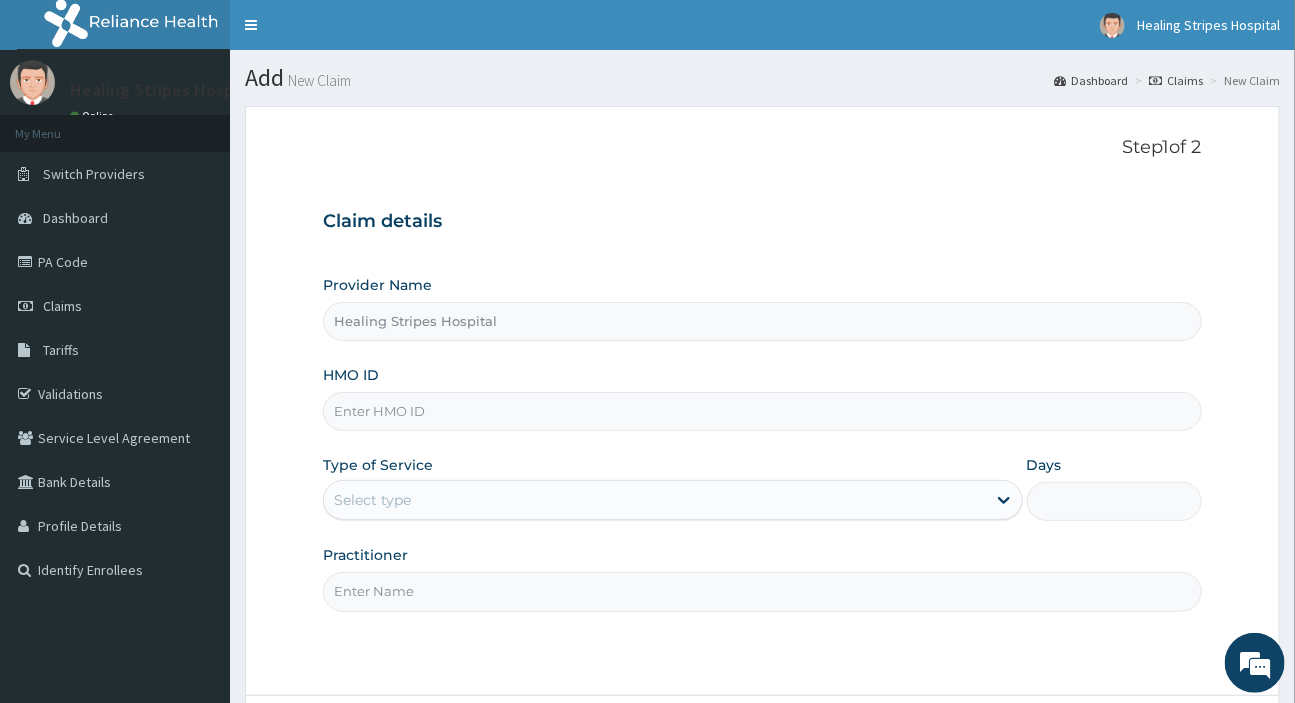 click on "HMO ID" at bounding box center (762, 411) 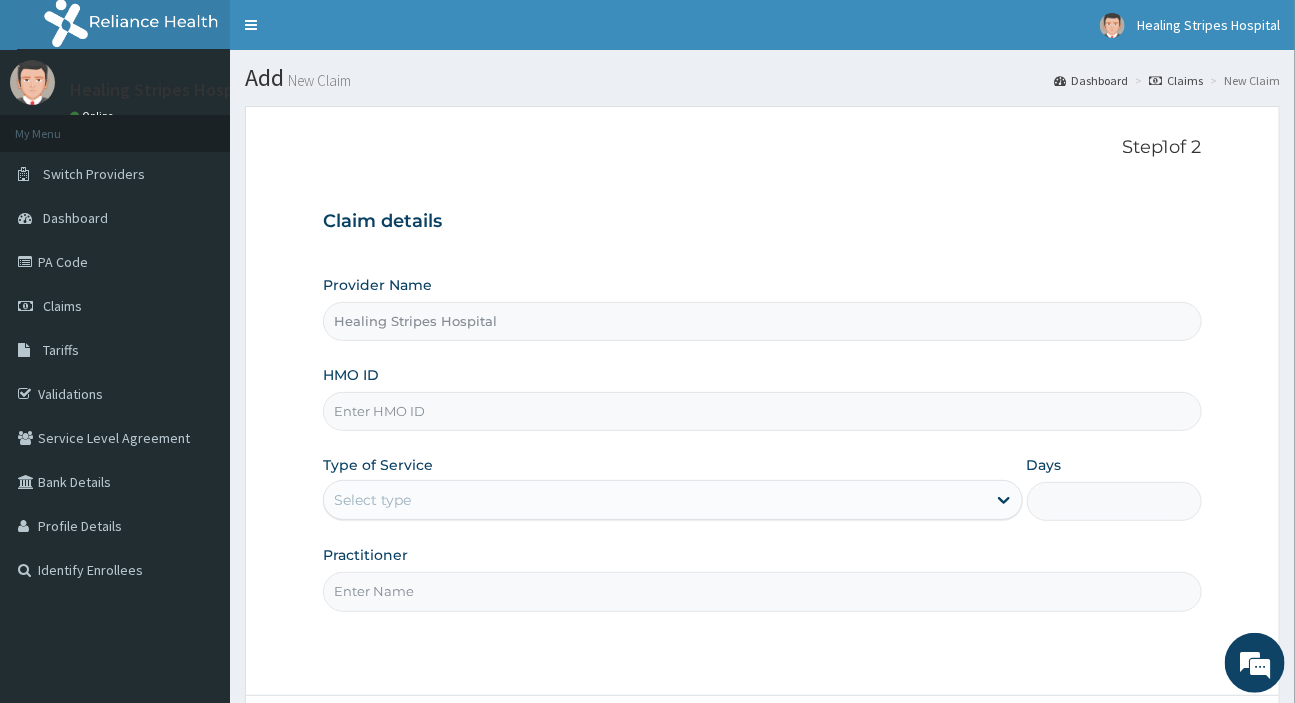 paste on "AFO/10089/A" 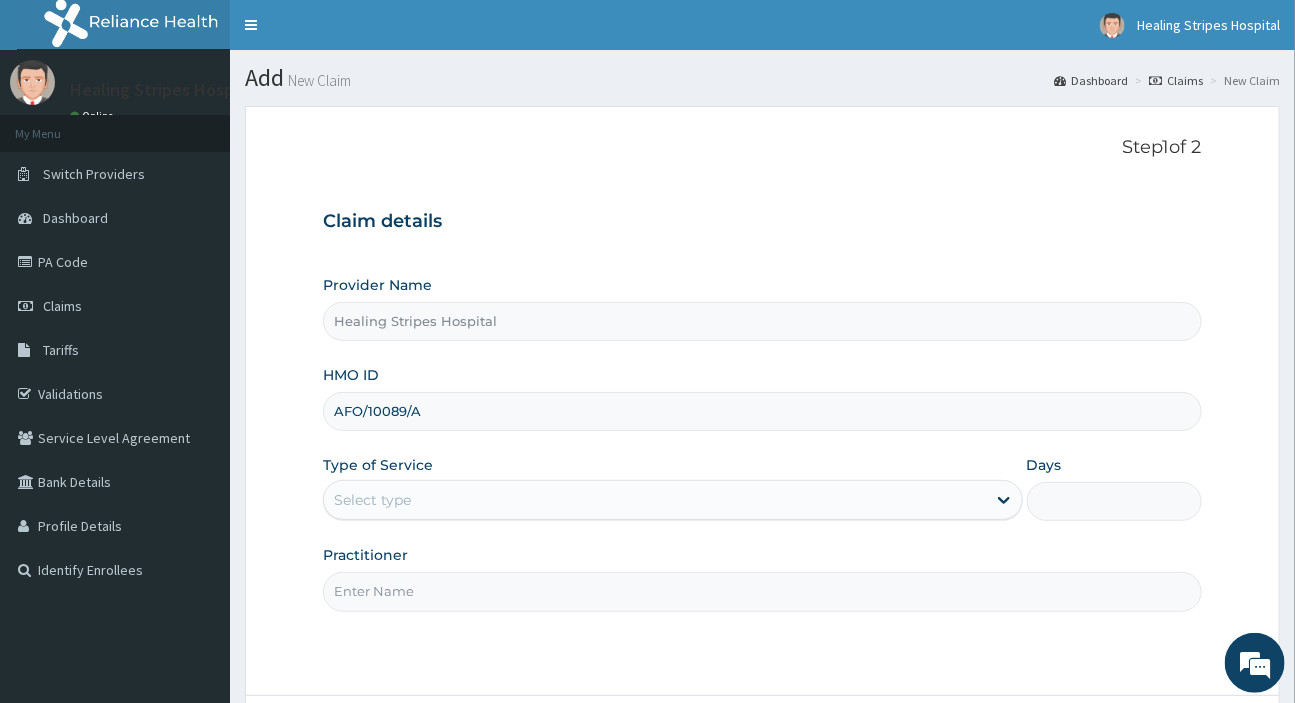 type on "AFO/10089/A" 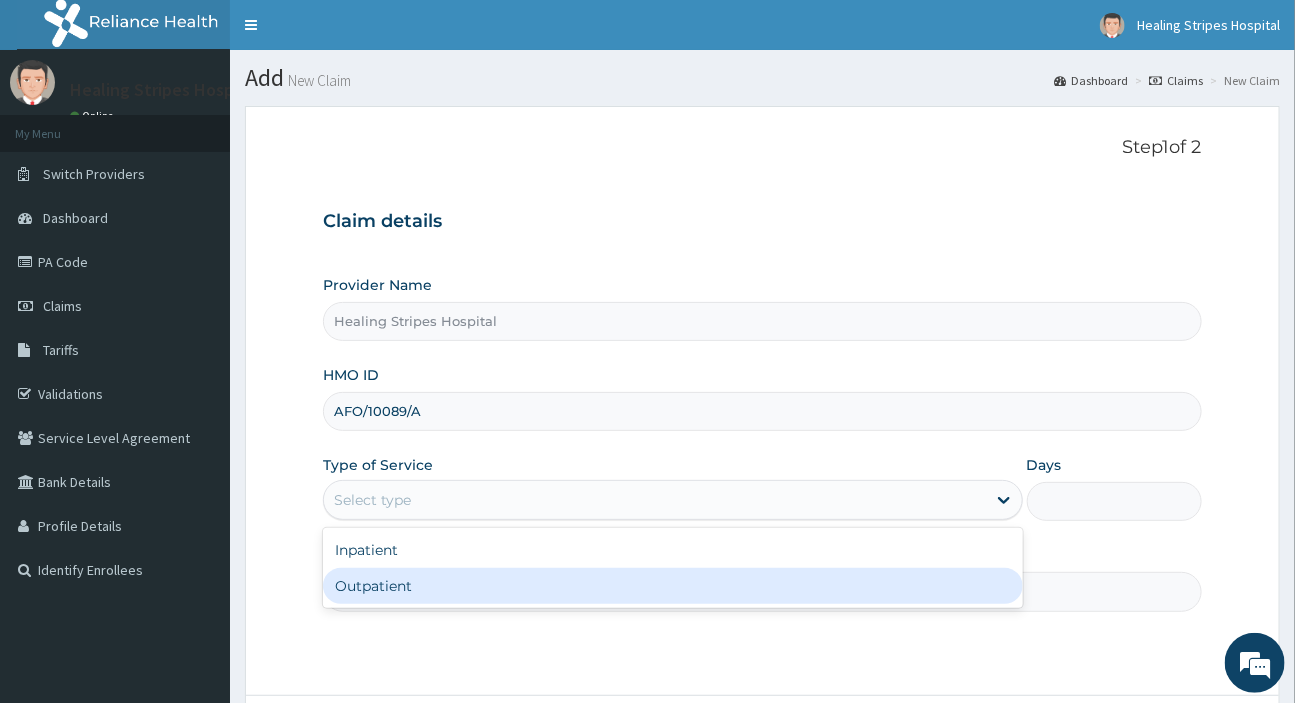 click on "Outpatient" at bounding box center [672, 586] 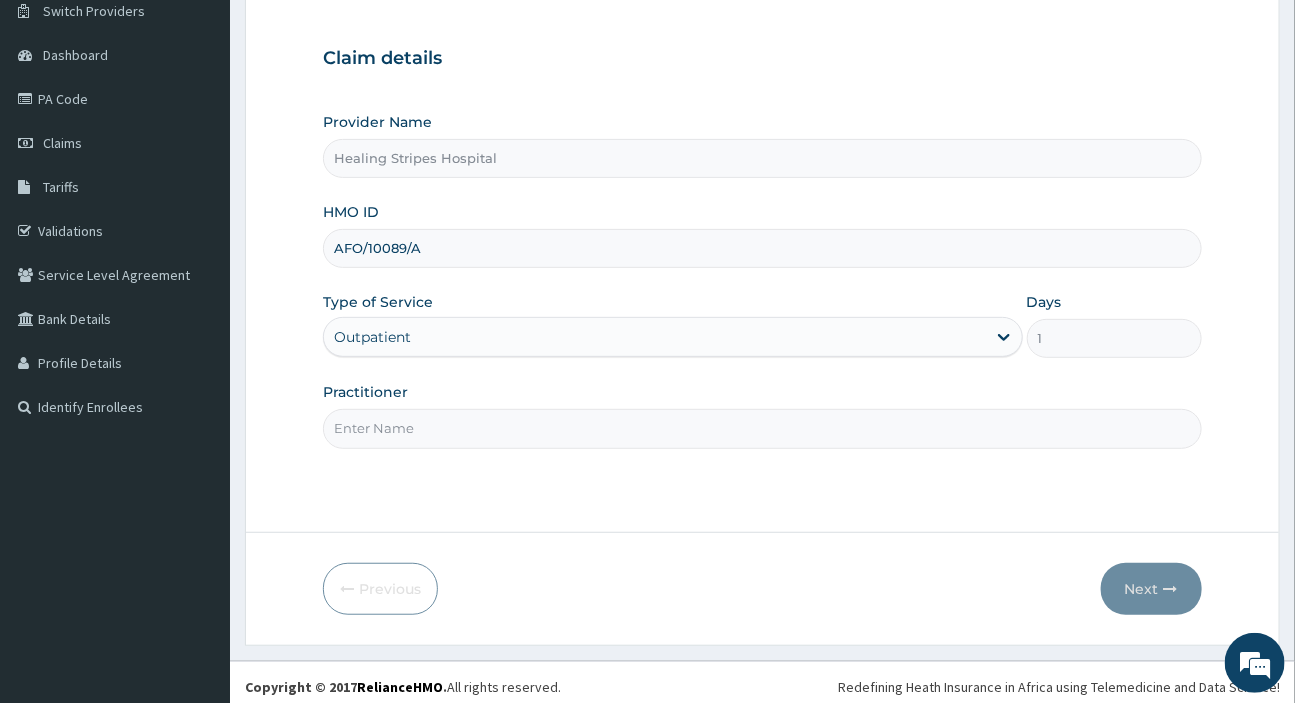 scroll, scrollTop: 171, scrollLeft: 0, axis: vertical 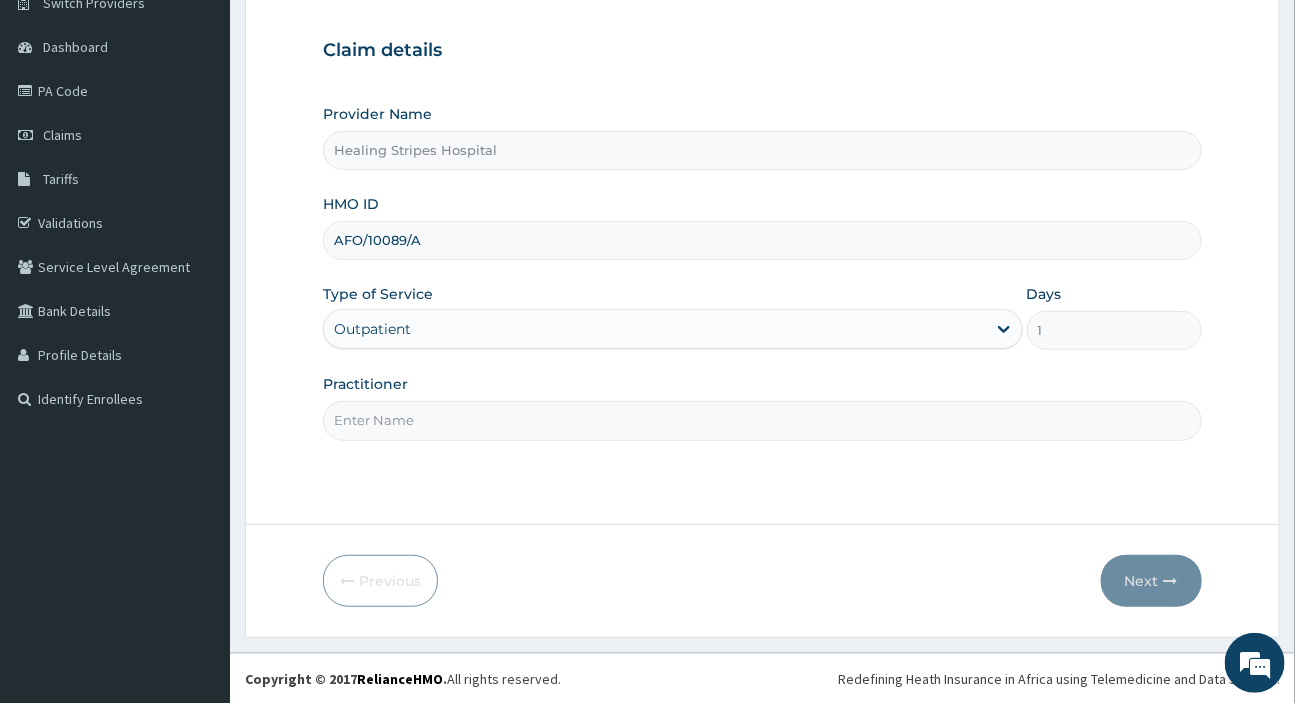 click on "Practitioner" at bounding box center (762, 420) 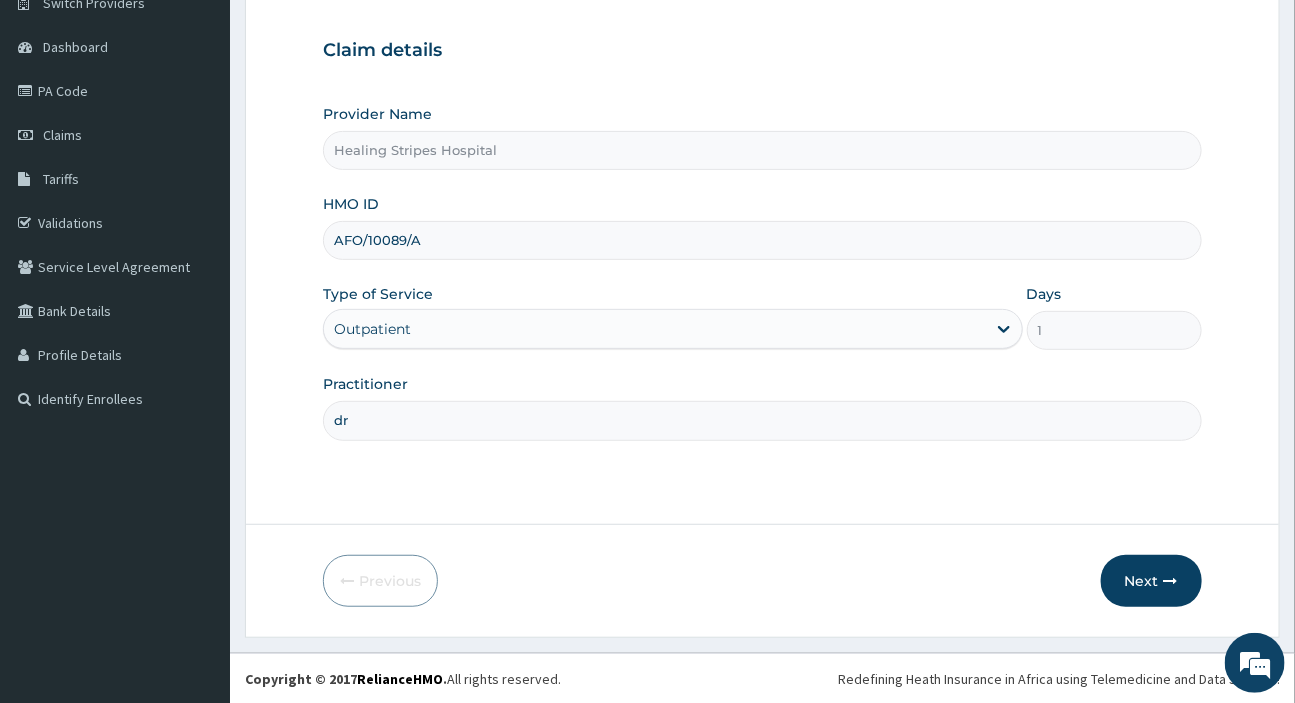 type on "d" 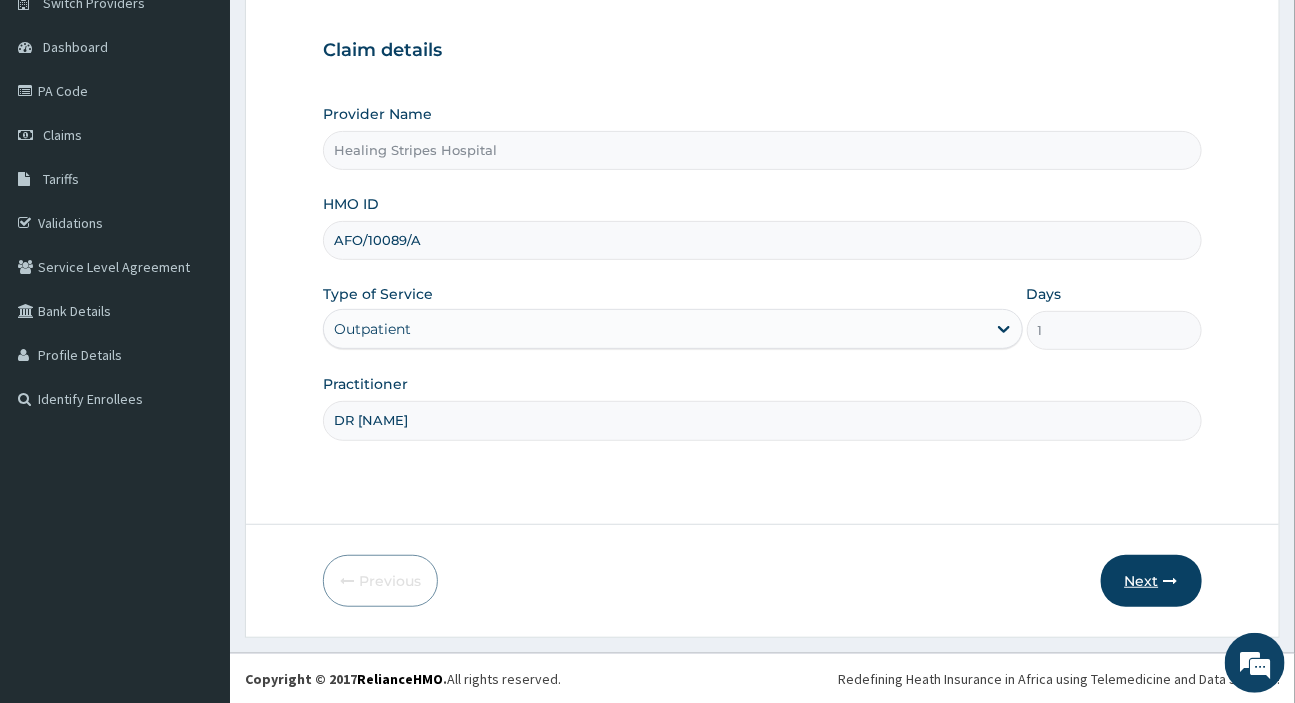 type on "DR [LAST]" 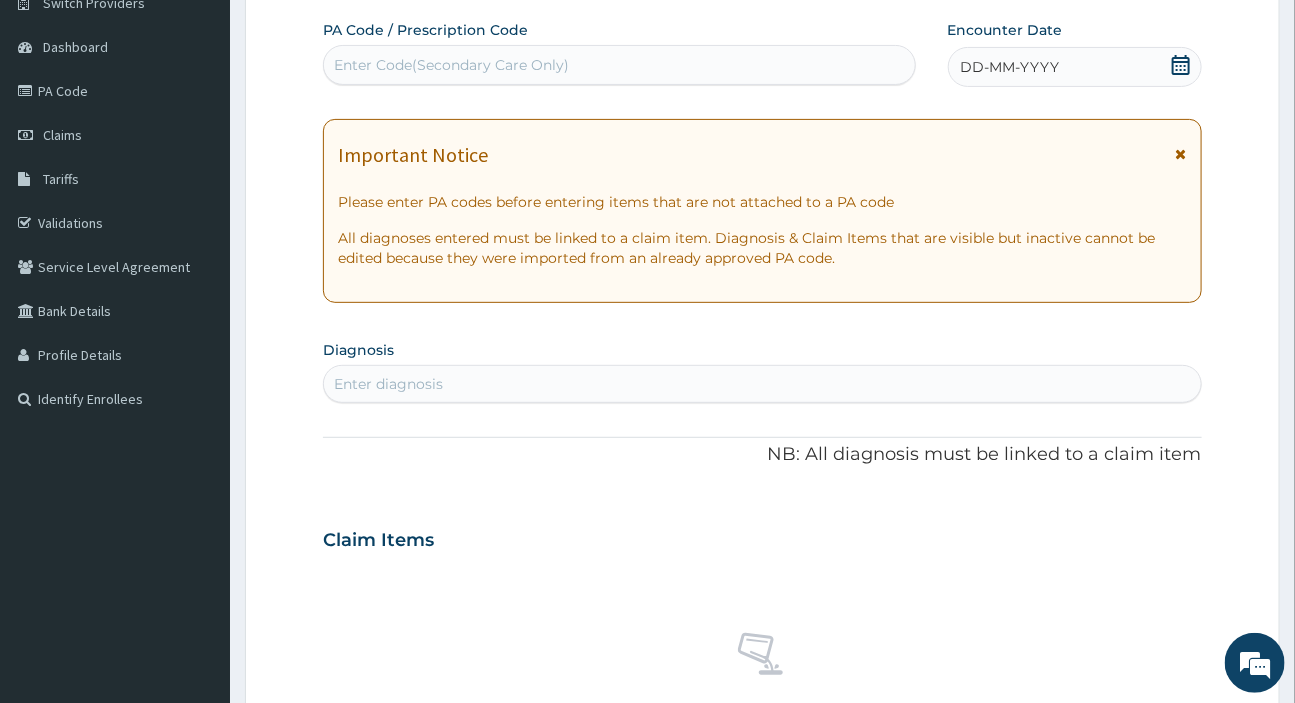click on "DD-MM-YYYY" at bounding box center [1010, 67] 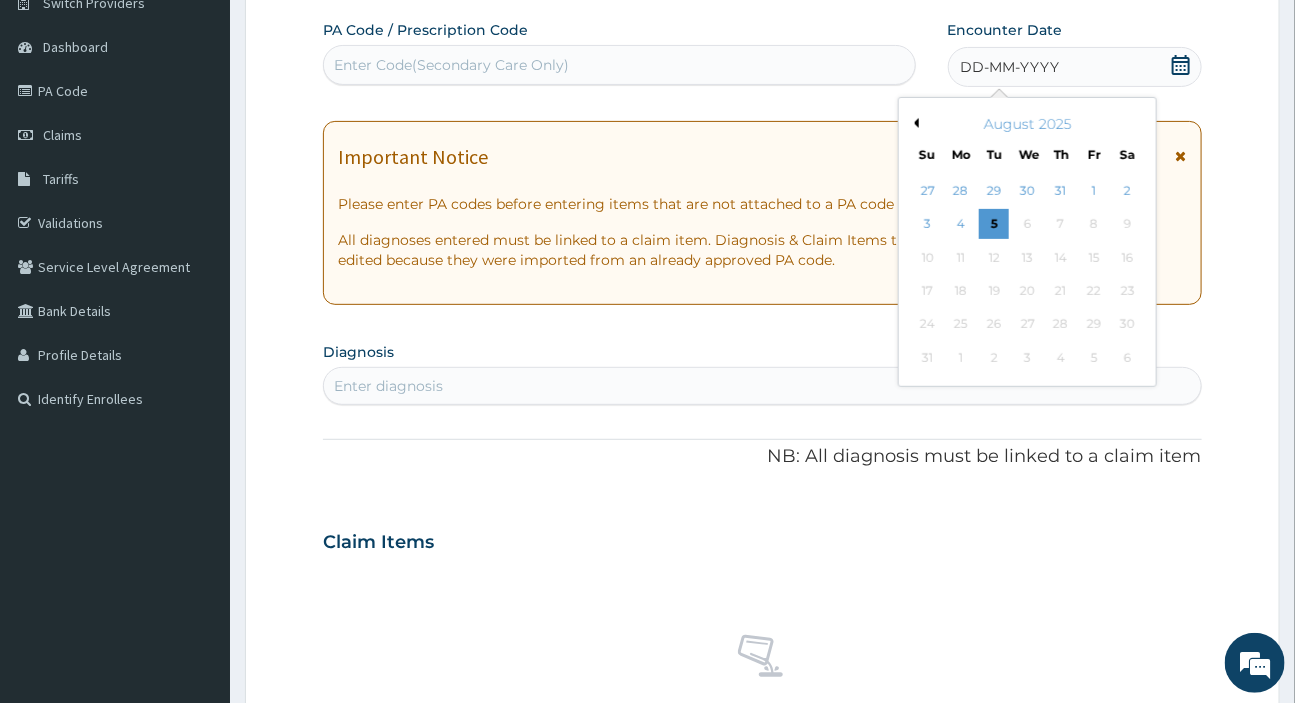 click on "Previous Month" at bounding box center (914, 123) 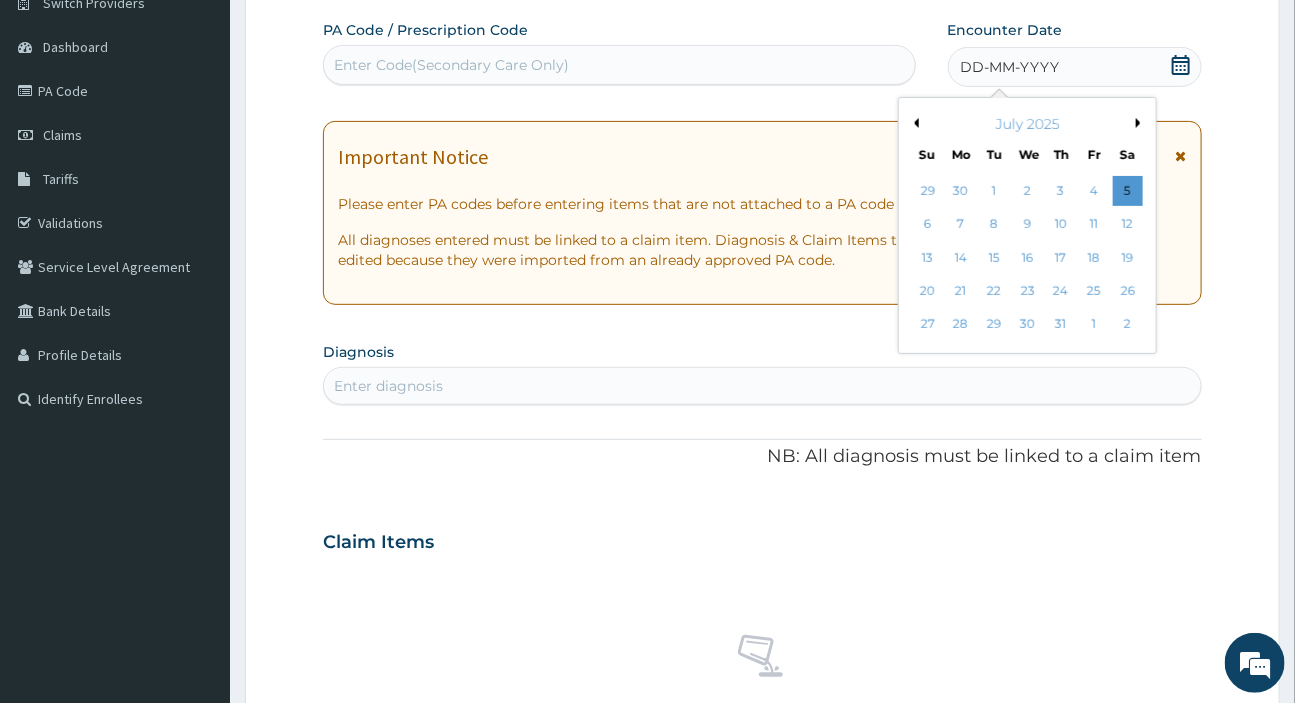 click on "Previous Month" at bounding box center [914, 123] 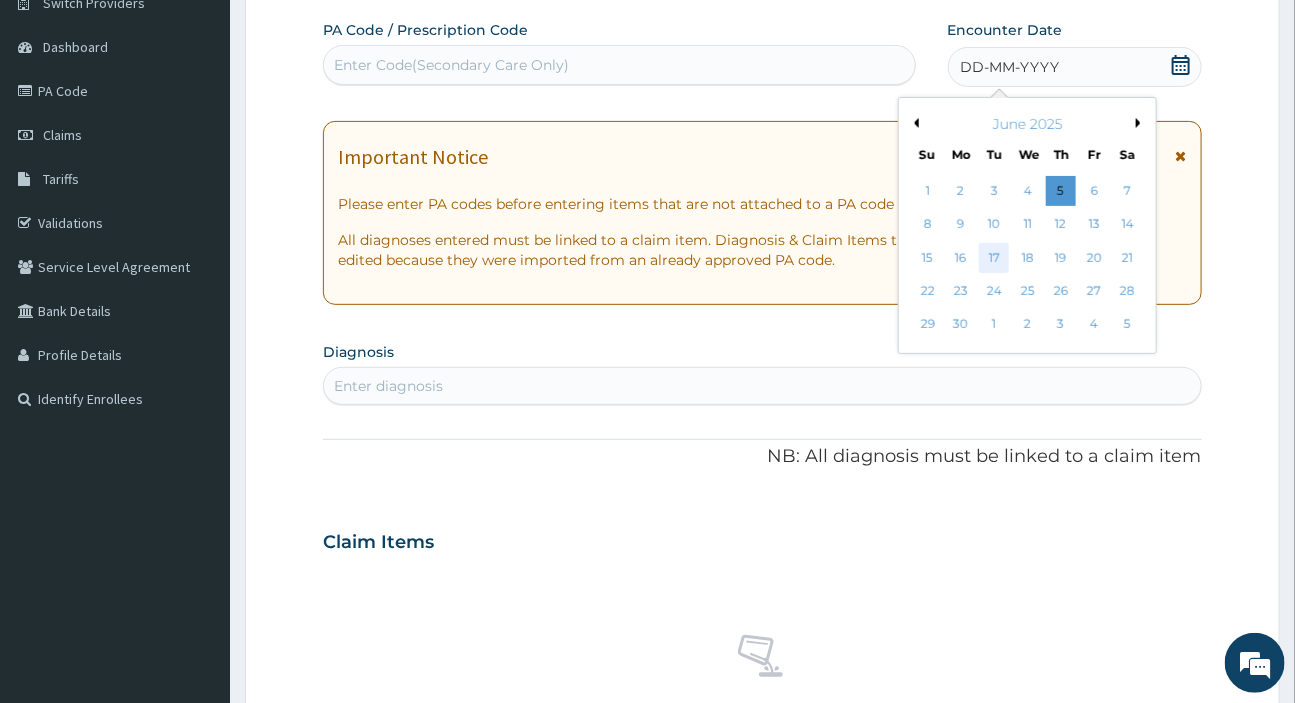 click on "17" at bounding box center [994, 258] 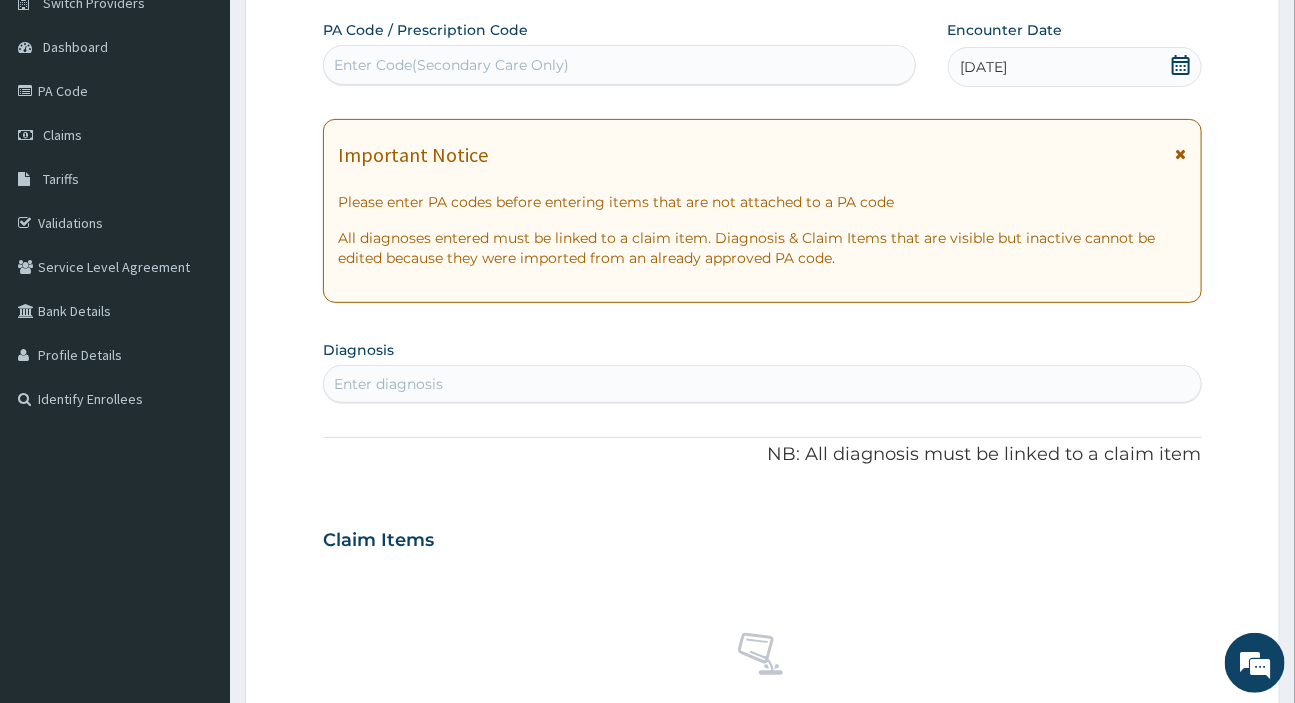 click on "Enter diagnosis" at bounding box center [762, 384] 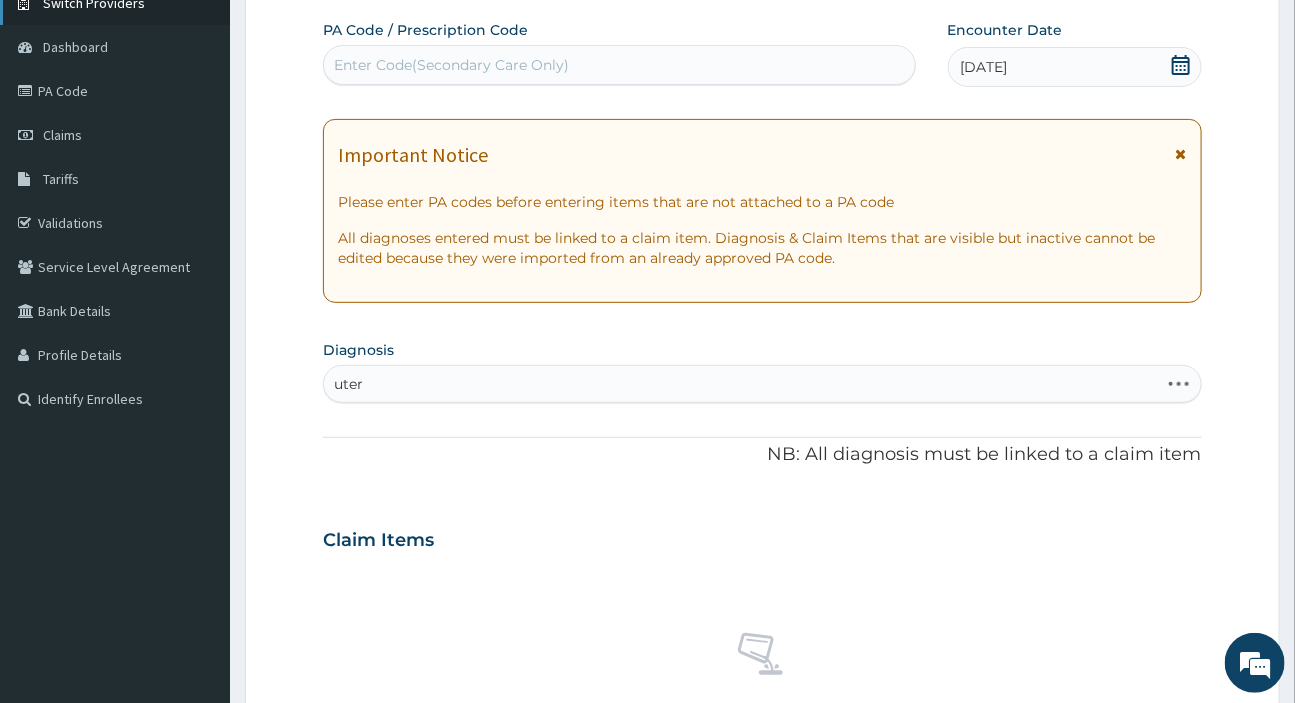 type on "uter" 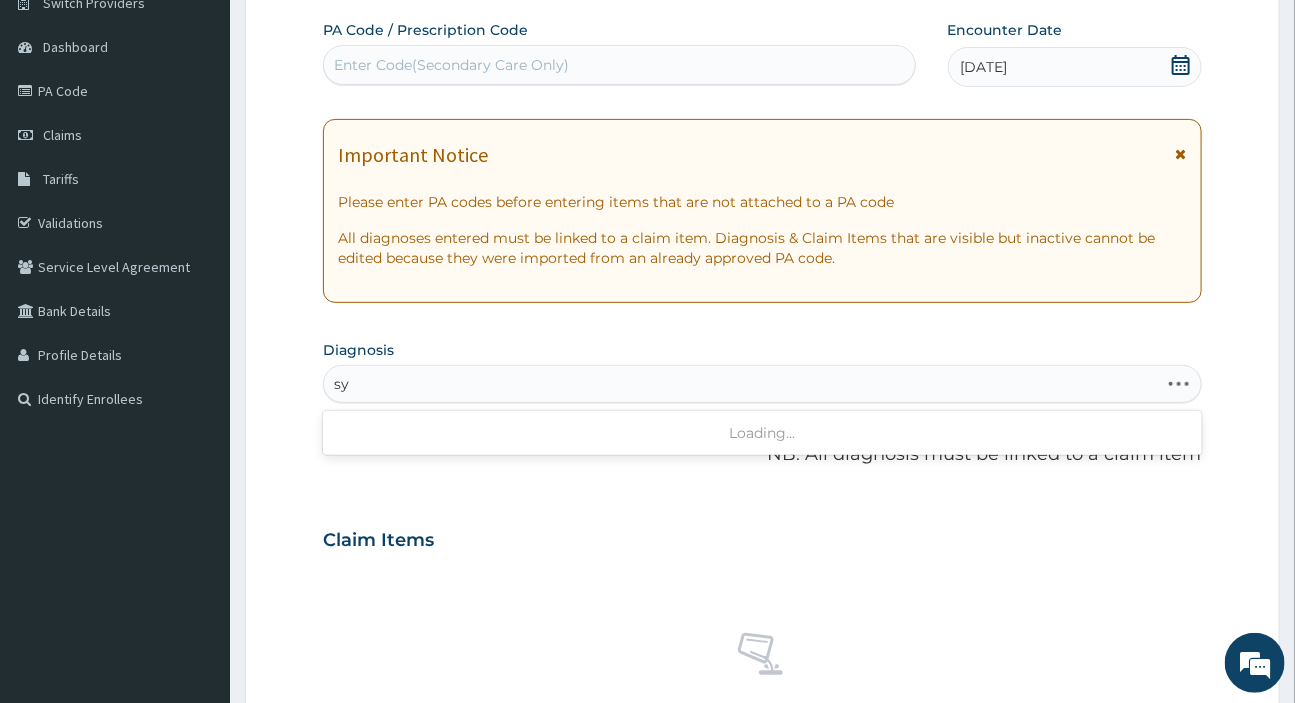 type on "s" 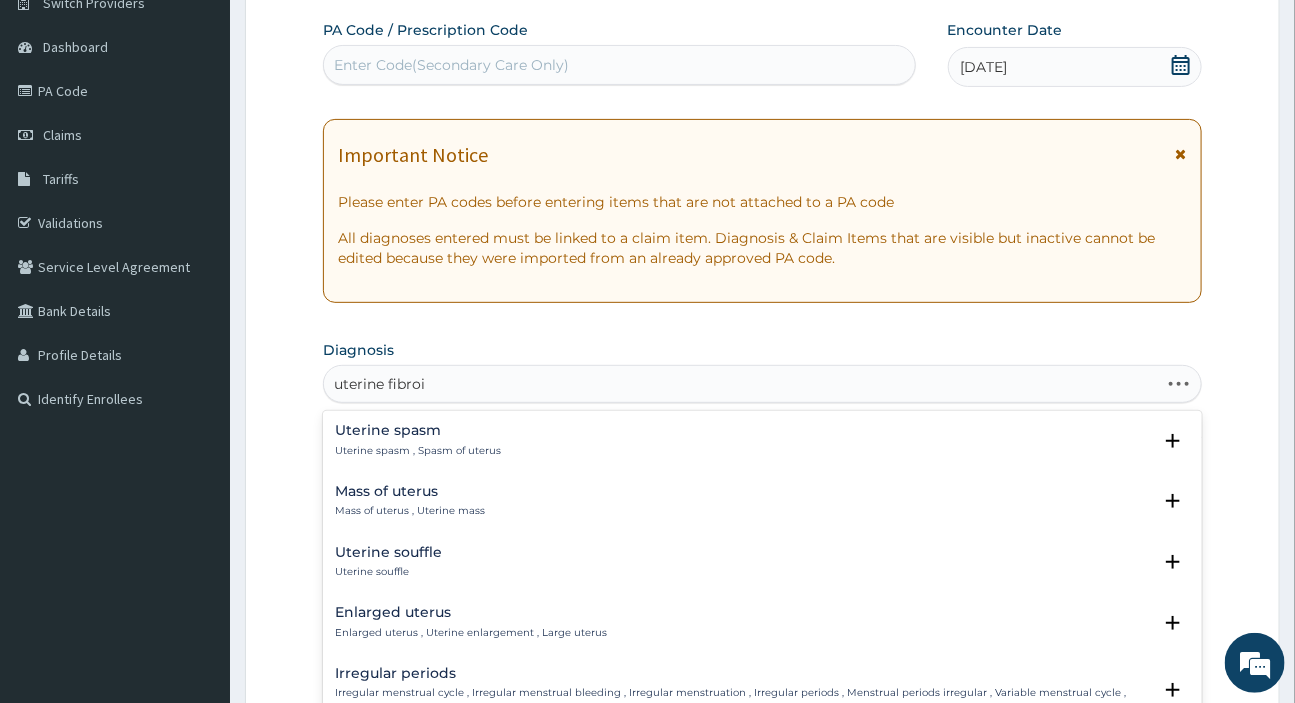 type on "uterine fibroid" 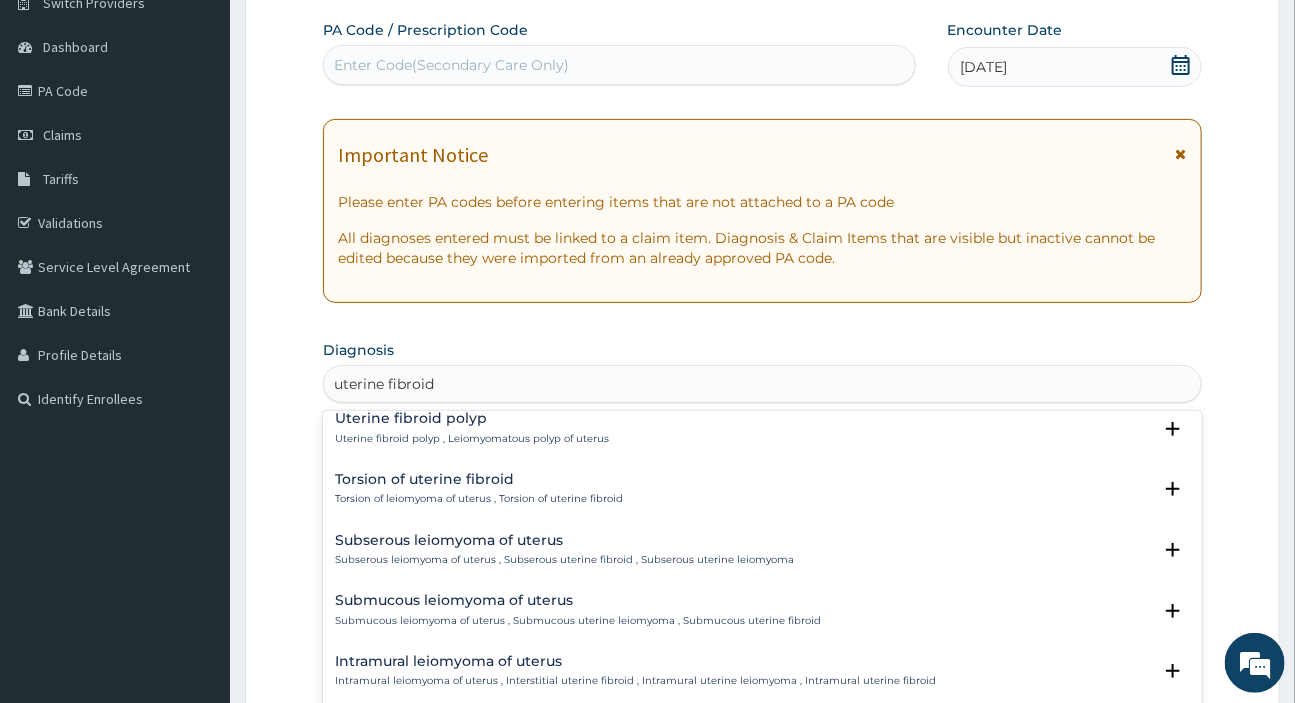 scroll, scrollTop: 0, scrollLeft: 0, axis: both 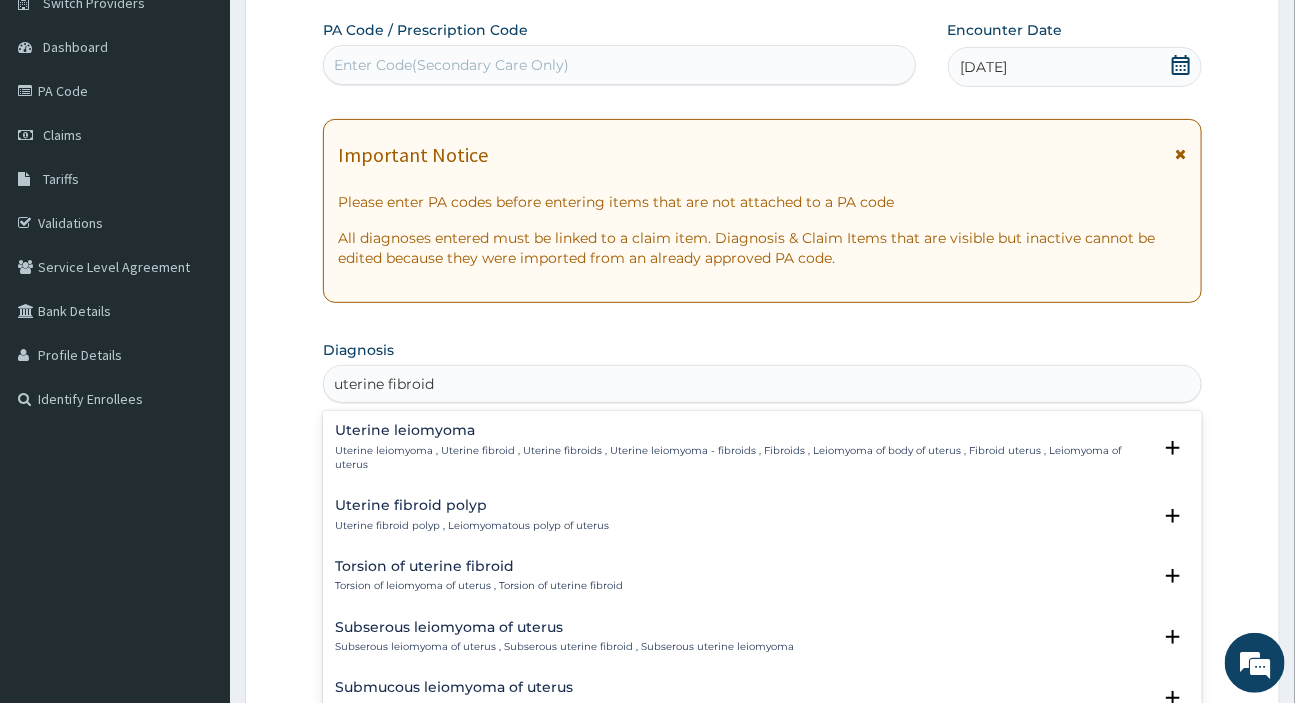 click on "Uterine leiomyoma , Uterine fibroid , Uterine fibroids , Uterine leiomyoma - fibroids , Fibroids , Leiomyoma of body of uterus , Fibroid uterus , Leiomyoma of uterus" at bounding box center [742, 458] 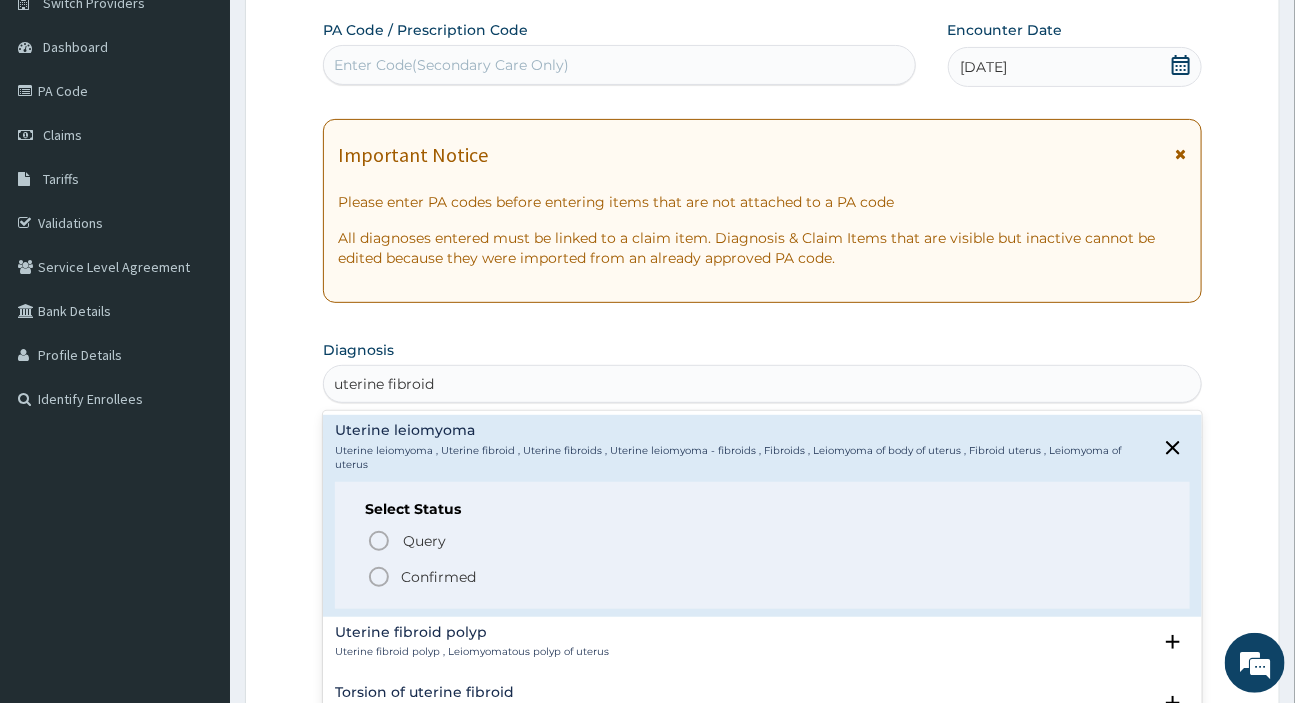 click on "Confirmed" at bounding box center [438, 577] 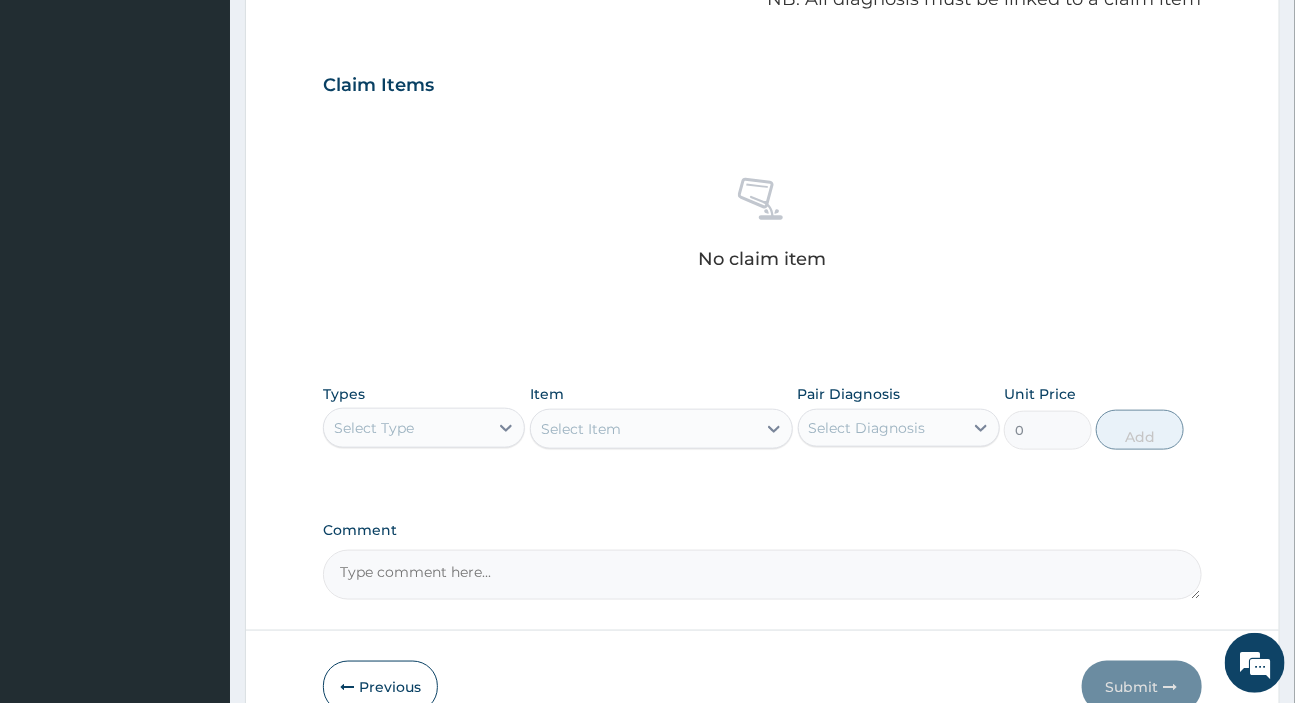 scroll, scrollTop: 738, scrollLeft: 0, axis: vertical 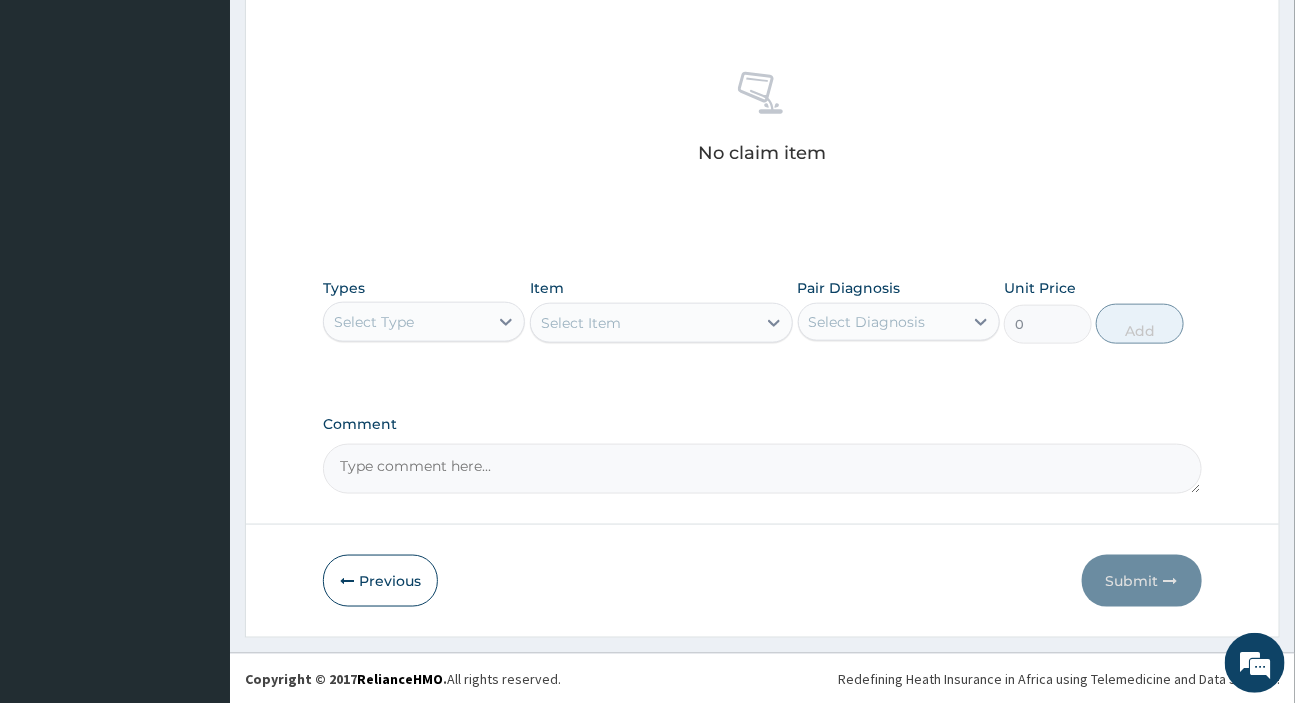 click on "Select Type" at bounding box center (374, 322) 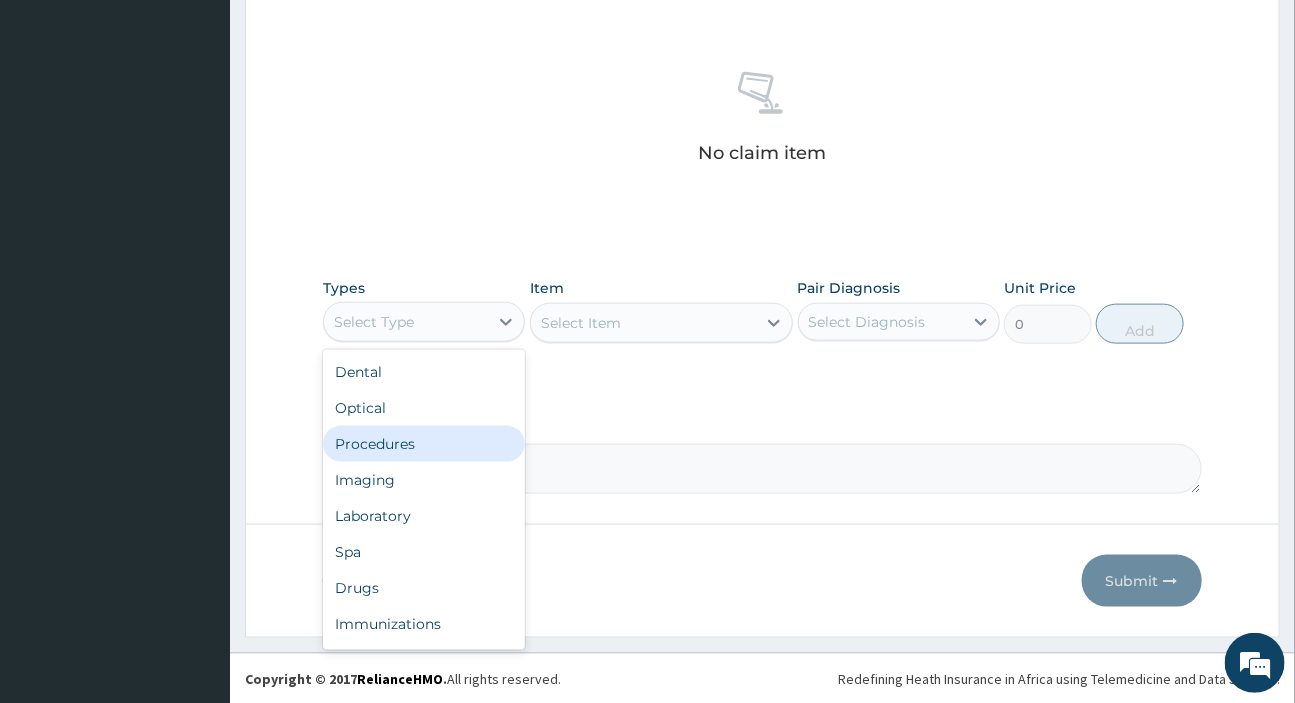 click on "Procedures" at bounding box center (424, 444) 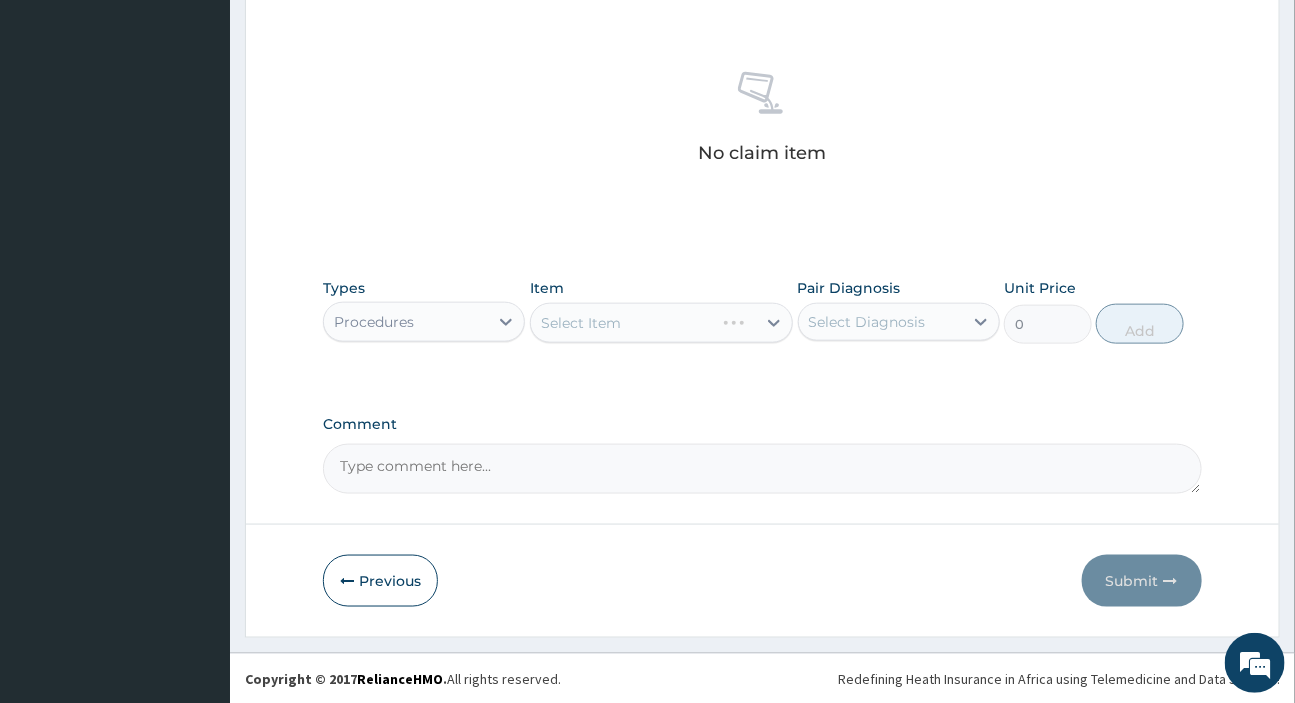 click on "Select Diagnosis" at bounding box center [867, 322] 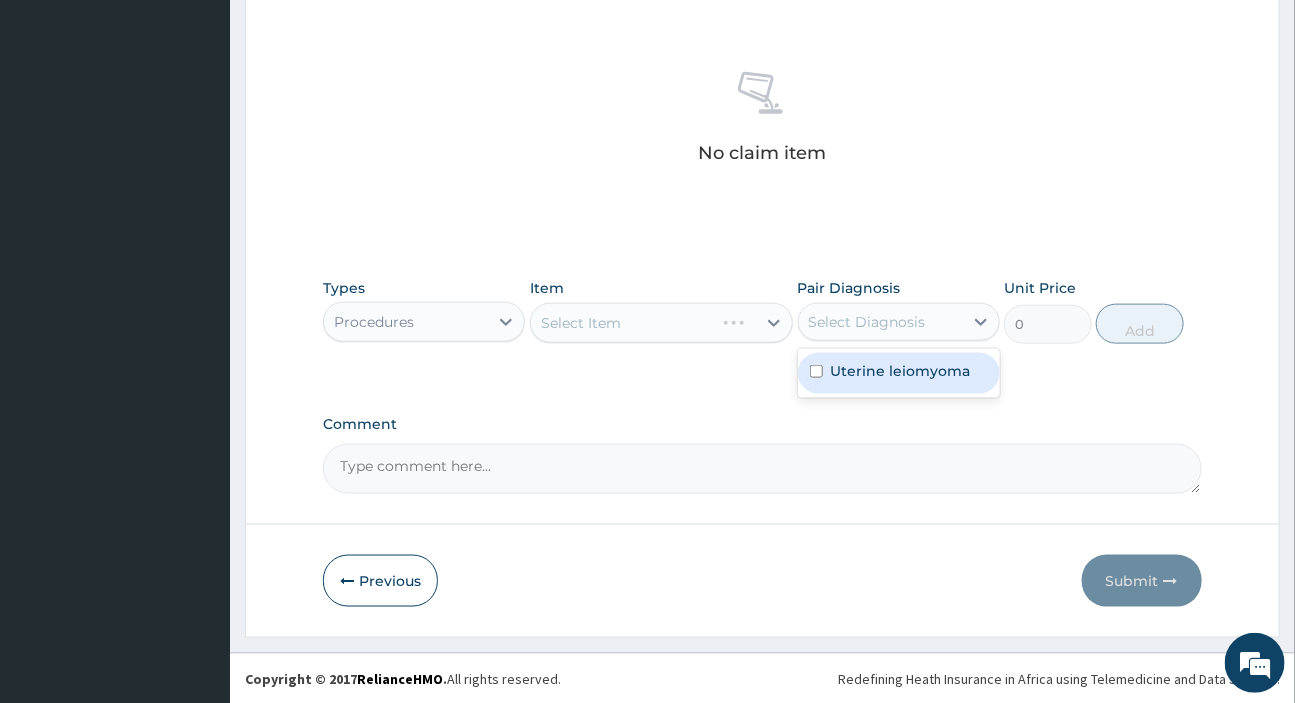click on "Uterine leiomyoma" at bounding box center [901, 371] 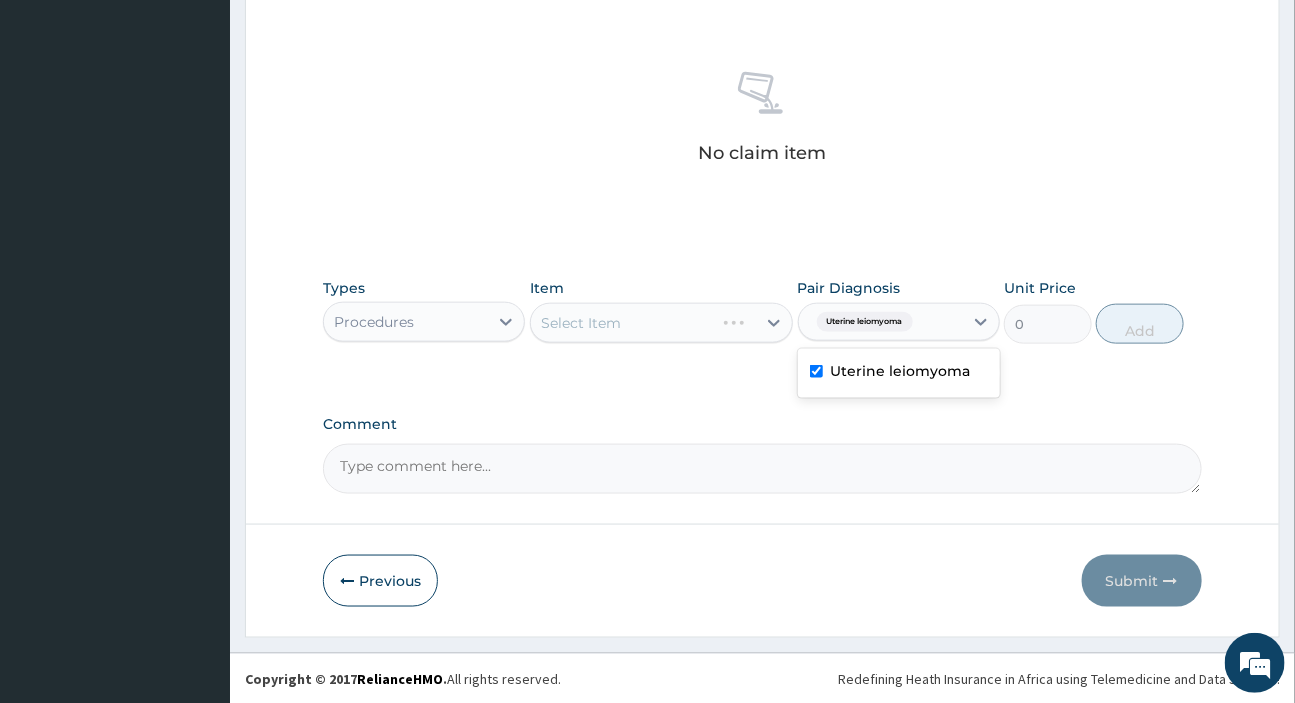 checkbox on "true" 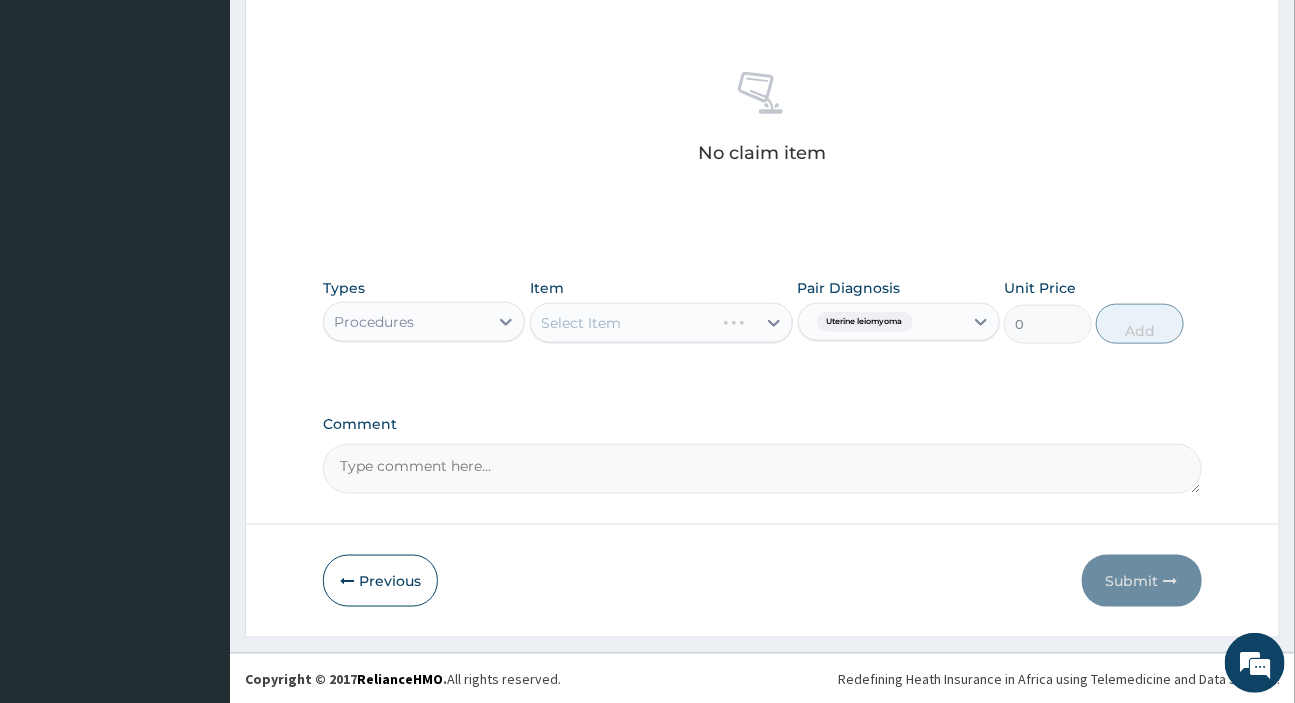 click on "Select Item" at bounding box center [661, 323] 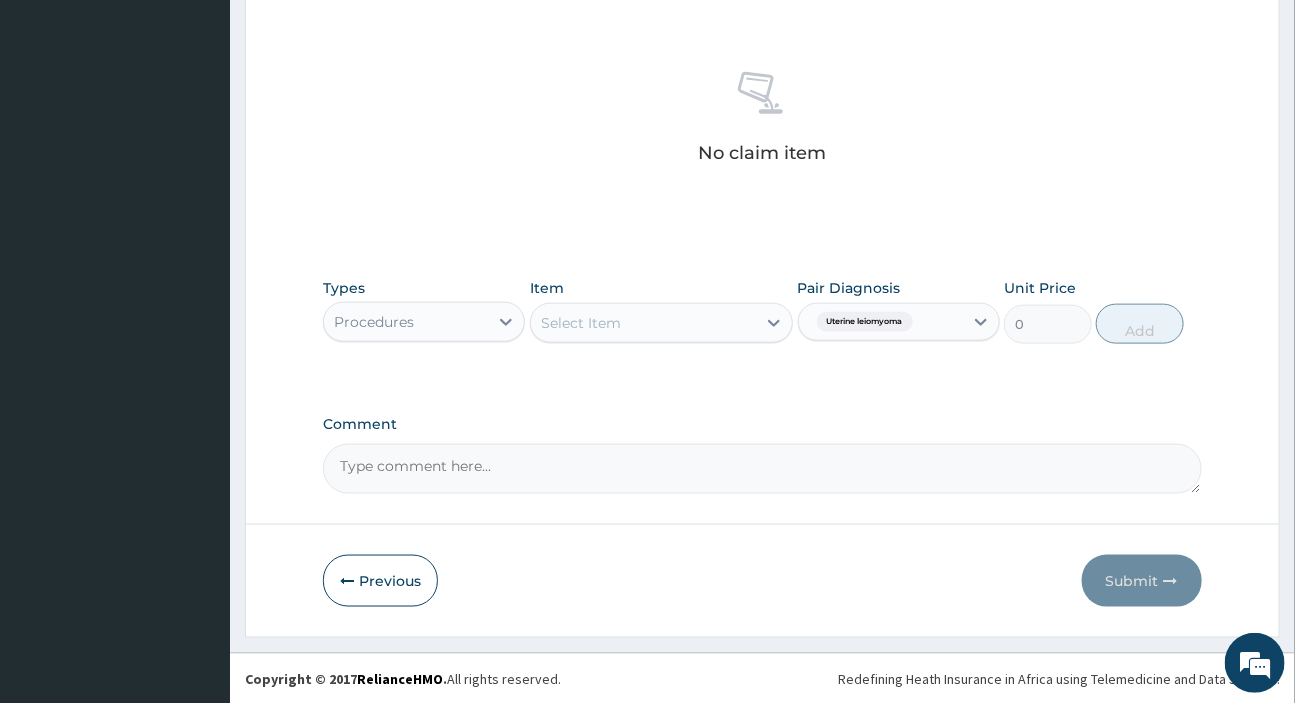 click on "Select Item" at bounding box center (643, 323) 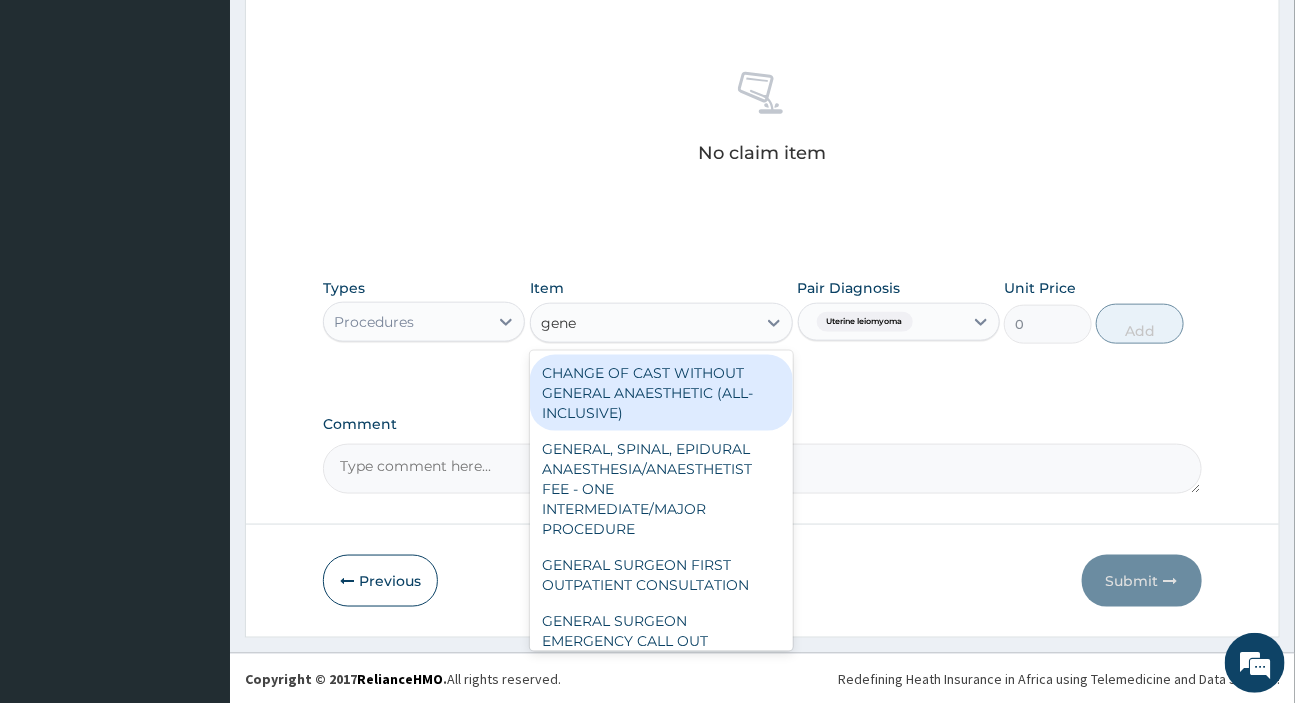 type on "gener" 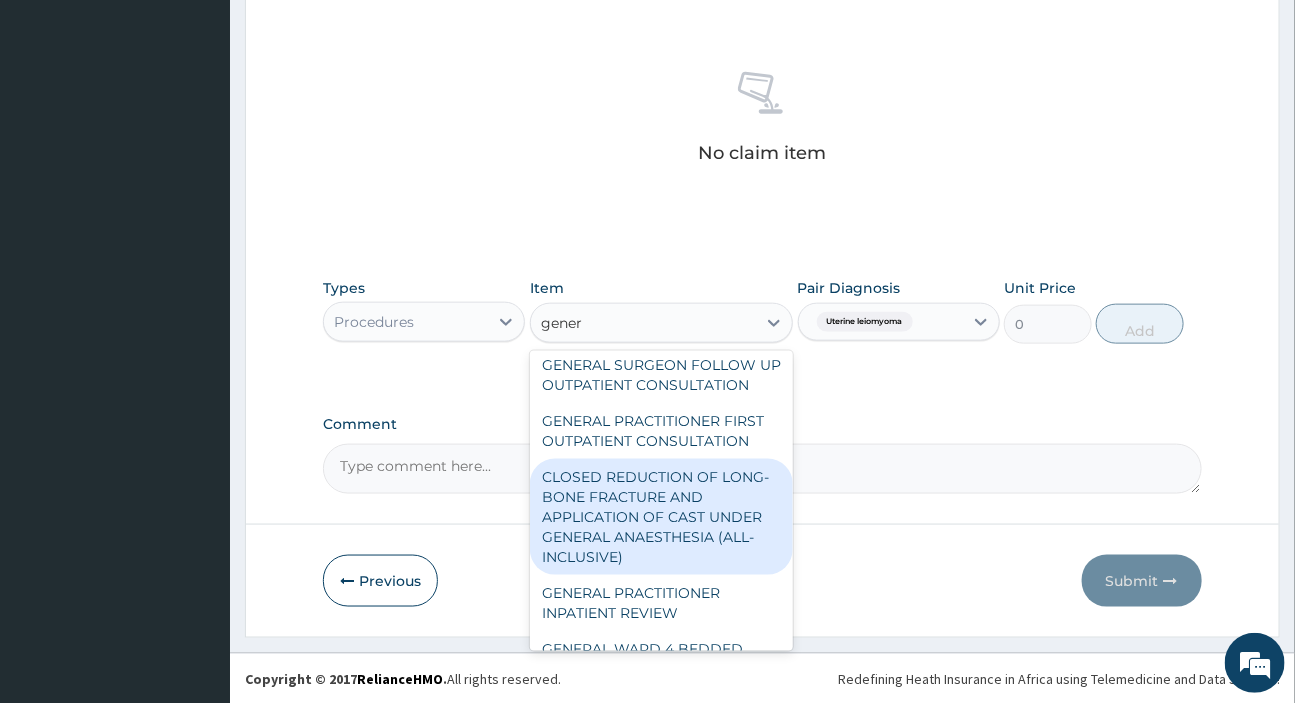scroll, scrollTop: 580, scrollLeft: 0, axis: vertical 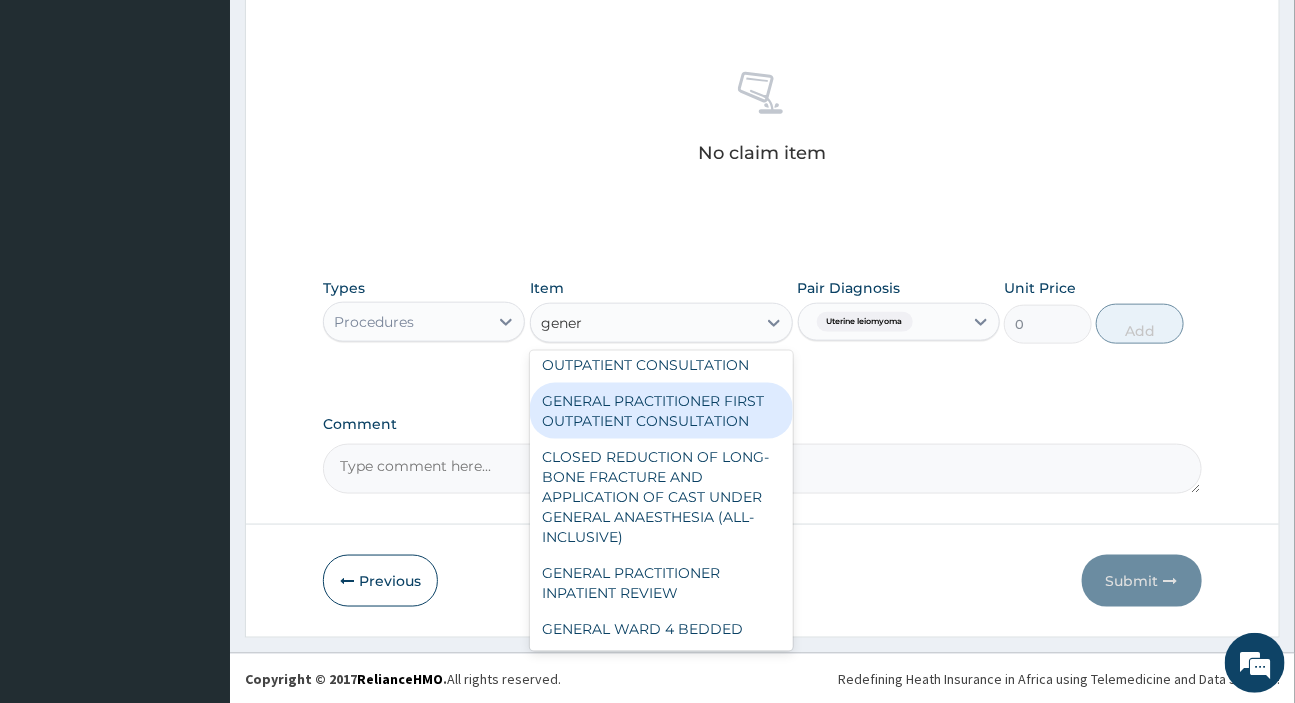 click on "GENERAL PRACTITIONER FIRST OUTPATIENT CONSULTATION" at bounding box center [661, 411] 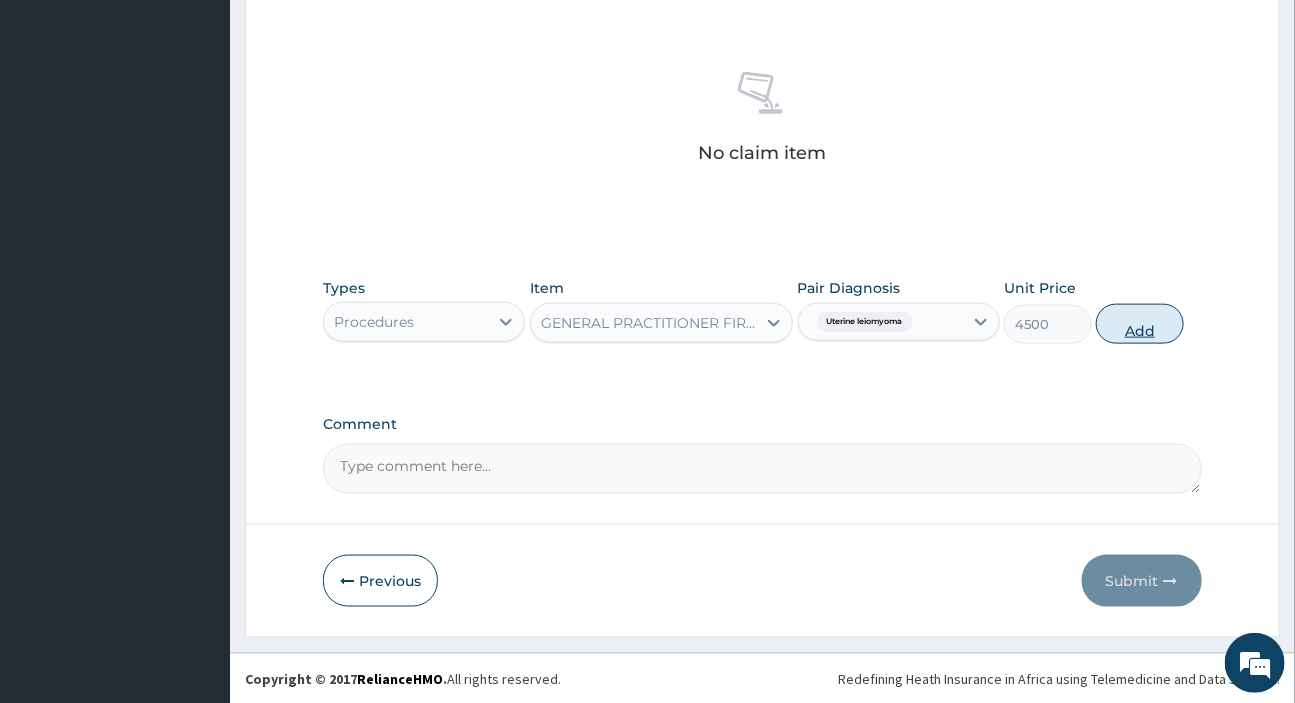 click on "Add" at bounding box center [1140, 324] 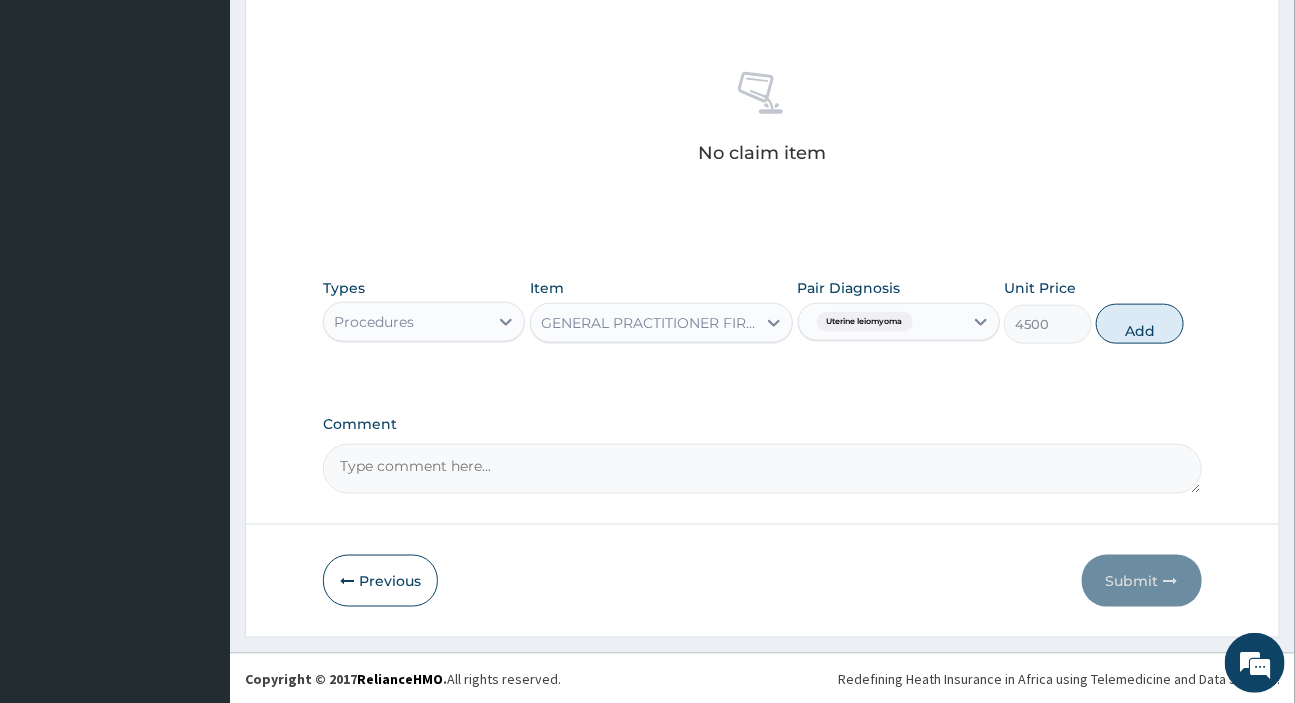 type on "0" 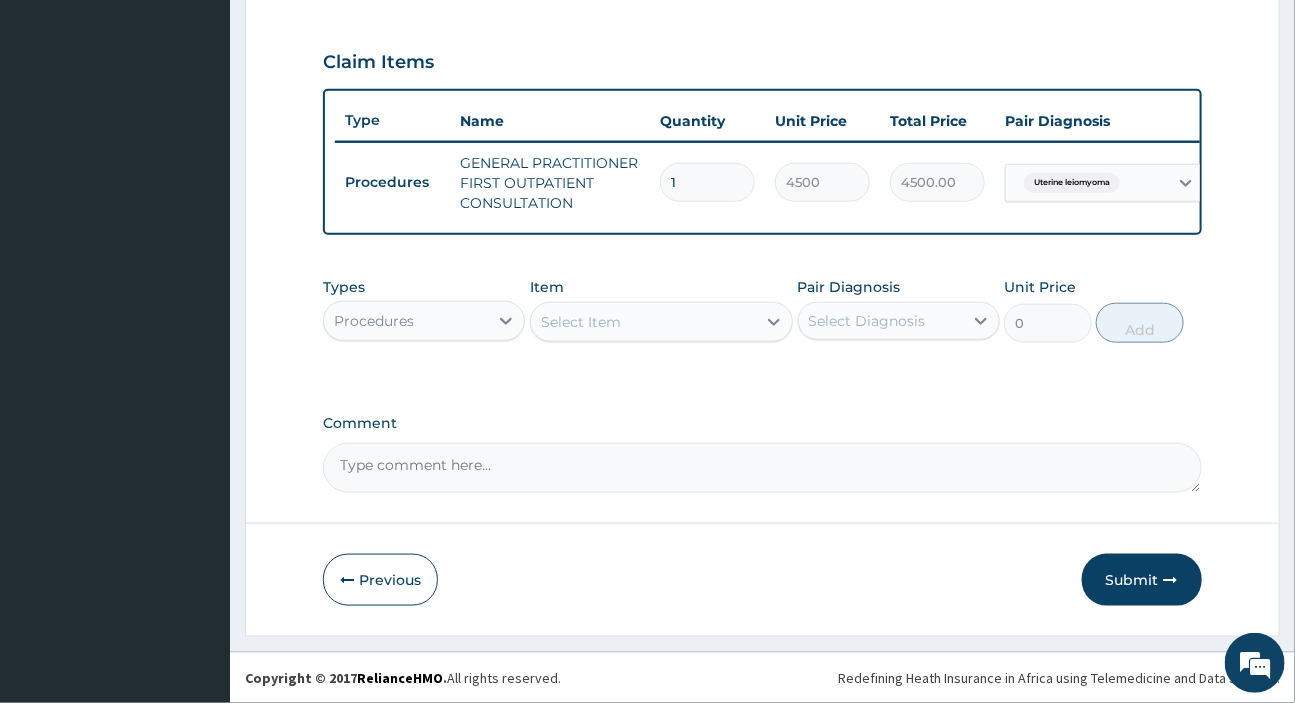 scroll, scrollTop: 667, scrollLeft: 0, axis: vertical 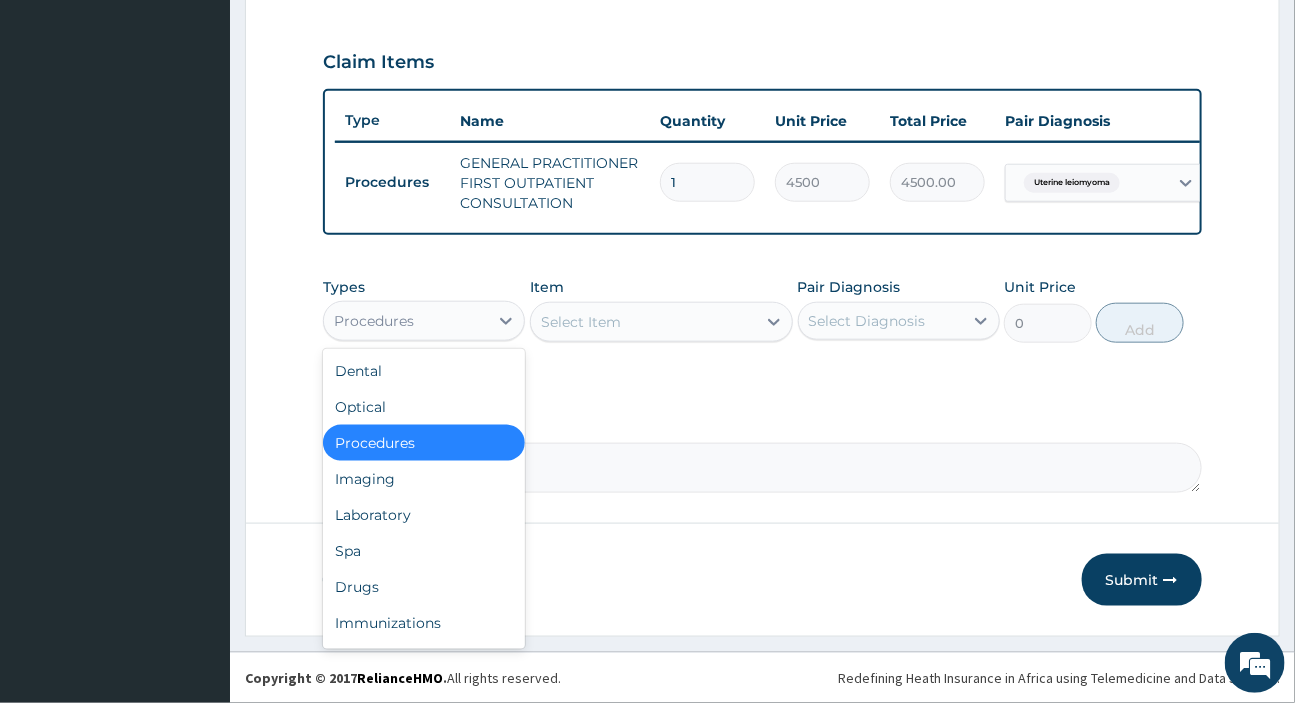 click on "Procedures" at bounding box center (406, 321) 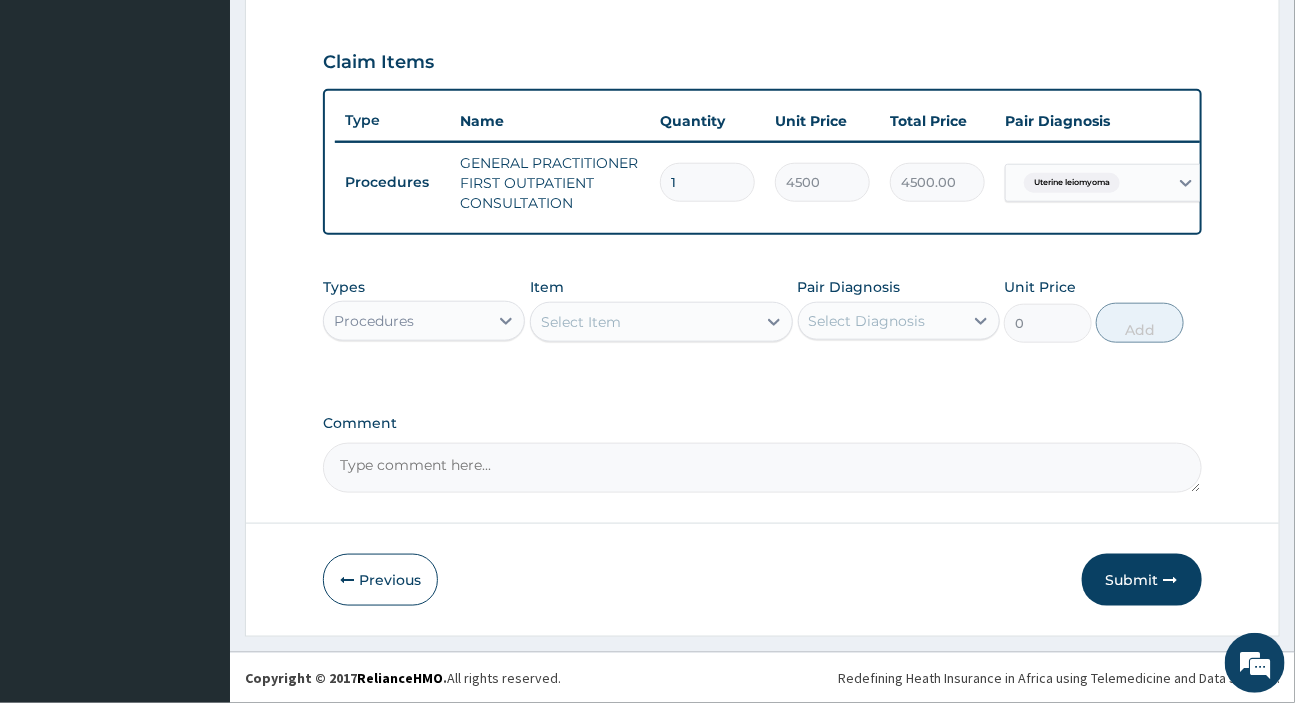 click on "Types Procedures Item Select Item Pair Diagnosis Select Diagnosis Unit Price 0 Add" at bounding box center [762, 310] 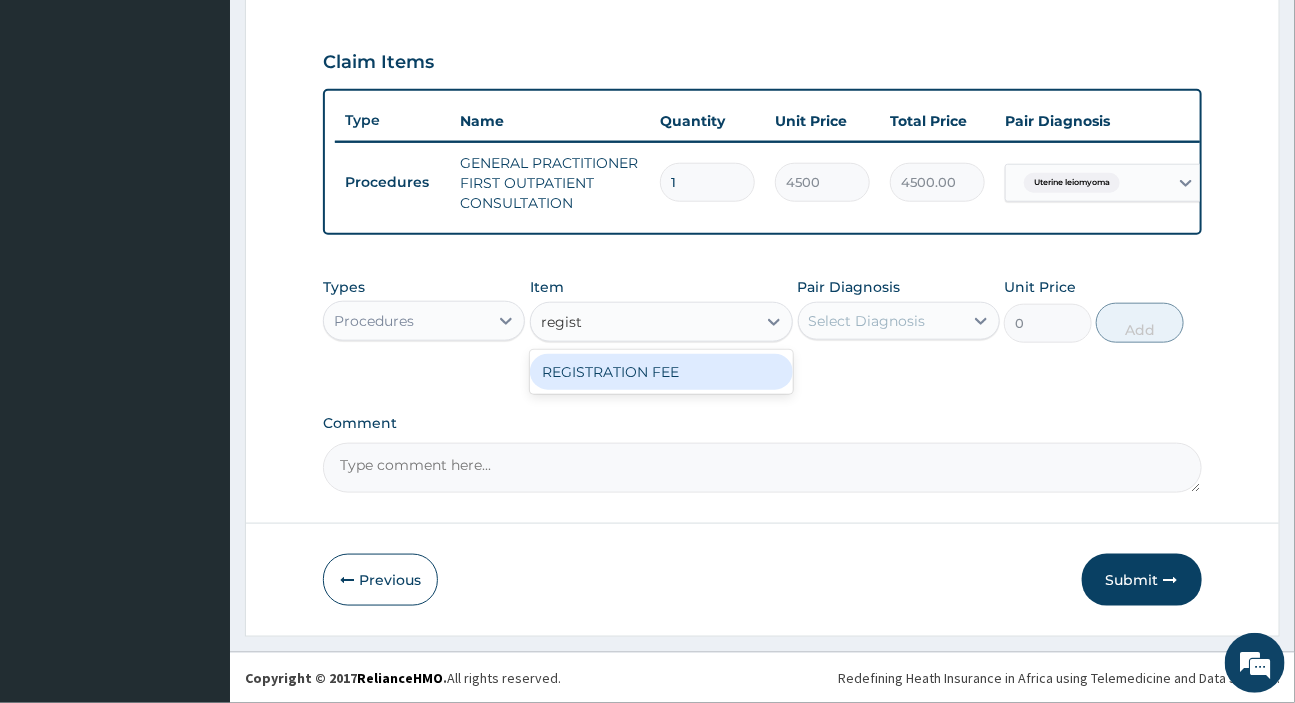 type on "registr" 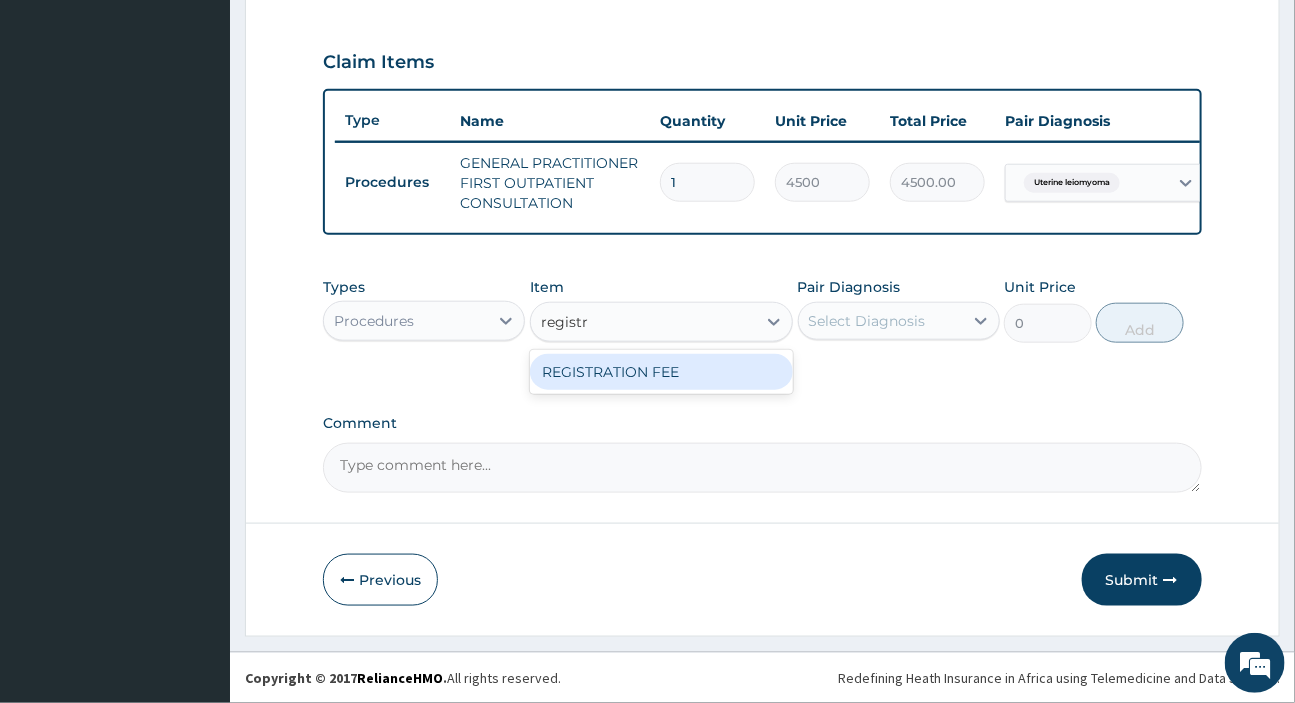 click on "REGISTRATION FEE" at bounding box center [661, 372] 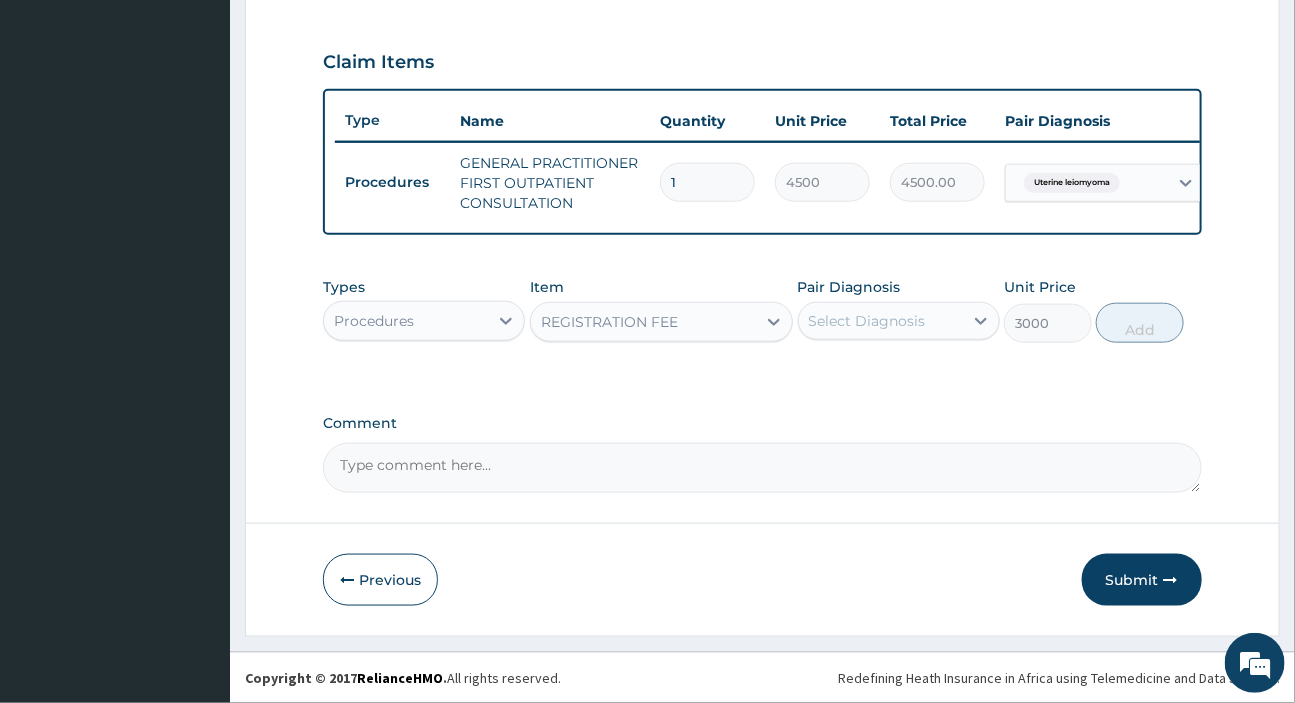 click on "Select Diagnosis" at bounding box center (867, 321) 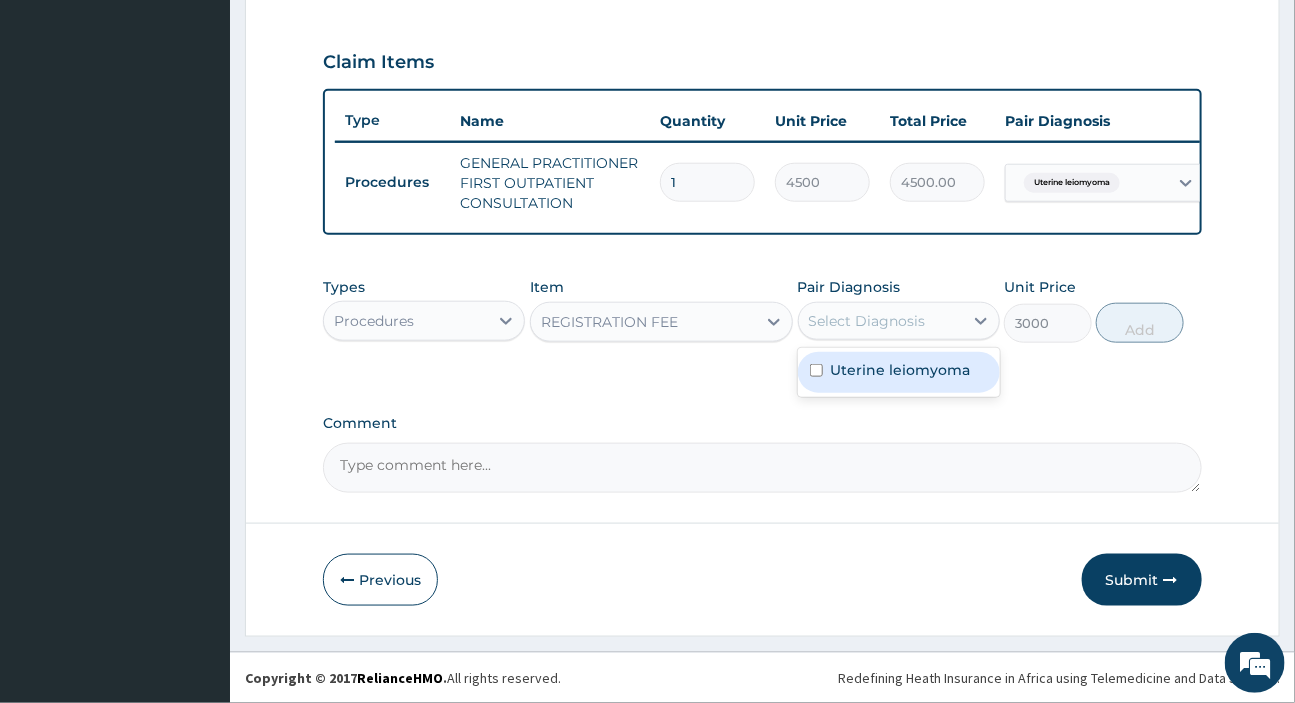 click on "Uterine leiomyoma" at bounding box center [899, 372] 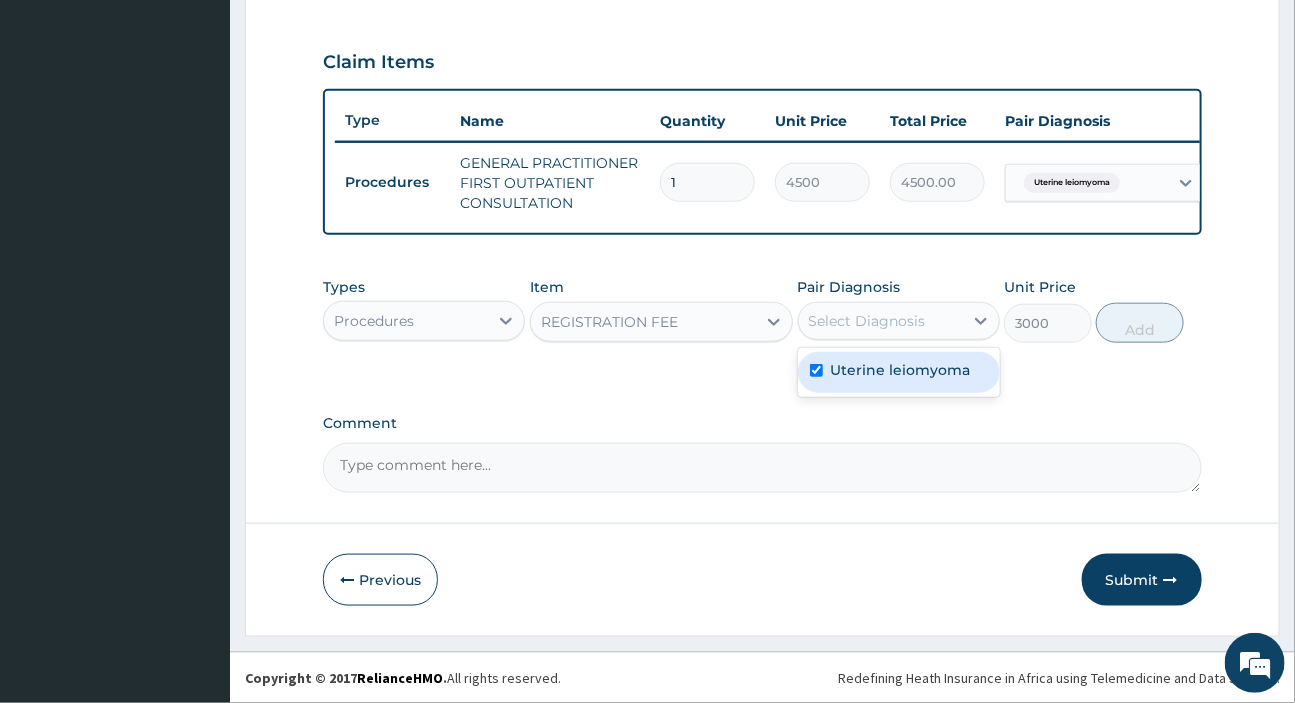 checkbox on "true" 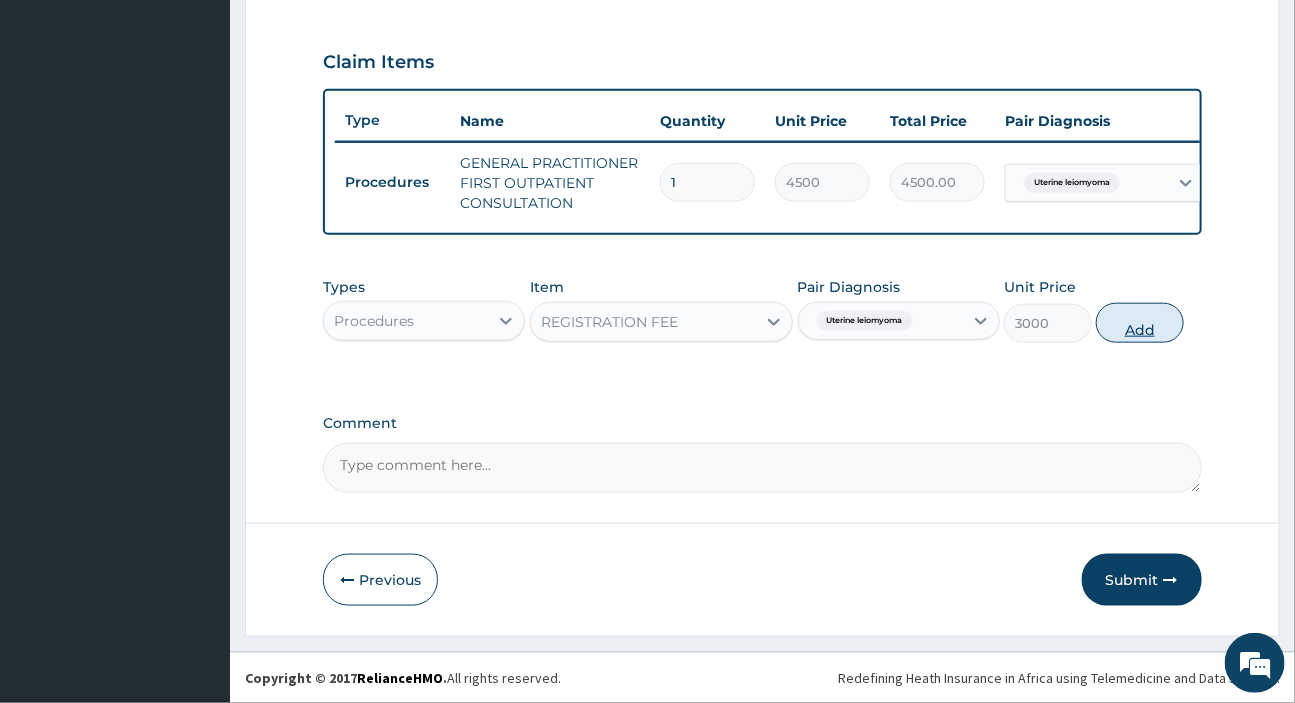 click on "Add" at bounding box center (1140, 323) 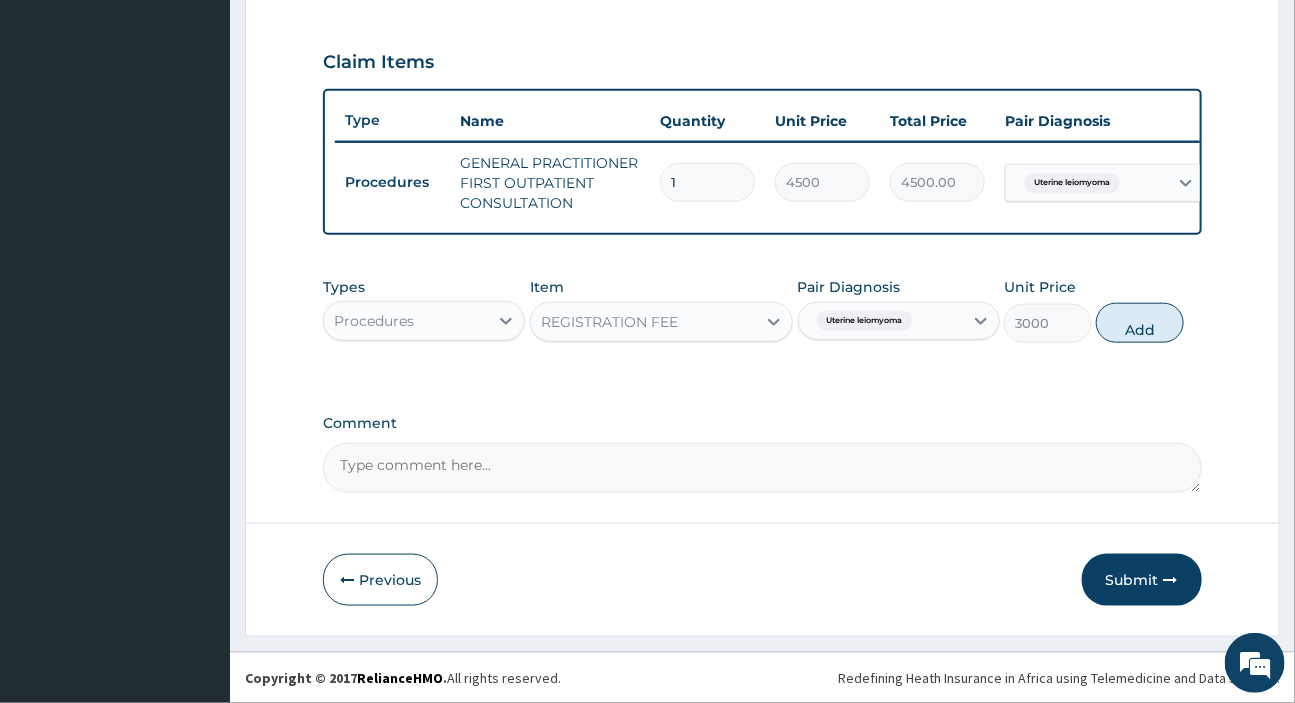 type on "0" 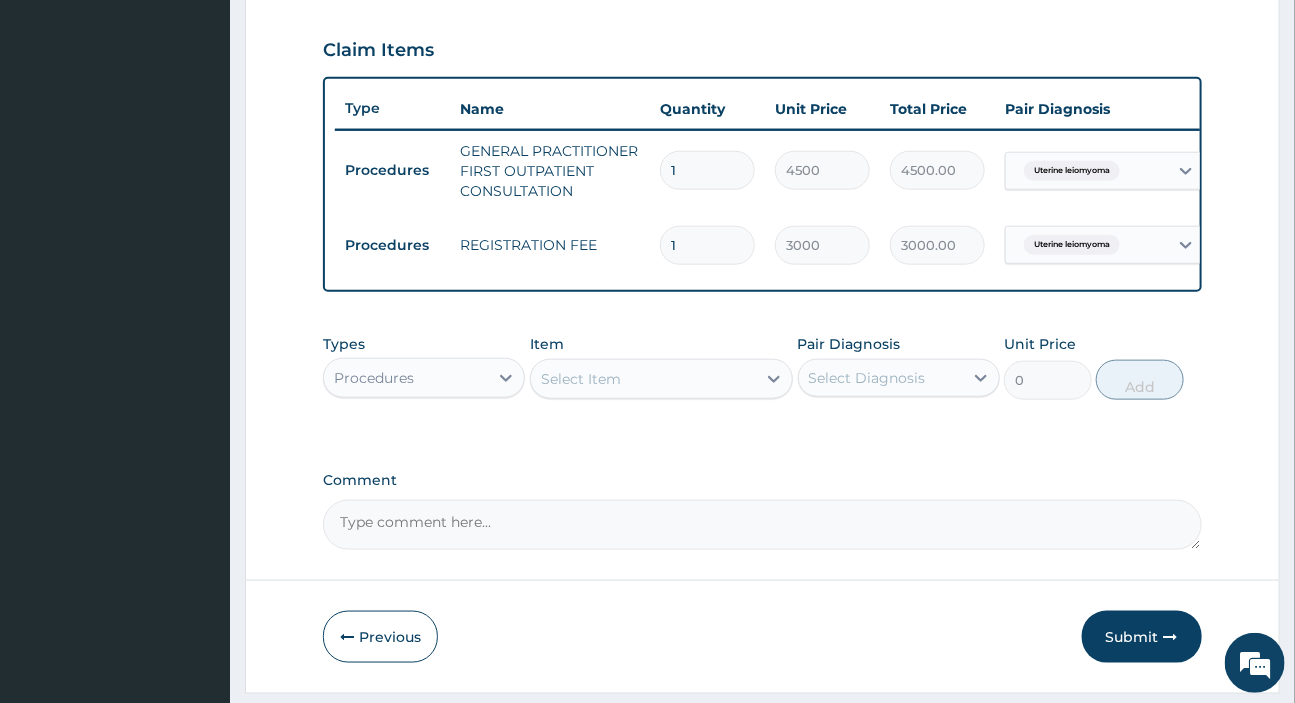 click on "Procedures" at bounding box center (406, 378) 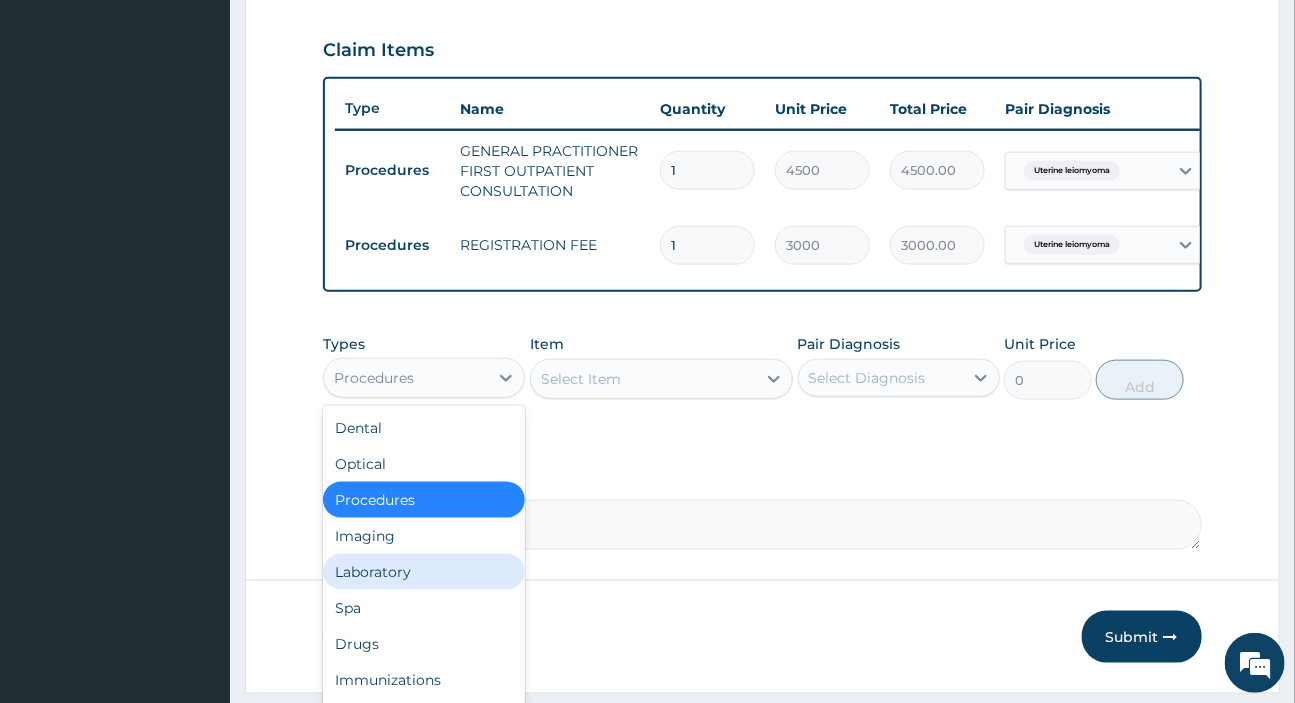 click on "Laboratory" at bounding box center (424, 572) 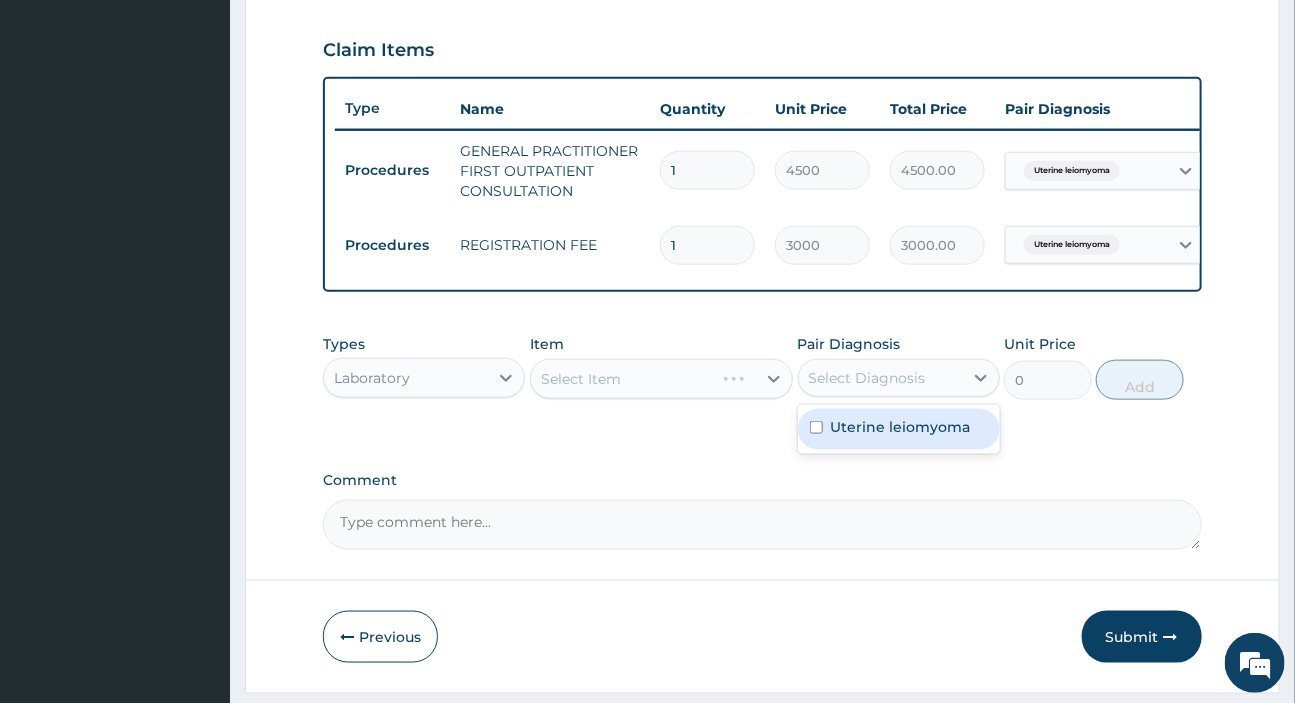 drag, startPoint x: 883, startPoint y: 393, endPoint x: 871, endPoint y: 454, distance: 62.169125 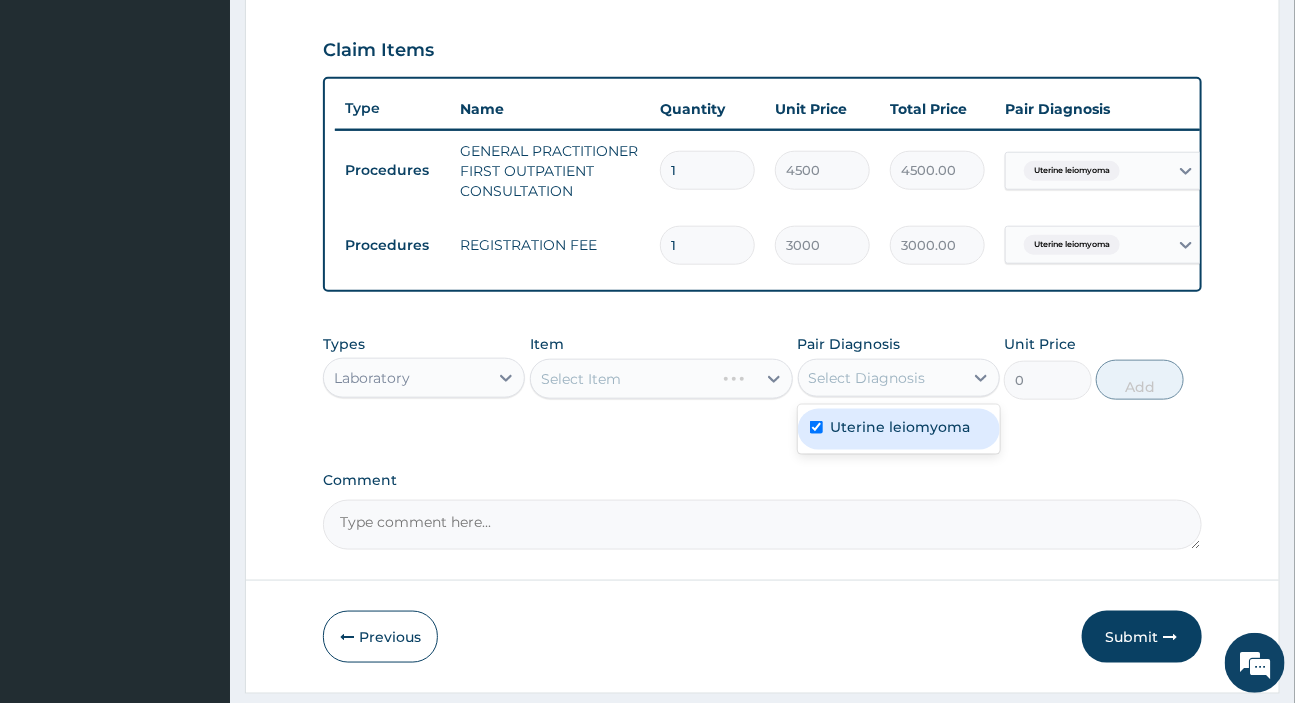 checkbox on "true" 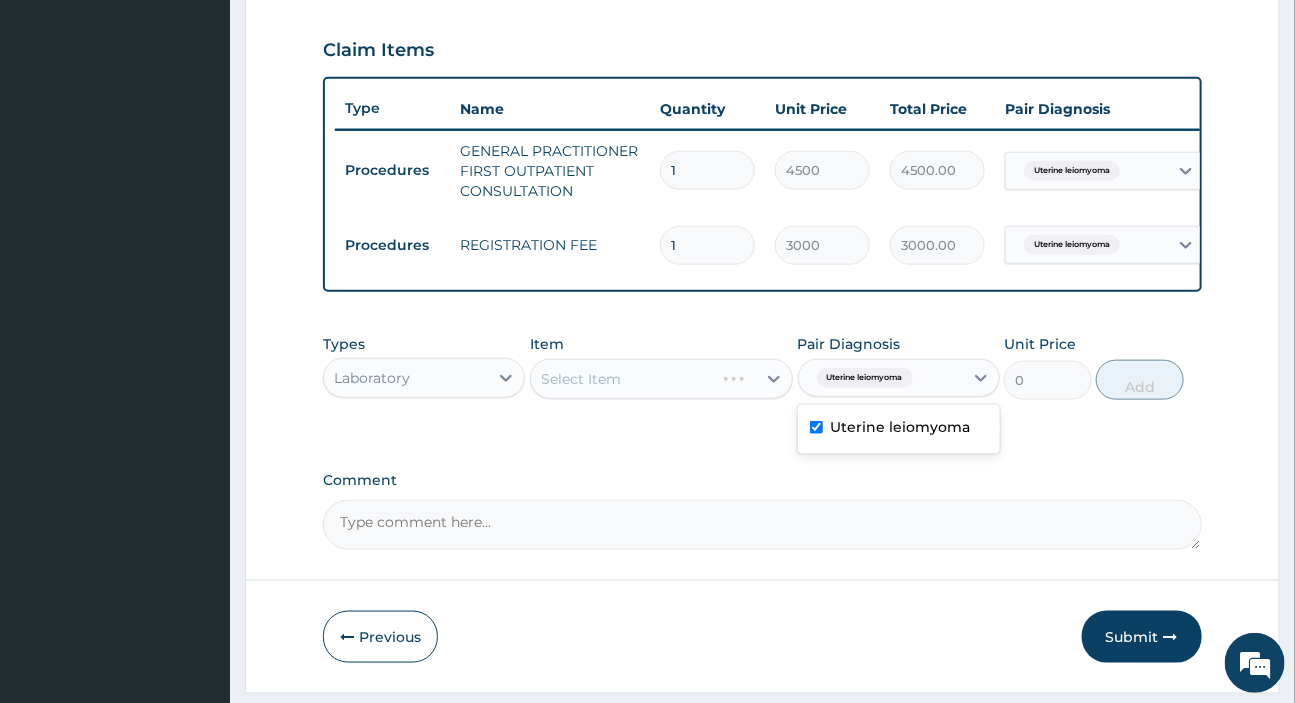 click on "Select Item" at bounding box center (661, 379) 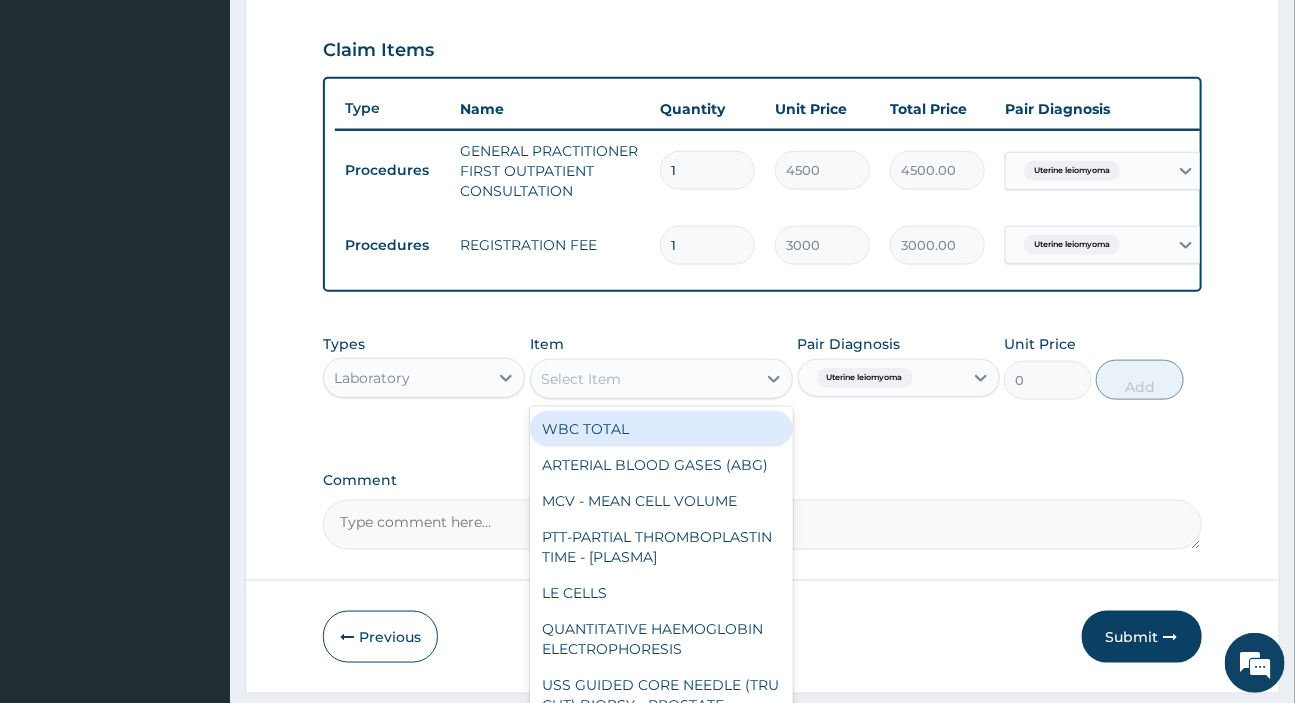 click on "Select Item" at bounding box center [643, 379] 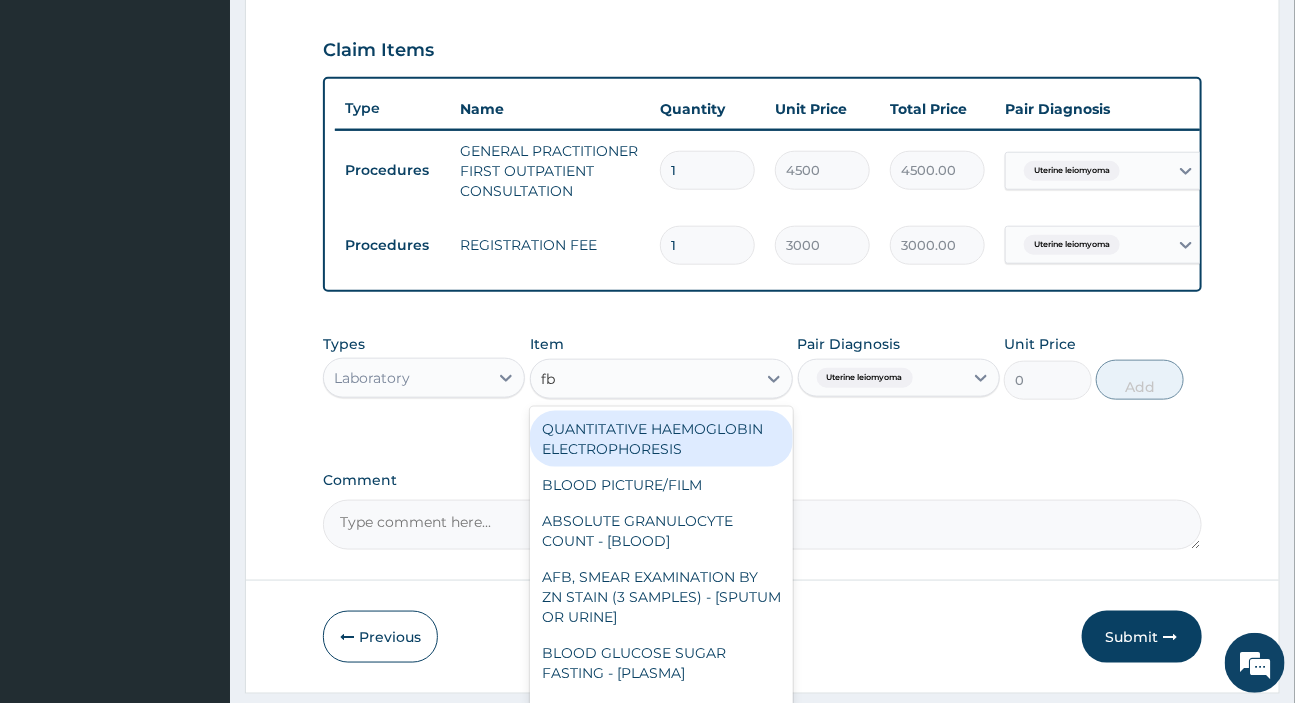 type on "fbc" 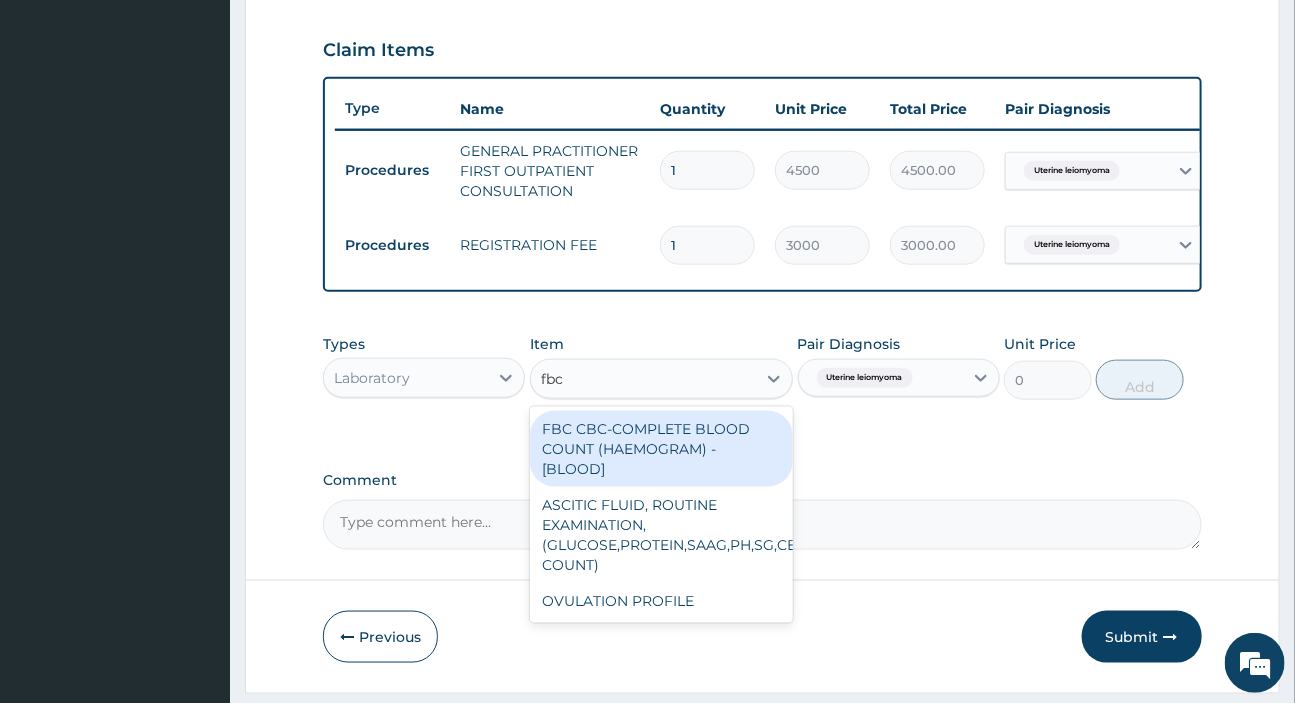 click on "FBC CBC-COMPLETE BLOOD COUNT (HAEMOGRAM) - [BLOOD]" at bounding box center (661, 449) 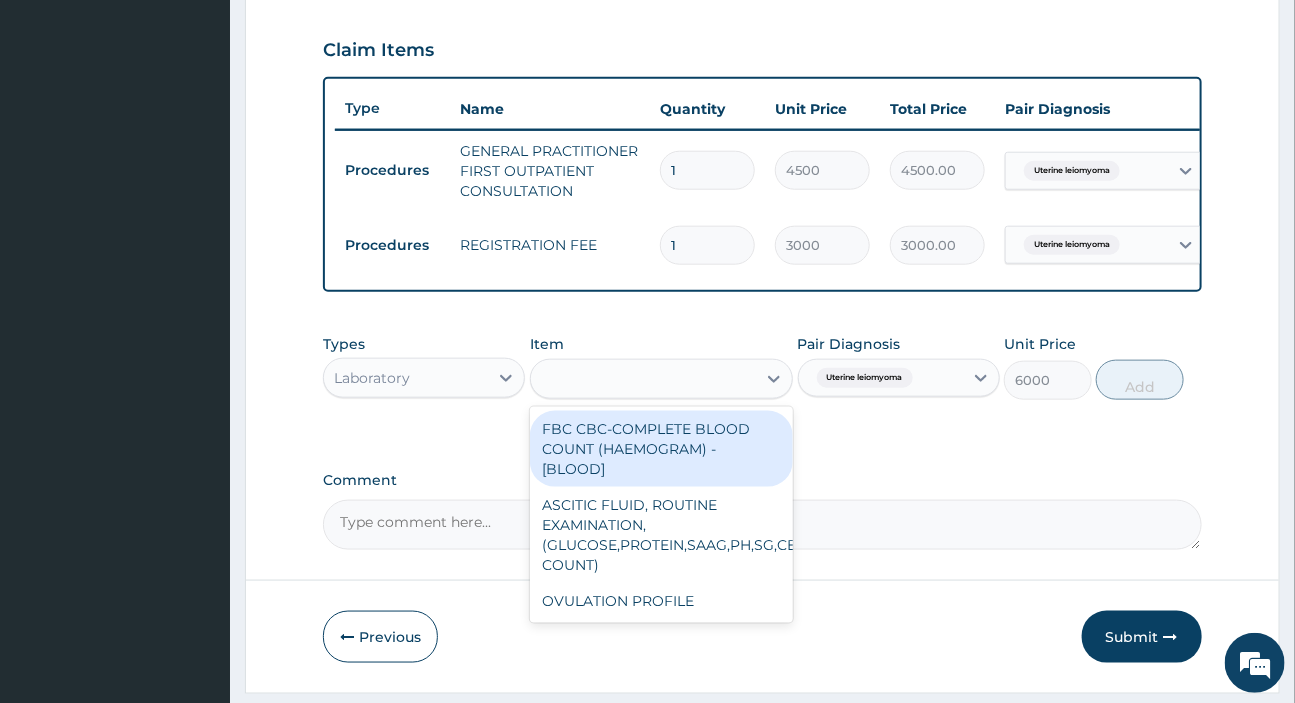 click on "PA Code / Prescription Code Enter Code(Secondary Care Only) Encounter Date 17-06-2025 Important Notice Please enter PA codes before entering items that are not attached to a PA code   All diagnoses entered must be linked to a claim item. Diagnosis & Claim Items that are visible but inactive cannot be edited because they were imported from an already approved PA code. Diagnosis Uterine leiomyoma Confirmed NB: All diagnosis must be linked to a claim item Claim Items Type Name Quantity Unit Price Total Price Pair Diagnosis Actions Procedures GENERAL PRACTITIONER FIRST OUTPATIENT CONSULTATION 1 4500 4500.00 Uterine leiomyoma Delete Procedures REGISTRATION FEE 1 3000 3000.00 Uterine leiomyoma Delete Types Laboratory Item option REGISTRATION FEE, selected. fbc FBC CBC-COMPLETE BLOOD COUNT (HAEMOGRAM) - [BLOOD] ASCITIC FLUID, ROUTINE EXAMINATION, (GLUCOSE,PROTEIN,SAAG,PH,SG,CELL COUNT) OVULATION PROFILE Pair Diagnosis Uterine leiomyoma Unit Price 6000 Add Comment" at bounding box center [762, 37] 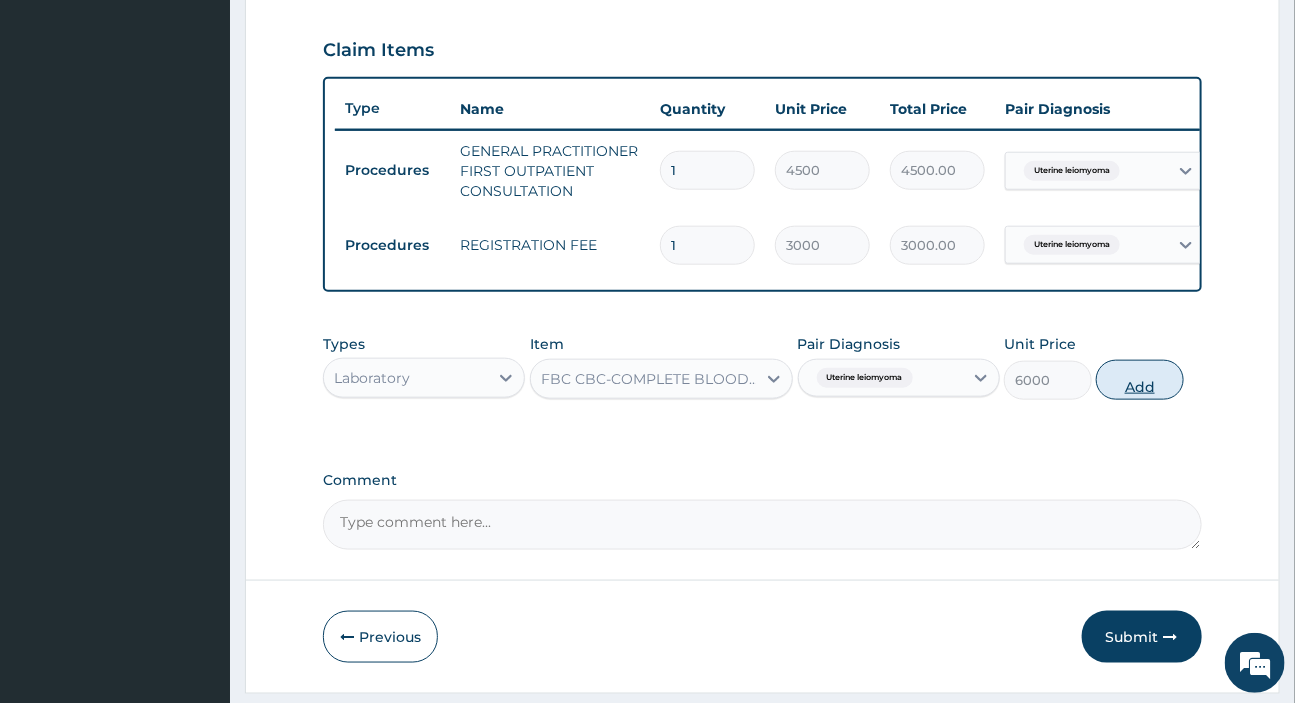 click on "Add" at bounding box center [1140, 380] 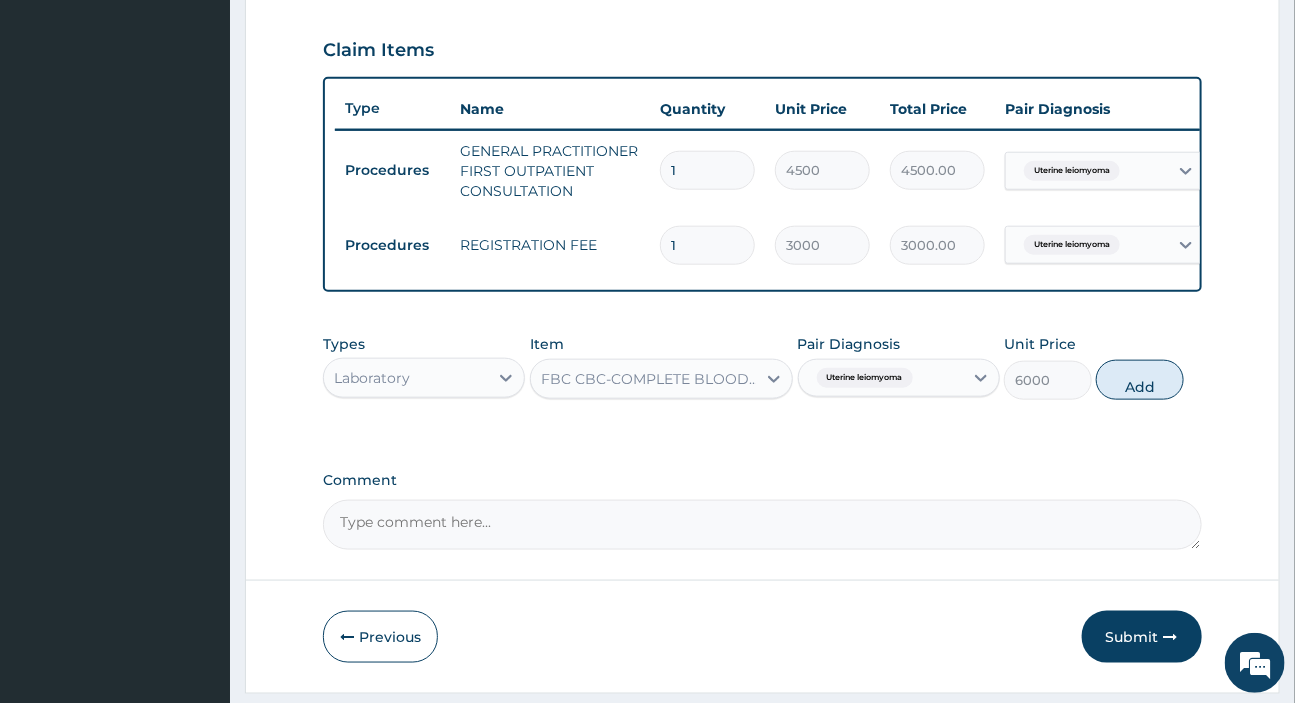 type on "0" 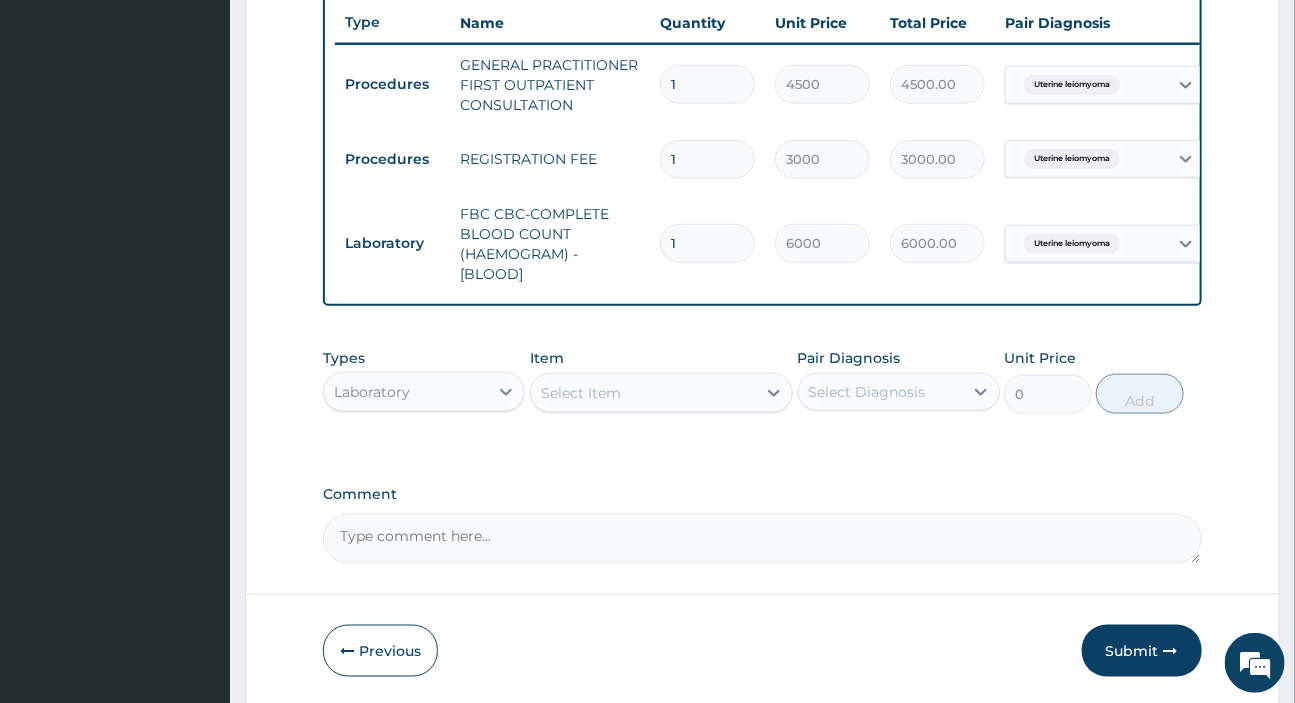 scroll, scrollTop: 836, scrollLeft: 0, axis: vertical 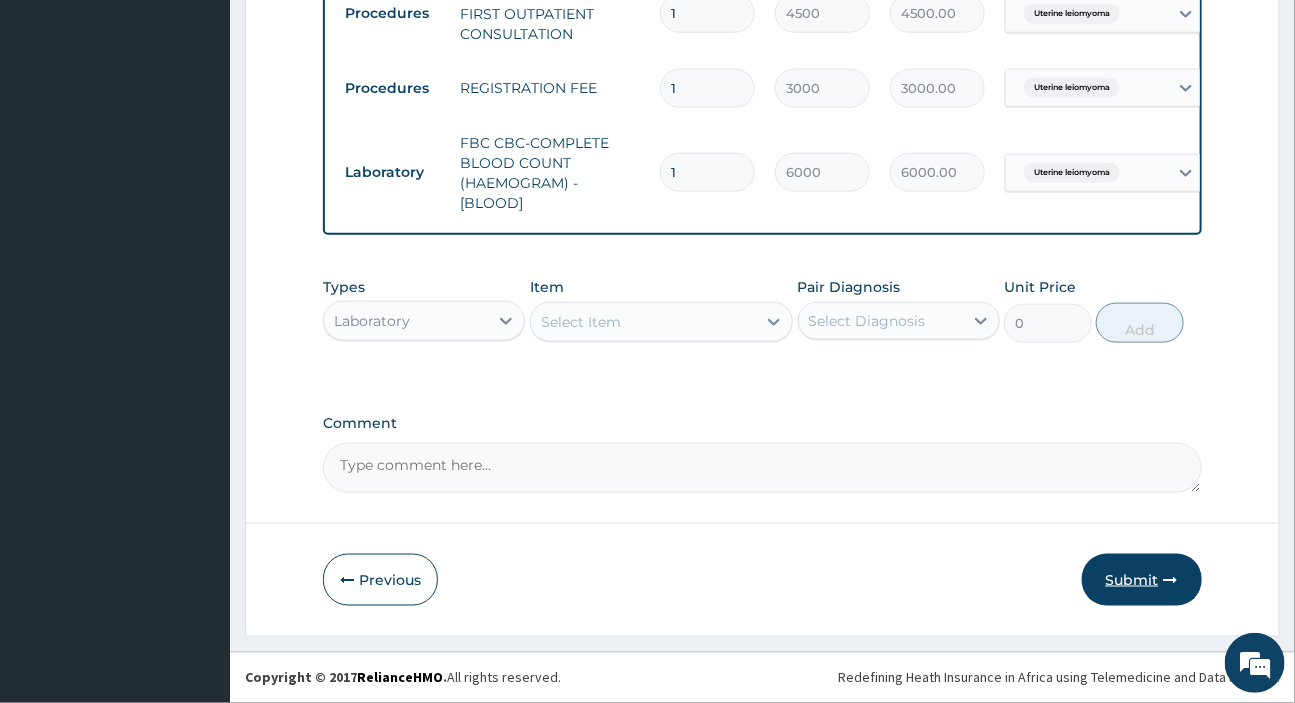 click on "Submit" at bounding box center (1142, 580) 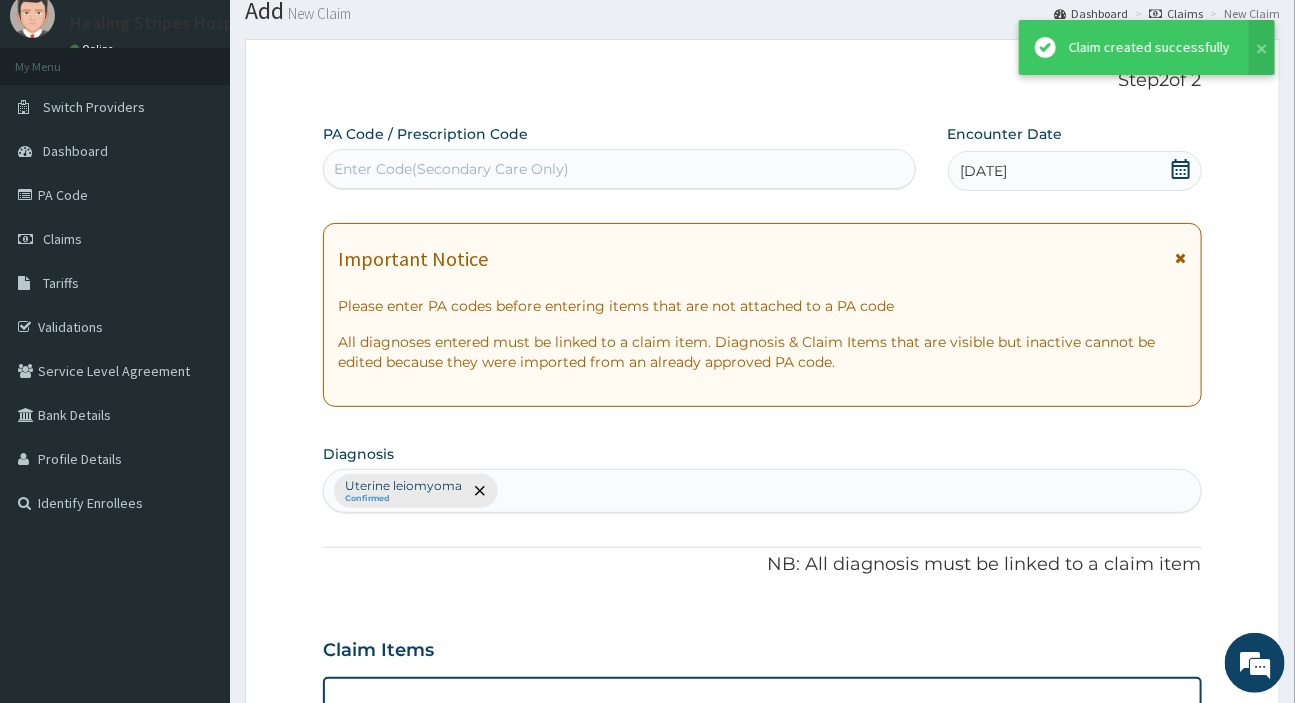 scroll, scrollTop: 836, scrollLeft: 0, axis: vertical 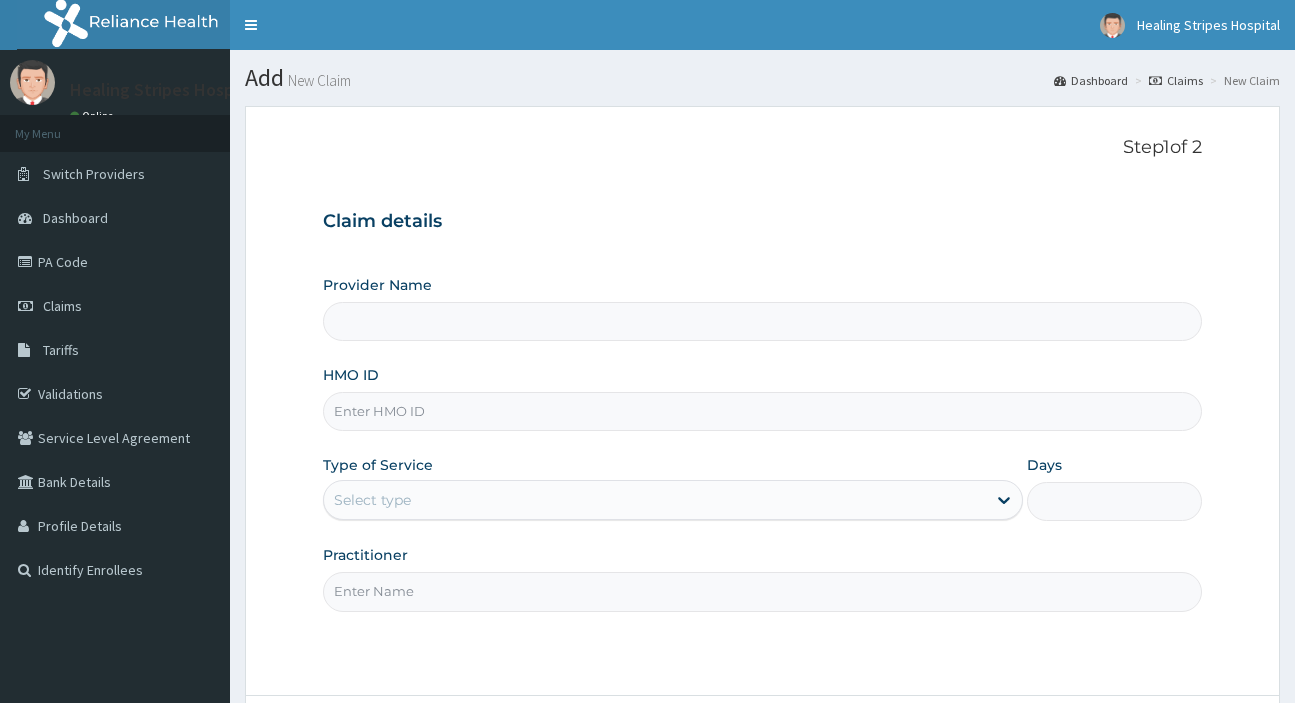 type on "Healing Stripes Hospital" 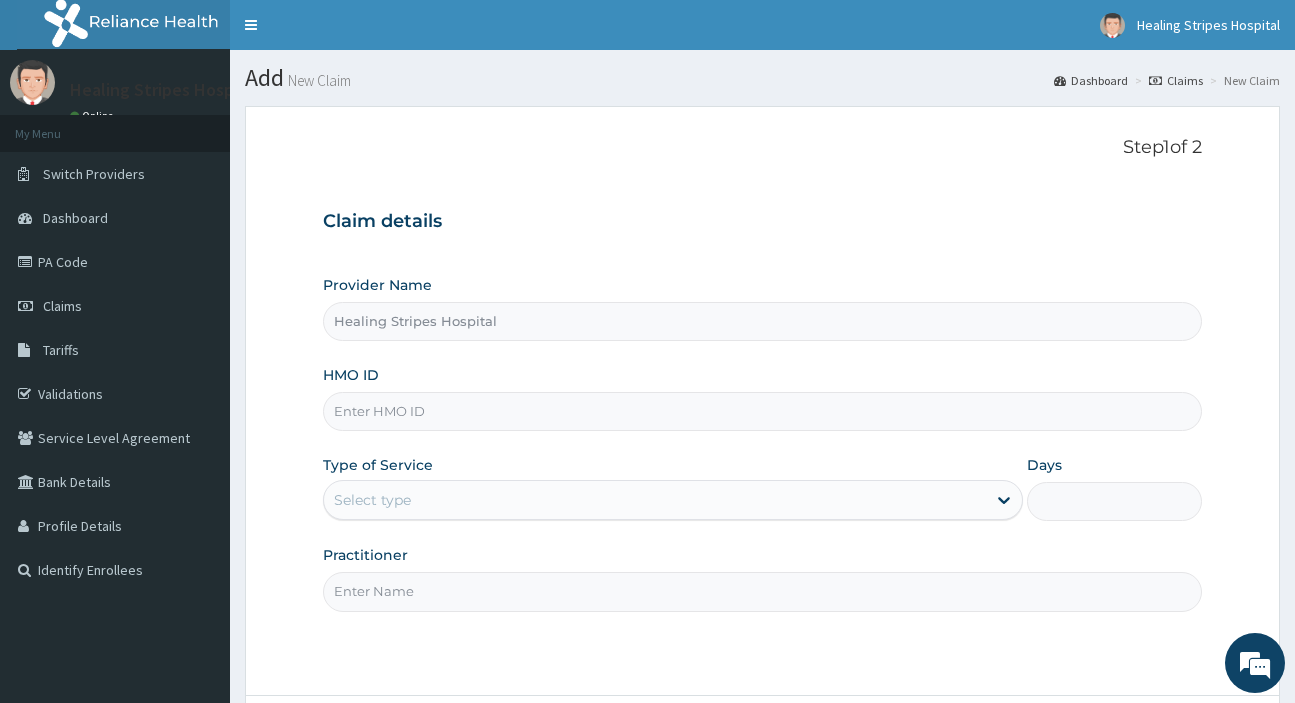 scroll, scrollTop: 0, scrollLeft: 0, axis: both 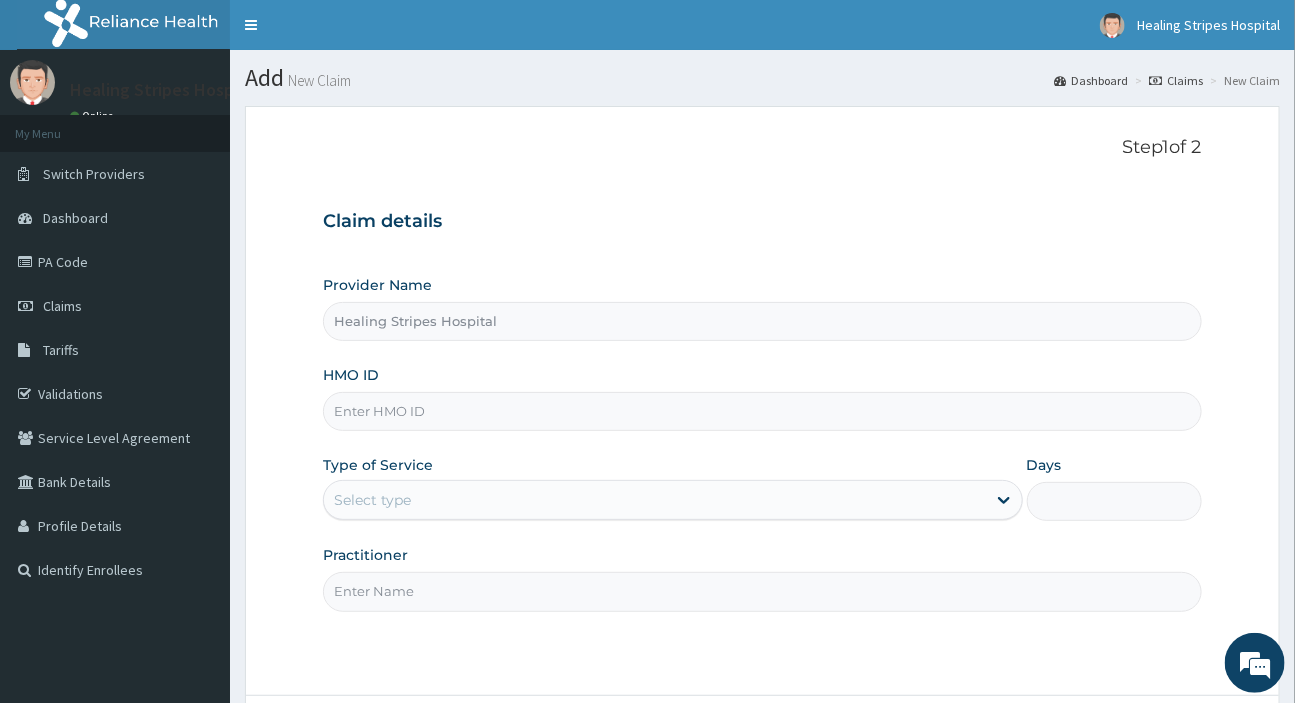 click on "HMO ID" at bounding box center [762, 411] 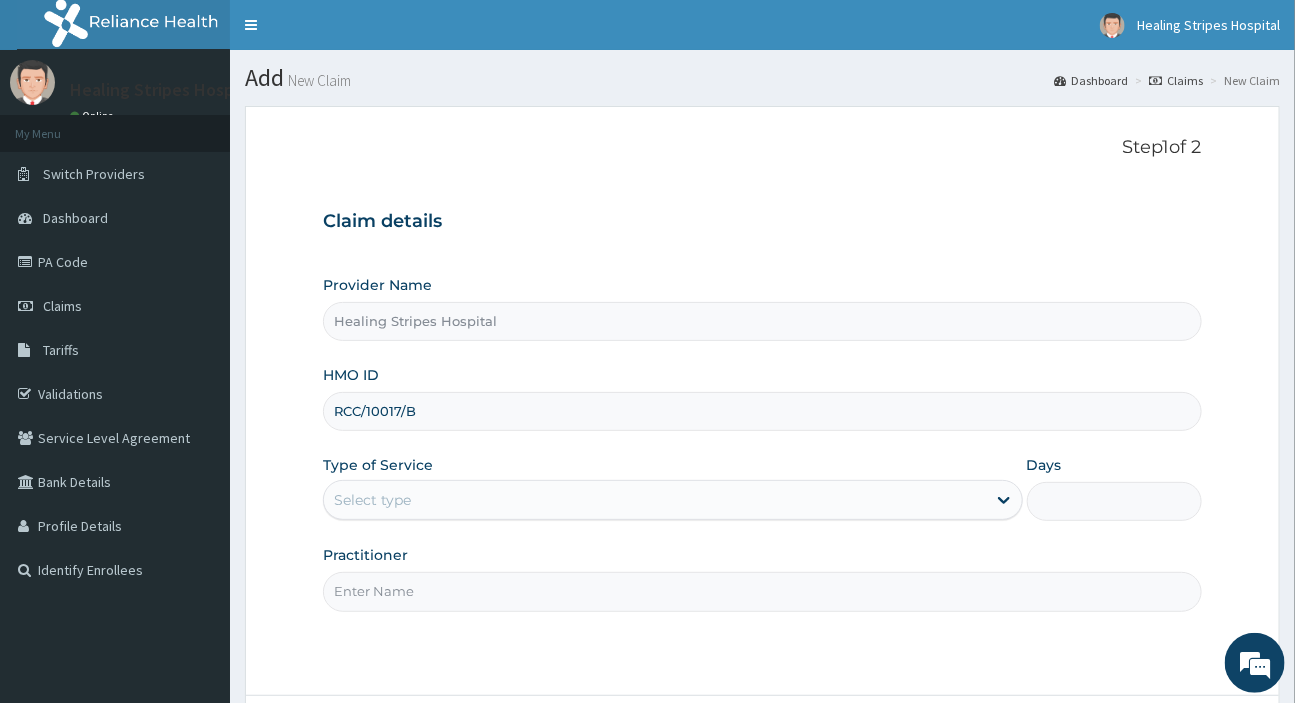 type on "RCC/10017/B" 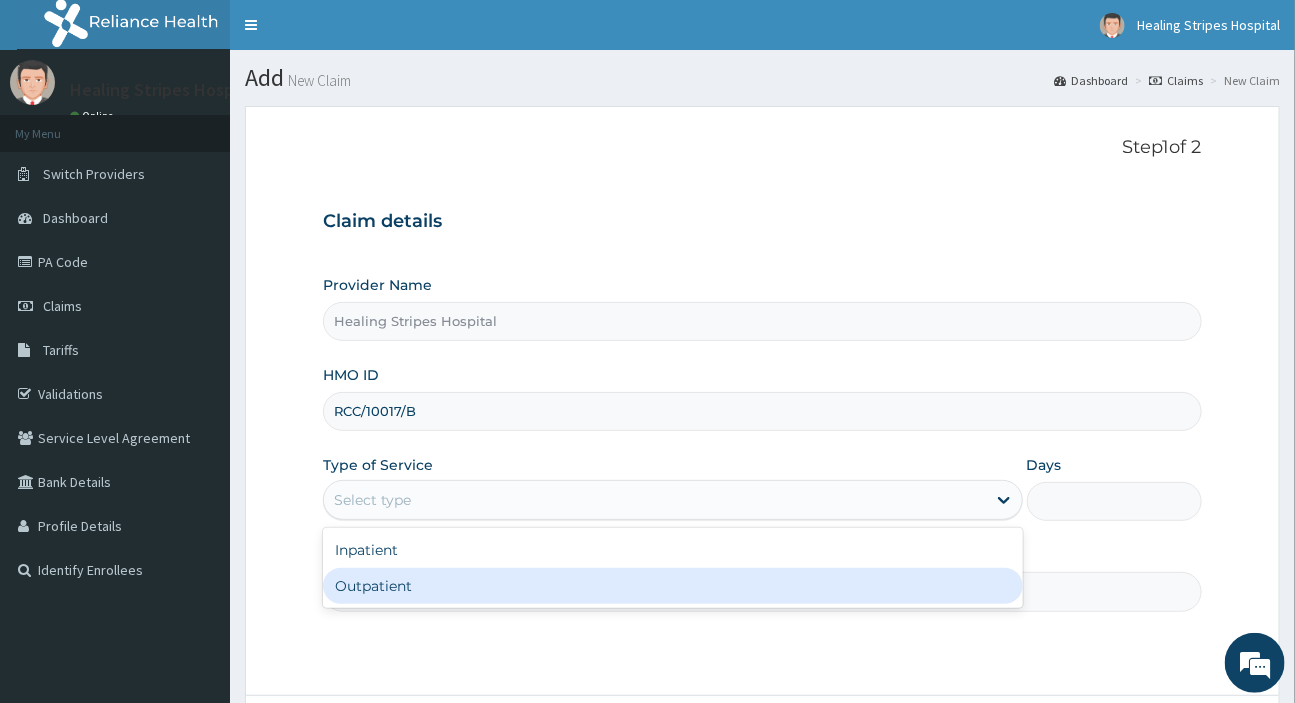 click on "Outpatient" at bounding box center [672, 586] 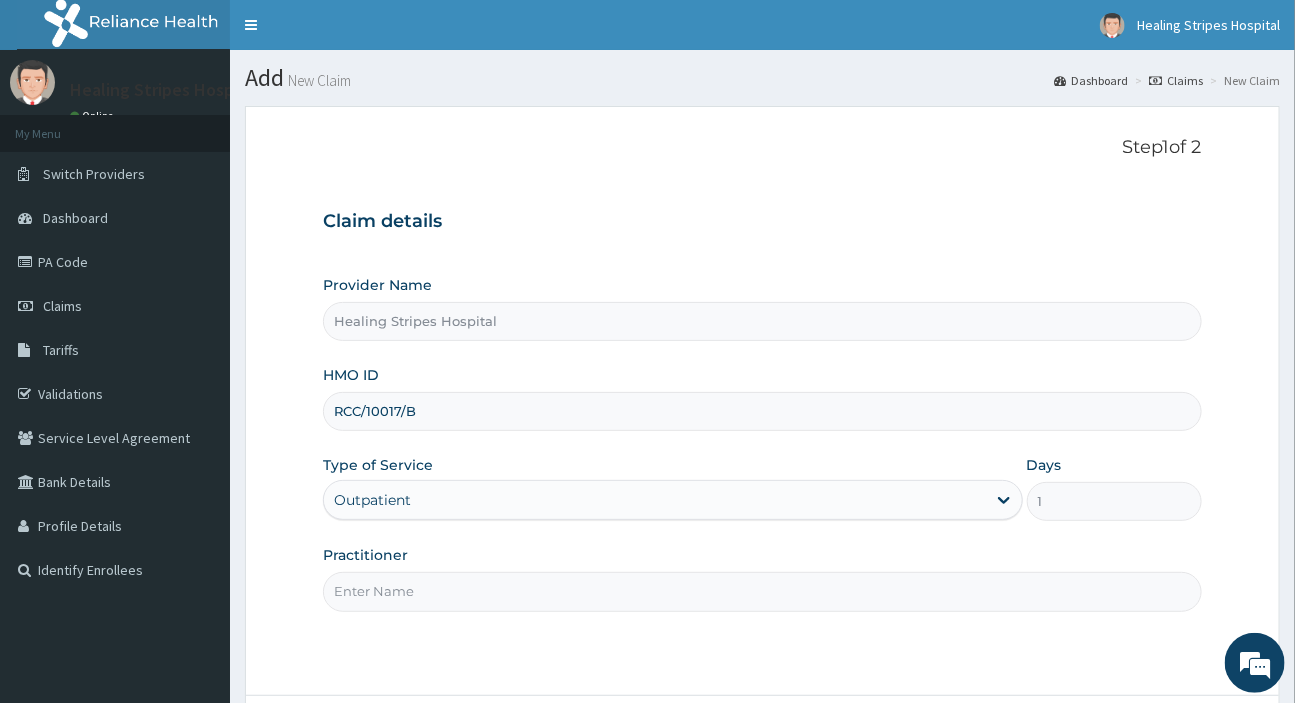 scroll, scrollTop: 171, scrollLeft: 0, axis: vertical 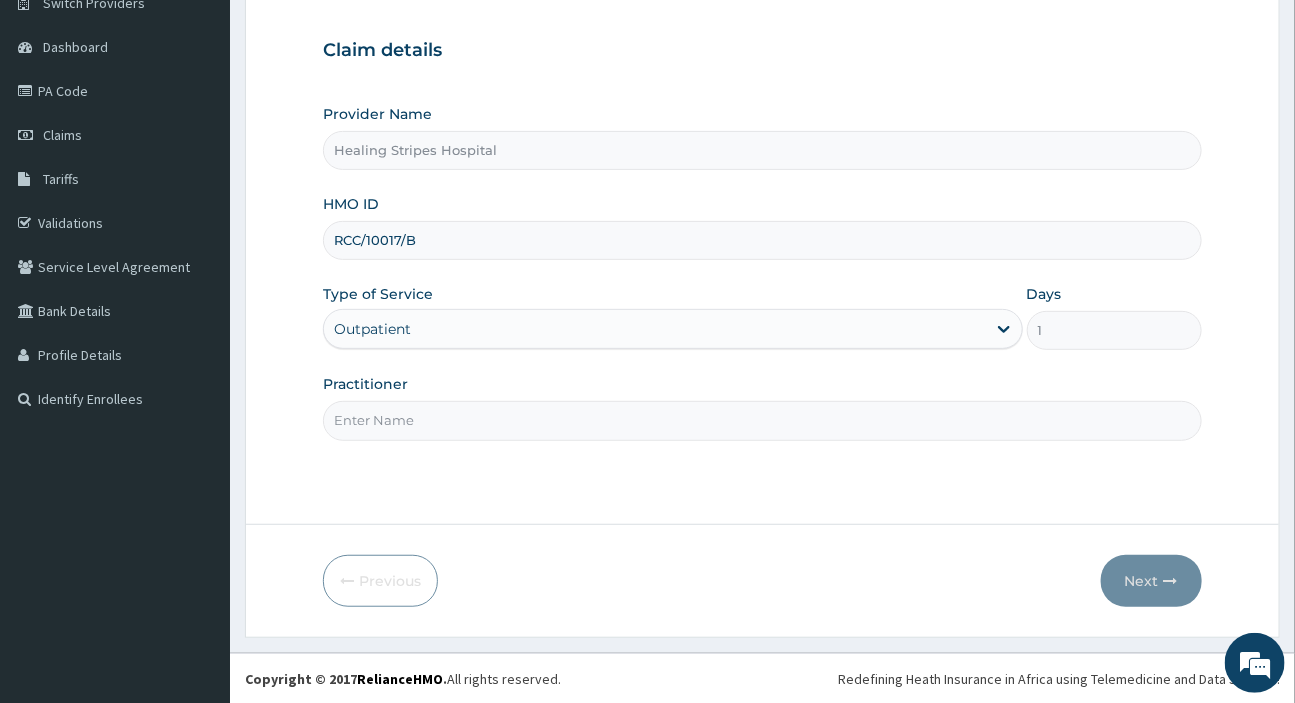 click on "Practitioner" at bounding box center (762, 420) 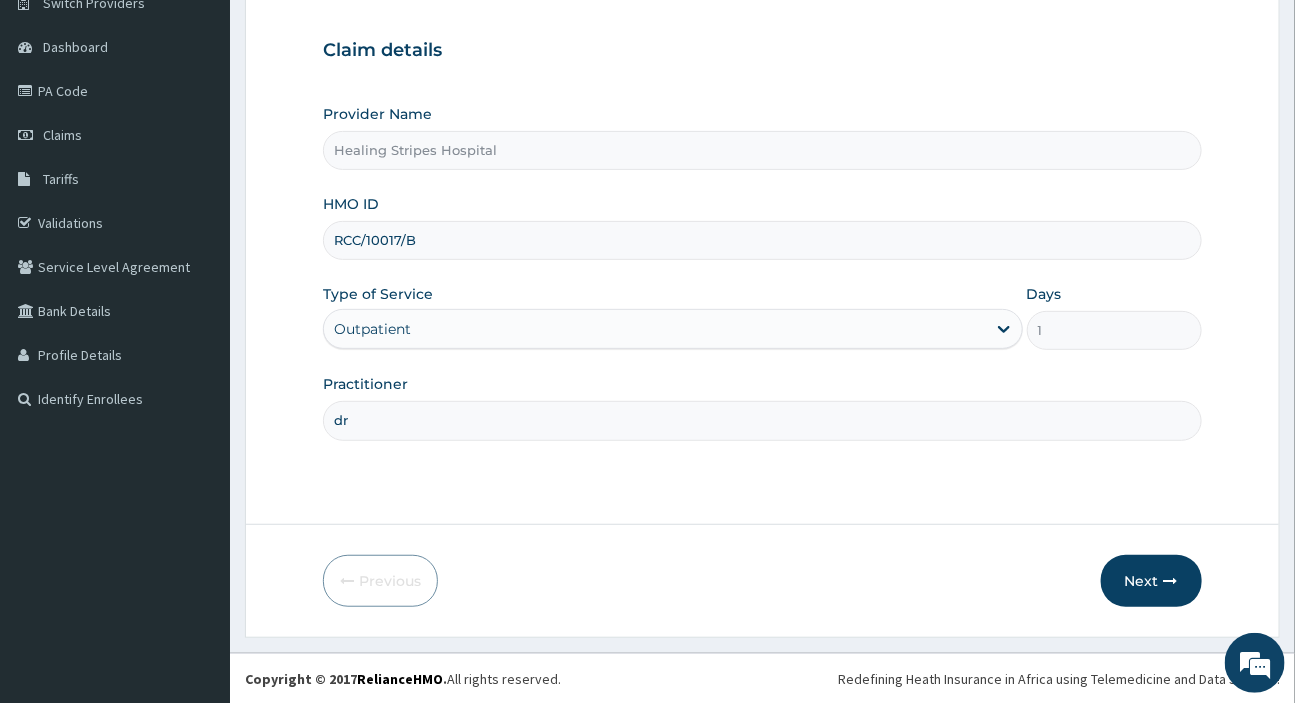 type on "d" 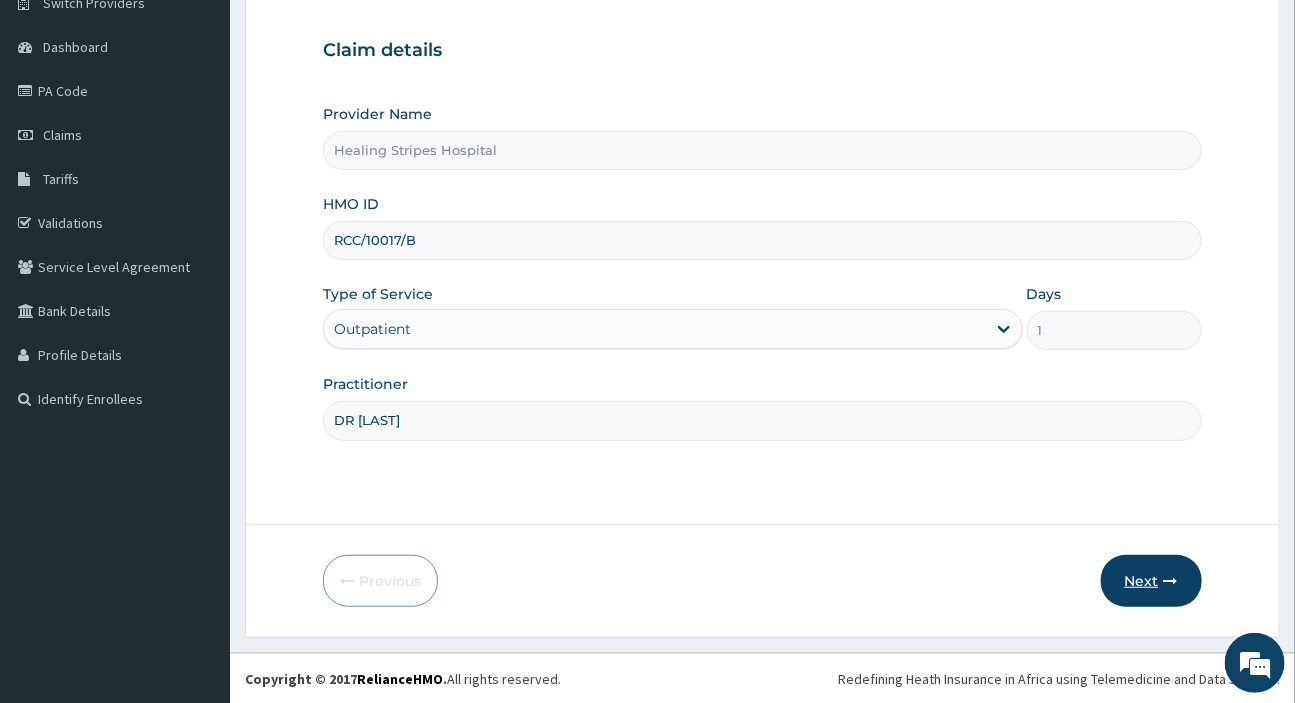 type on "DR EMMA" 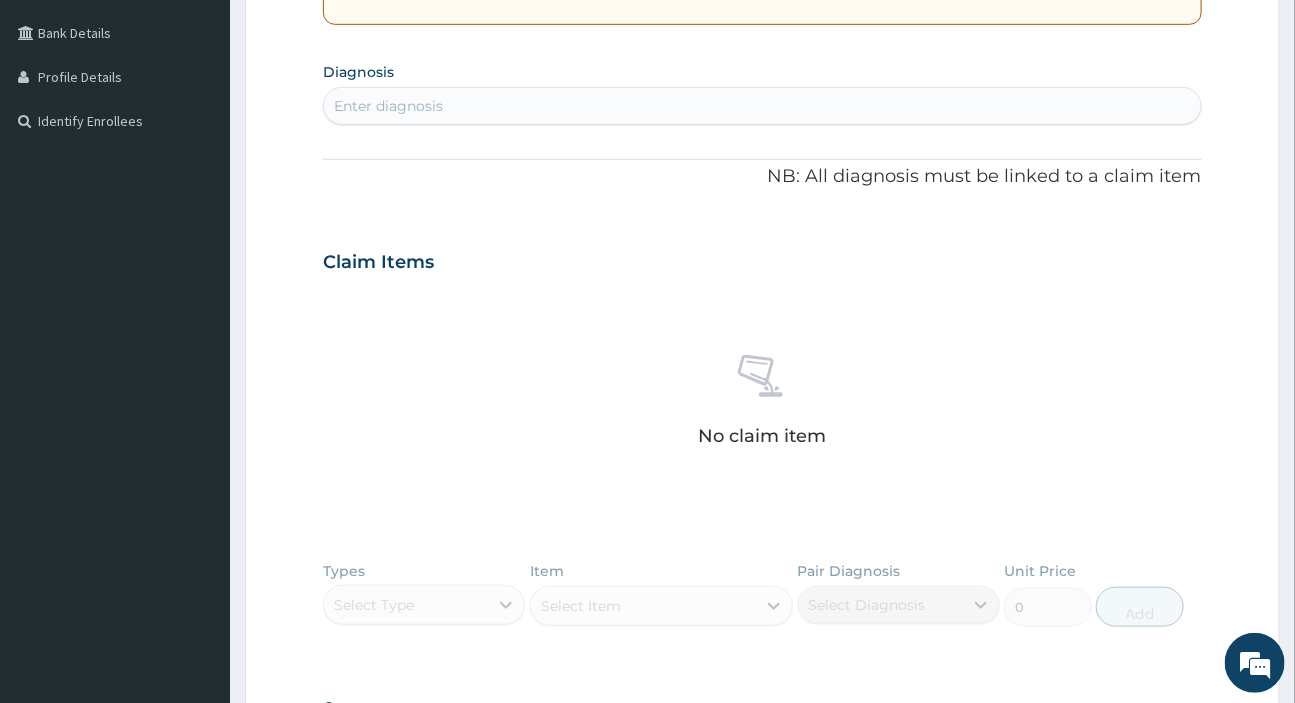 scroll, scrollTop: 353, scrollLeft: 0, axis: vertical 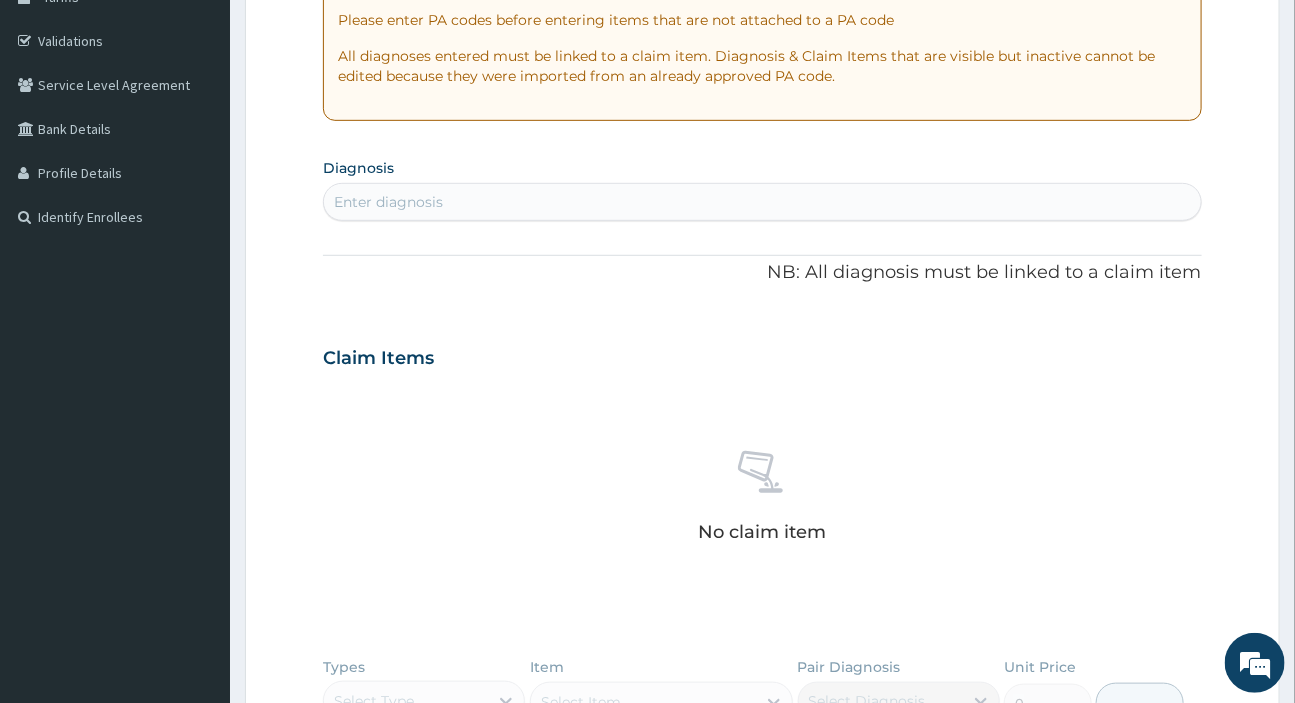 click on "Enter diagnosis" at bounding box center (762, 202) 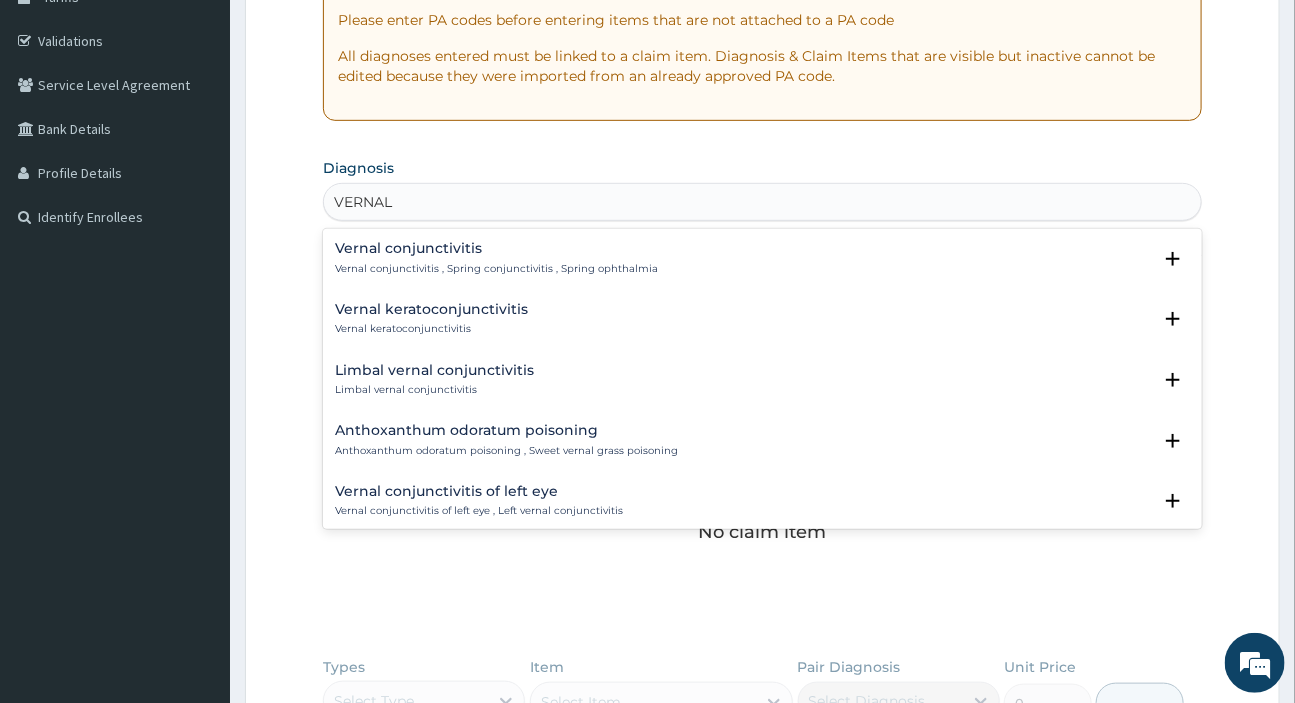 type on "VERNAL C" 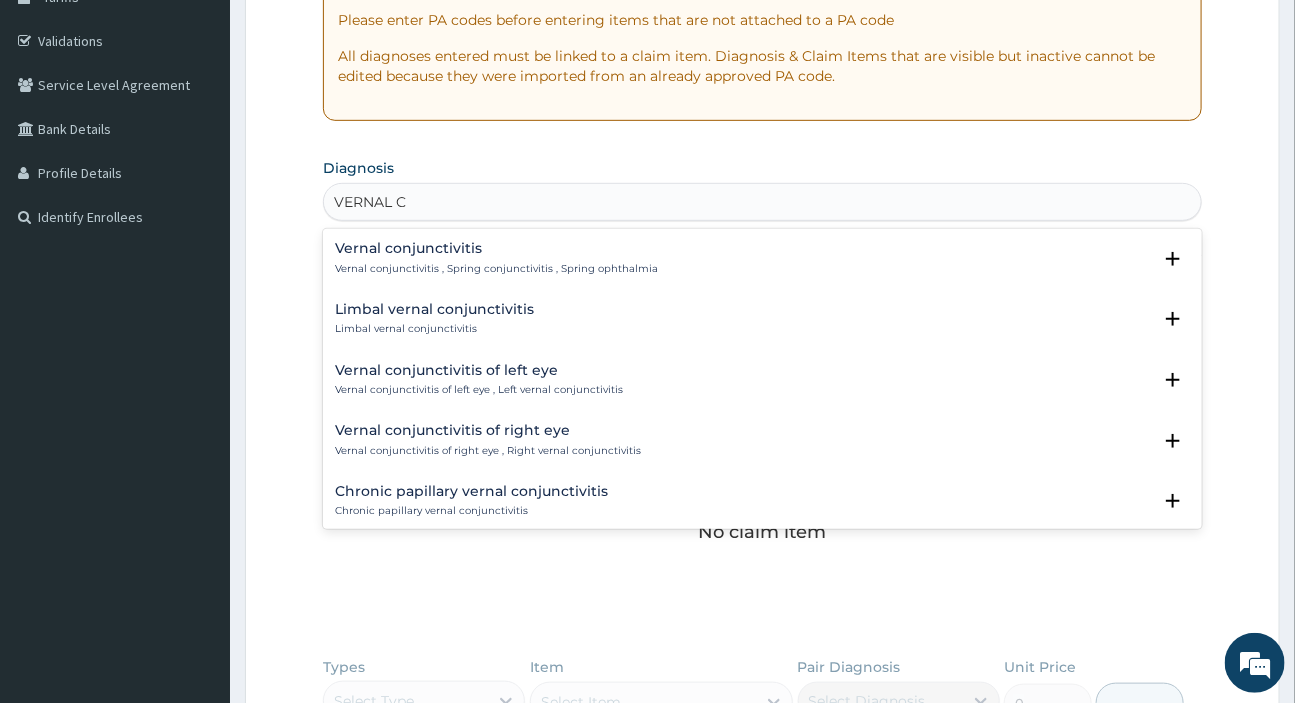 click on "Vernal conjunctivitis , Spring conjunctivitis , Spring ophthalmia" at bounding box center (496, 269) 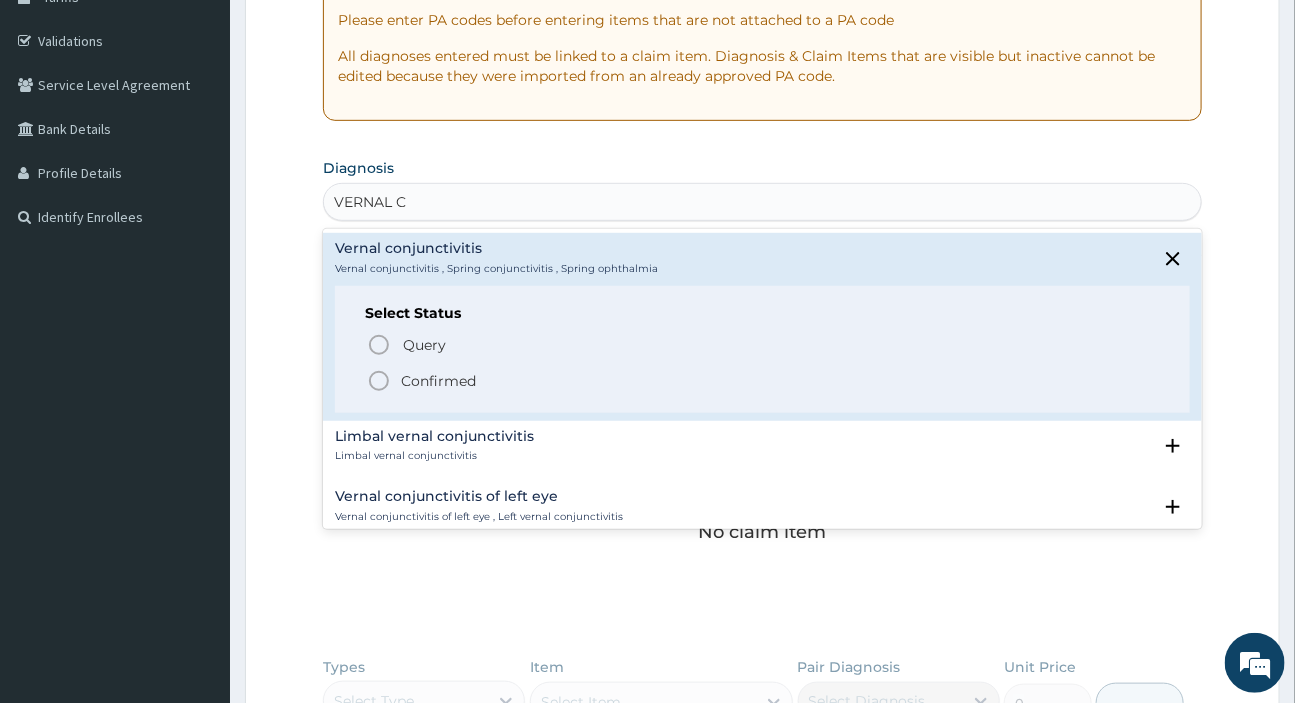 click on "Confirmed" at bounding box center [438, 381] 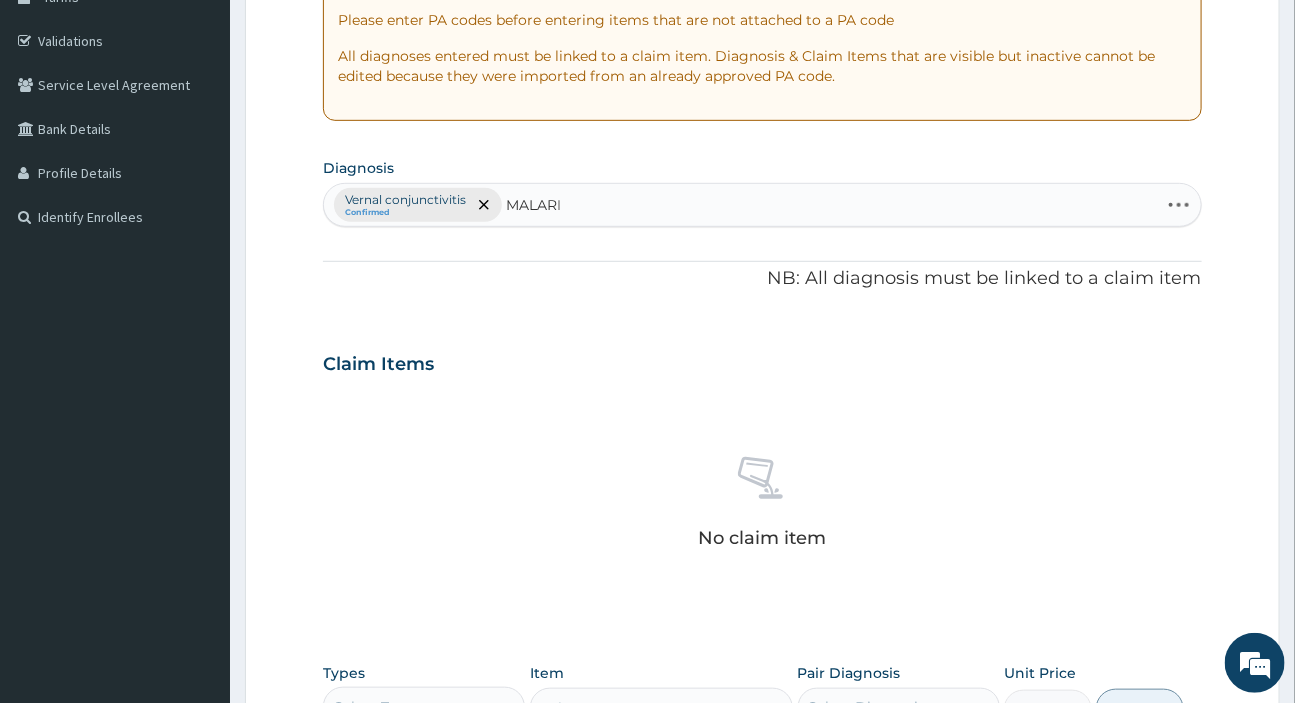 type on "MALARIA" 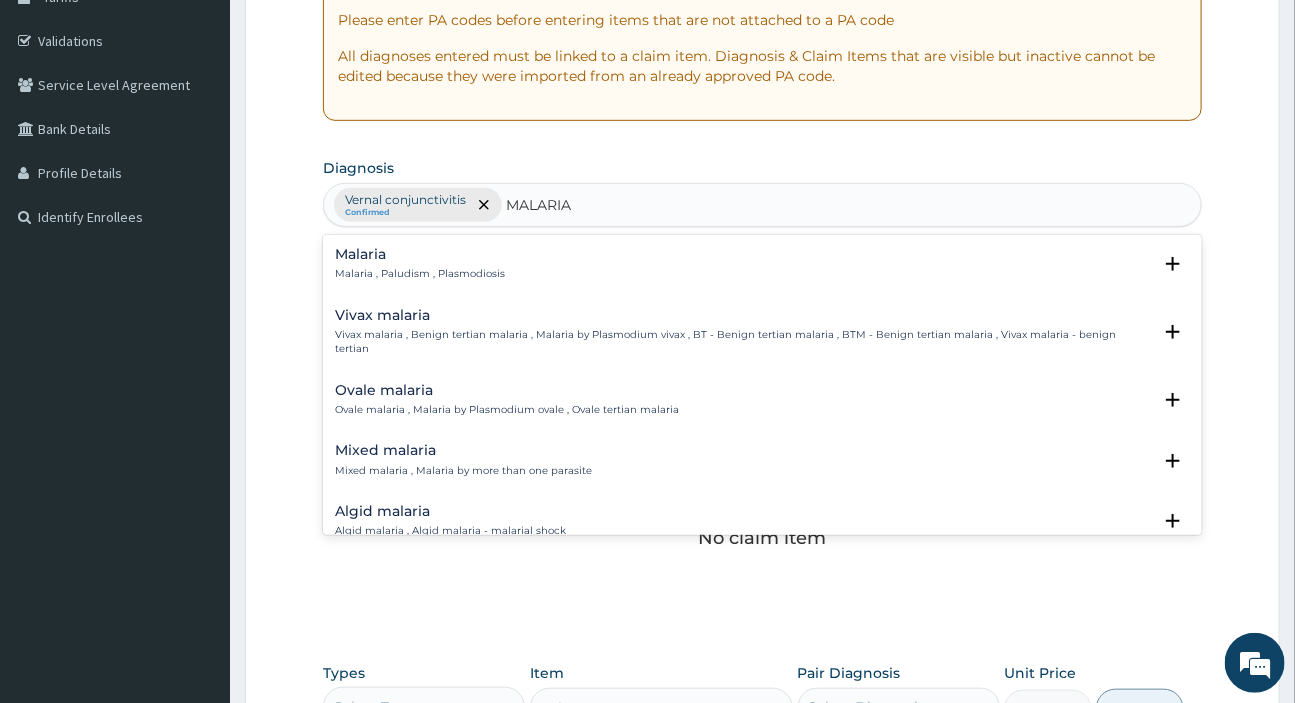 click on "Malaria" at bounding box center (420, 254) 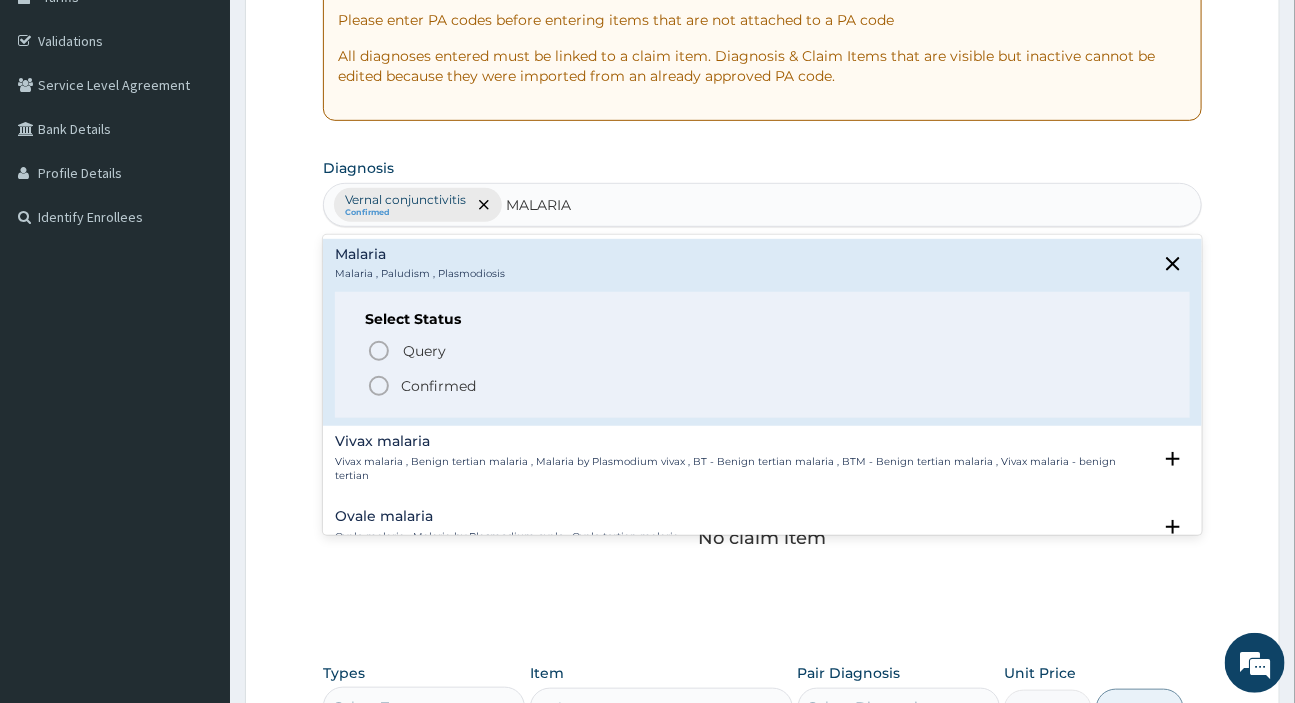 click on "Confirmed" at bounding box center [438, 386] 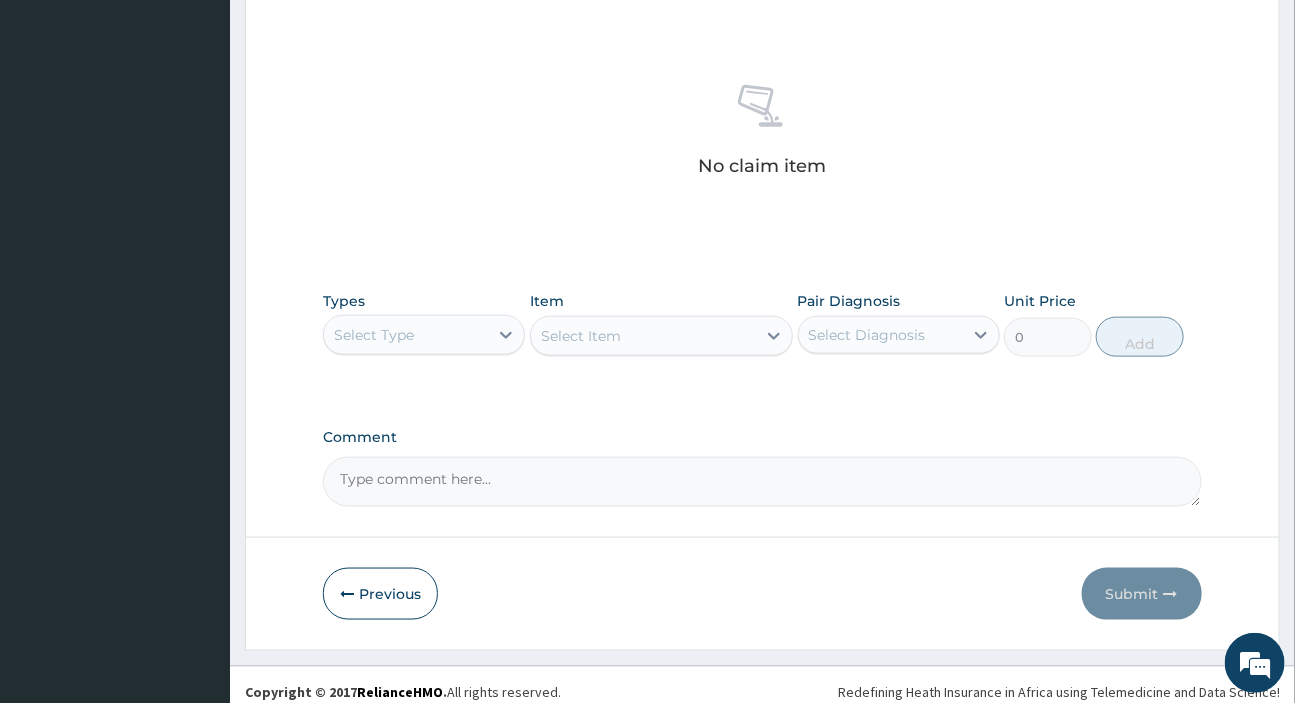 scroll, scrollTop: 738, scrollLeft: 0, axis: vertical 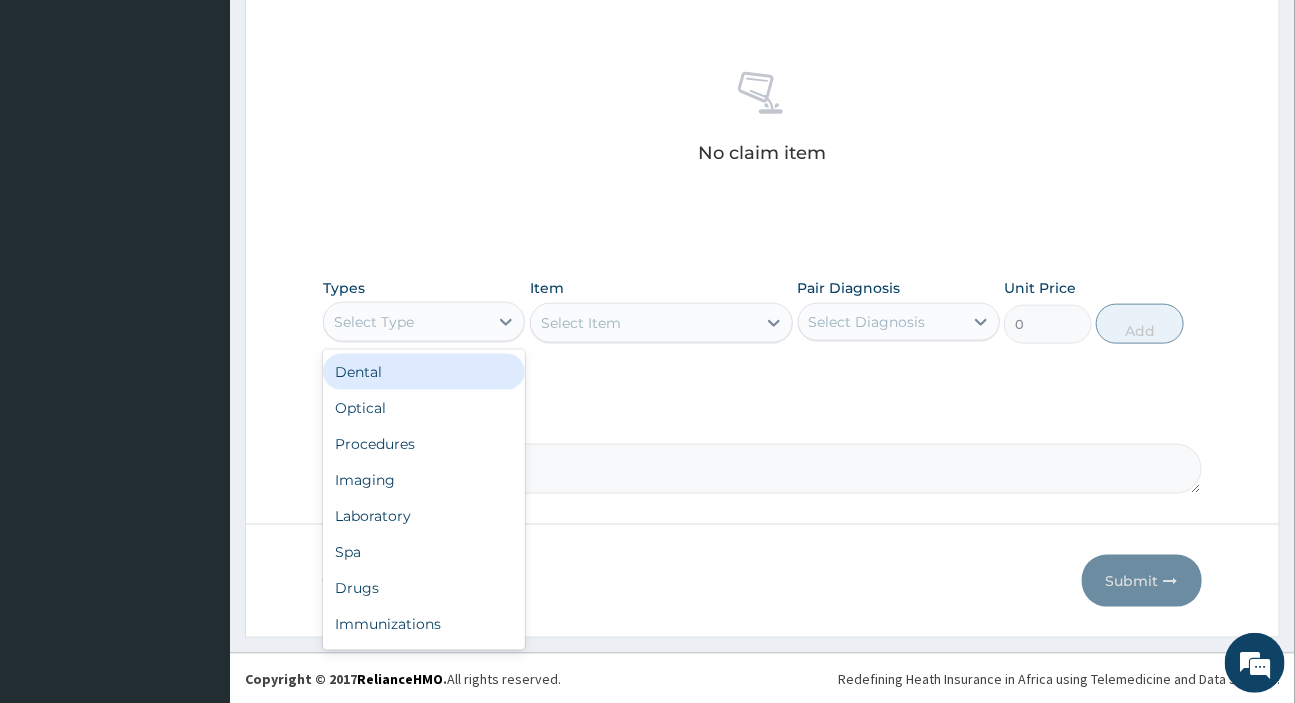click on "Select Type" at bounding box center [374, 322] 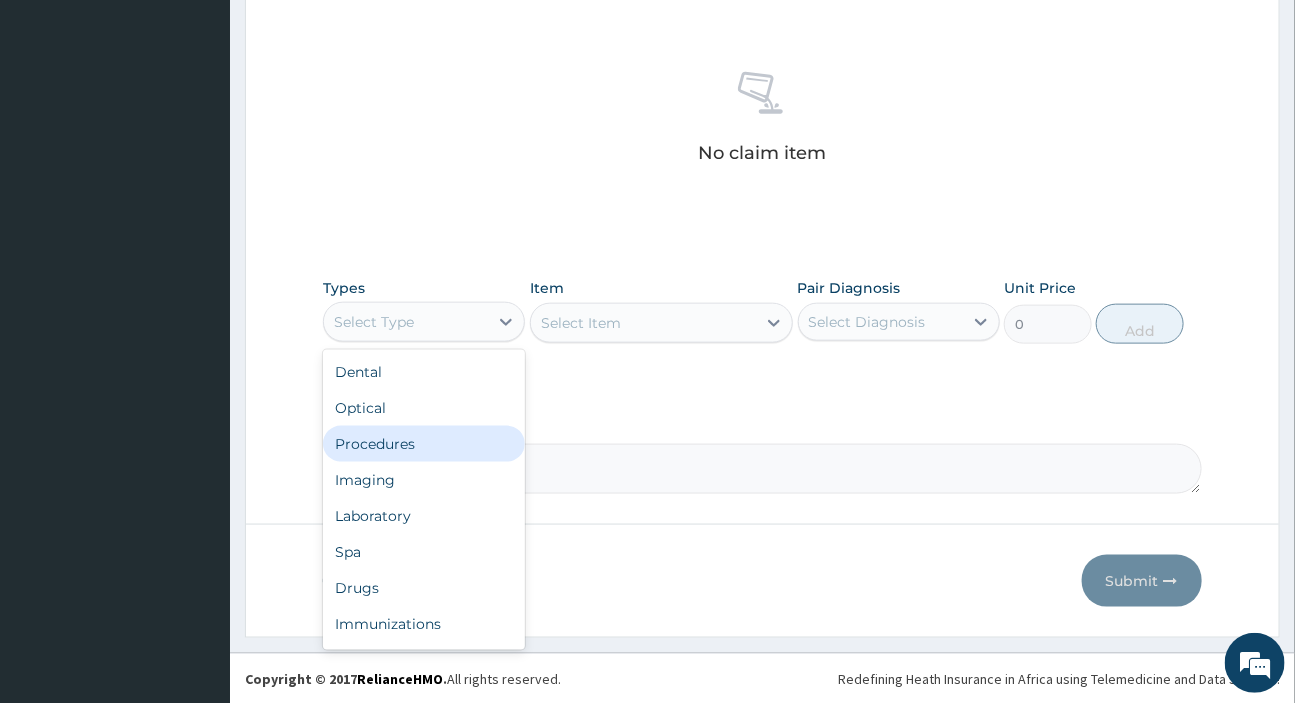 click on "Procedures" at bounding box center (424, 444) 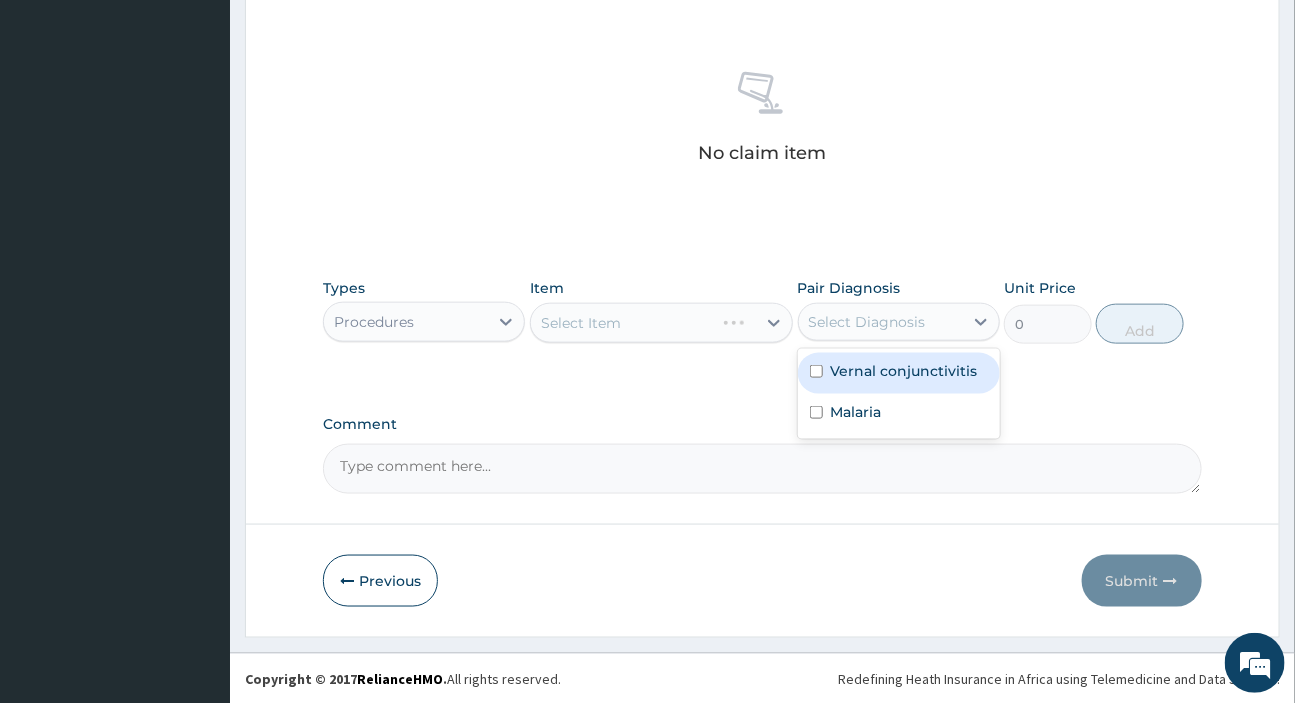 click on "Select Diagnosis" at bounding box center (867, 322) 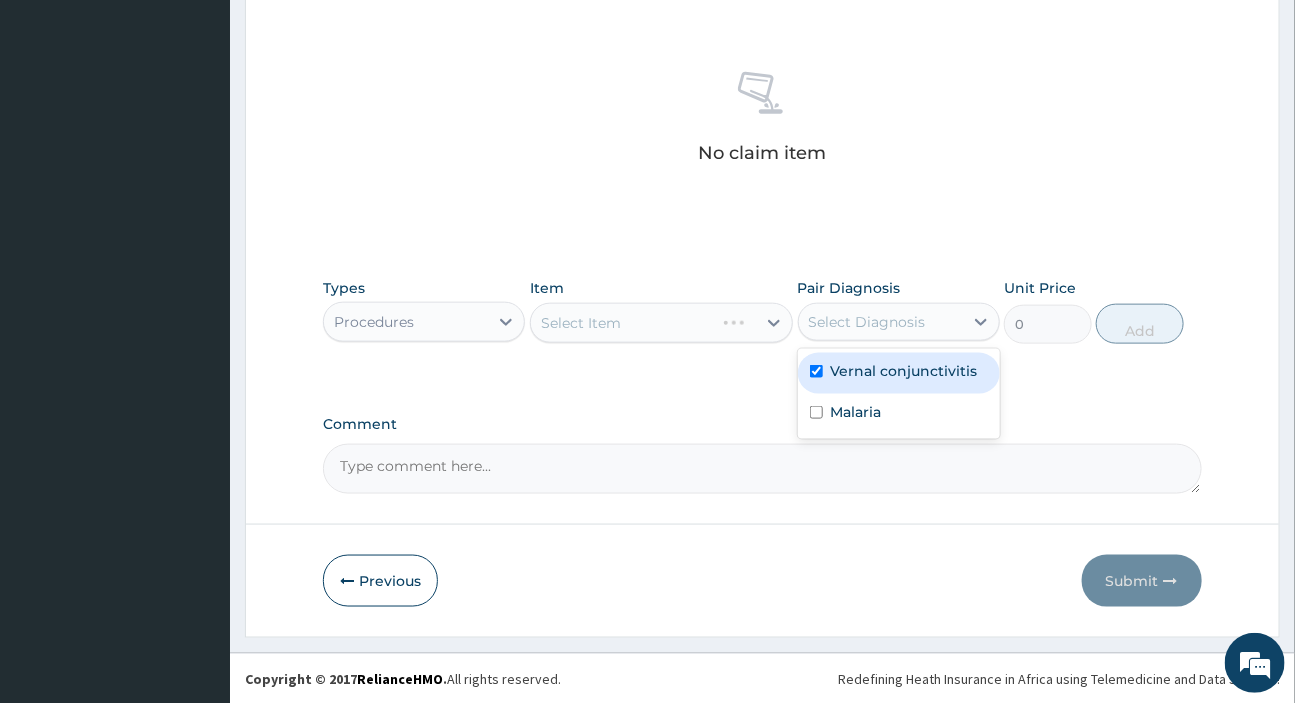 checkbox on "true" 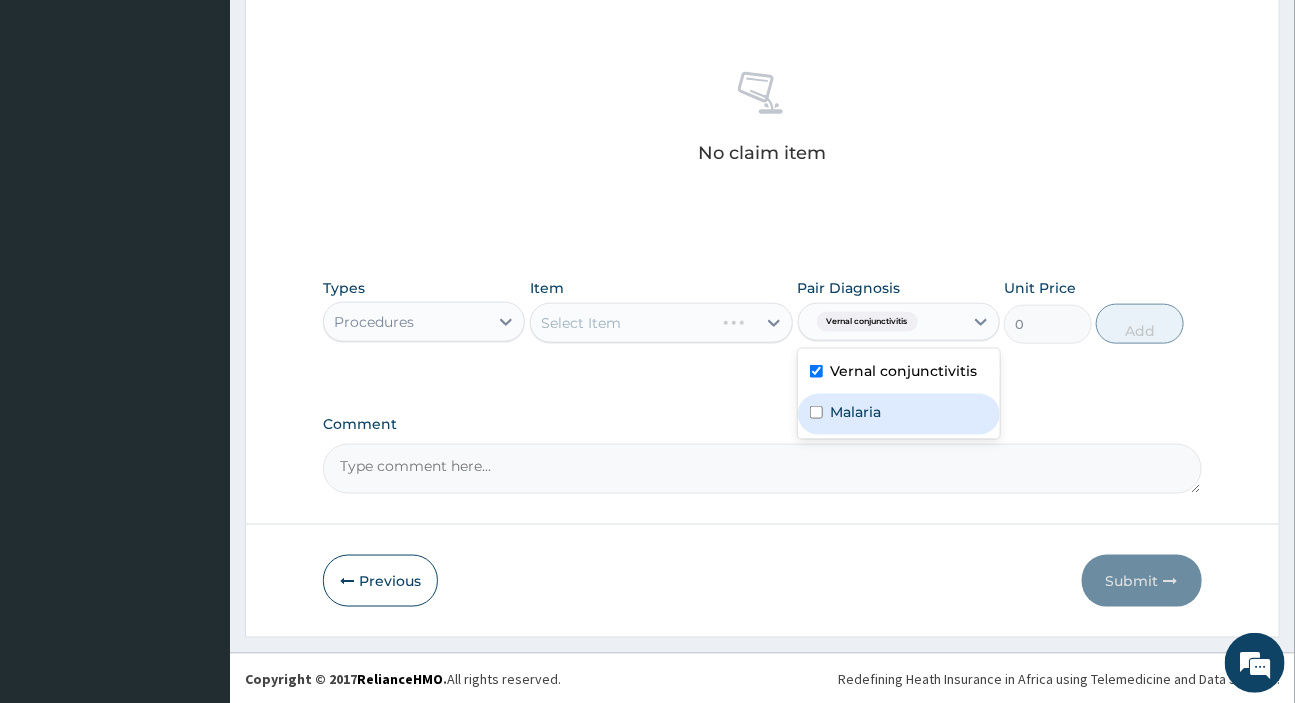 click on "Malaria" at bounding box center (856, 412) 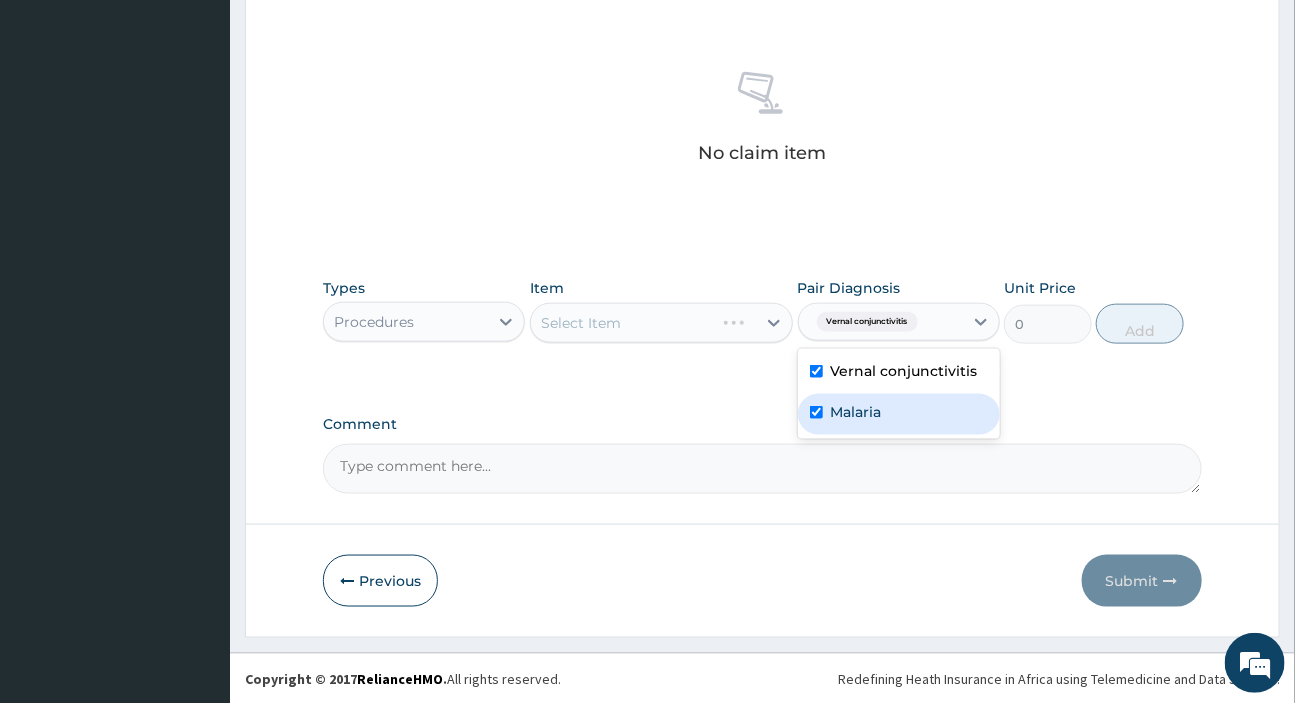 checkbox on "true" 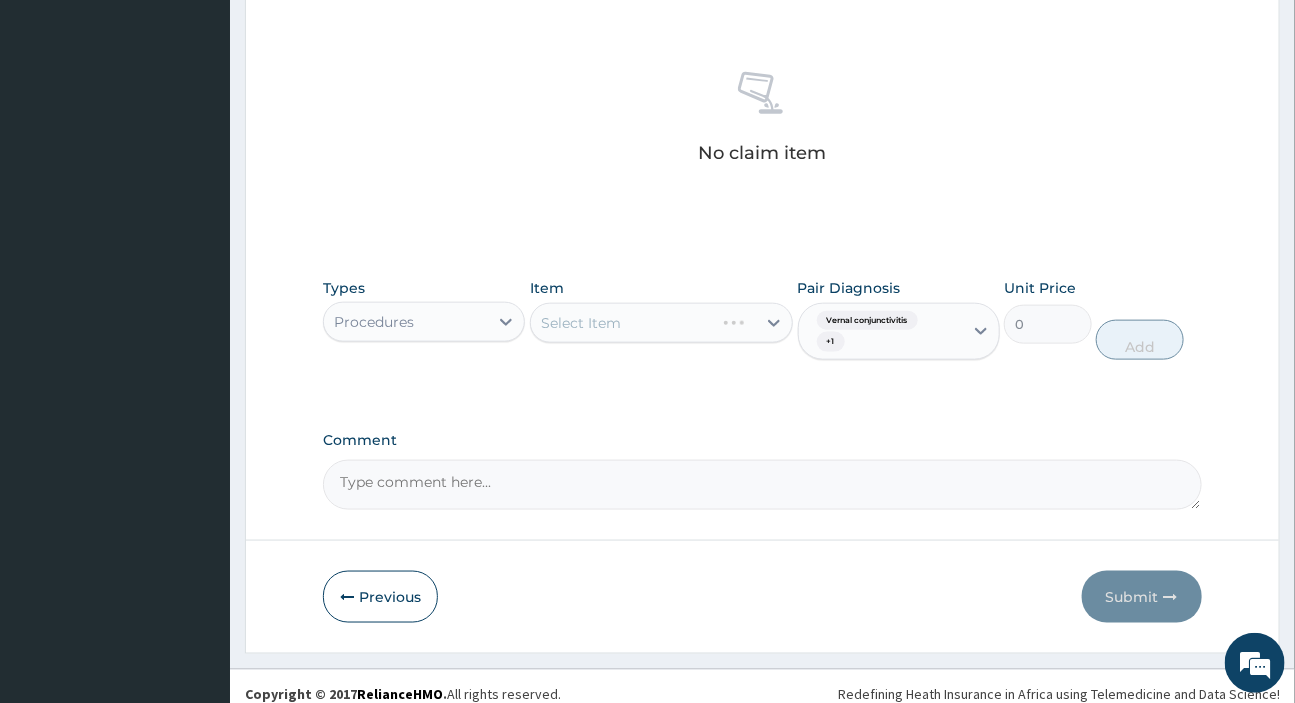 click on "Select Item" at bounding box center [661, 323] 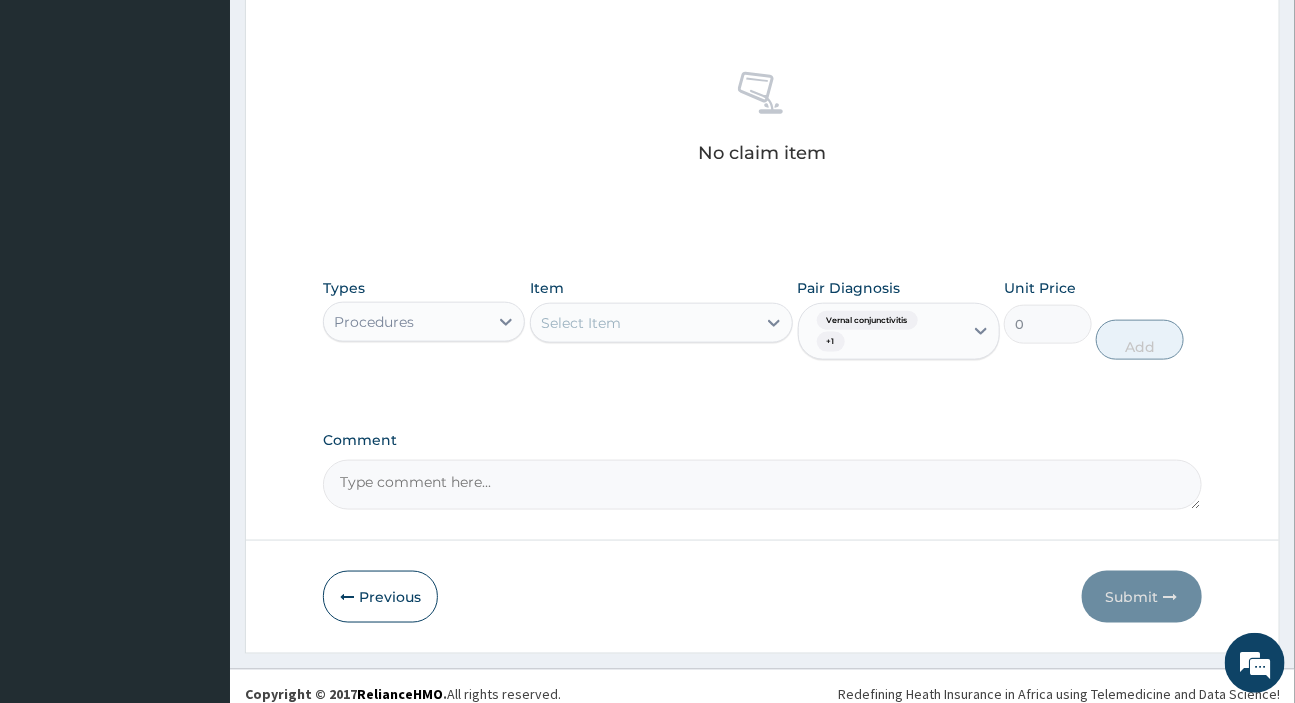 click on "Select Item" at bounding box center (643, 323) 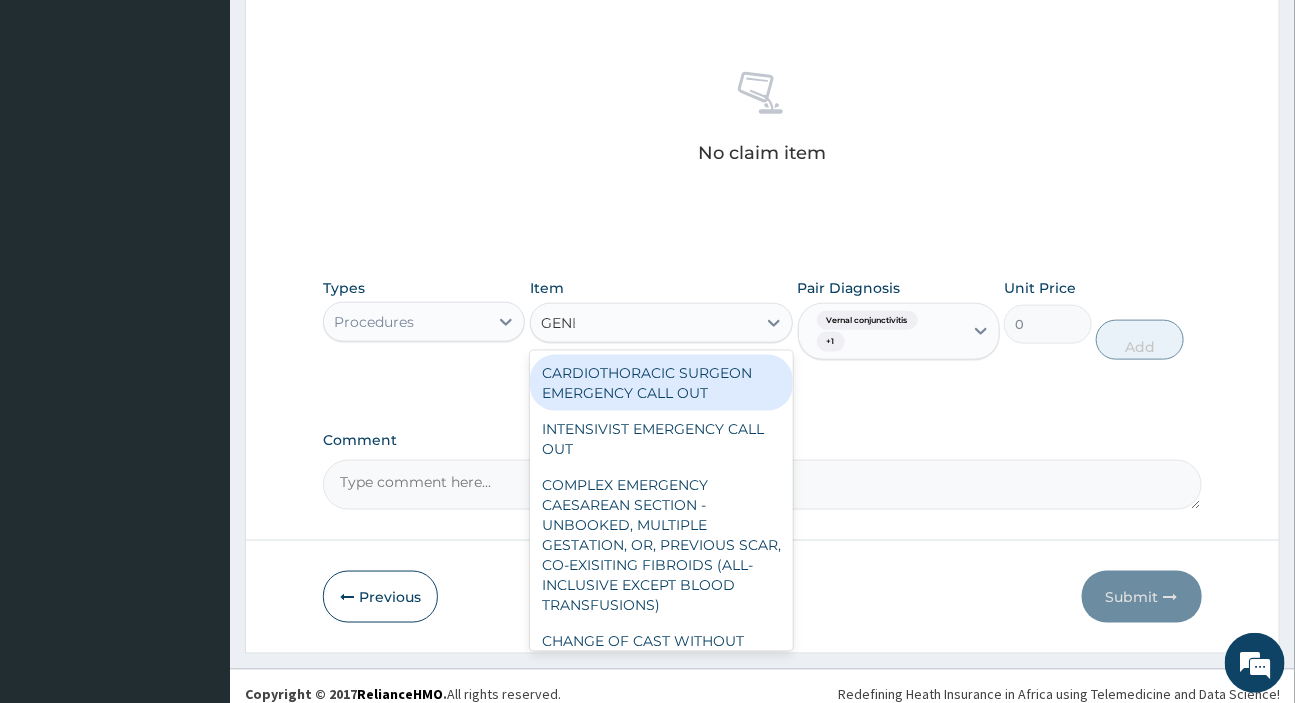 type on "GENER" 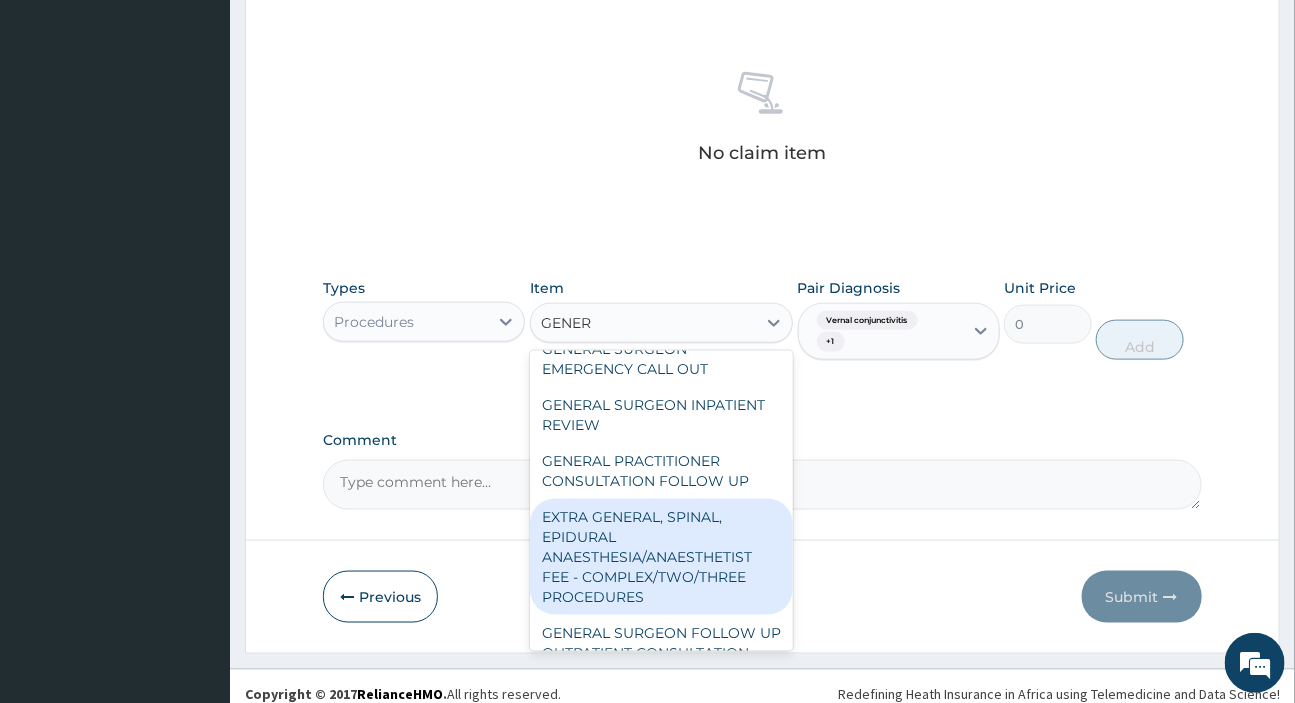 scroll, scrollTop: 454, scrollLeft: 0, axis: vertical 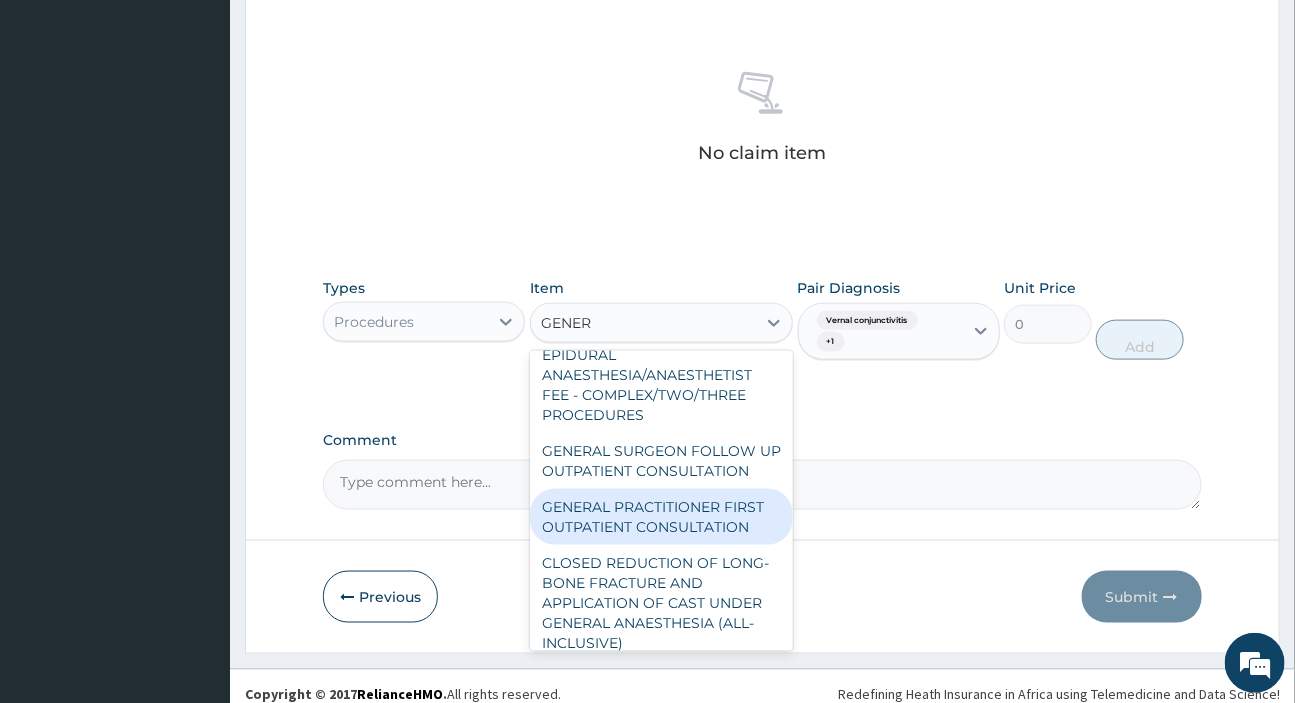 click on "GENERAL PRACTITIONER FIRST OUTPATIENT CONSULTATION" at bounding box center [661, 517] 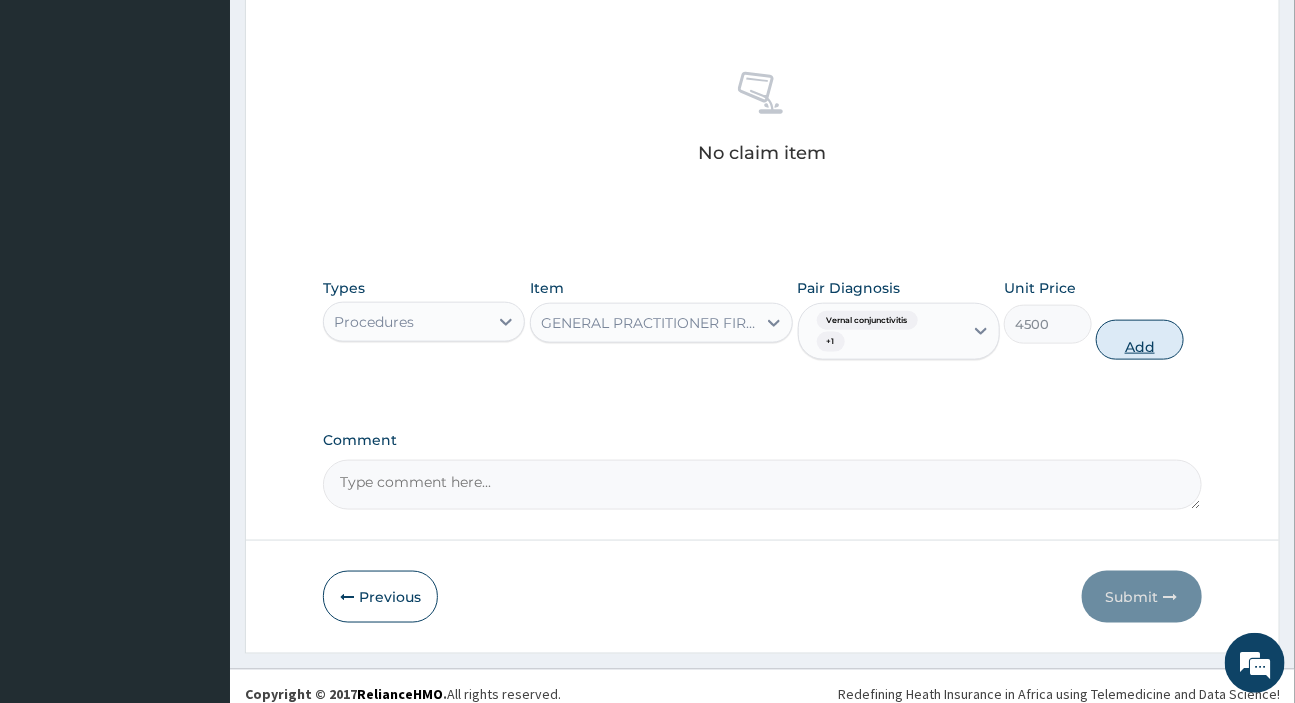 click on "Add" at bounding box center (1140, 340) 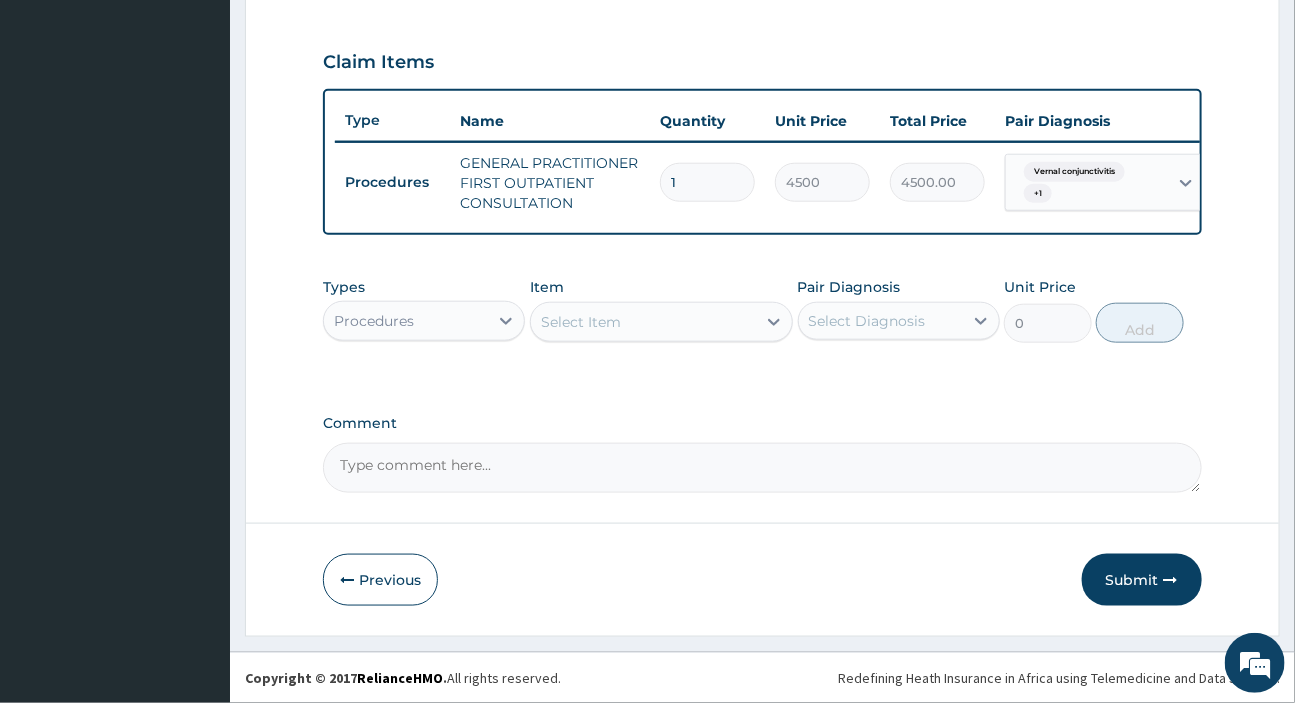 scroll, scrollTop: 667, scrollLeft: 0, axis: vertical 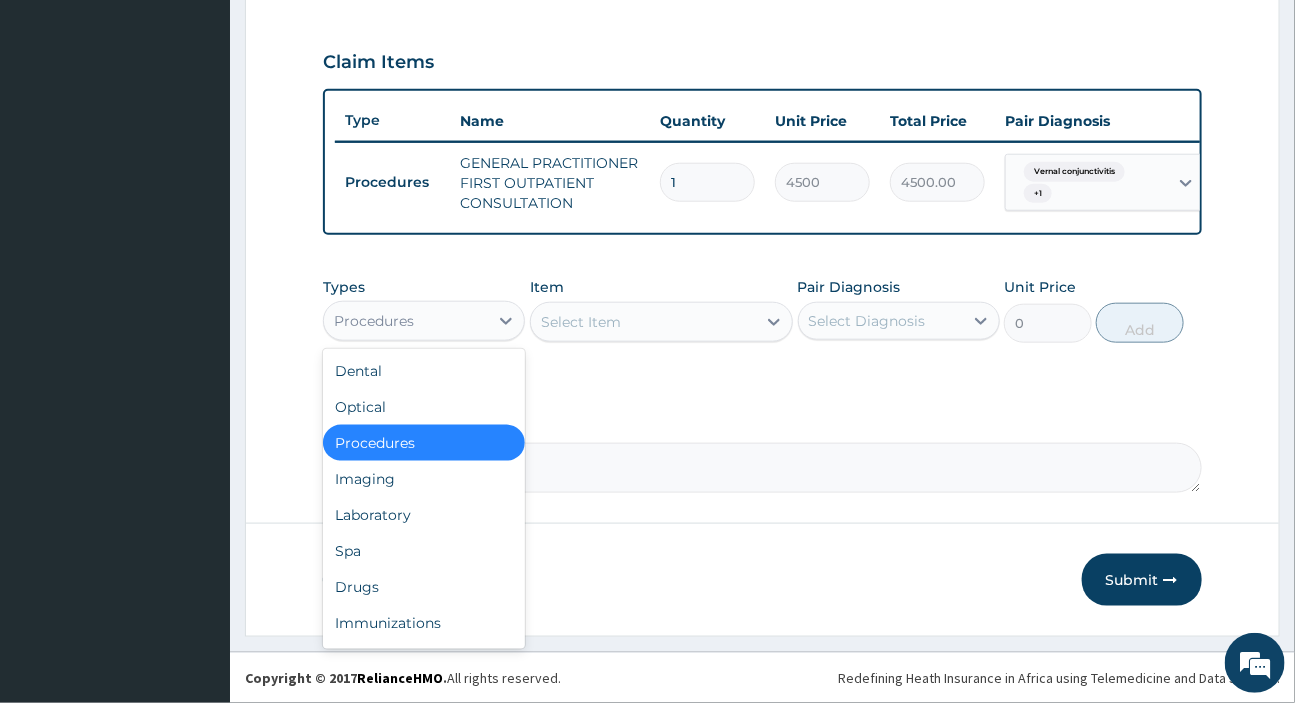 click on "Procedures" at bounding box center [374, 321] 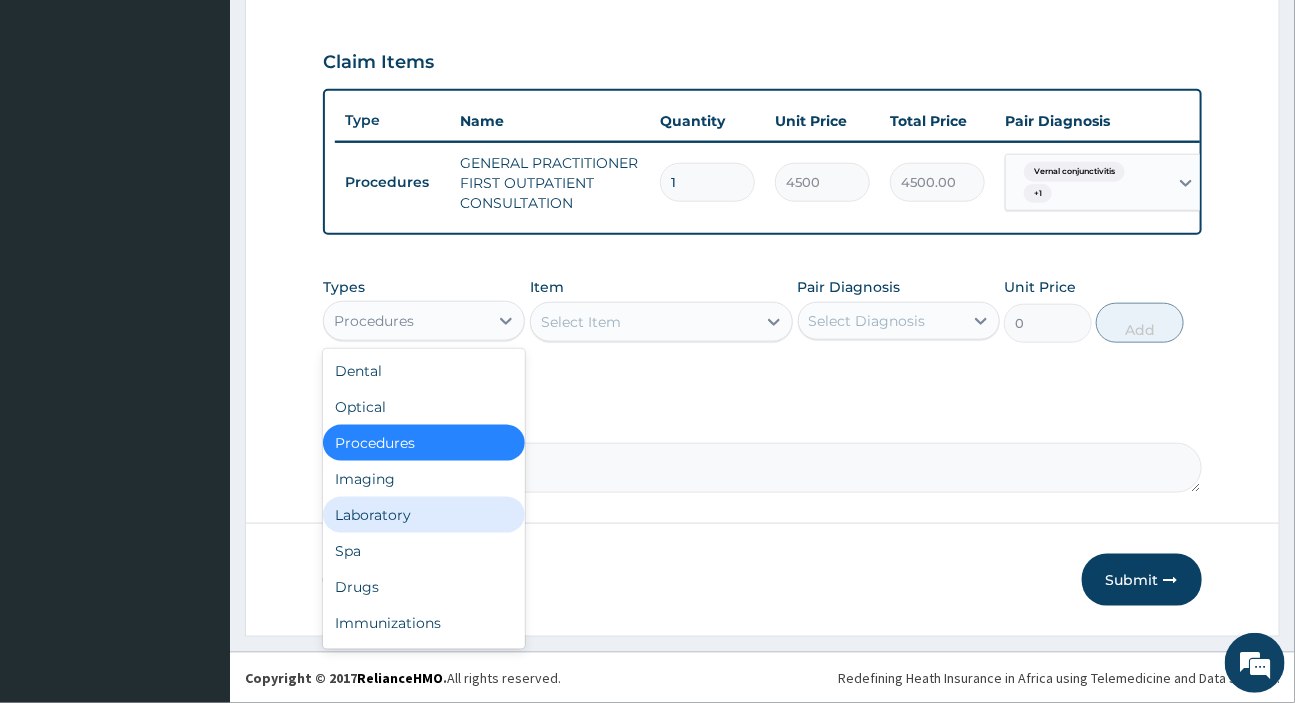 click on "Laboratory" at bounding box center [424, 515] 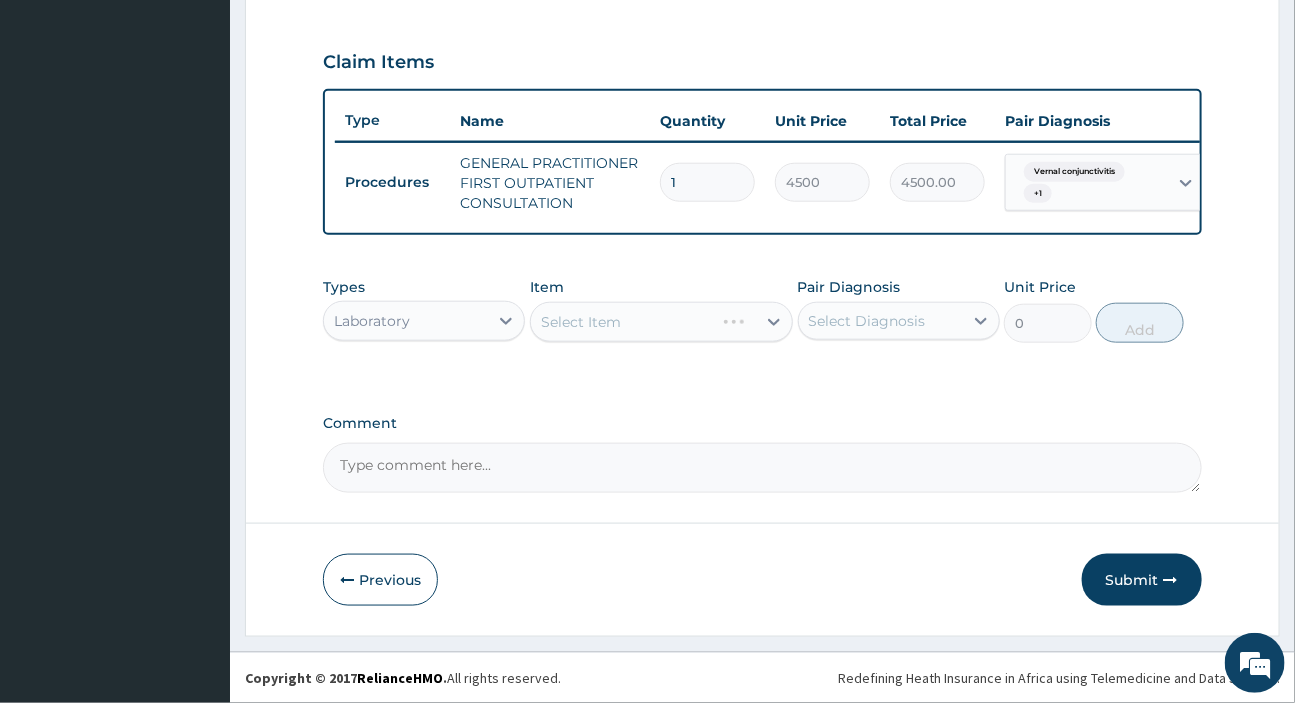 click on "Select Diagnosis" at bounding box center (867, 321) 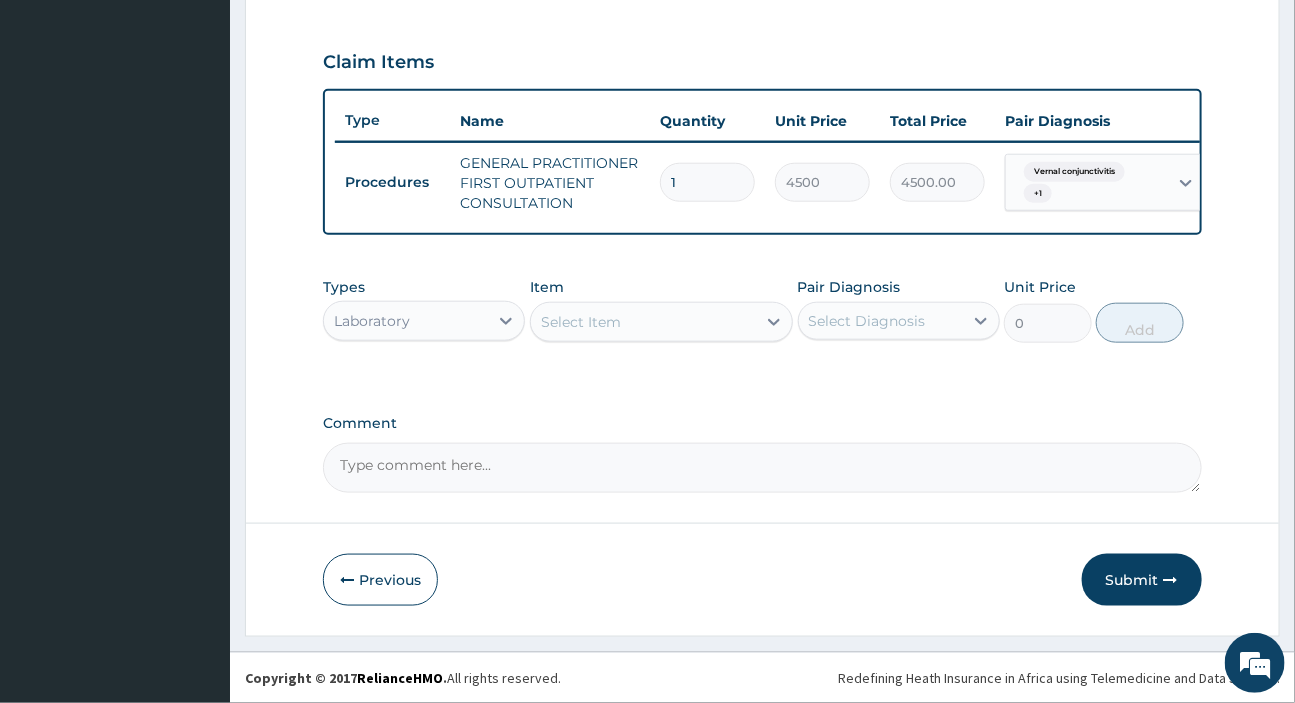 click on "Select Item" at bounding box center (581, 322) 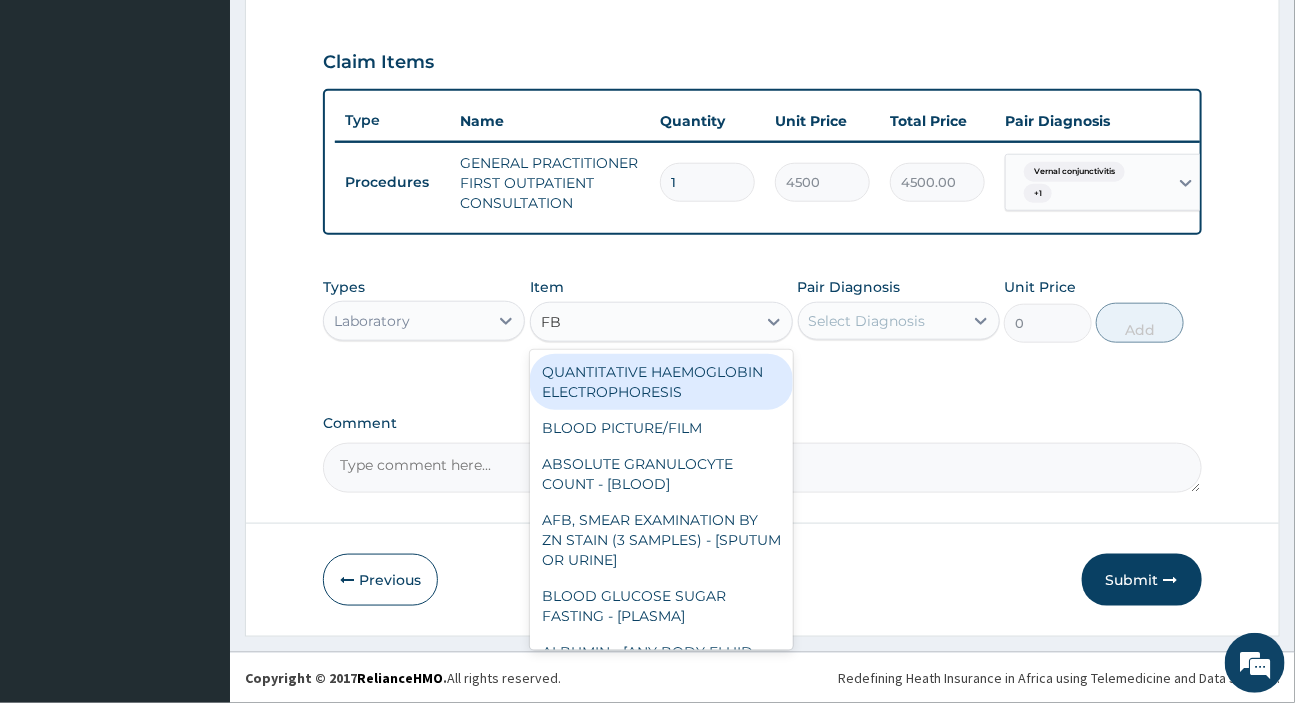 type on "FBC" 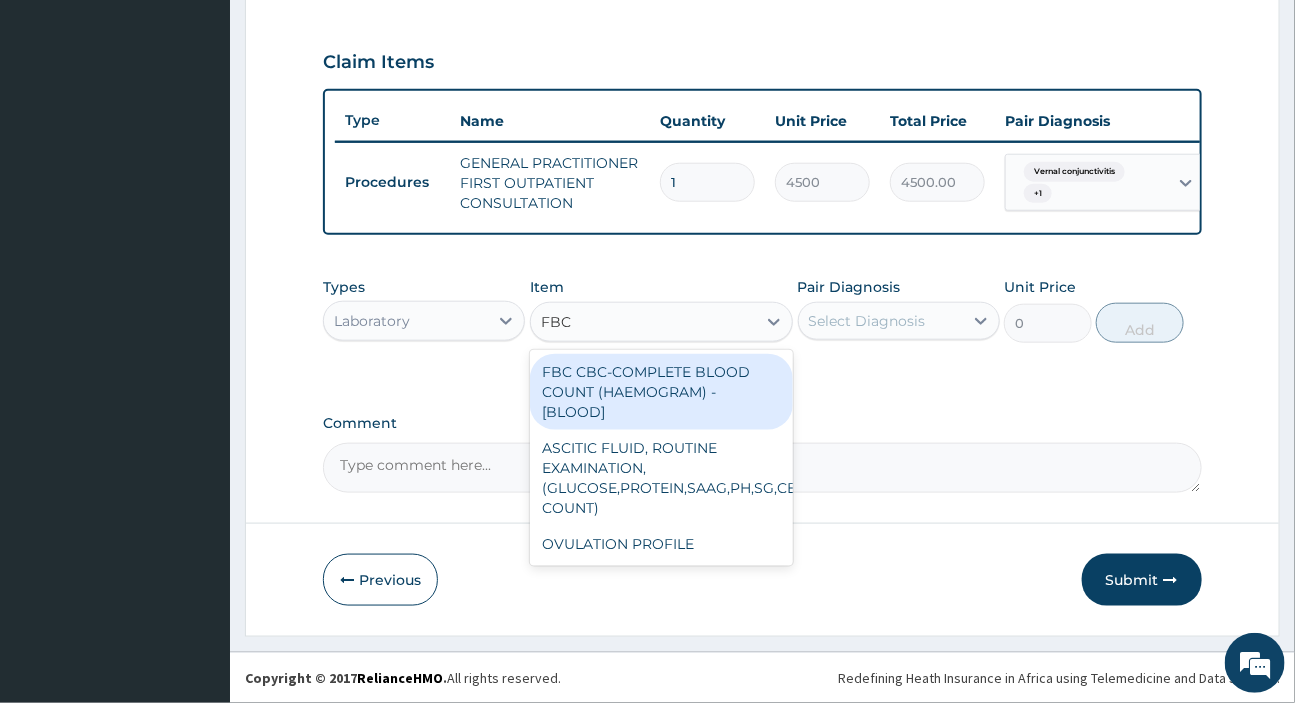click on "FBC CBC-COMPLETE BLOOD COUNT (HAEMOGRAM) - [BLOOD]" at bounding box center (661, 392) 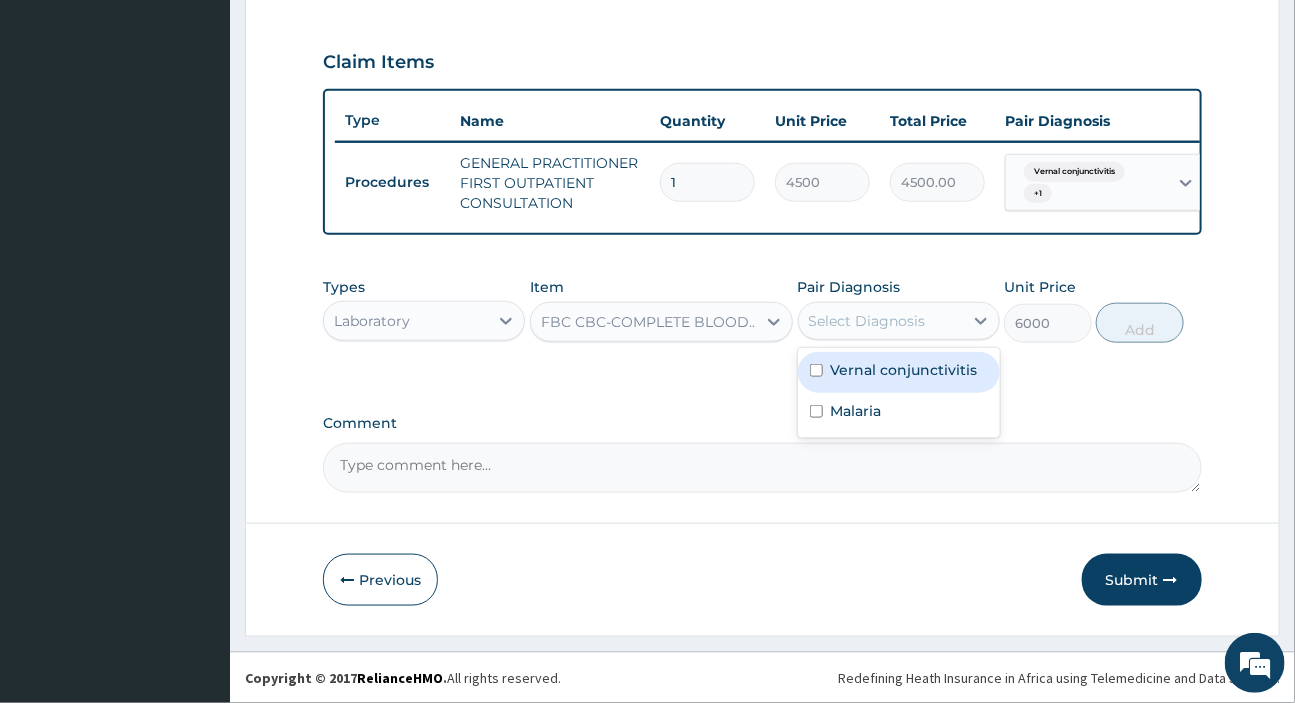 click on "Select Diagnosis" at bounding box center (867, 321) 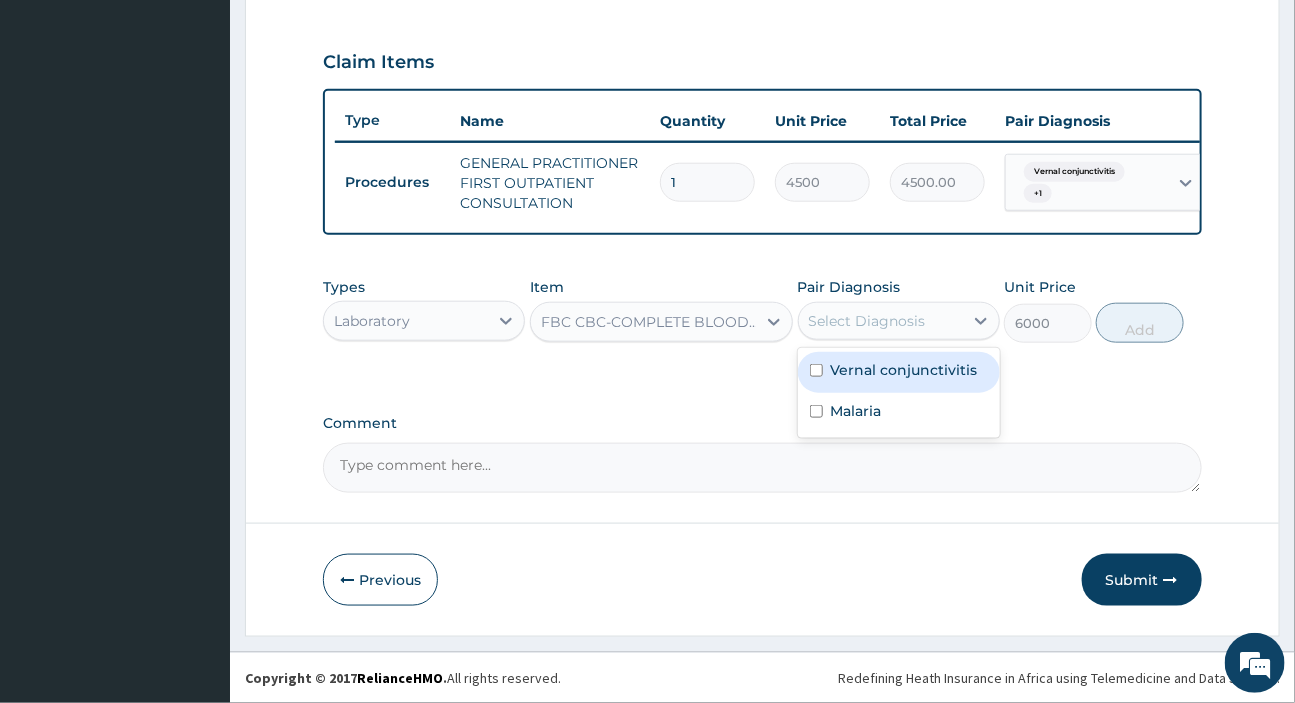 click on "Vernal conjunctivitis" at bounding box center [899, 372] 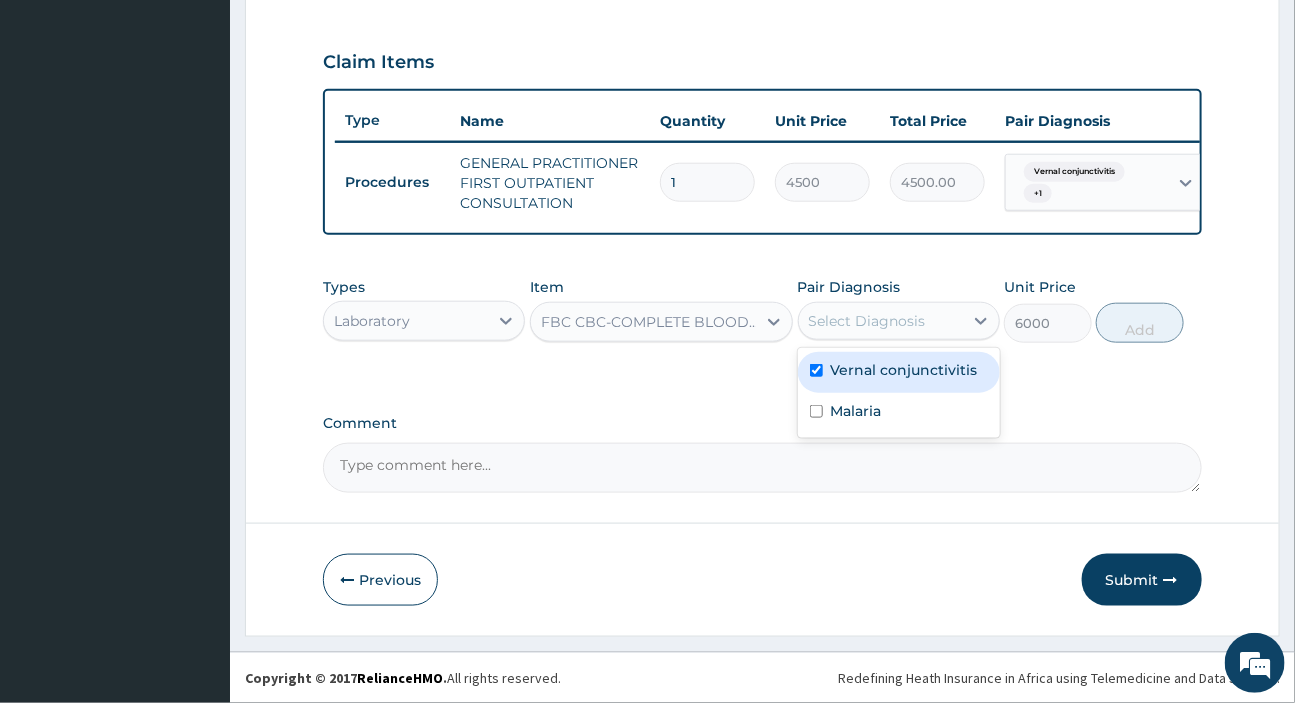 checkbox on "true" 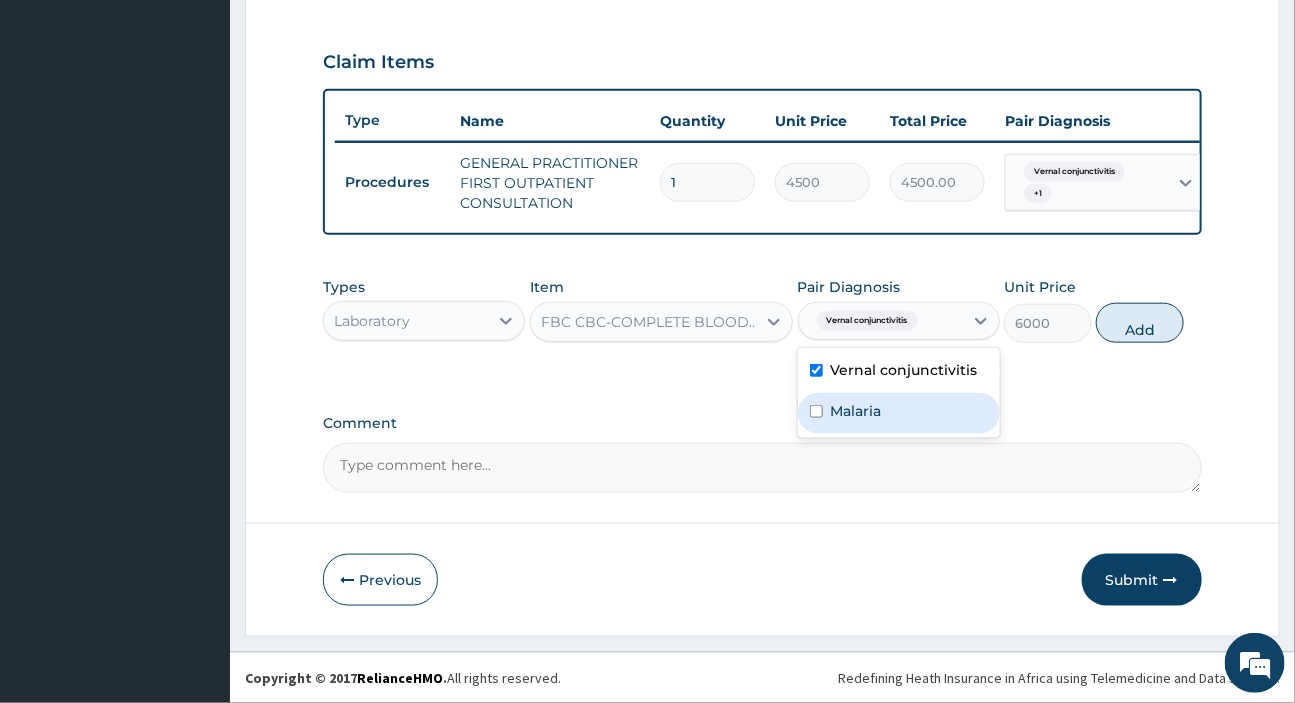 click on "Malaria" at bounding box center (899, 413) 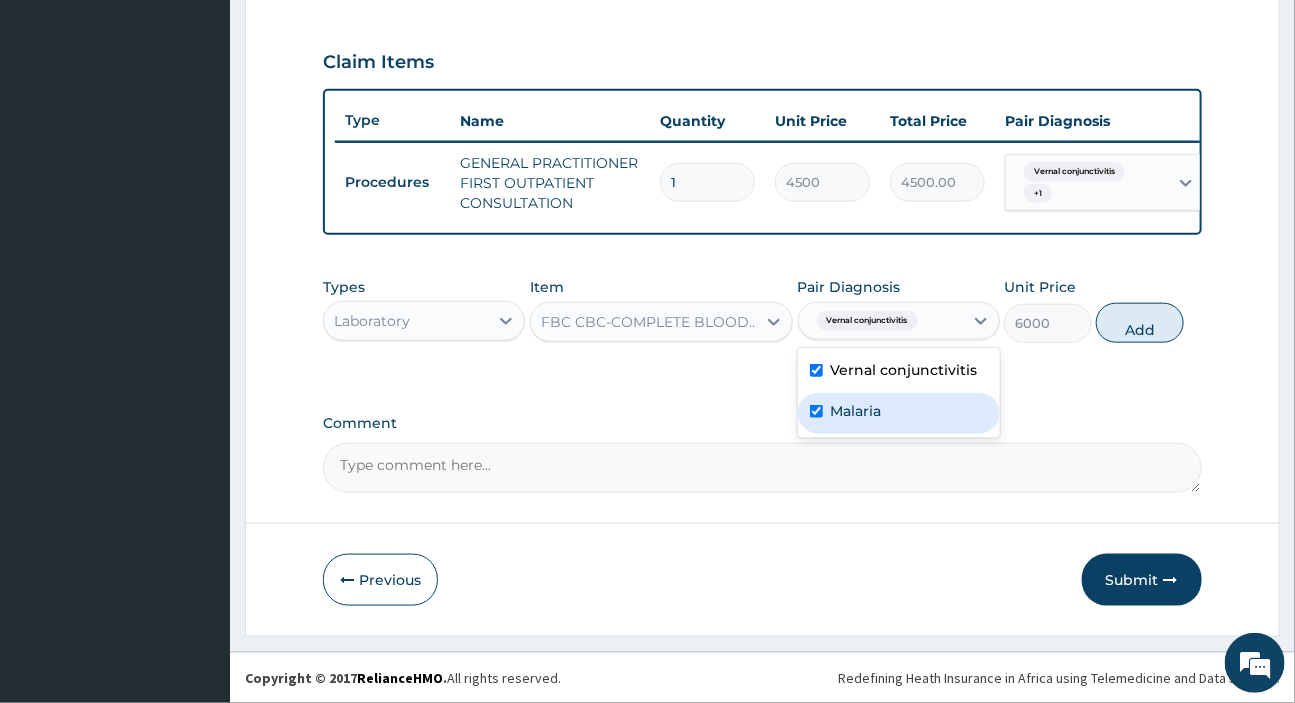checkbox on "true" 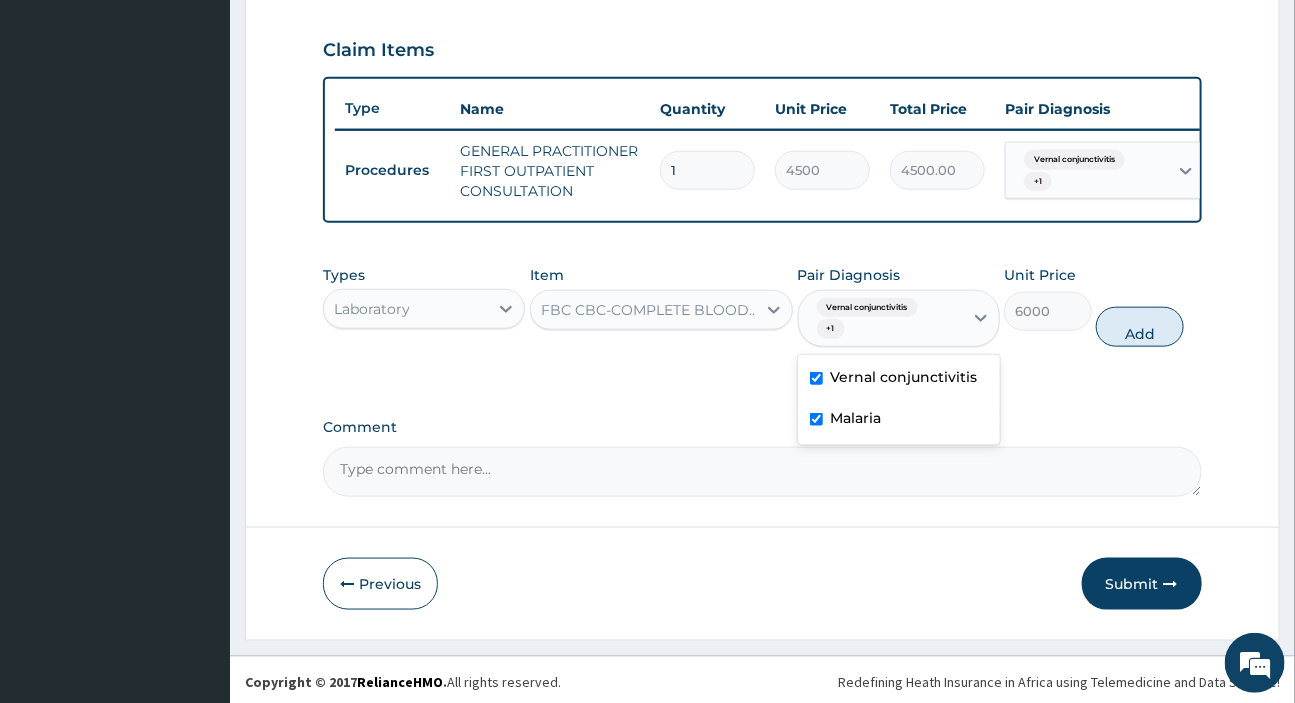 click on "Add" at bounding box center [1140, 327] 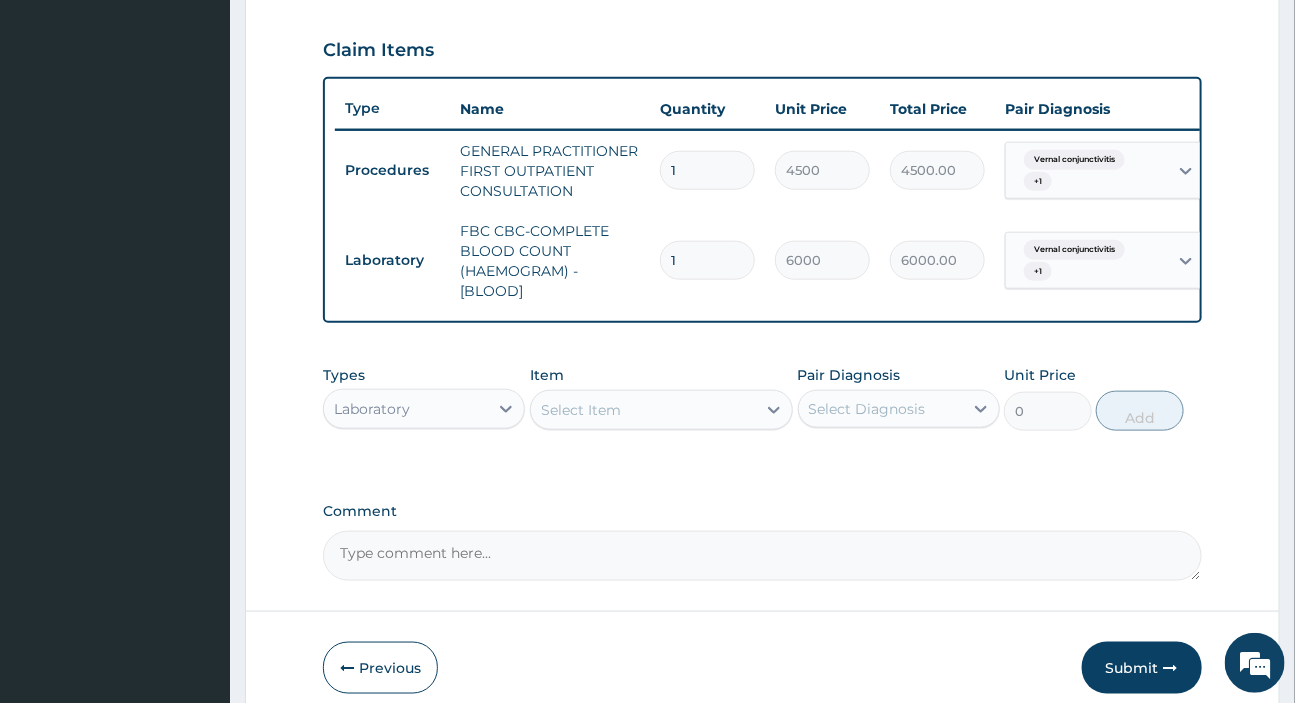 click on "Select Item" at bounding box center [581, 410] 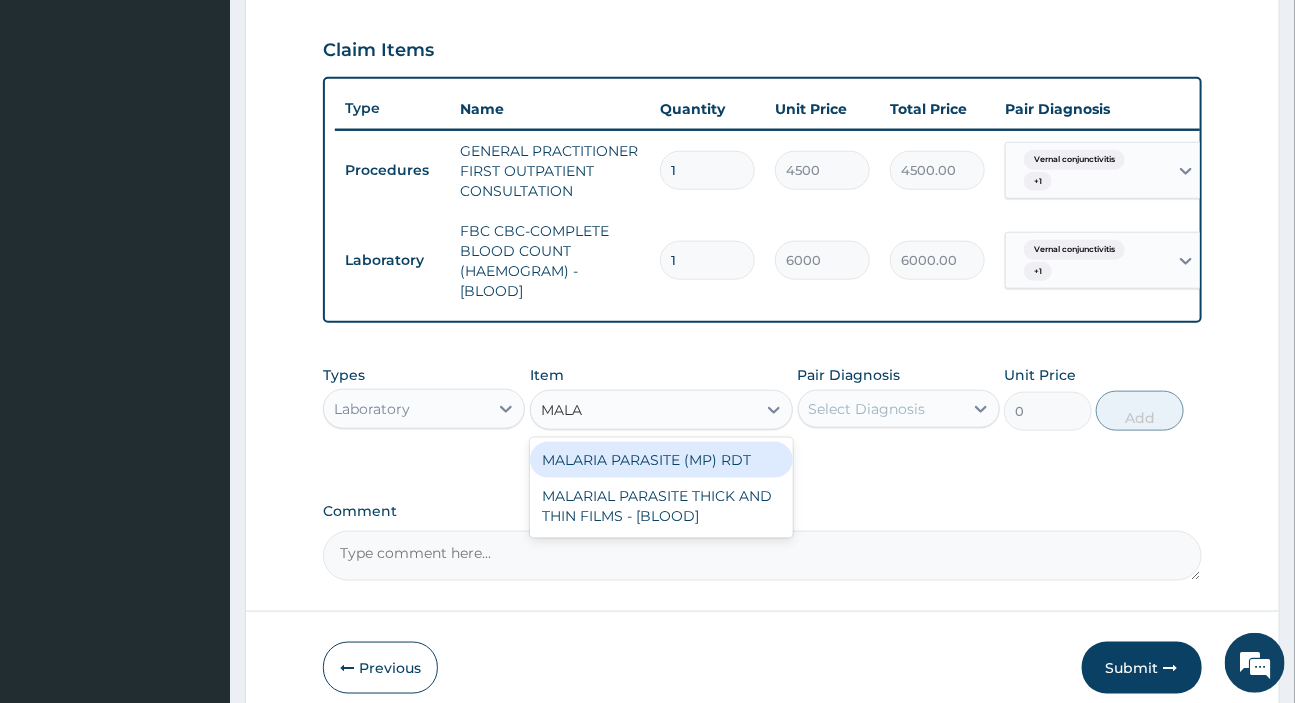 type on "MALAR" 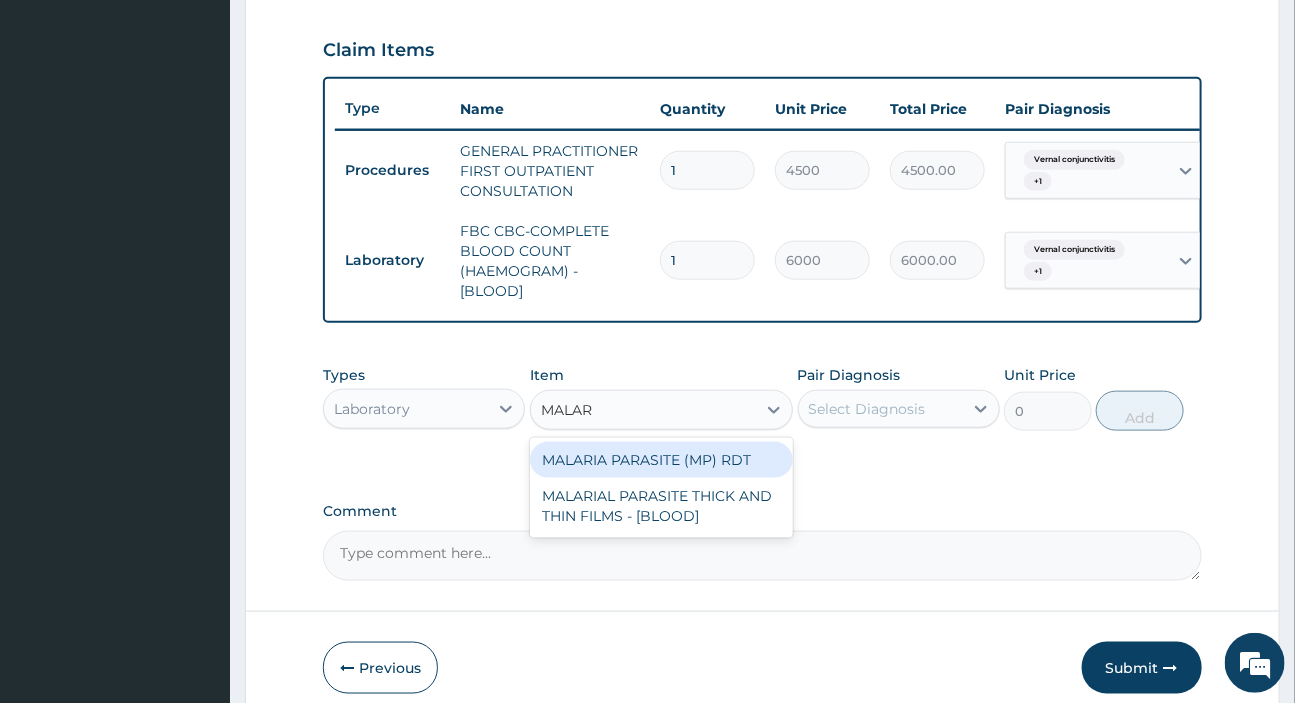 click on "MALARIA PARASITE (MP) RDT" at bounding box center (661, 460) 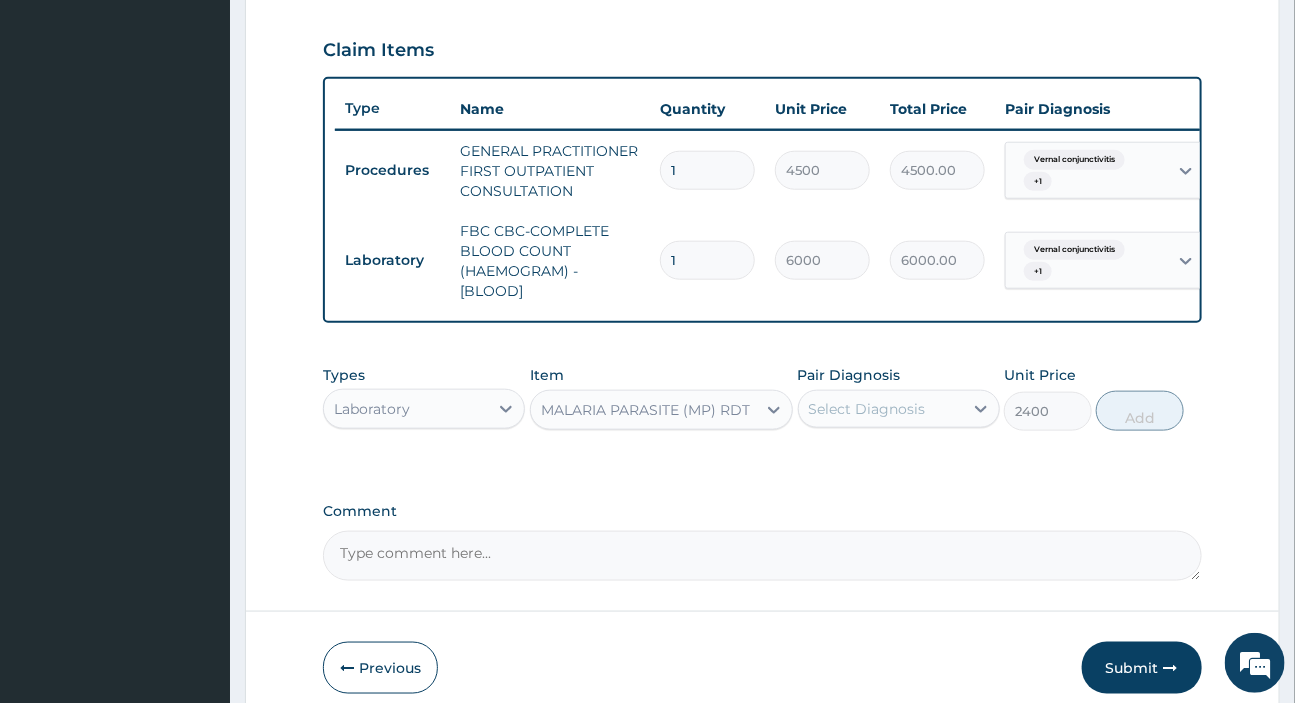 click on "Select Diagnosis" at bounding box center [867, 409] 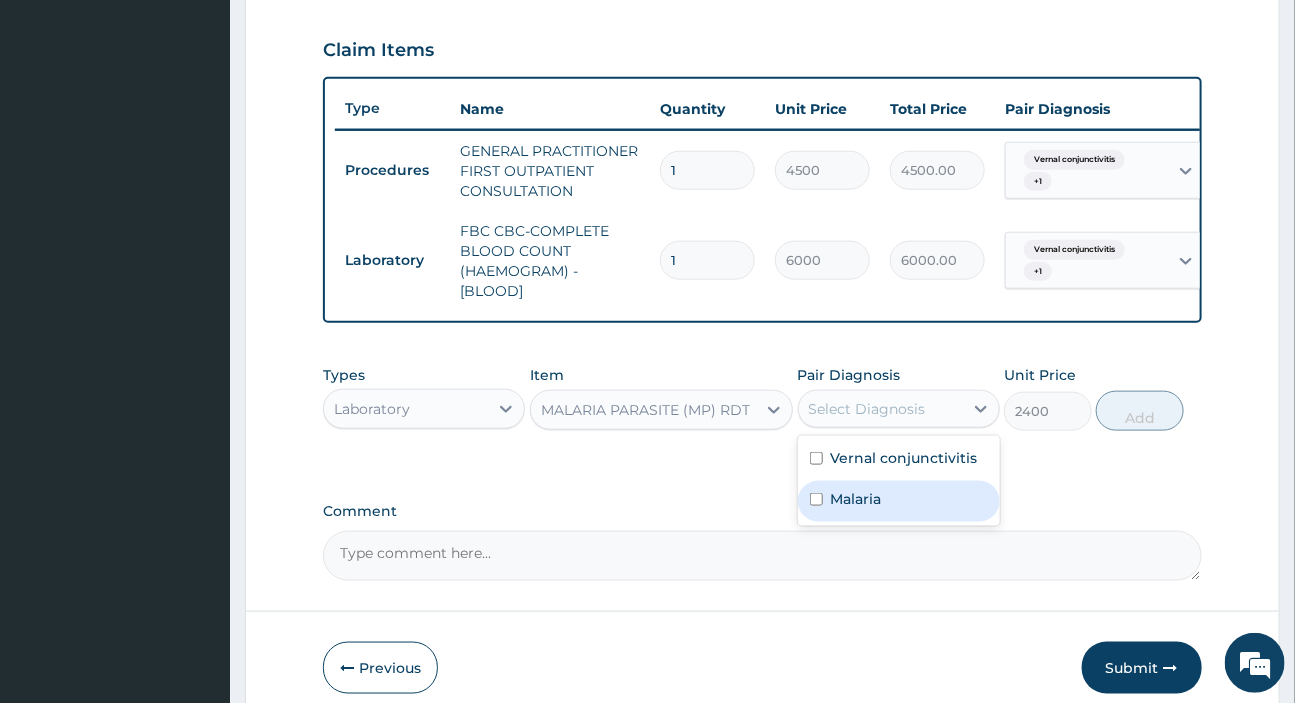 drag, startPoint x: 852, startPoint y: 510, endPoint x: 964, endPoint y: 452, distance: 126.12692 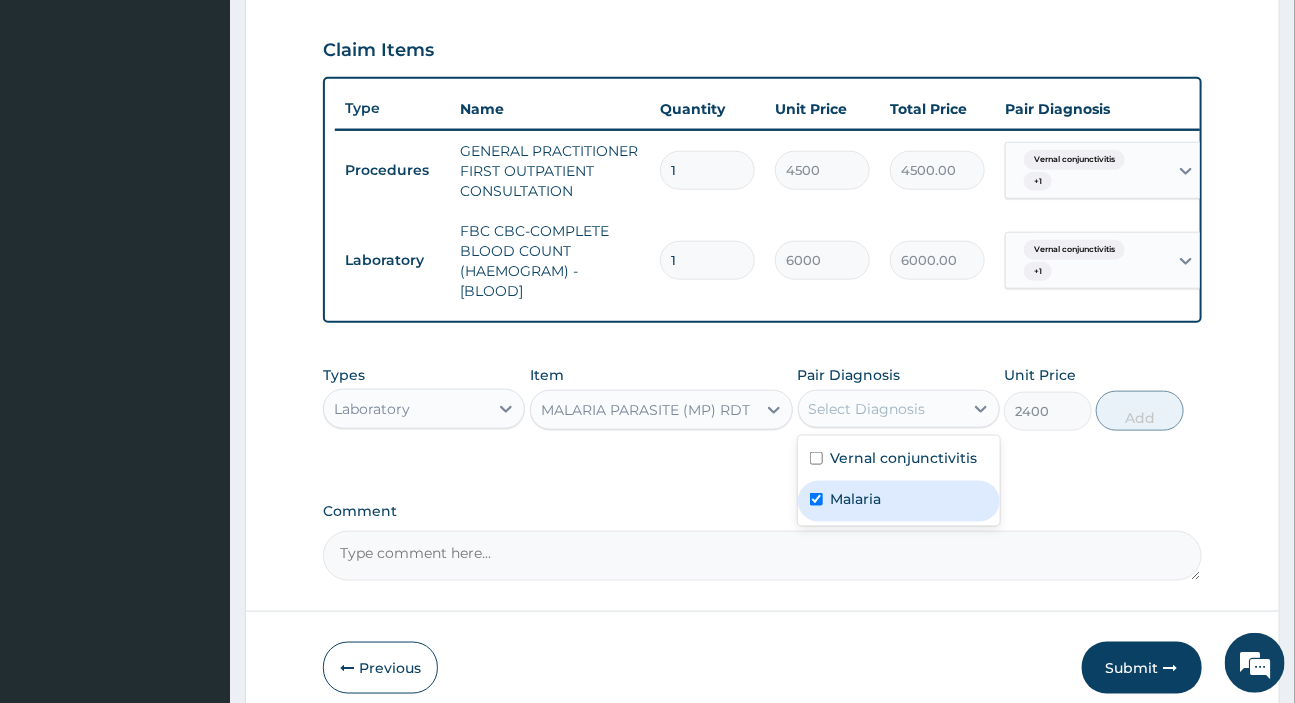 checkbox on "true" 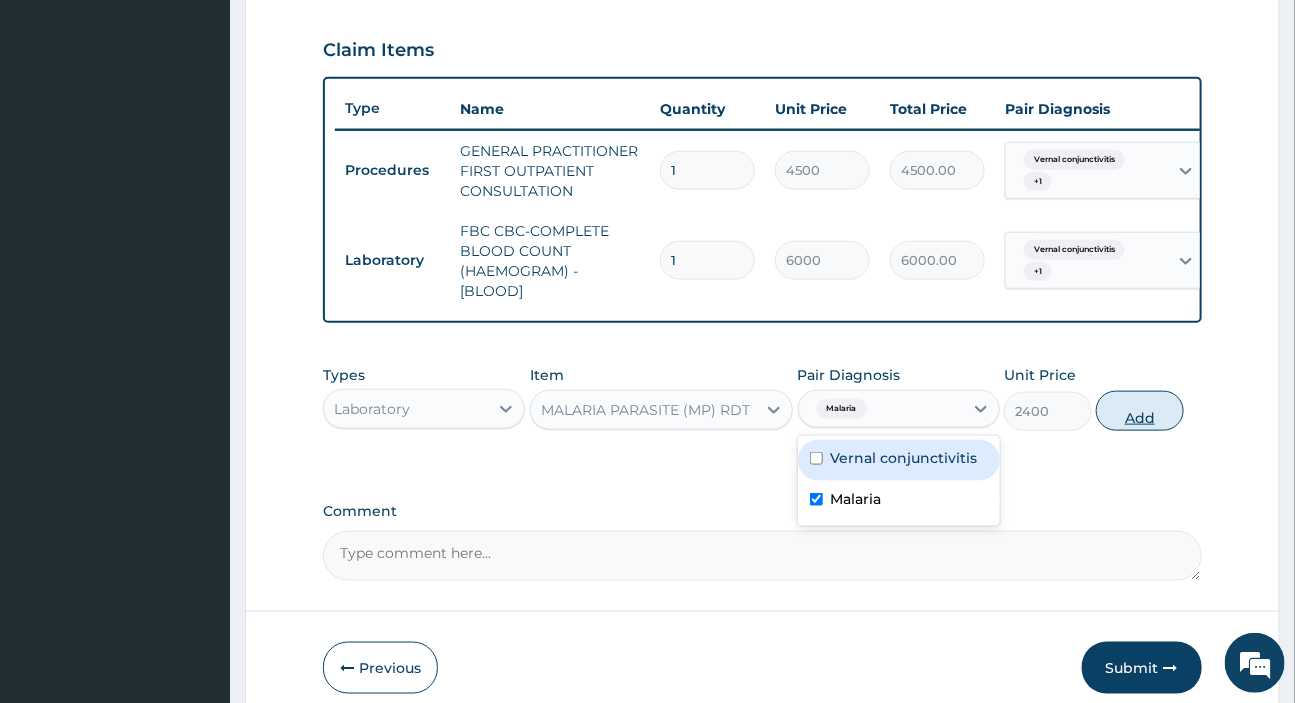 click on "Add" at bounding box center [1140, 411] 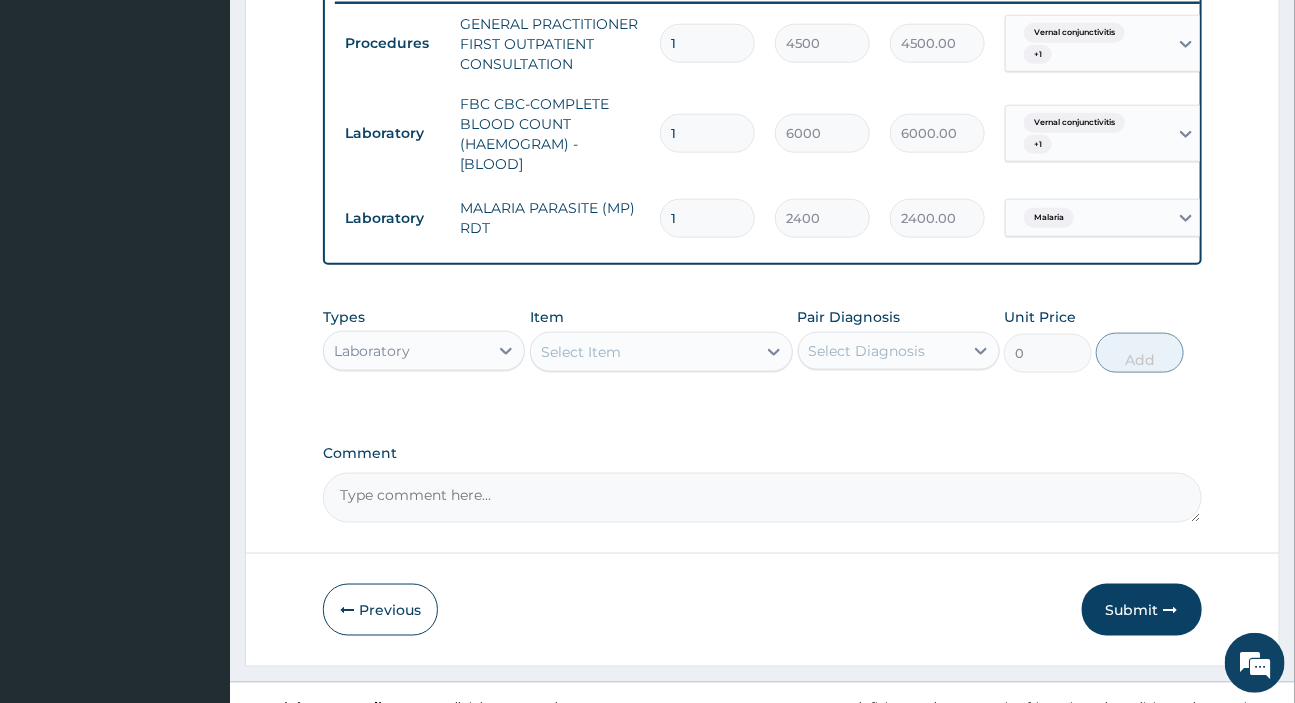 scroll, scrollTop: 836, scrollLeft: 0, axis: vertical 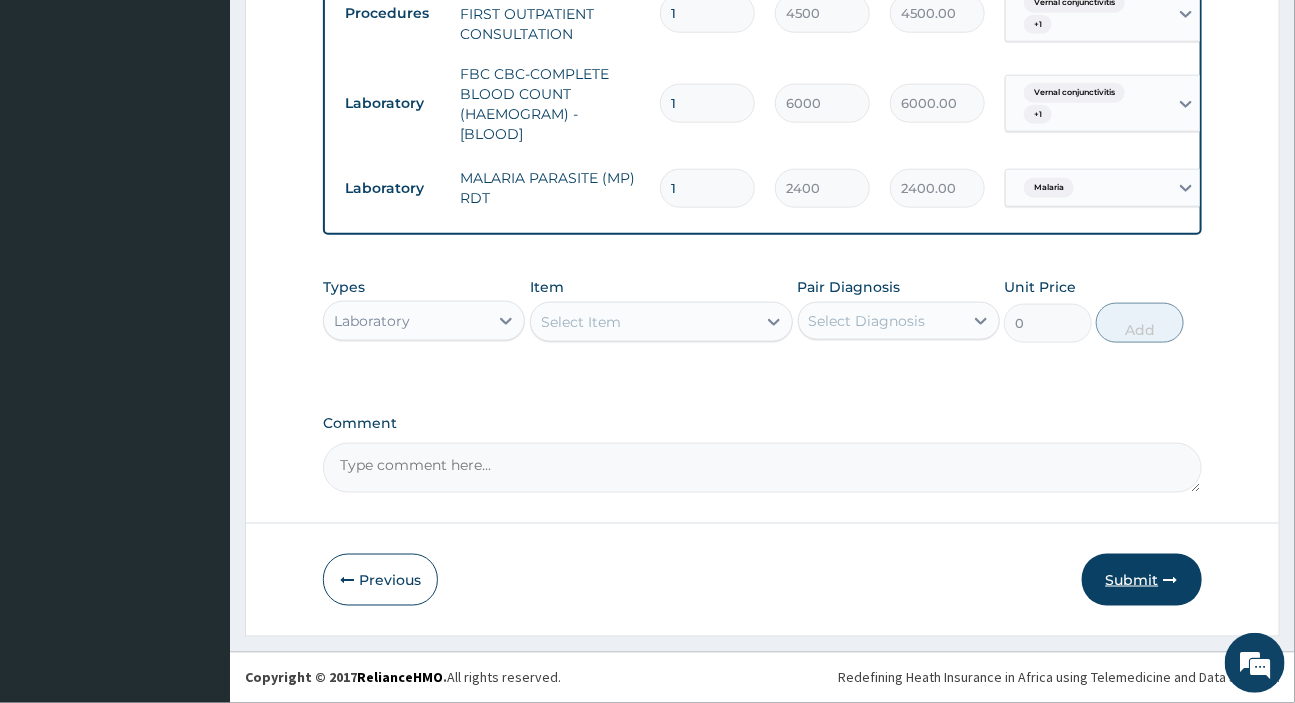 click on "Submit" at bounding box center [1142, 580] 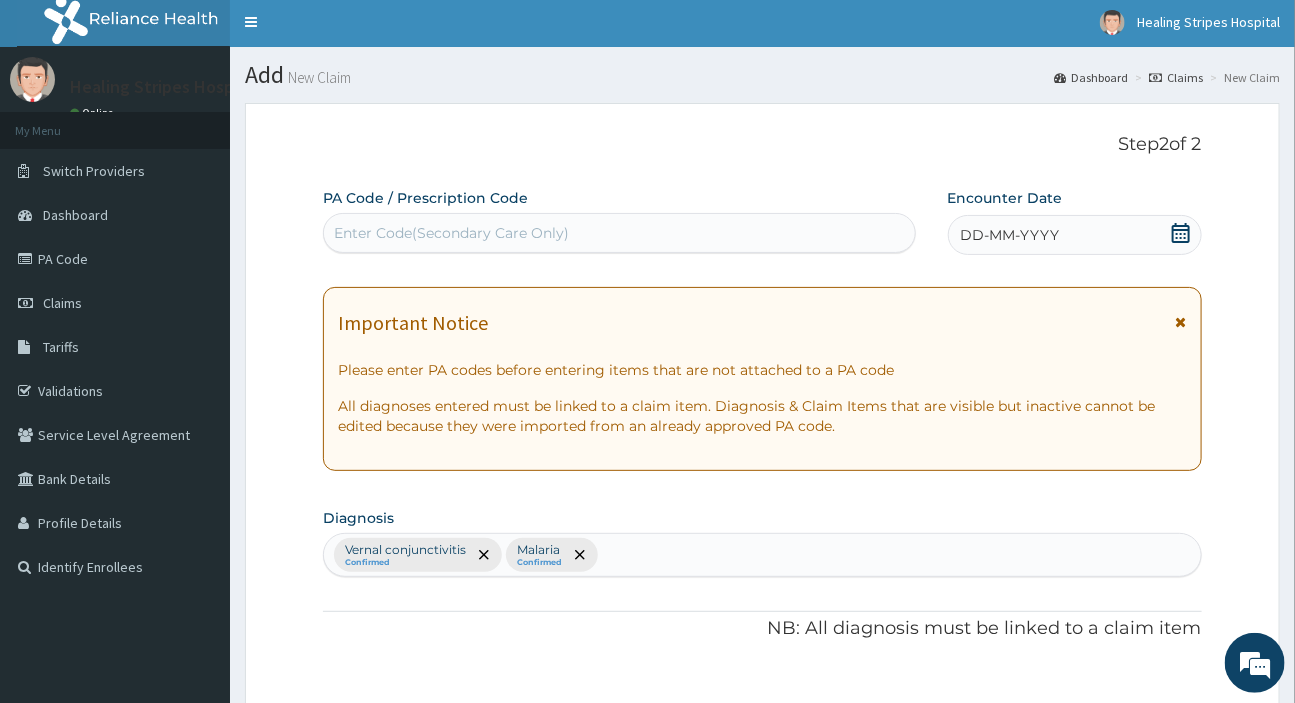 scroll, scrollTop: 0, scrollLeft: 0, axis: both 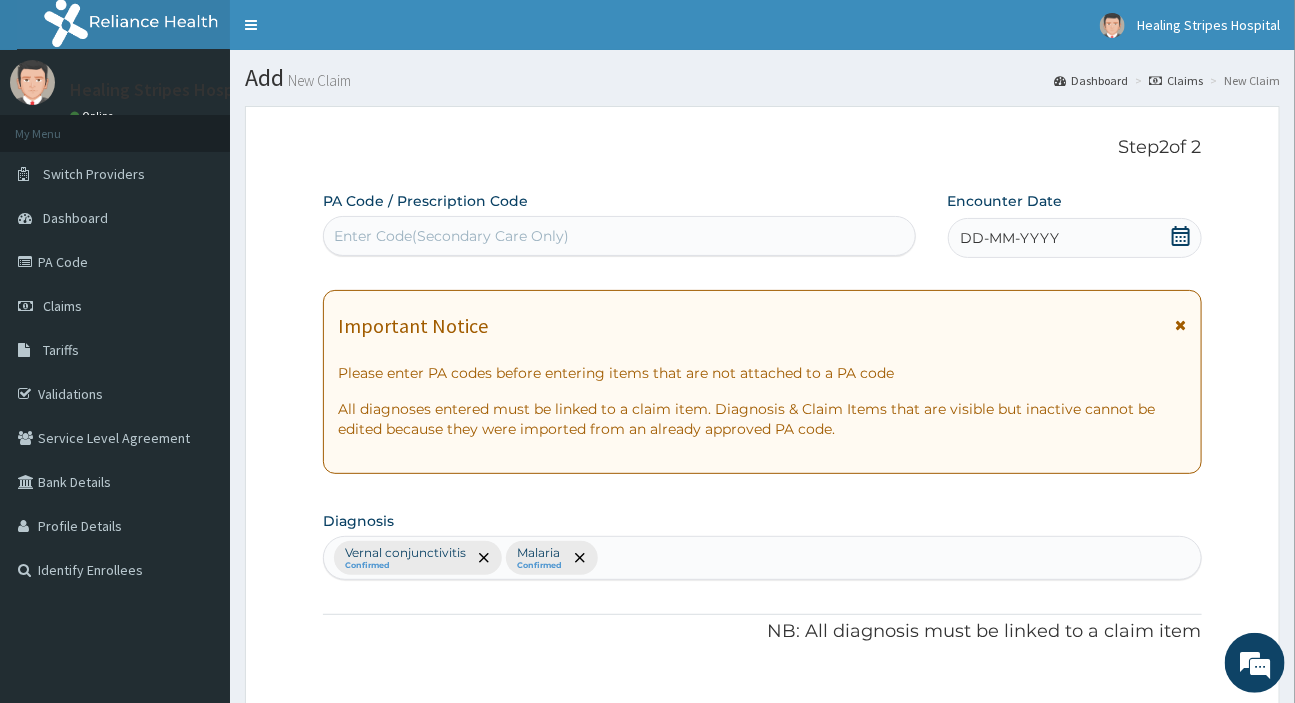 click on "DD-MM-YYYY" at bounding box center [1075, 238] 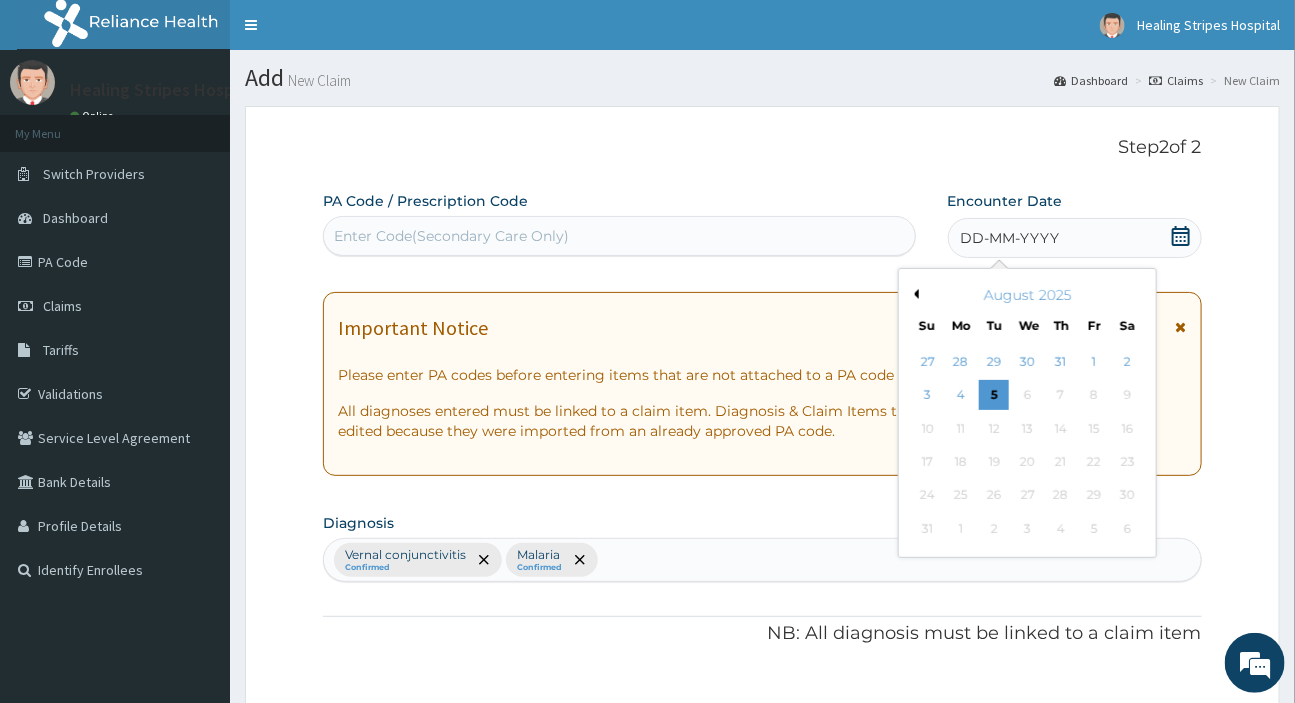 click on "Previous Month" at bounding box center [914, 294] 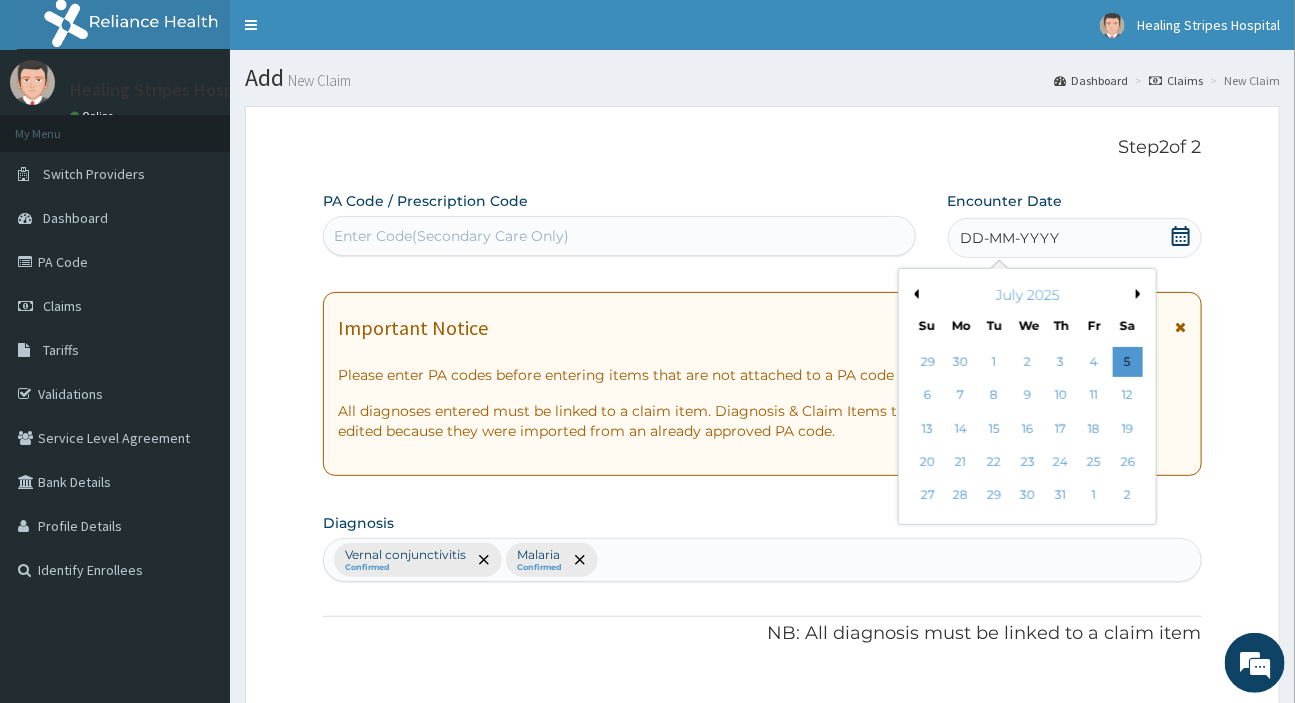 click on "Previous Month" at bounding box center (914, 294) 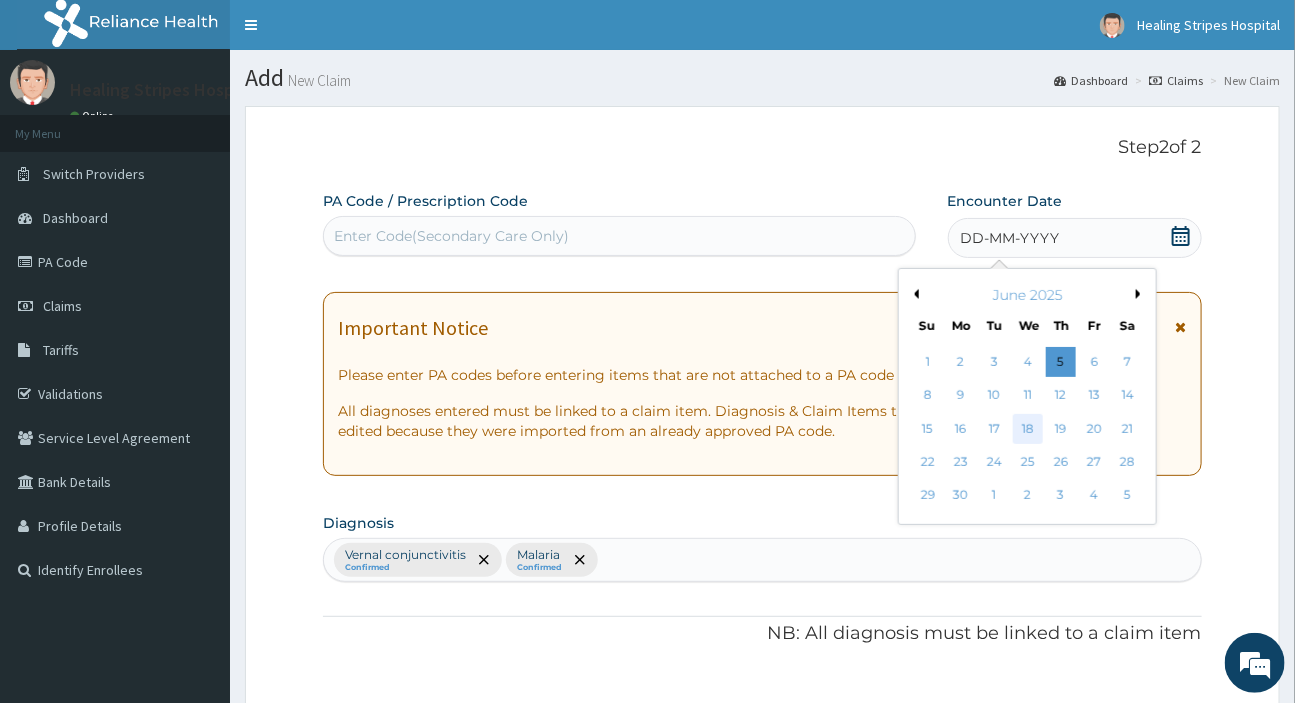 click on "18" at bounding box center [1027, 429] 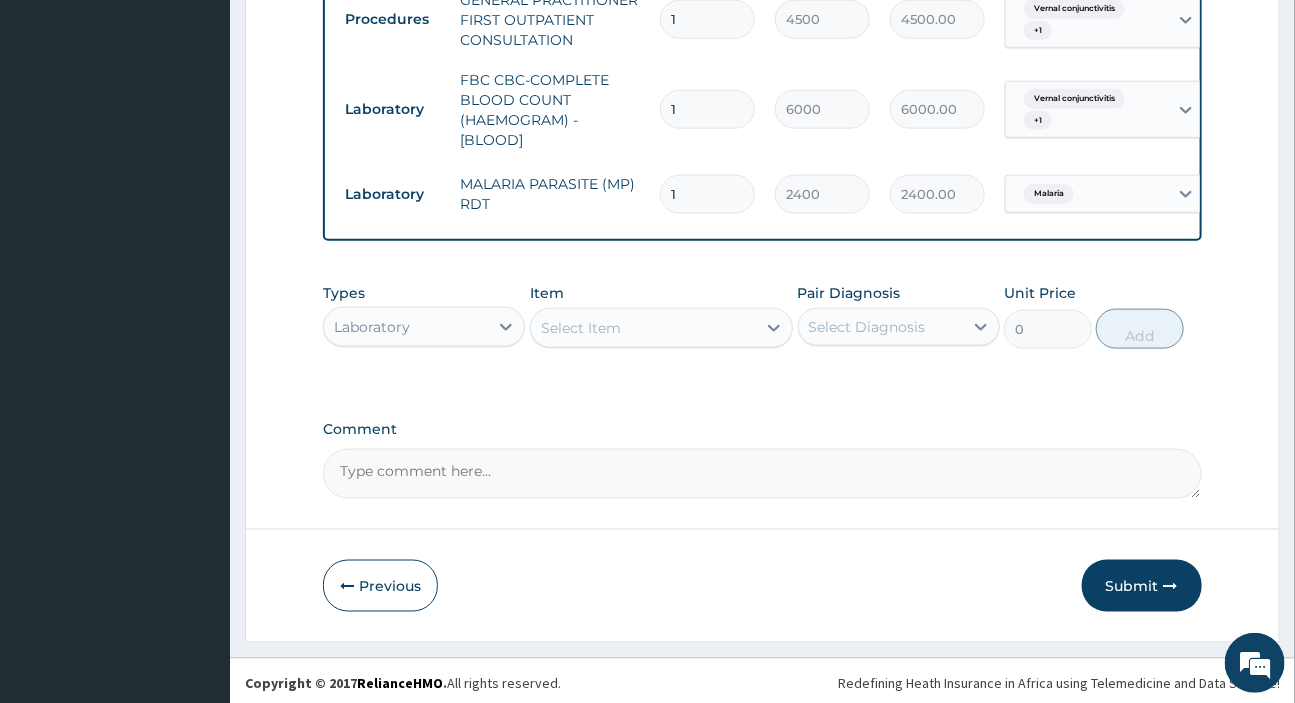 scroll, scrollTop: 836, scrollLeft: 0, axis: vertical 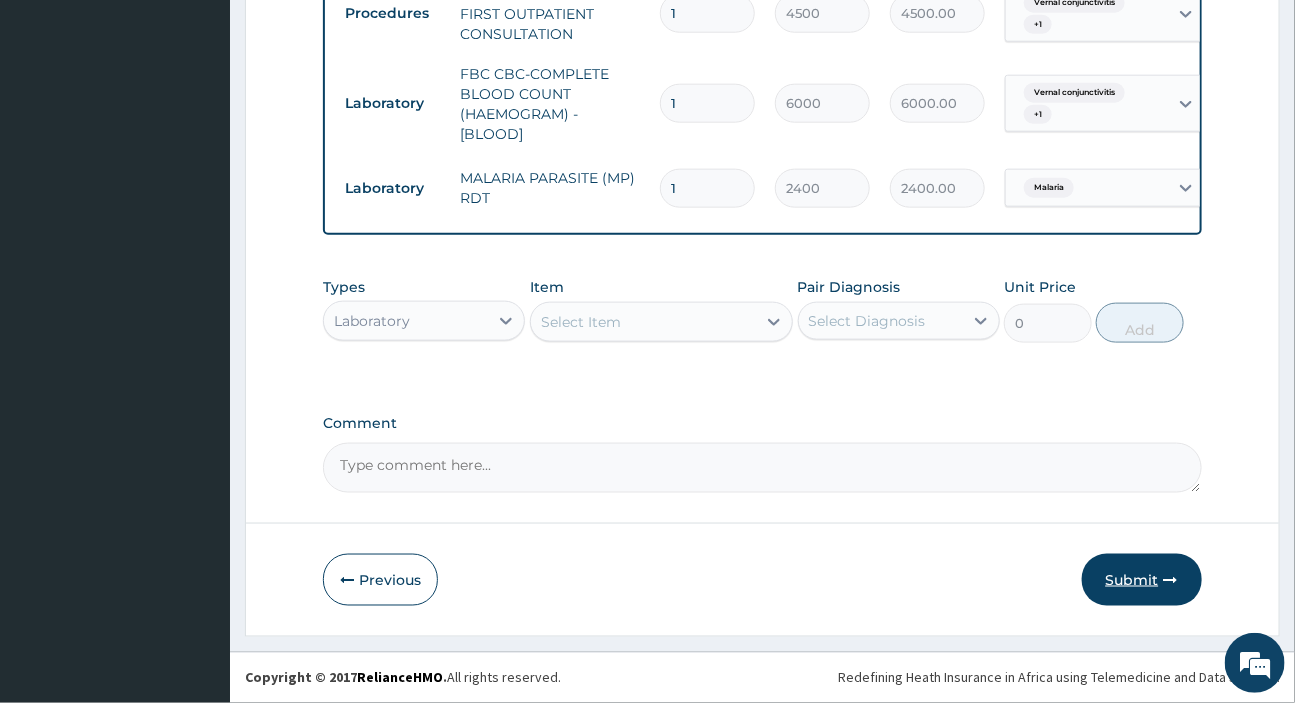 click on "Submit" at bounding box center (1142, 580) 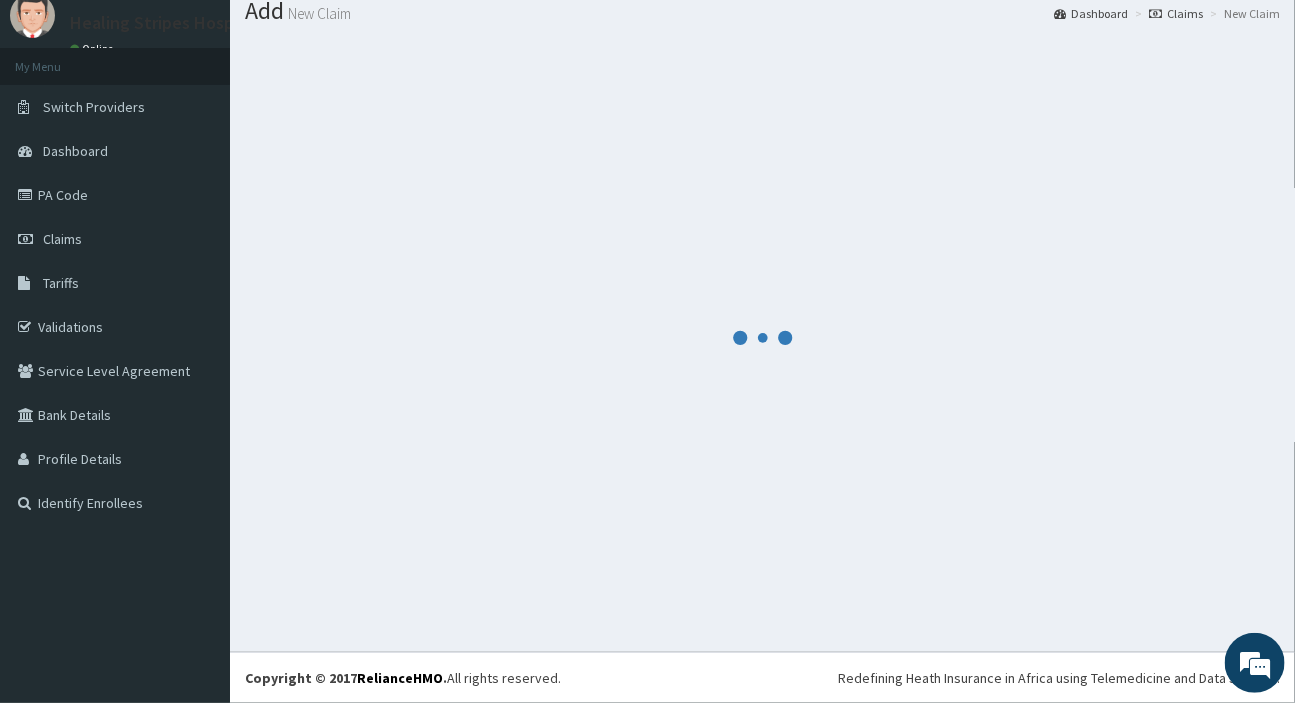 scroll, scrollTop: 836, scrollLeft: 0, axis: vertical 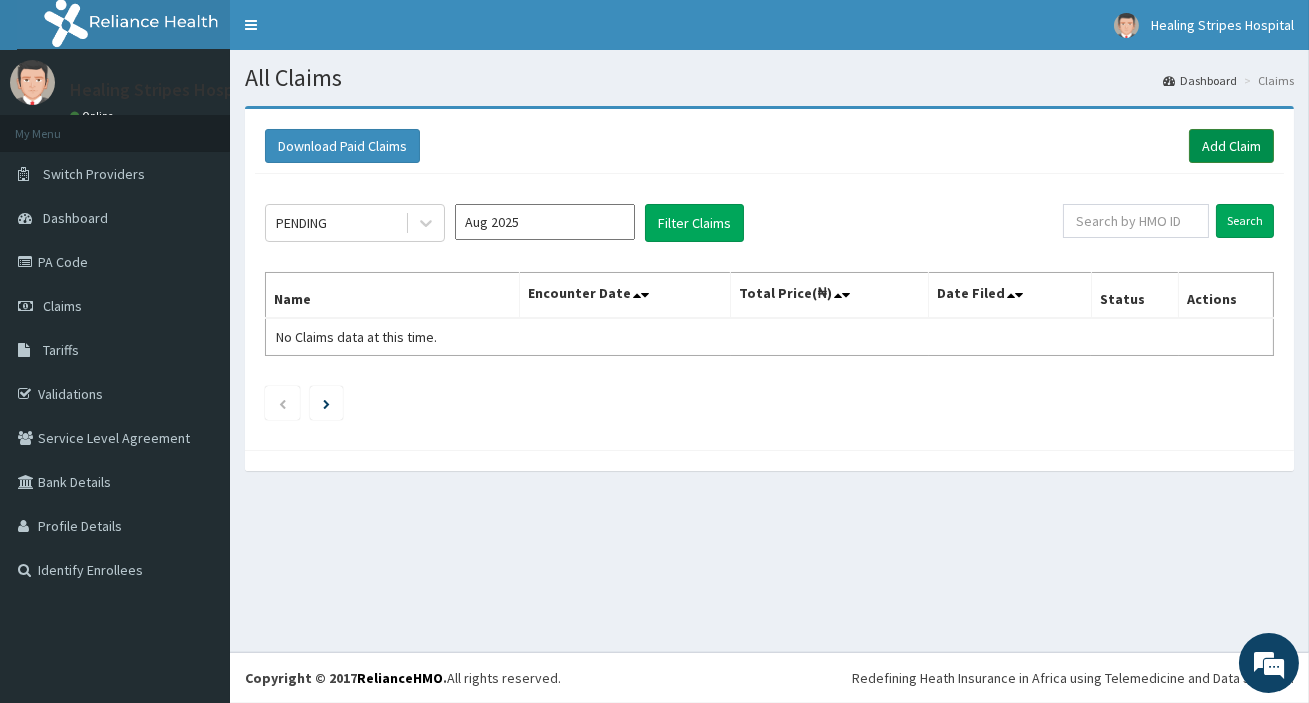 click on "Add Claim" at bounding box center (1231, 146) 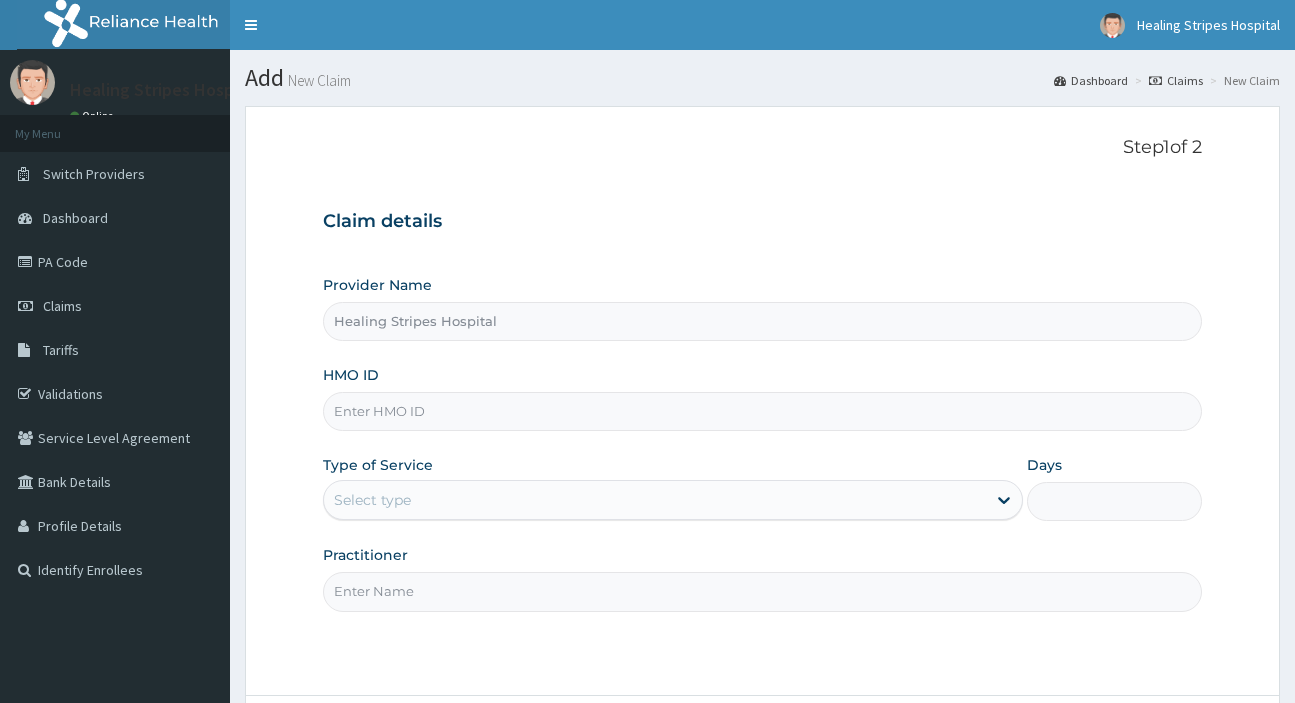 scroll, scrollTop: 0, scrollLeft: 0, axis: both 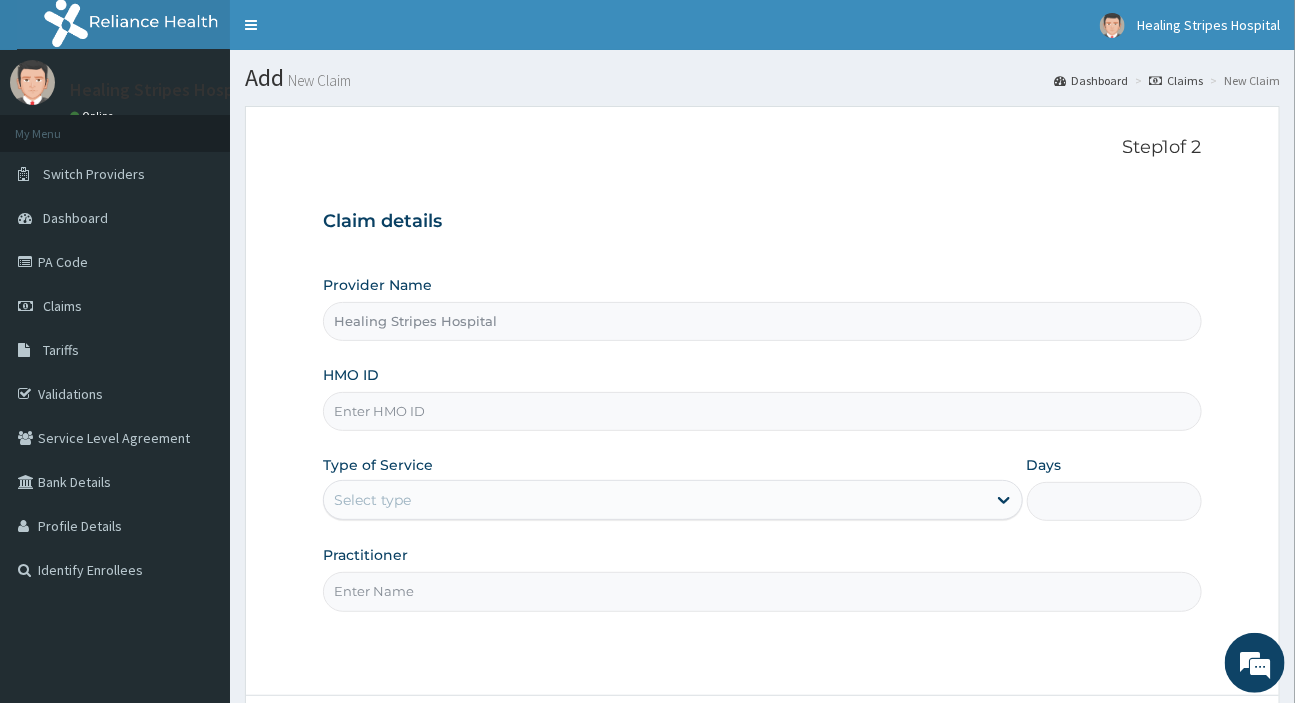click on "HMO ID" at bounding box center [762, 411] 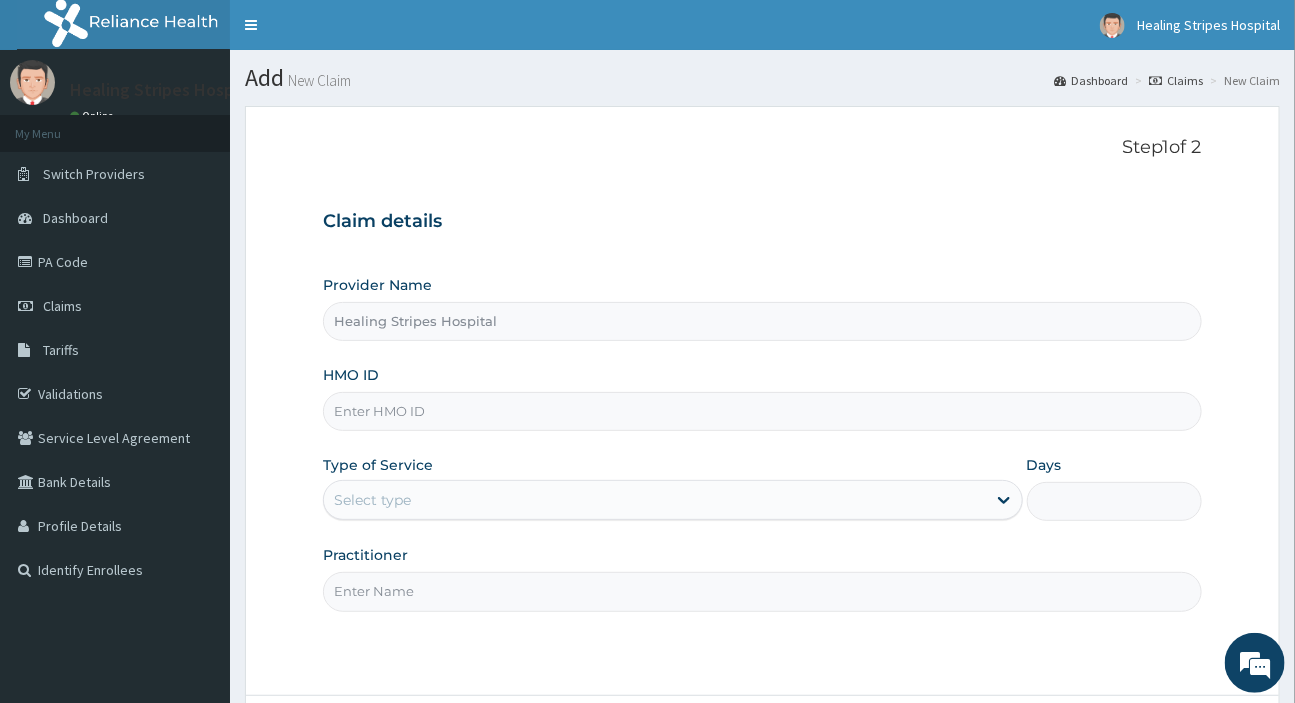 paste on "KSB/10818/A" 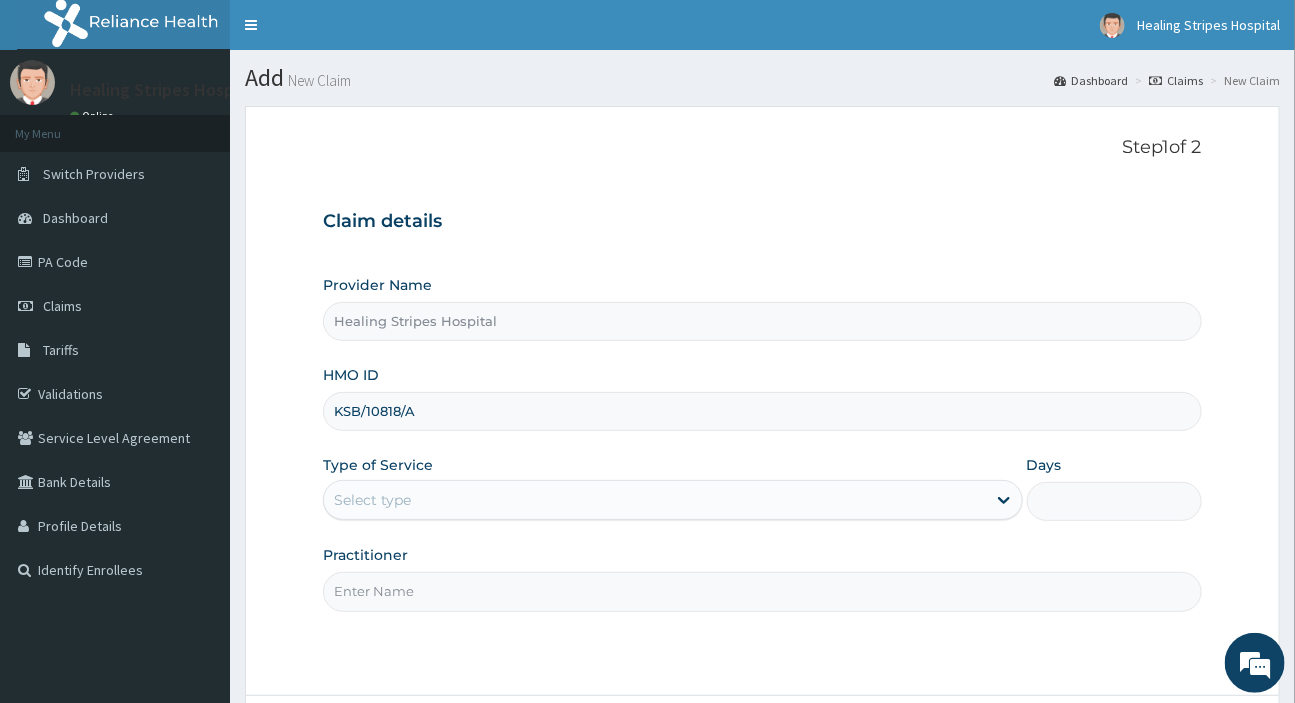 type on "KSB/10818/A" 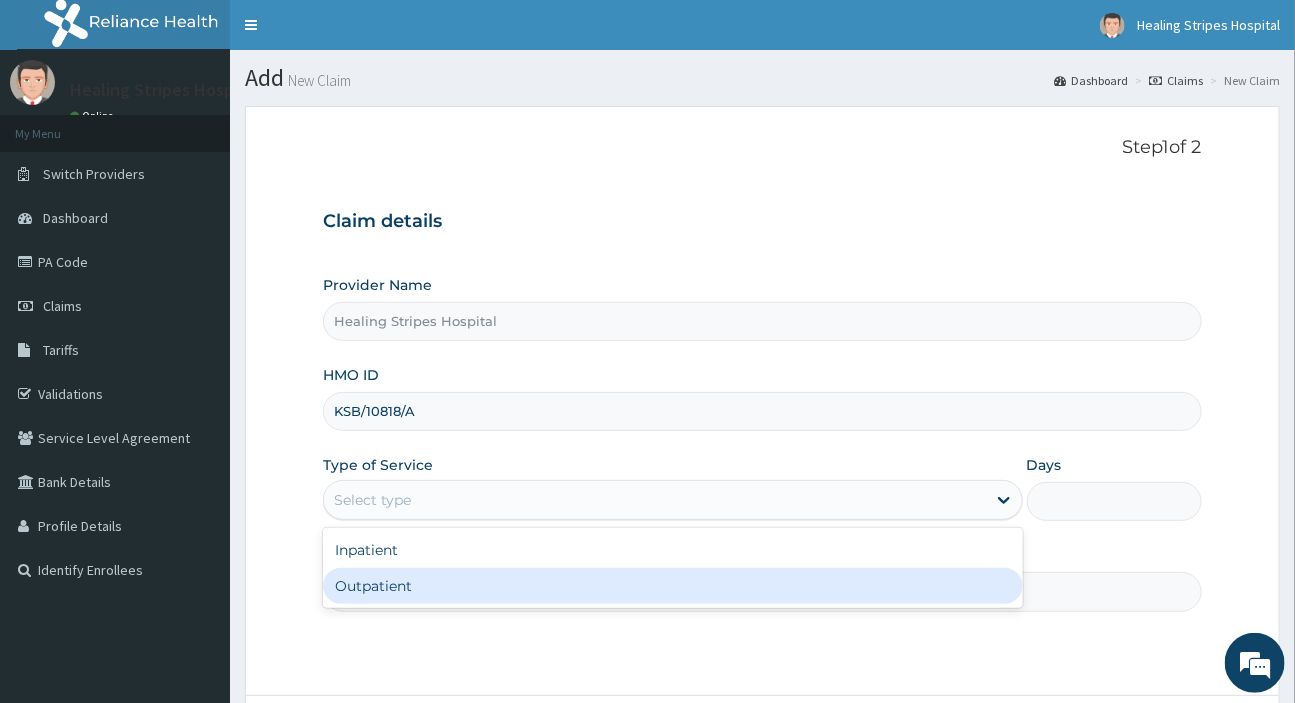 click on "Outpatient" at bounding box center [672, 586] 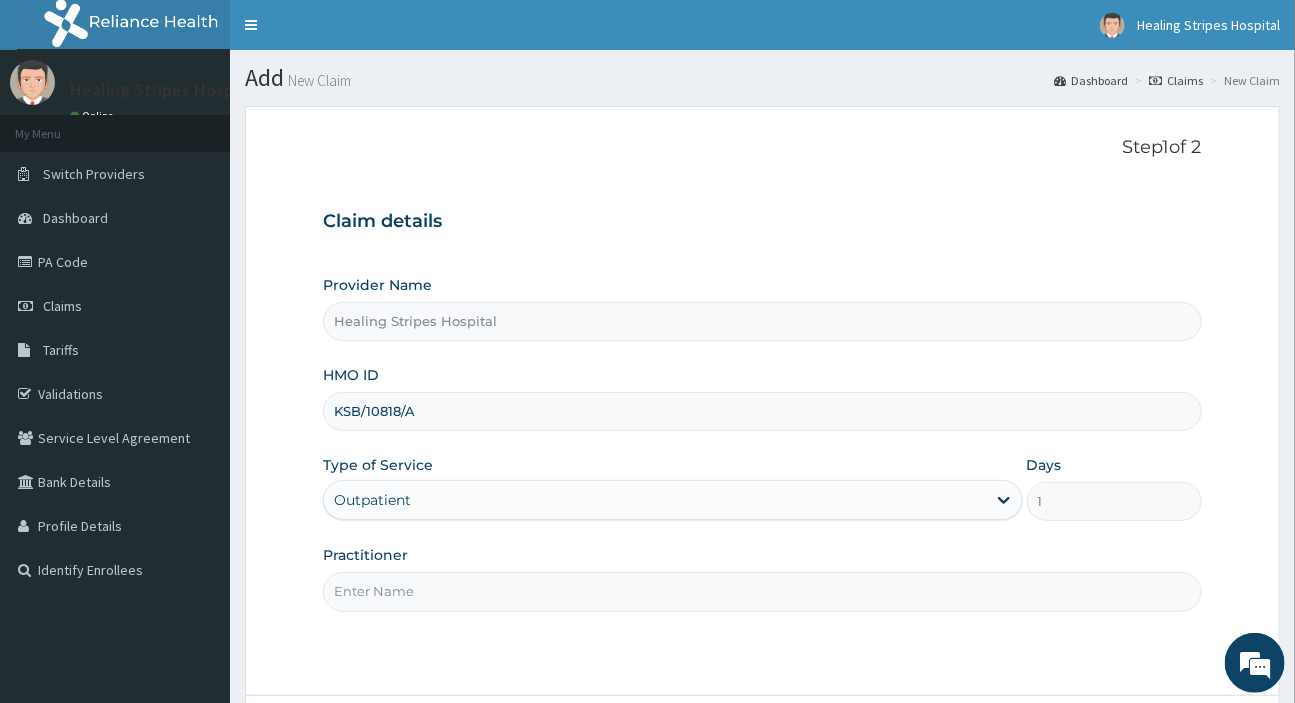 click on "Practitioner" at bounding box center [762, 591] 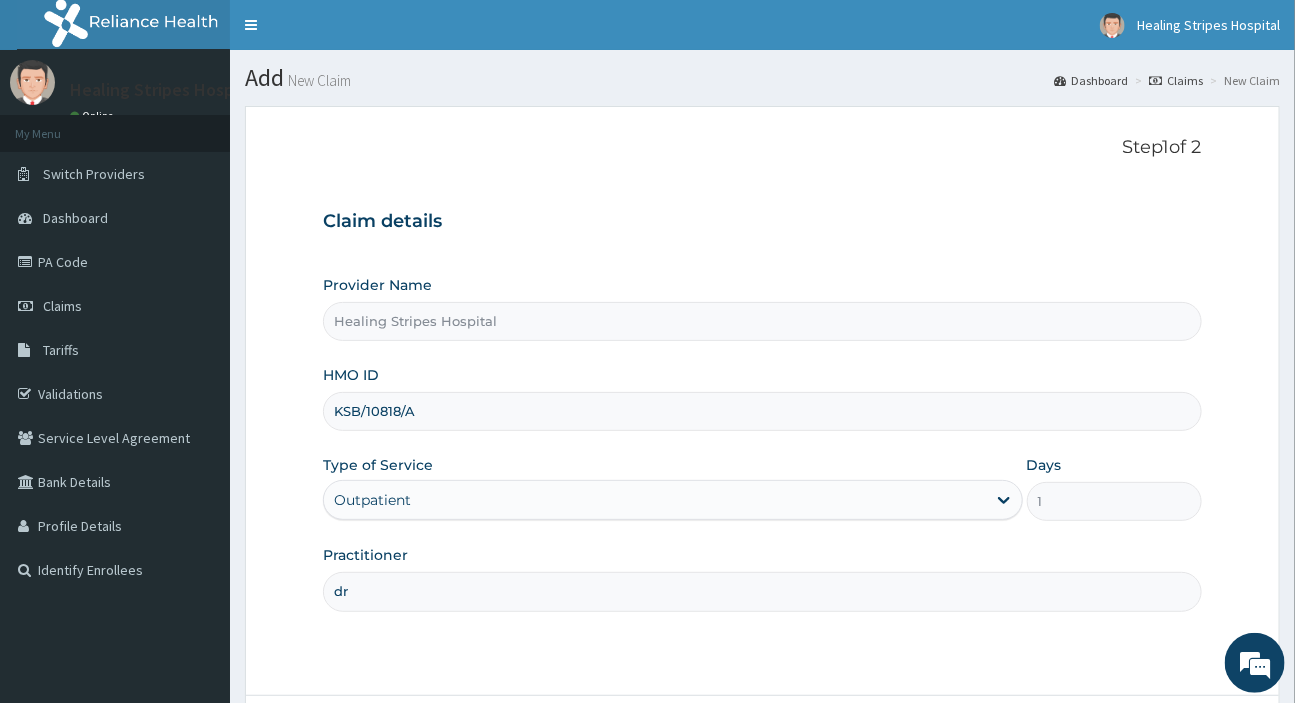 type on "d" 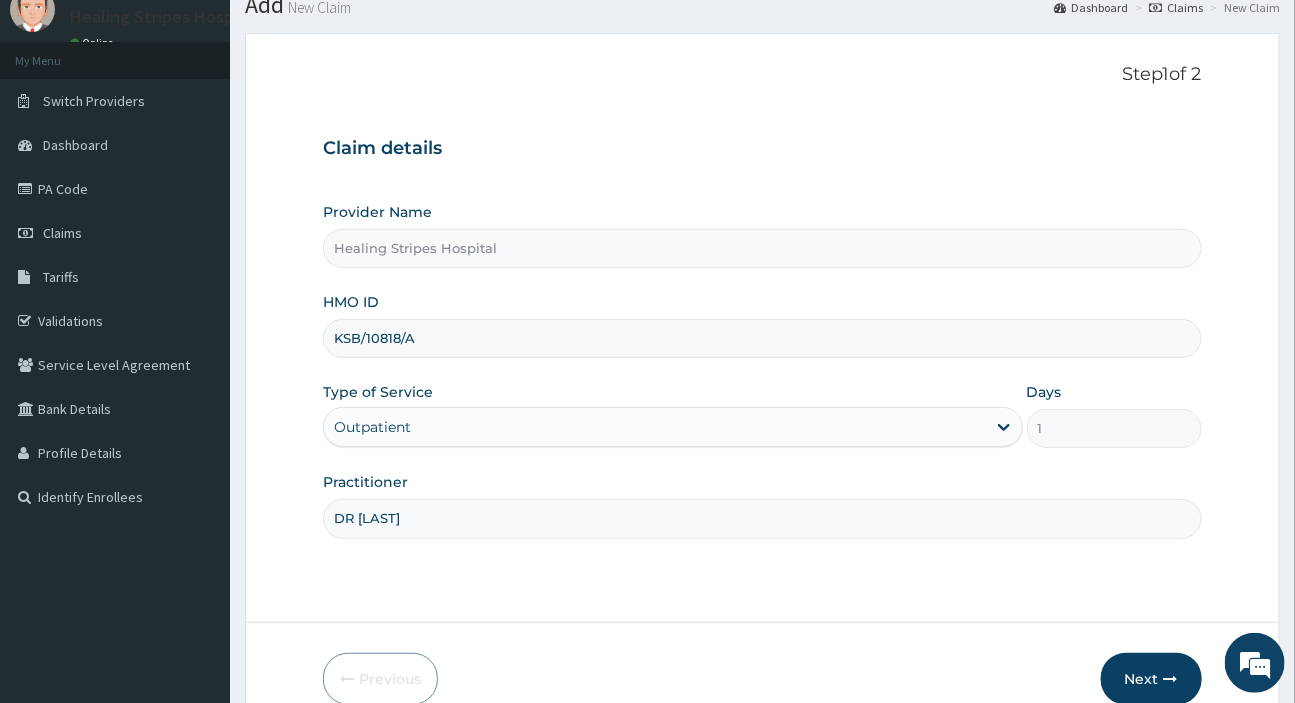 scroll, scrollTop: 171, scrollLeft: 0, axis: vertical 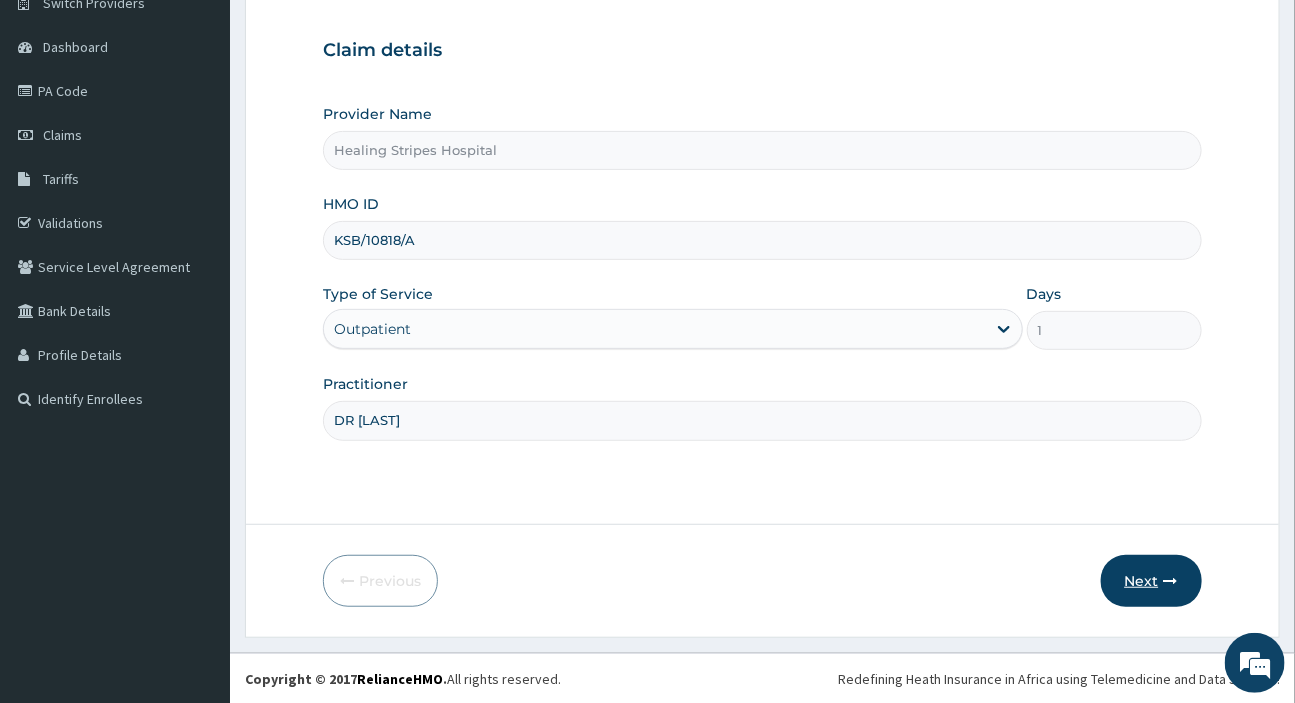 type on "DR EMMA" 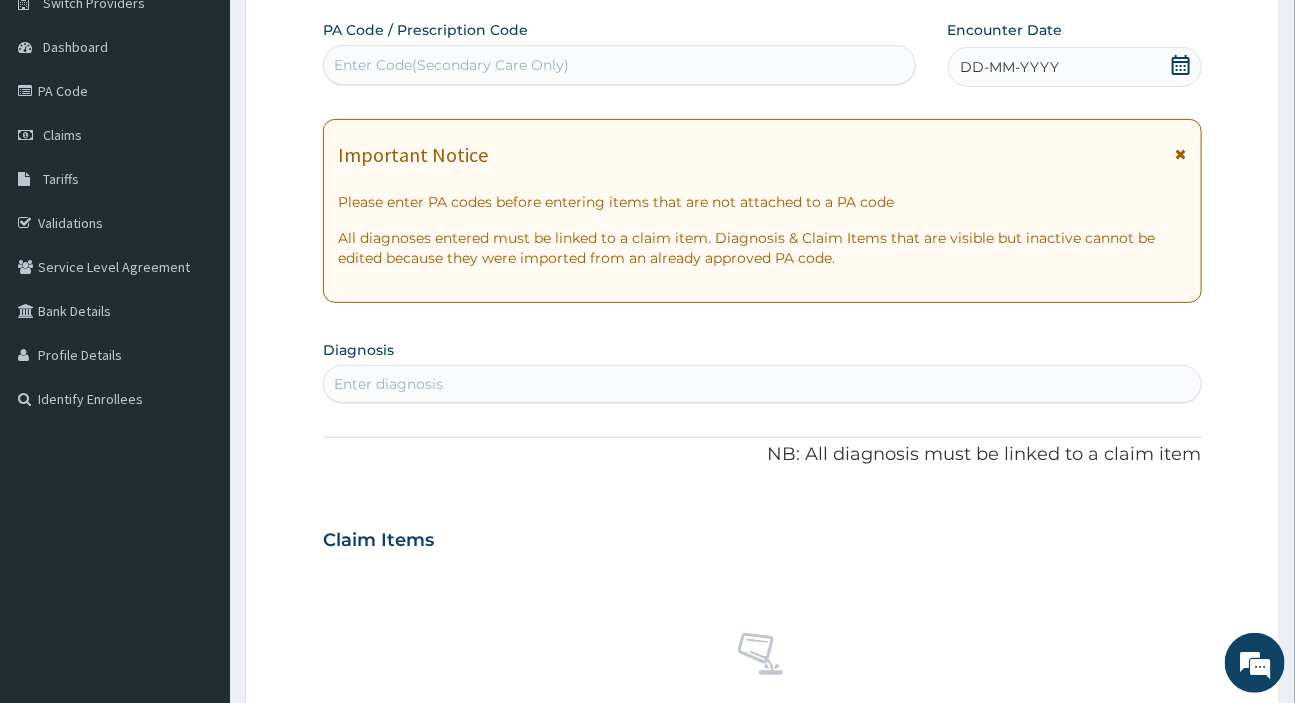 click on "Enter Code(Secondary Care Only)" at bounding box center [451, 65] 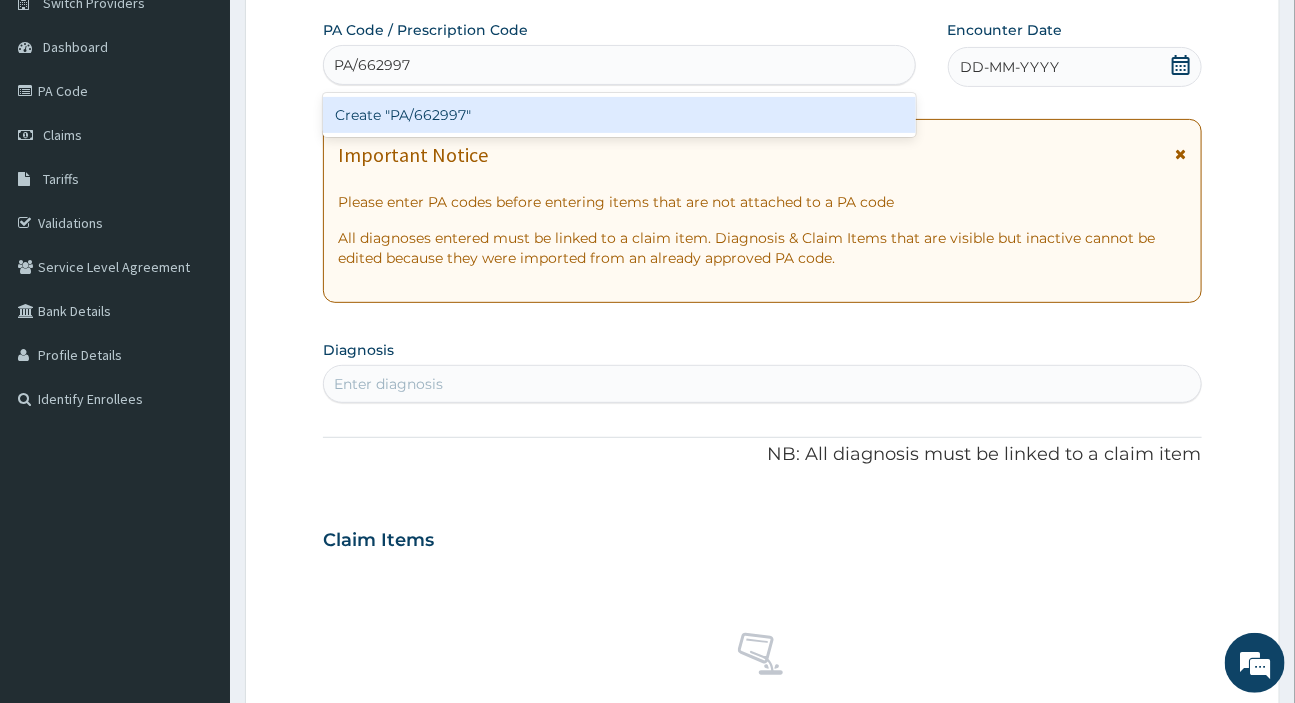 click on "Create "PA/662997"" at bounding box center (619, 115) 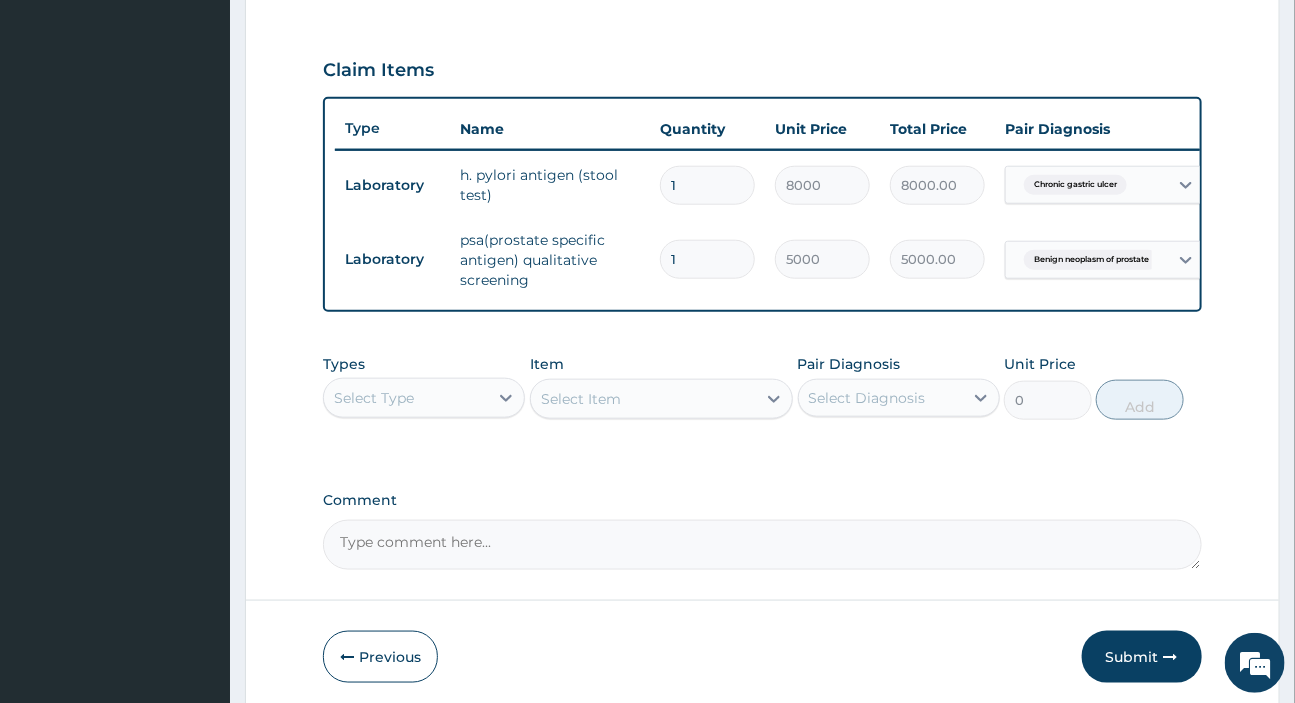 scroll, scrollTop: 736, scrollLeft: 0, axis: vertical 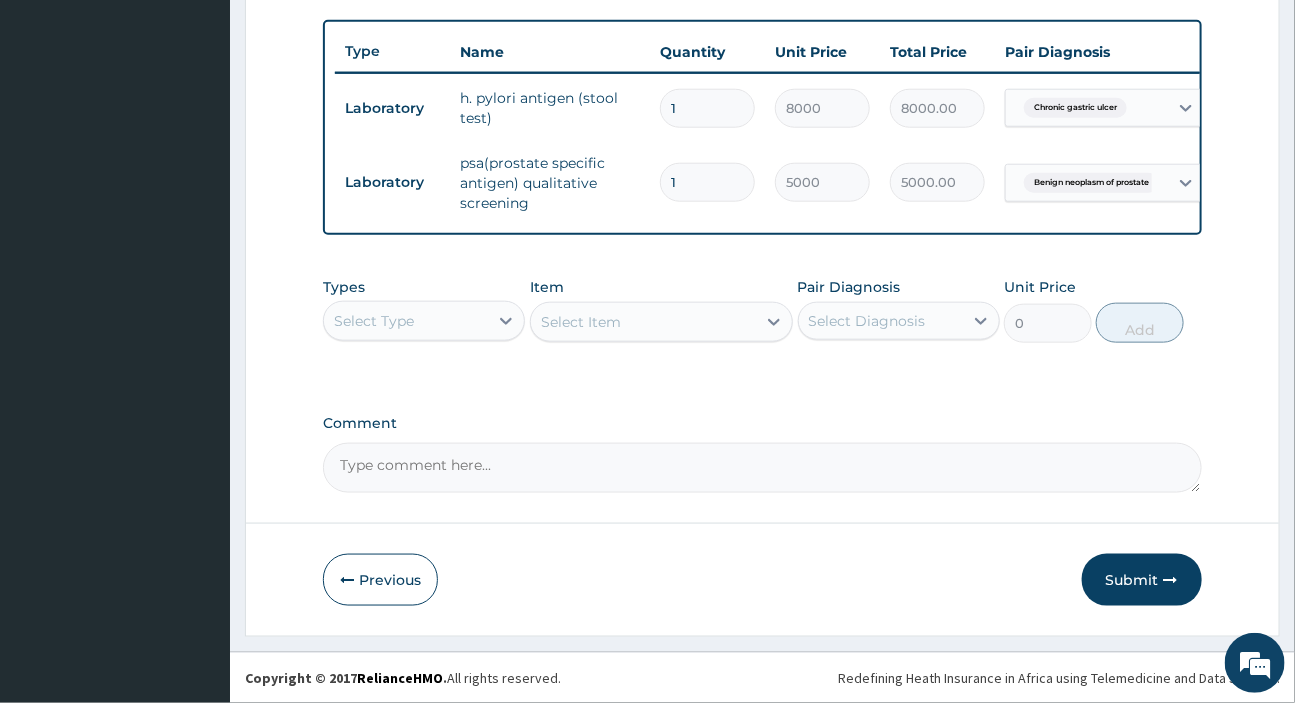 click on "Select Type" at bounding box center [374, 321] 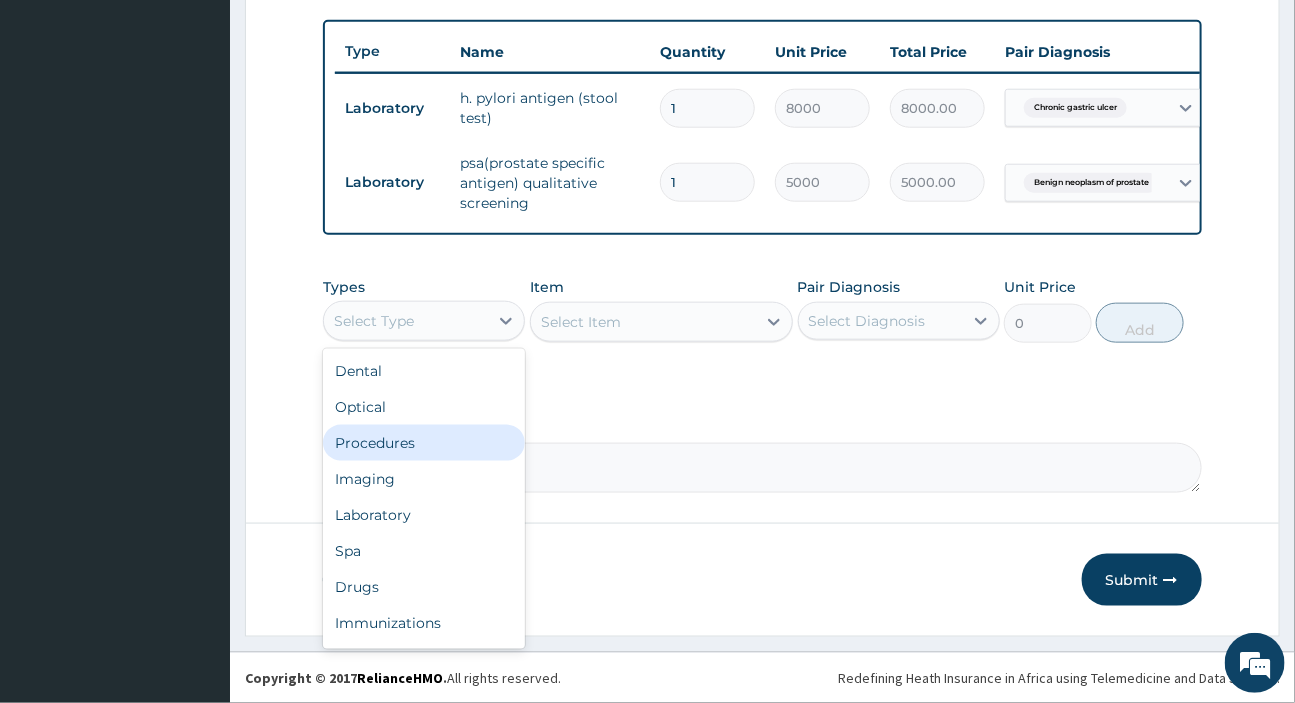 click on "Procedures" at bounding box center (424, 443) 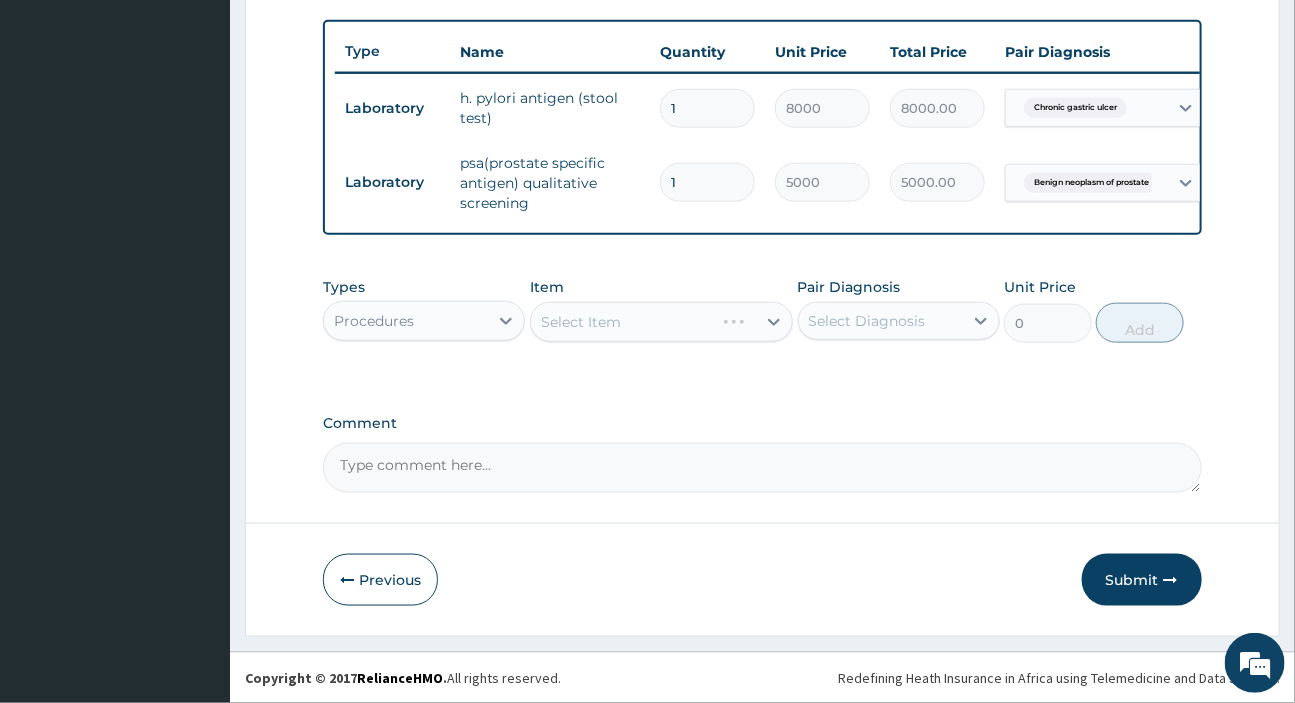 click on "Select Diagnosis" at bounding box center (867, 321) 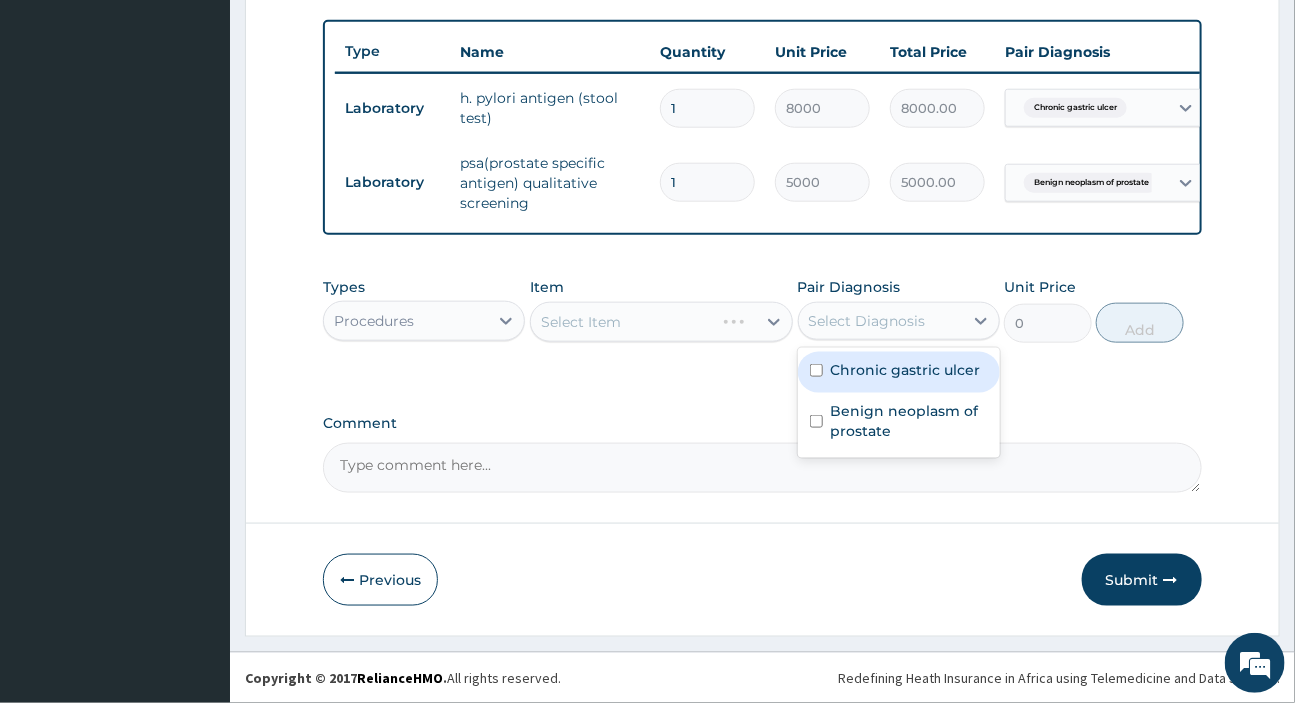 click on "Chronic gastric ulcer" at bounding box center (906, 370) 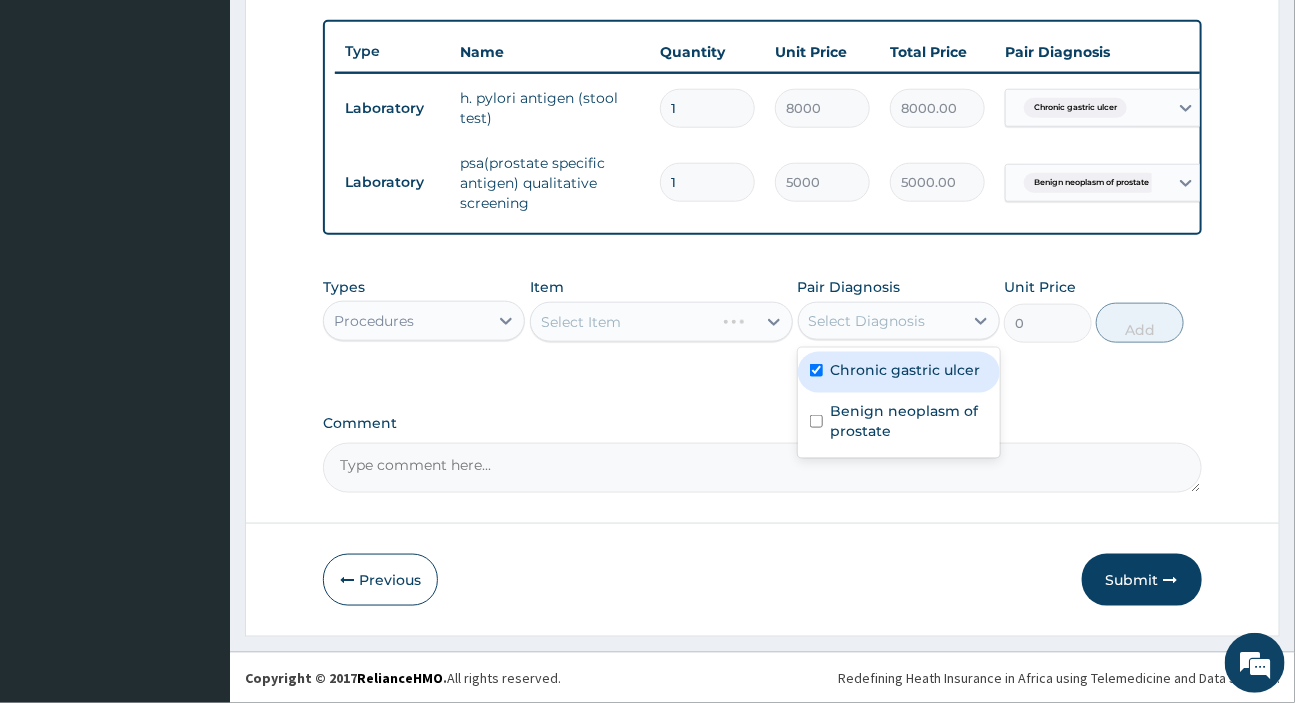 checkbox on "true" 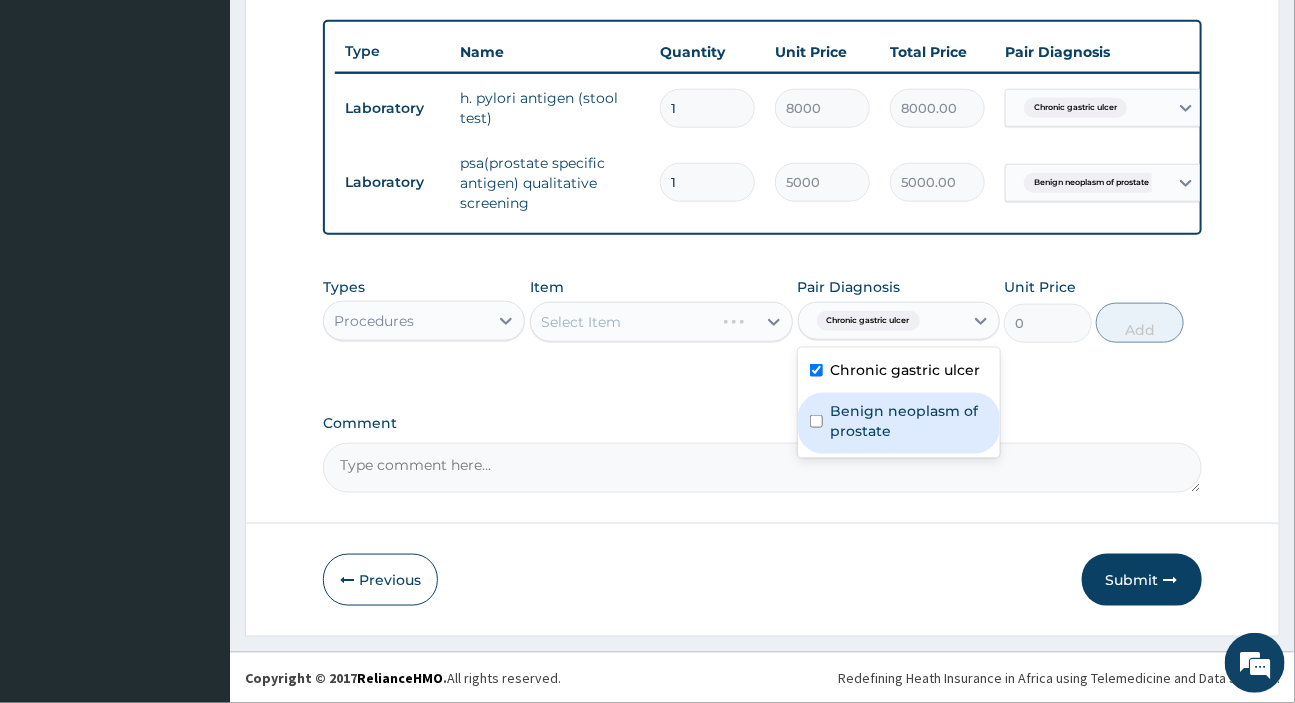 click on "Benign neoplasm of prostate" at bounding box center [909, 421] 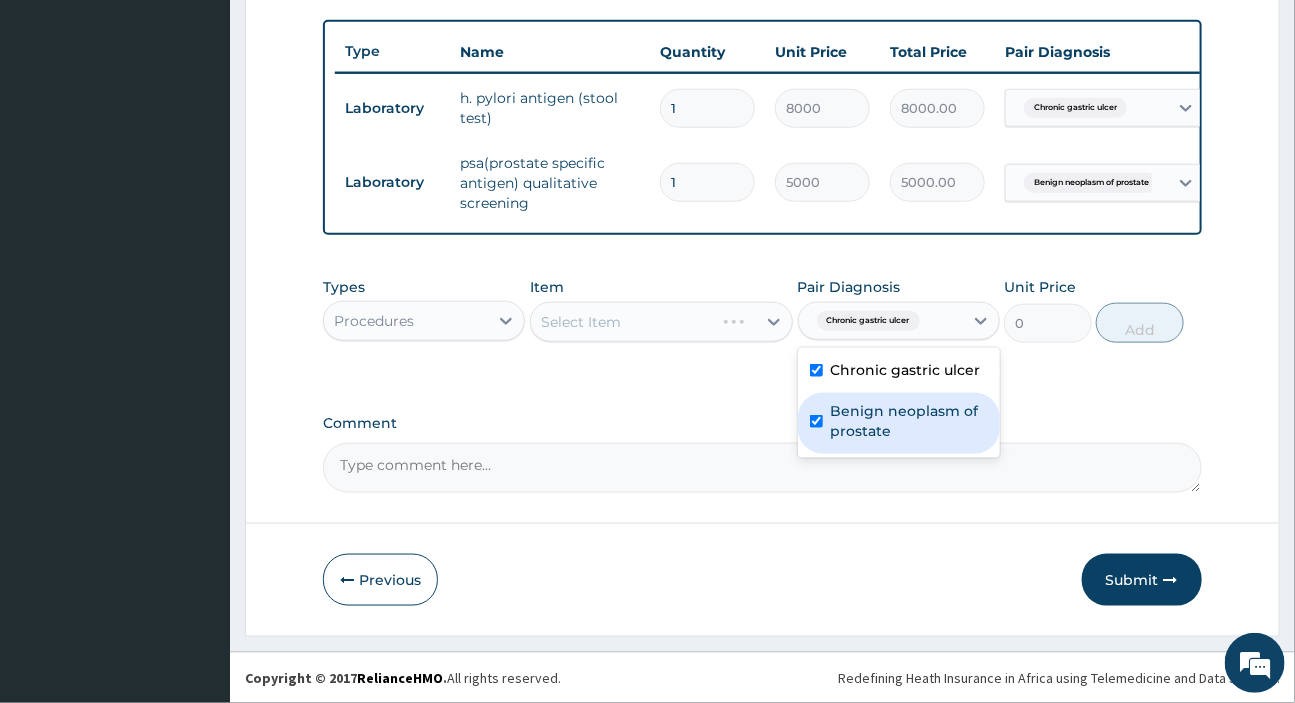 checkbox on "true" 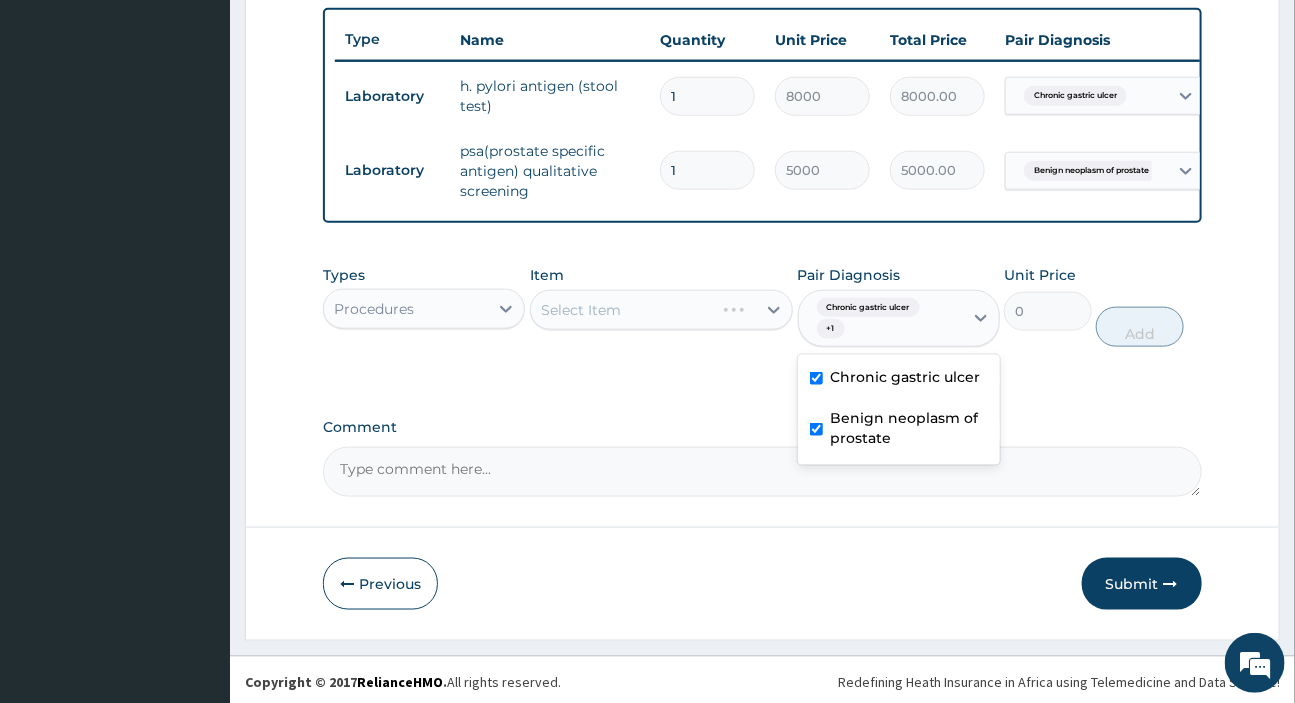 click on "Select Item" at bounding box center [661, 310] 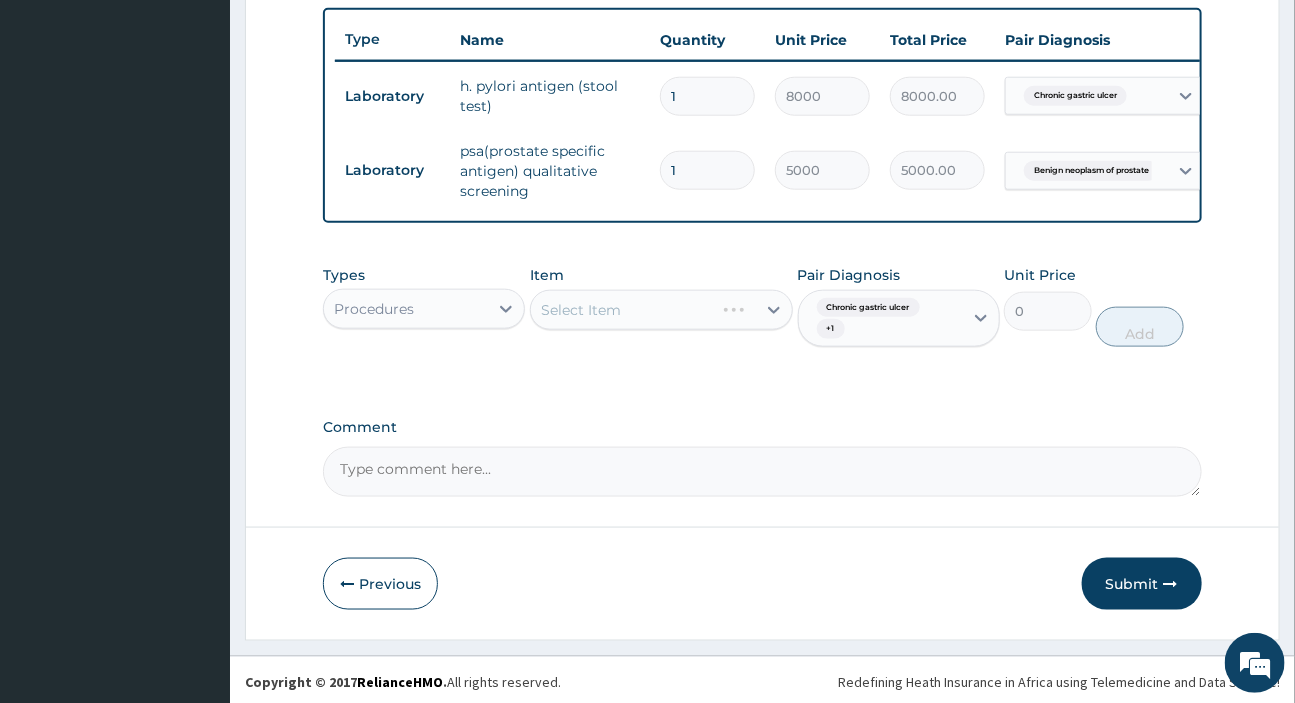click on "Select Item" at bounding box center [661, 310] 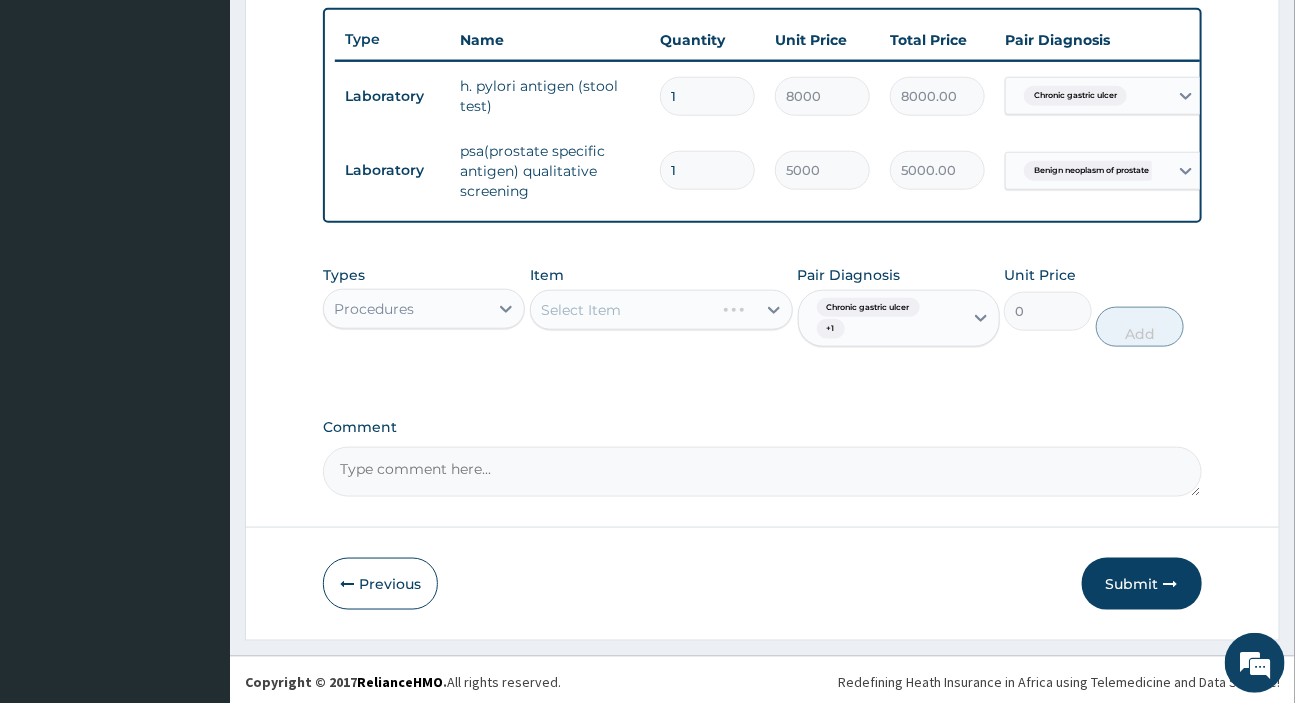 click on "Select Item" at bounding box center (661, 310) 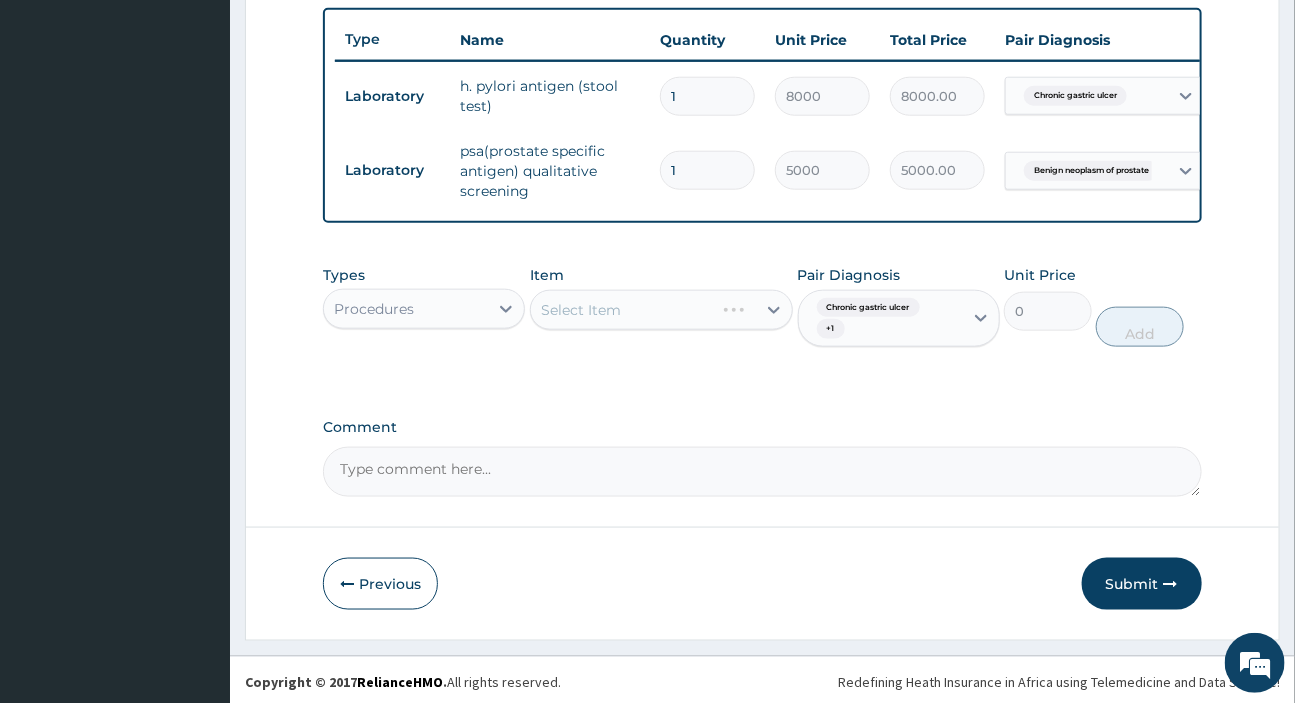 click on "Select Item" at bounding box center [661, 310] 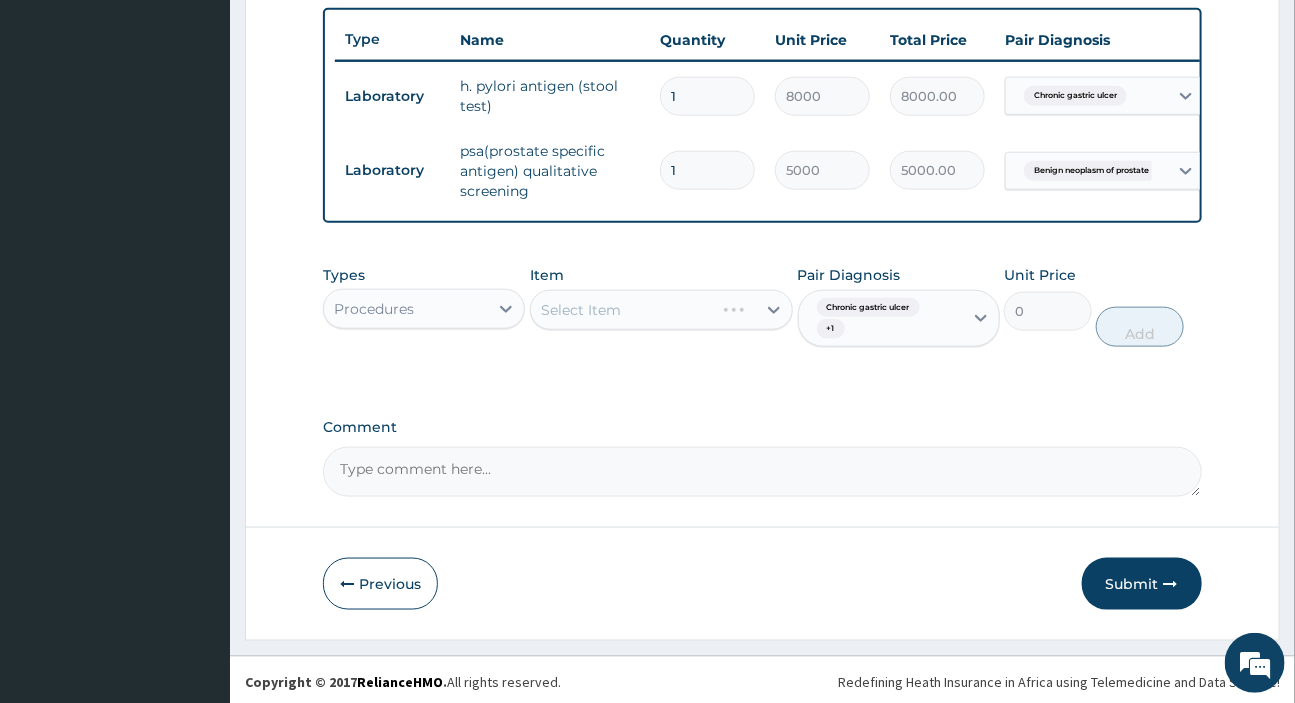 click on "Select Item" at bounding box center [661, 310] 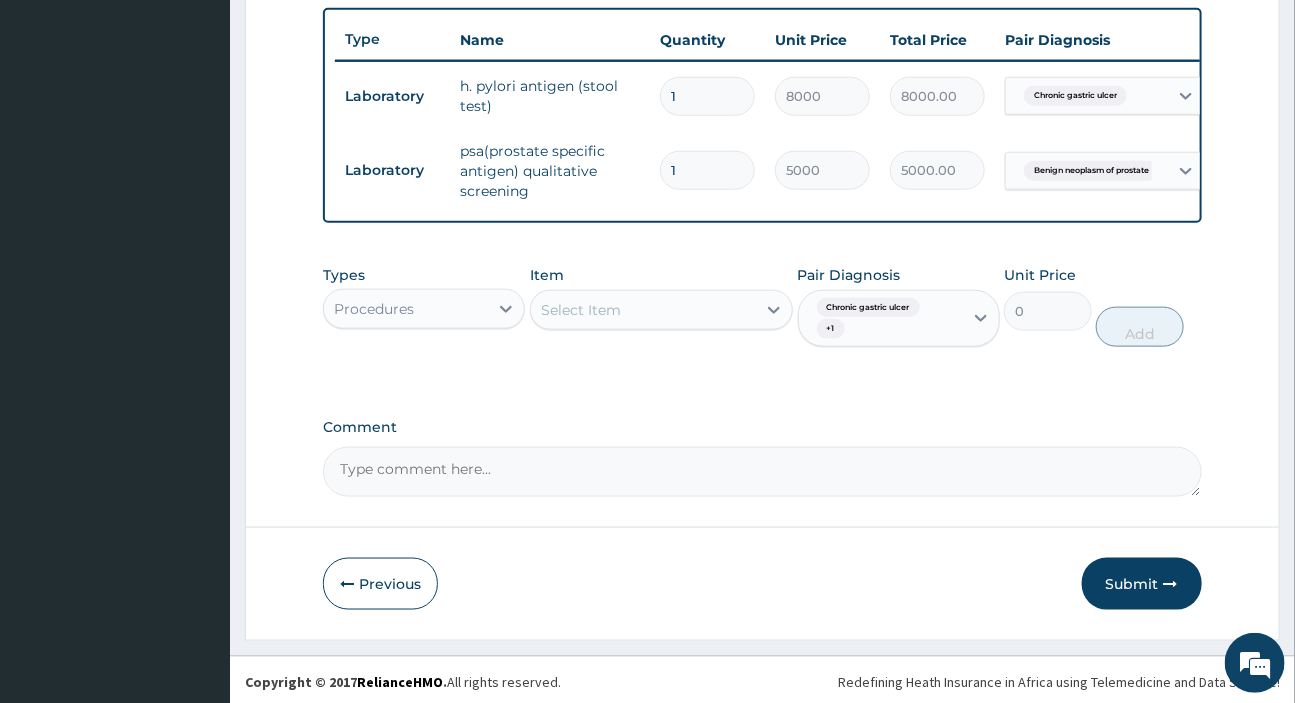 click on "Select Item" at bounding box center (581, 310) 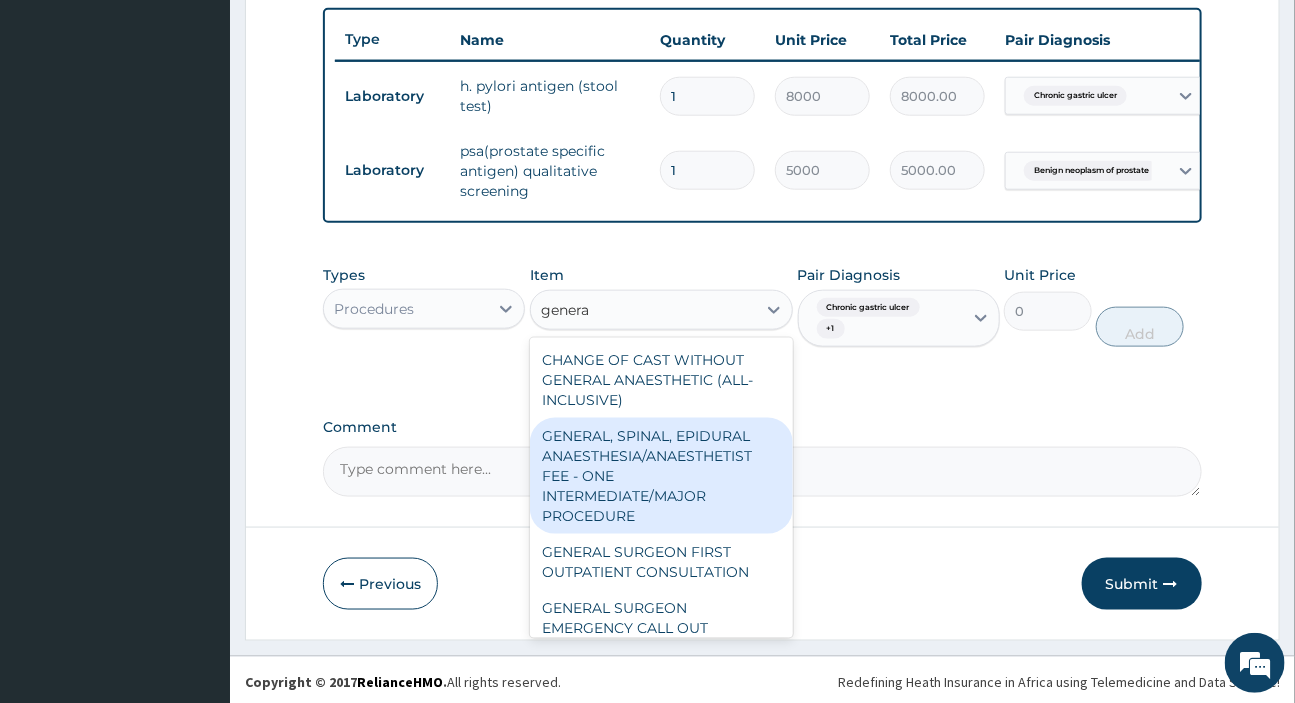 type on "general" 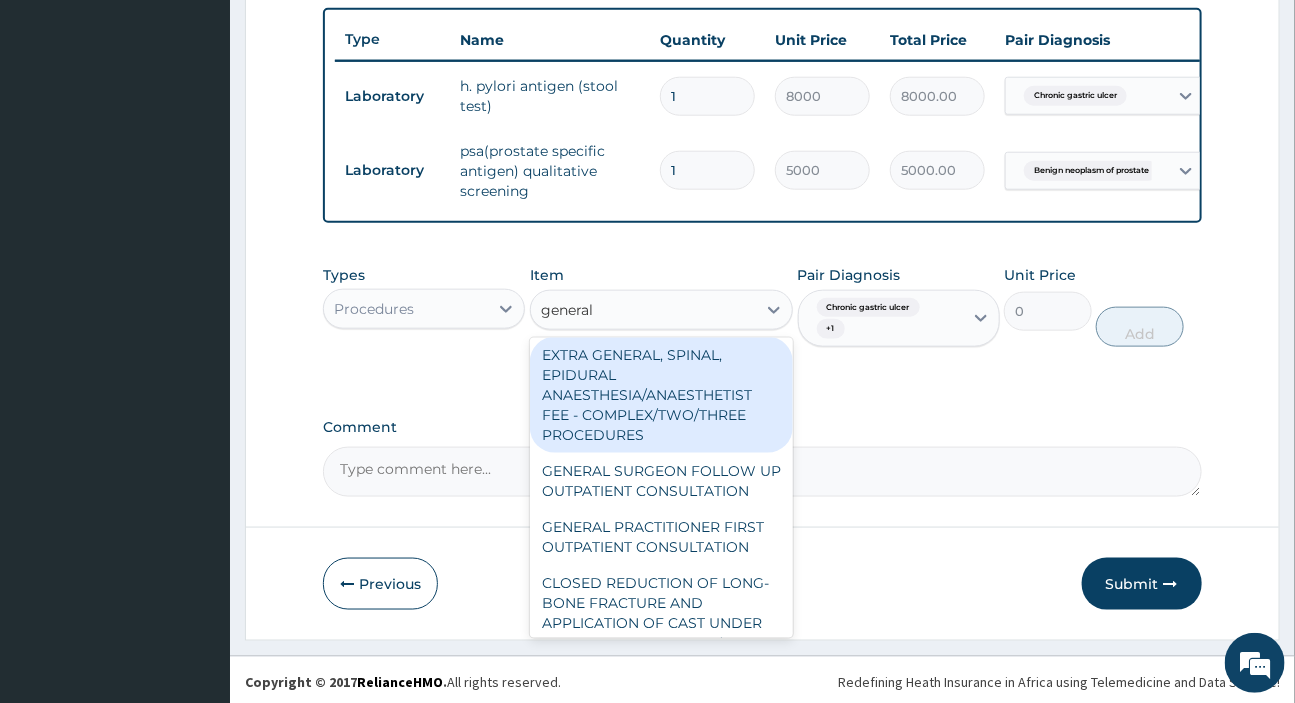 scroll, scrollTop: 454, scrollLeft: 0, axis: vertical 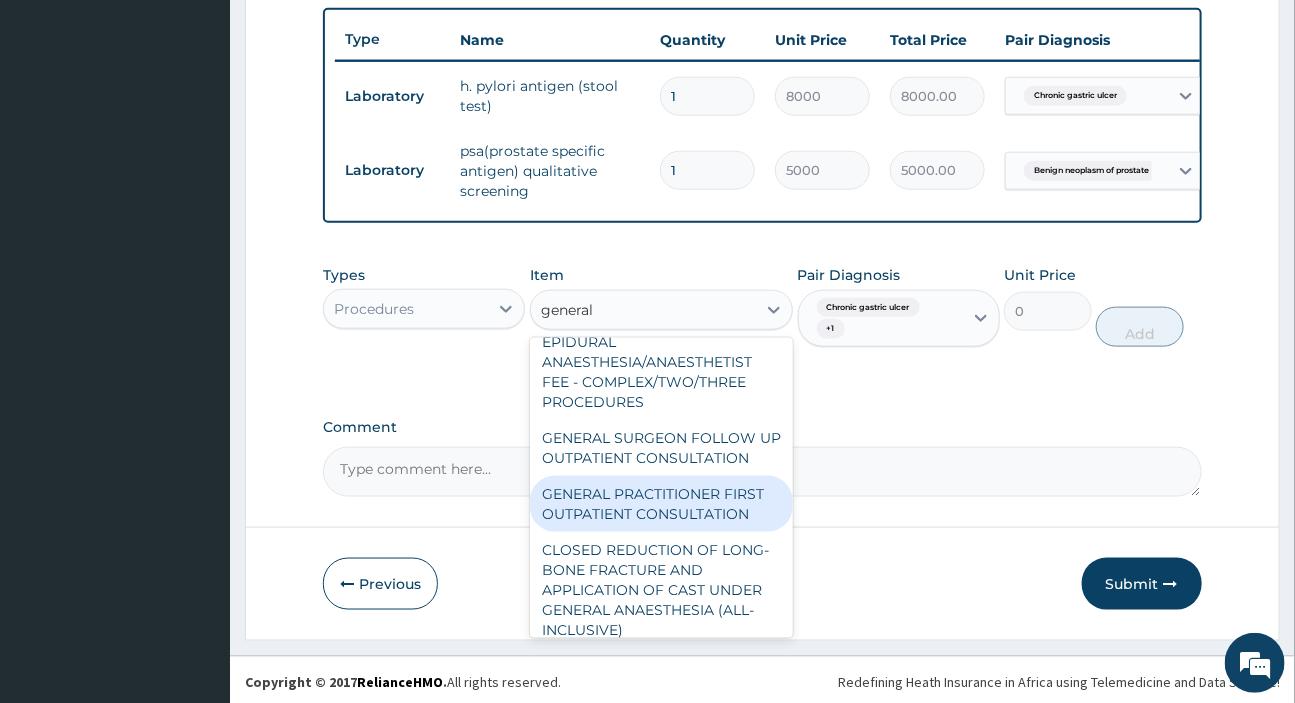click on "GENERAL PRACTITIONER FIRST OUTPATIENT CONSULTATION" at bounding box center [661, 504] 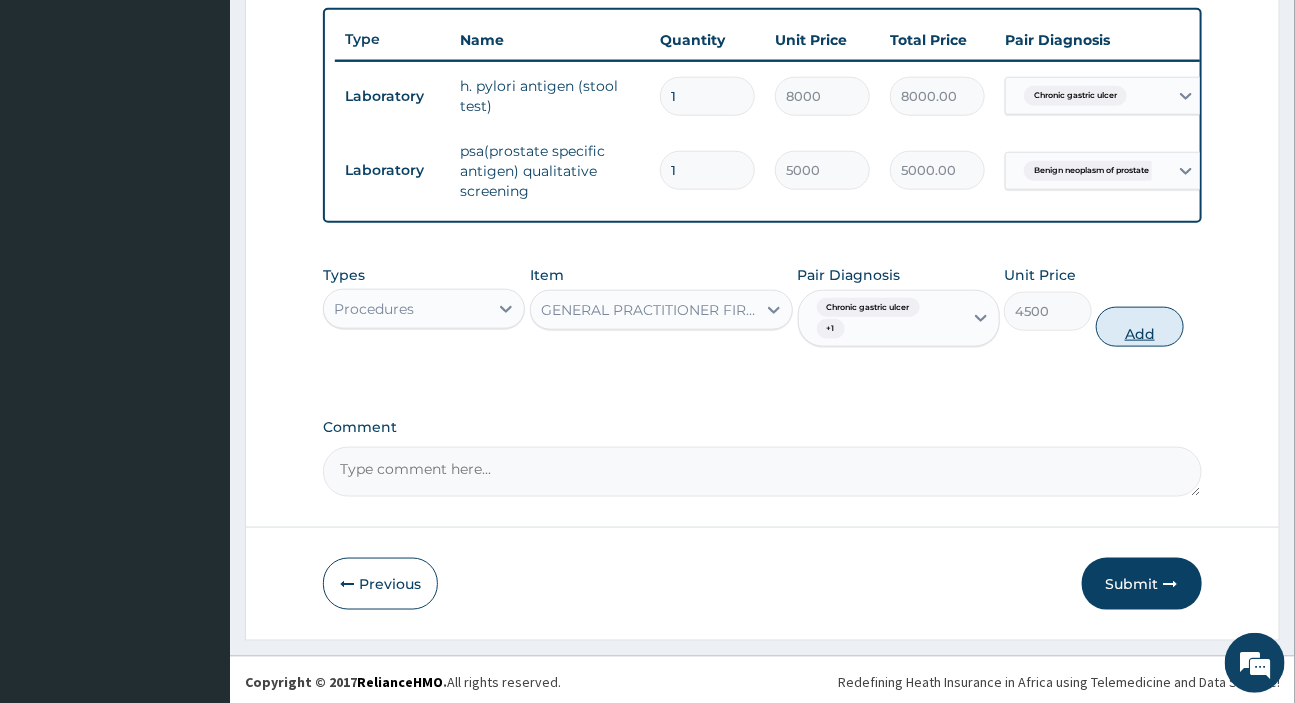 click on "Add" at bounding box center (1140, 327) 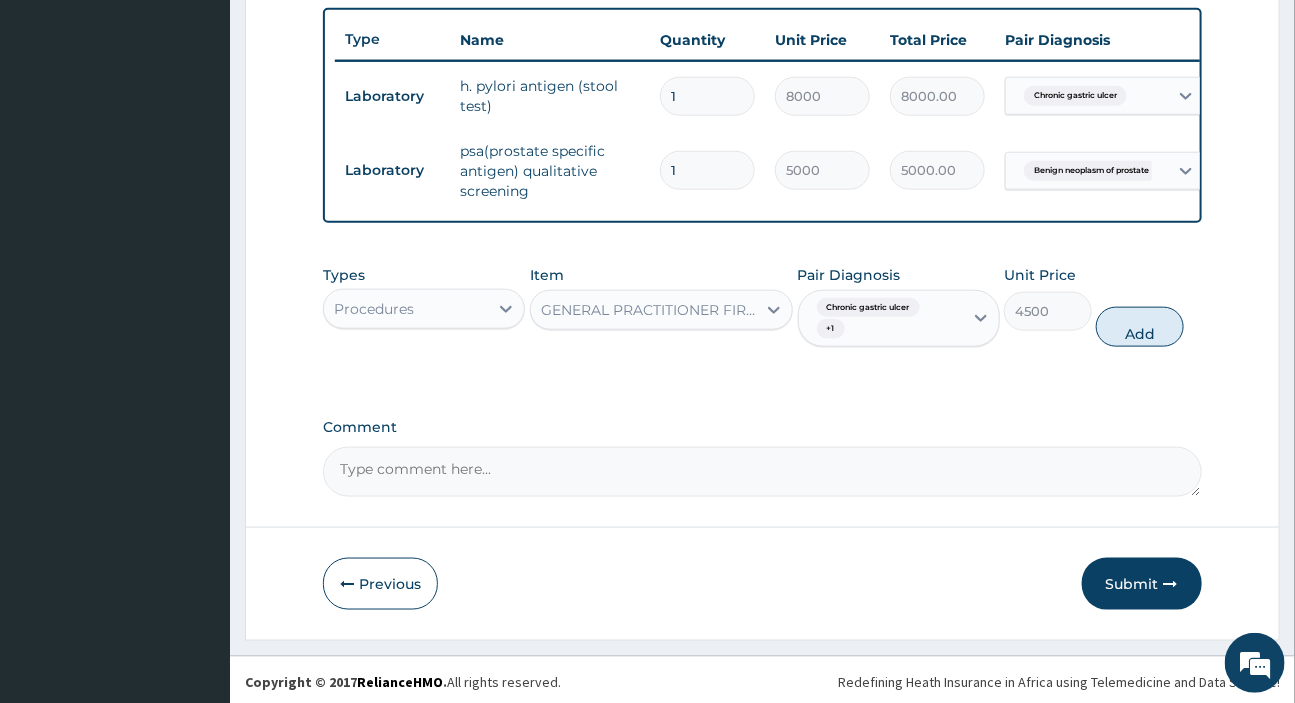 type on "0" 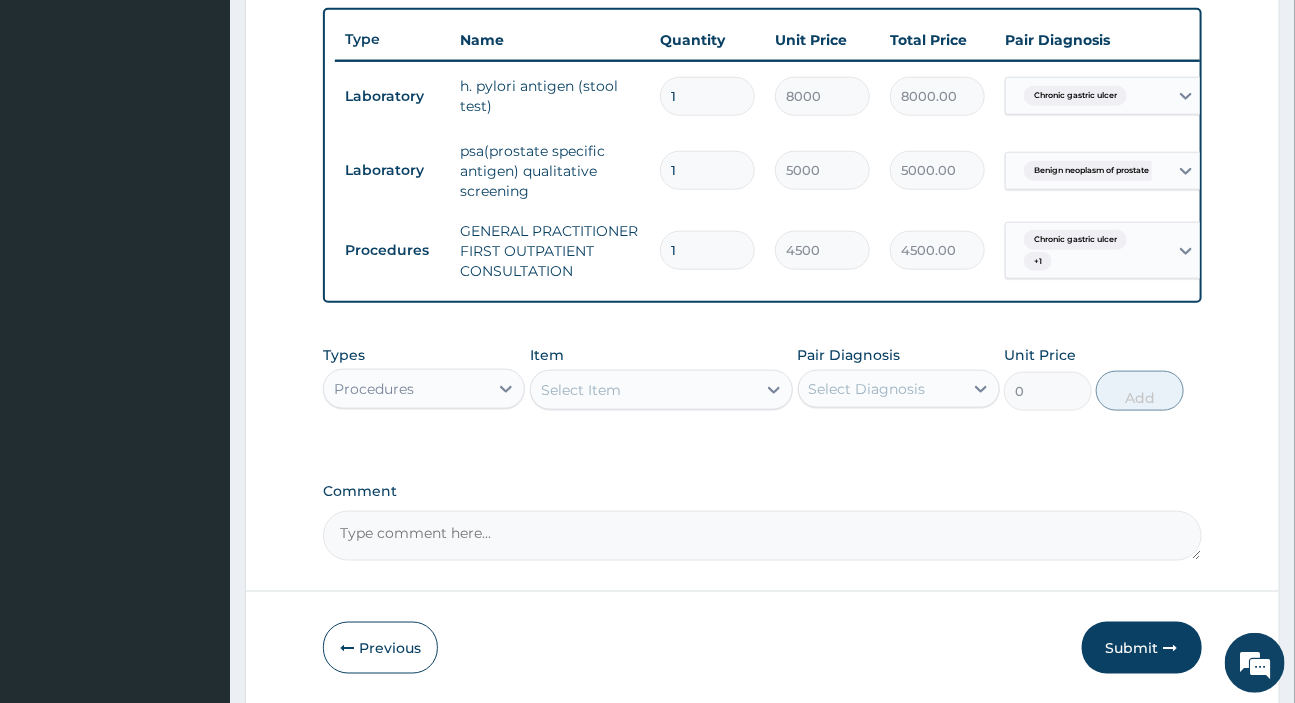 click on "Procedures" at bounding box center (406, 389) 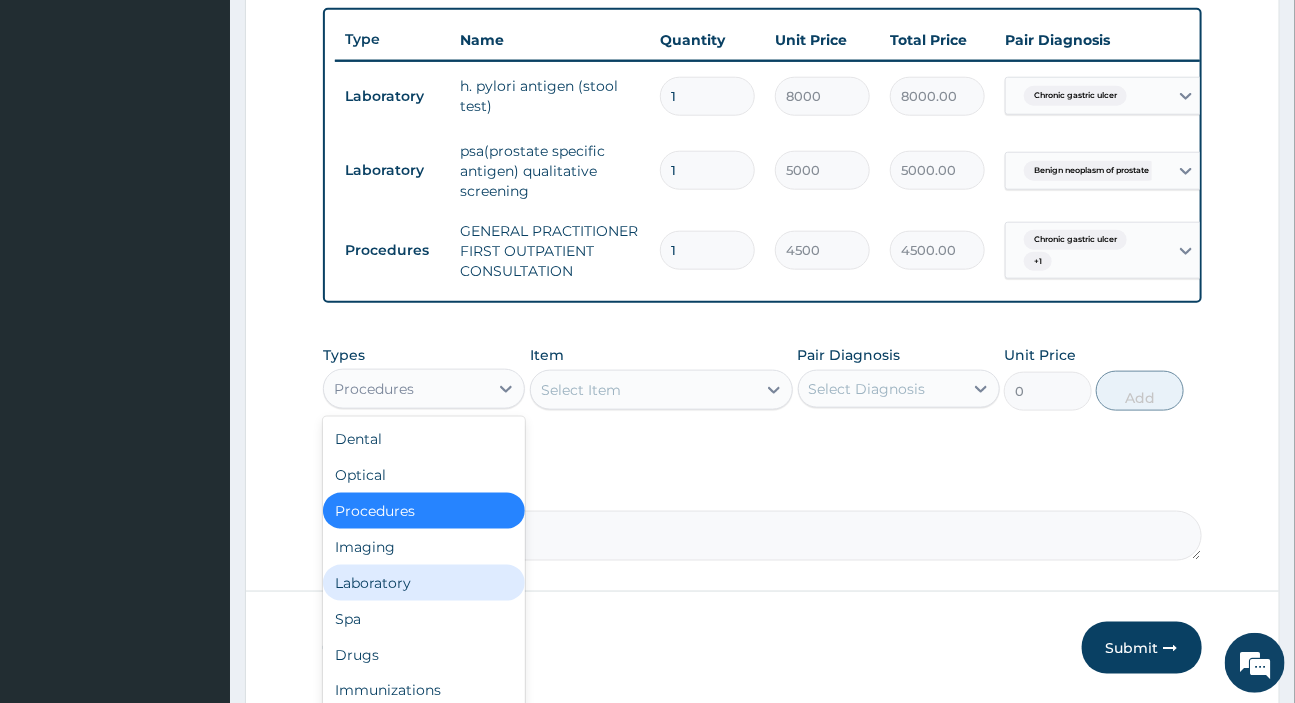 click on "Laboratory" at bounding box center [424, 583] 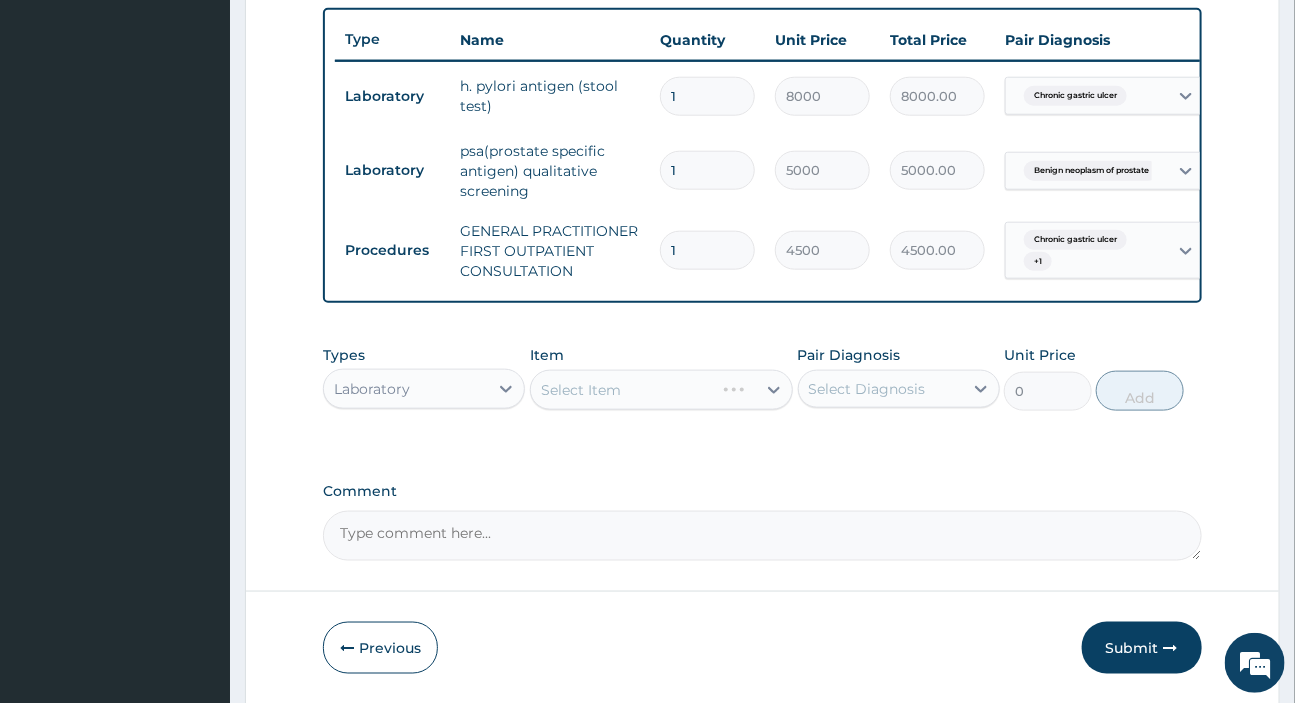 click on "Select Diagnosis" at bounding box center (867, 389) 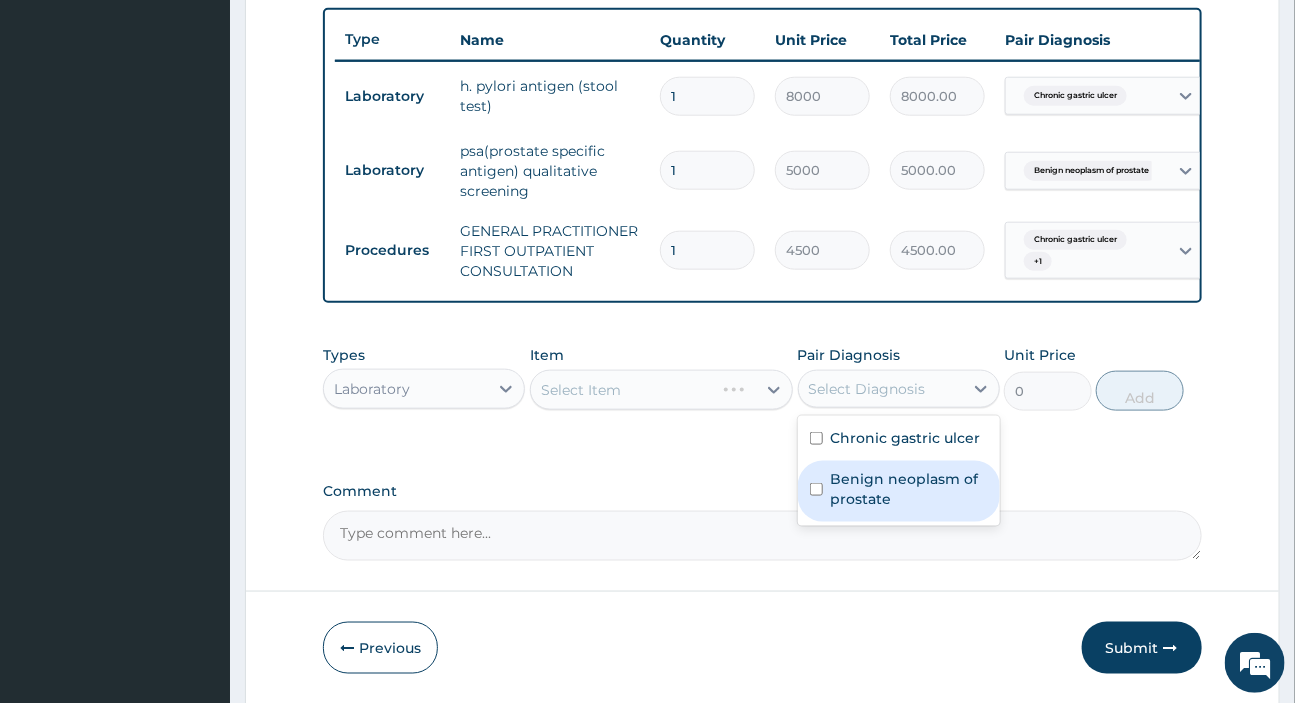 click on "Benign neoplasm of prostate" at bounding box center (909, 489) 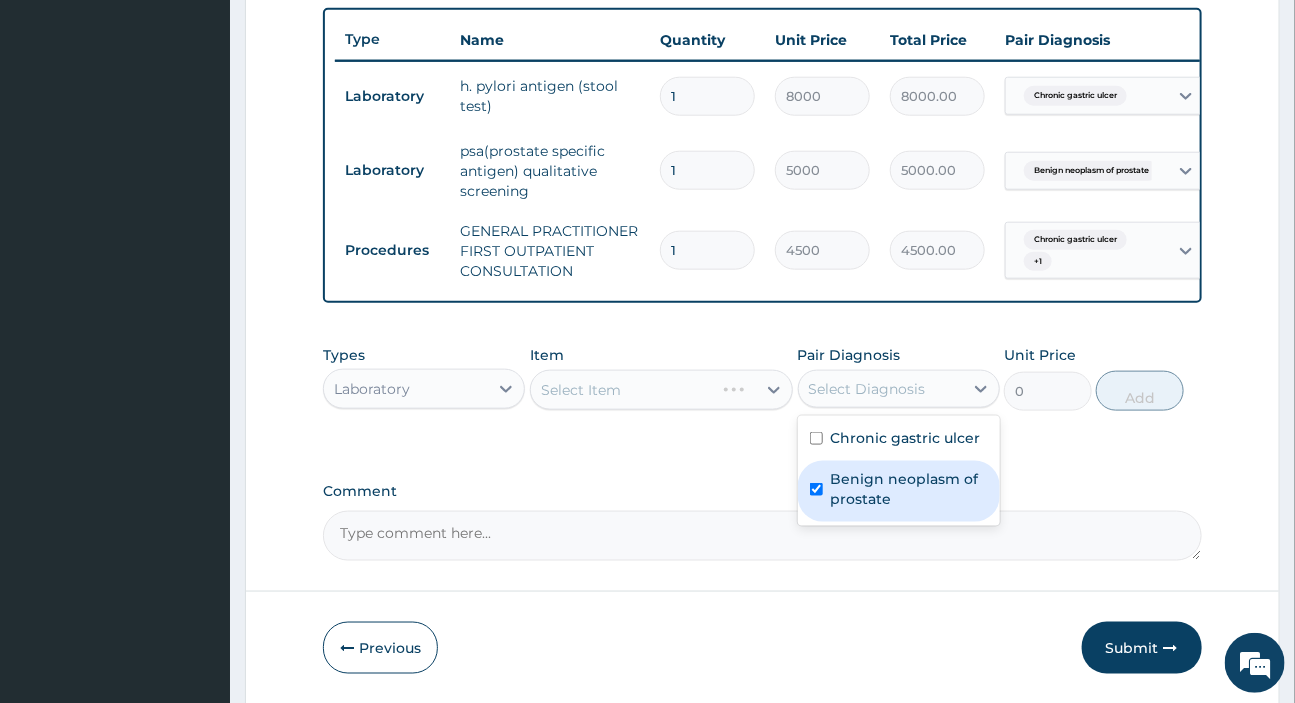 click on "Benign neoplasm of prostate" at bounding box center (909, 489) 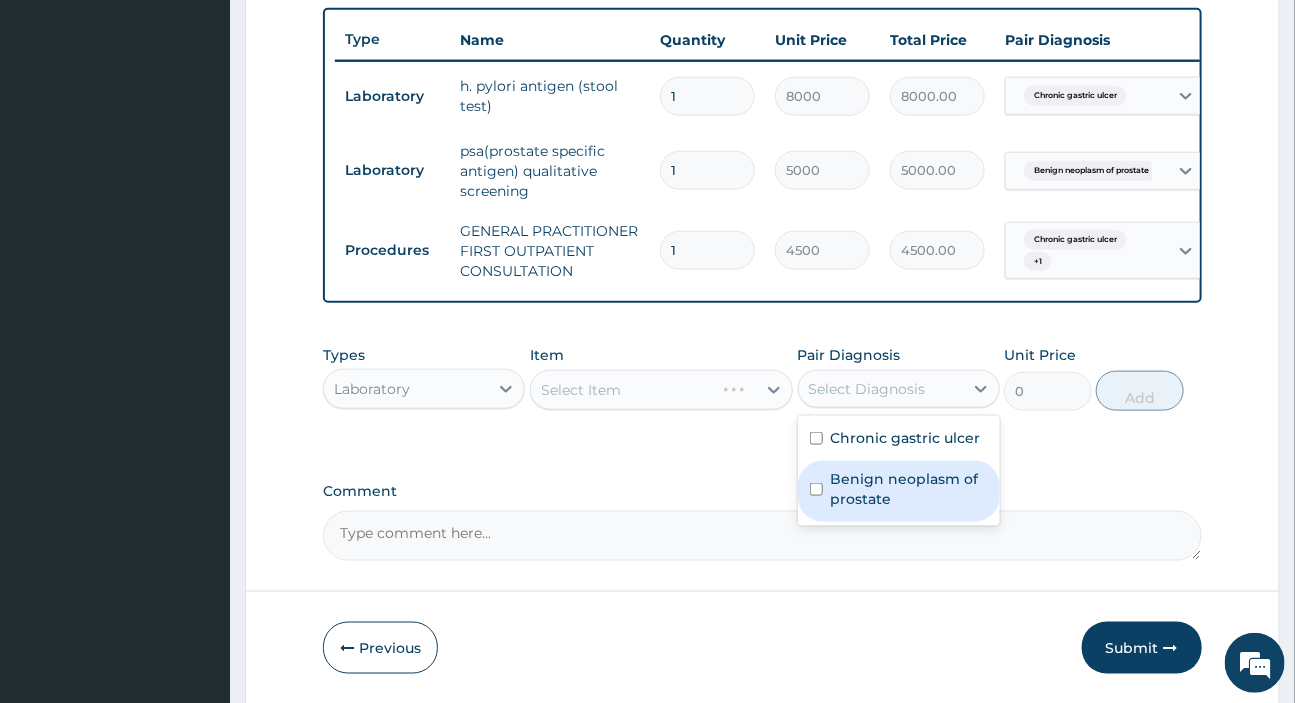 drag, startPoint x: 862, startPoint y: 524, endPoint x: 861, endPoint y: 514, distance: 10.049875 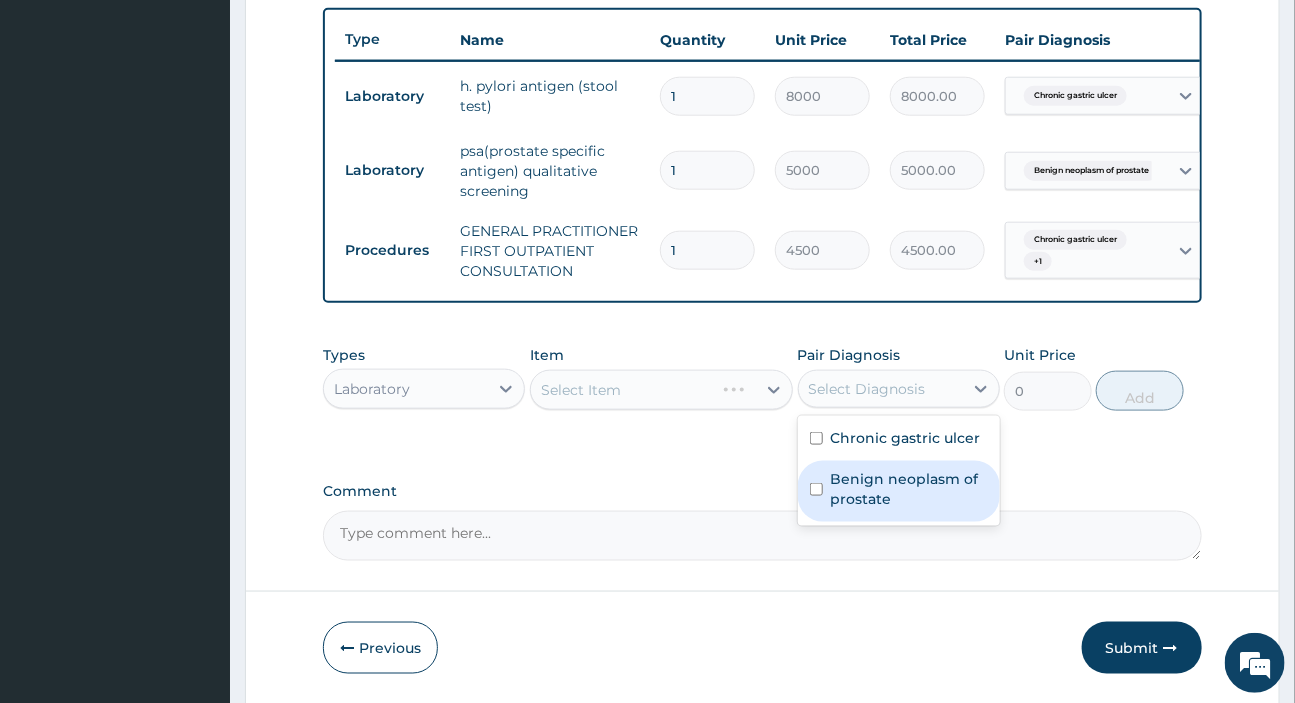 click on "Benign neoplasm of prostate" at bounding box center [899, 491] 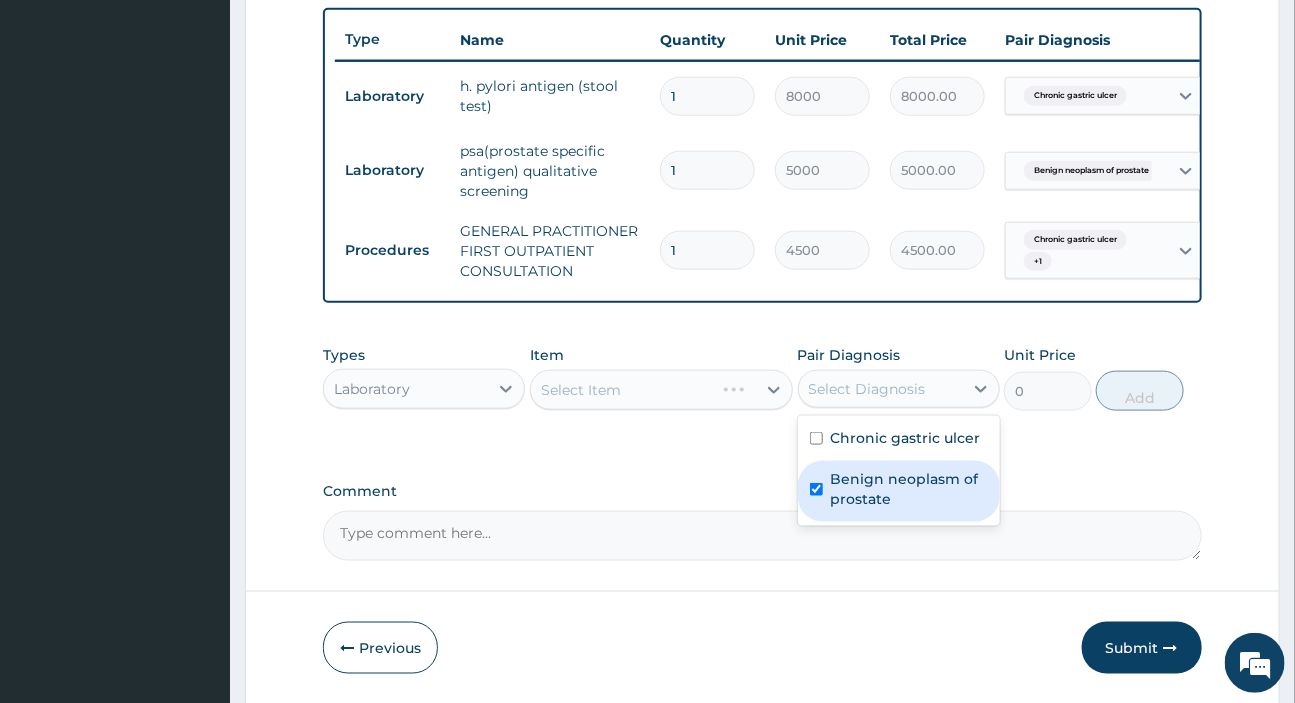 checkbox on "true" 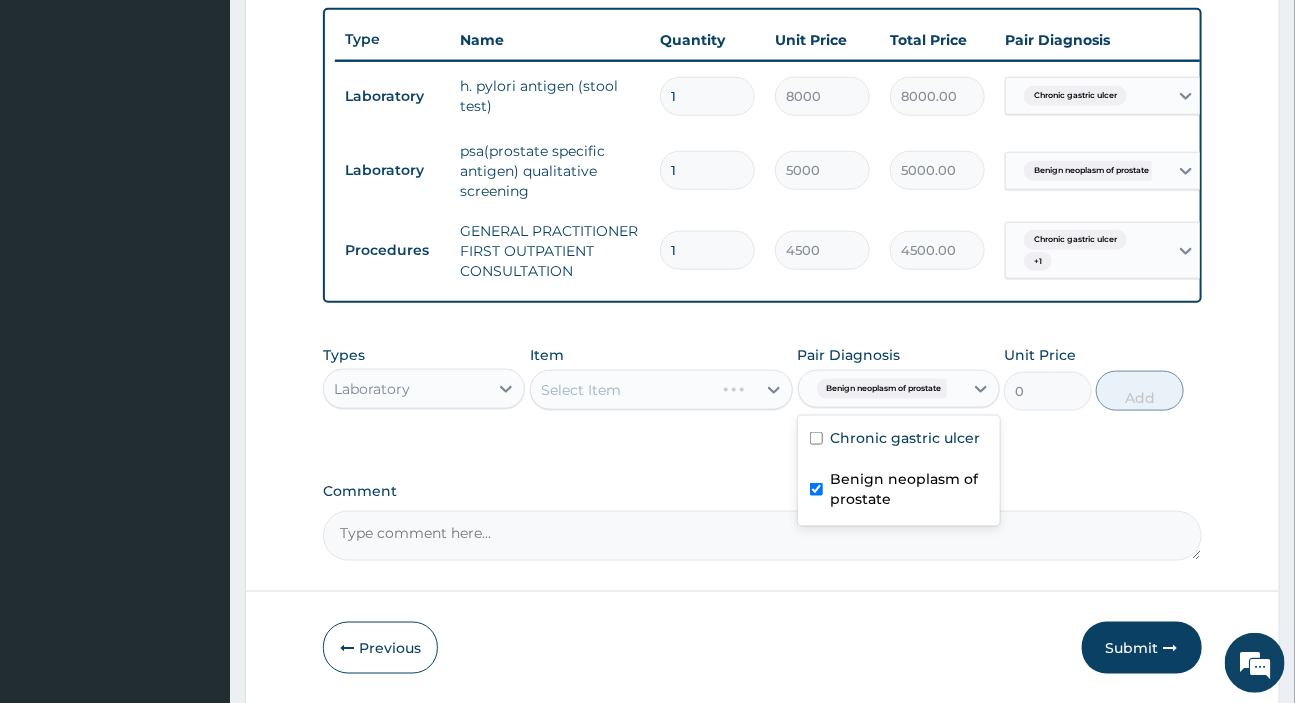 click on "Select Item" at bounding box center [661, 390] 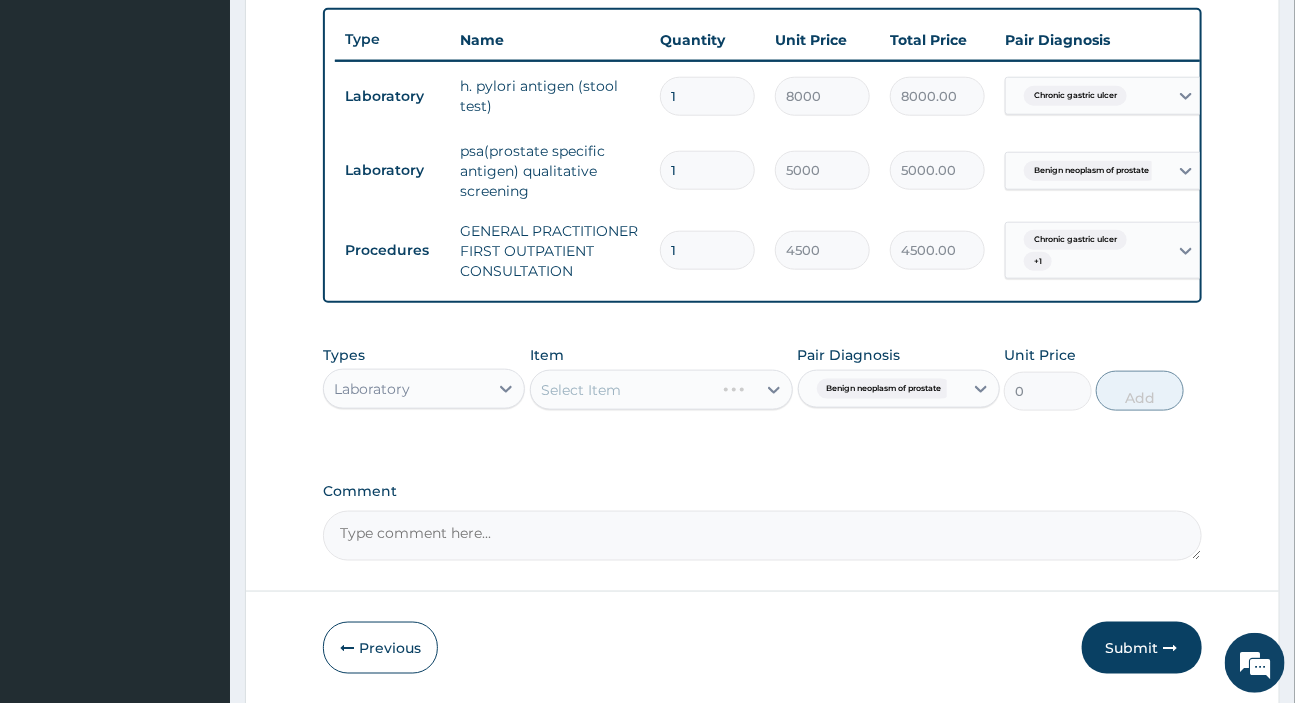 click on "Select Item" at bounding box center (661, 390) 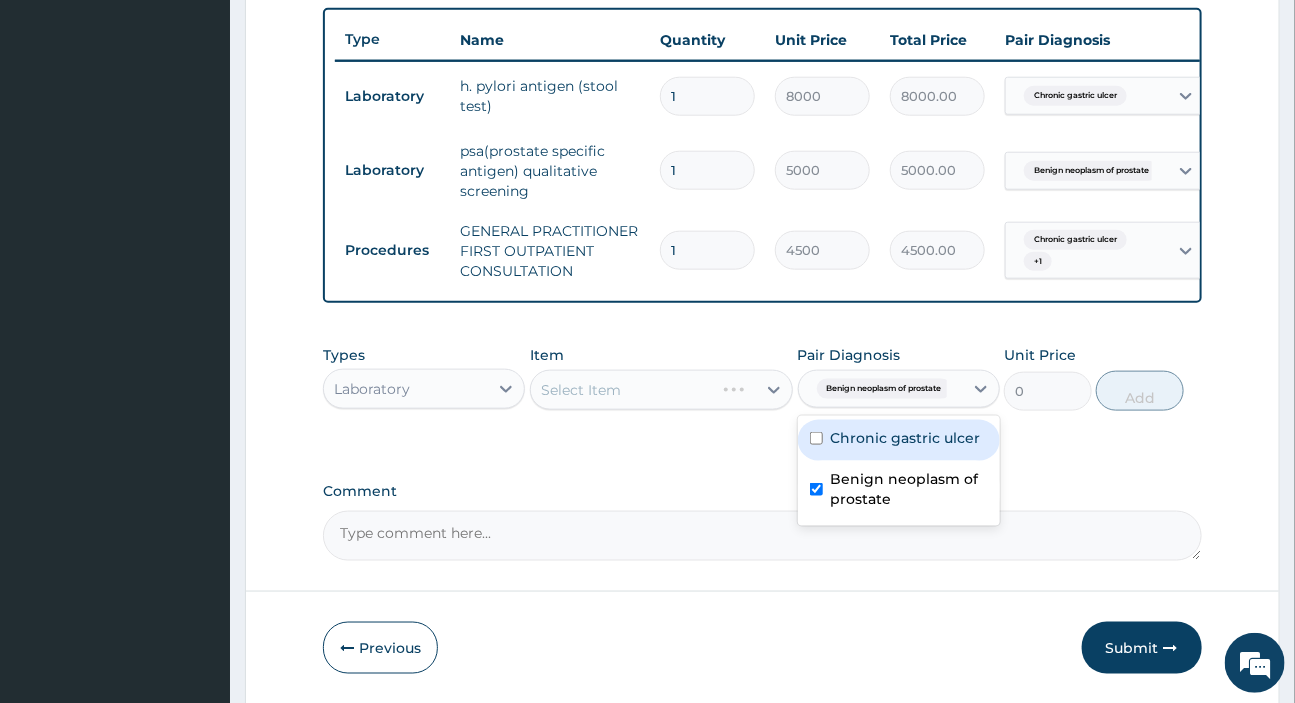 click on "Benign neoplasm of prostate" at bounding box center (884, 389) 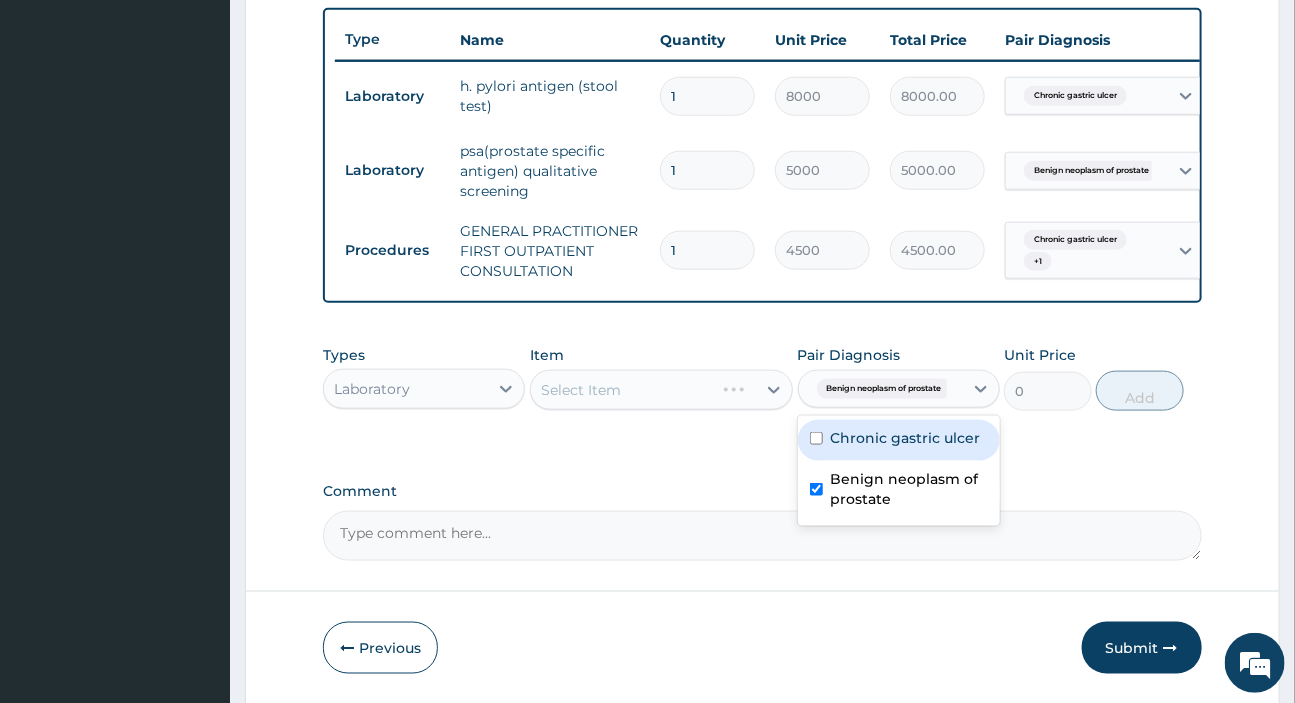 click on "Chronic gastric ulcer" at bounding box center (906, 438) 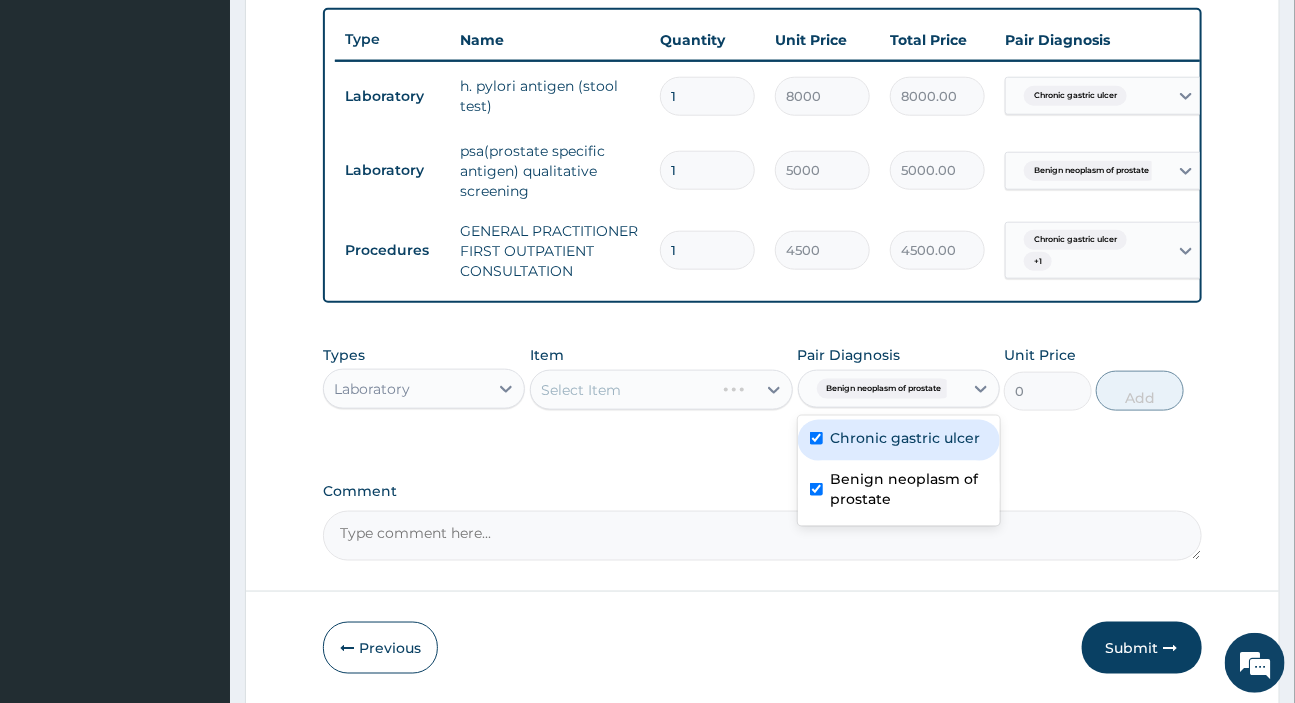 click on "Chronic gastric ulcer" at bounding box center [899, 440] 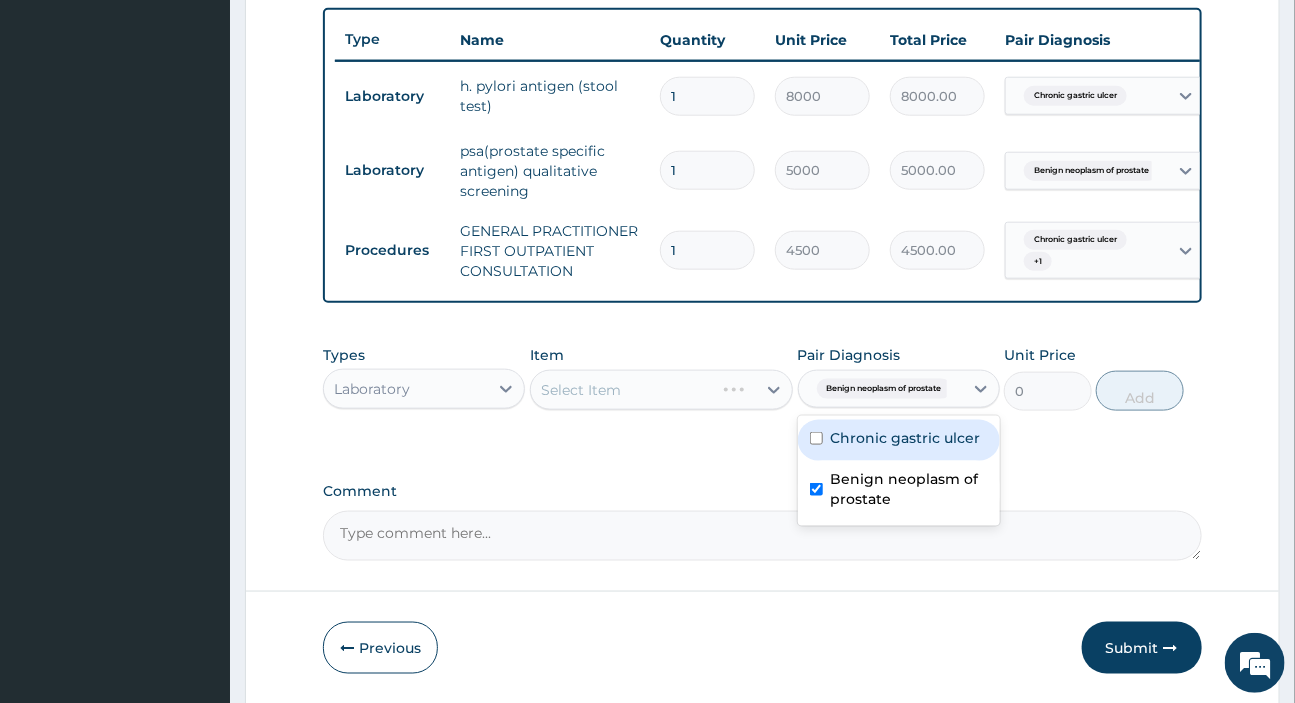 checkbox on "false" 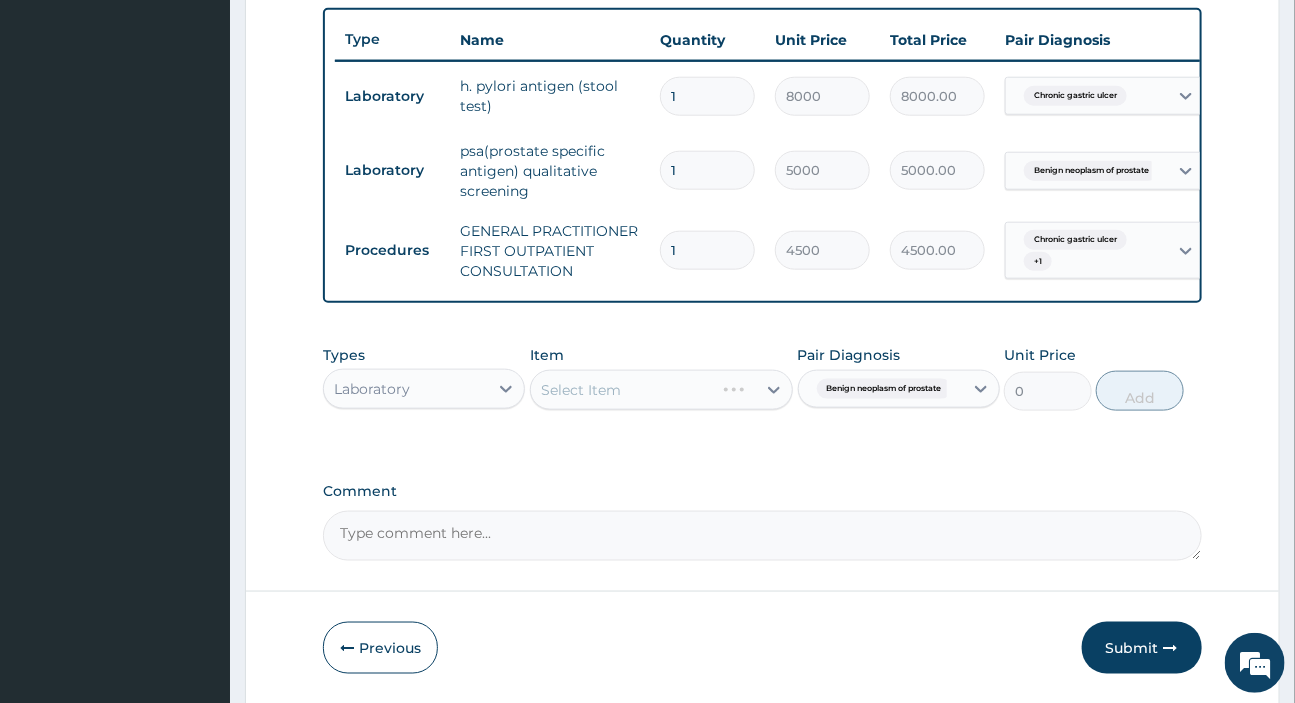 click on "Types Laboratory Item Select Item Pair Diagnosis Benign neoplasm of prostate Unit Price 0 Add" at bounding box center [762, 393] 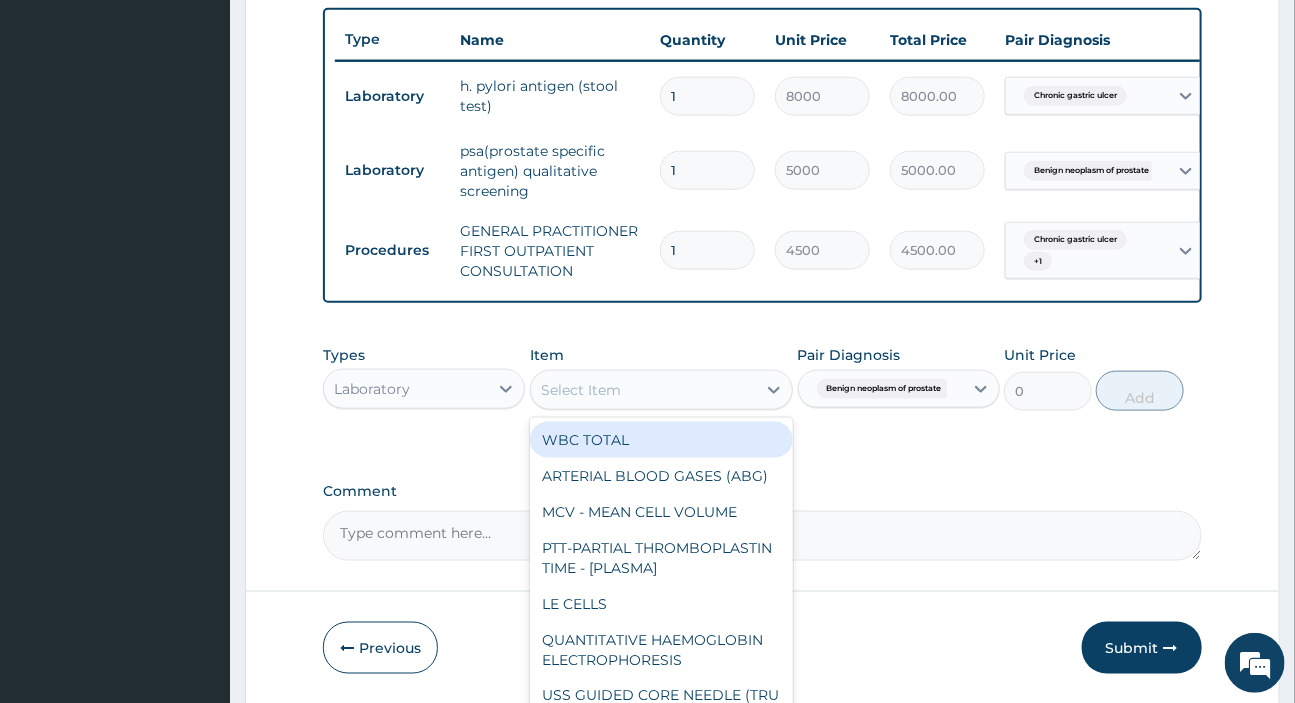 click on "Select Item" at bounding box center [581, 390] 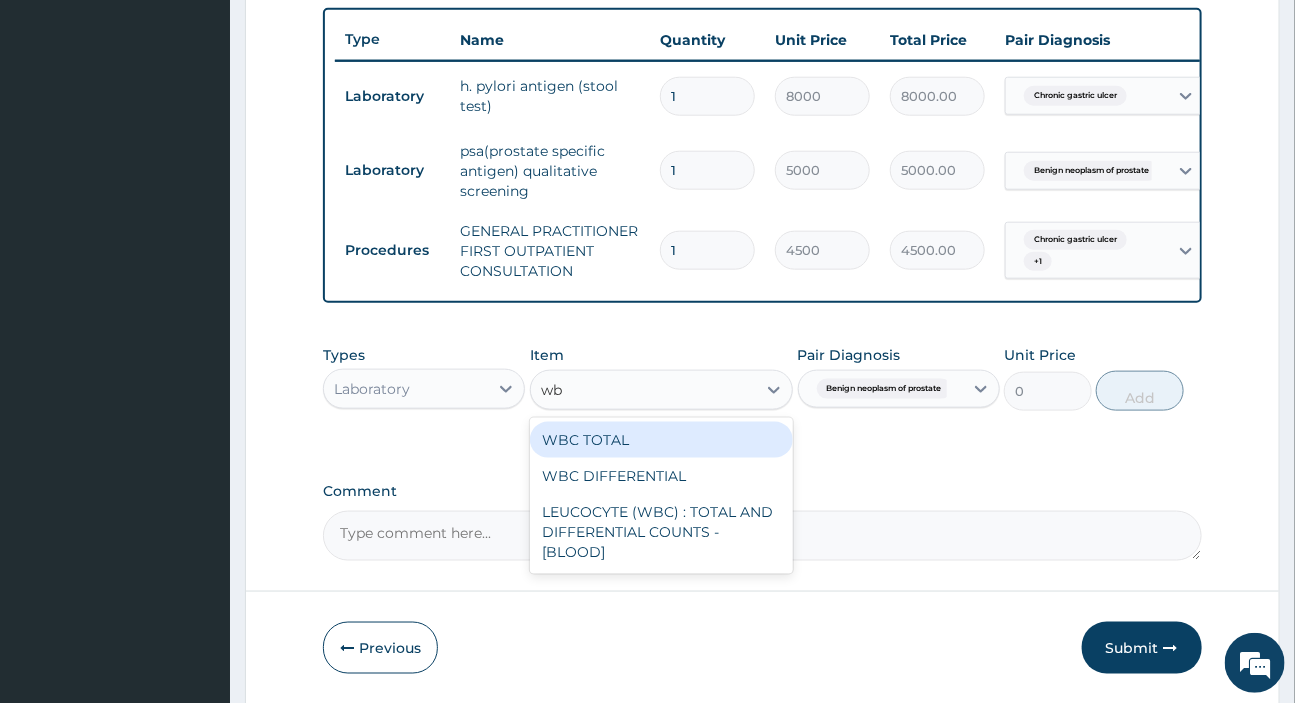 type on "wbc" 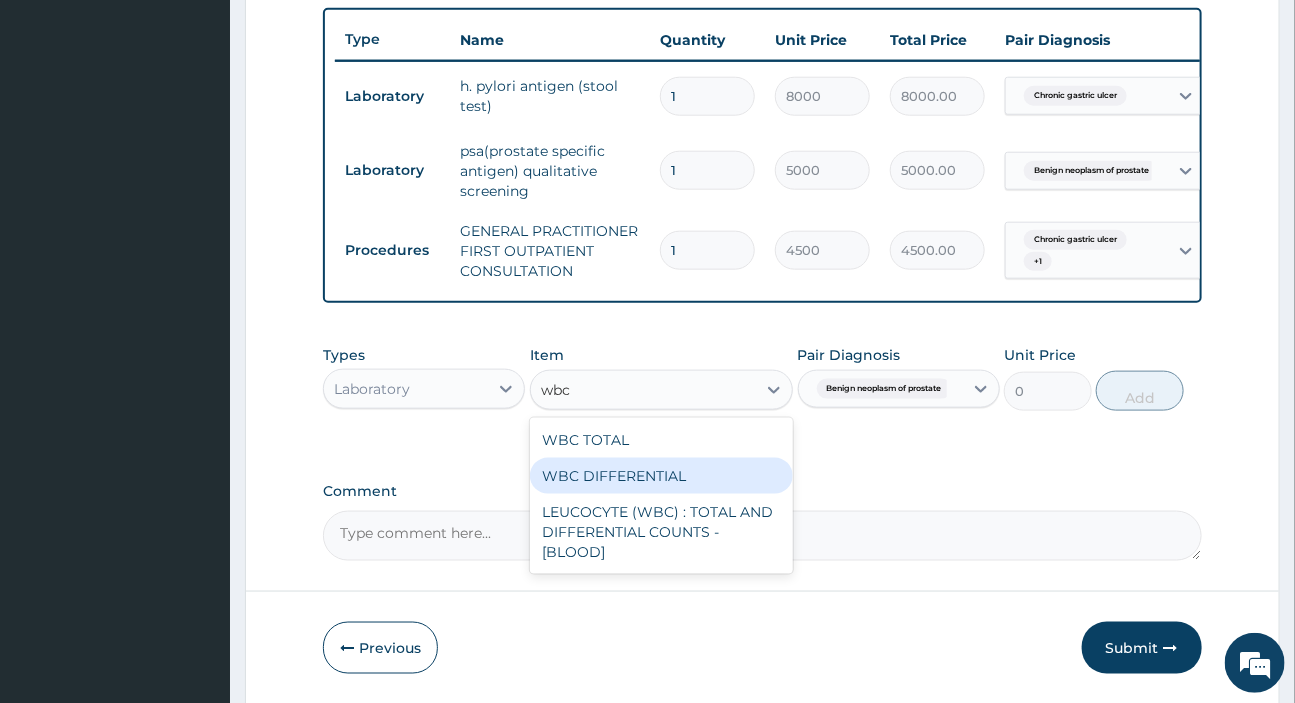 click on "WBC DIFFERENTIAL" at bounding box center (661, 476) 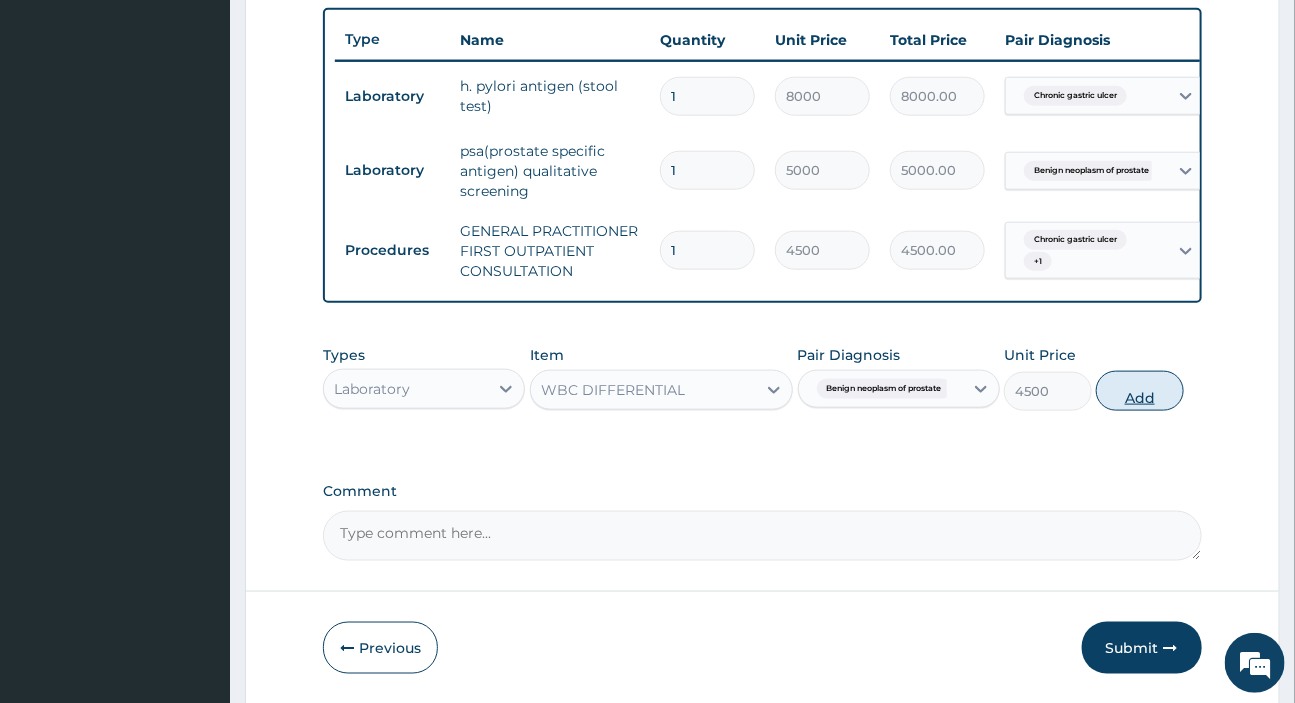click on "Add" at bounding box center (1140, 391) 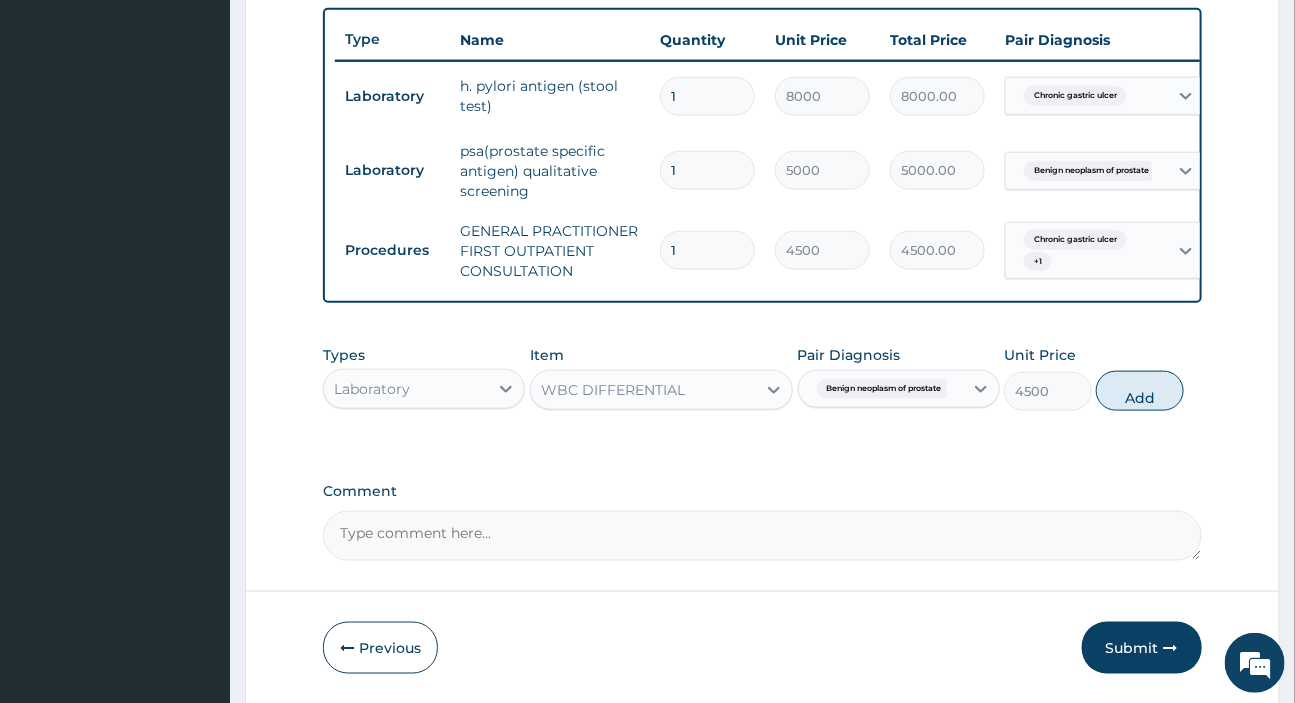 type on "0" 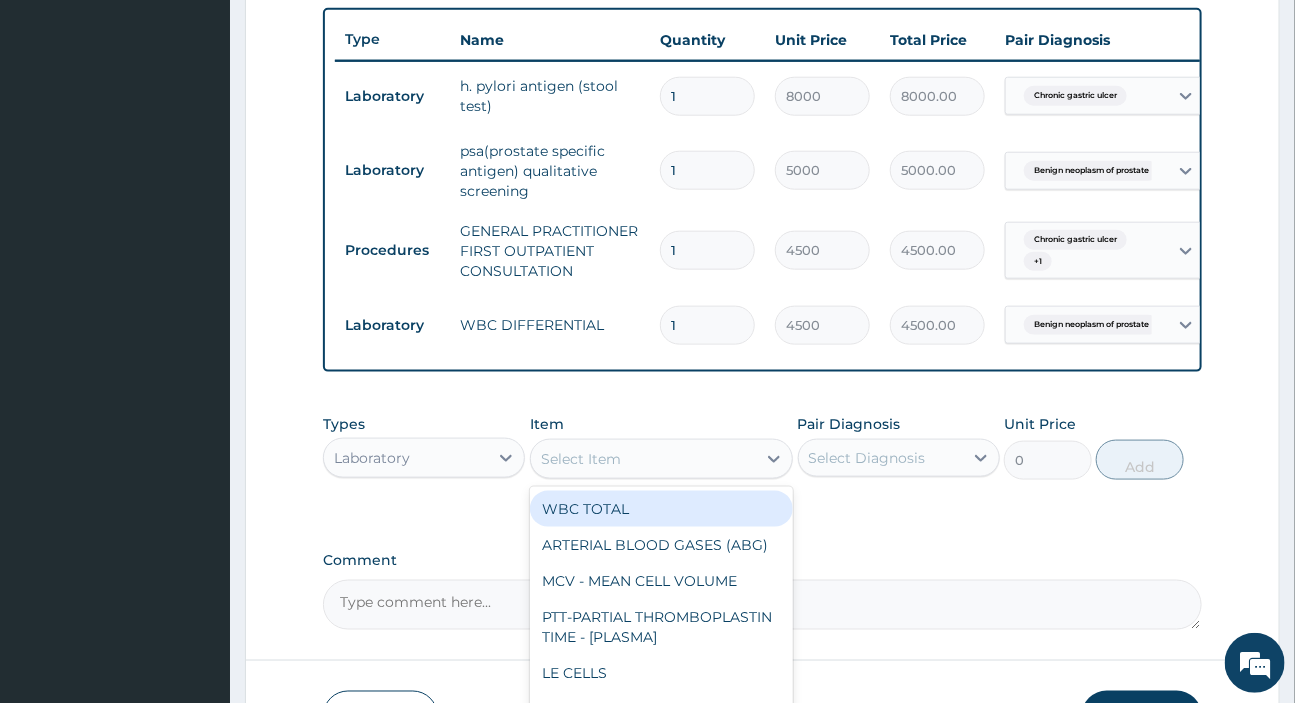 click on "Select Item" at bounding box center (581, 459) 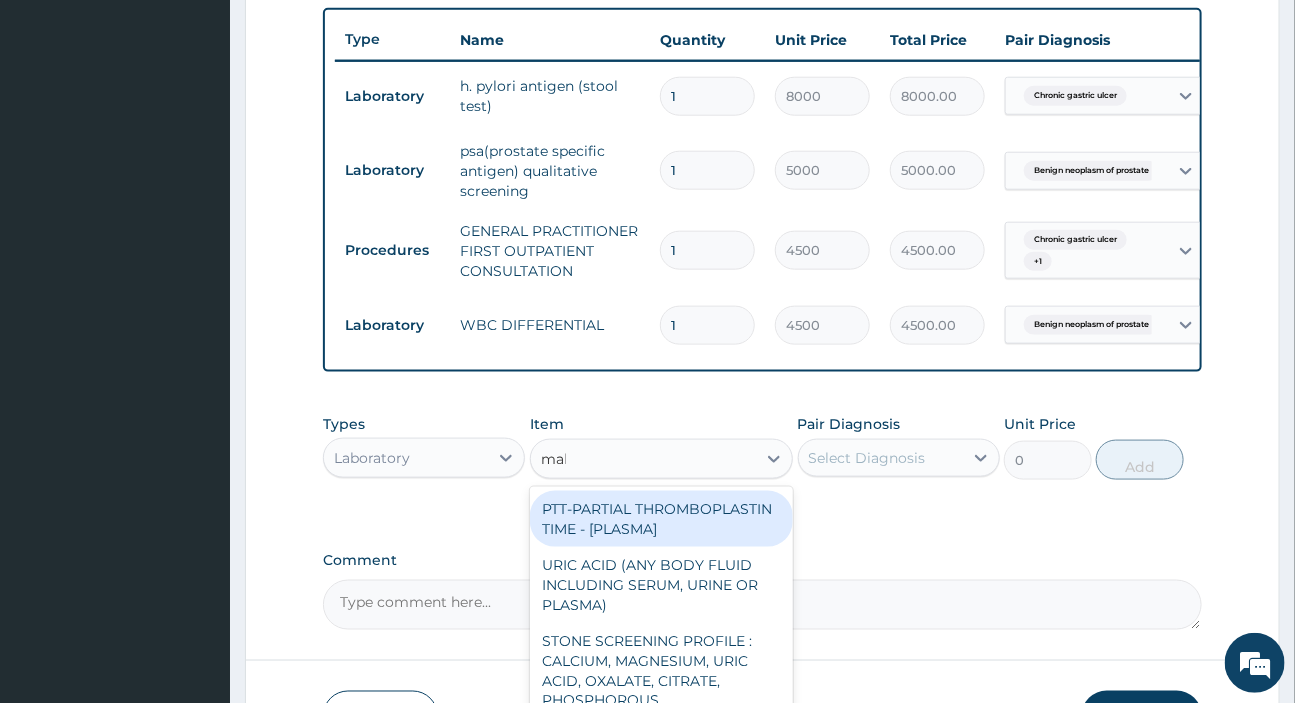 type on "mala" 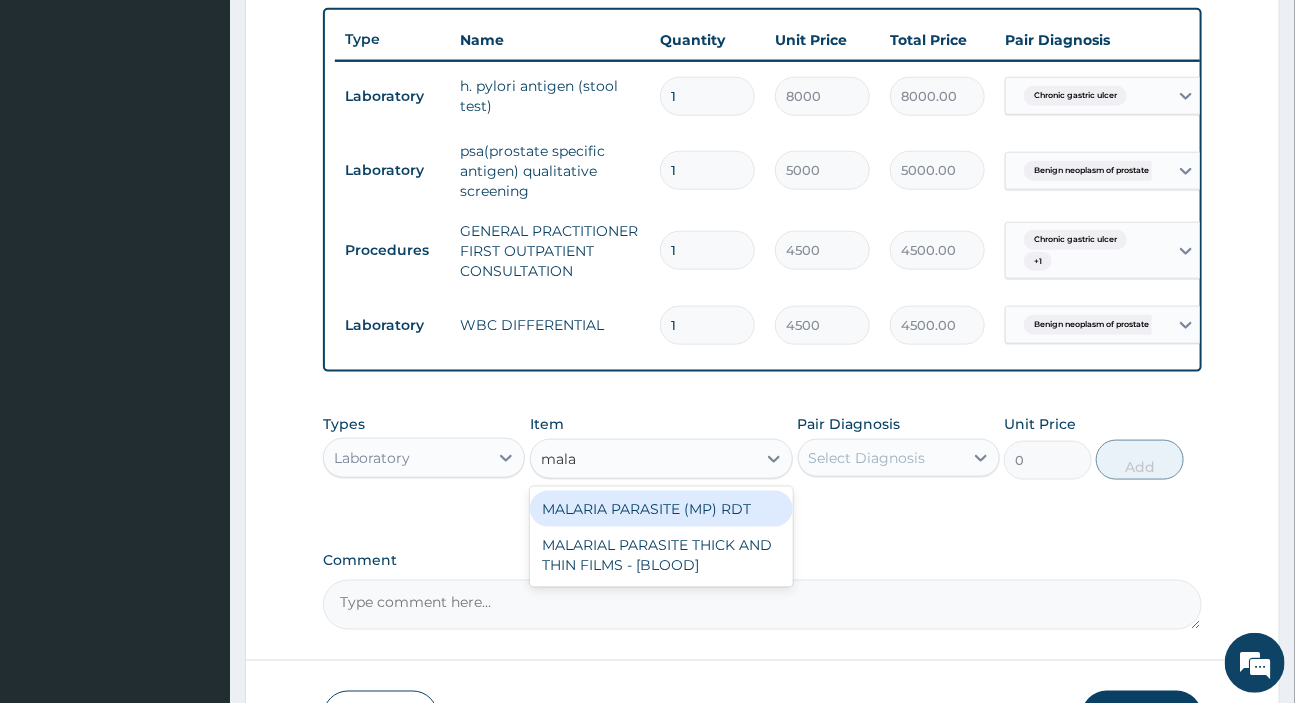 click on "MALARIA PARASITE (MP) RDT" at bounding box center (661, 509) 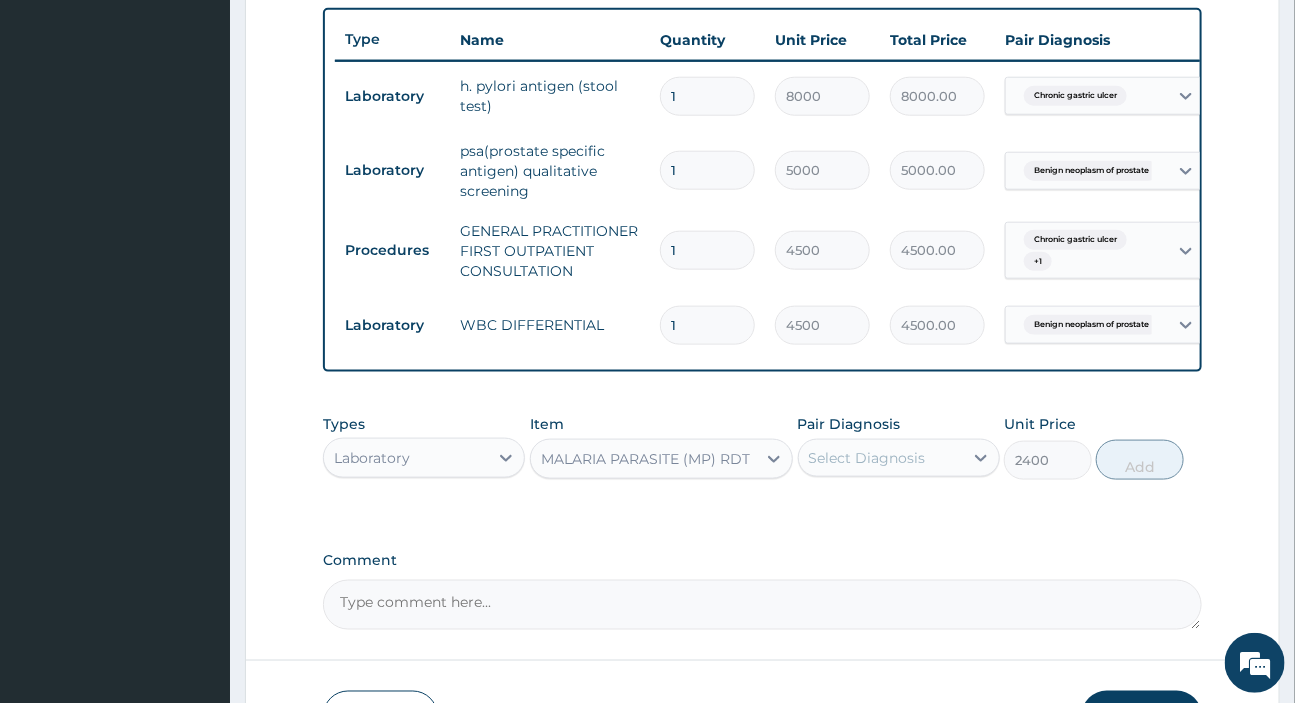 click on "Select Diagnosis" at bounding box center (867, 458) 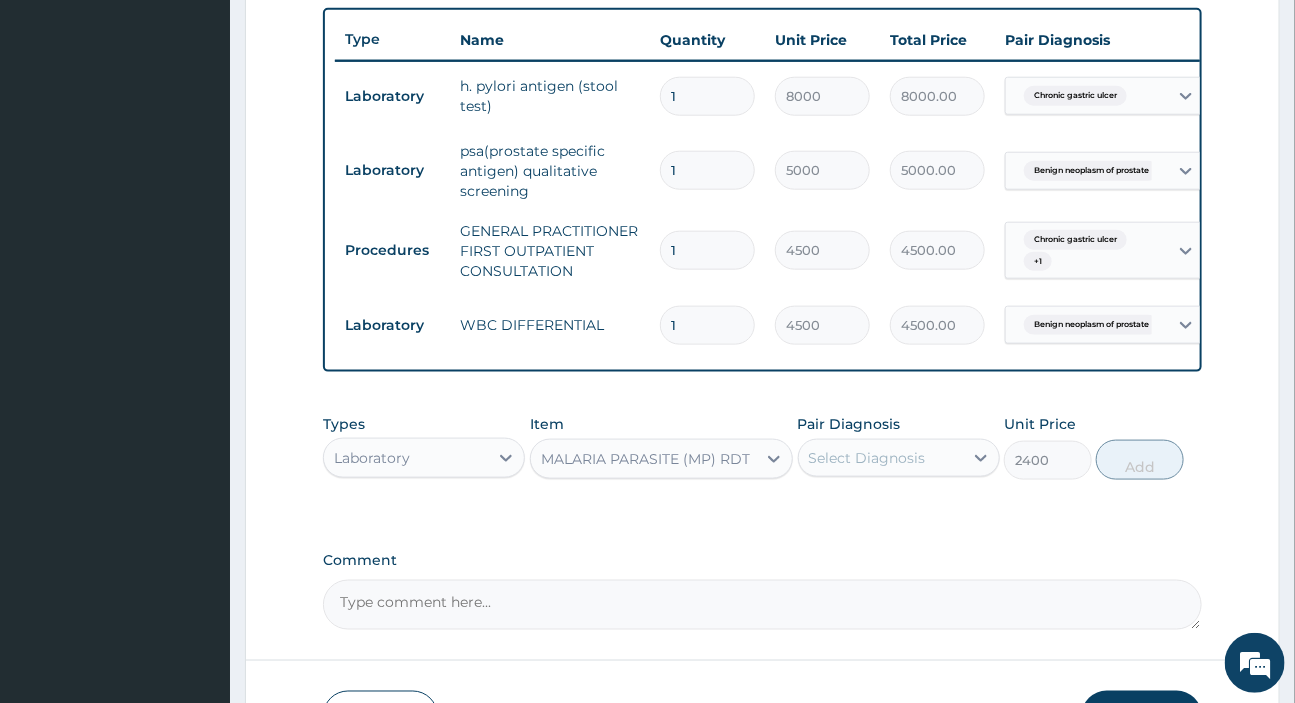 click on "PA Code / Prescription Code PA/662997 Encounter Date 18-06-2025 Important Notice Please enter PA codes before entering items that are not attached to a PA code   All diagnoses entered must be linked to a claim item. Diagnosis & Claim Items that are visible but inactive cannot be edited because they were imported from an already approved PA code. Diagnosis Chronic gastric ulcer query Benign neoplasm of prostate query NB: All diagnosis must be linked to a claim item Claim Items Type Name Quantity Unit Price Total Price Pair Diagnosis Actions Laboratory h. pylori antigen  (stool test)  1 8000 8000.00 Chronic gastric ulcer Delete Laboratory psa(prostate  specific  antigen) qualitative screening 1 5000 5000.00 Benign neoplasm of prostate Delete Procedures GENERAL PRACTITIONER FIRST OUTPATIENT CONSULTATION 1 4500 4500.00 Chronic gastric ulcer  + 1 Delete Laboratory WBC DIFFERENTIAL 1 4500 4500.00 Benign neoplasm of prostate Delete Types Laboratory Item MALARIA PARASITE (MP) RDT Pair Diagnosis Select Diagnosis 2400" at bounding box center (762, 42) 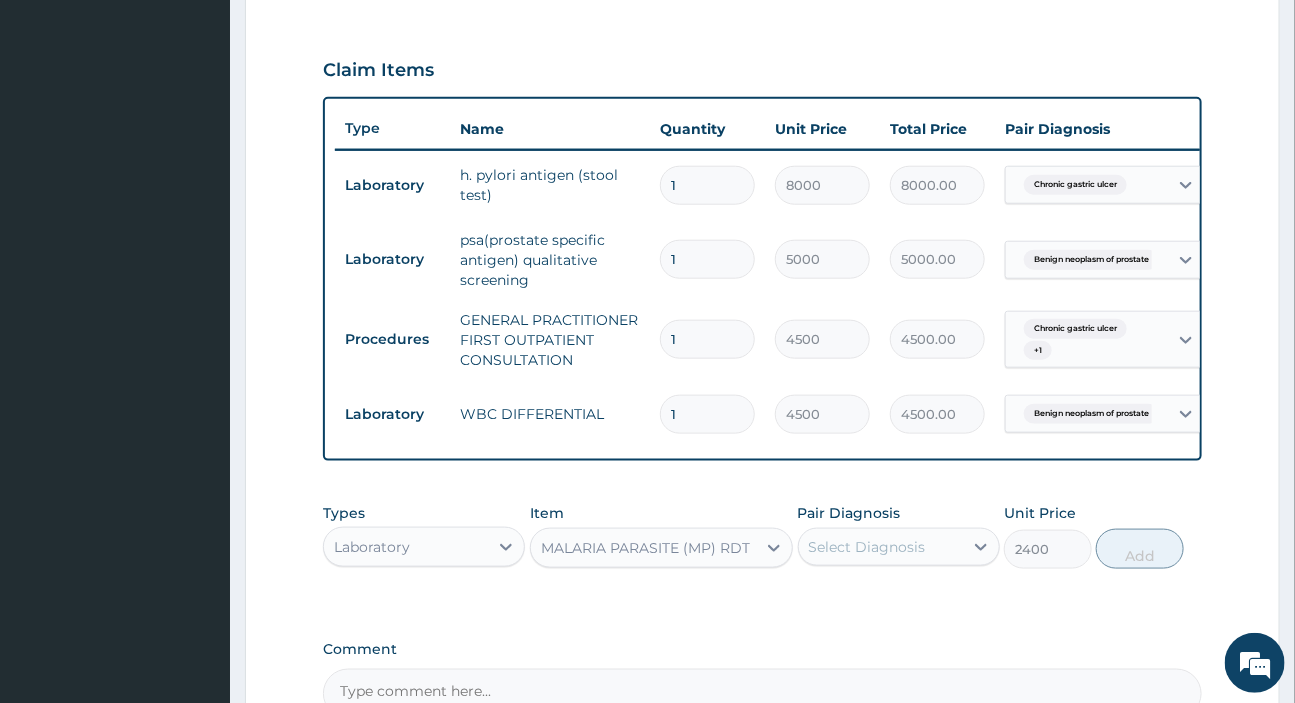 scroll, scrollTop: 463, scrollLeft: 0, axis: vertical 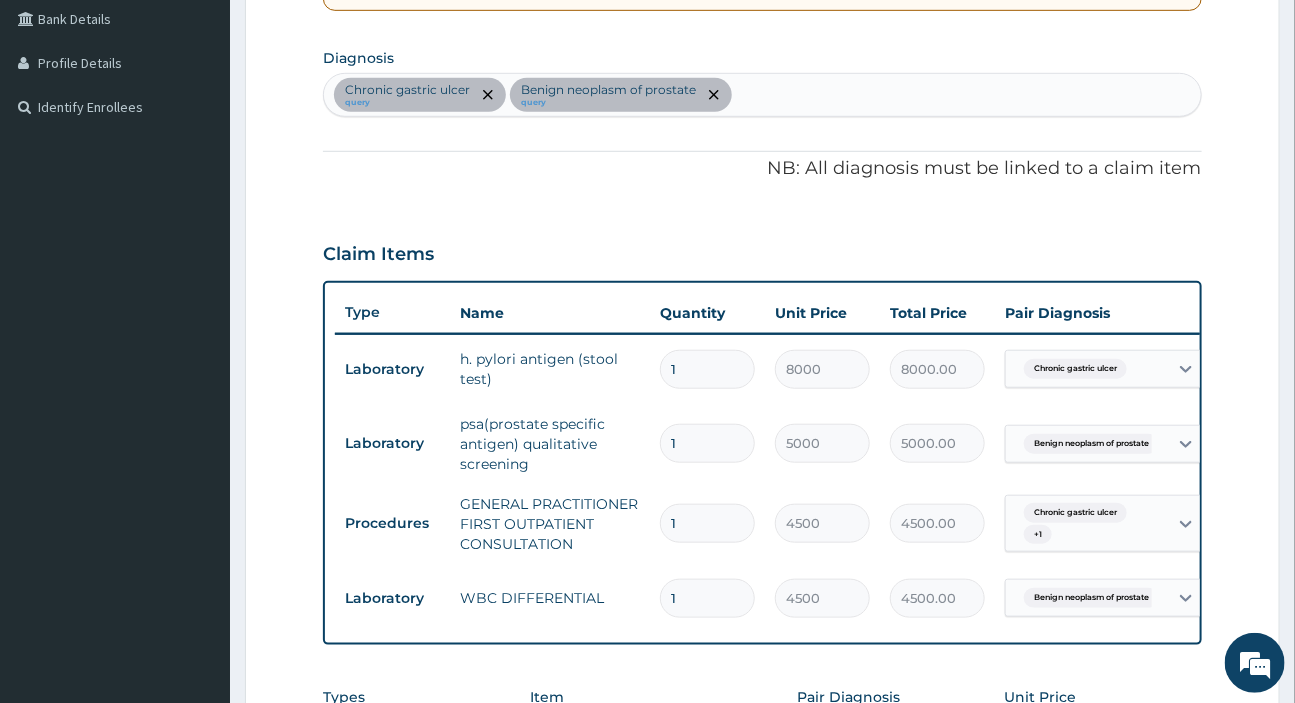click on "Chronic gastric ulcer query Benign neoplasm of prostate query" at bounding box center [762, 95] 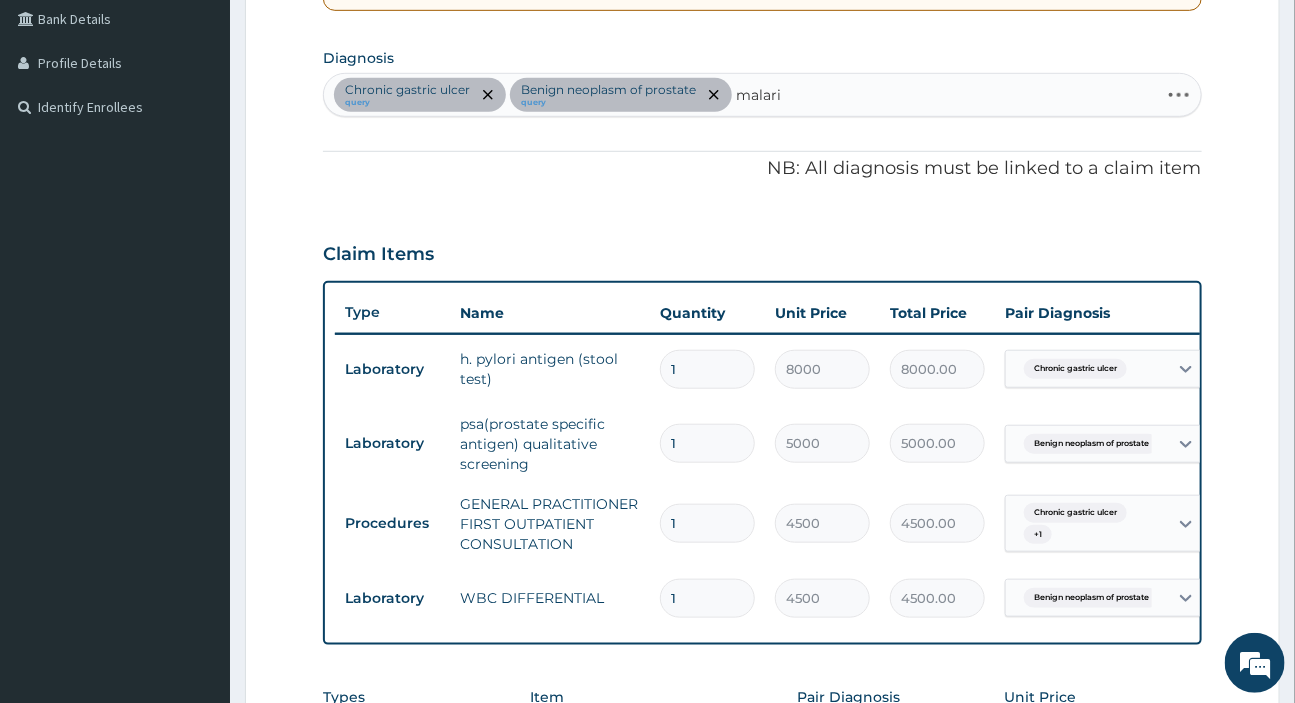type on "malaria" 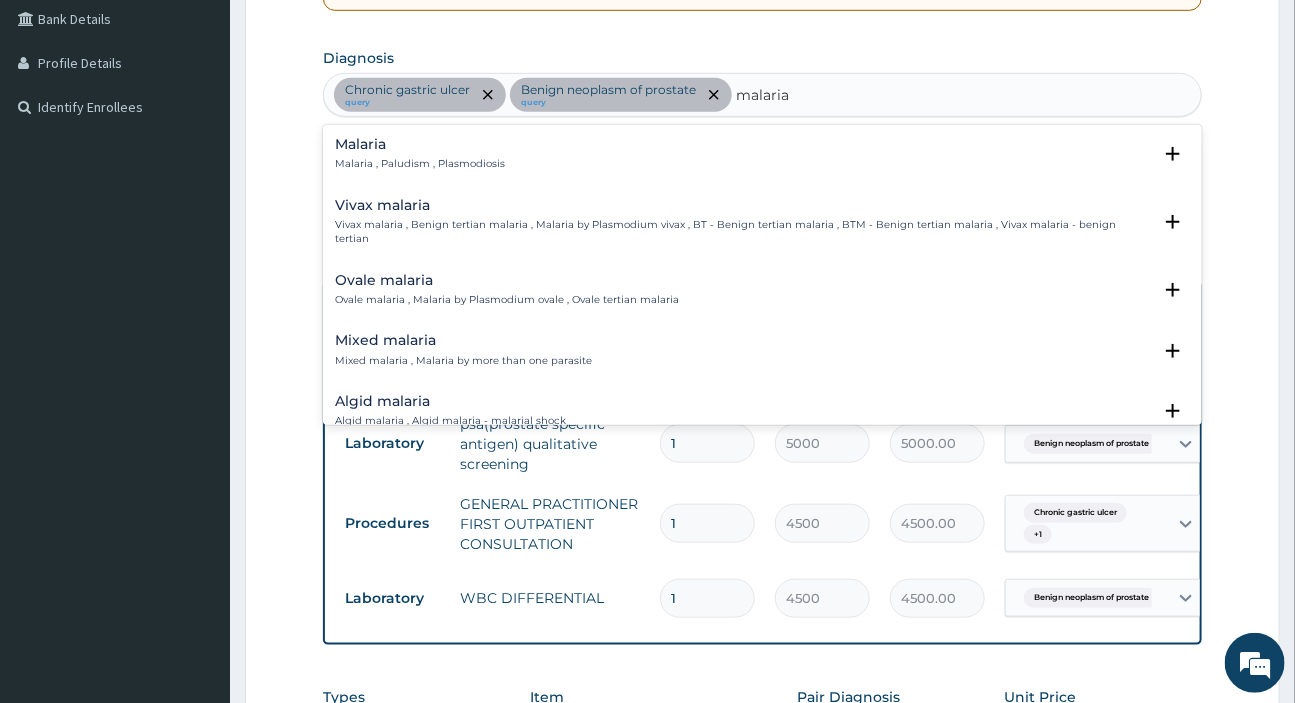 click on "Malaria , Paludism , Plasmodiosis" at bounding box center [420, 164] 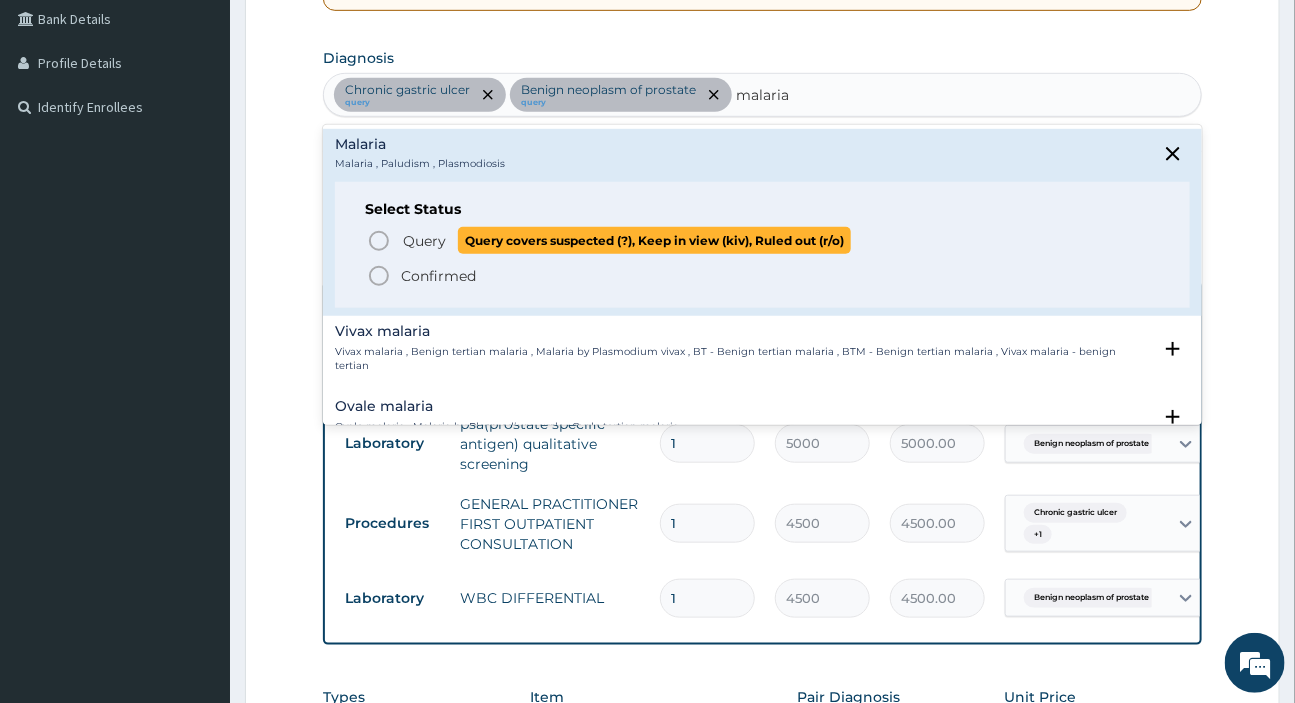 click on "Query Query covers suspected (?), Keep in view (kiv), Ruled out (r/o)" at bounding box center (626, 240) 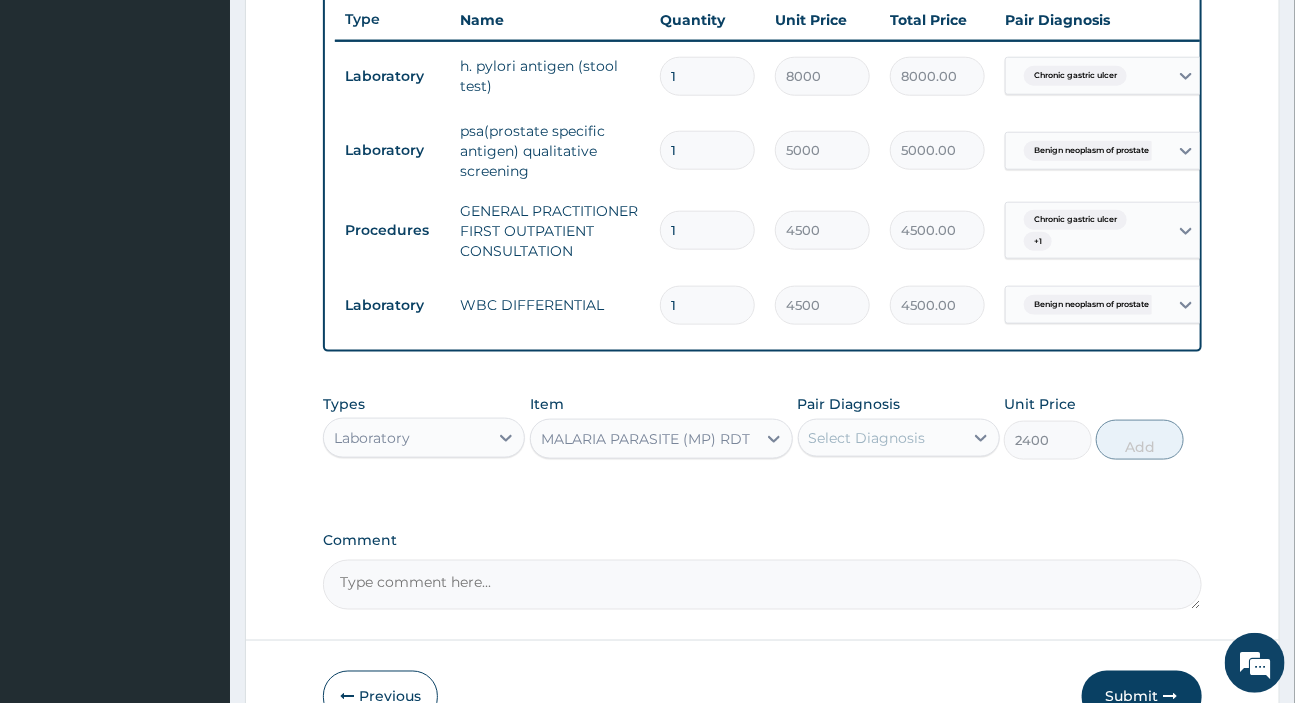 scroll, scrollTop: 645, scrollLeft: 0, axis: vertical 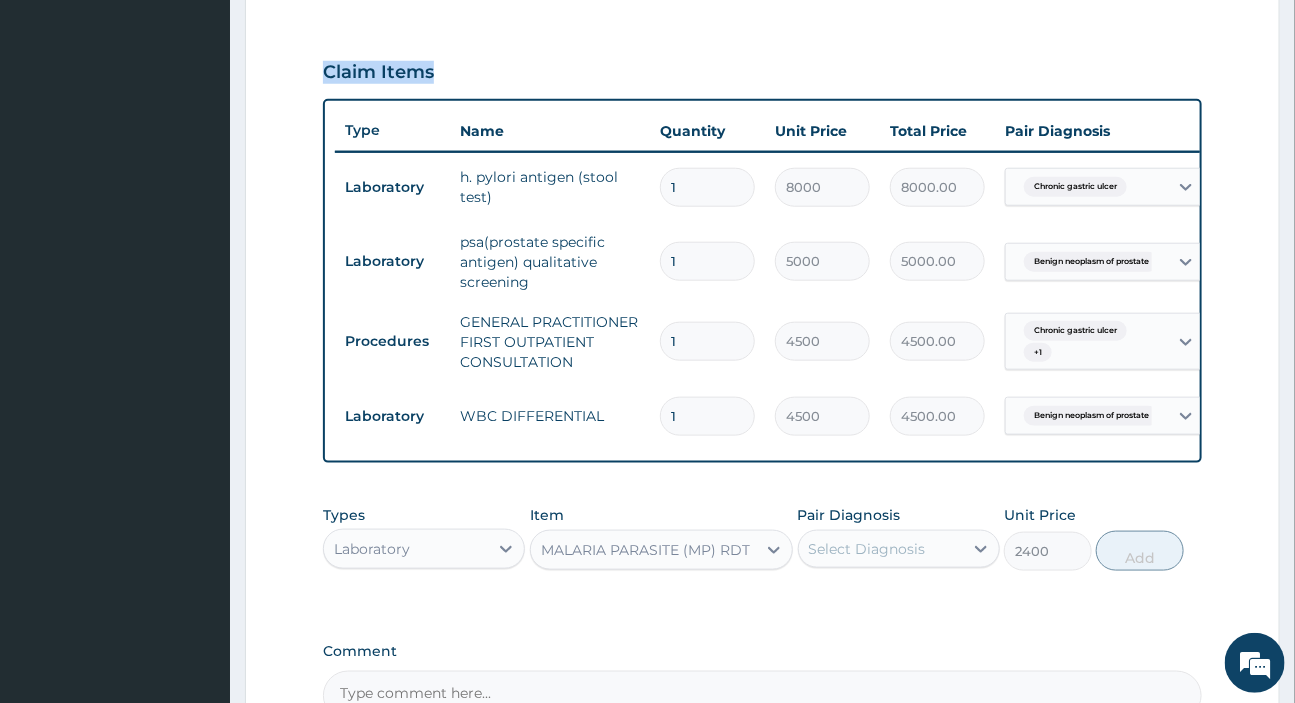 click on "Benign neoplasm of prostate" at bounding box center [1091, 416] 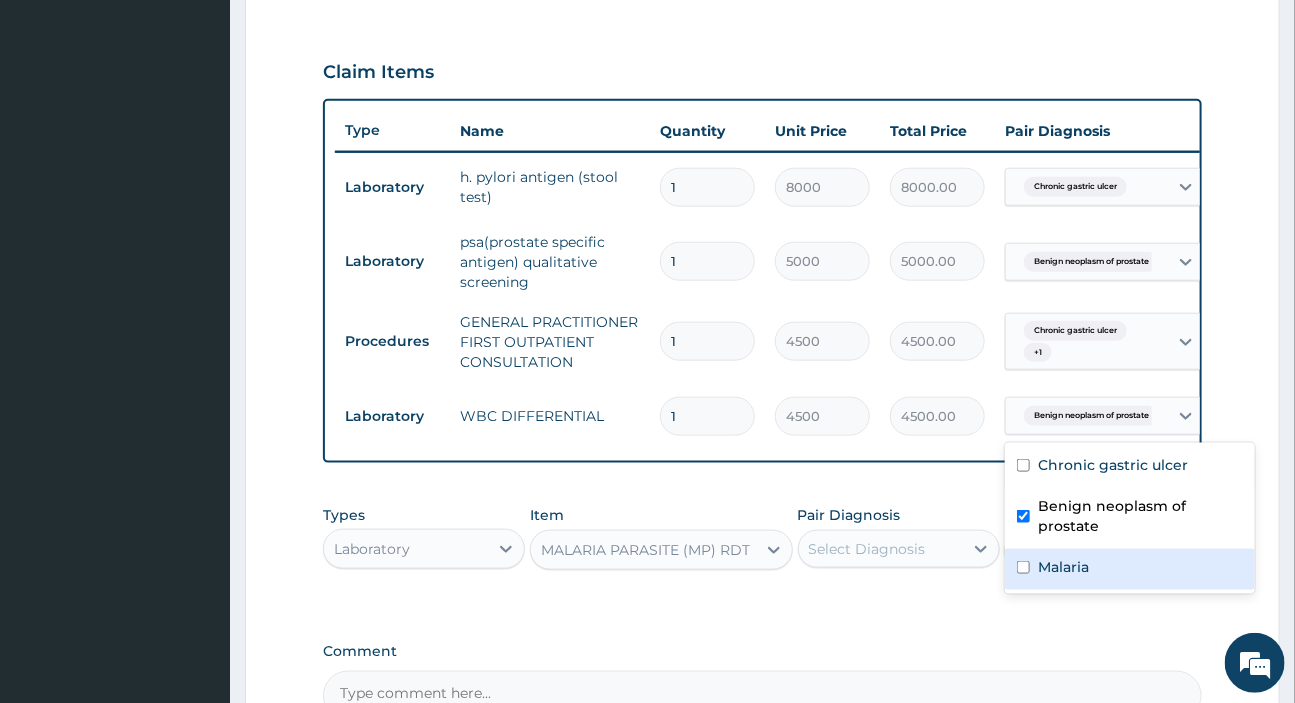click on "Malaria" at bounding box center [1130, 569] 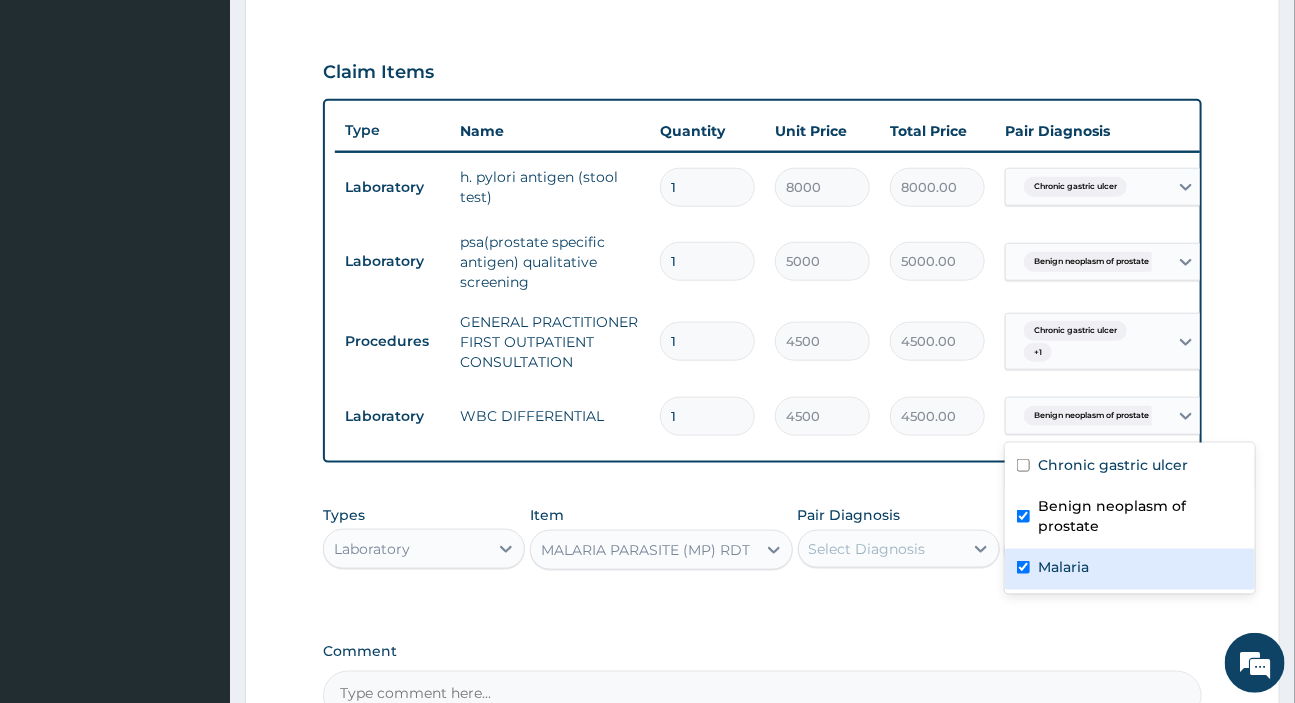 checkbox on "true" 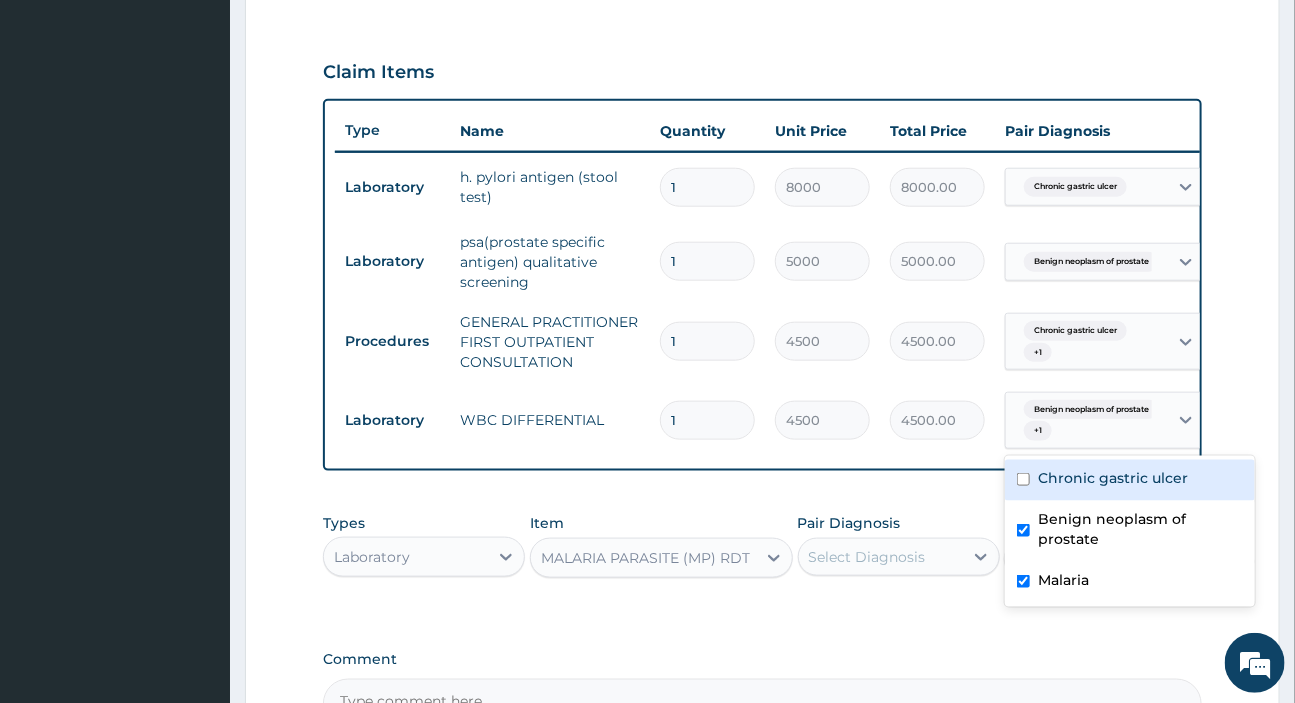 click on "Step  2  of 2 PA Code / Prescription Code PA/662997 Encounter Date 18-06-2025 Important Notice Please enter PA codes before entering items that are not attached to a PA code   All diagnoses entered must be linked to a claim item. Diagnosis & Claim Items that are visible but inactive cannot be edited because they were imported from an already approved PA code. Diagnosis Chronic gastric ulcer query Benign neoplasm of prostate query Malaria Query NB: All diagnosis must be linked to a claim item Claim Items Type Name Quantity Unit Price Total Price Pair Diagnosis Actions Laboratory h. pylori antigen  (stool test)  1 8000 8000.00 Chronic gastric ulcer Delete Laboratory psa(prostate  specific  antigen) qualitative screening 1 5000 5000.00 Benign neoplasm of prostate Delete Procedures GENERAL PRACTITIONER FIRST OUTPATIENT CONSULTATION 1 4500 4500.00 Chronic gastric ulcer  + 1 Delete Laboratory WBC DIFFERENTIAL 1 4500 4500.00 option Malaria, selected. Benign neoplasm of prostate  + 1 Delete Types Laboratory Item 2400" at bounding box center [762, 167] 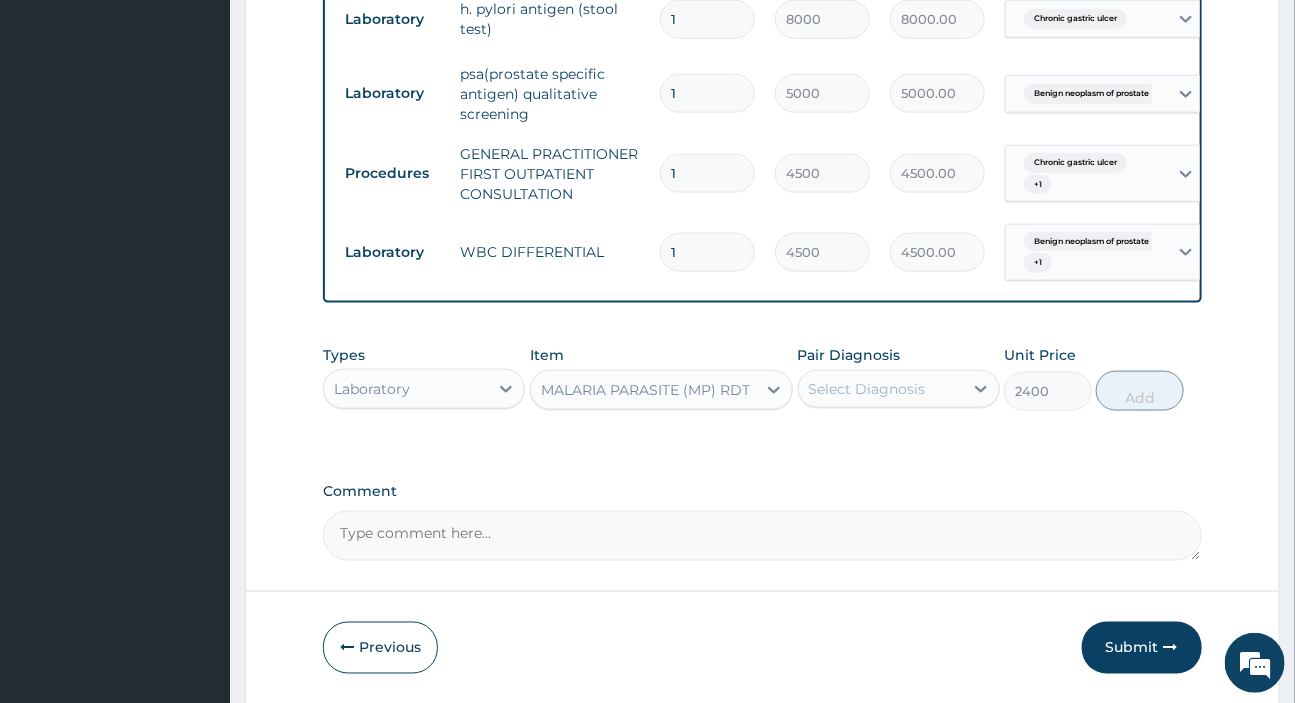 scroll, scrollTop: 893, scrollLeft: 0, axis: vertical 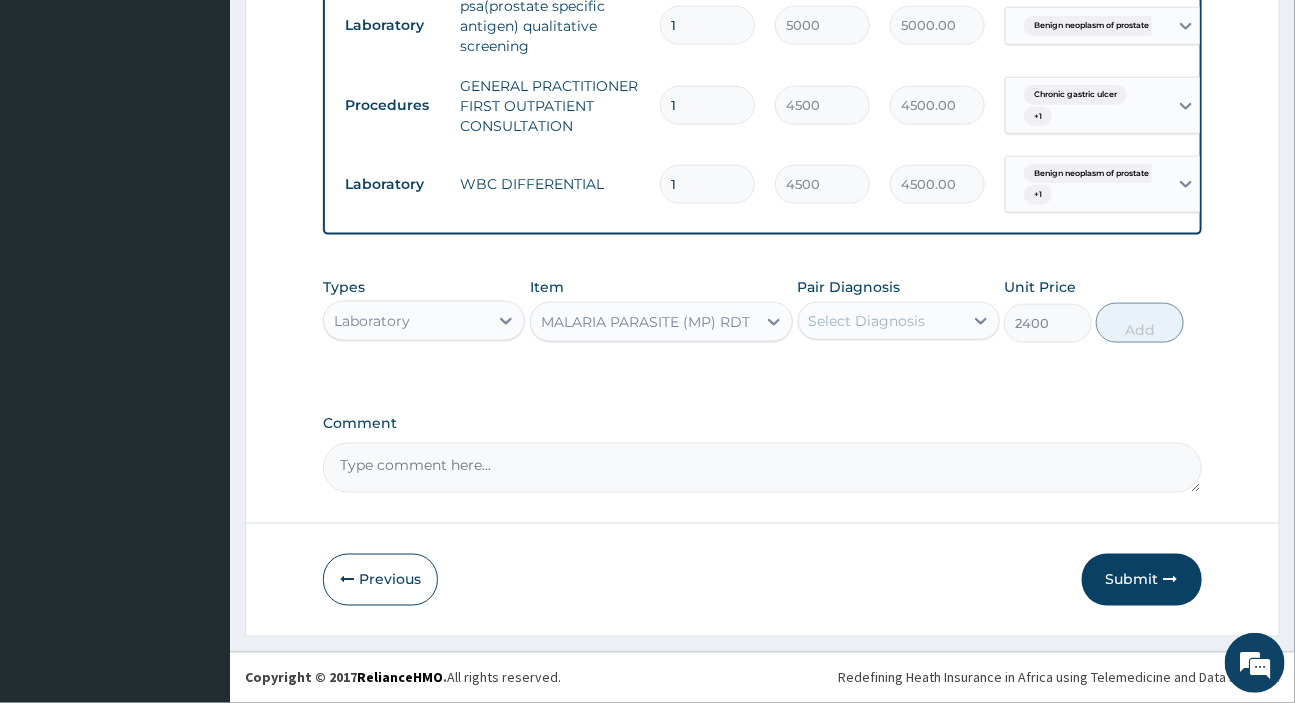 click on "Select Diagnosis" at bounding box center [881, 321] 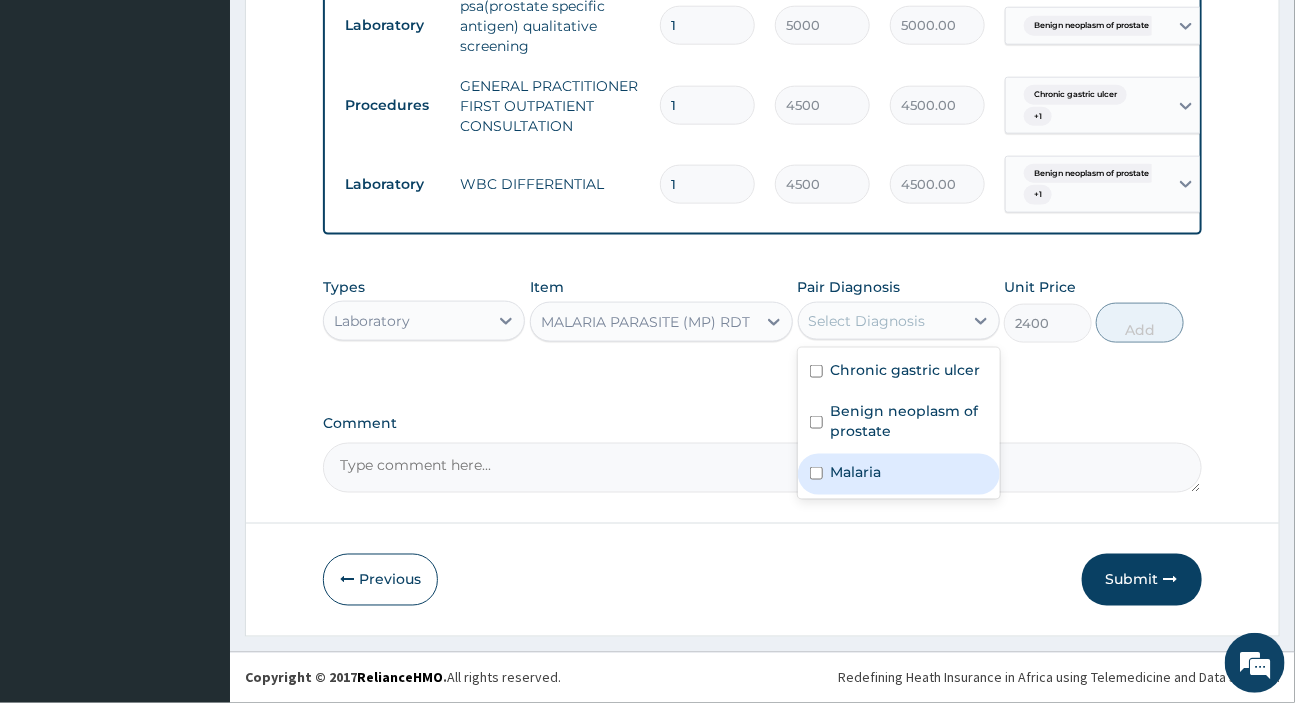click on "Malaria" at bounding box center [899, 474] 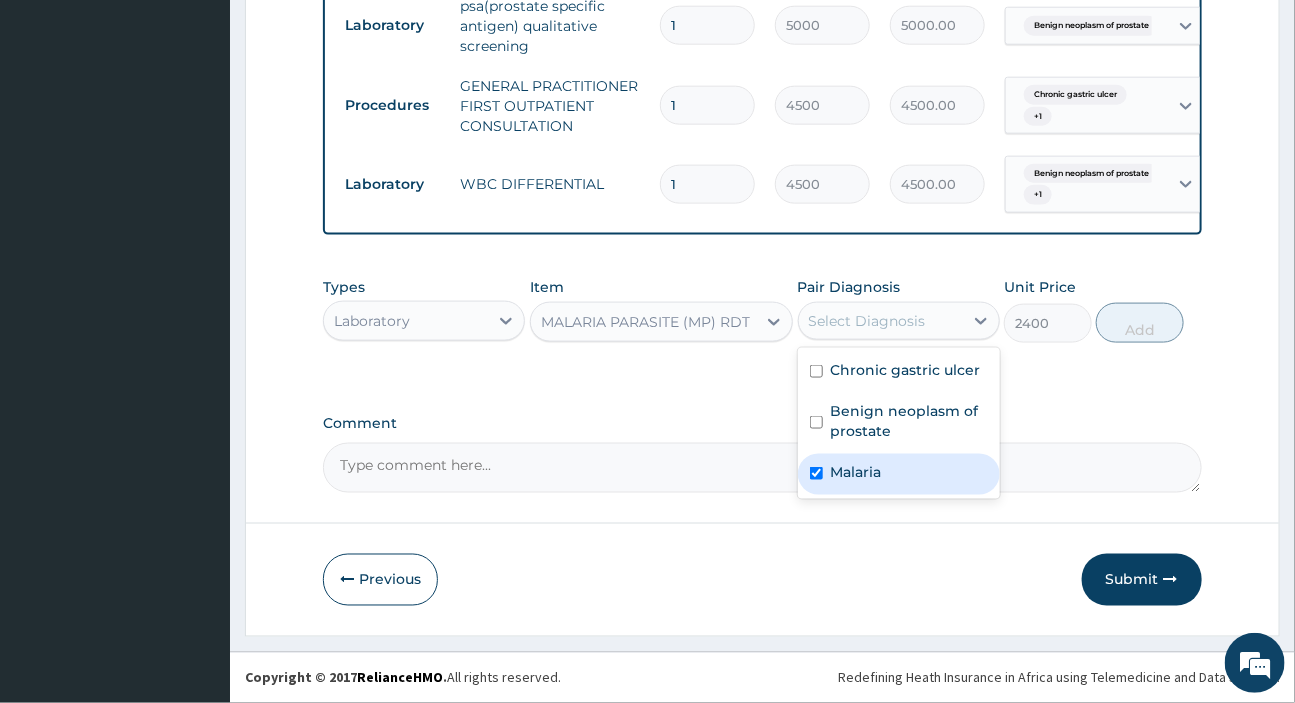 click on "Malaria" at bounding box center (899, 474) 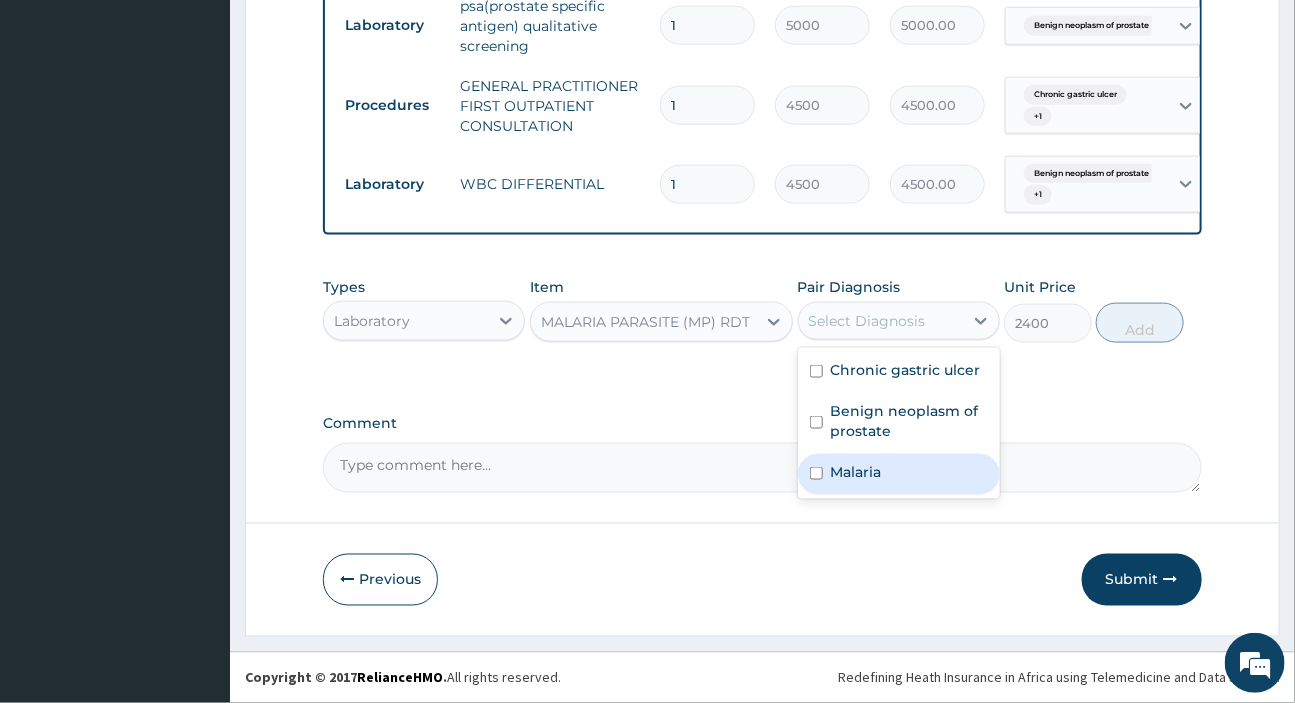 click on "Malaria" at bounding box center (899, 474) 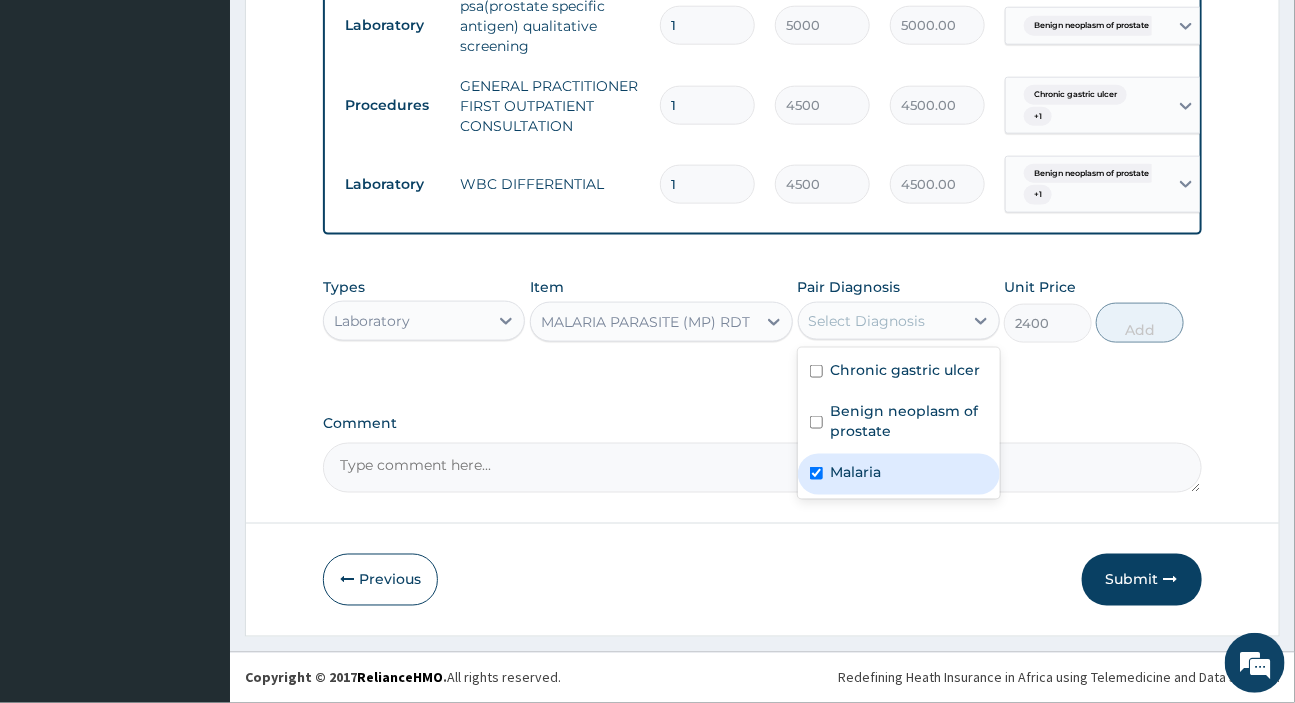 checkbox on "true" 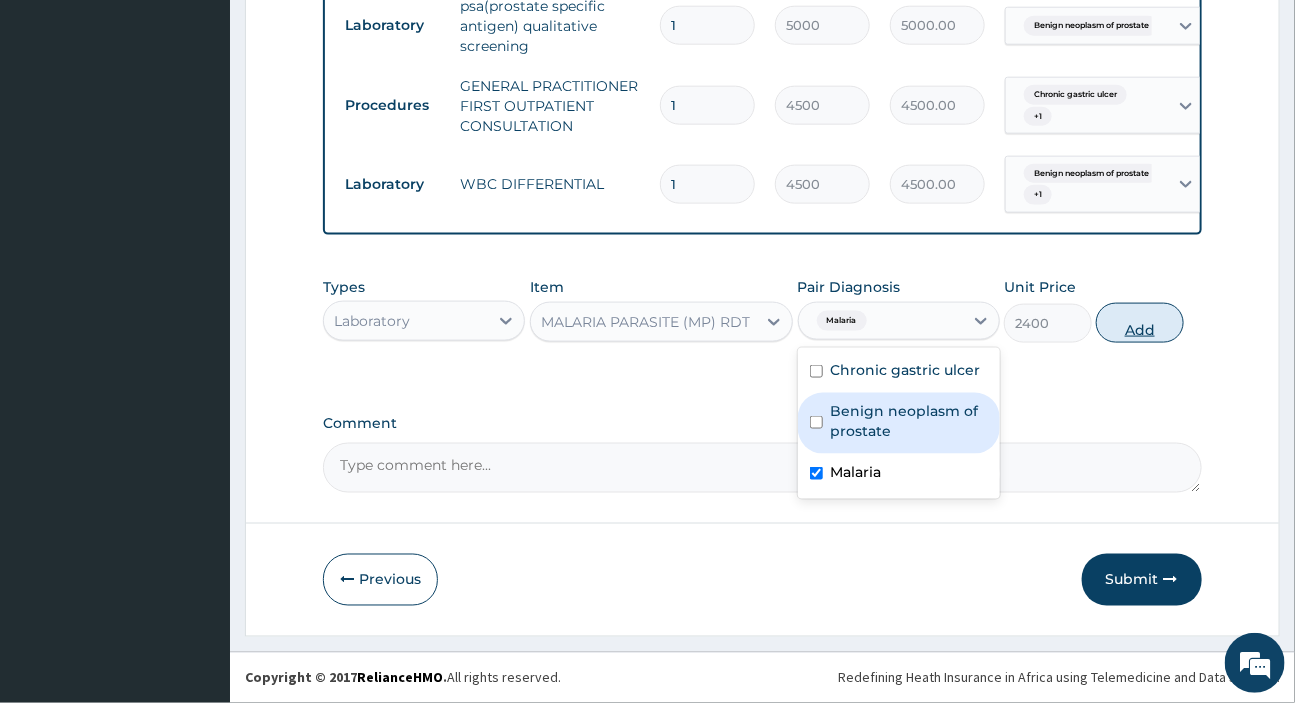 click on "Add" at bounding box center (1140, 323) 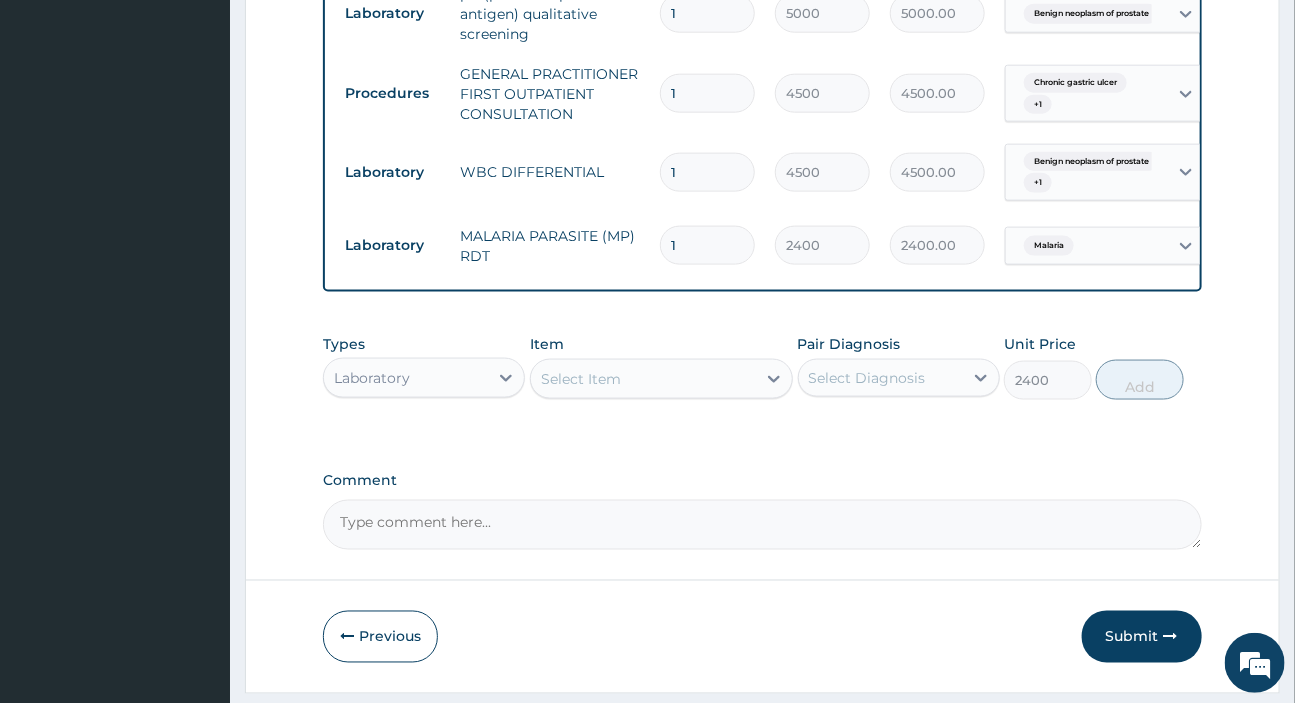 type on "0" 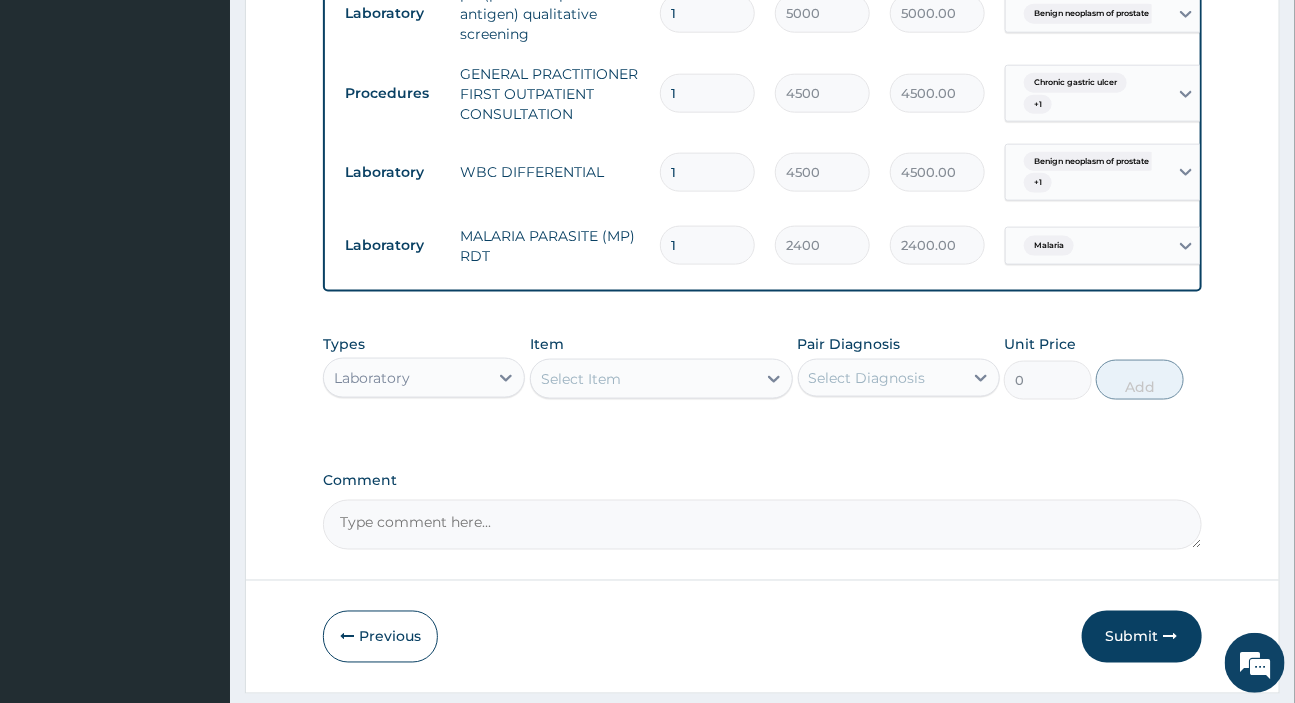 click on "Benign neoplasm of prostate  + 1" at bounding box center [1084, 173] 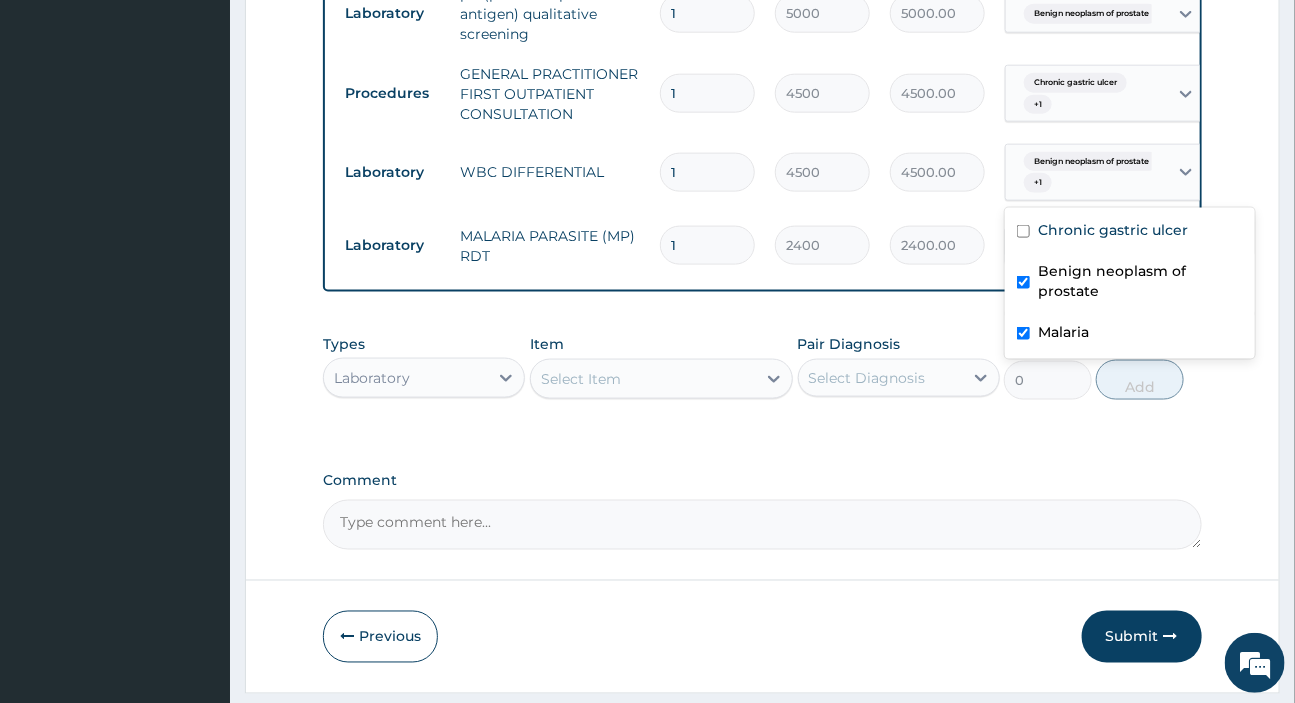 click on "Types Laboratory Item Select Item Pair Diagnosis Select Diagnosis Unit Price 0 Add" at bounding box center [762, 382] 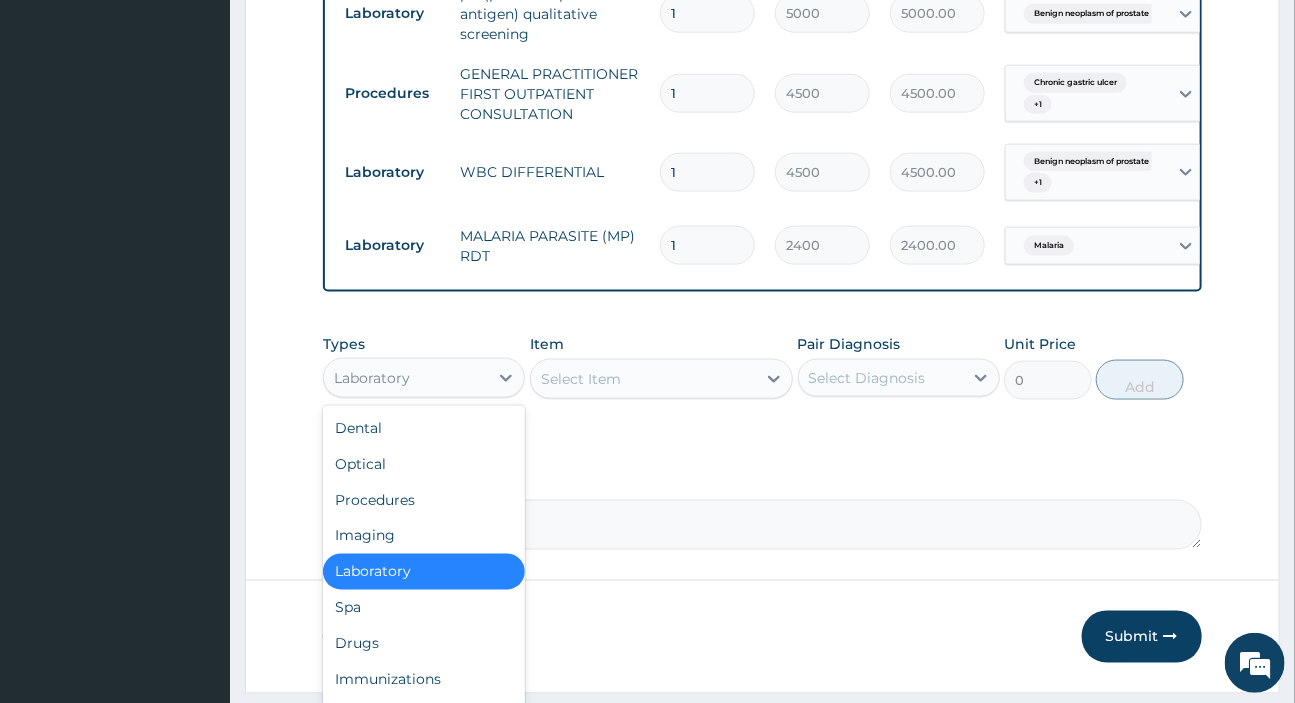 click on "Laboratory" at bounding box center (406, 378) 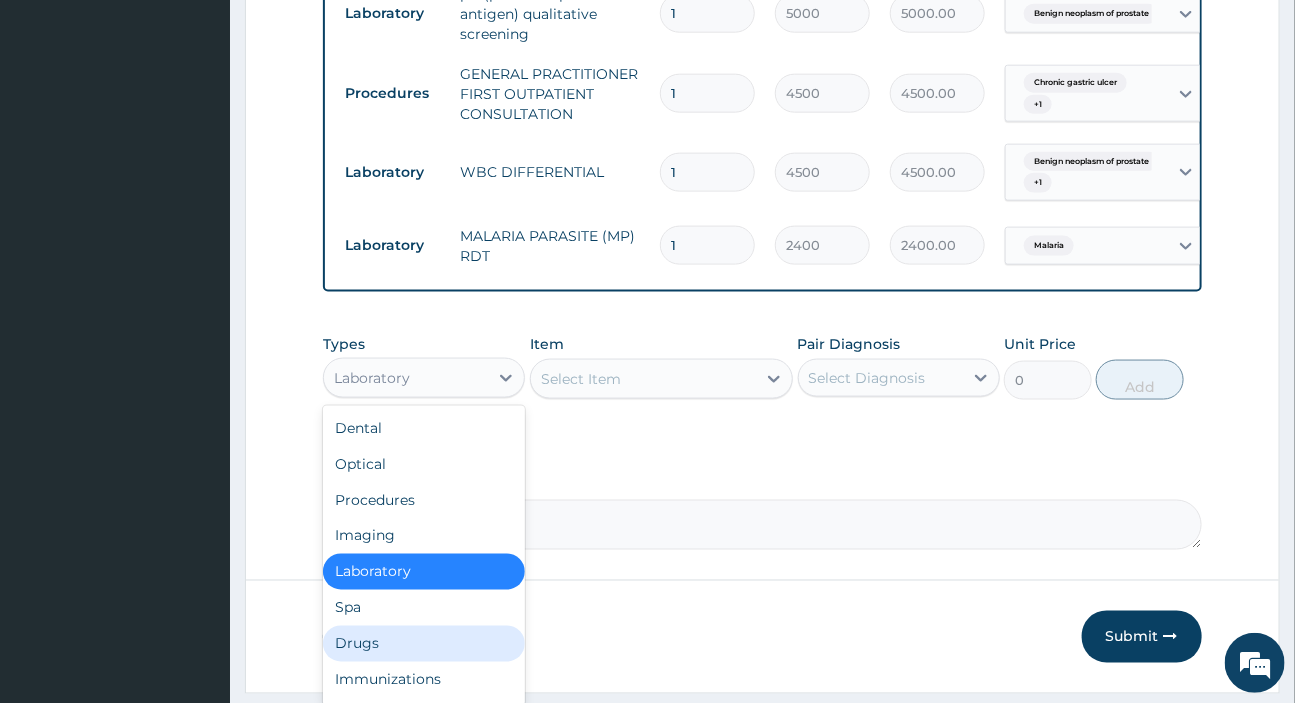 click on "Drugs" at bounding box center [424, 644] 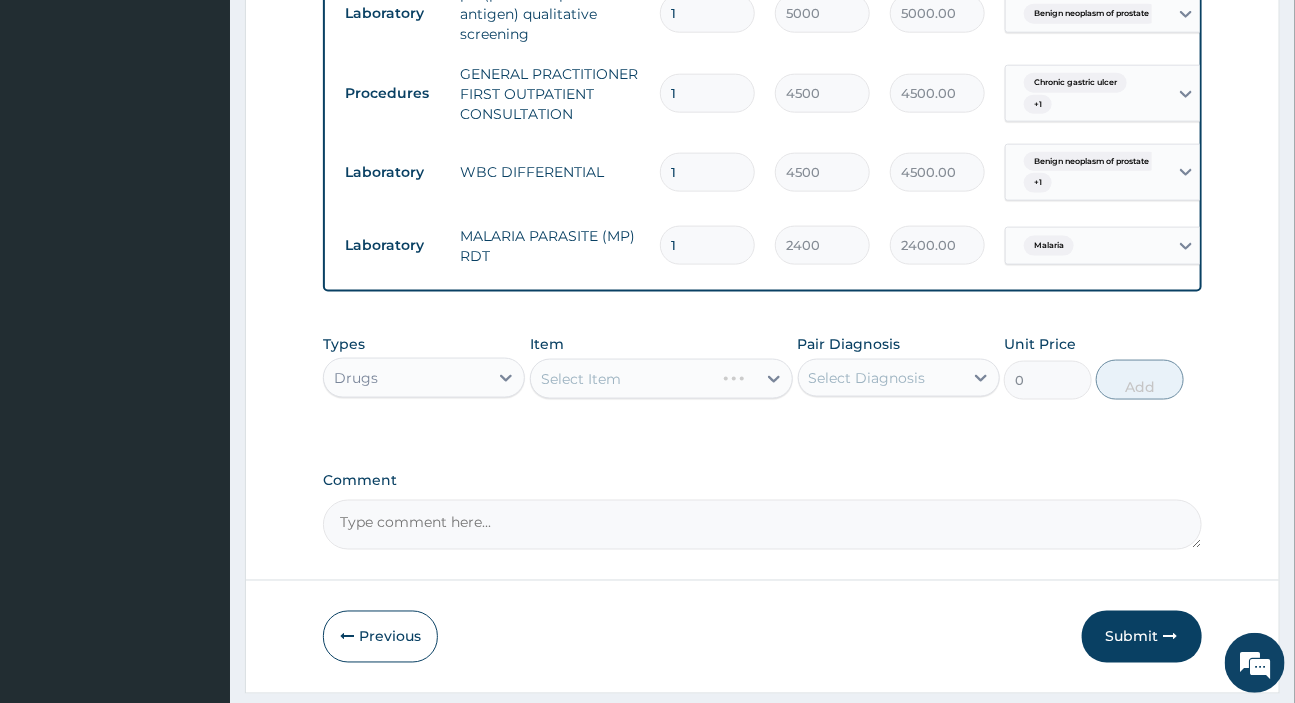 click on "Select Item" at bounding box center (661, 379) 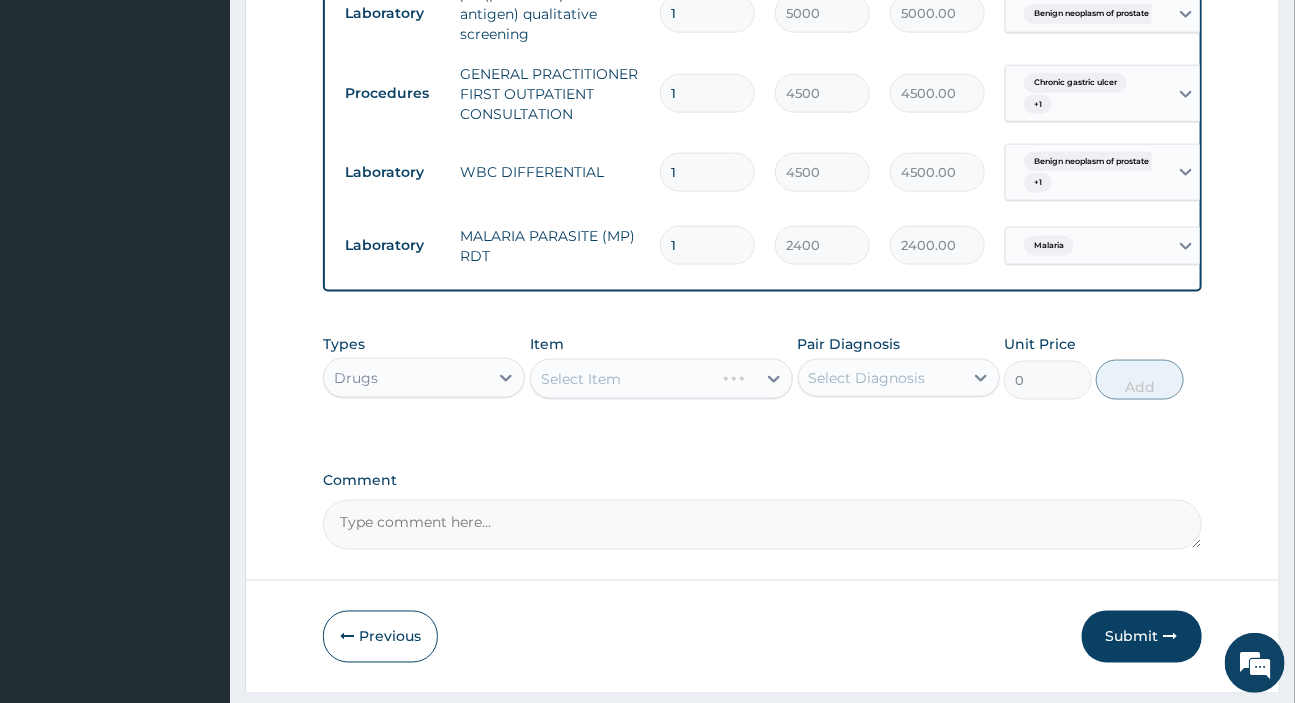 click on "Select Item" at bounding box center [661, 379] 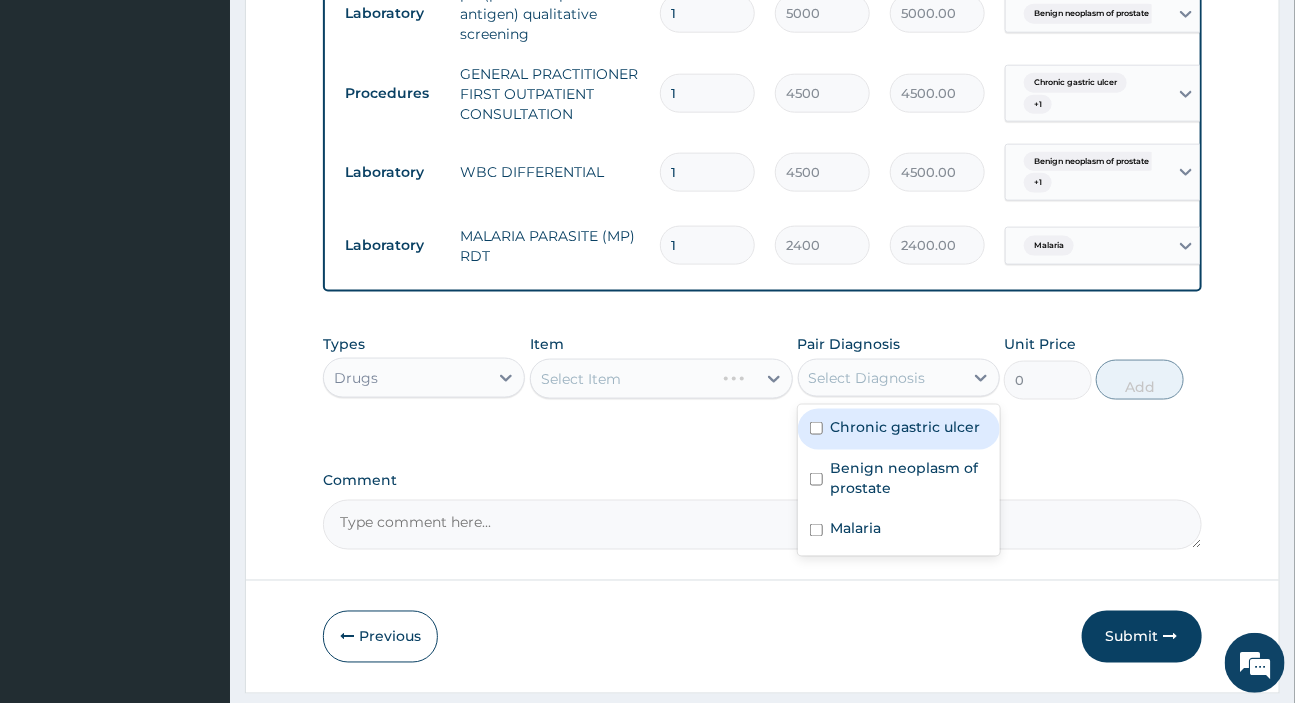 click on "Select Diagnosis" at bounding box center (867, 378) 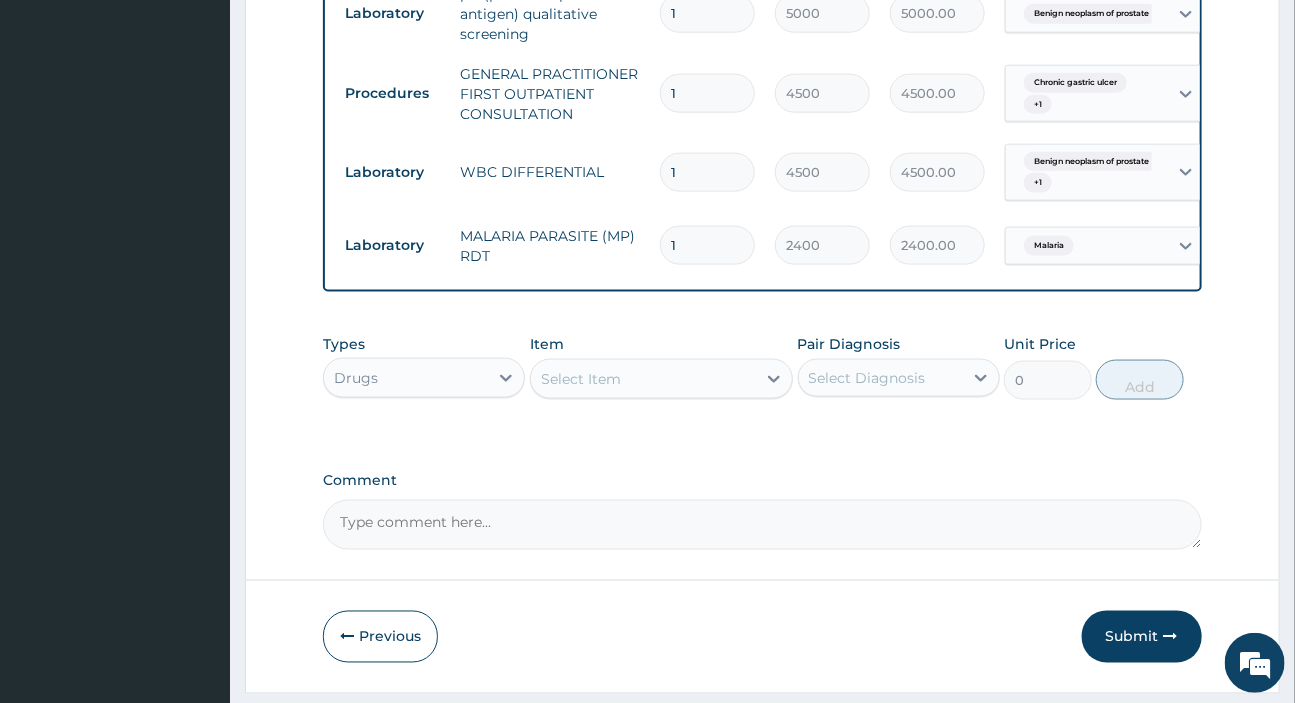 click on "Select Item" at bounding box center [643, 379] 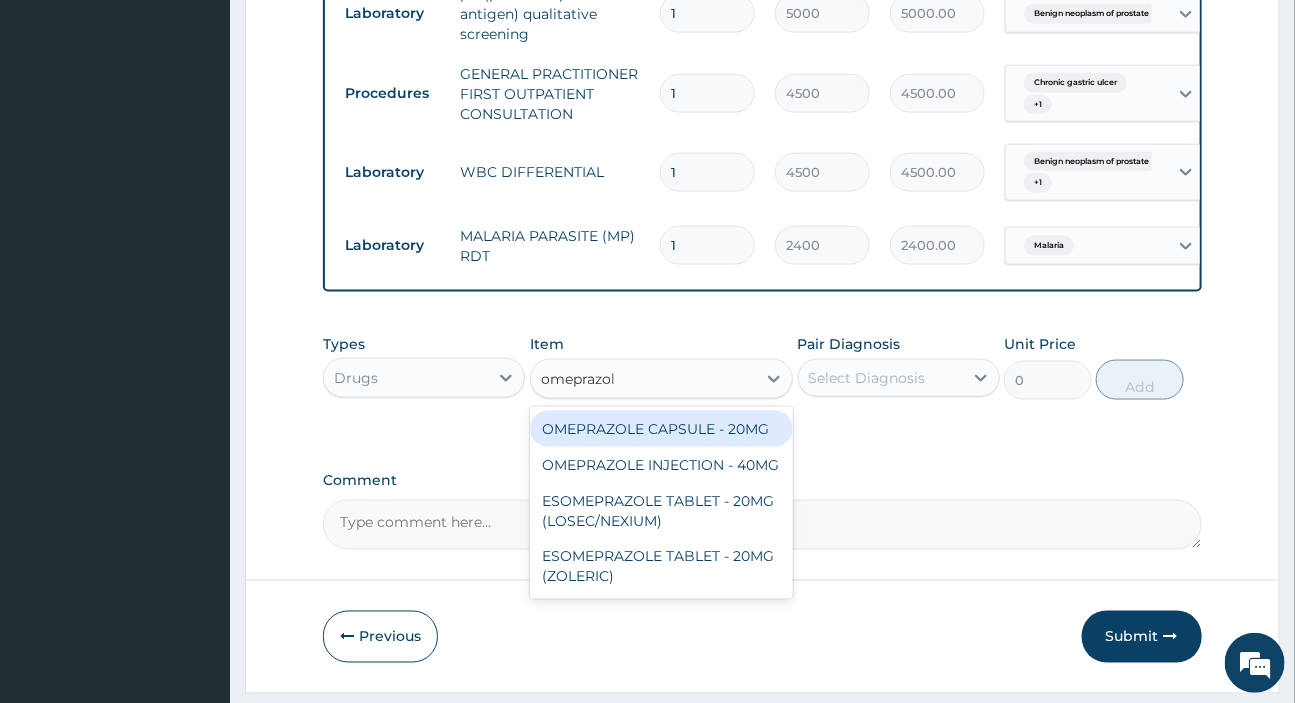 type on "omeprazole" 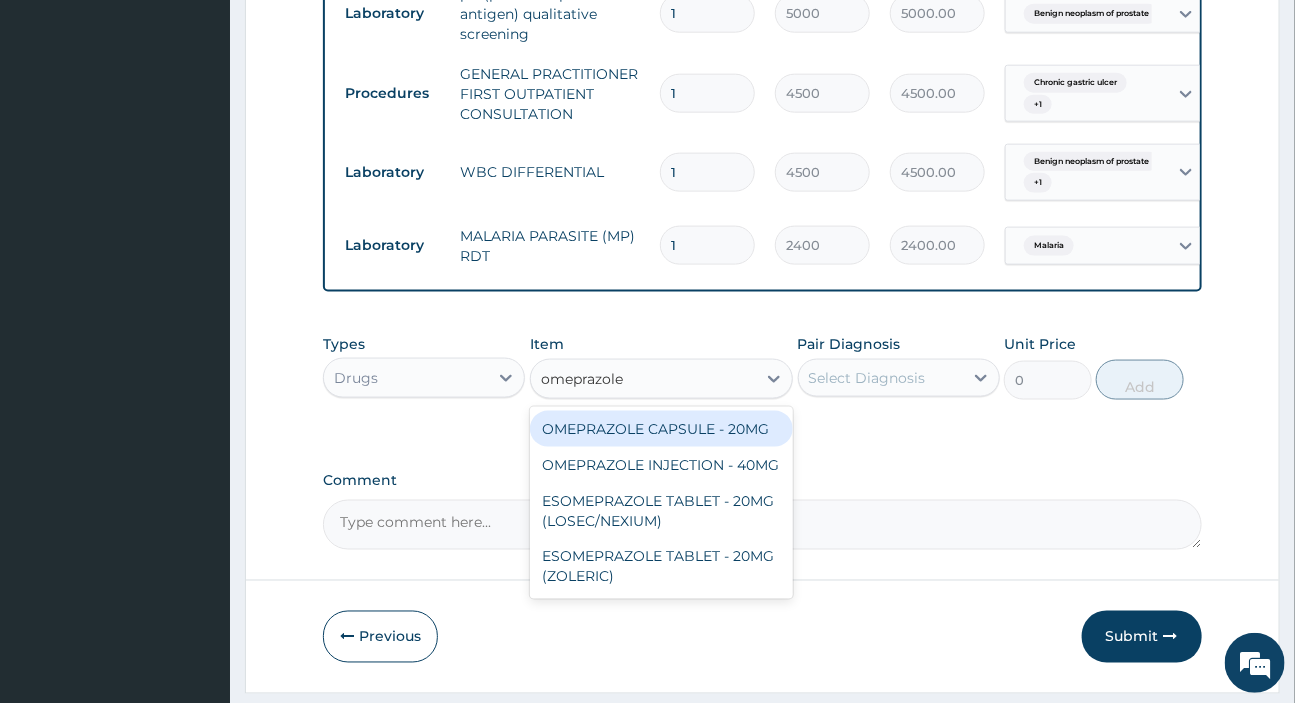 click on "OMEPRAZOLE CAPSULE - 20MG" at bounding box center (661, 429) 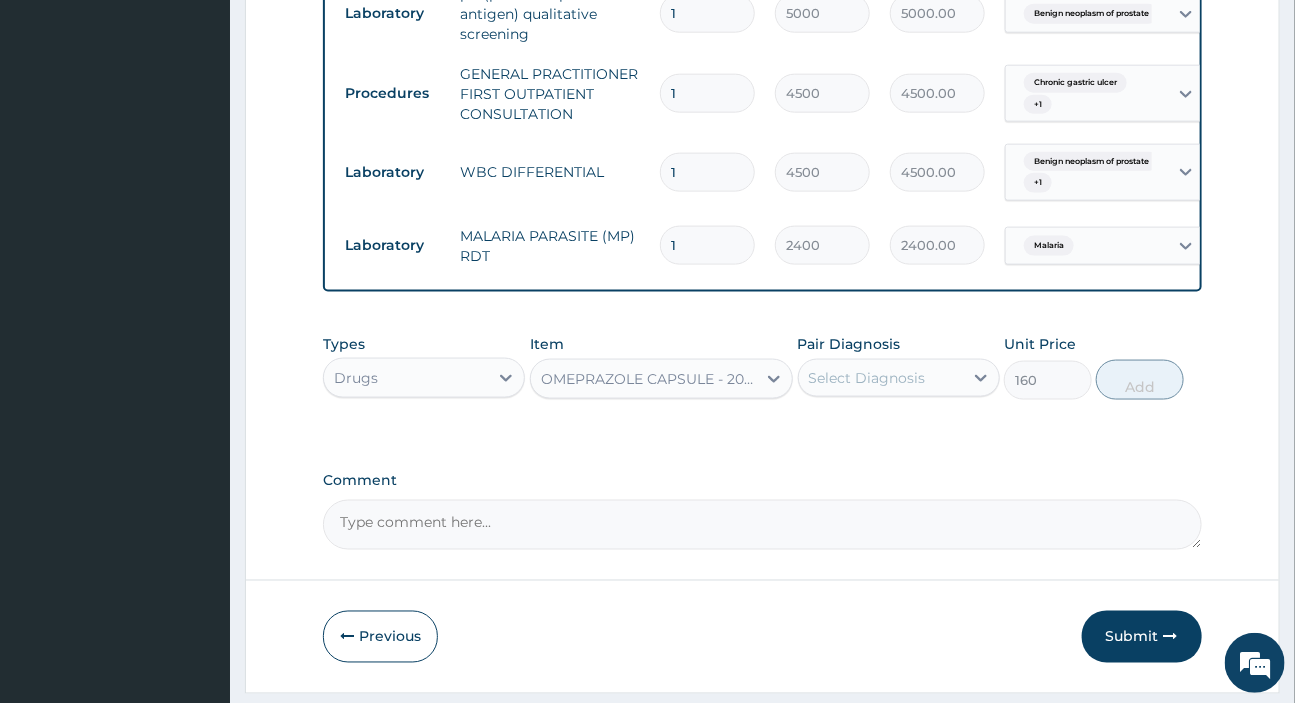 click on "Select Diagnosis" at bounding box center (867, 378) 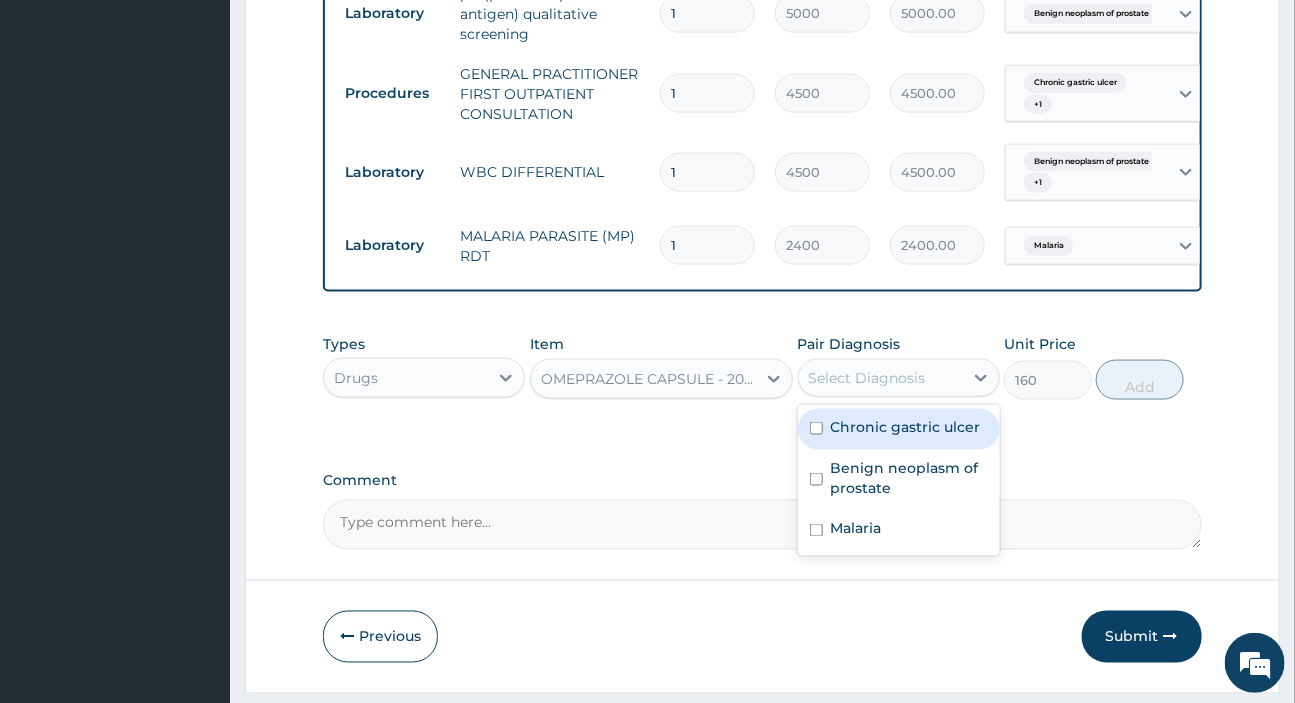 click on "Select Diagnosis" at bounding box center [881, 378] 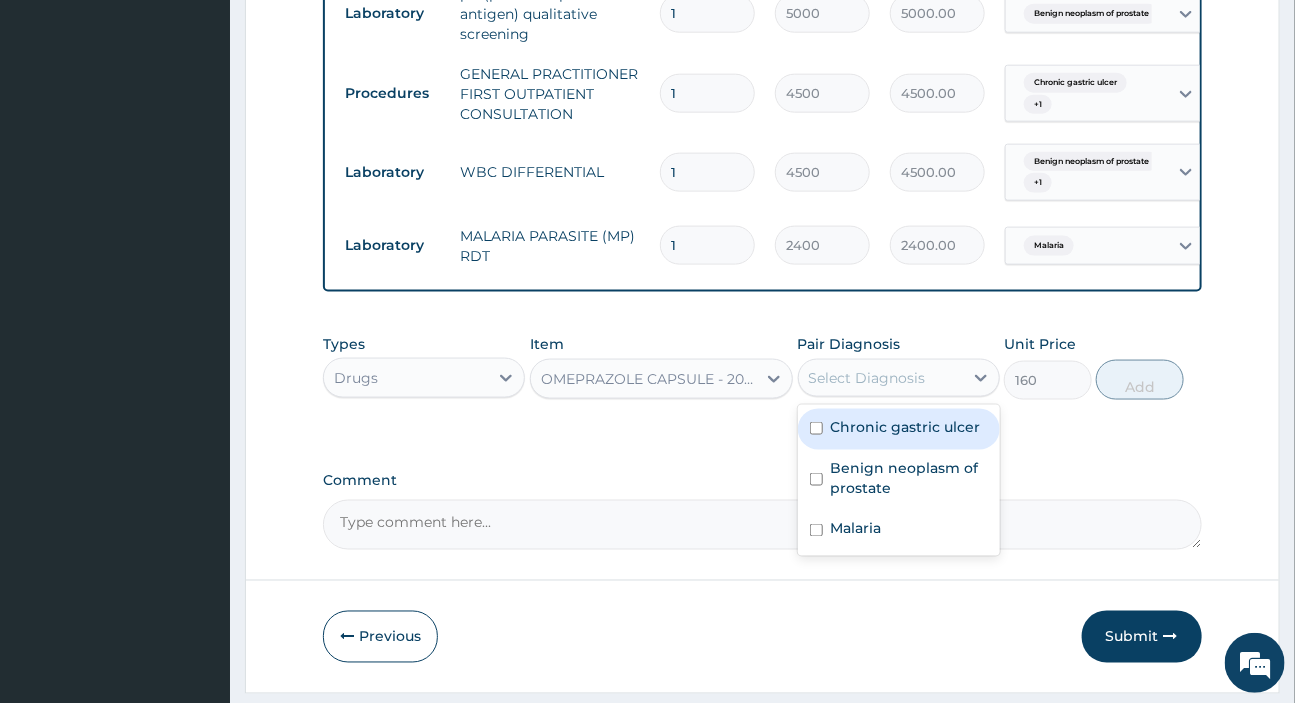 click on "Chronic gastric ulcer" at bounding box center (906, 427) 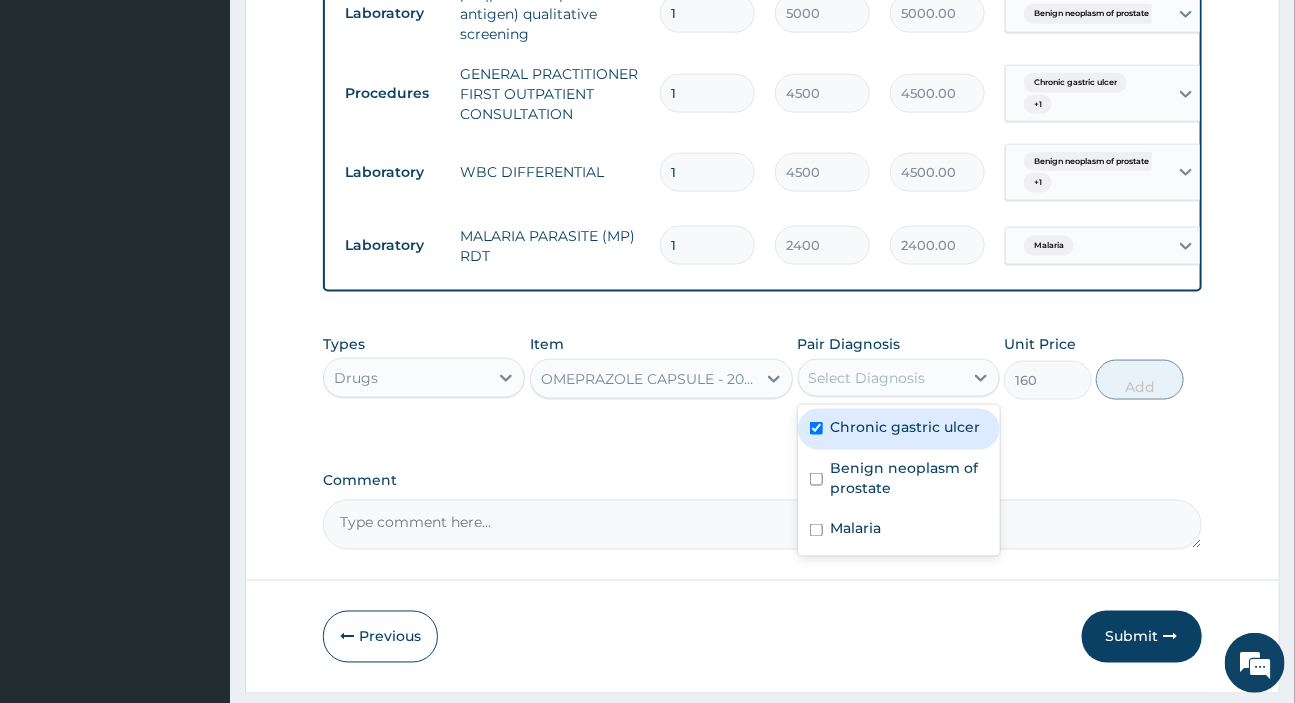checkbox on "true" 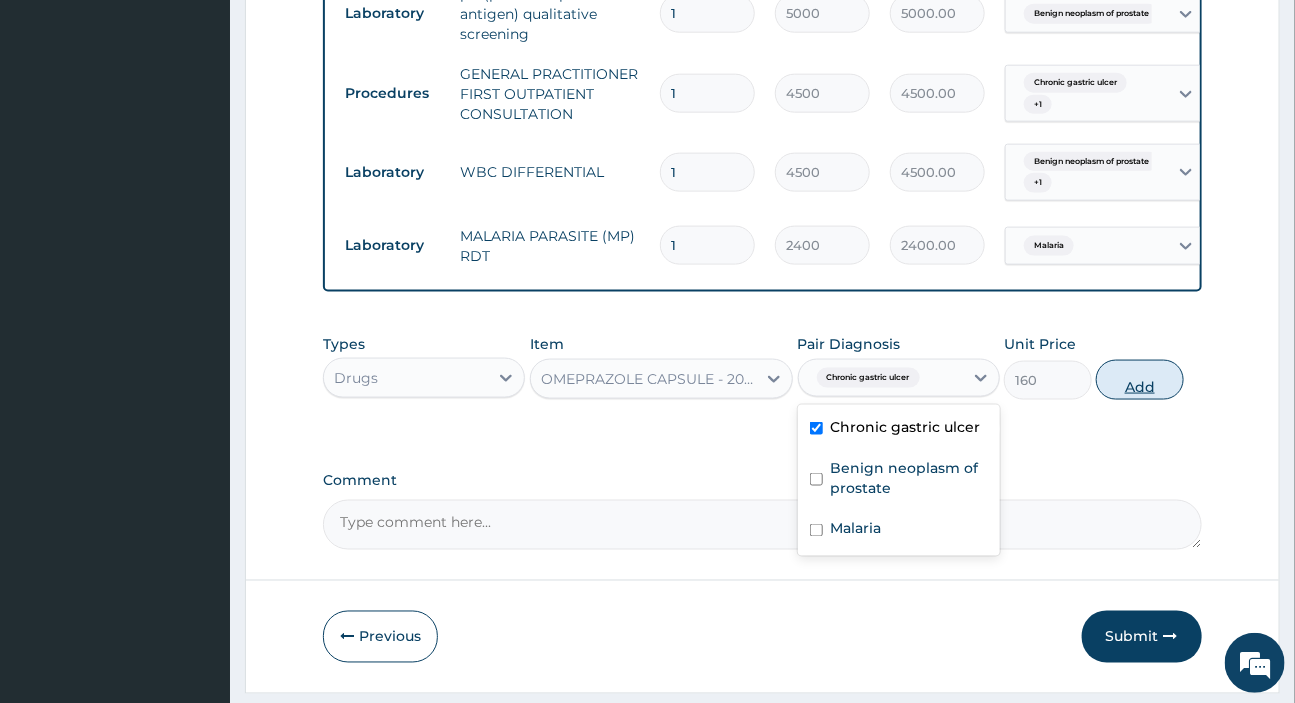 click on "Add" at bounding box center (1140, 380) 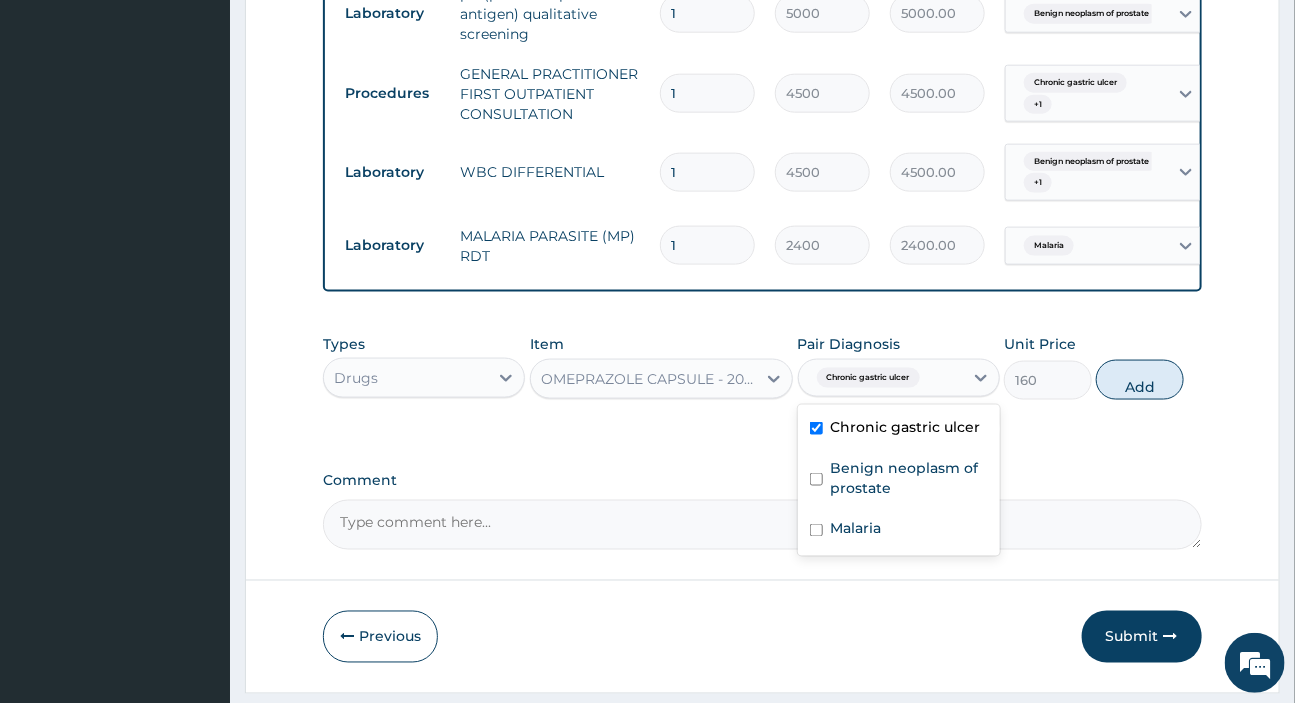 type on "0" 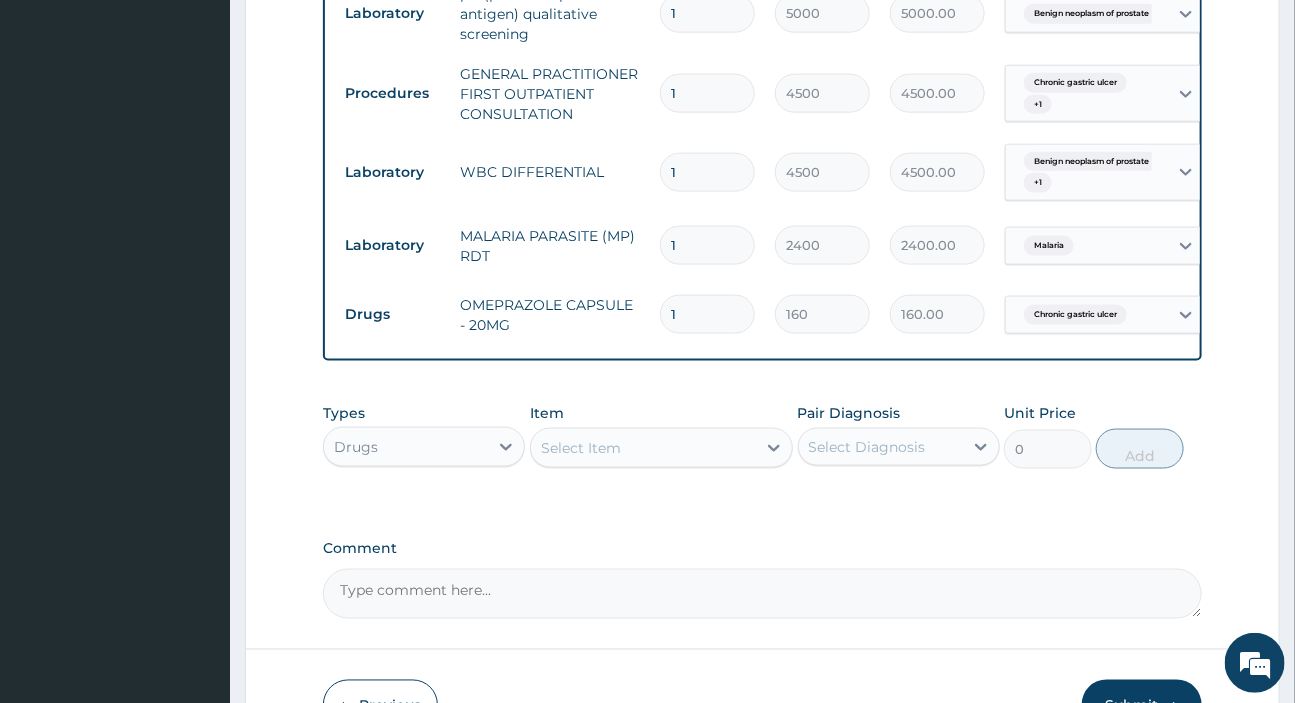 scroll, scrollTop: 984, scrollLeft: 0, axis: vertical 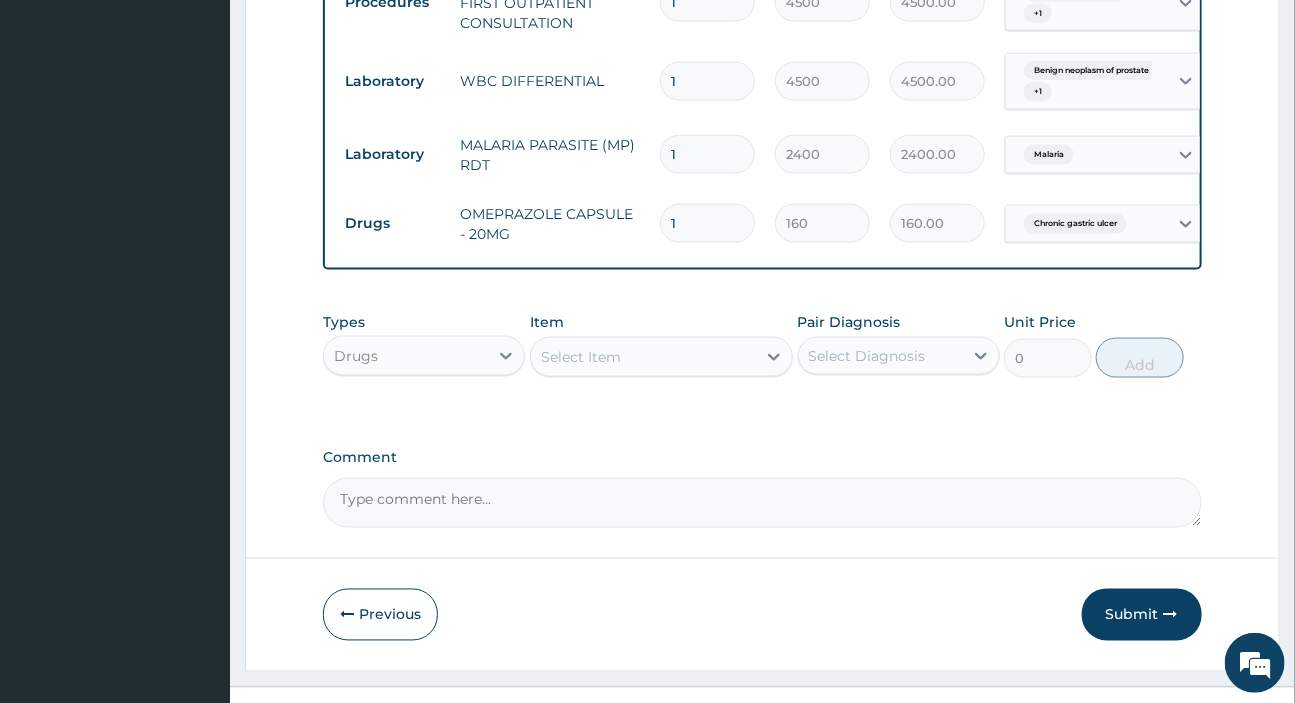 drag, startPoint x: 691, startPoint y: 224, endPoint x: 590, endPoint y: 228, distance: 101.07918 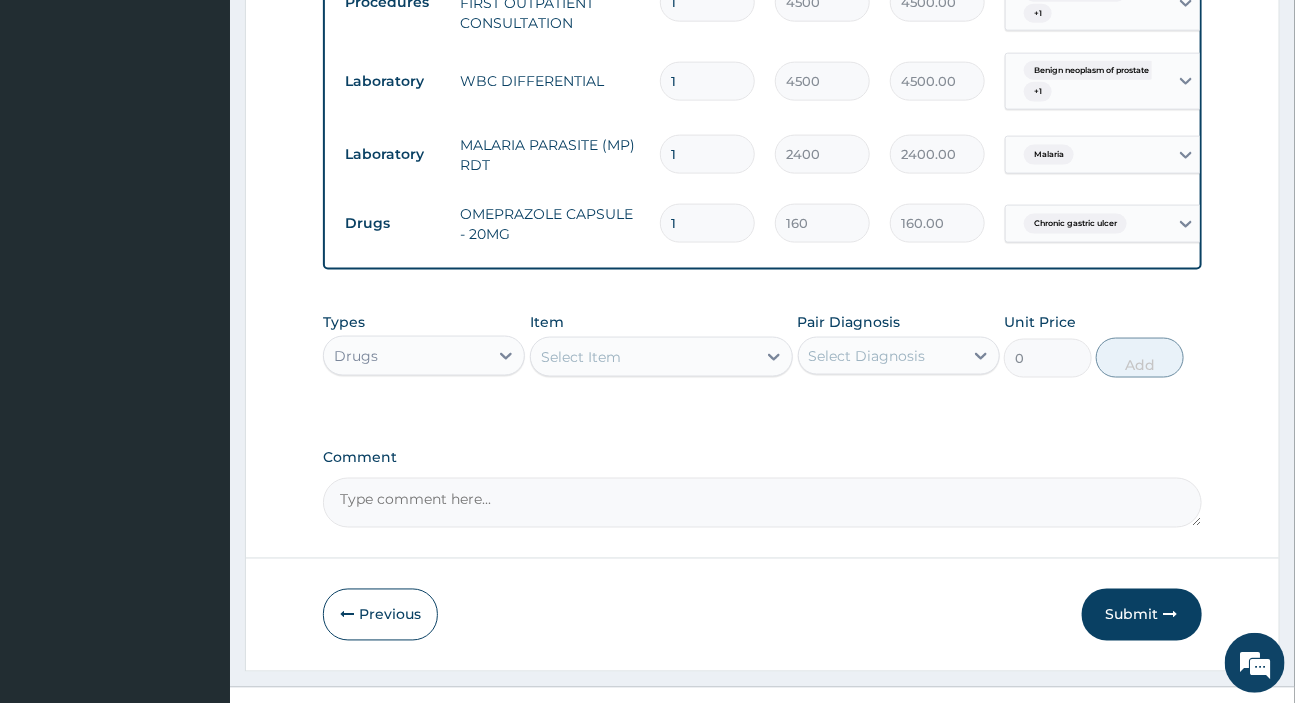 type on "14" 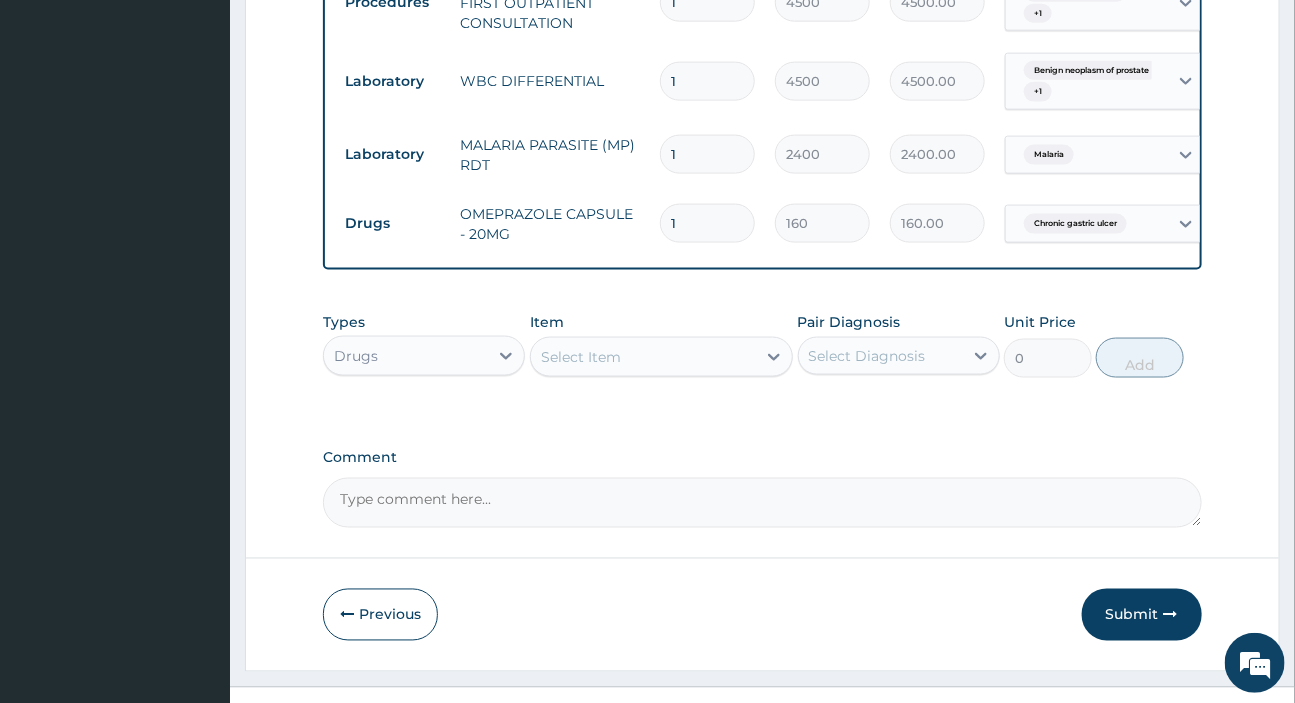 type on "2240.00" 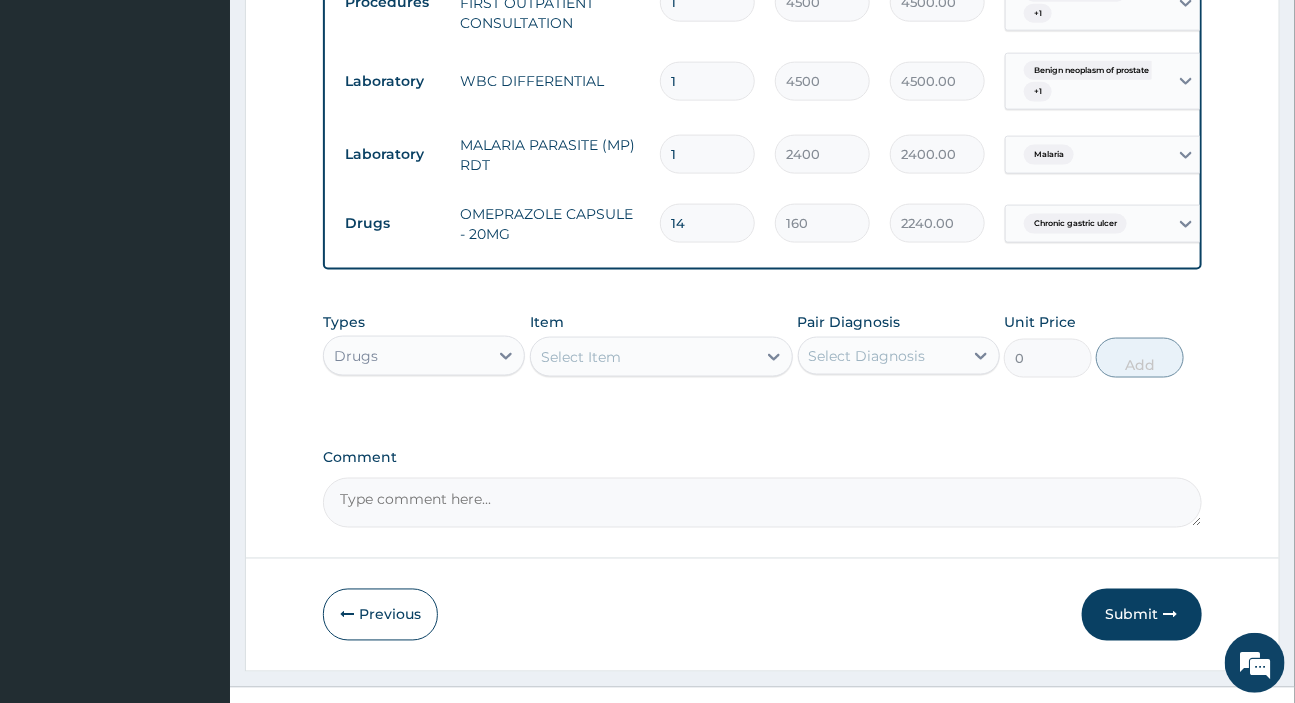 scroll, scrollTop: 1032, scrollLeft: 0, axis: vertical 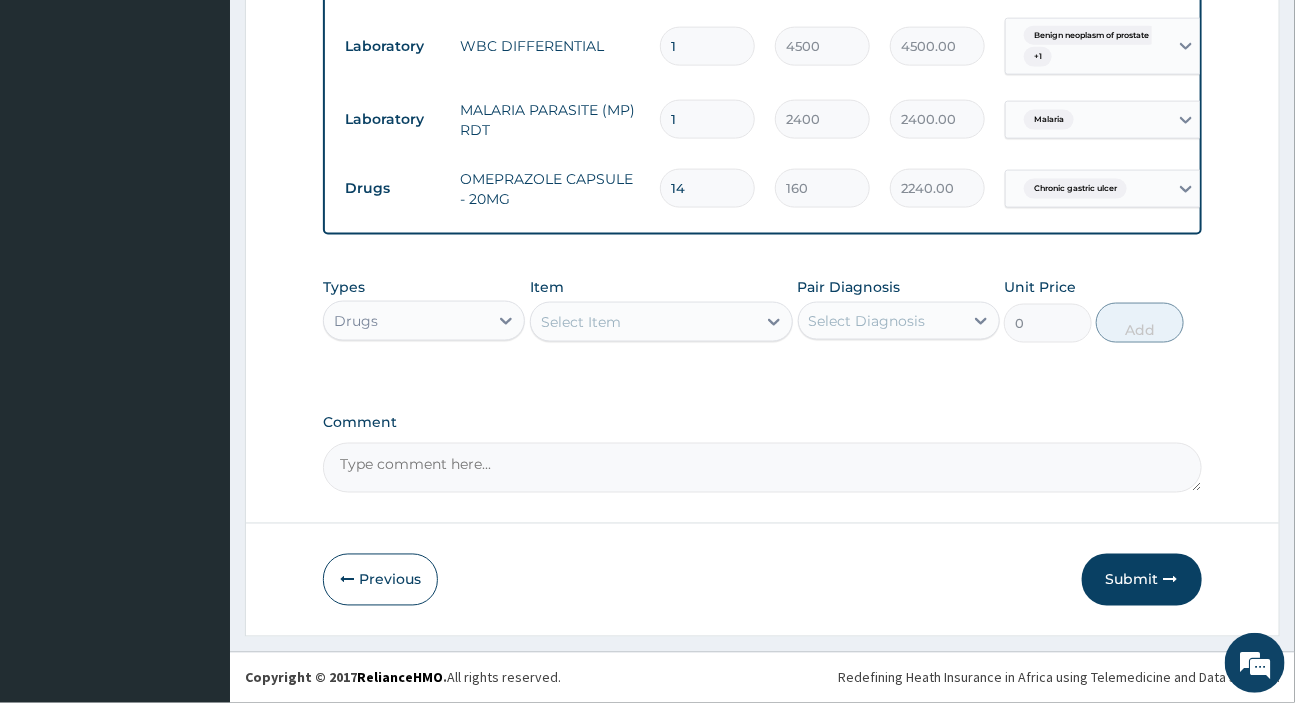 type on "14" 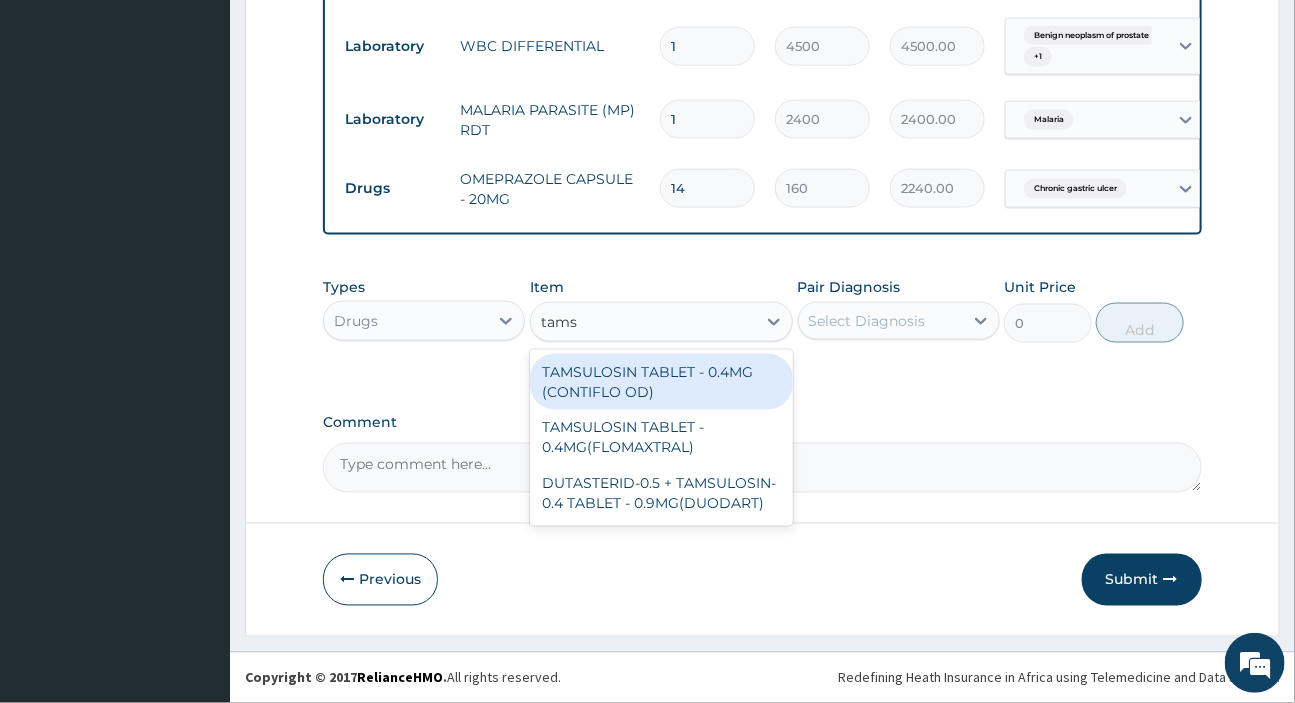 type on "tams" 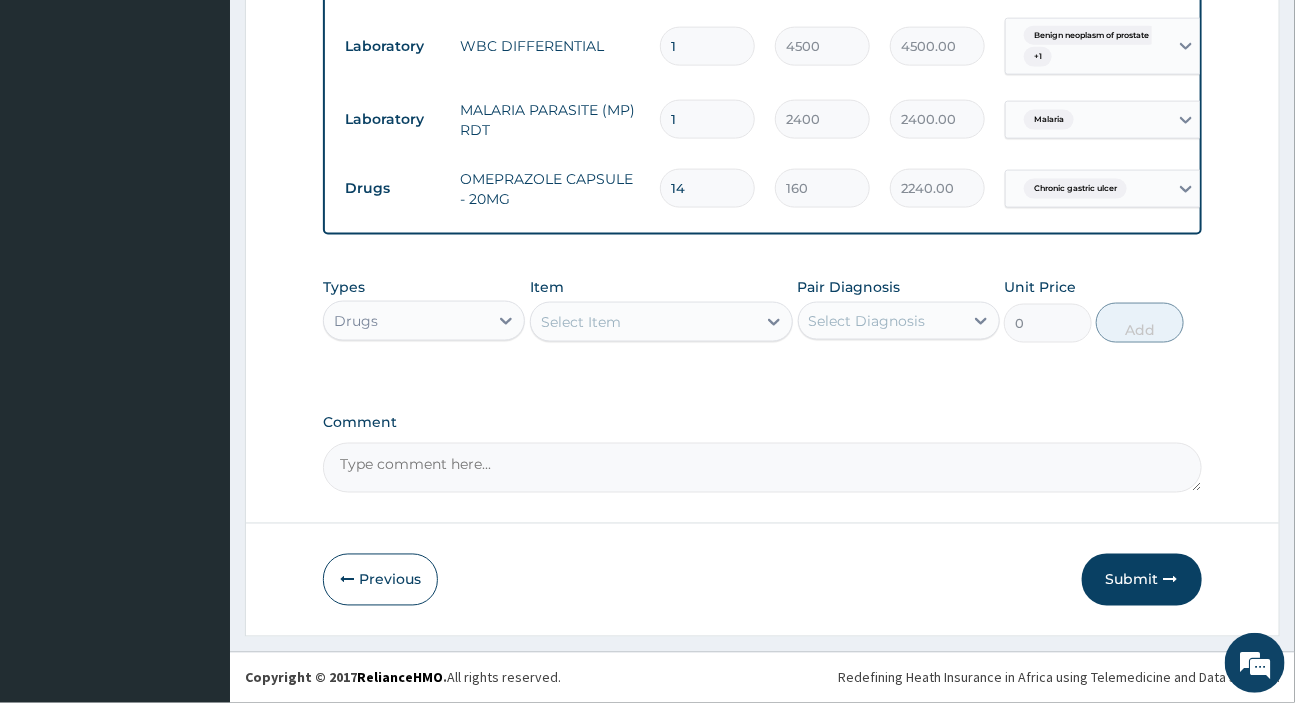 click on "Select Item" at bounding box center (643, 322) 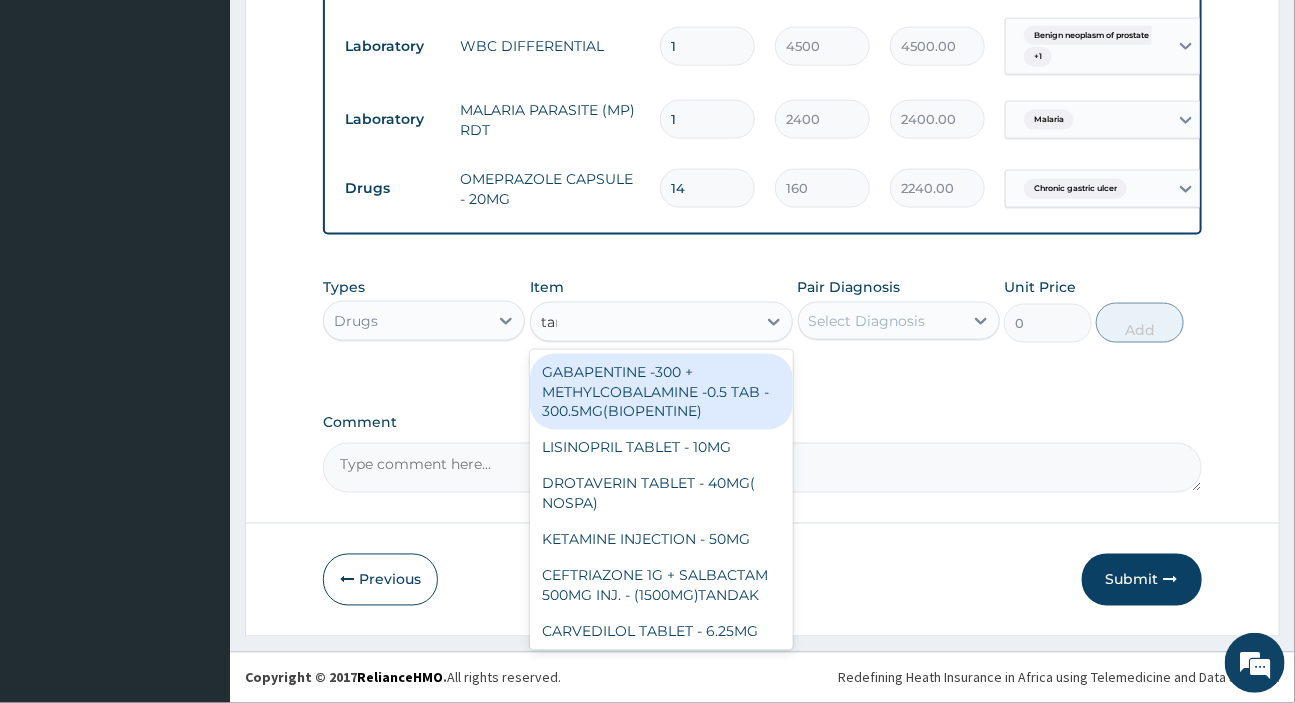 type on "tams" 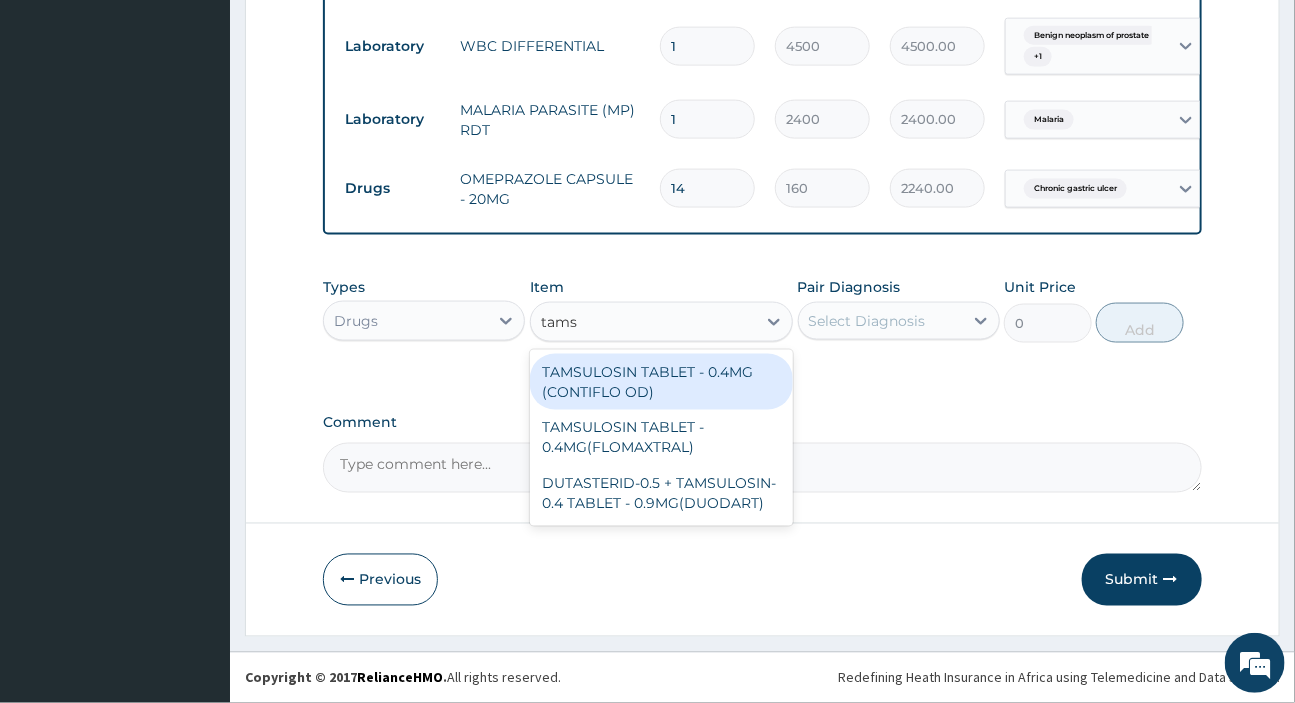 click on "TAMSULOSIN TABLET - 0.4MG (CONTIFLO OD)" at bounding box center [661, 382] 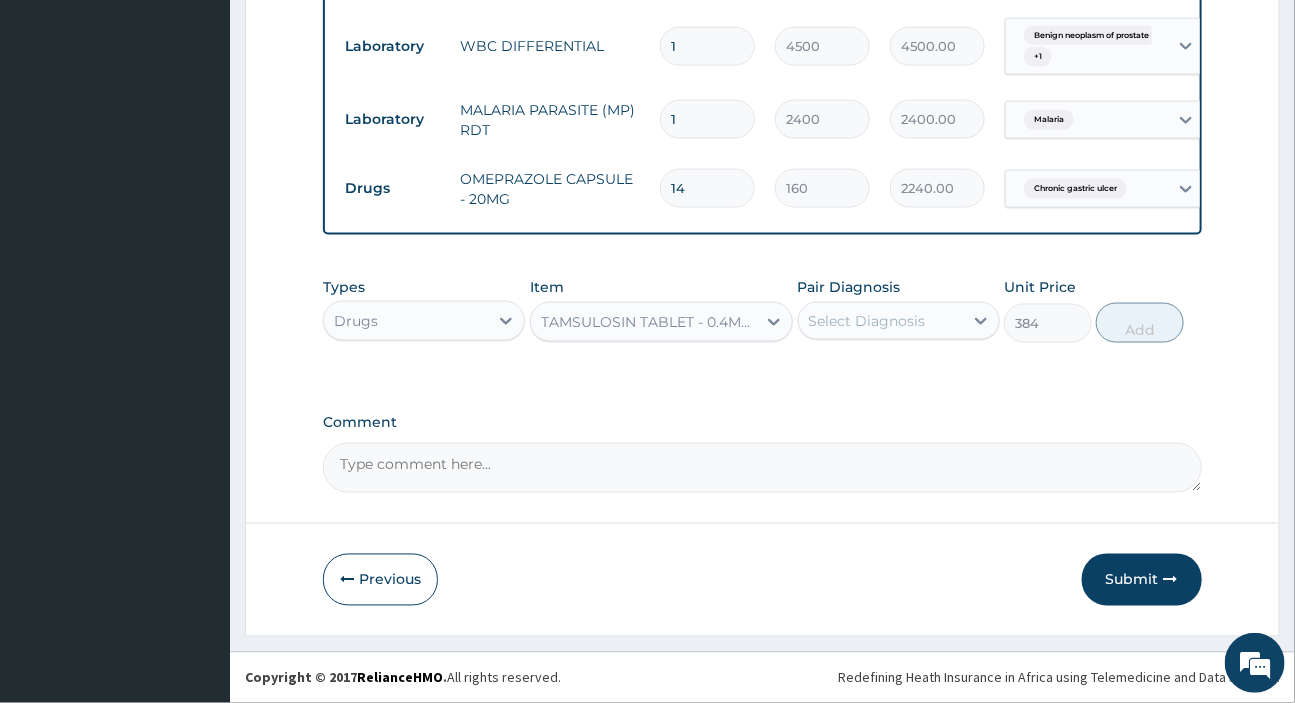 click on "Select Diagnosis" at bounding box center [867, 321] 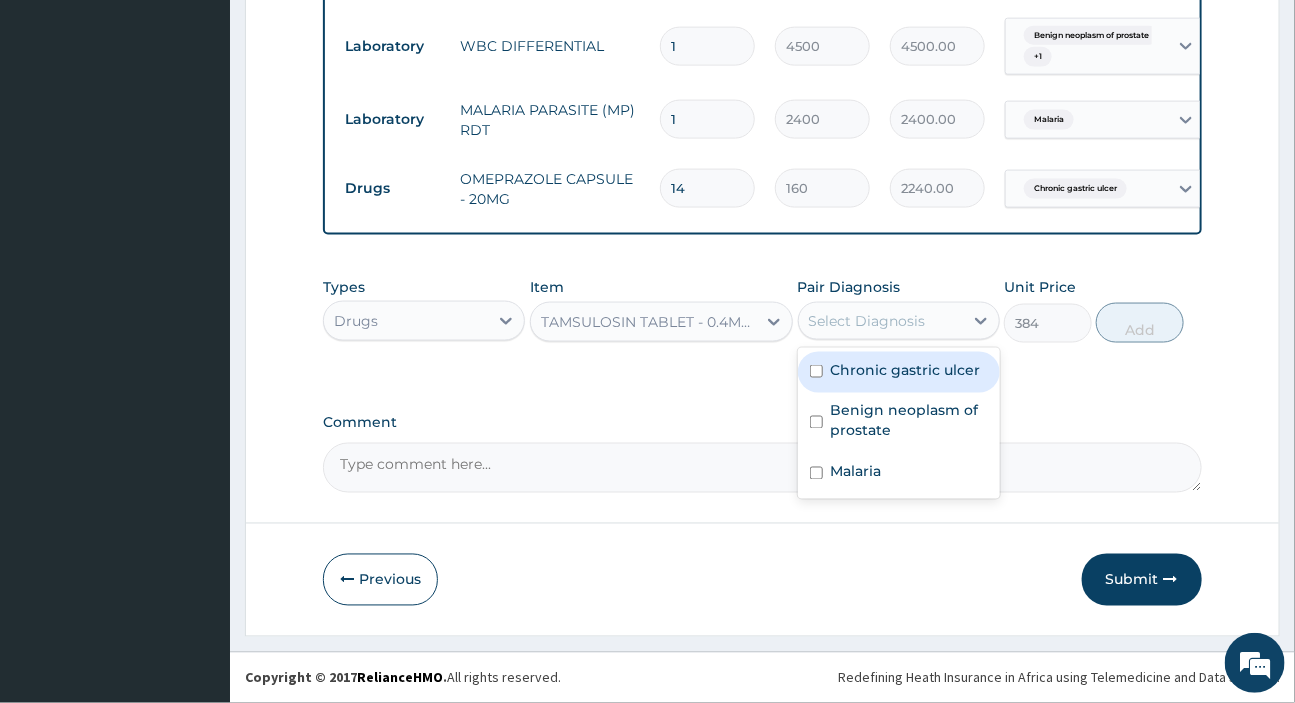 click on "PA Code / Prescription Code PA/662997 Encounter Date 18-06-2025 Important Notice Please enter PA codes before entering items that are not attached to a PA code   All diagnoses entered must be linked to a claim item. Diagnosis & Claim Items that are visible but inactive cannot be edited because they were imported from an already approved PA code. Diagnosis Chronic gastric ulcer query Benign neoplasm of prostate query Malaria Query NB: All diagnosis must be linked to a claim item Claim Items Type Name Quantity Unit Price Total Price Pair Diagnosis Actions Laboratory h. pylori antigen  (stool test)  1 8000 8000.00 Chronic gastric ulcer Delete Laboratory psa(prostate  specific  antigen) qualitative screening 1 5000 5000.00 Benign neoplasm of prostate Delete Procedures GENERAL PRACTITIONER FIRST OUTPATIENT CONSULTATION 1 4500 4500.00 Chronic gastric ulcer  + 1 Delete Laboratory WBC DIFFERENTIAL 1 4500 4500.00 Benign neoplasm of prostate  + 1 Delete Laboratory MALARIA PARASITE (MP) RDT 1 2400 2400.00 Malaria Delete" at bounding box center (762, -168) 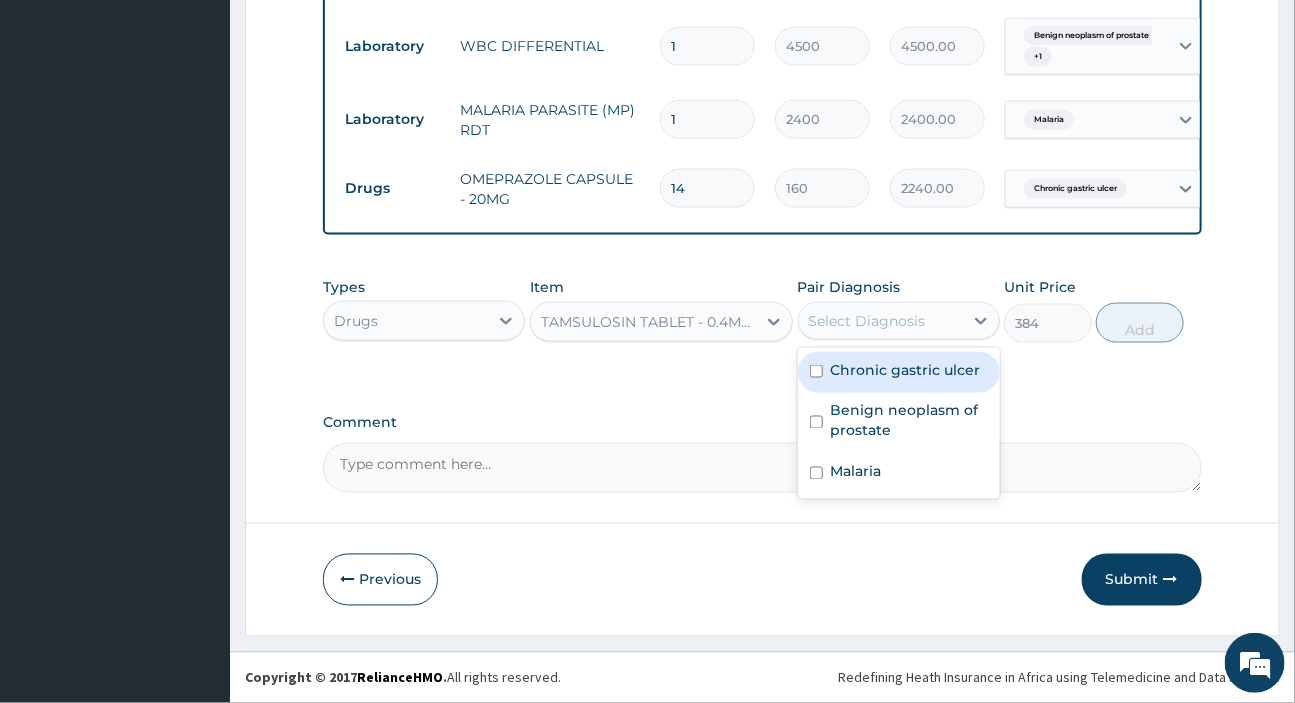 click on "Select Diagnosis" at bounding box center [867, 321] 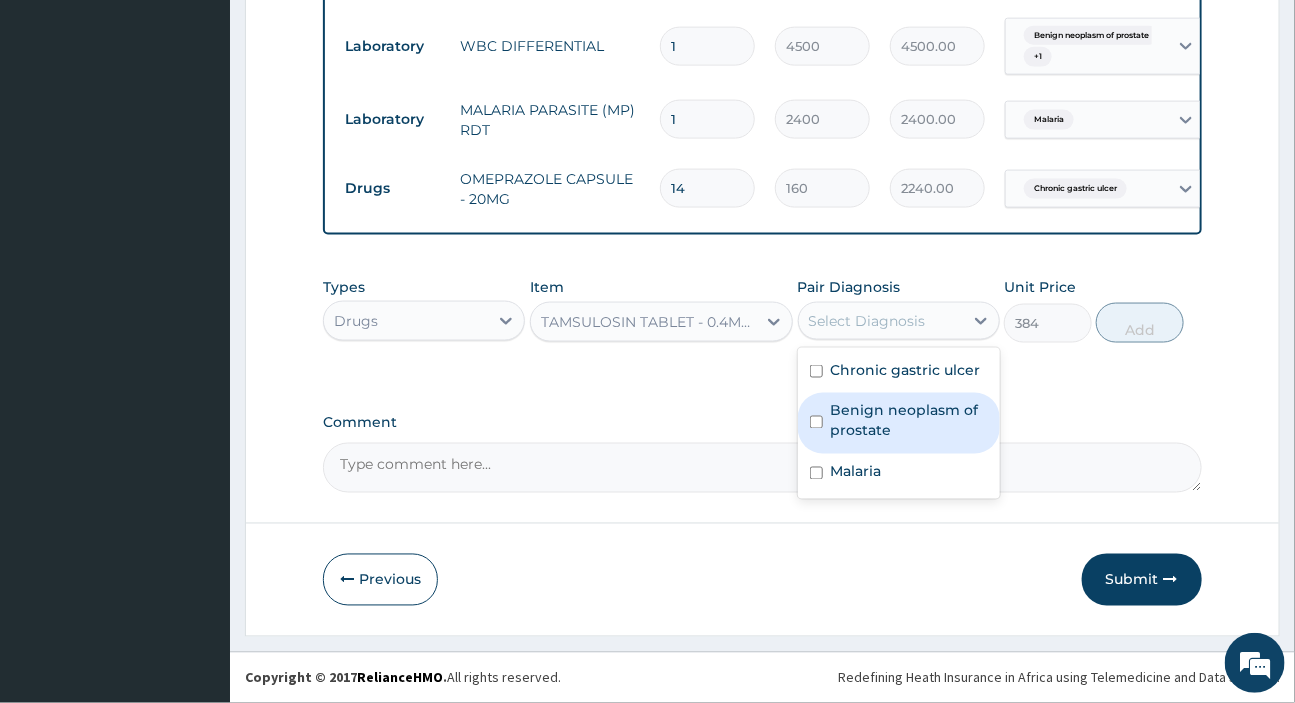 click on "Benign neoplasm of prostate" at bounding box center (909, 421) 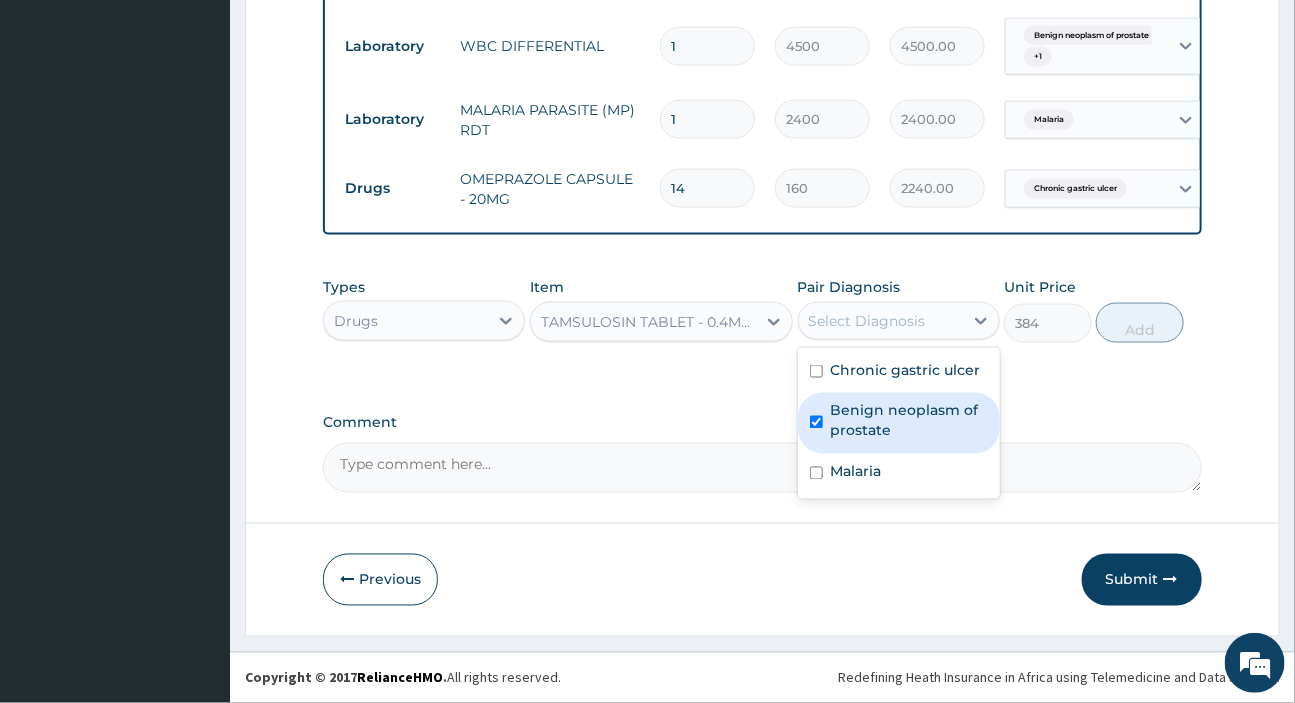 checkbox on "true" 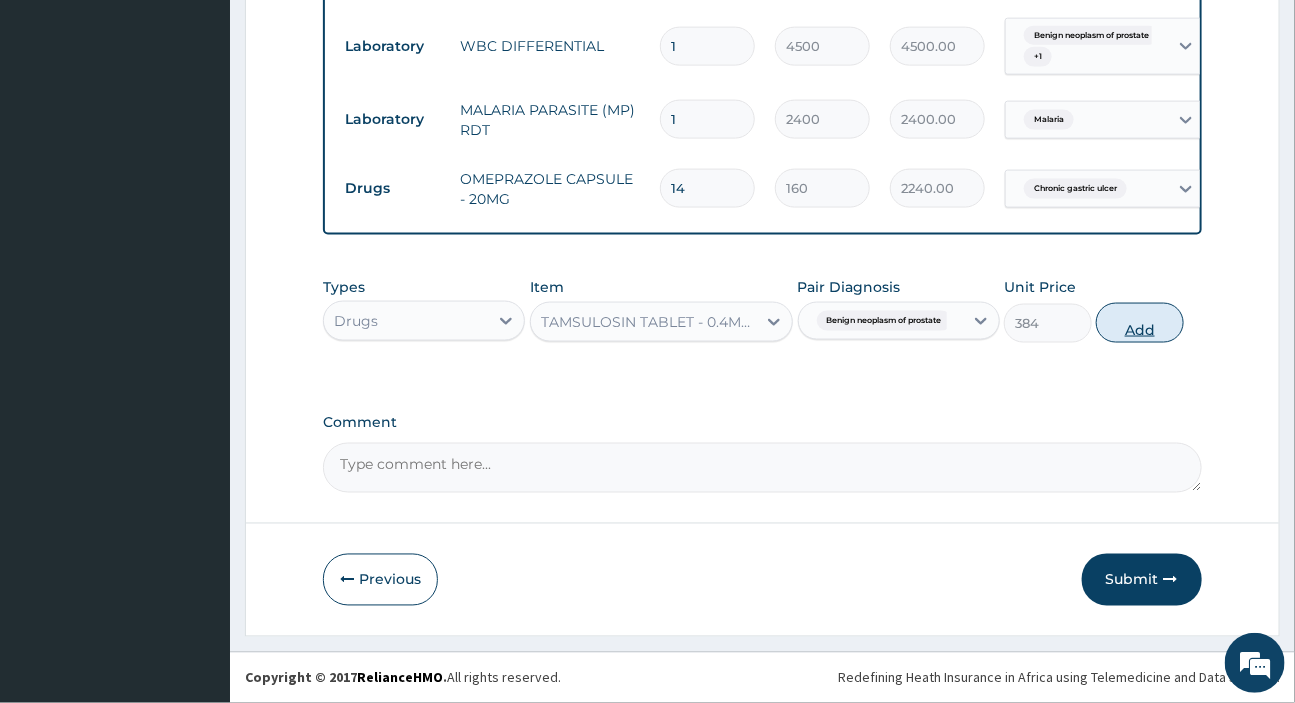 click on "Add" at bounding box center (1140, 323) 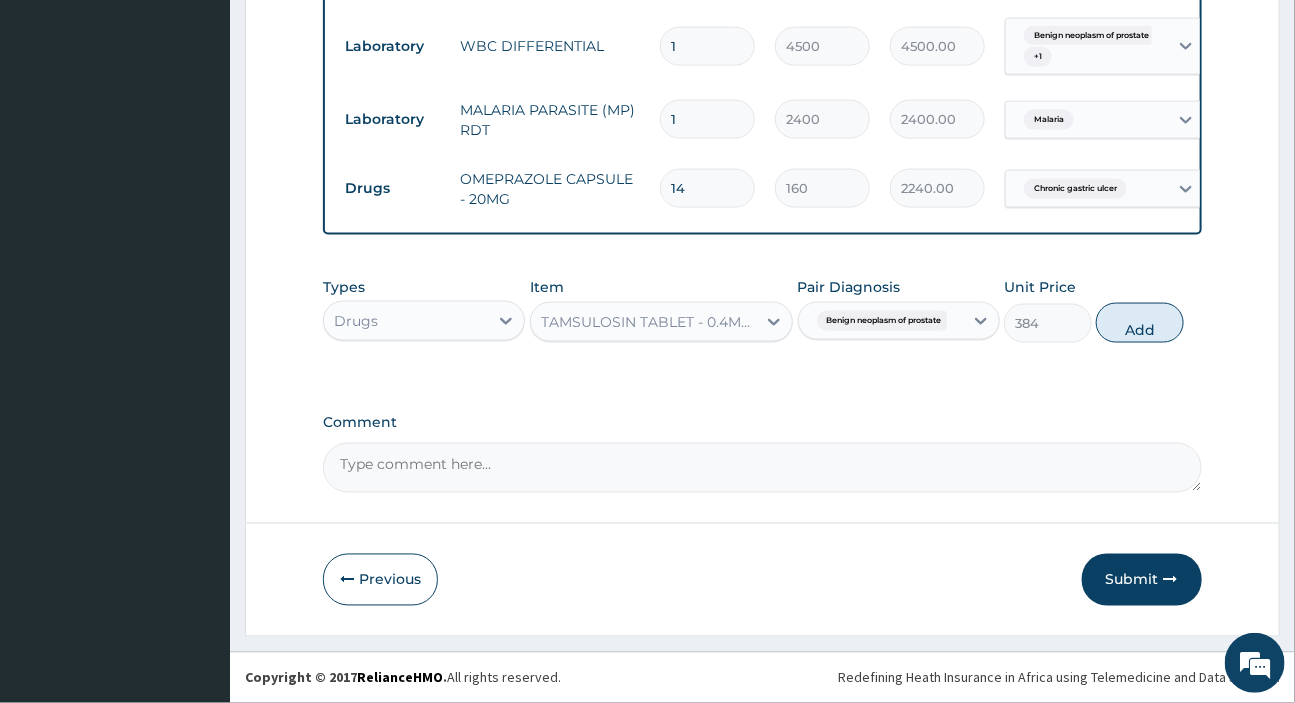 type on "0" 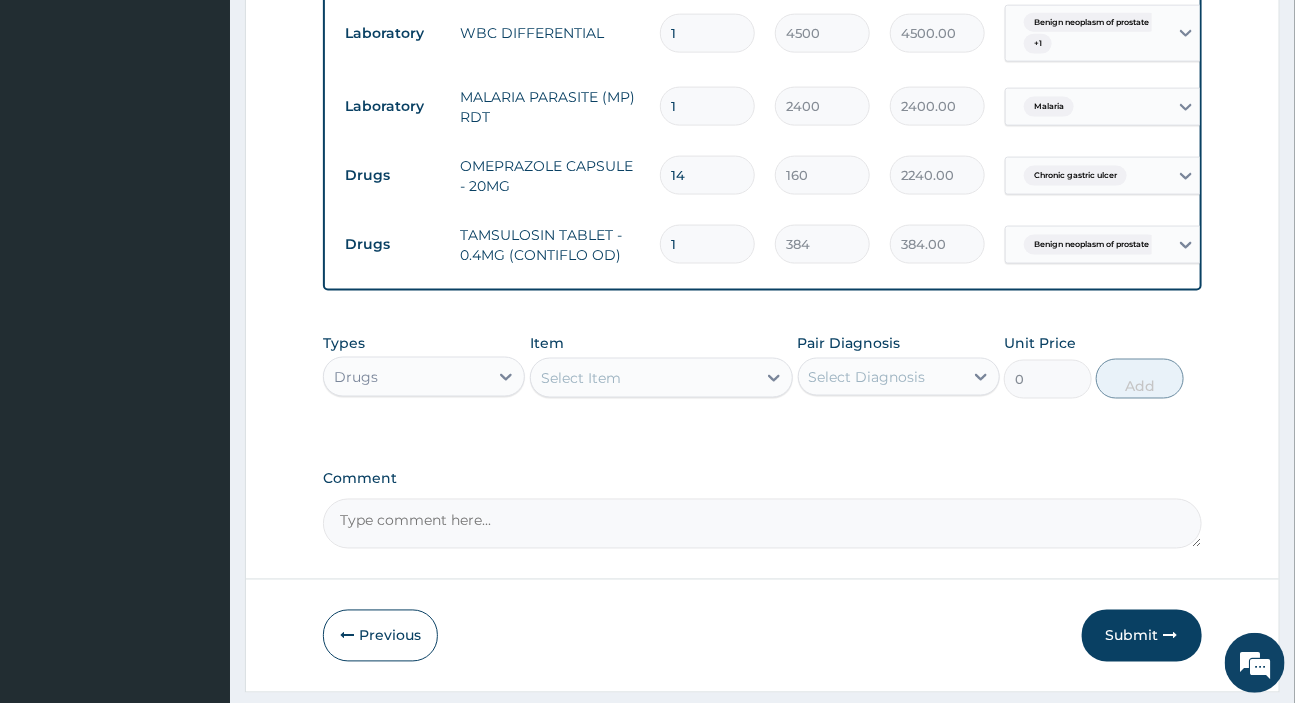 type on "31" 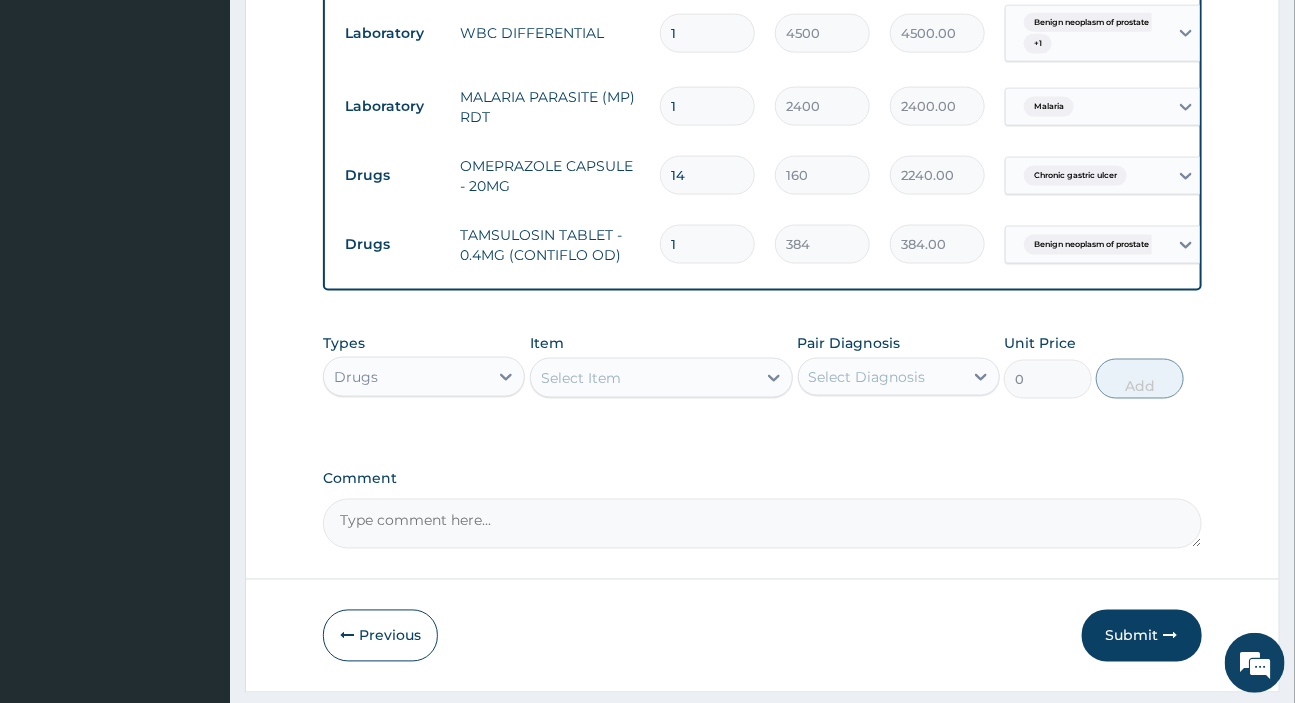 type on "11904.00" 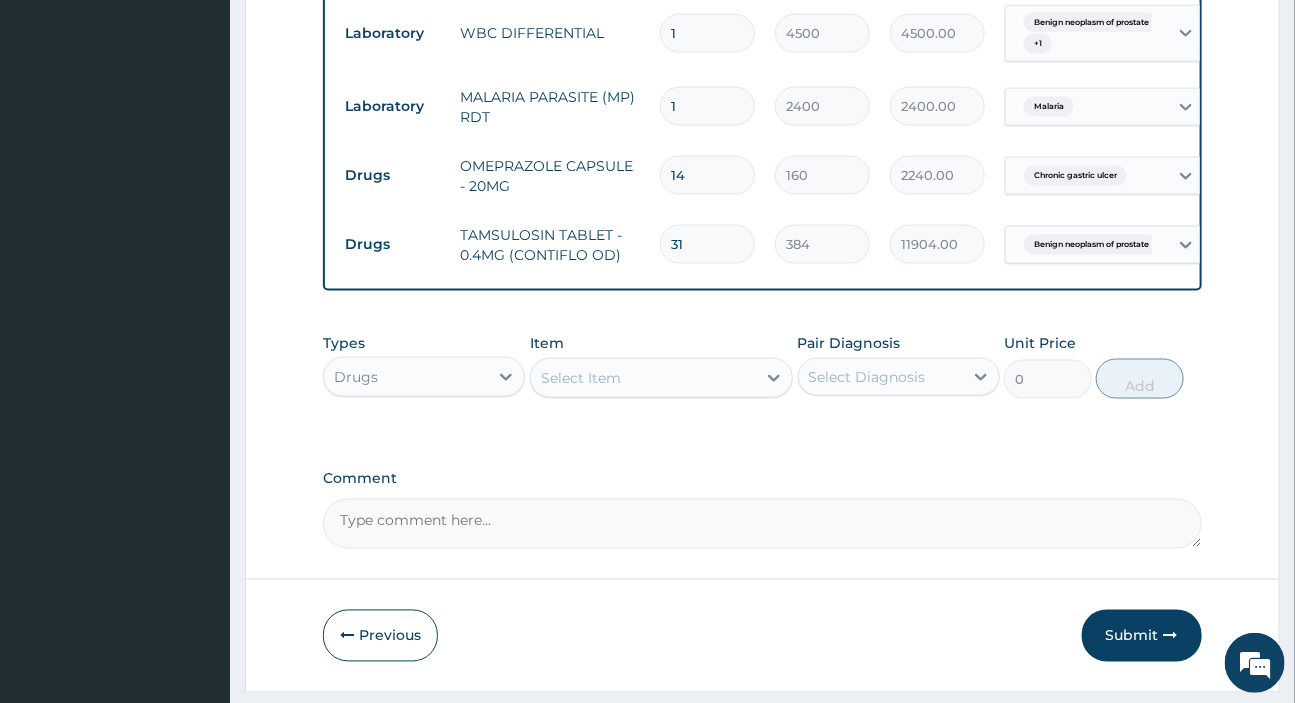 type on "31" 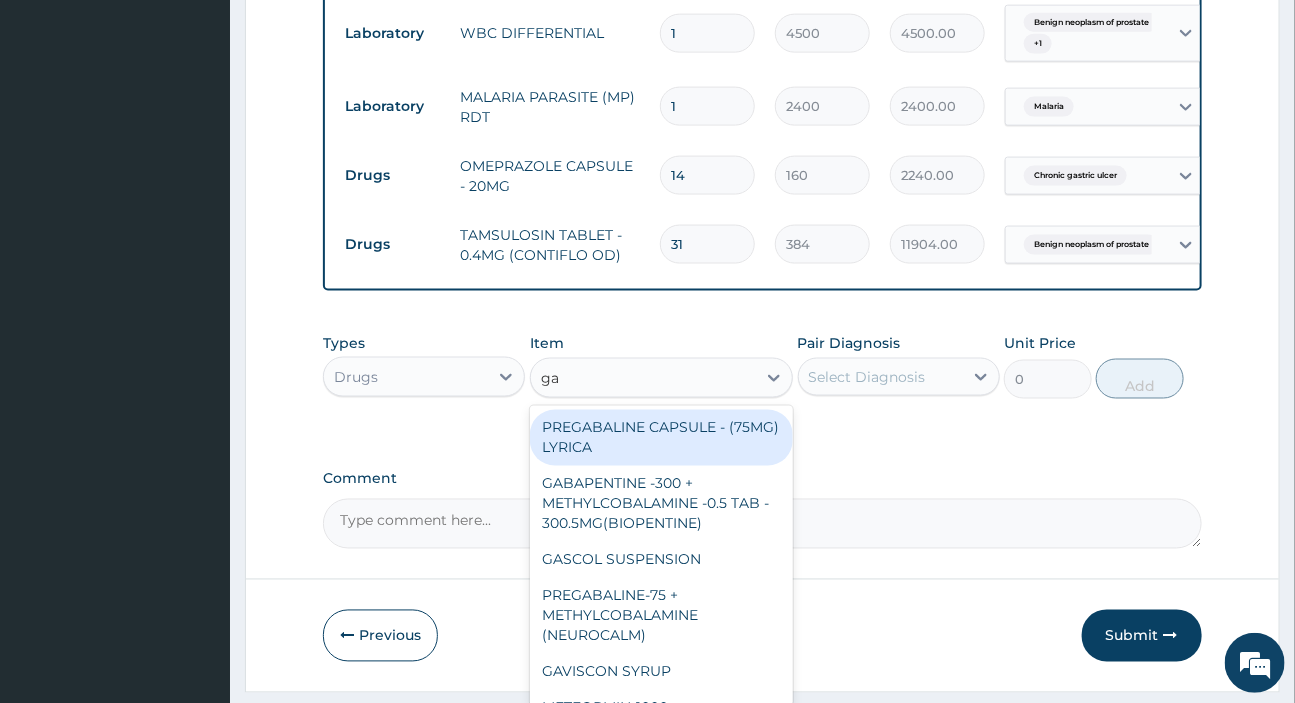 type on "gav" 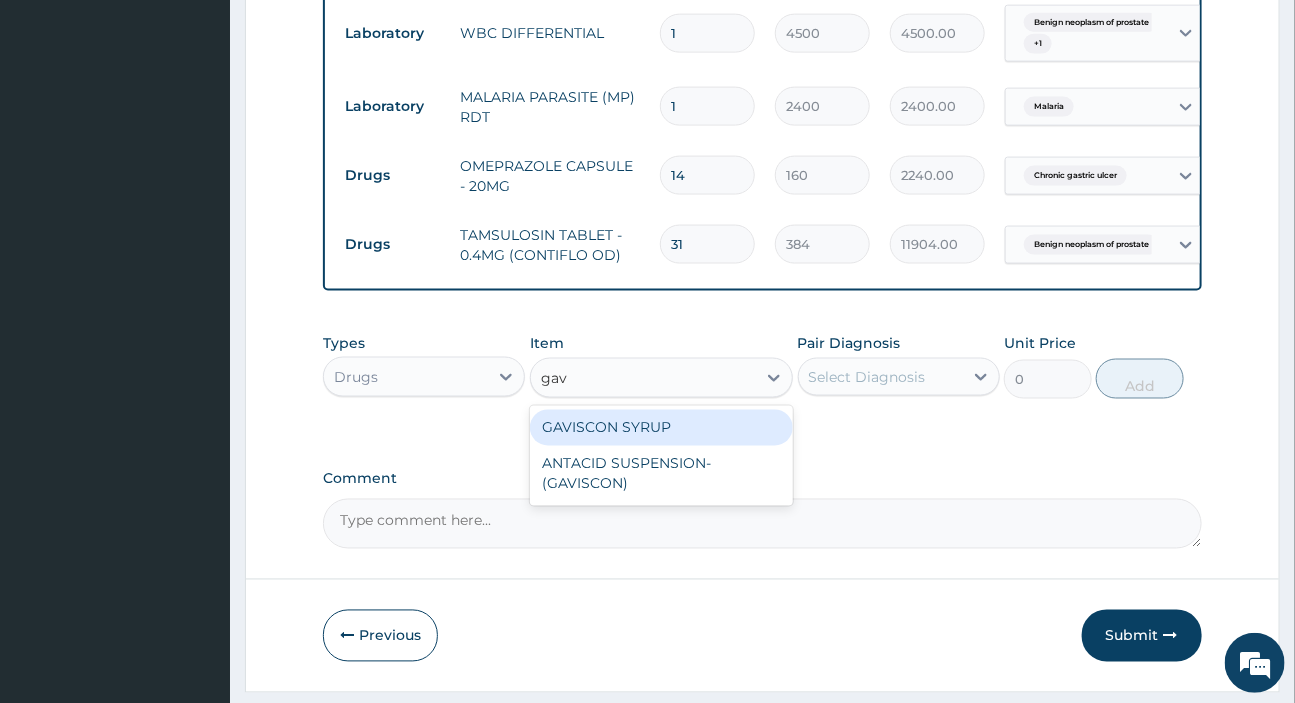 click on "GAVISCON SYRUP" at bounding box center [661, 428] 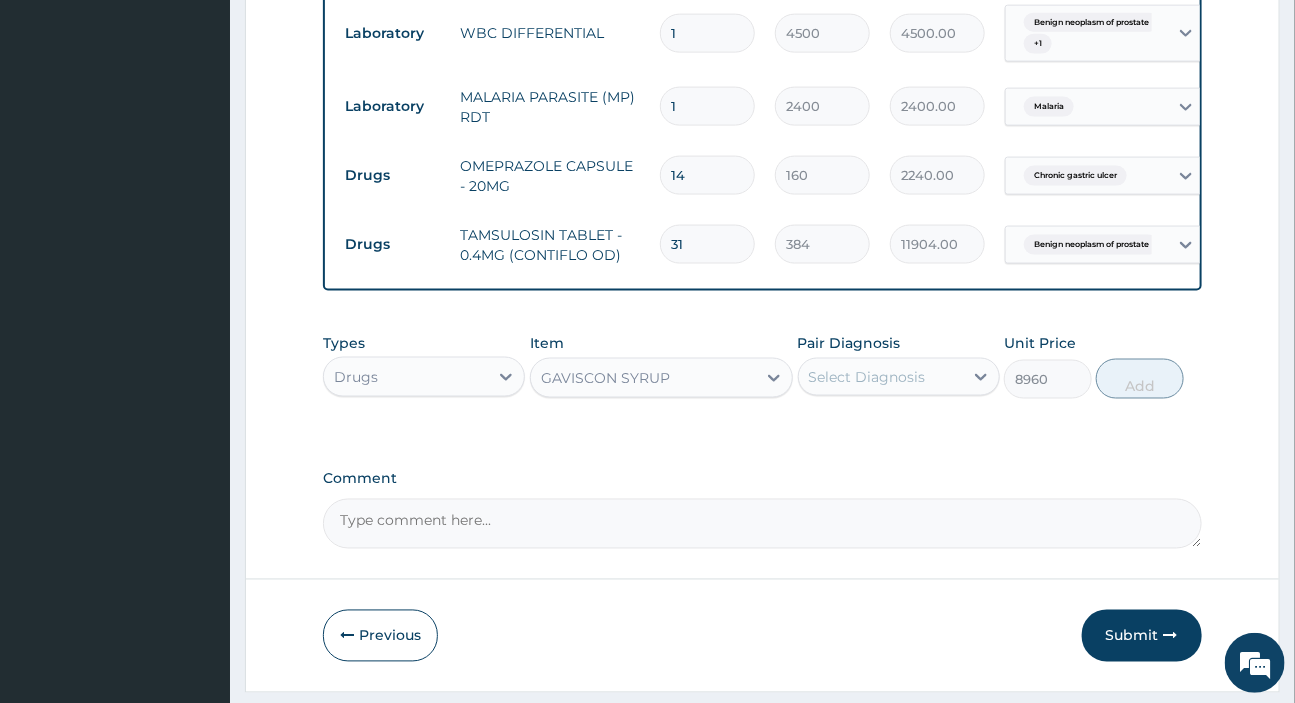 click on "Select Diagnosis" at bounding box center (867, 377) 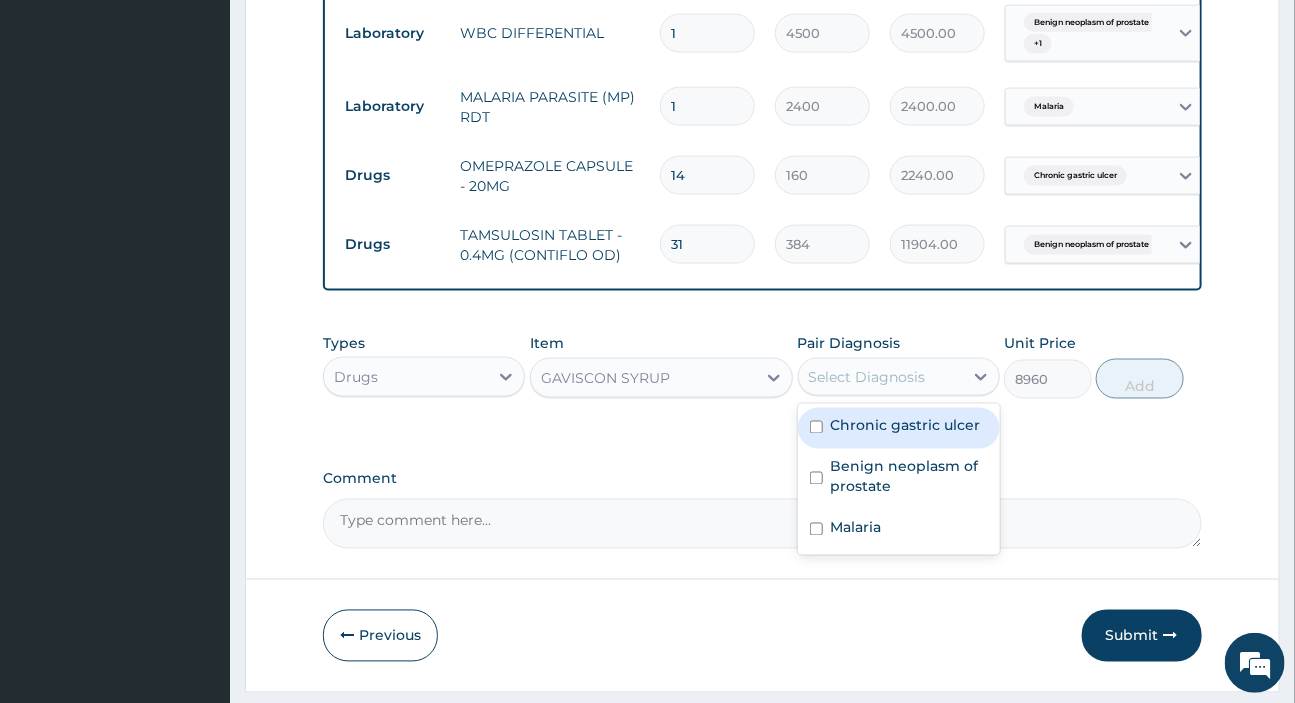 click on "Chronic gastric ulcer" at bounding box center [906, 426] 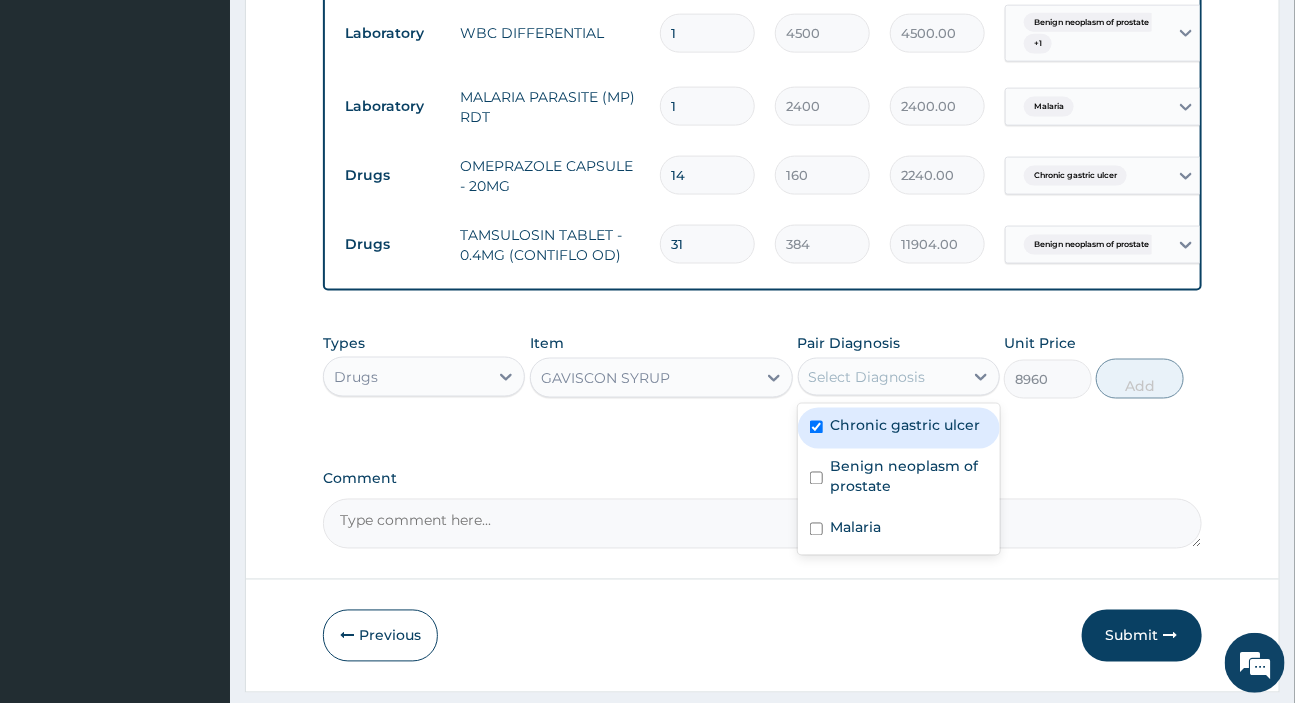 checkbox on "true" 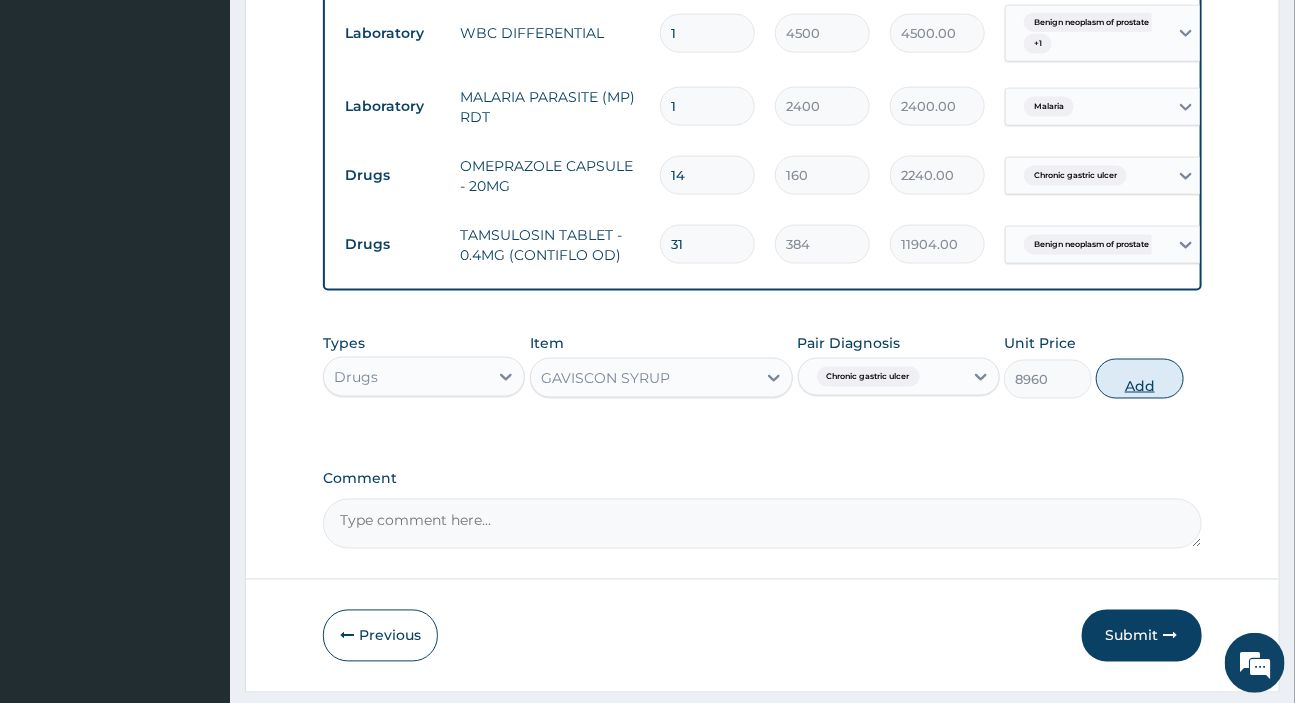 click on "Add" at bounding box center [1140, 379] 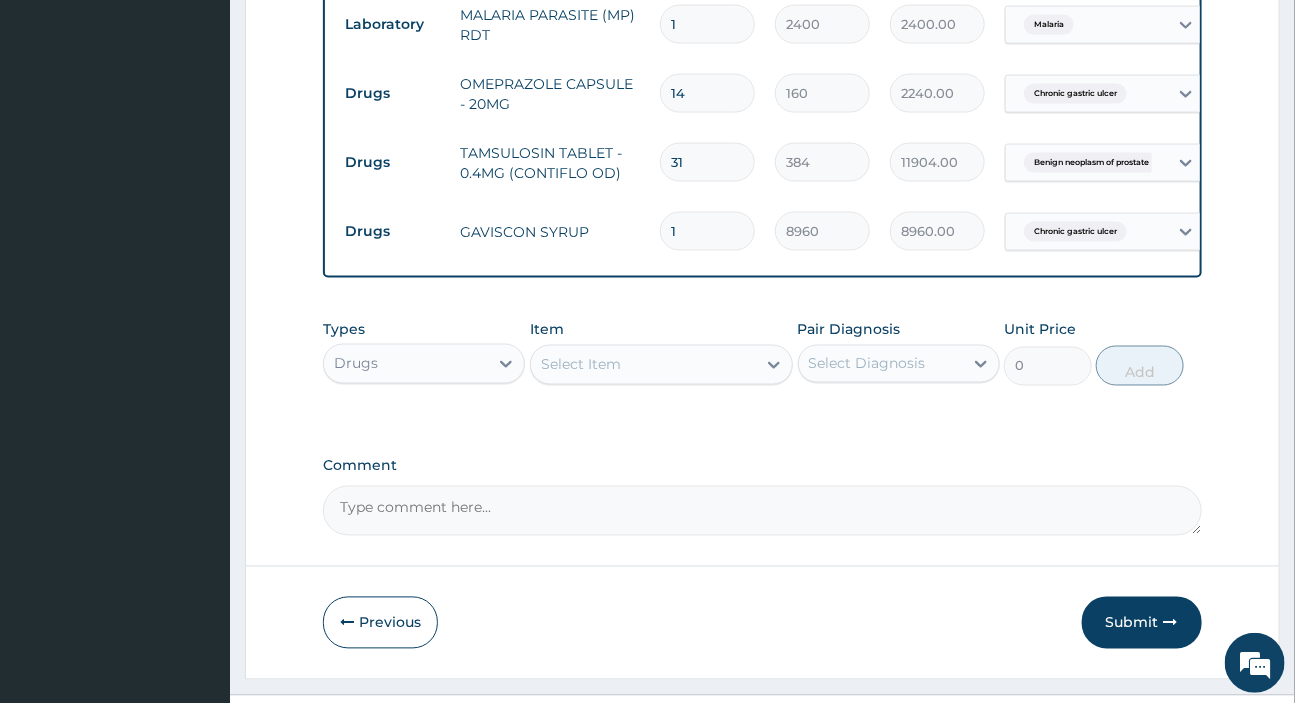 scroll, scrollTop: 1171, scrollLeft: 0, axis: vertical 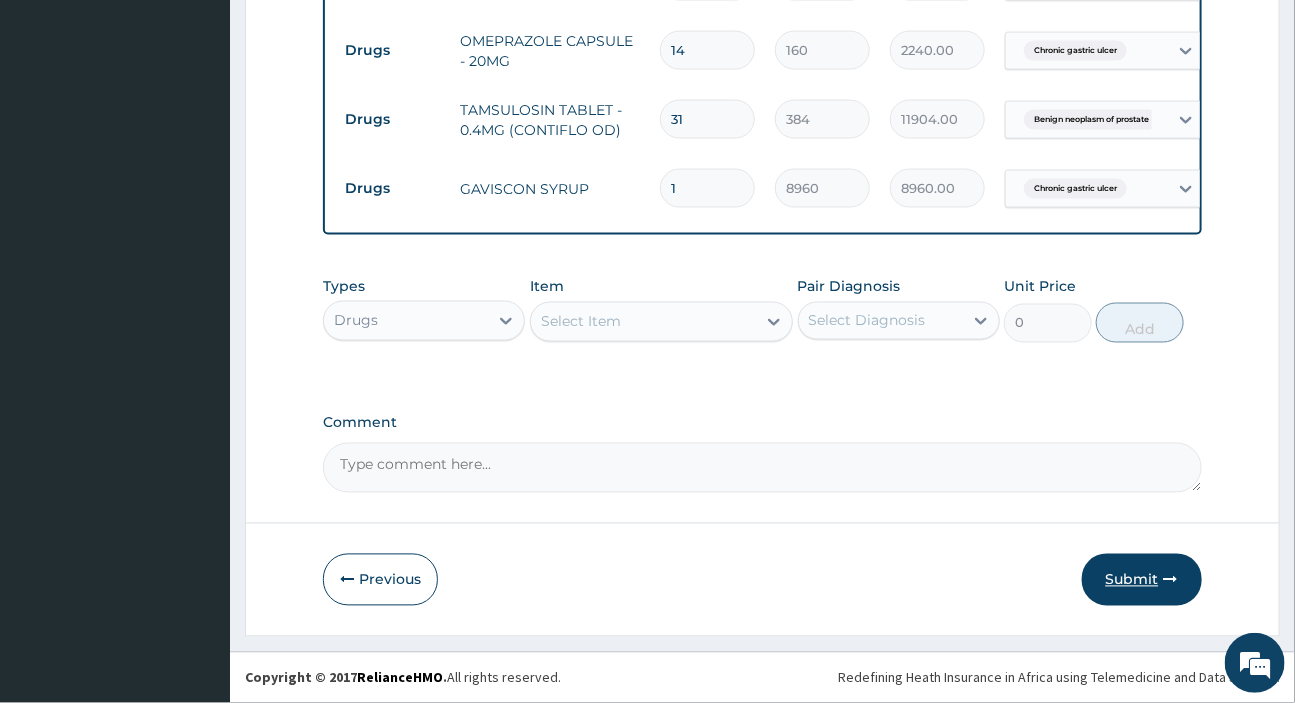 click on "Submit" at bounding box center [1142, 580] 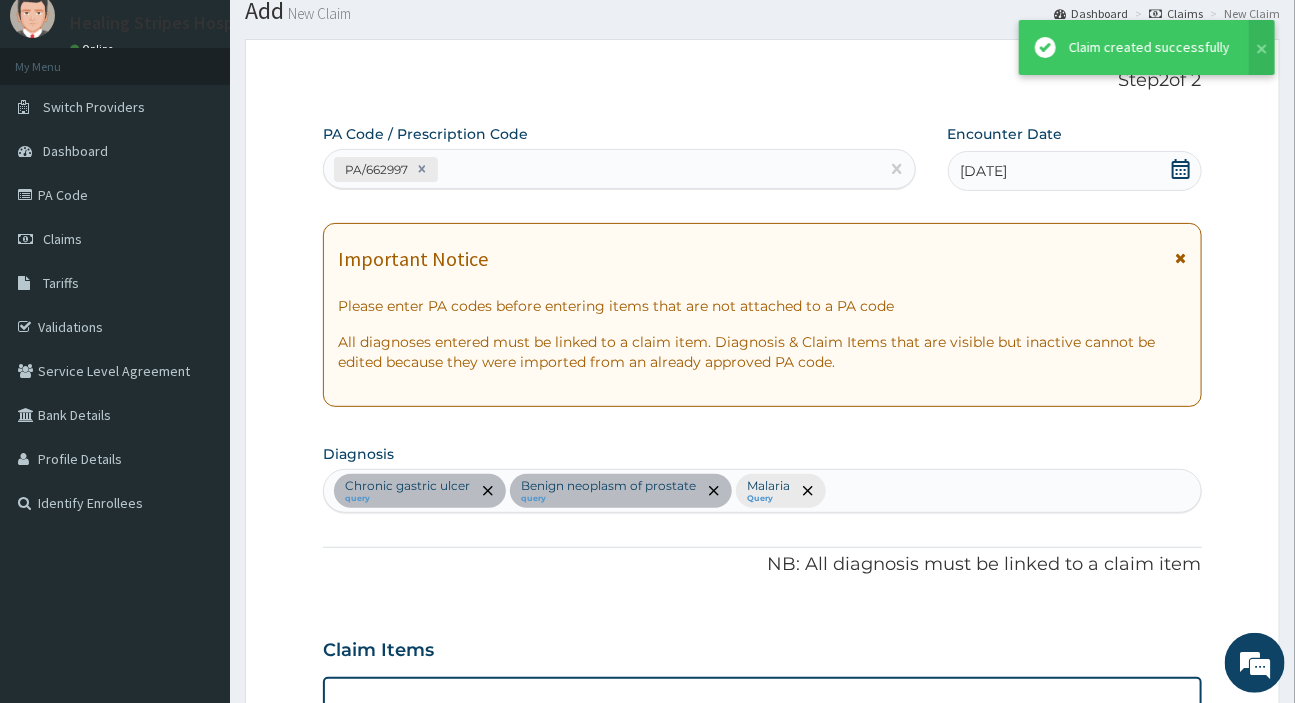 scroll, scrollTop: 1171, scrollLeft: 0, axis: vertical 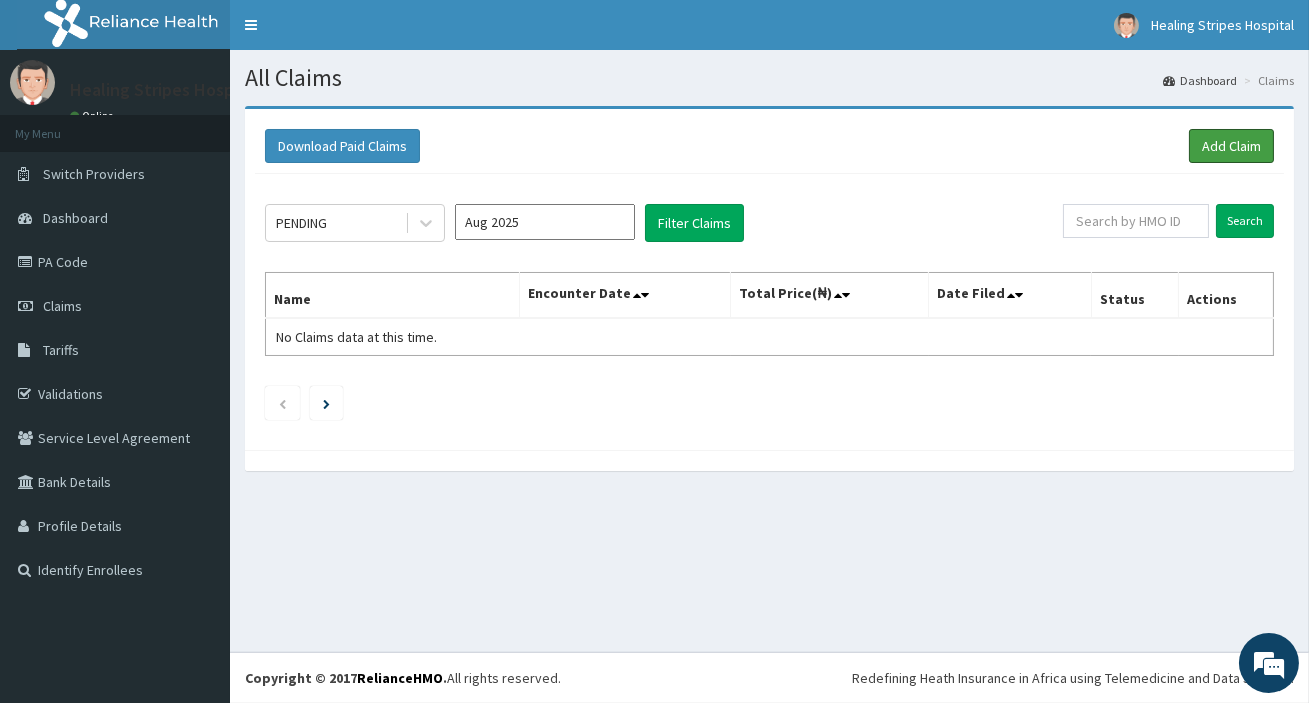 click on "Add Claim" at bounding box center [1231, 146] 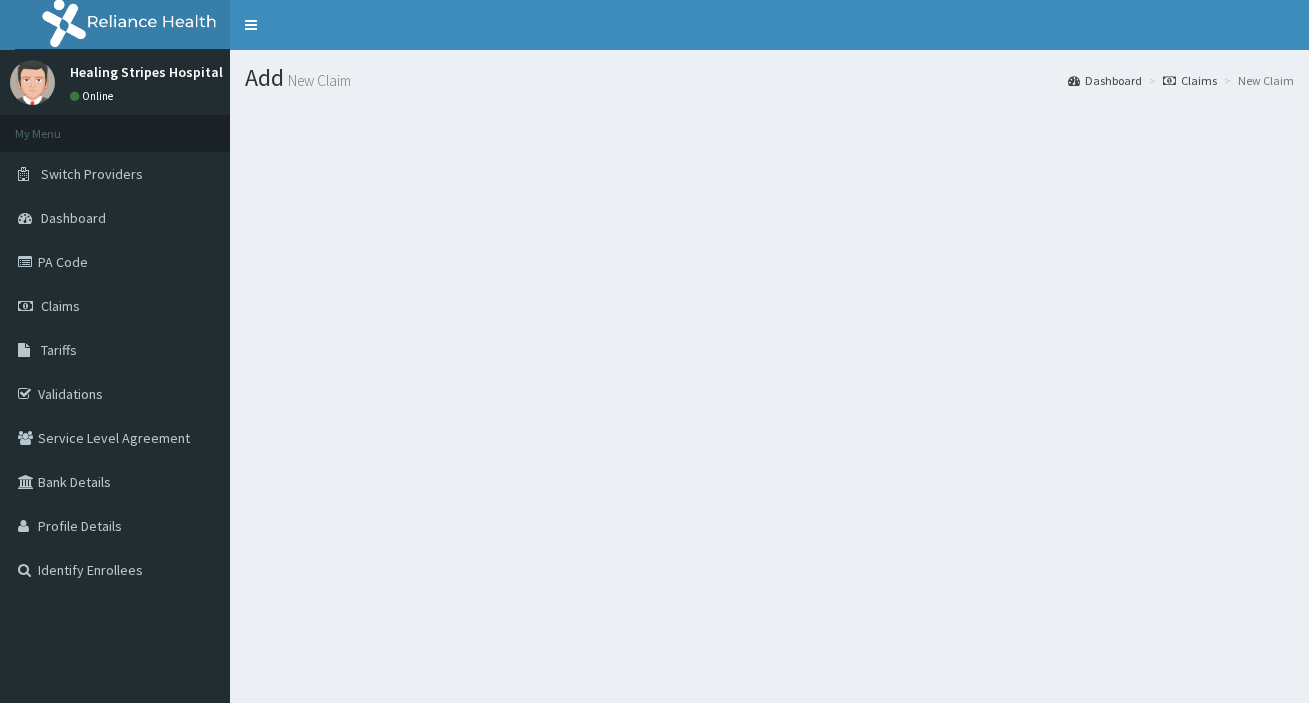 scroll, scrollTop: 0, scrollLeft: 0, axis: both 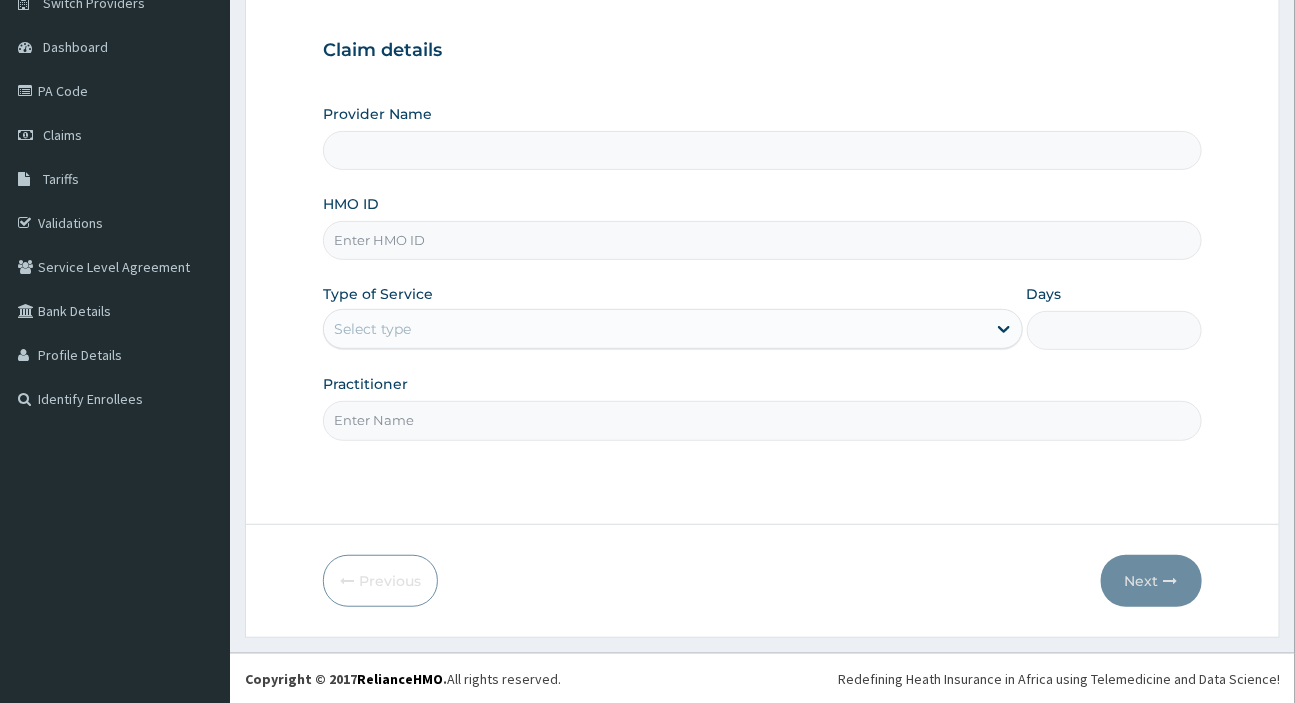 click on "HMO ID" at bounding box center [762, 240] 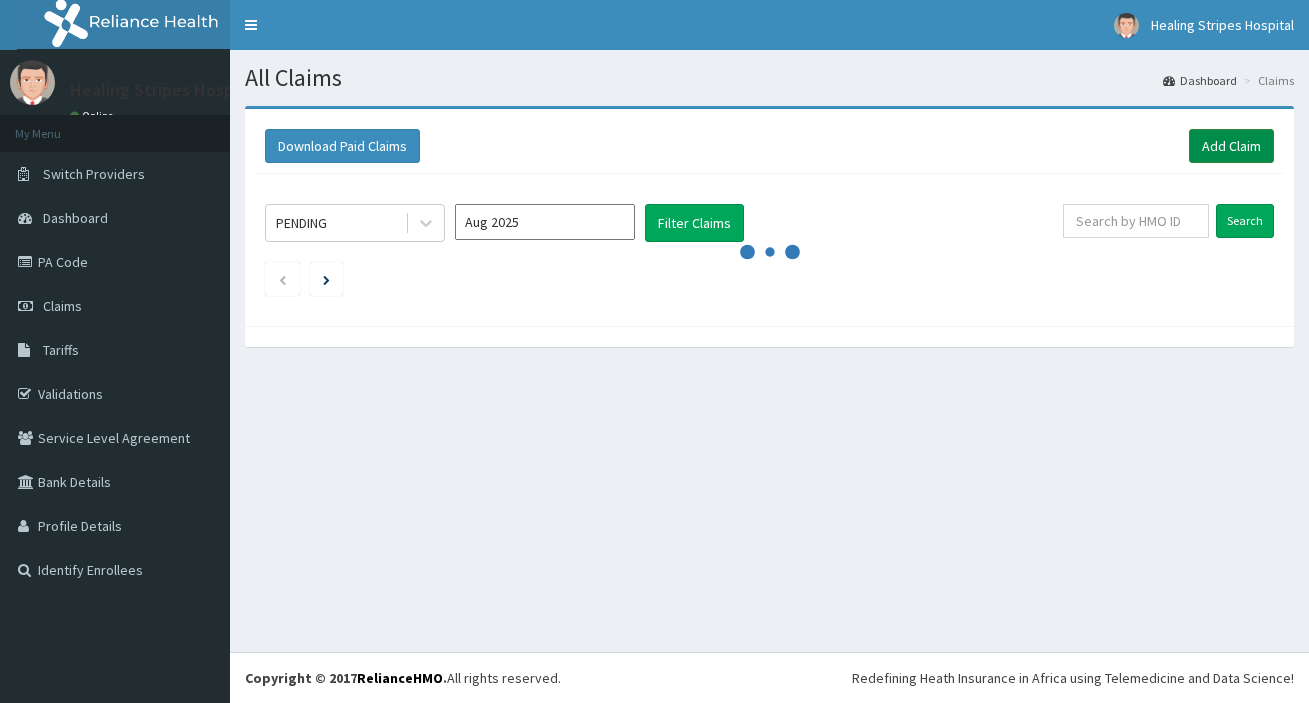 scroll, scrollTop: 0, scrollLeft: 0, axis: both 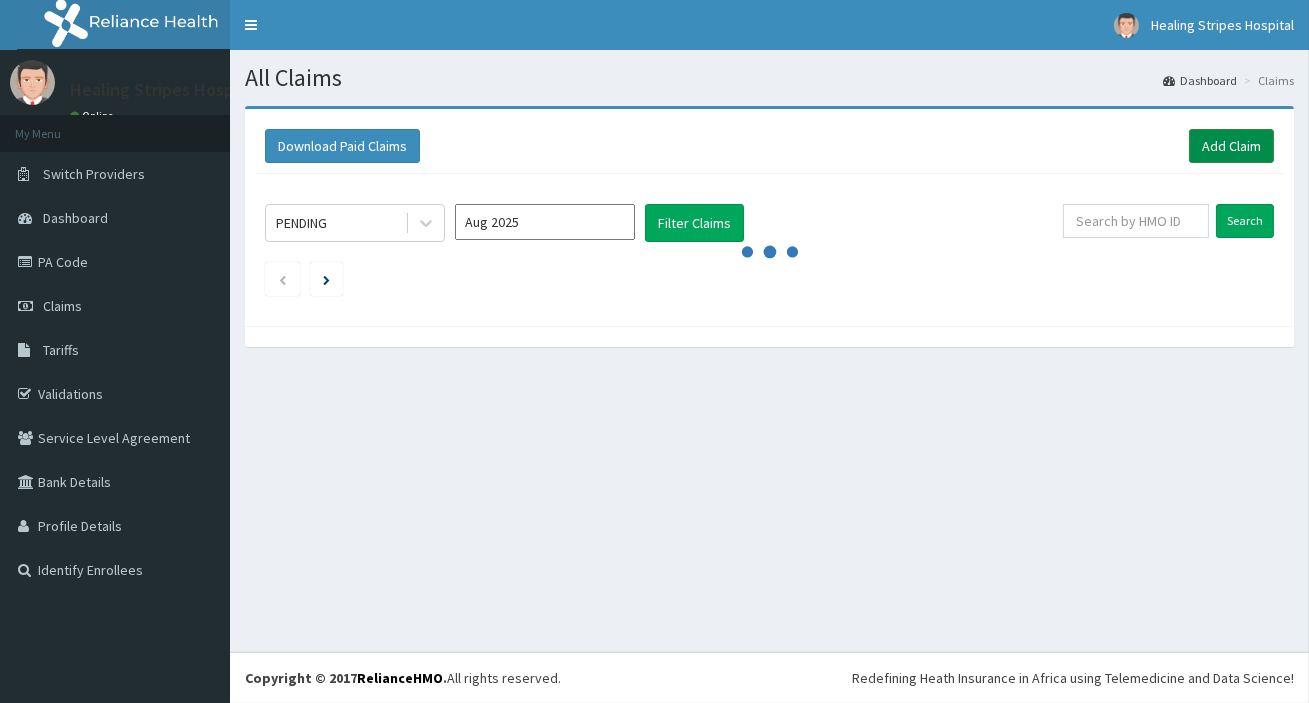 click on "Add Claim" at bounding box center (1231, 146) 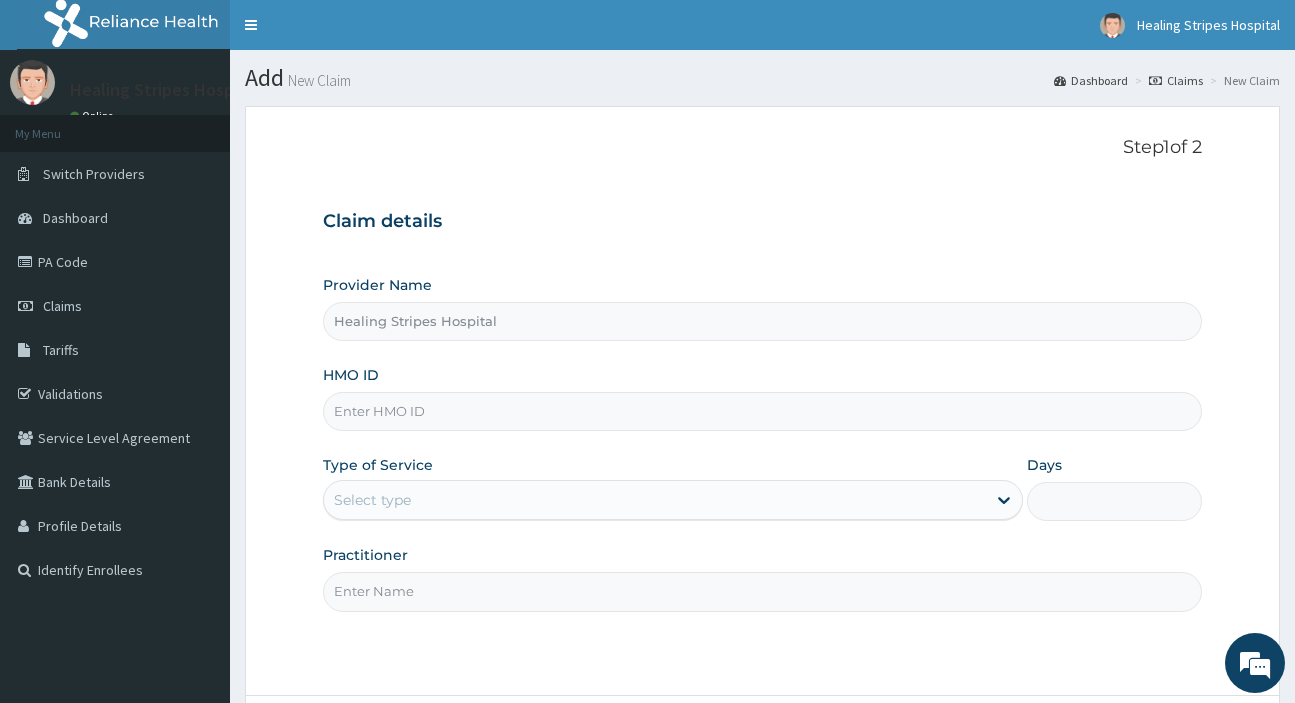 scroll, scrollTop: 0, scrollLeft: 0, axis: both 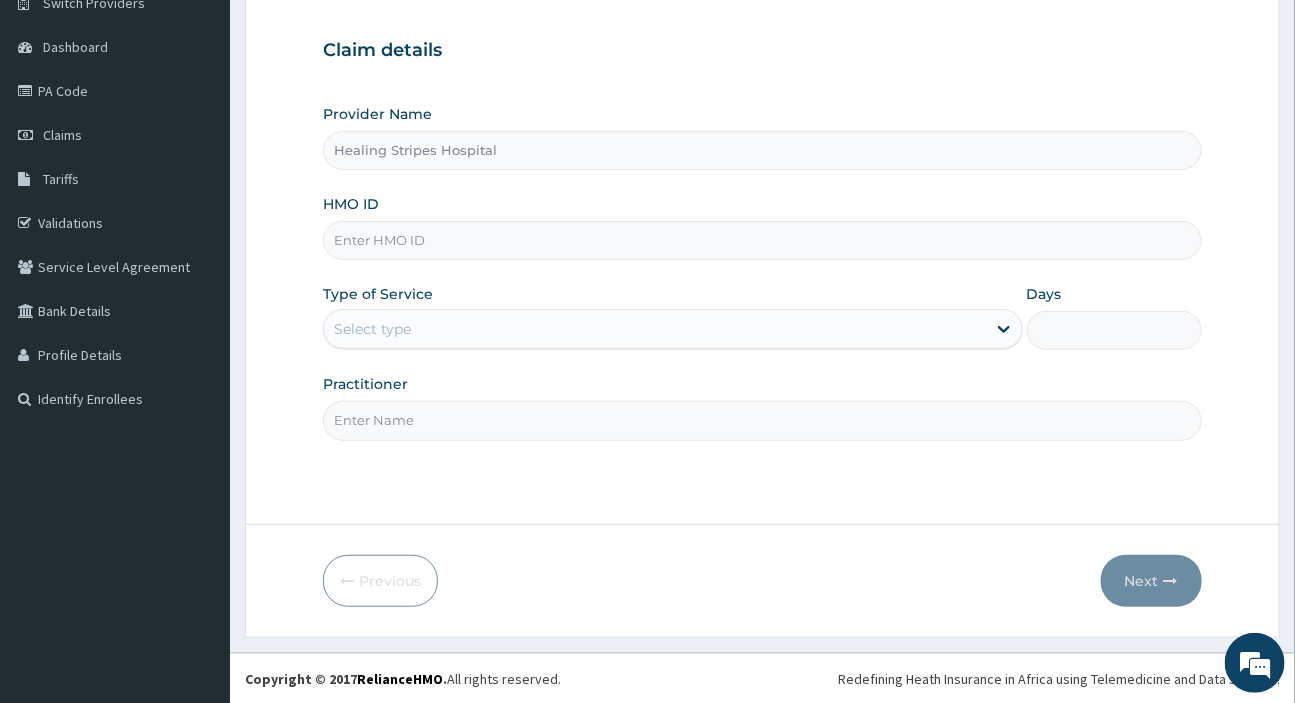 click on "HMO ID" at bounding box center [762, 240] 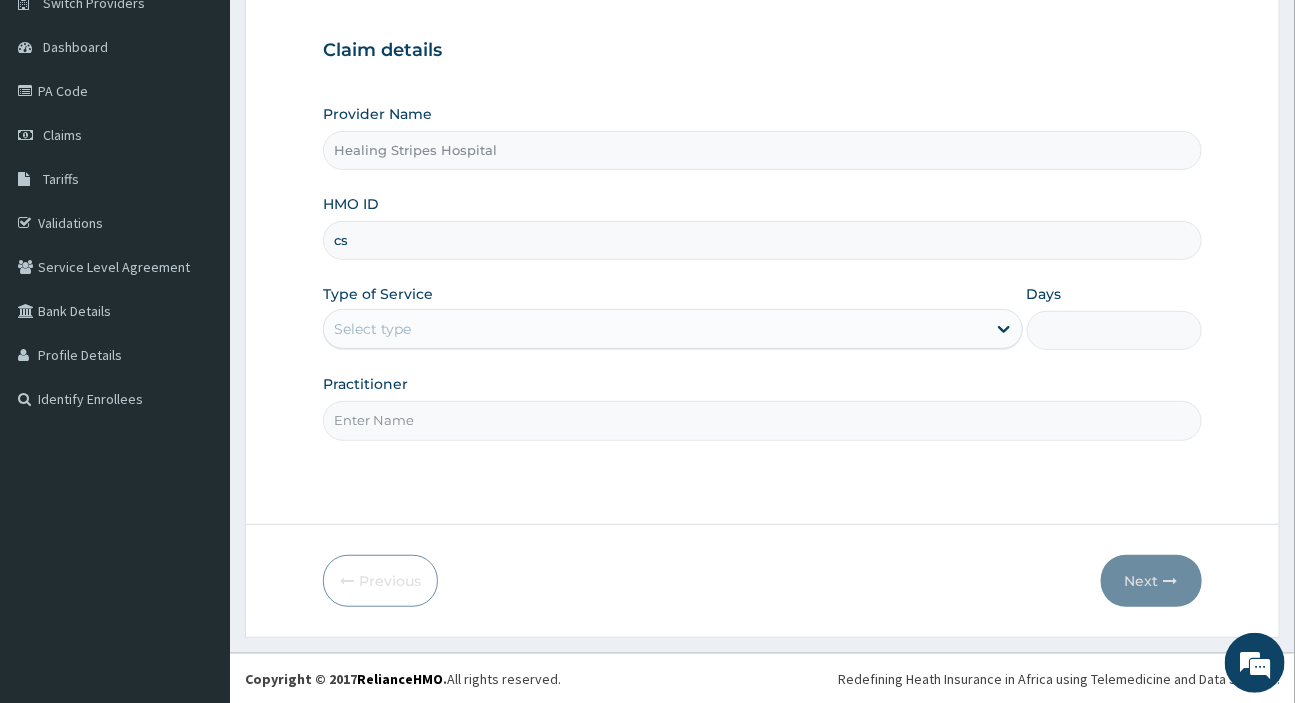 type on "c" 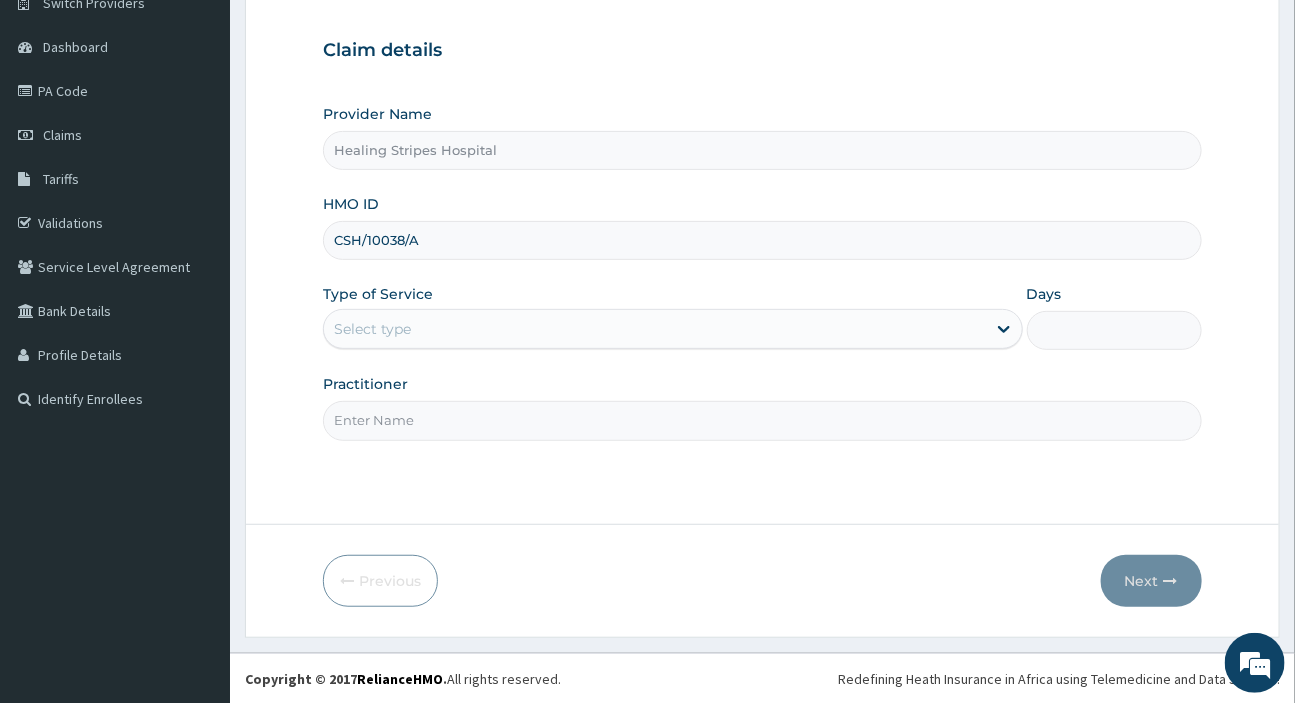 type on "CSH/10038/A" 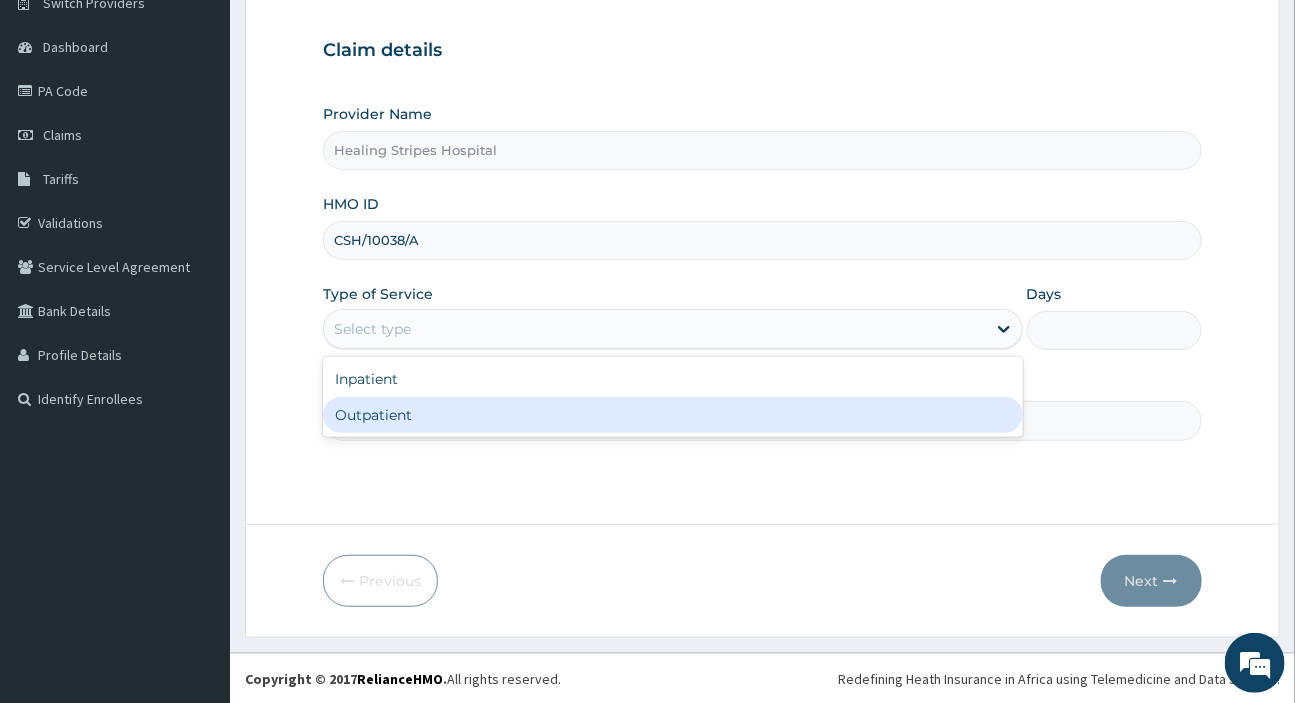 click on "Outpatient" at bounding box center (672, 415) 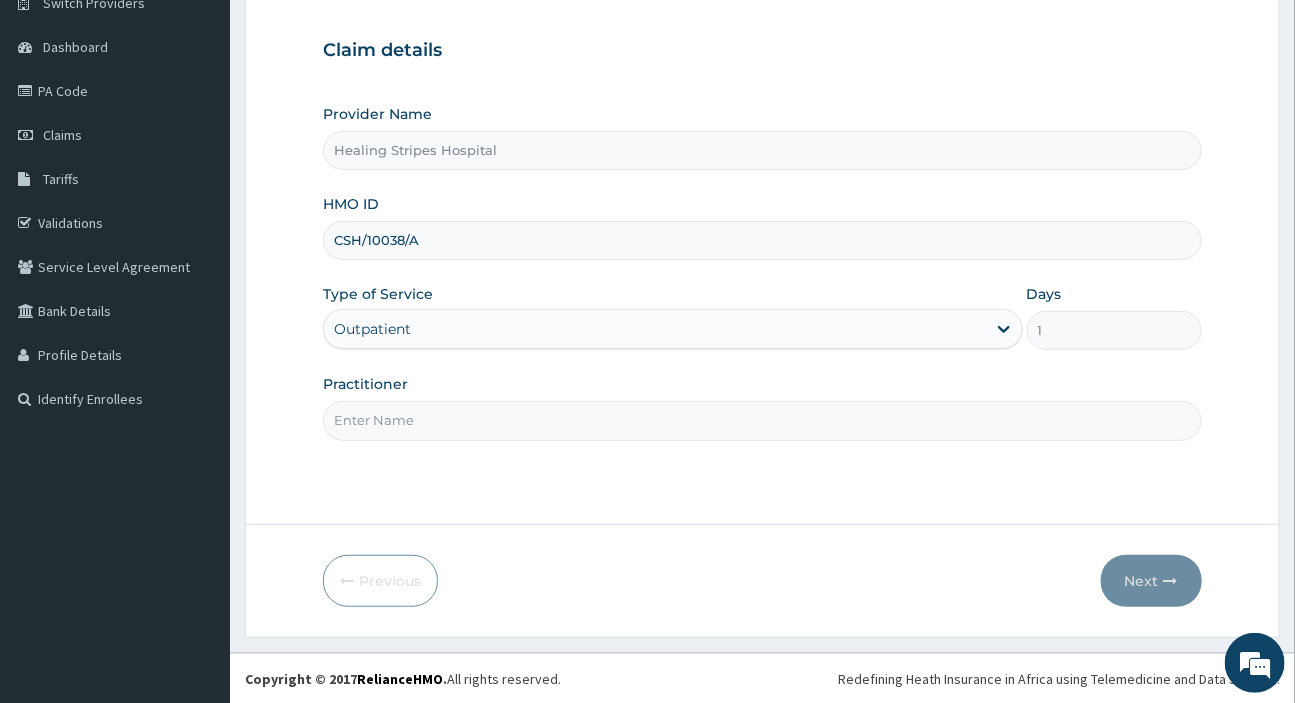 click on "Practitioner" at bounding box center (762, 420) 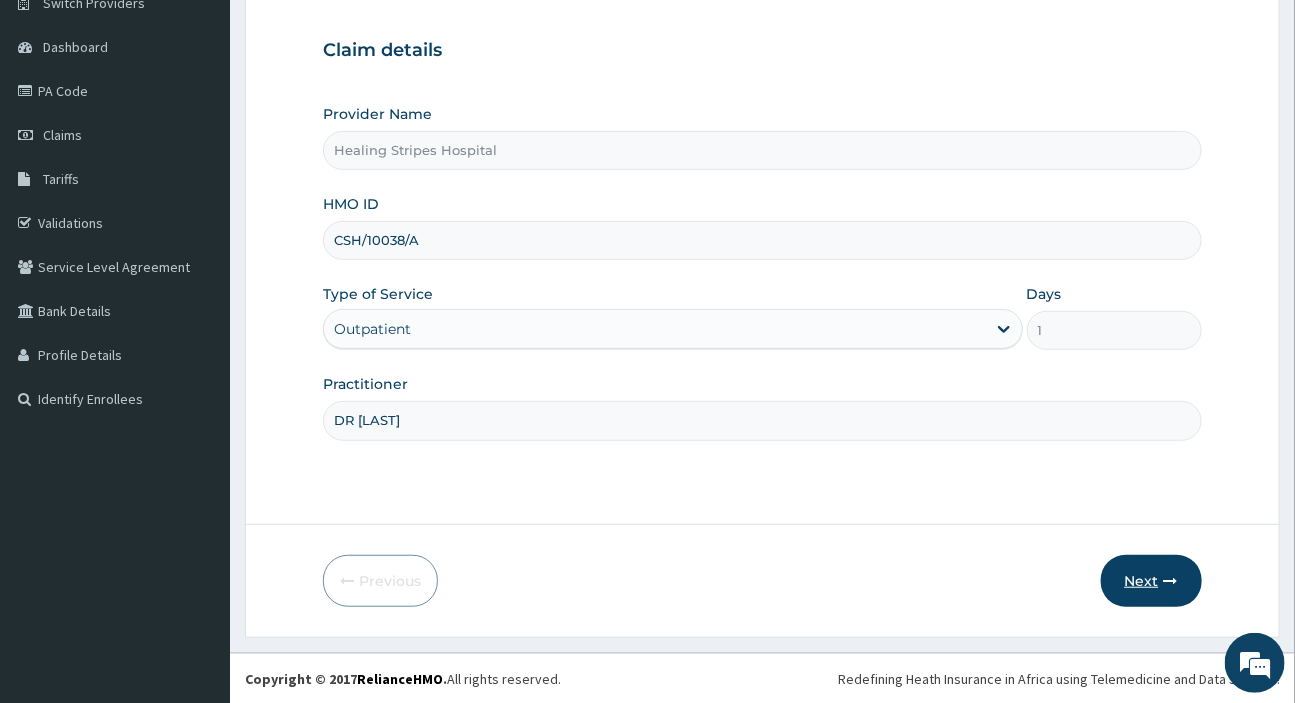 type on "DR EMMA" 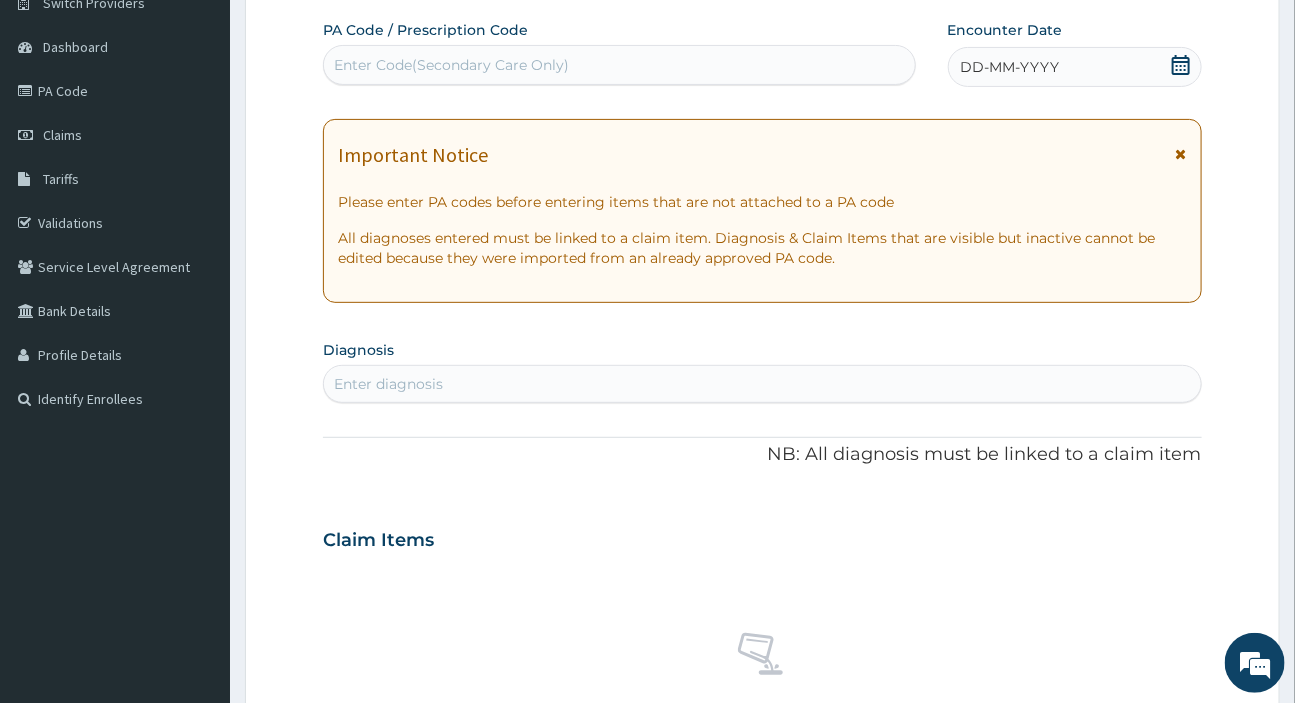 click on "Enter Code(Secondary Care Only)" at bounding box center (619, 65) 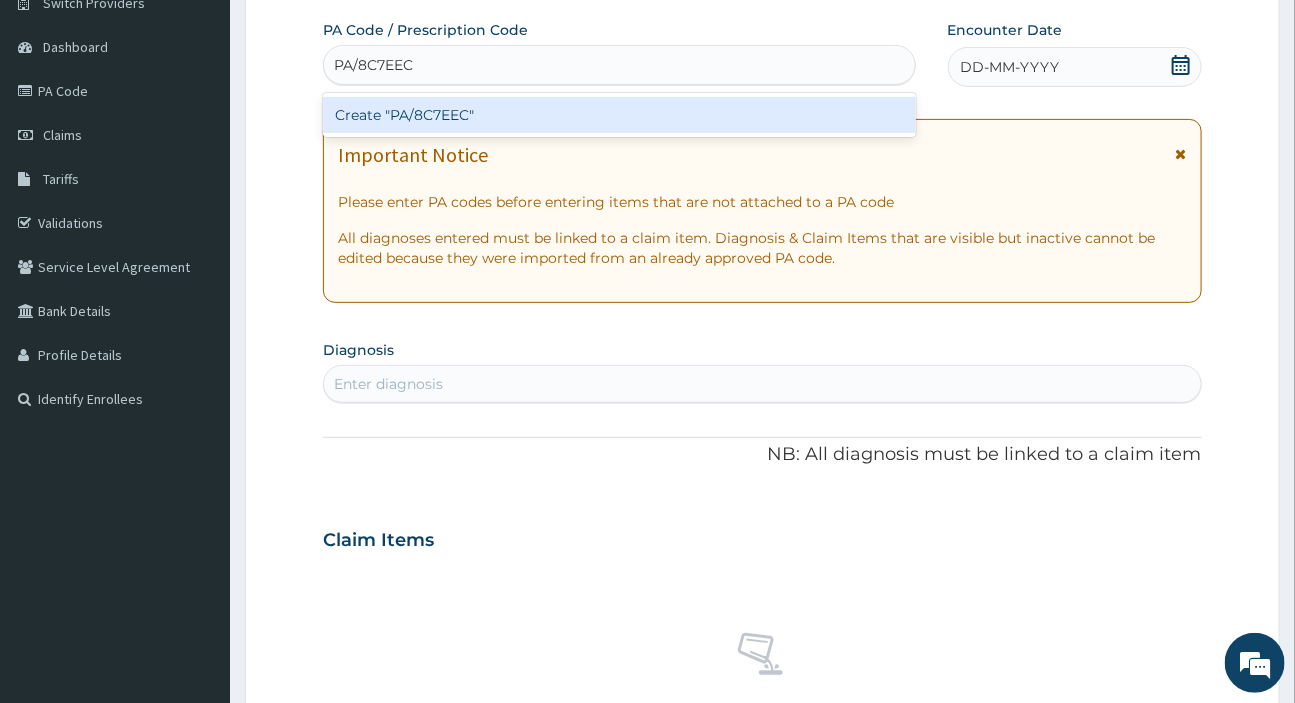 click on "Create "PA/8C7EEC"" at bounding box center (619, 115) 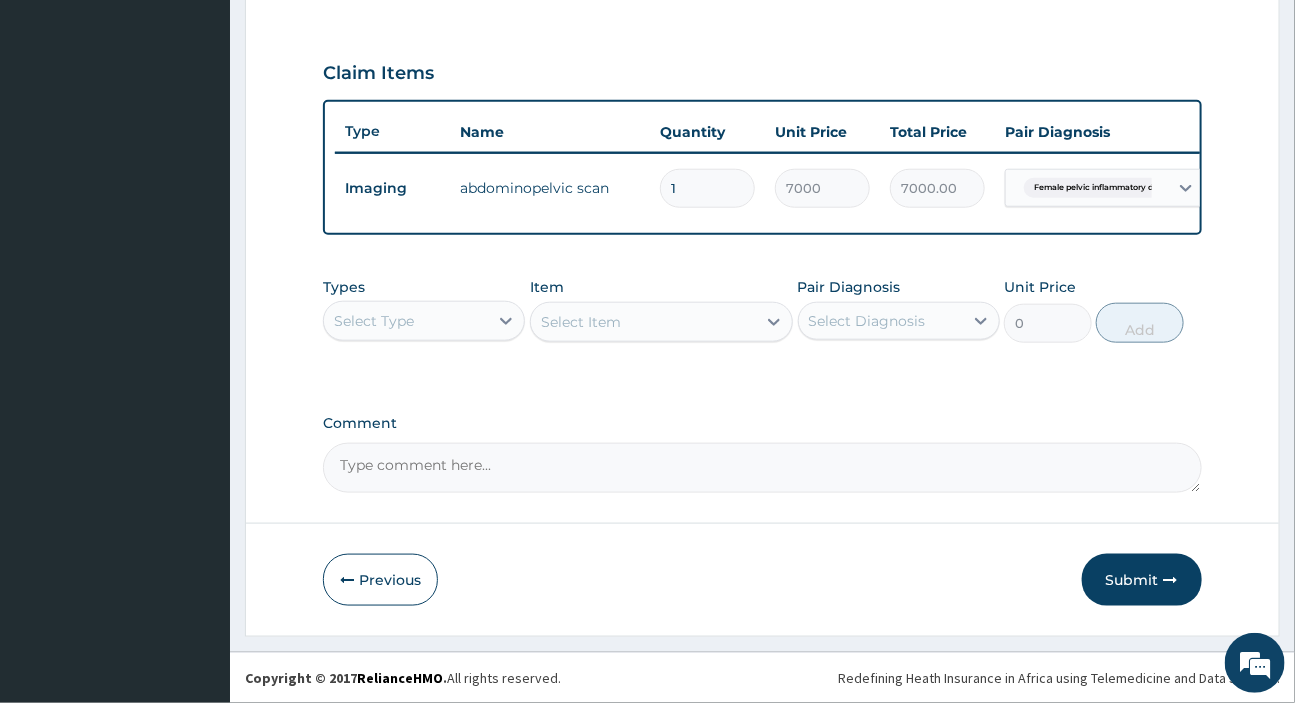 scroll, scrollTop: 656, scrollLeft: 0, axis: vertical 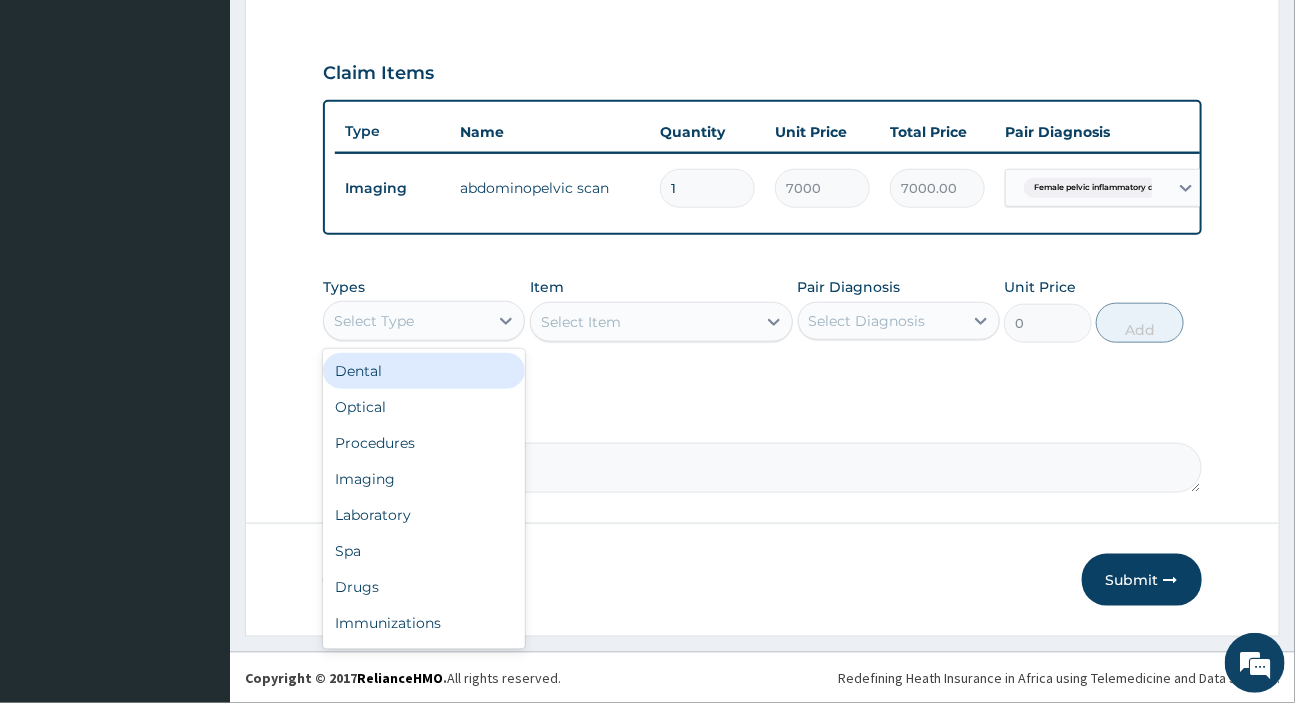 click on "Select Type" at bounding box center (374, 321) 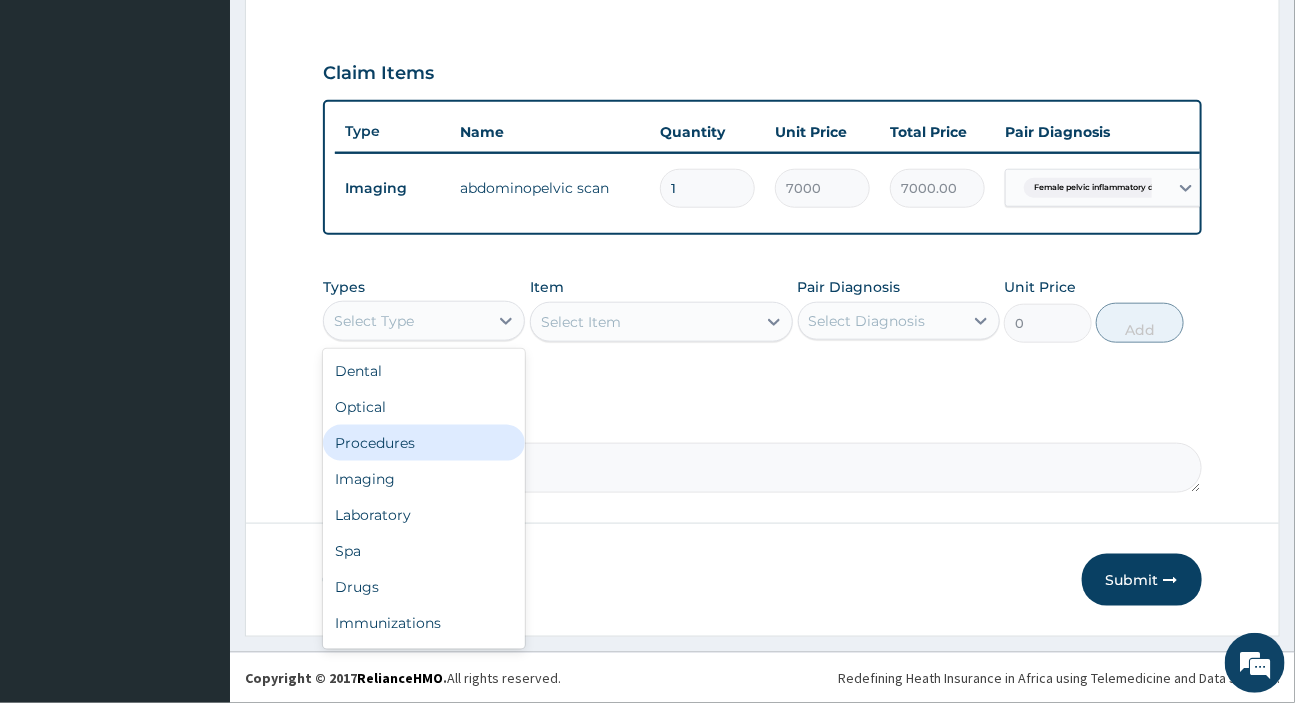 click on "Procedures" at bounding box center [424, 443] 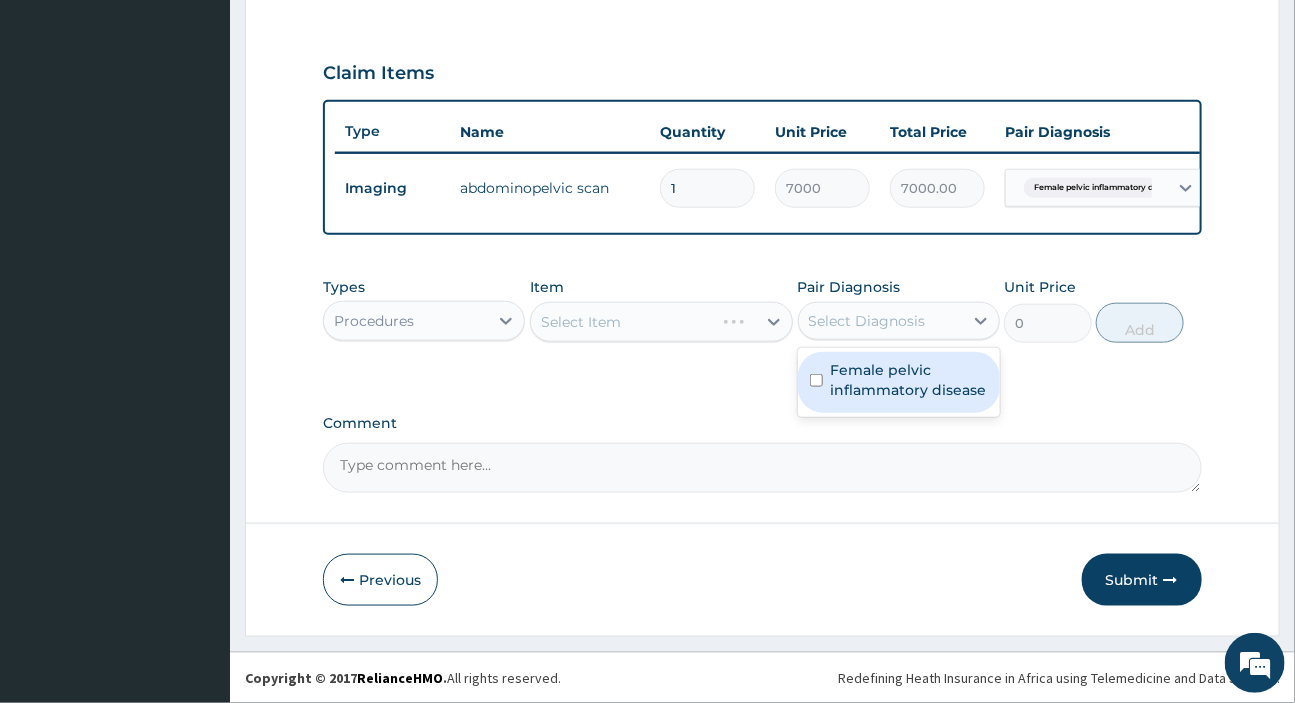 click on "Select Diagnosis" at bounding box center [867, 321] 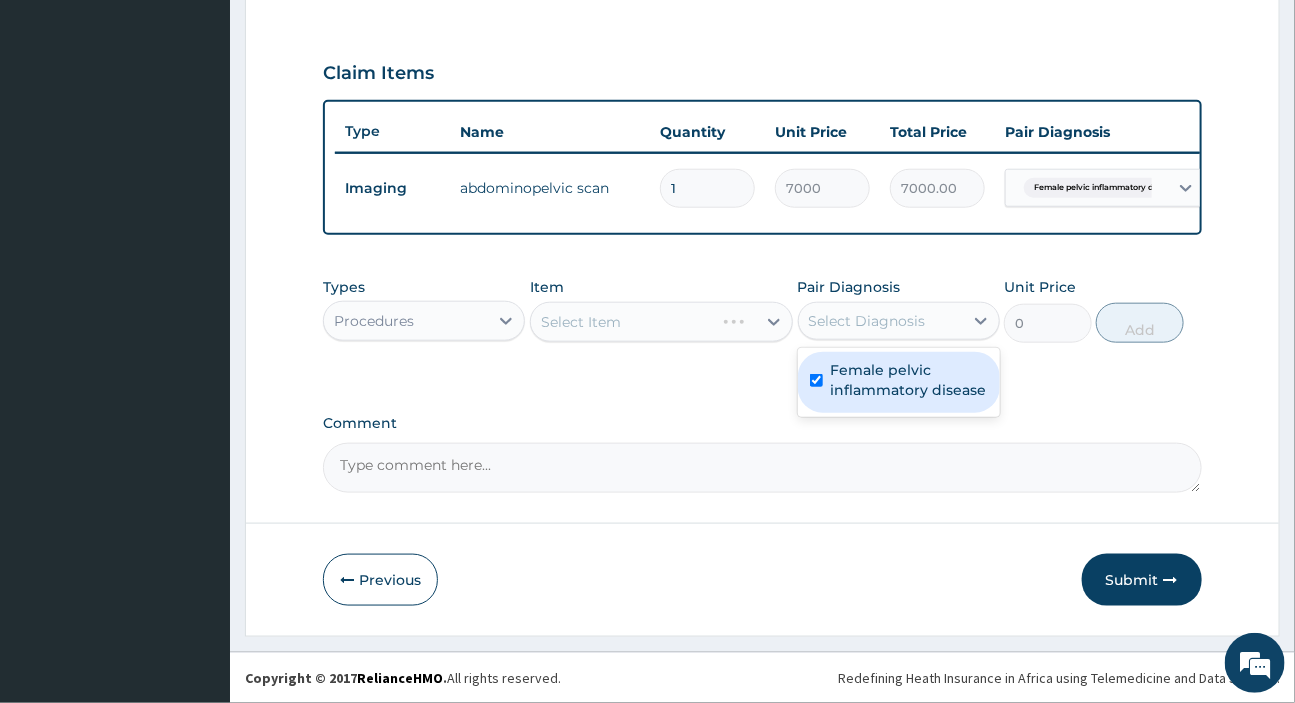 checkbox on "true" 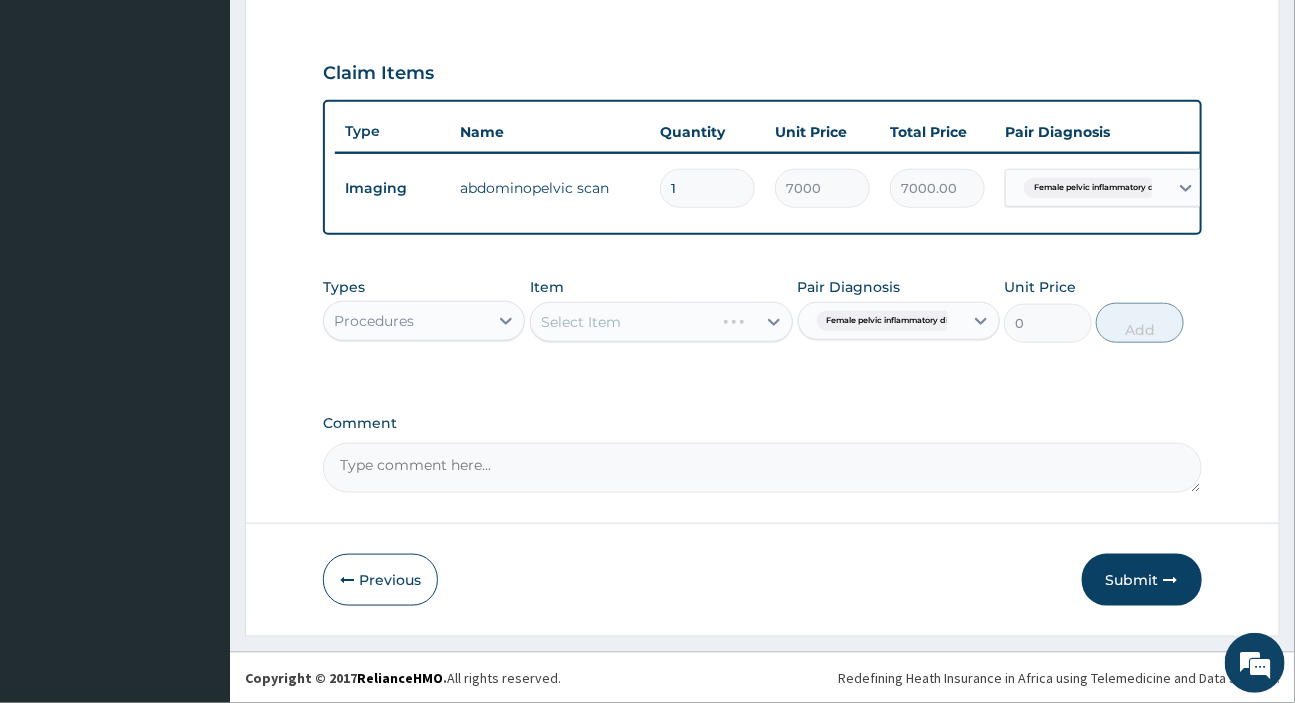 click on "Select Item" at bounding box center (661, 322) 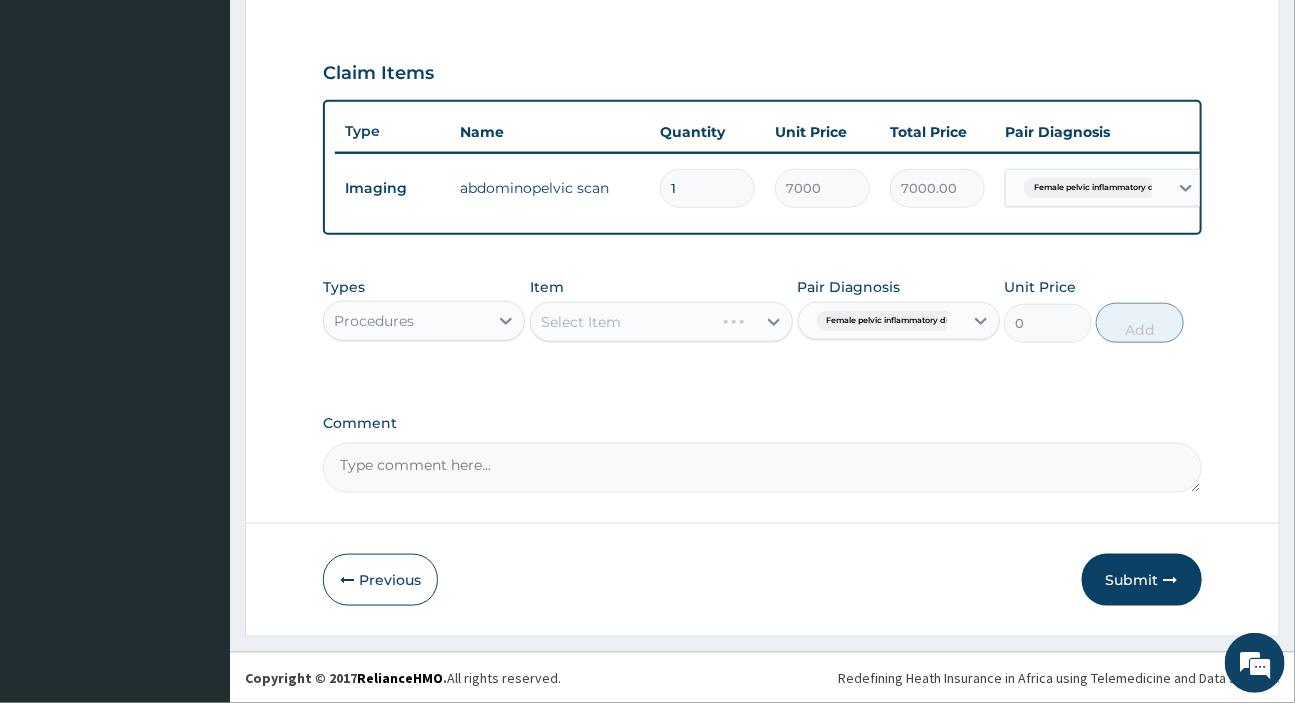click on "Select Item" at bounding box center [661, 322] 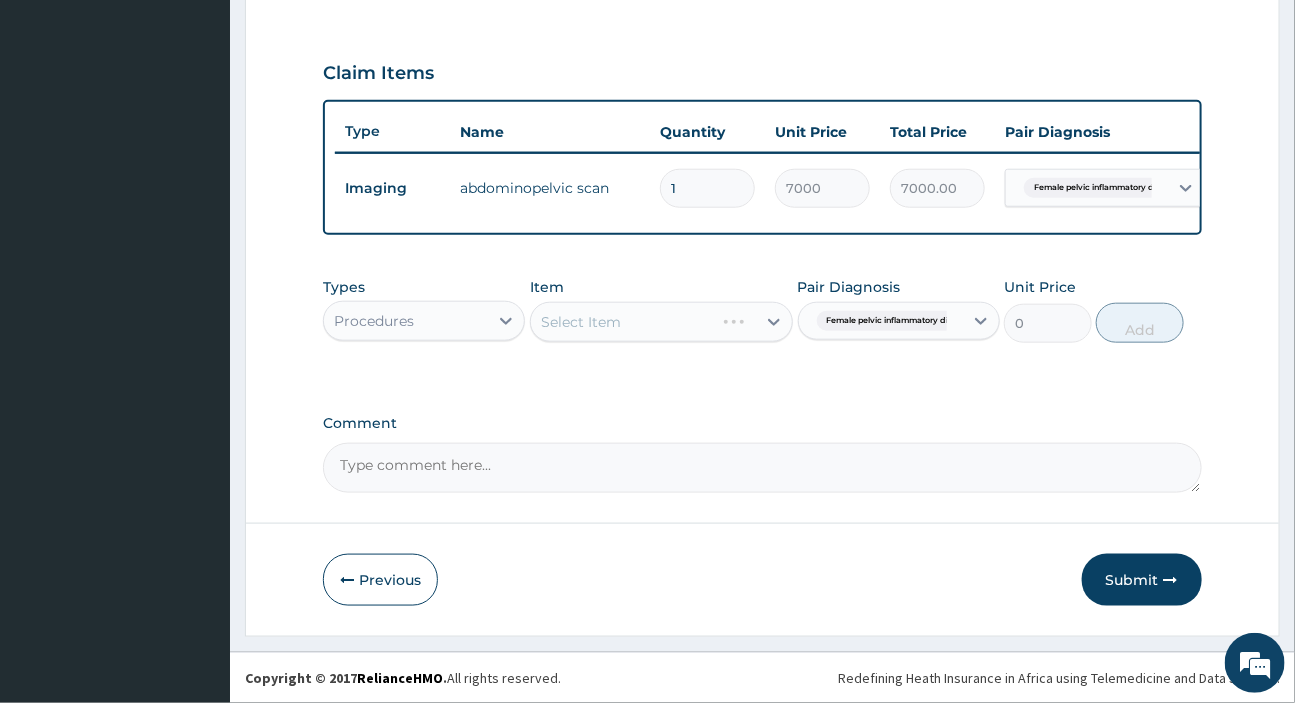 click on "Select Item" at bounding box center (661, 322) 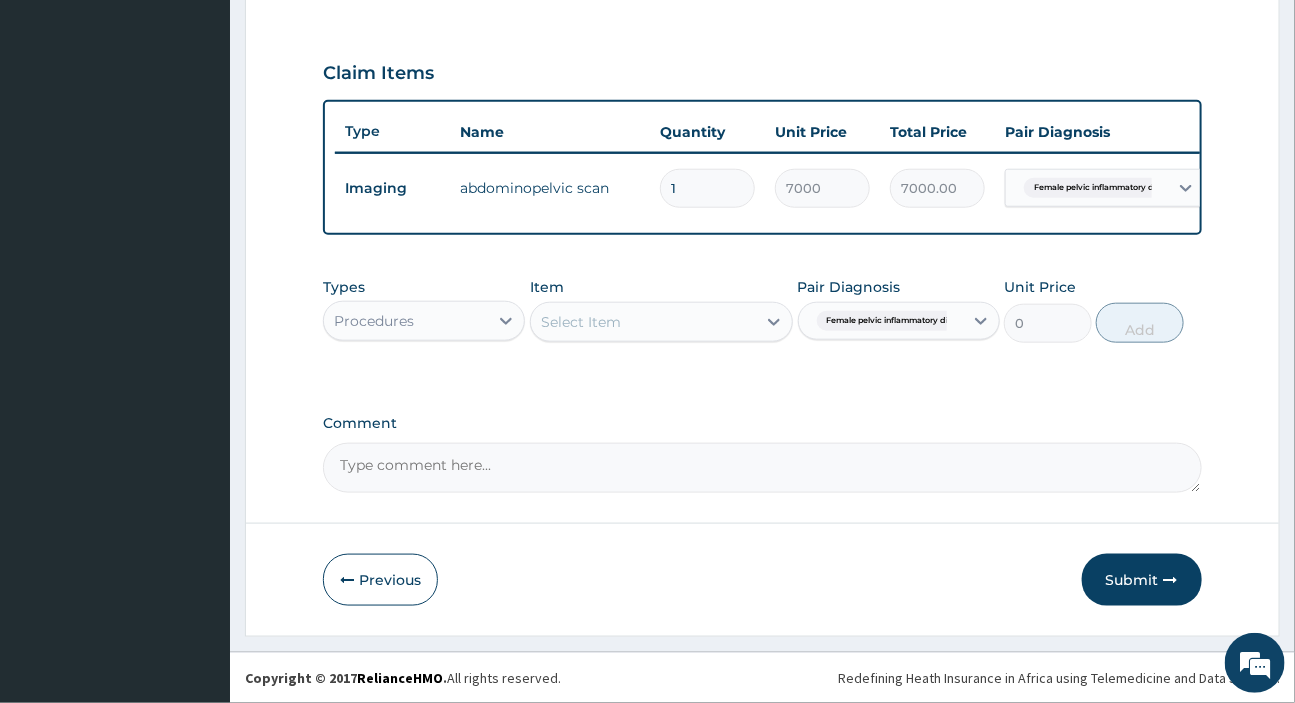 click on "Select Item" at bounding box center (643, 322) 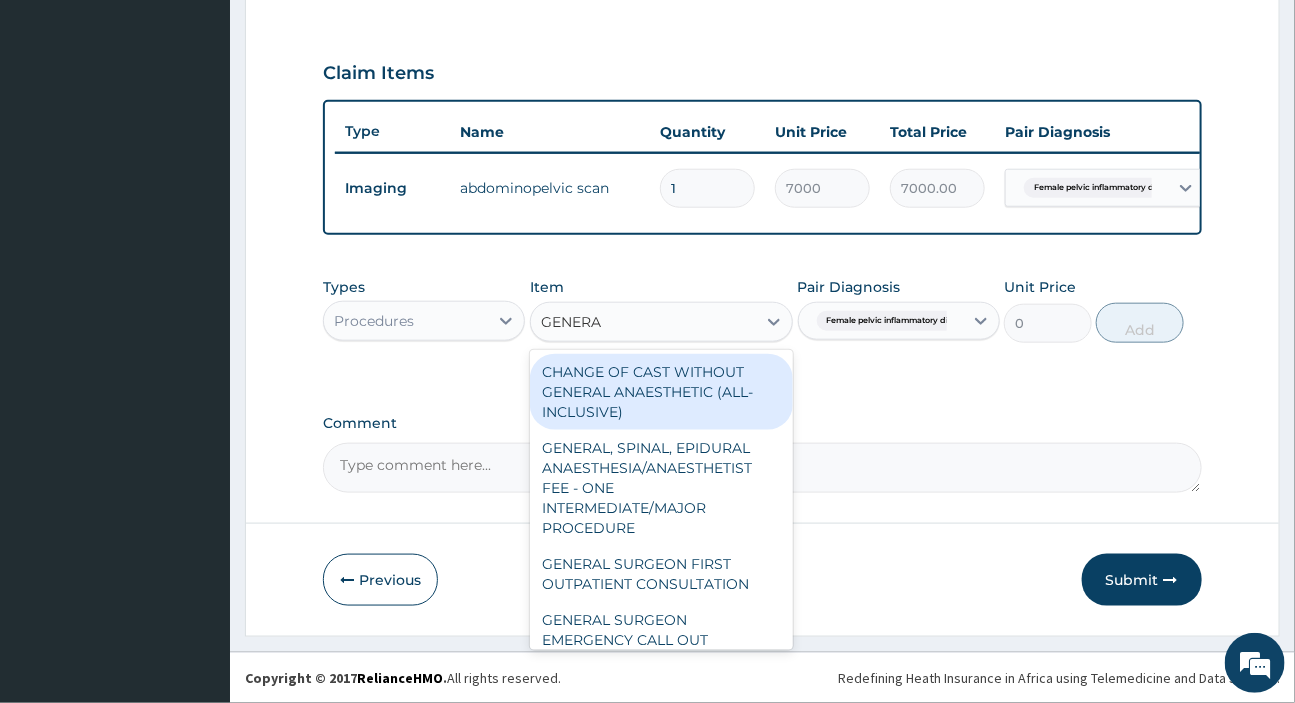 type on "GENERAL" 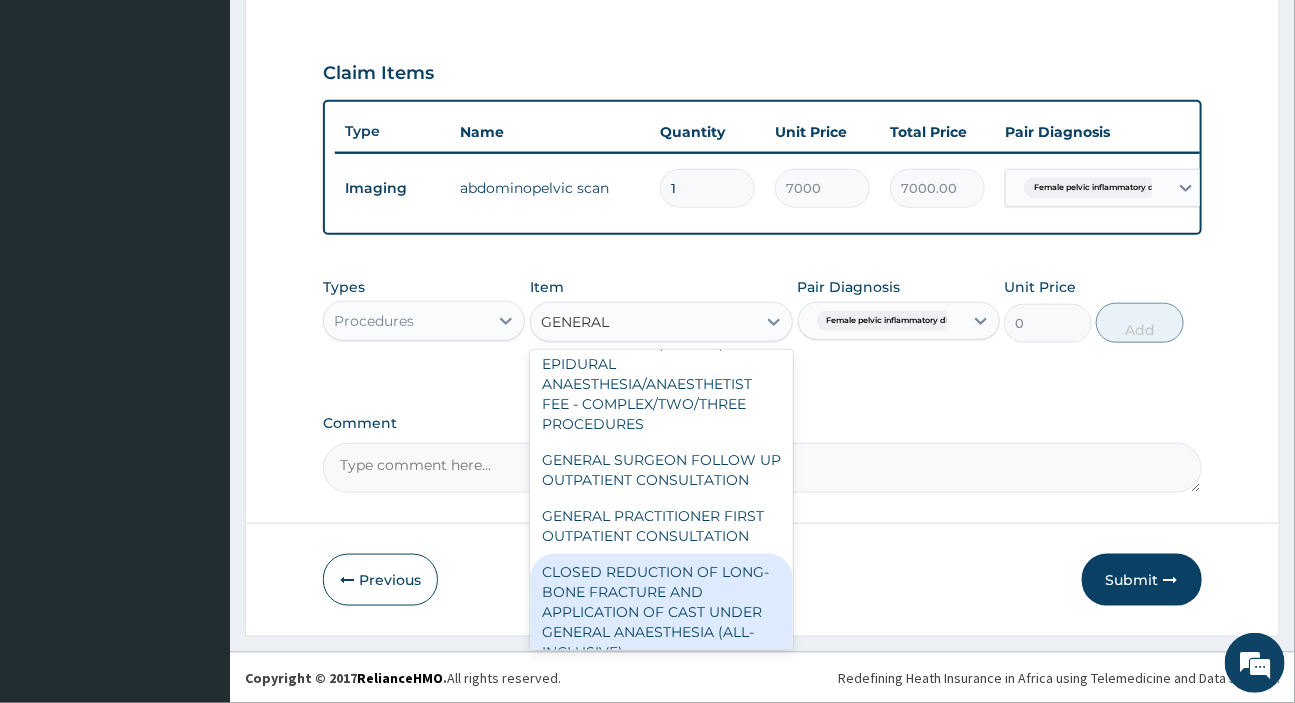 scroll, scrollTop: 545, scrollLeft: 0, axis: vertical 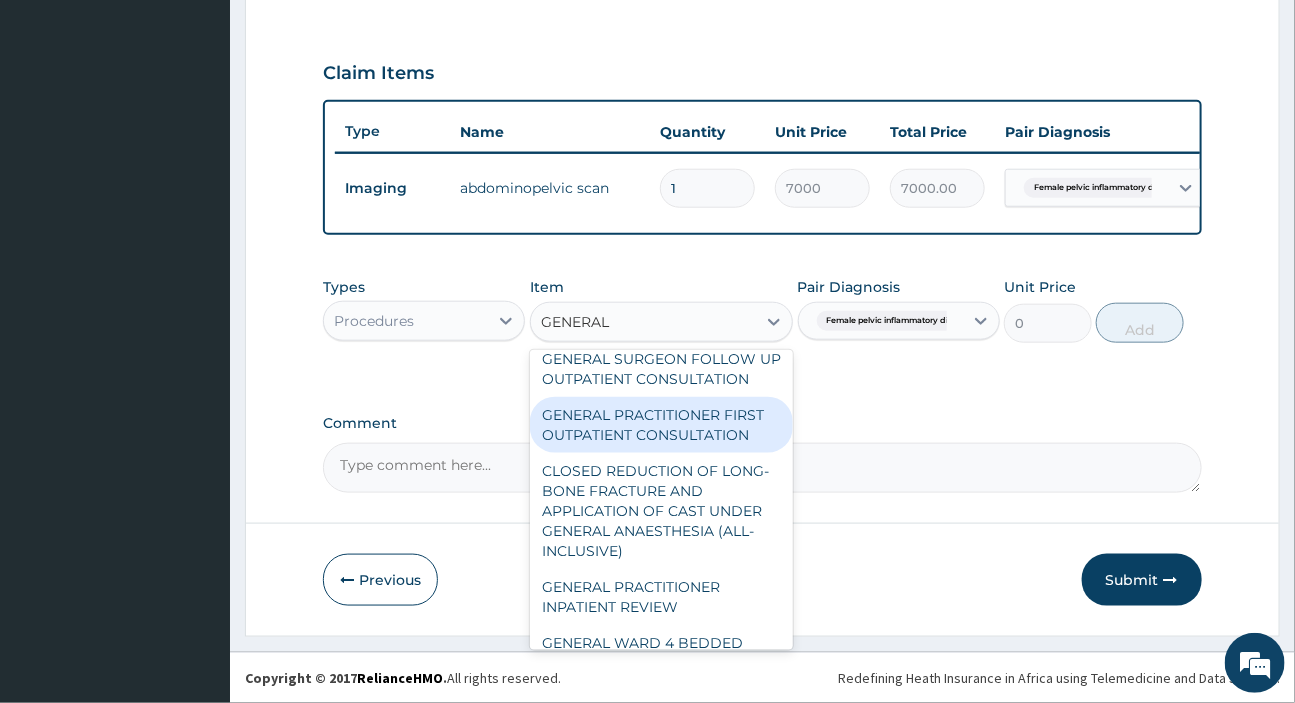 click on "GENERAL PRACTITIONER FIRST OUTPATIENT CONSULTATION" at bounding box center [661, 425] 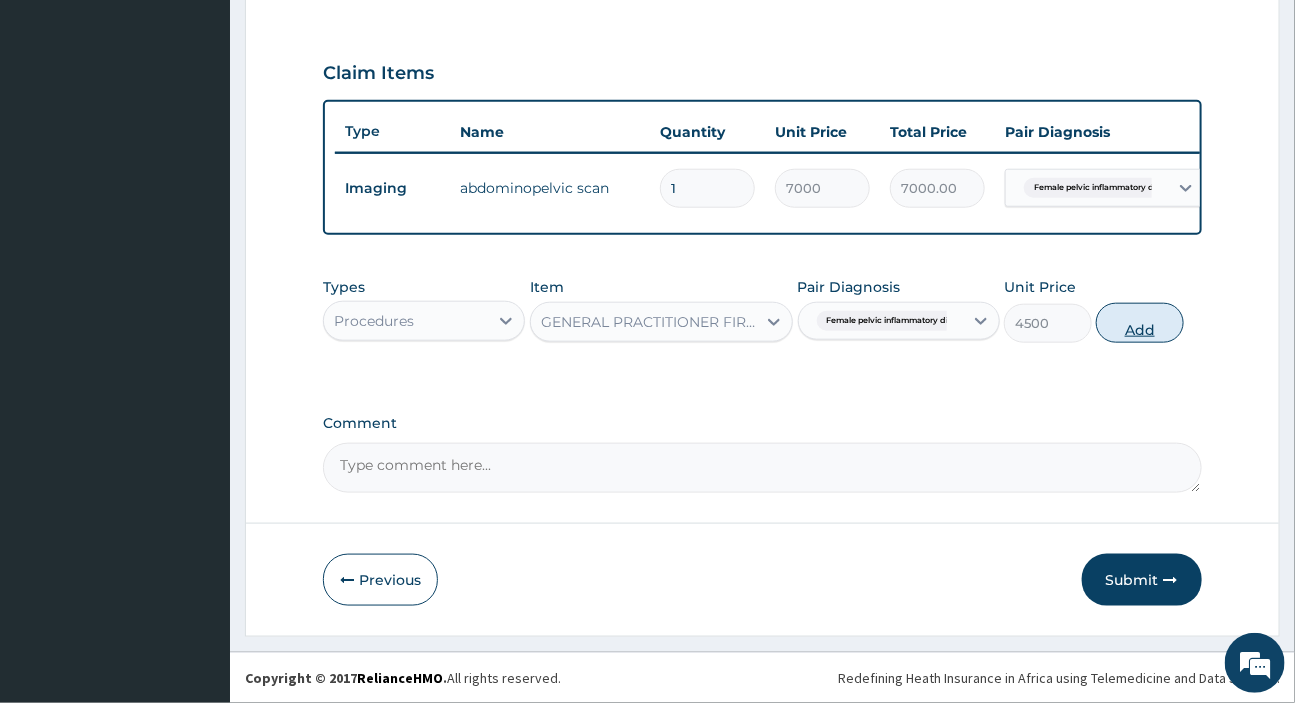 click on "Add" at bounding box center (1140, 323) 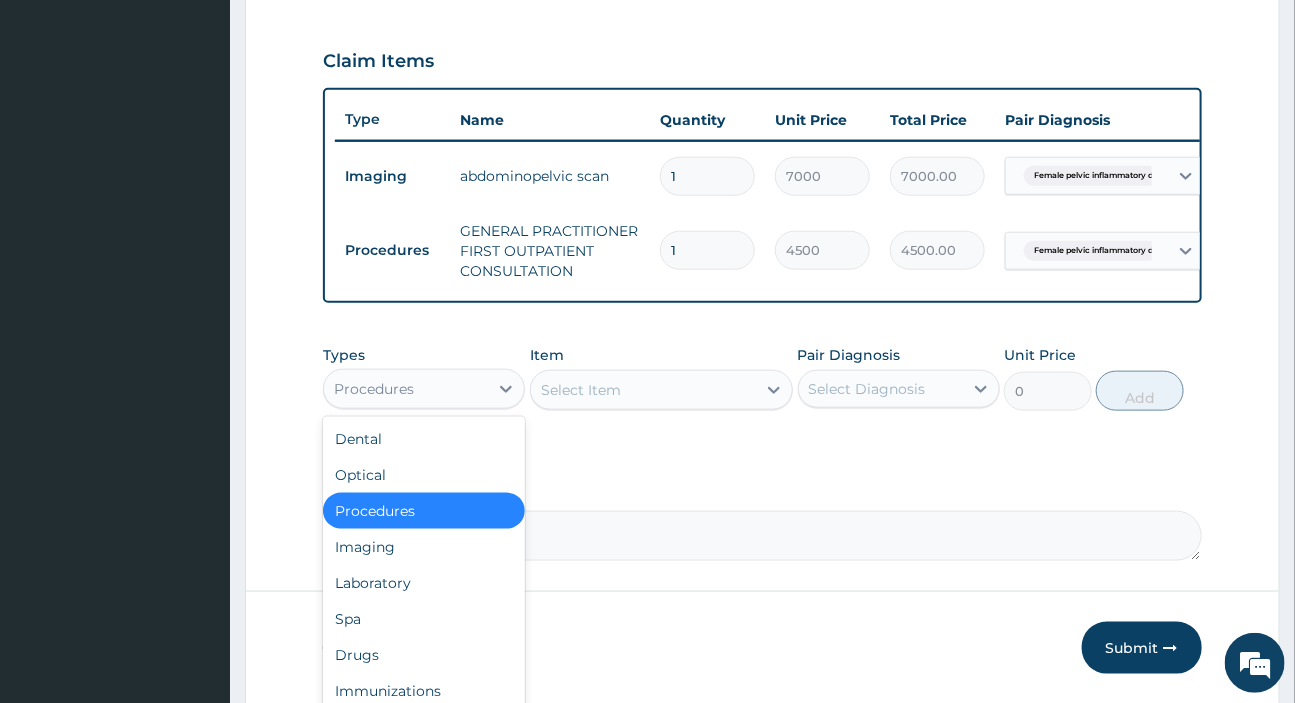 click on "Procedures" at bounding box center (374, 389) 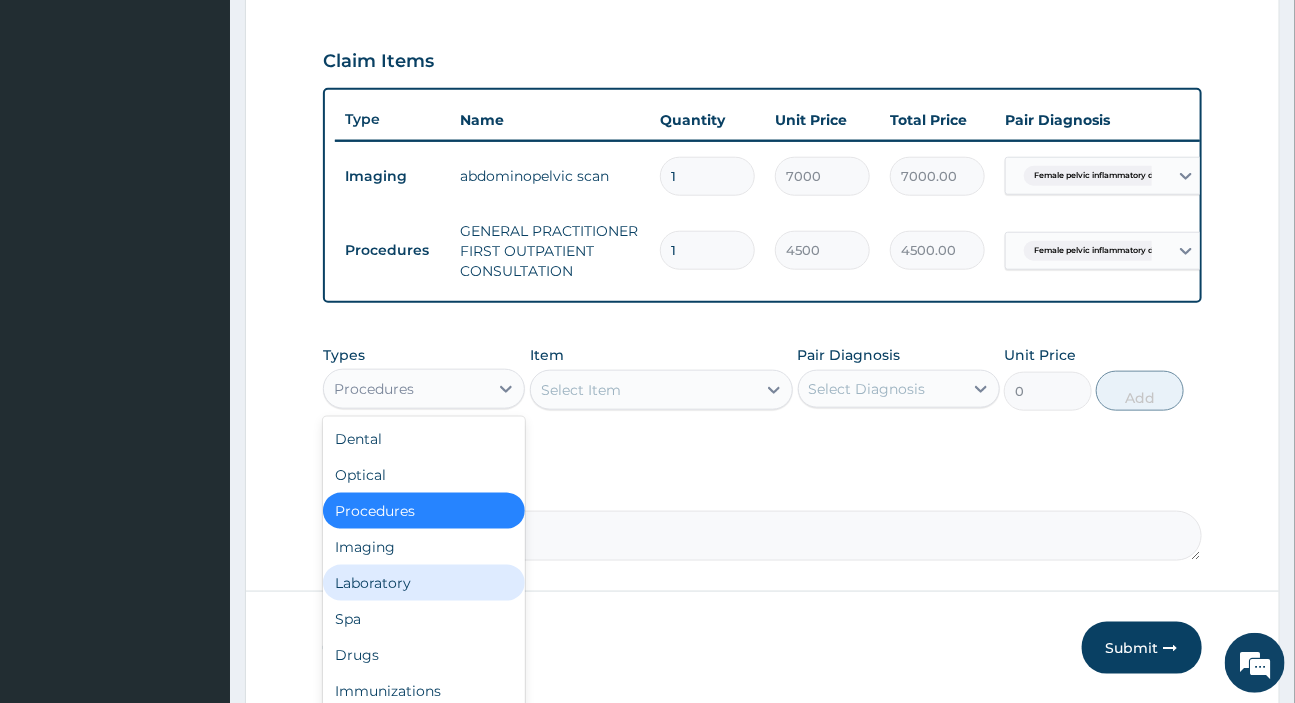 click on "Laboratory" at bounding box center (424, 583) 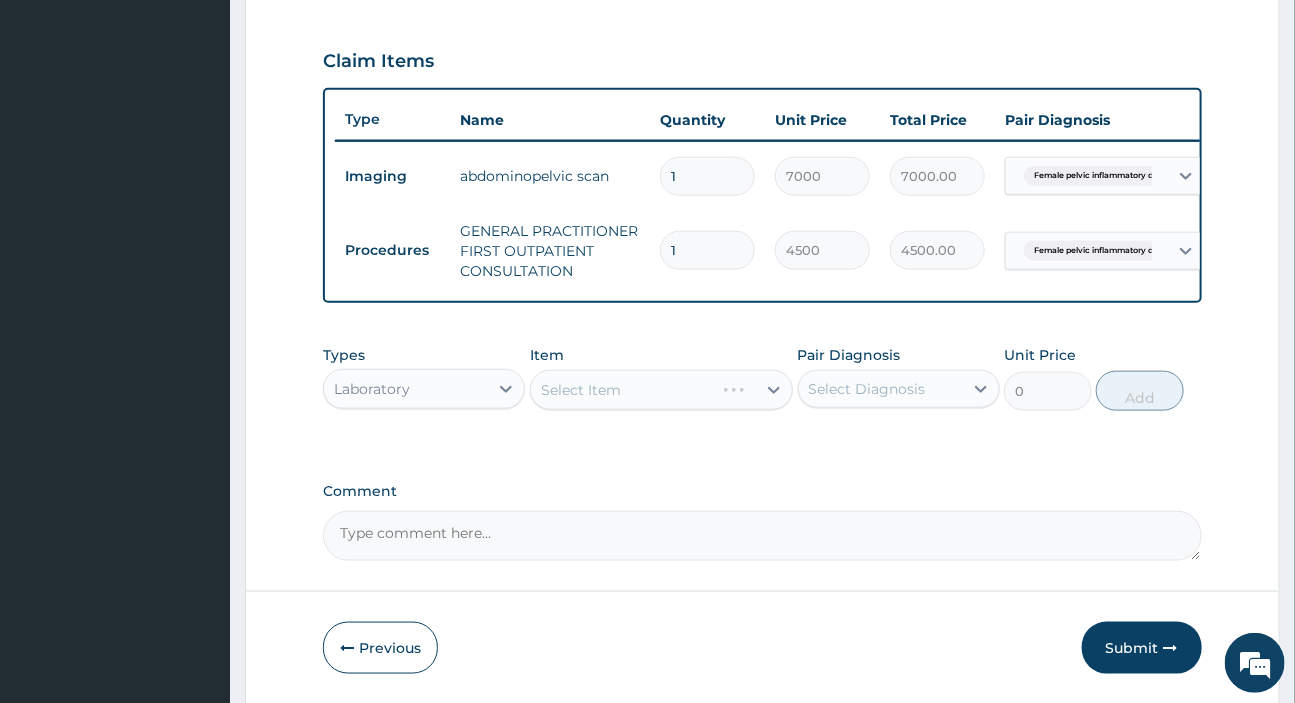 click on "Select Item" at bounding box center (661, 390) 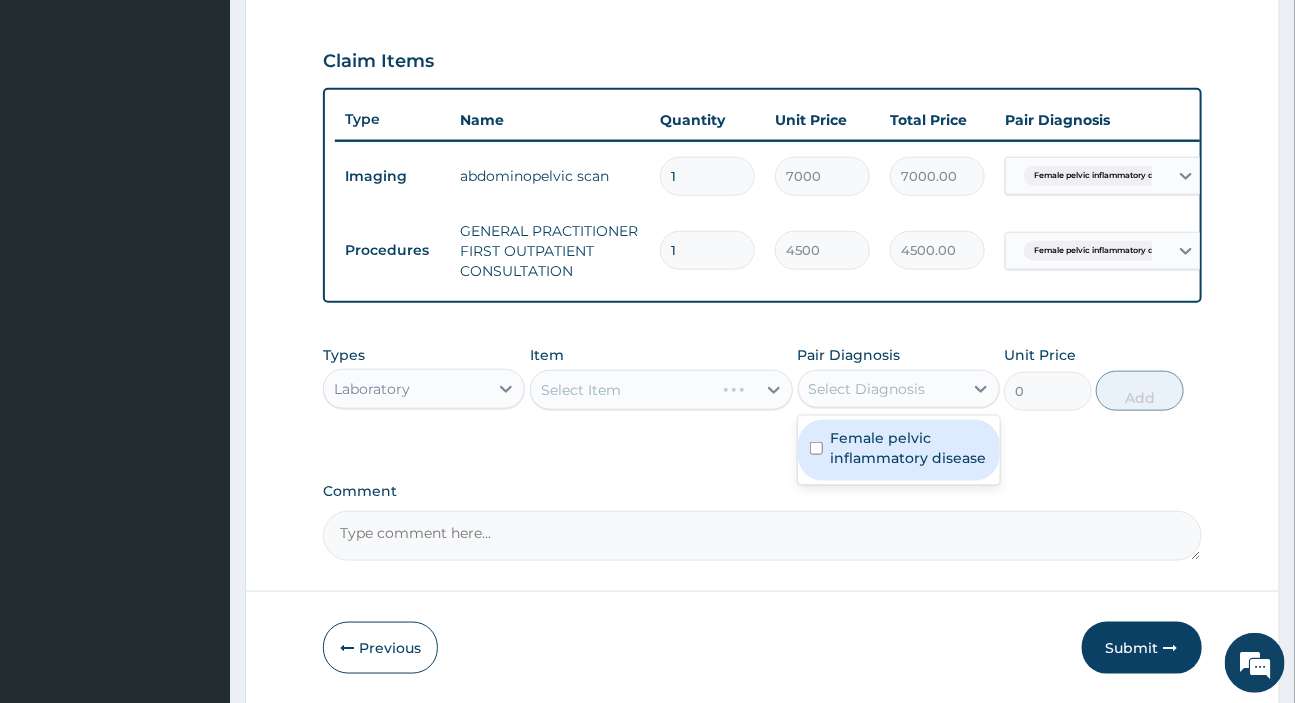 click on "Female pelvic inflammatory disease" at bounding box center (909, 448) 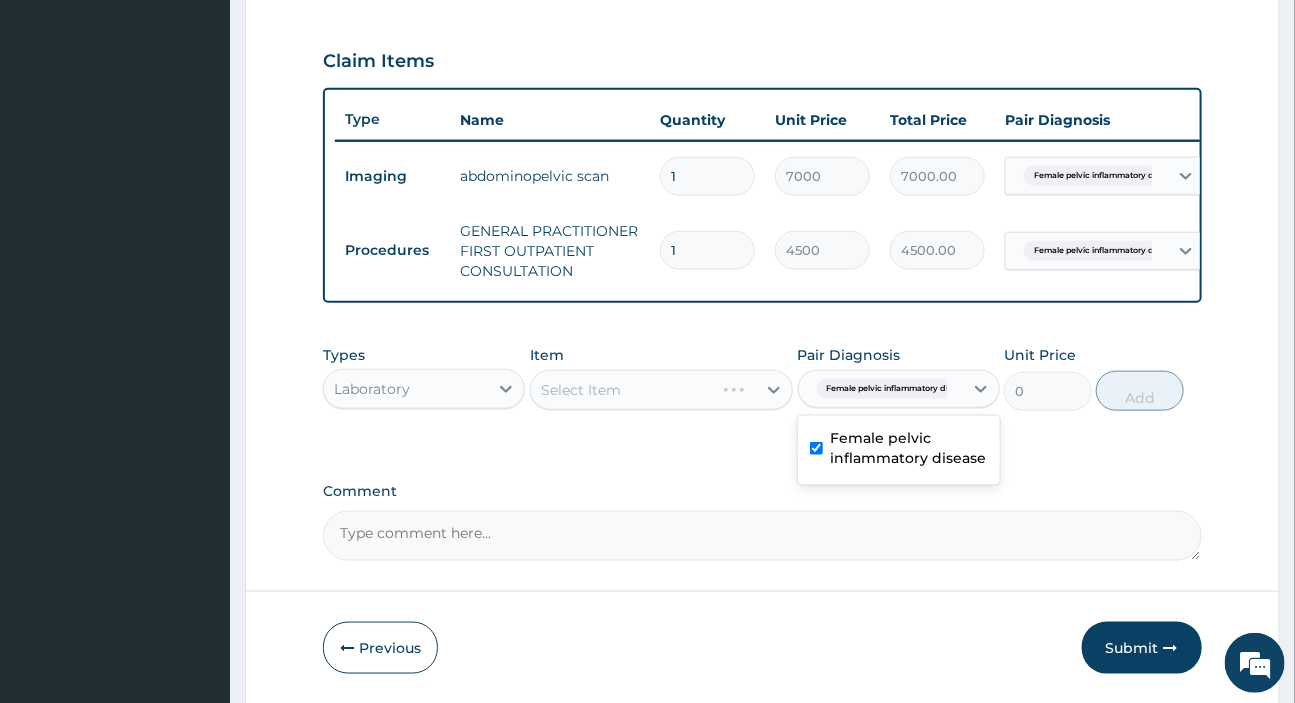 checkbox on "true" 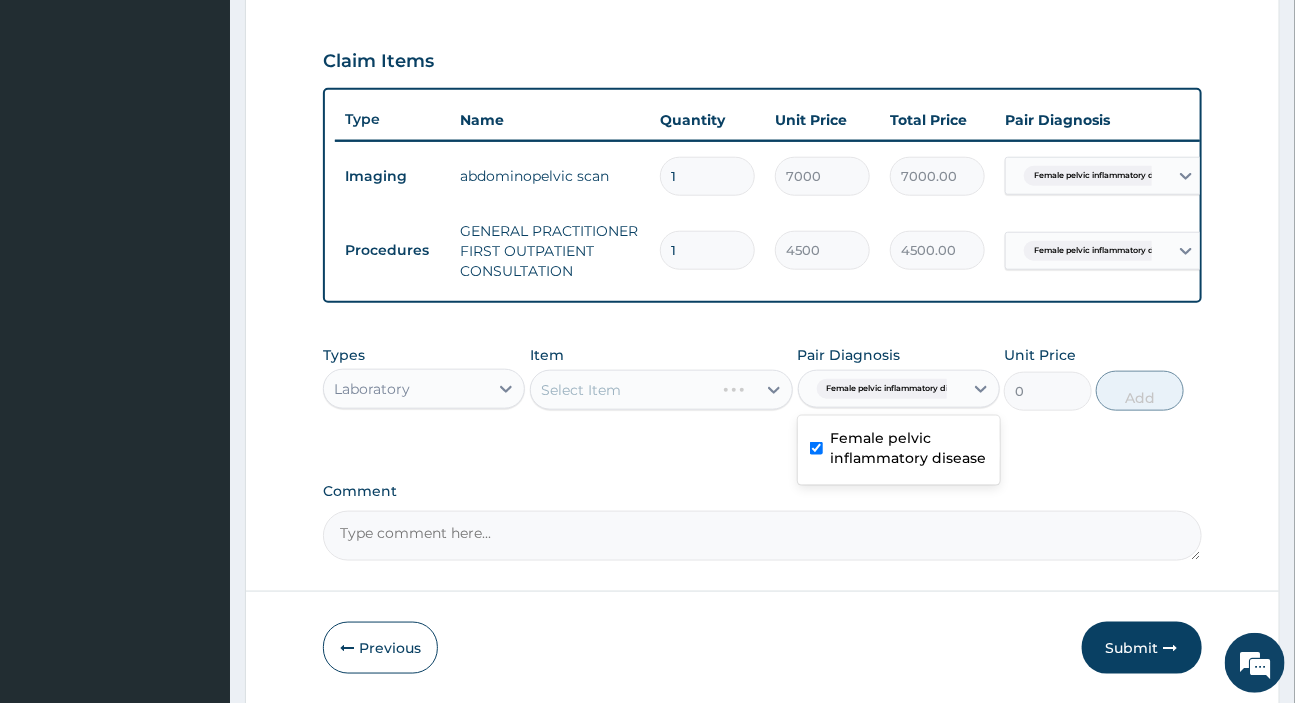 click on "Types Laboratory Item Select Item Pair Diagnosis option Female pelvic inflammatory disease, selected. option Female pelvic inflammatory disease selected, 1 of 1. 1 result available. Use Up and Down to choose options, press Enter to select the currently focused option, press Escape to exit the menu, press Tab to select the option and exit the menu. Female pelvic inflammatory dis... Female pelvic inflammatory disease Unit Price 0 Add" at bounding box center [762, 393] 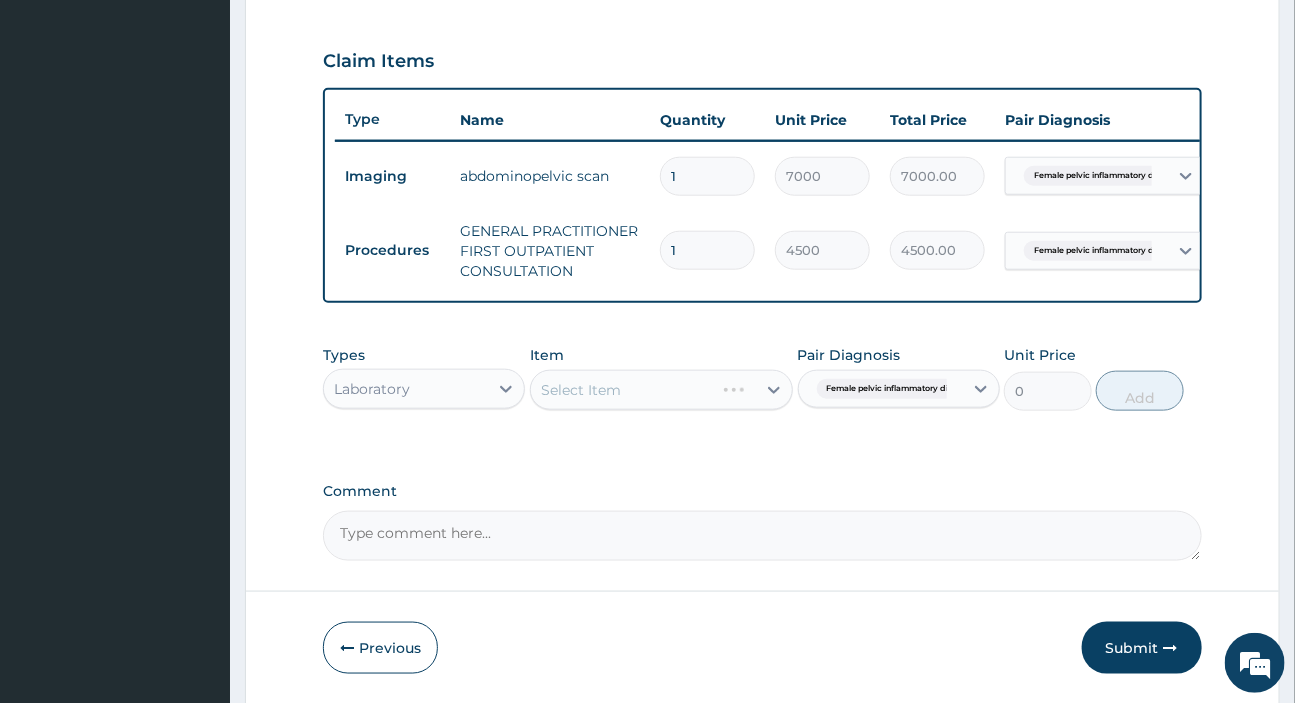 click on "Select Item" at bounding box center [661, 390] 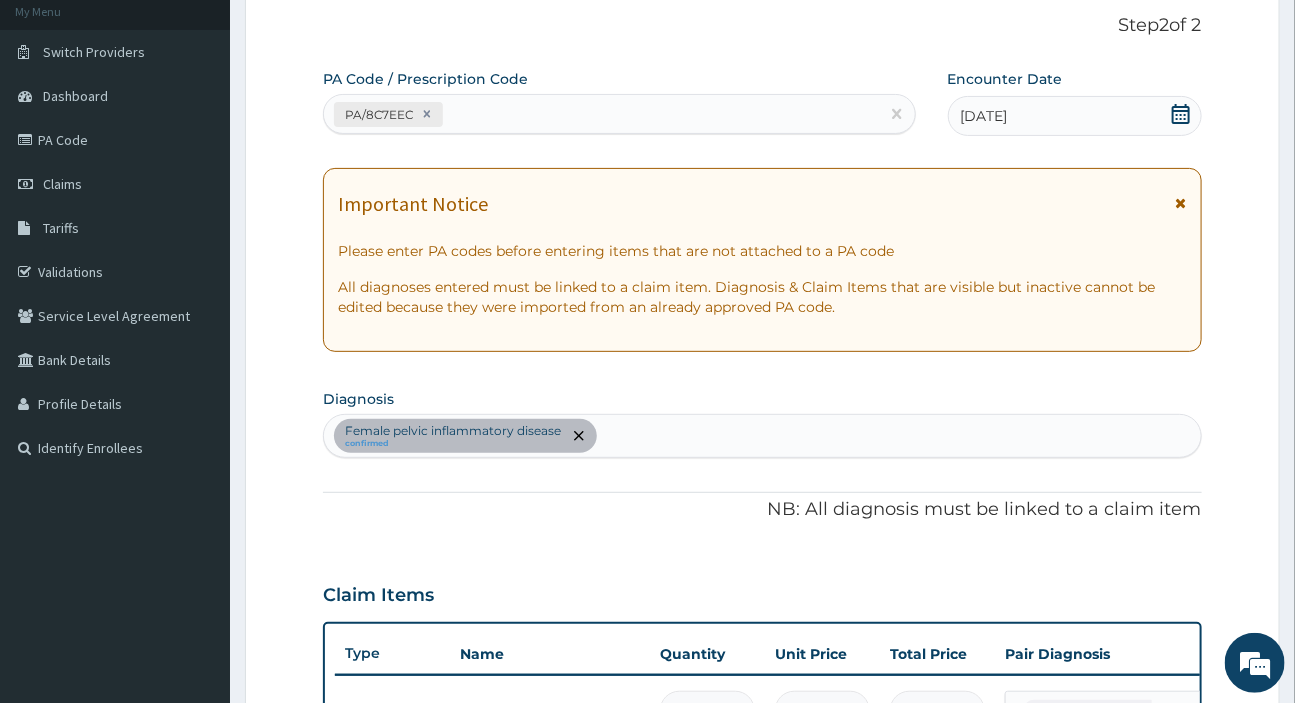 scroll, scrollTop: 292, scrollLeft: 0, axis: vertical 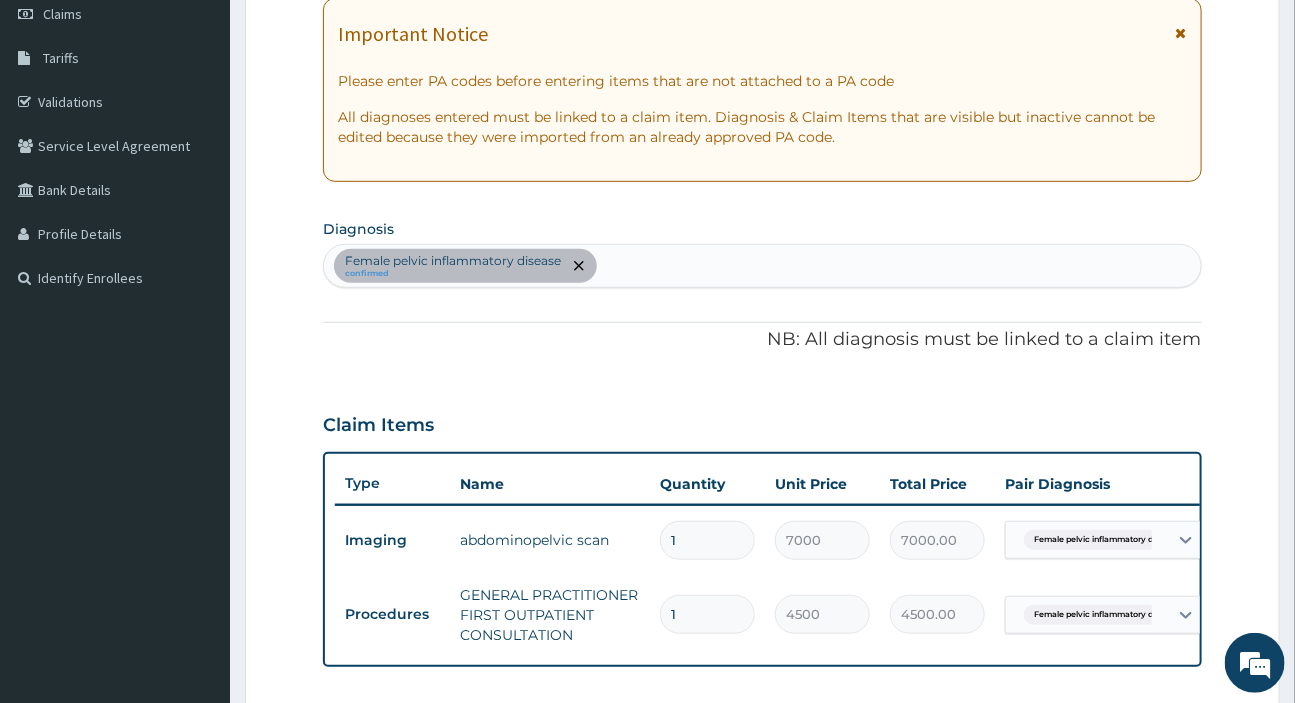 click on "Female pelvic inflammatory disease confirmed" at bounding box center [762, 266] 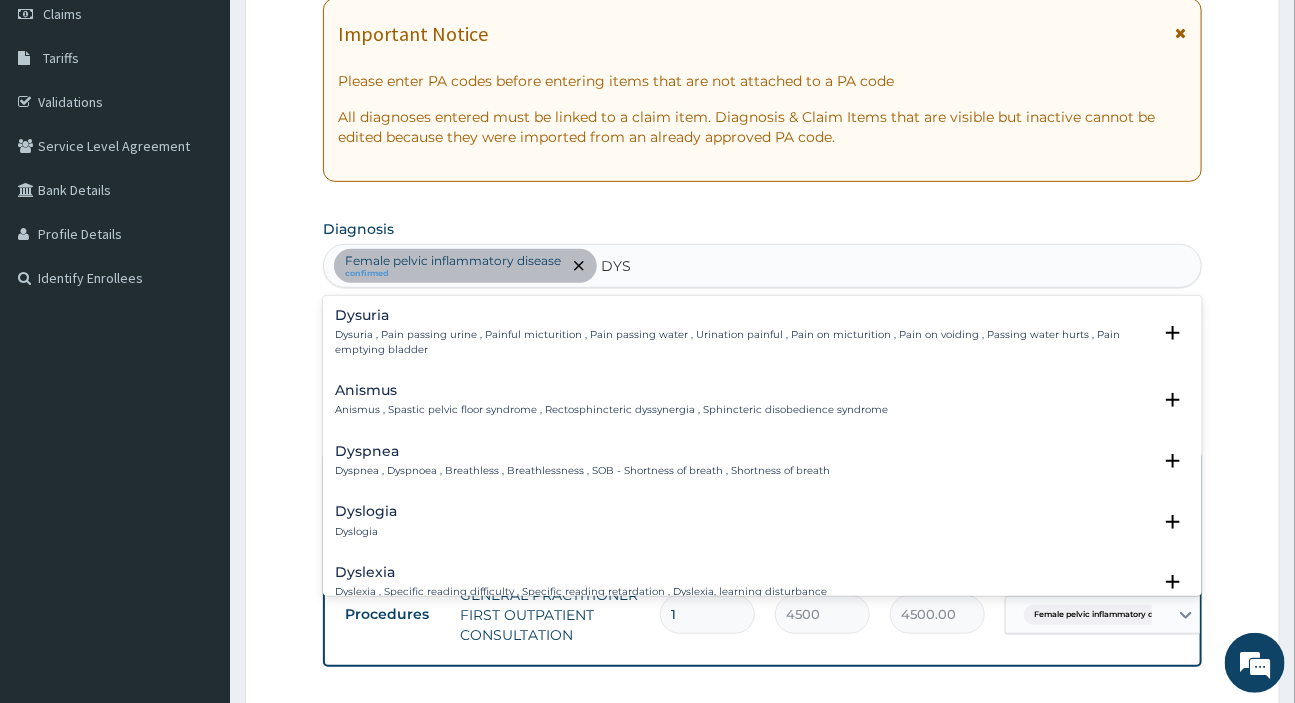 type on "DYSPA" 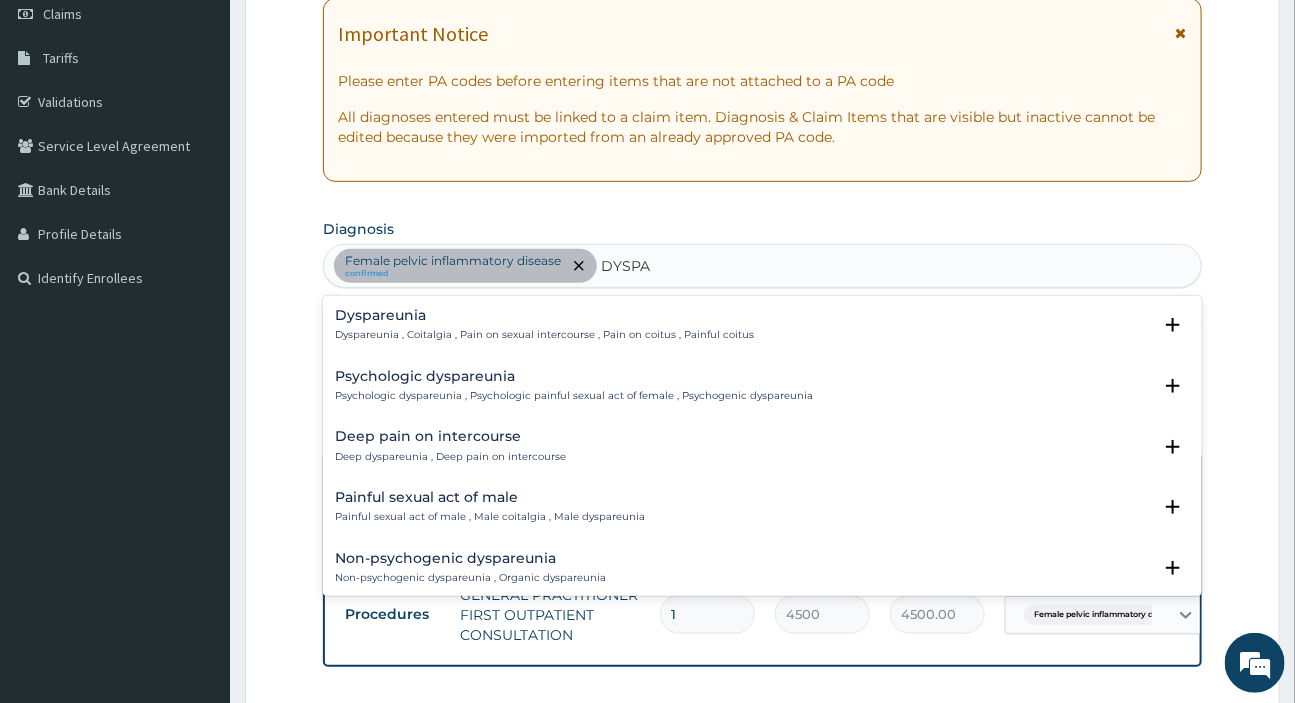 click on "Dyspareunia Dyspareunia , Coitalgia , Pain on sexual intercourse , Pain on coitus , Painful coitus" at bounding box center [544, 325] 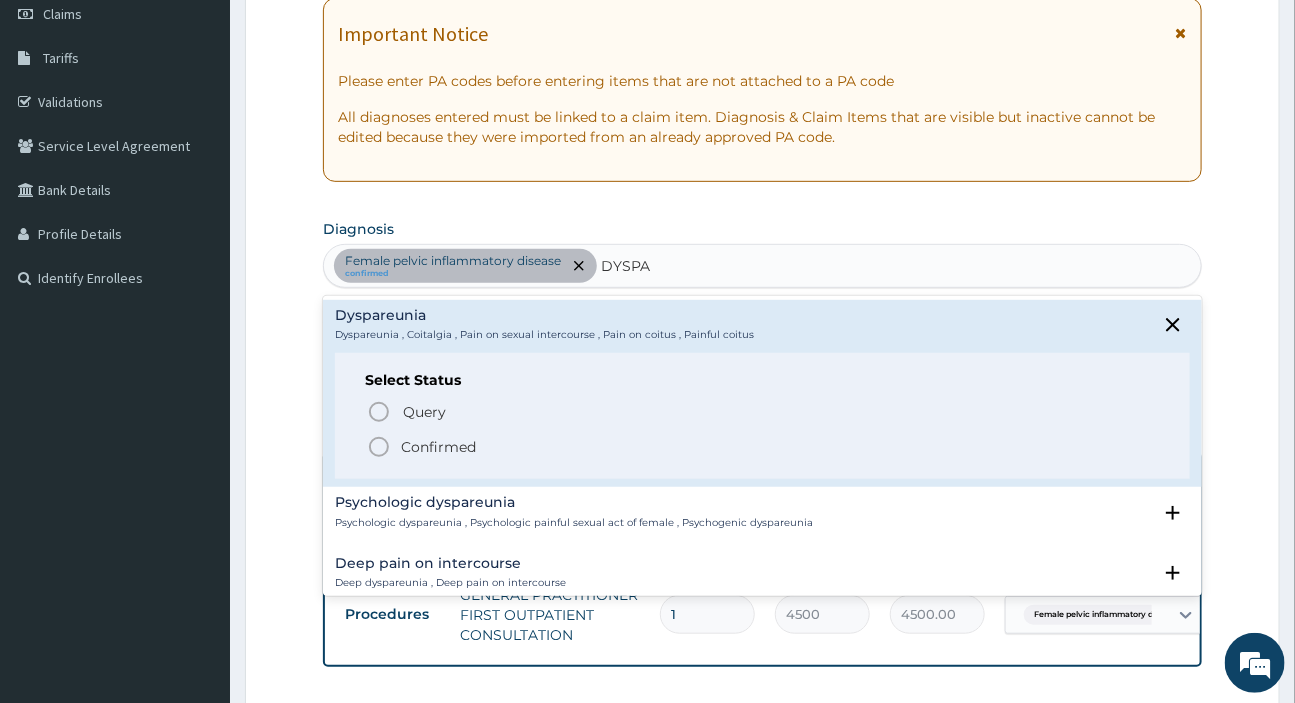 click 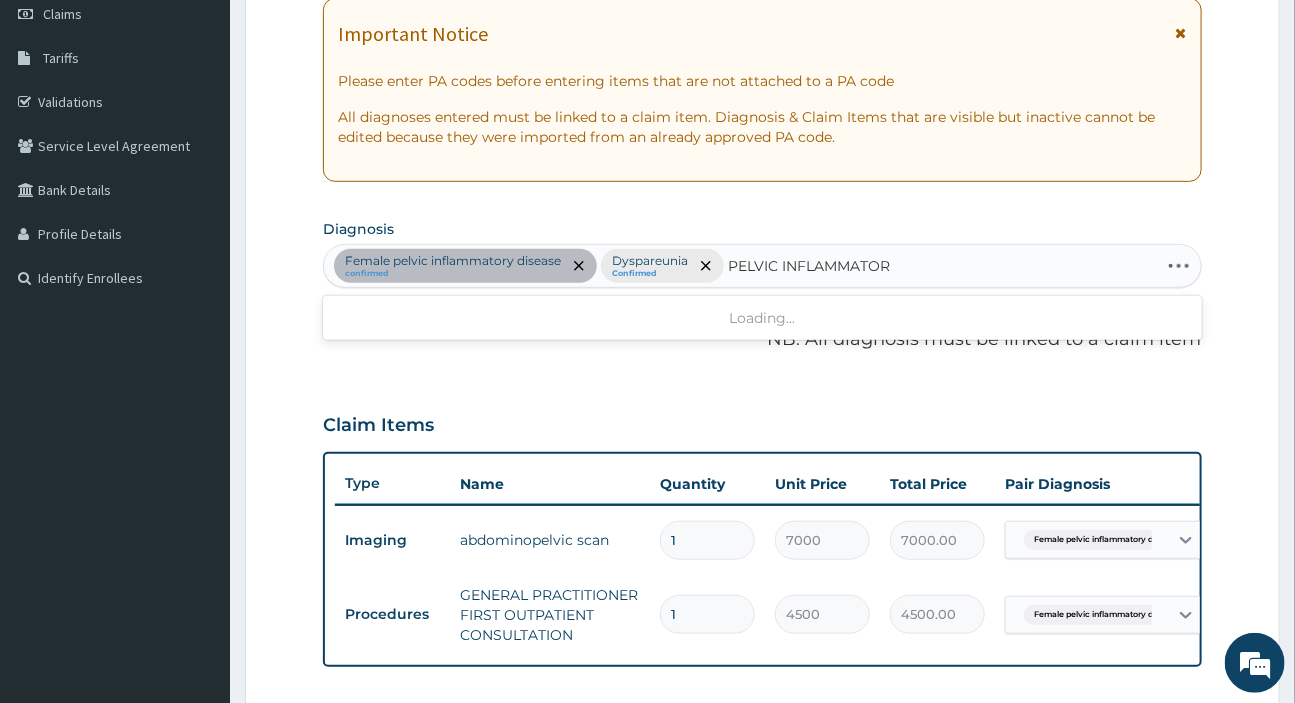 type on "PELVIC INFLAMMATORY" 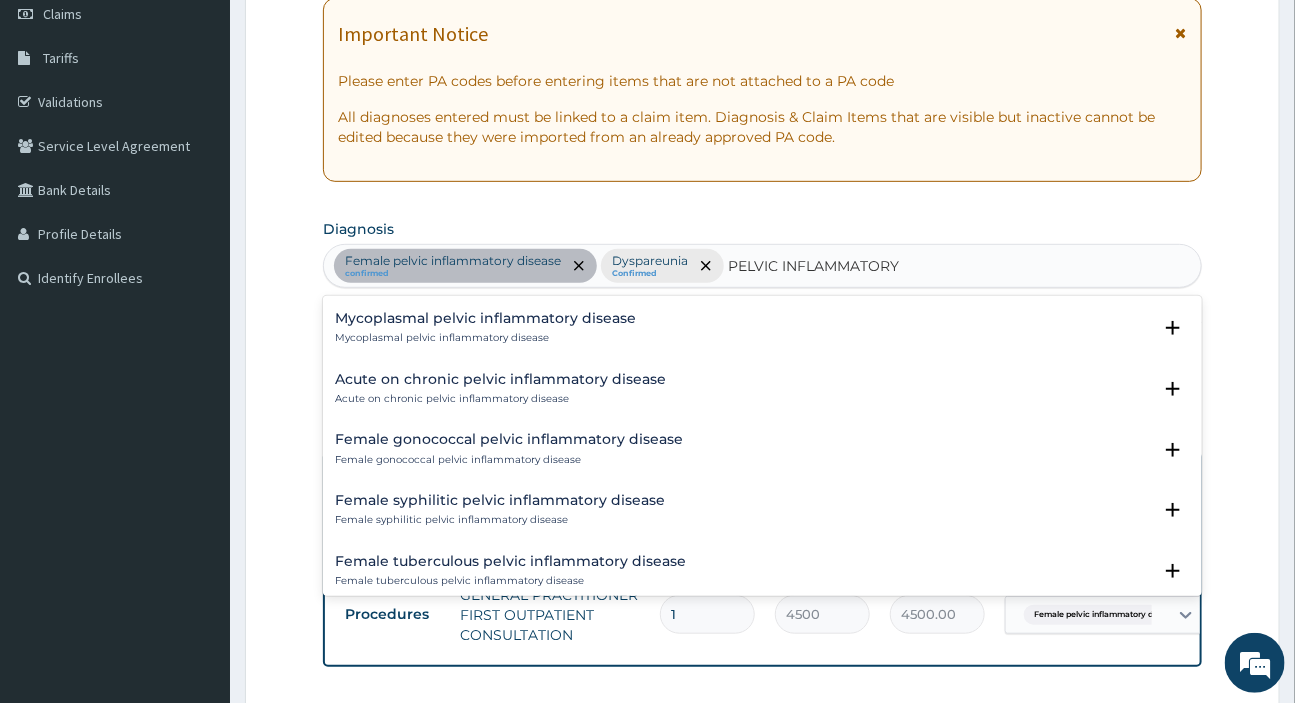 scroll, scrollTop: 272, scrollLeft: 0, axis: vertical 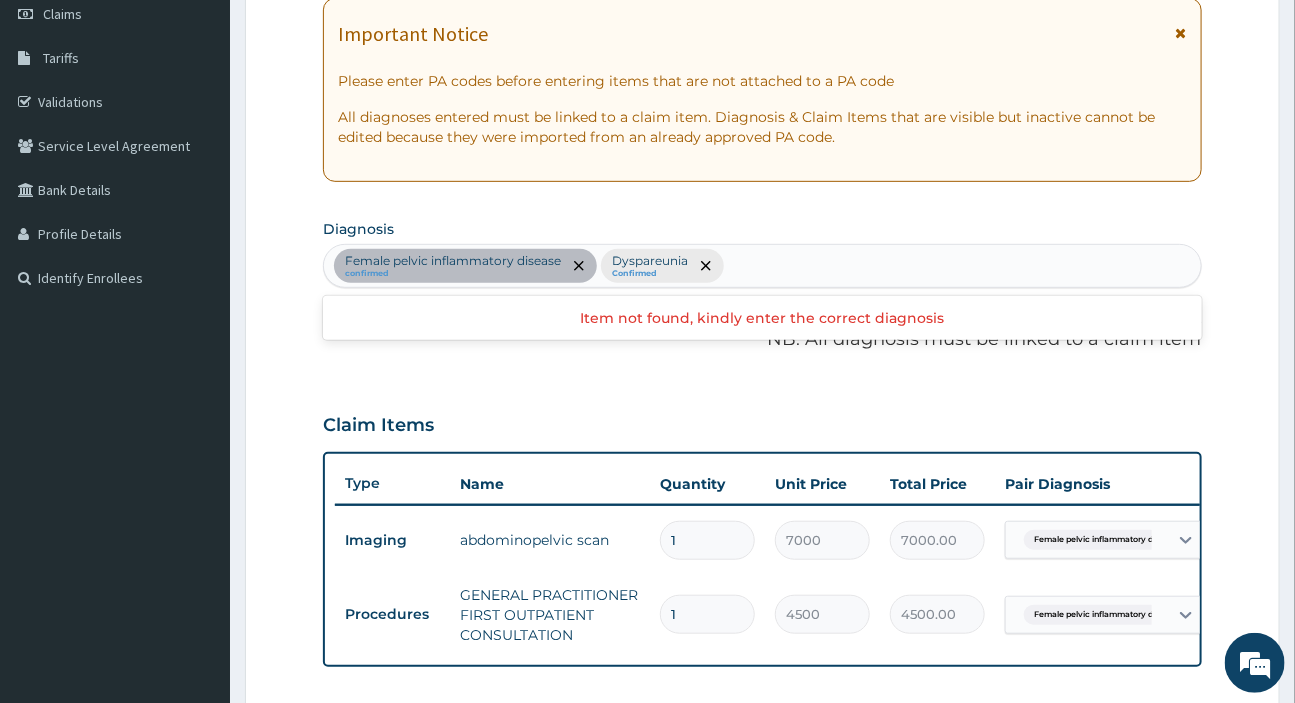 click on "Female pelvic inflammatory disease confirmed Dyspareunia Confirmed" at bounding box center (762, 266) 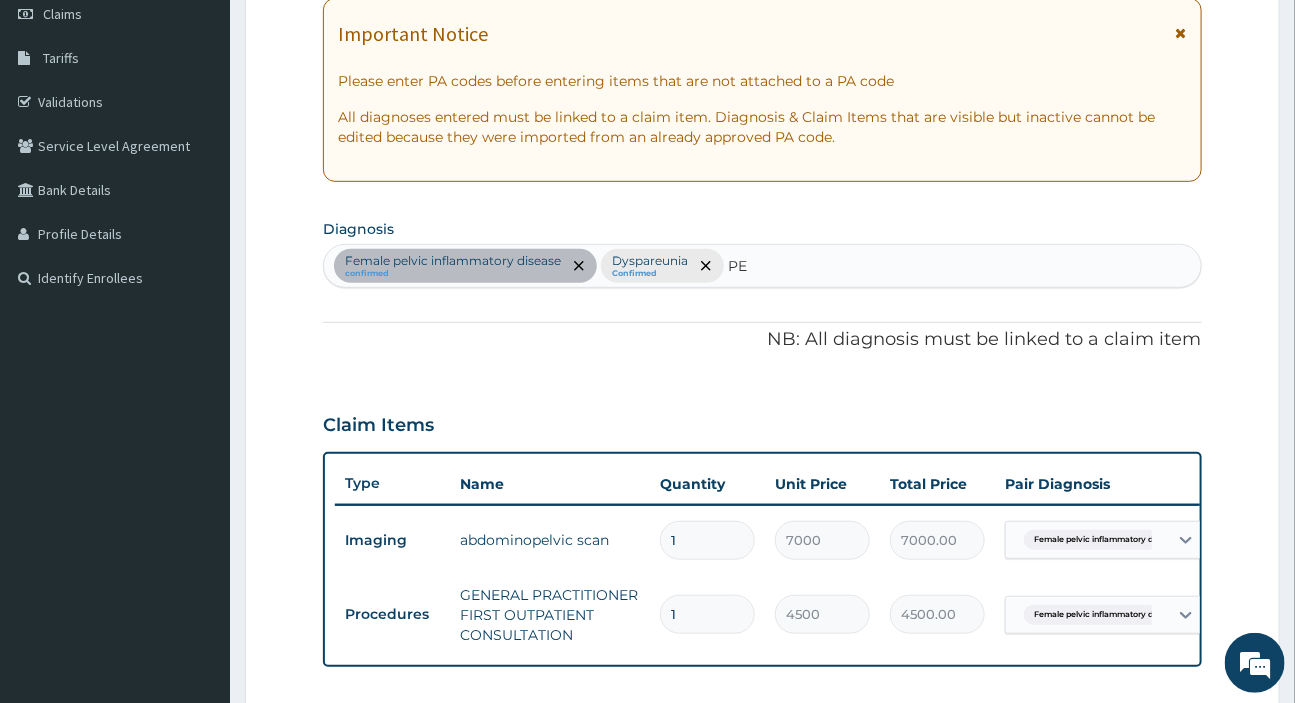 type on "P" 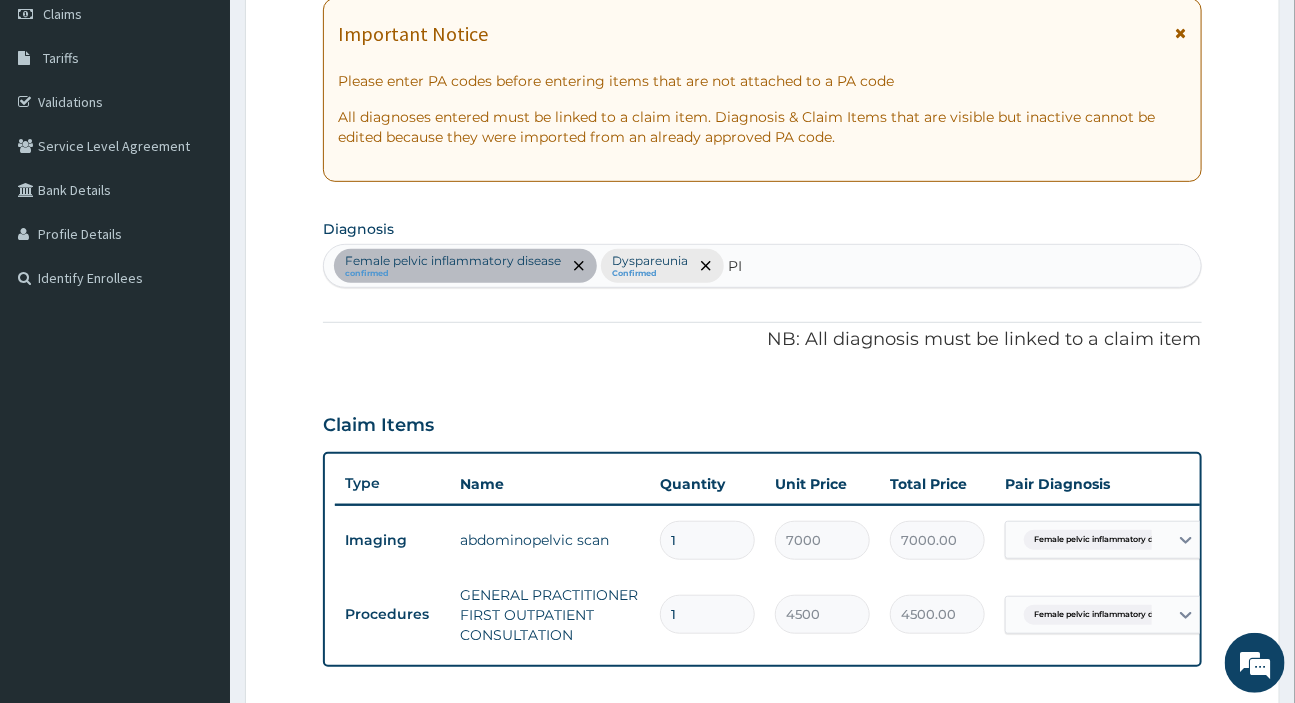type on "PID" 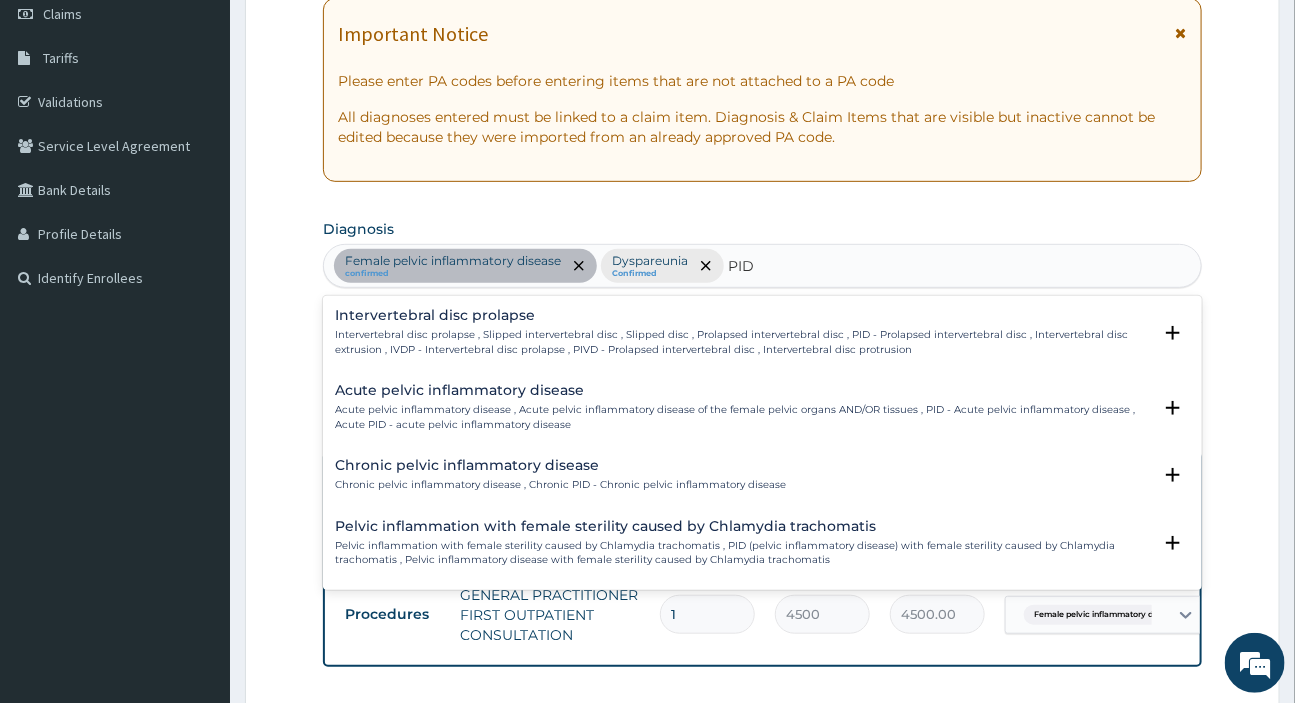 click on "Acute pelvic inflammatory disease" at bounding box center (742, 390) 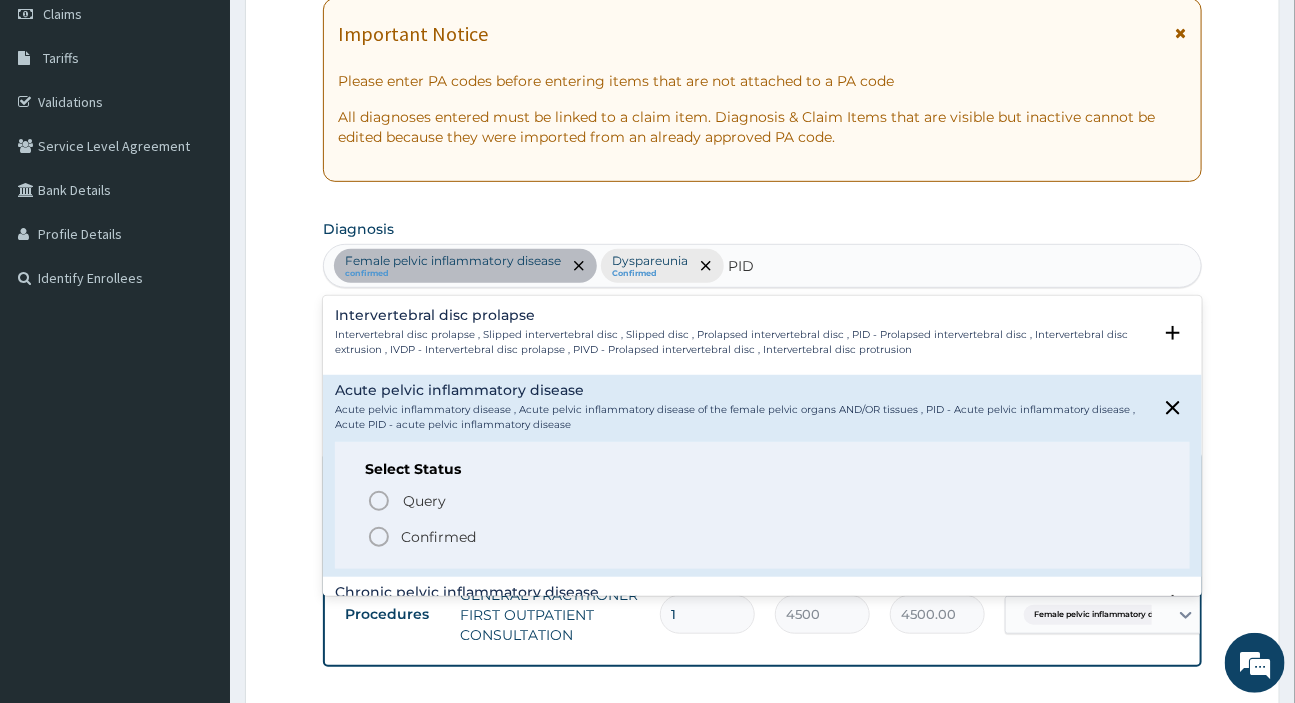 click 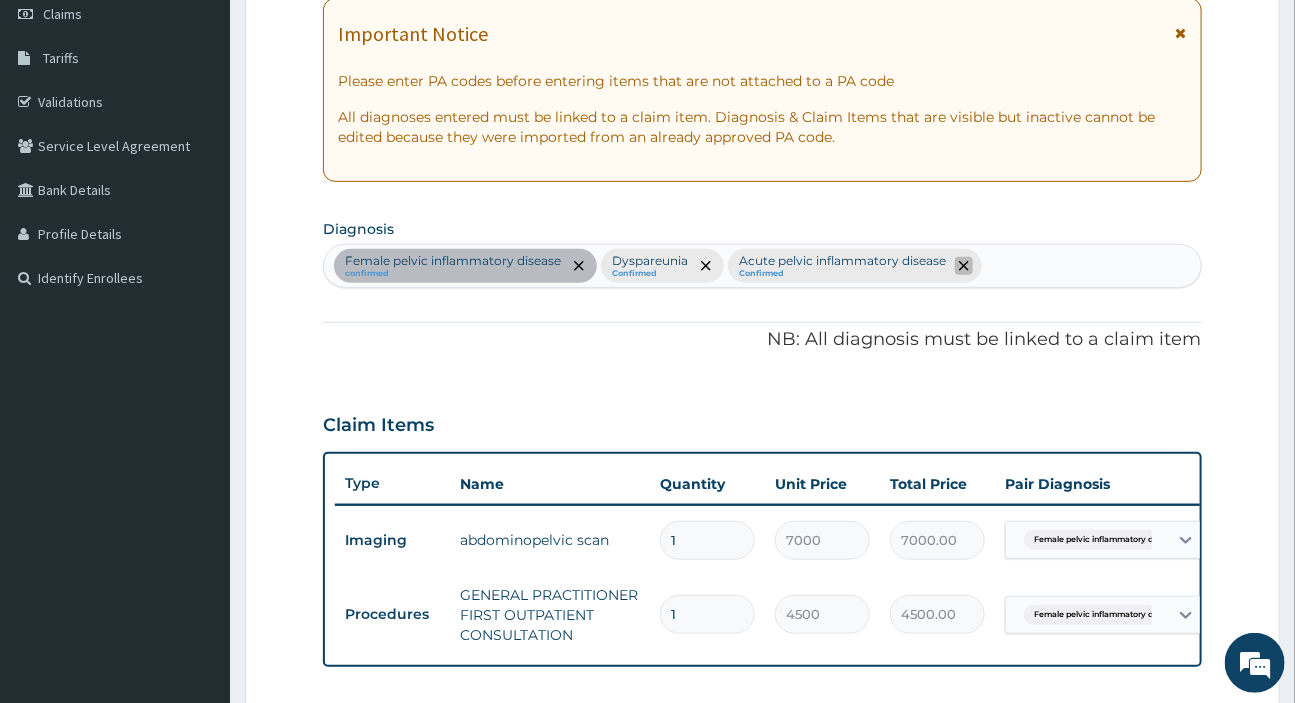 click at bounding box center (964, 266) 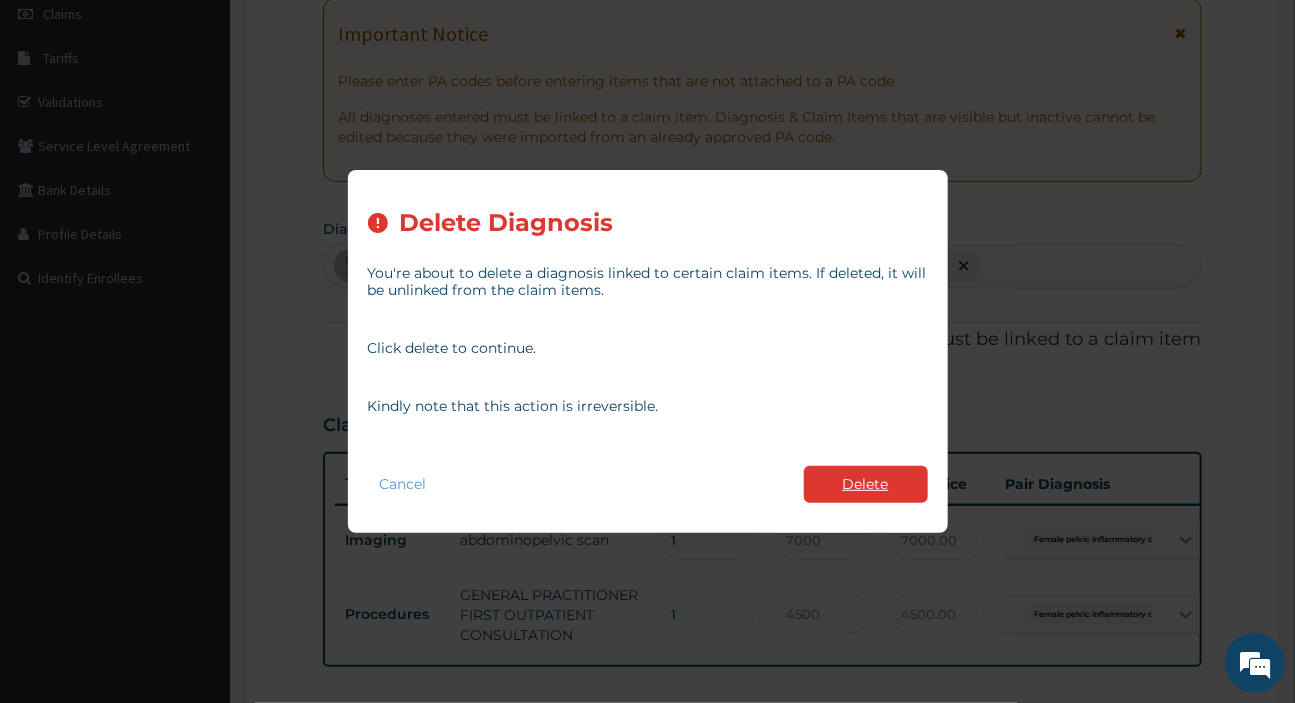 click on "Delete" at bounding box center (866, 484) 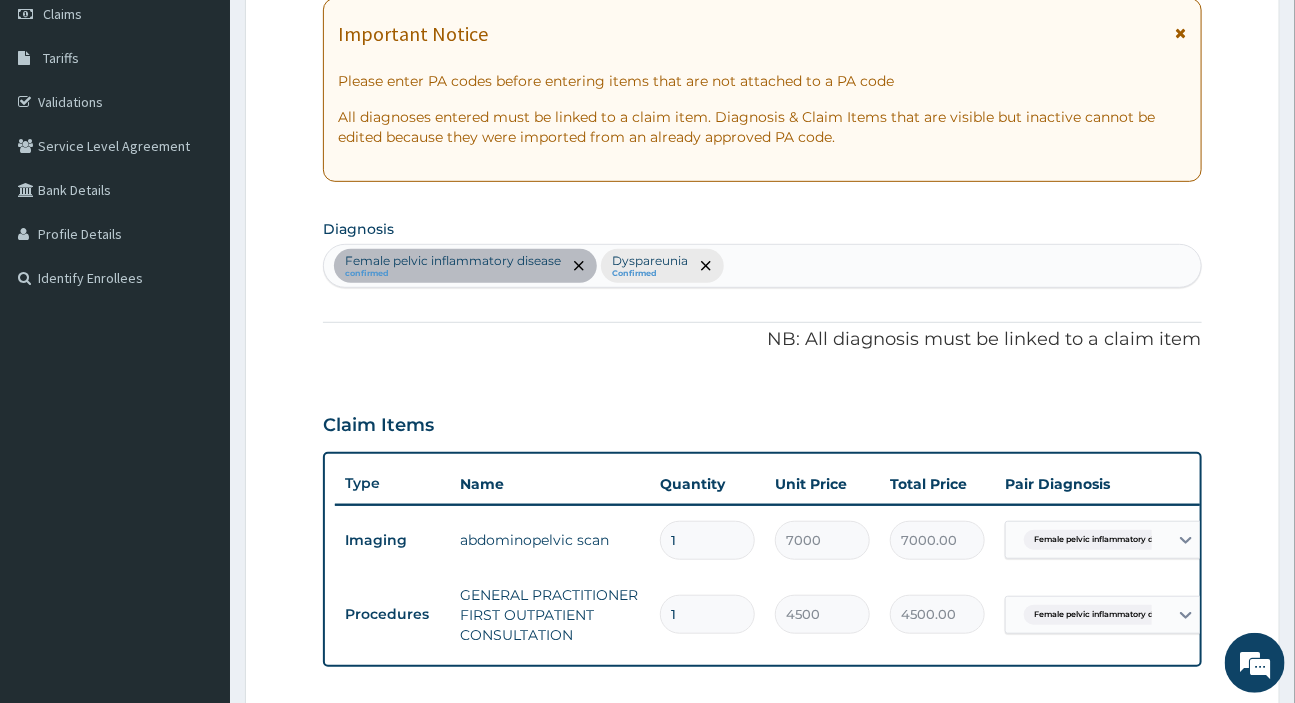 click on "Female pelvic inflammatory disease confirmed Dyspareunia Confirmed" at bounding box center [762, 266] 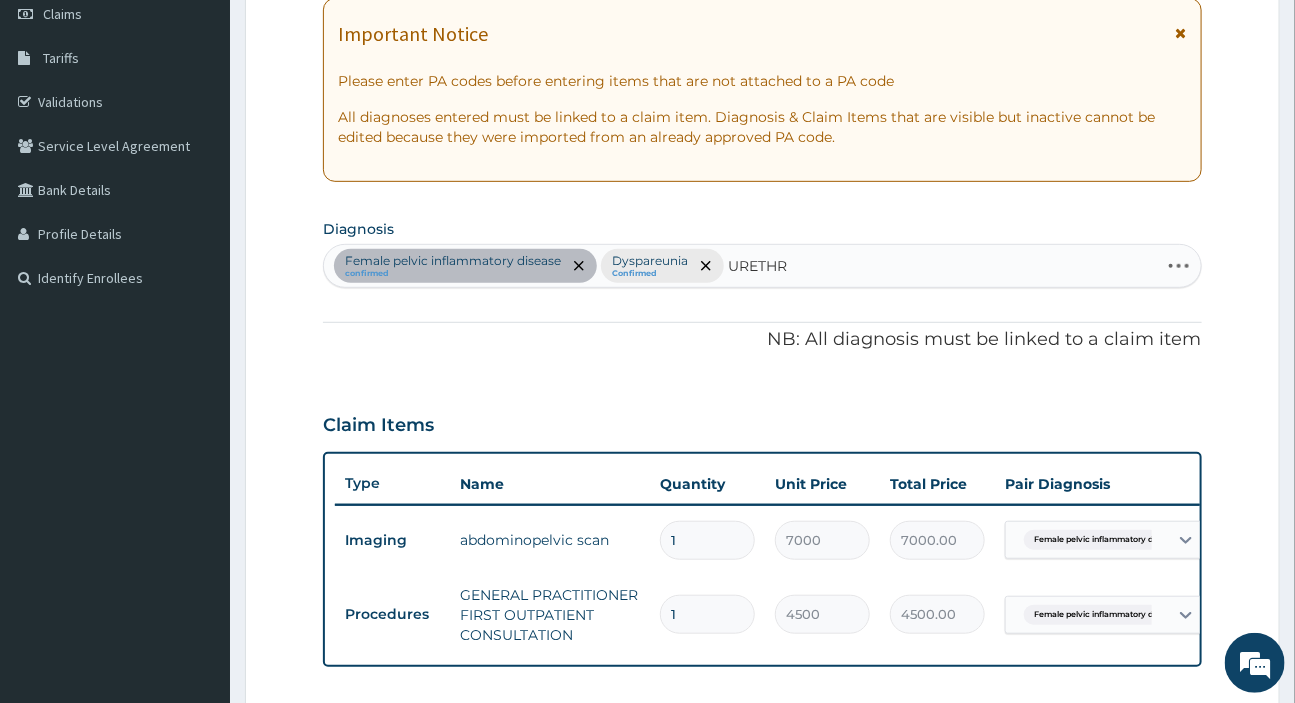 type on "URETHRI" 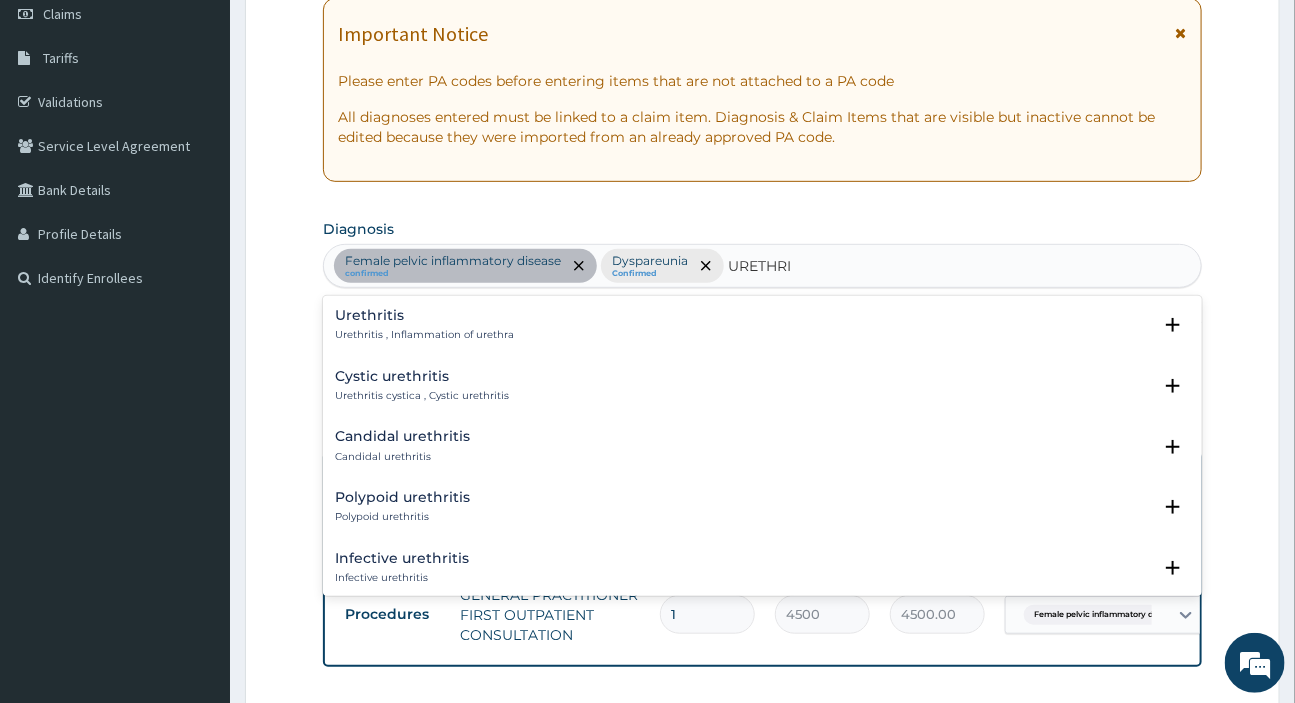 click on "Urethritis Urethritis , Inflammation of urethra" at bounding box center (424, 325) 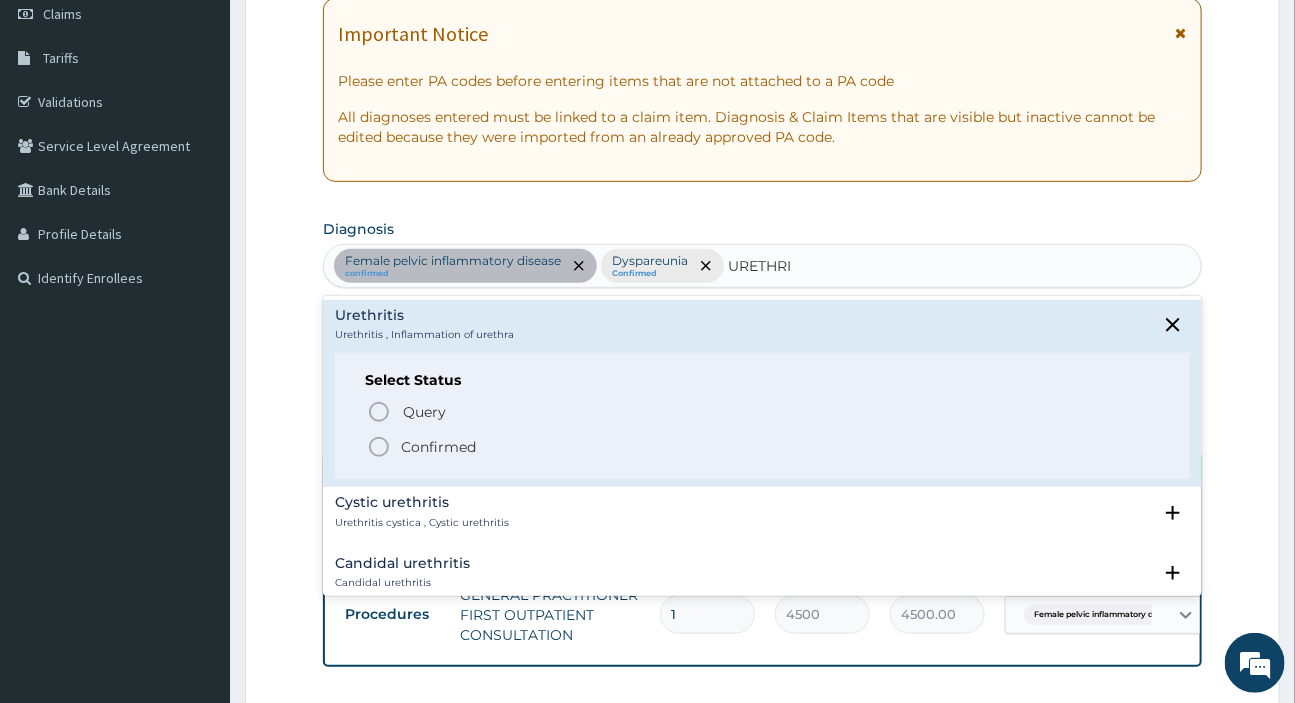 click on "Confirmed" at bounding box center [438, 447] 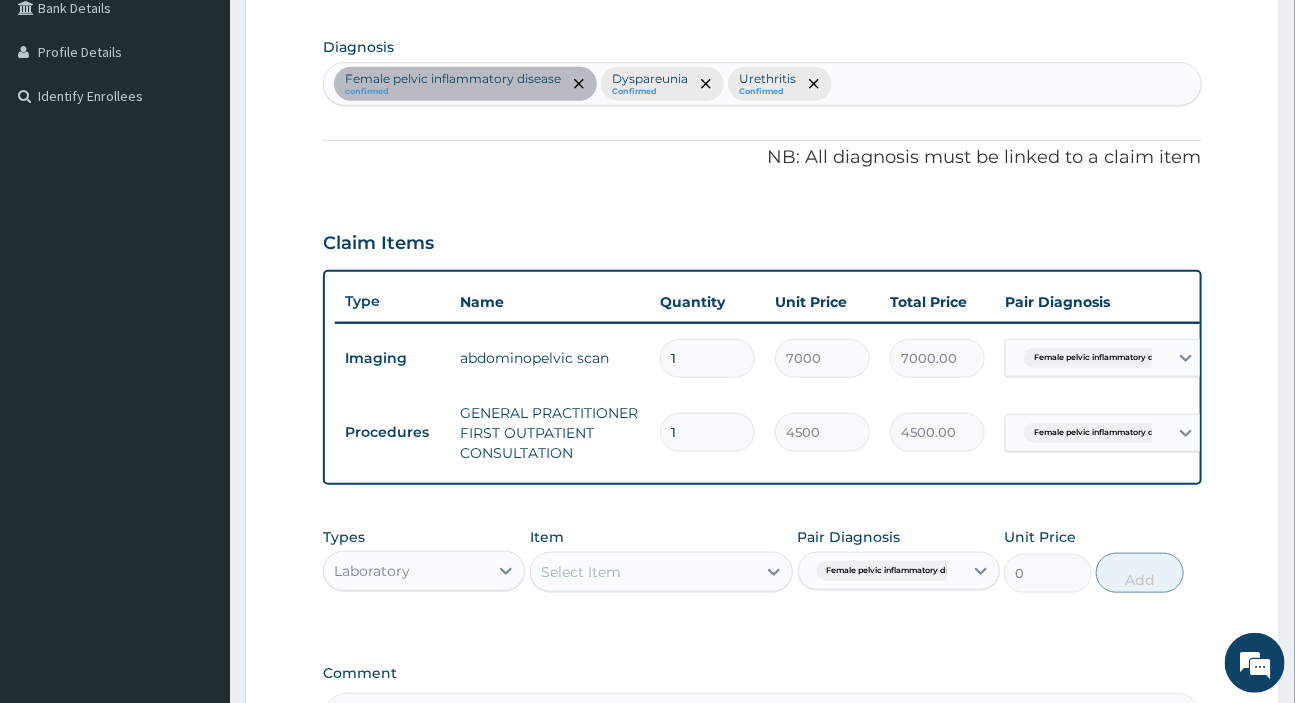scroll, scrollTop: 565, scrollLeft: 0, axis: vertical 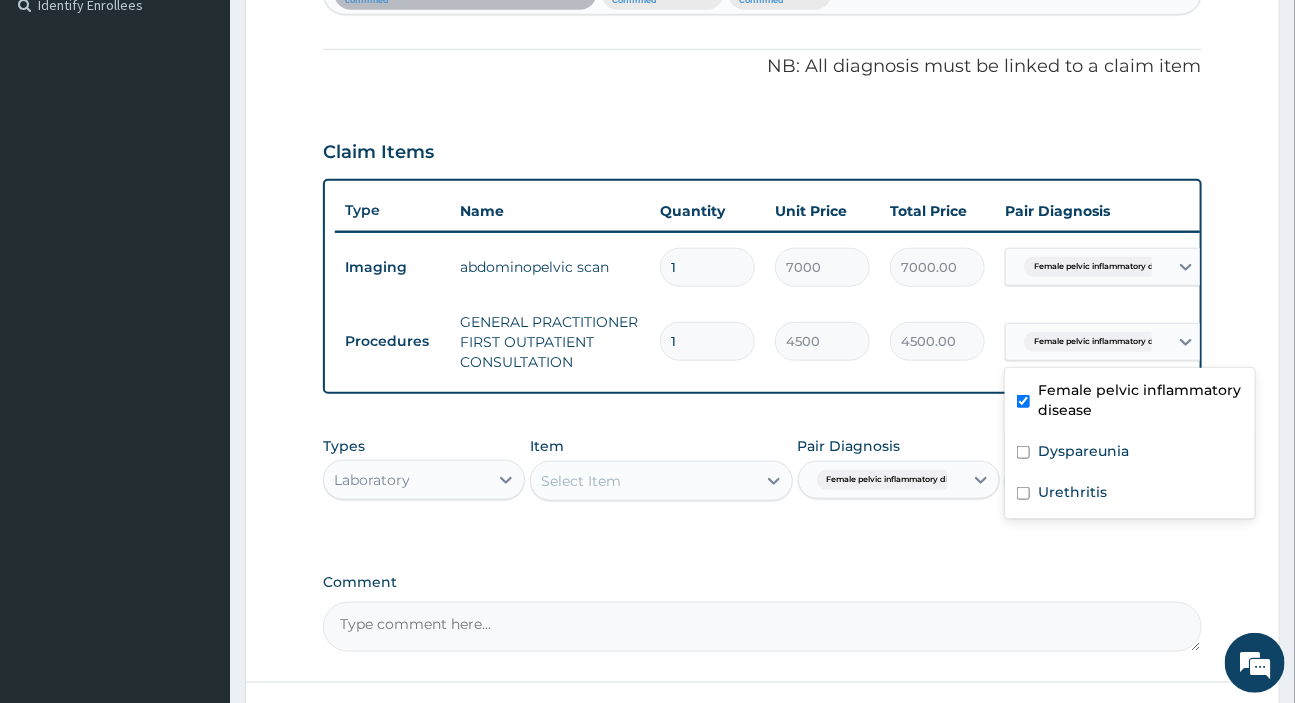 click on "Female pelvic inflammatory dis..." at bounding box center [1100, 342] 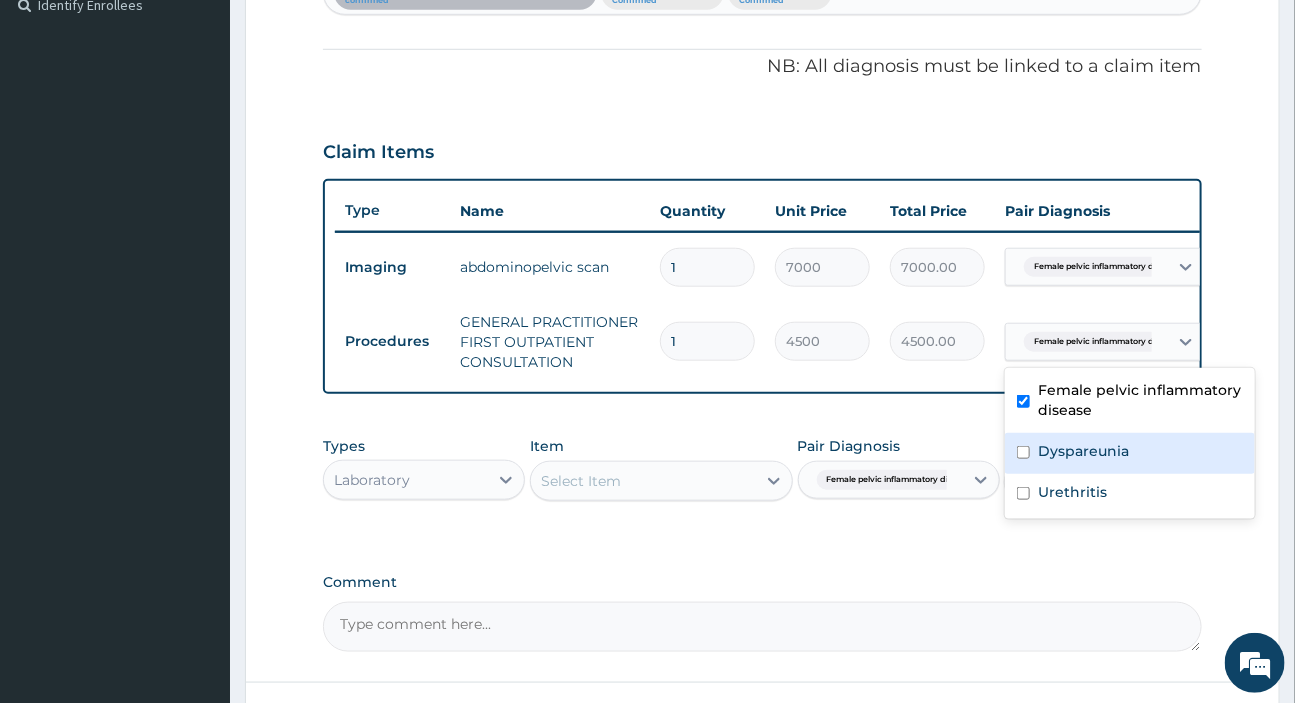 click on "Dyspareunia" at bounding box center (1083, 451) 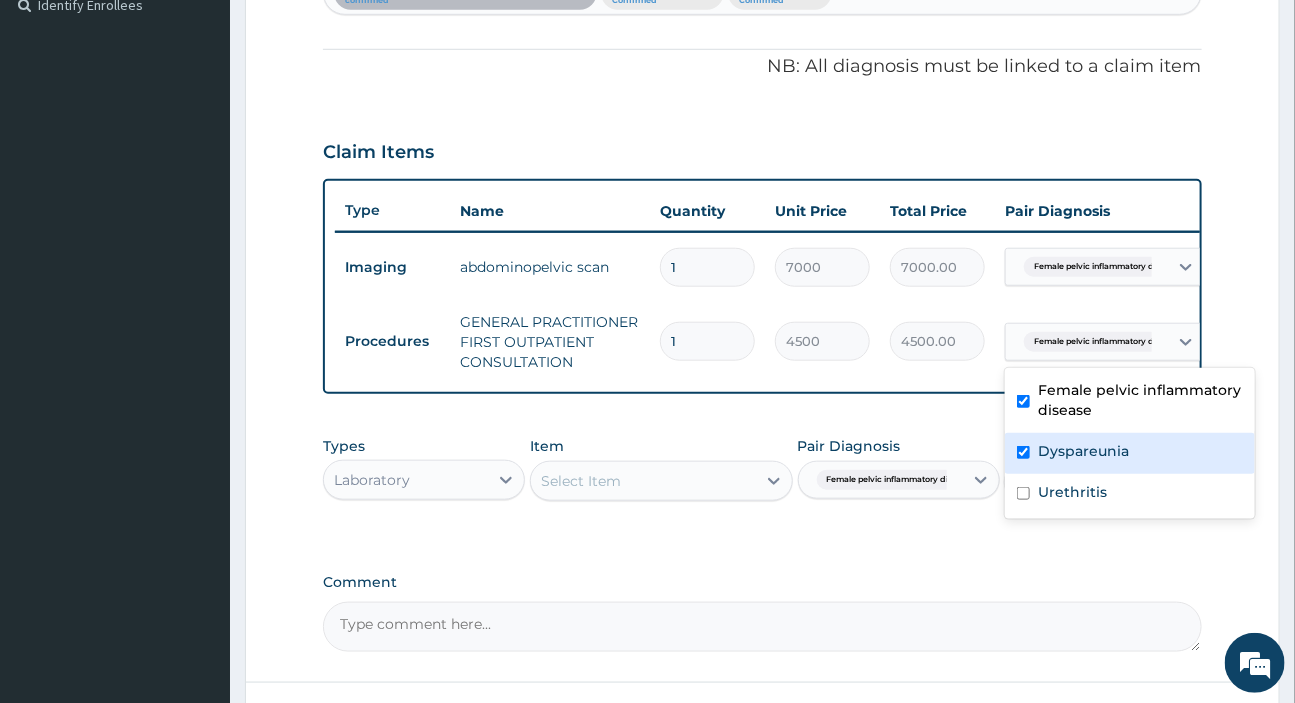 checkbox on "true" 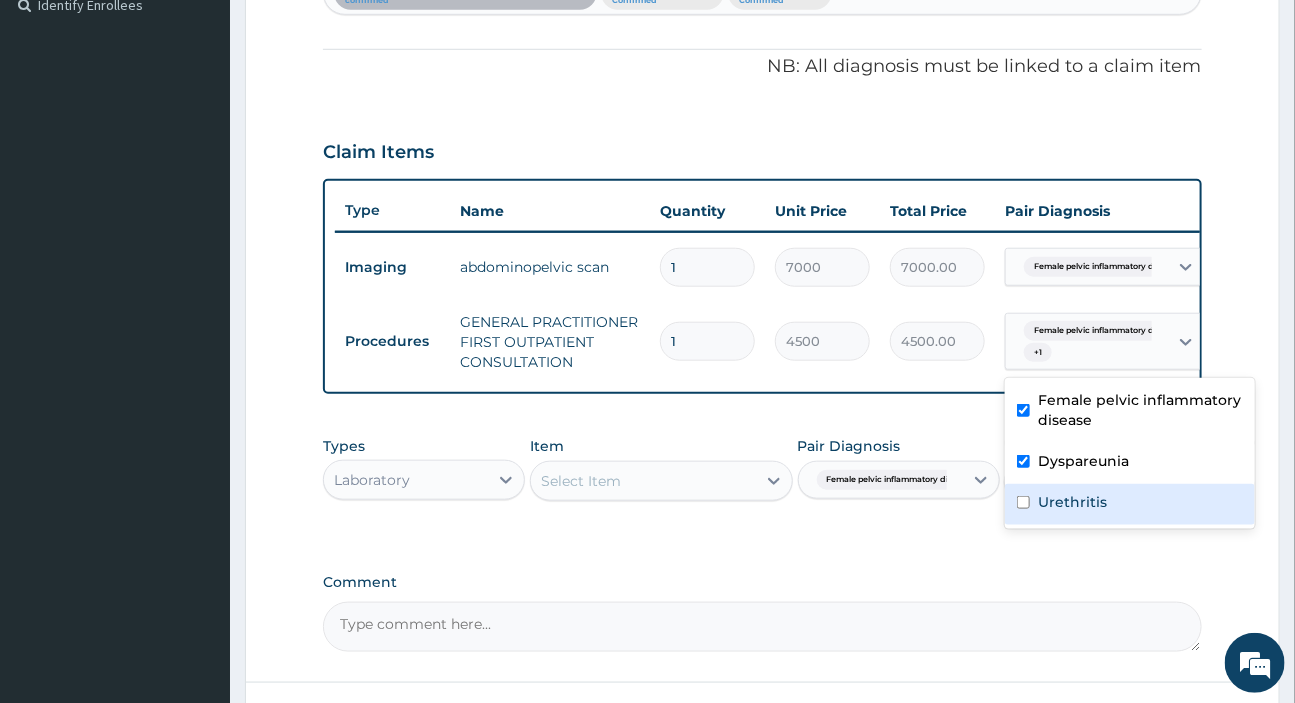 drag, startPoint x: 1038, startPoint y: 492, endPoint x: 1022, endPoint y: 469, distance: 28.01785 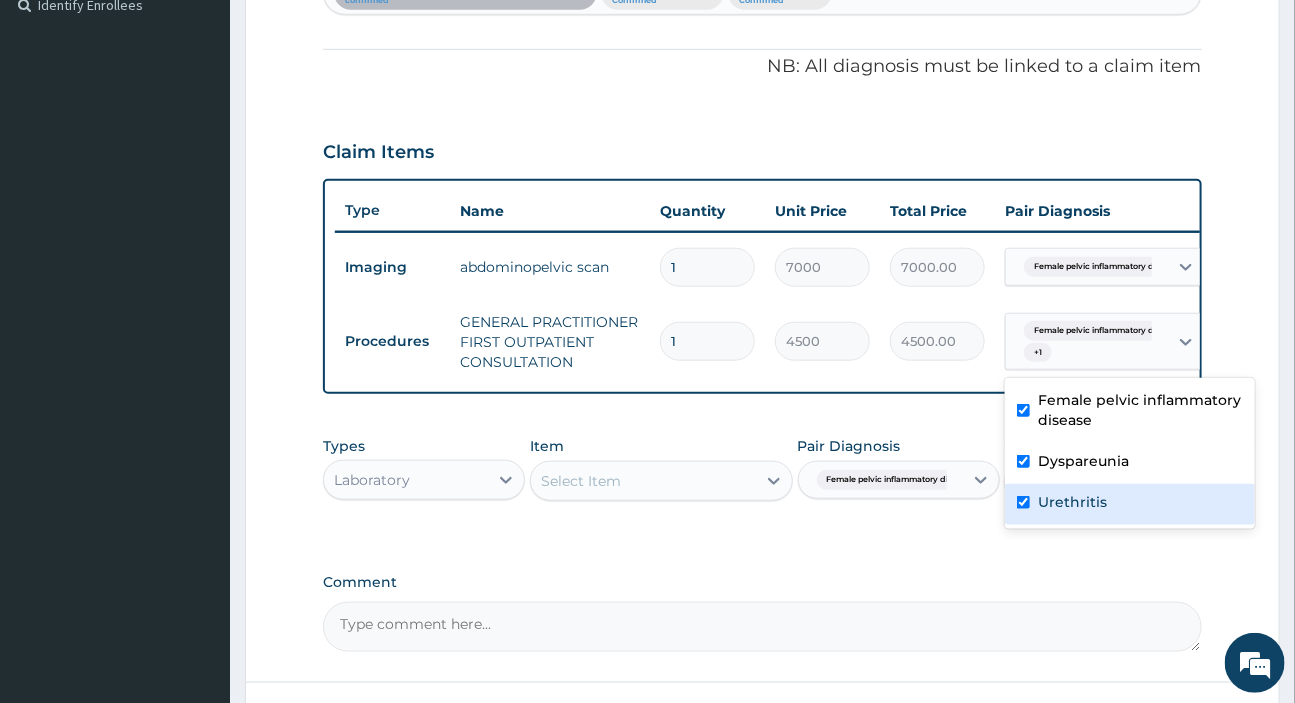 checkbox on "true" 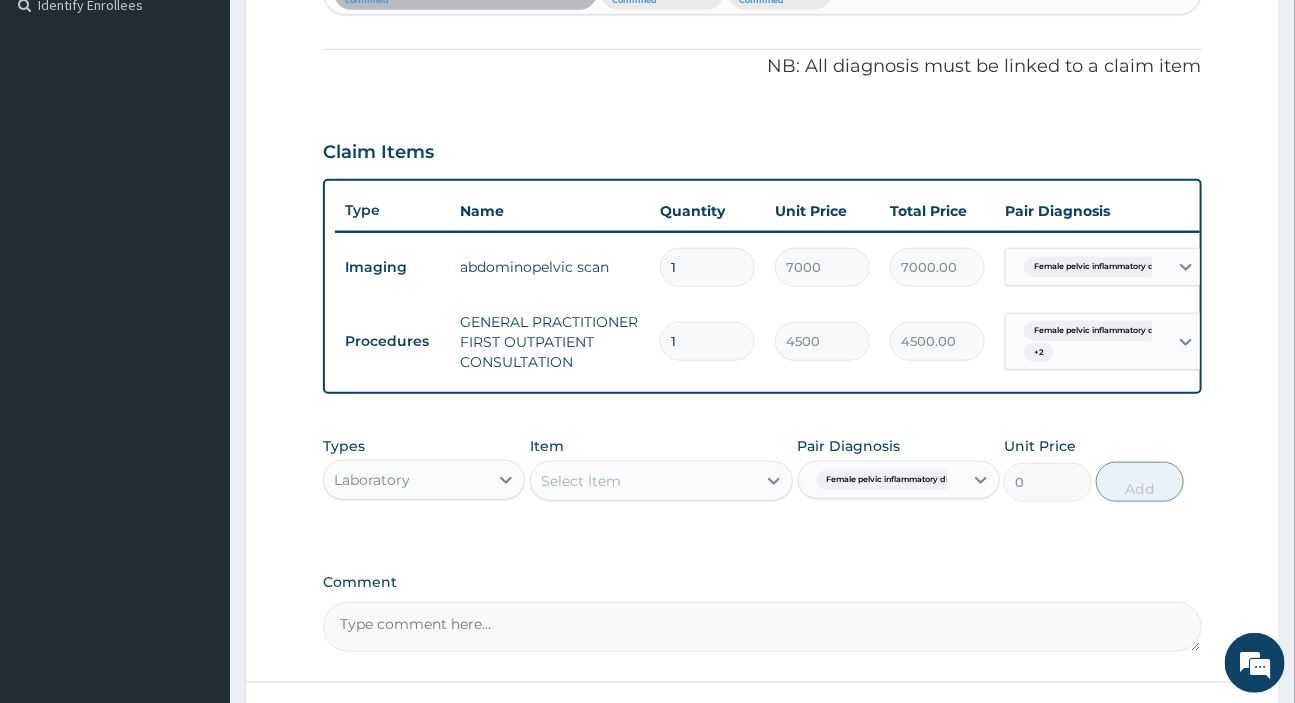 click on "PA Code / Prescription Code PA/8C7EEC Encounter Date 18-06-2025 Important Notice Please enter PA codes before entering items that are not attached to a PA code   All diagnoses entered must be linked to a claim item. Diagnosis & Claim Items that are visible but inactive cannot be edited because they were imported from an already approved PA code. Diagnosis Female pelvic inflammatory disease confirmed Dyspareunia Confirmed Urethritis Confirmed NB: All diagnosis must be linked to a claim item Claim Items Type Name Quantity Unit Price Total Price Pair Diagnosis Actions Imaging abdominopelvic scan 1 7000 7000.00 Female pelvic inflammatory dis... Delete Procedures GENERAL PRACTITIONER FIRST OUTPATIENT CONSULTATION 1 4500 4500.00 Female pelvic inflammatory dis...  + 2 Delete Types Laboratory Item Select Item Pair Diagnosis Female pelvic inflammatory dis... Unit Price 0 Add Comment" at bounding box center [762, 139] 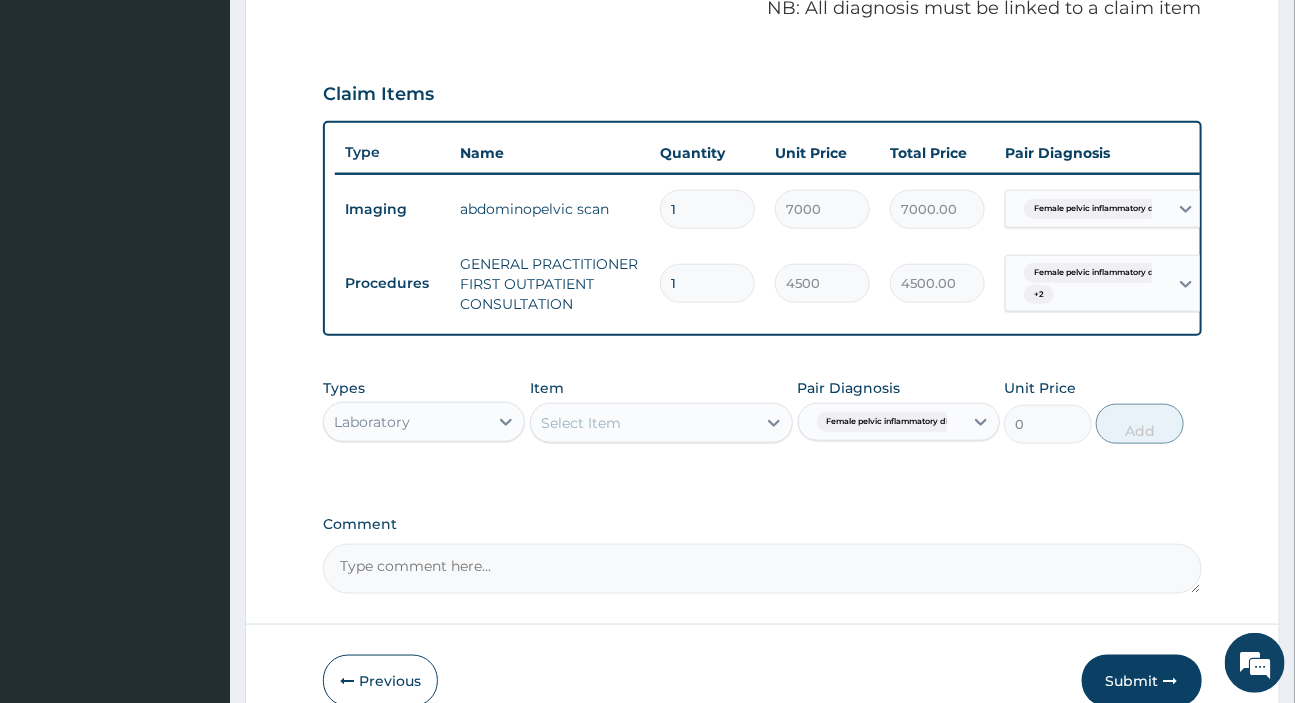 scroll, scrollTop: 656, scrollLeft: 0, axis: vertical 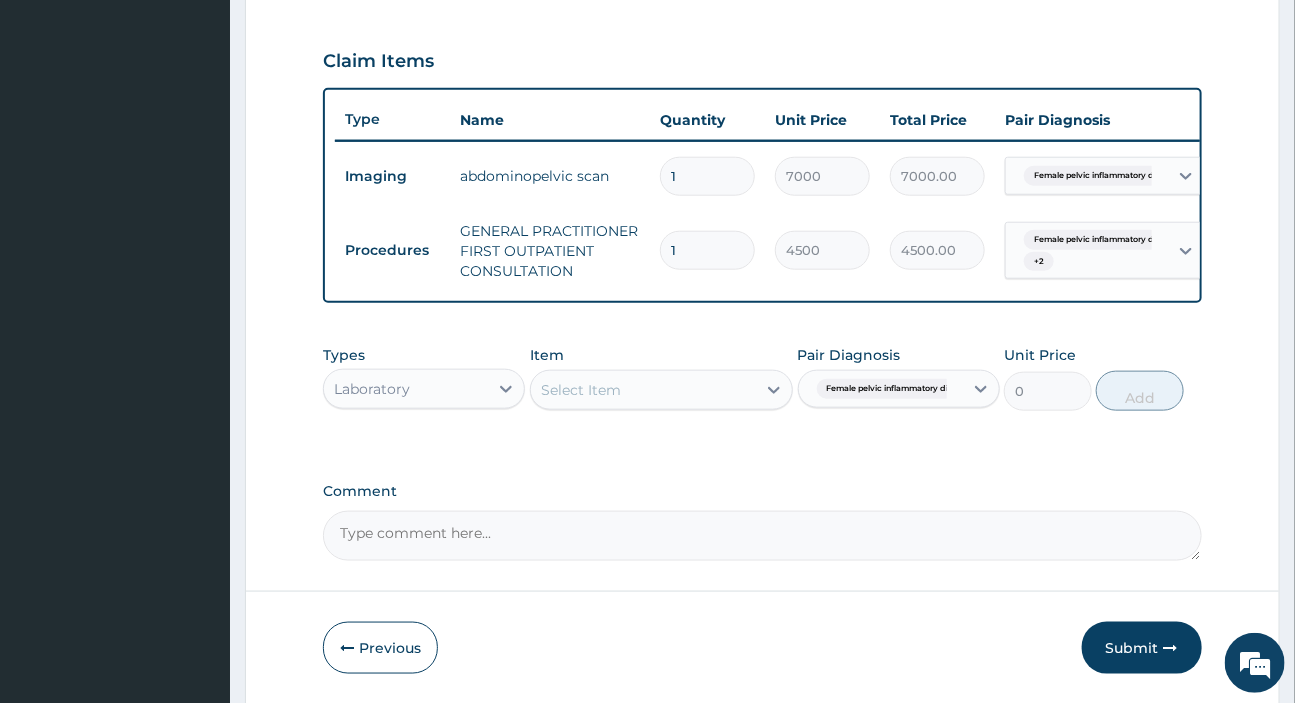 click on "Select Item" at bounding box center [581, 390] 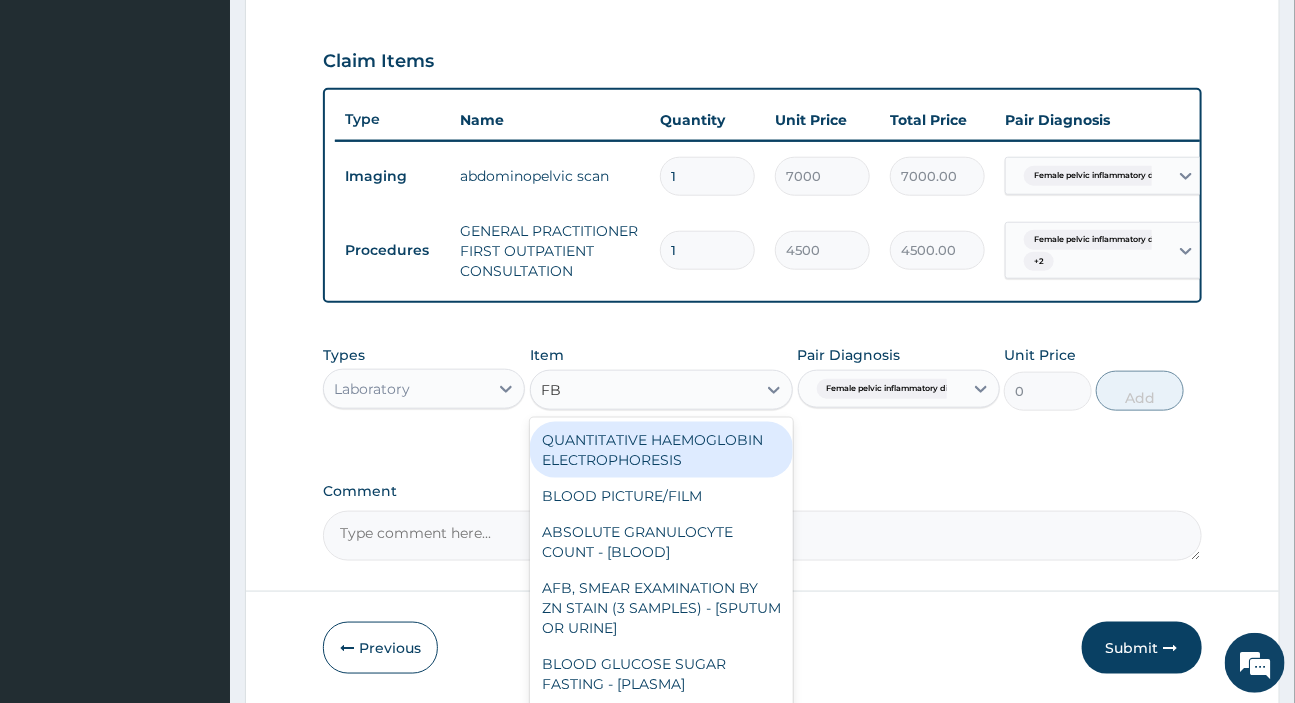 type on "FBC" 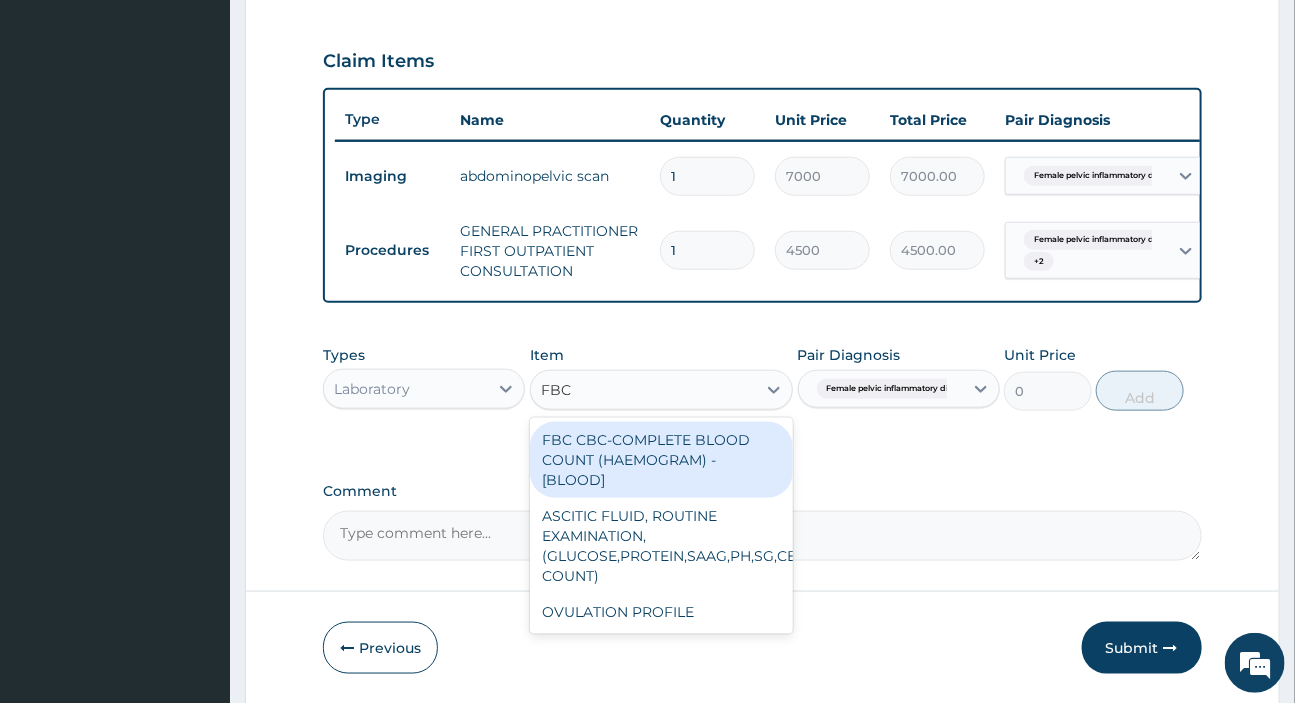 click on "FBC CBC-COMPLETE BLOOD COUNT (HAEMOGRAM) - [BLOOD]" at bounding box center [661, 460] 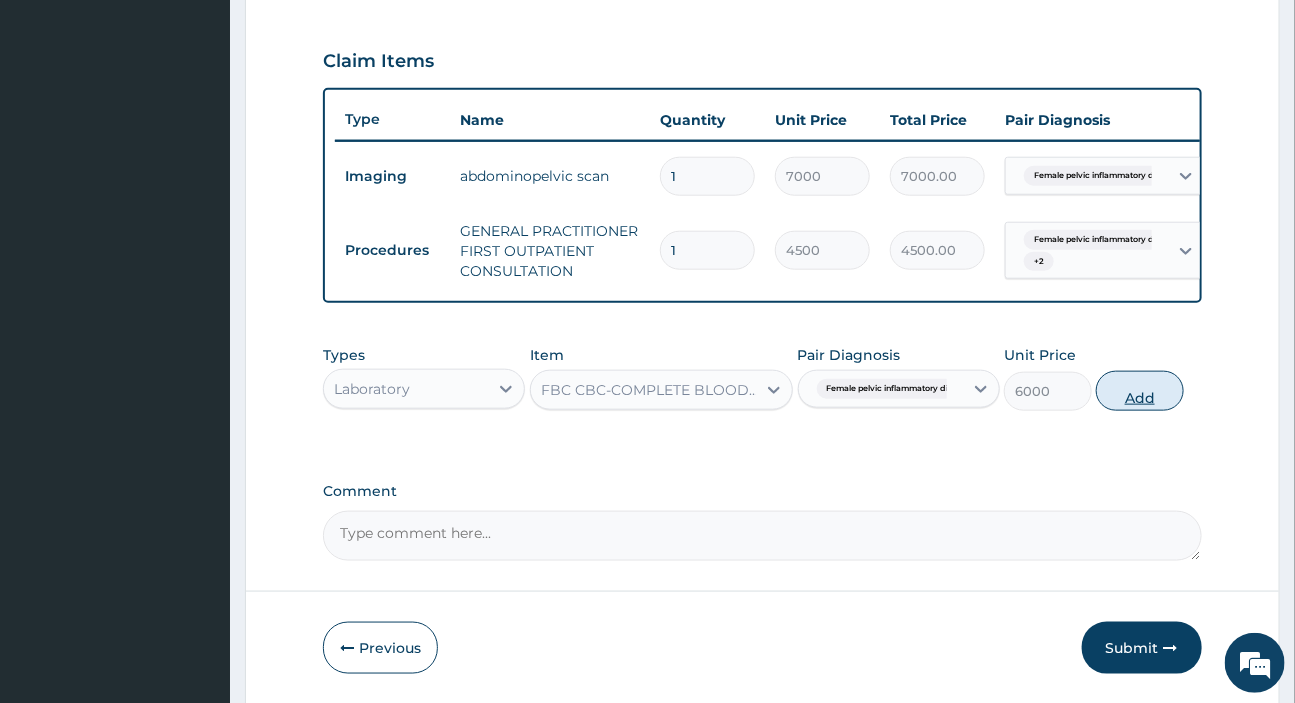 click on "Add" at bounding box center (1140, 391) 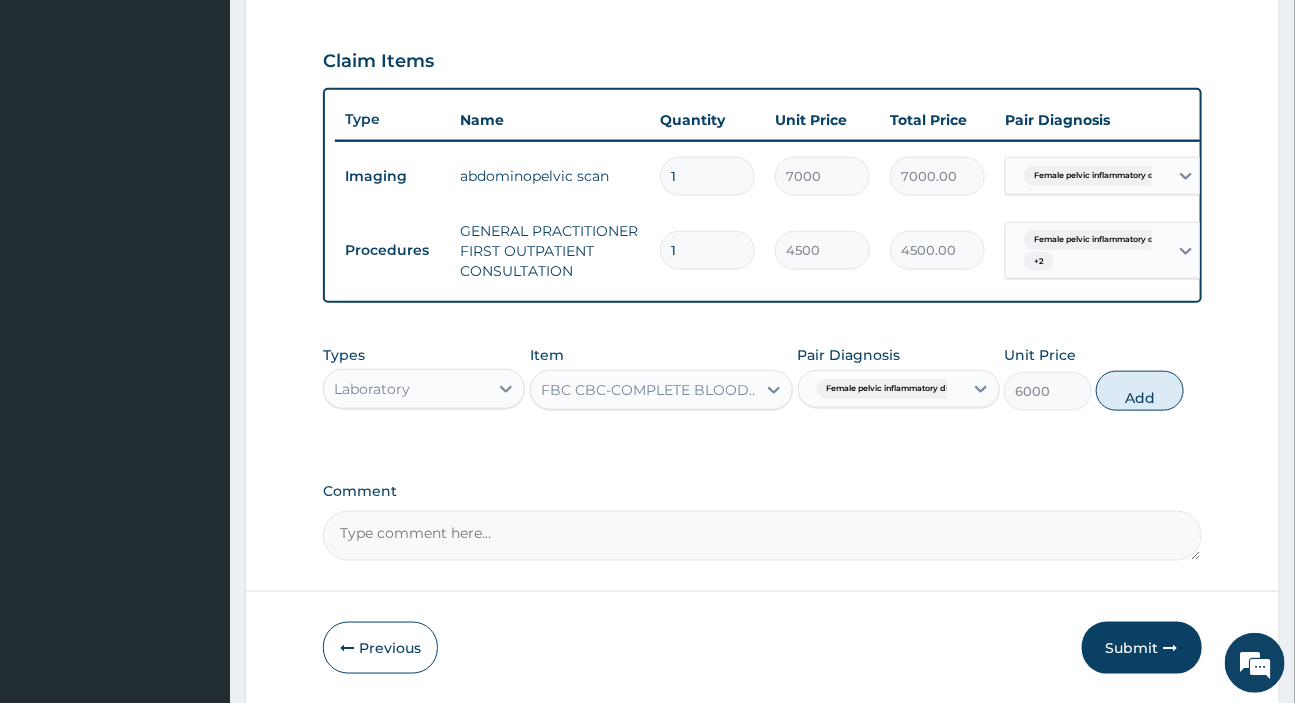 type on "0" 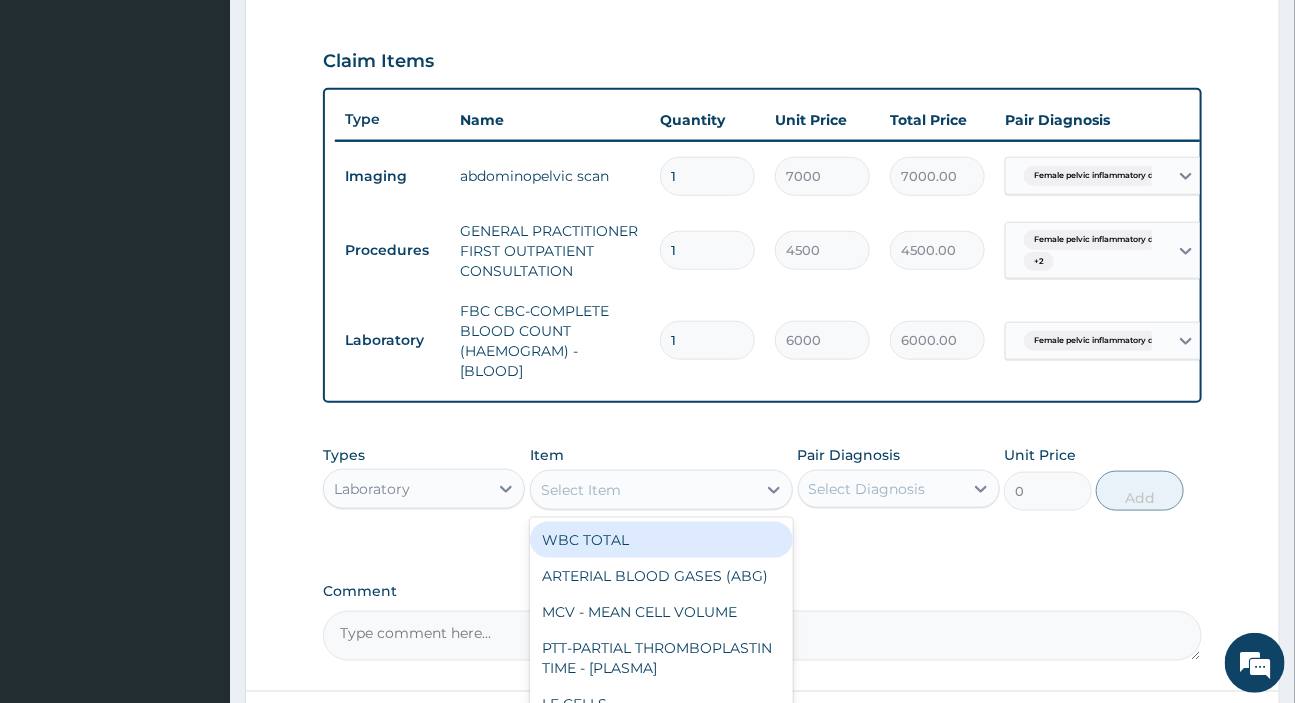 click on "Select Item" at bounding box center [643, 490] 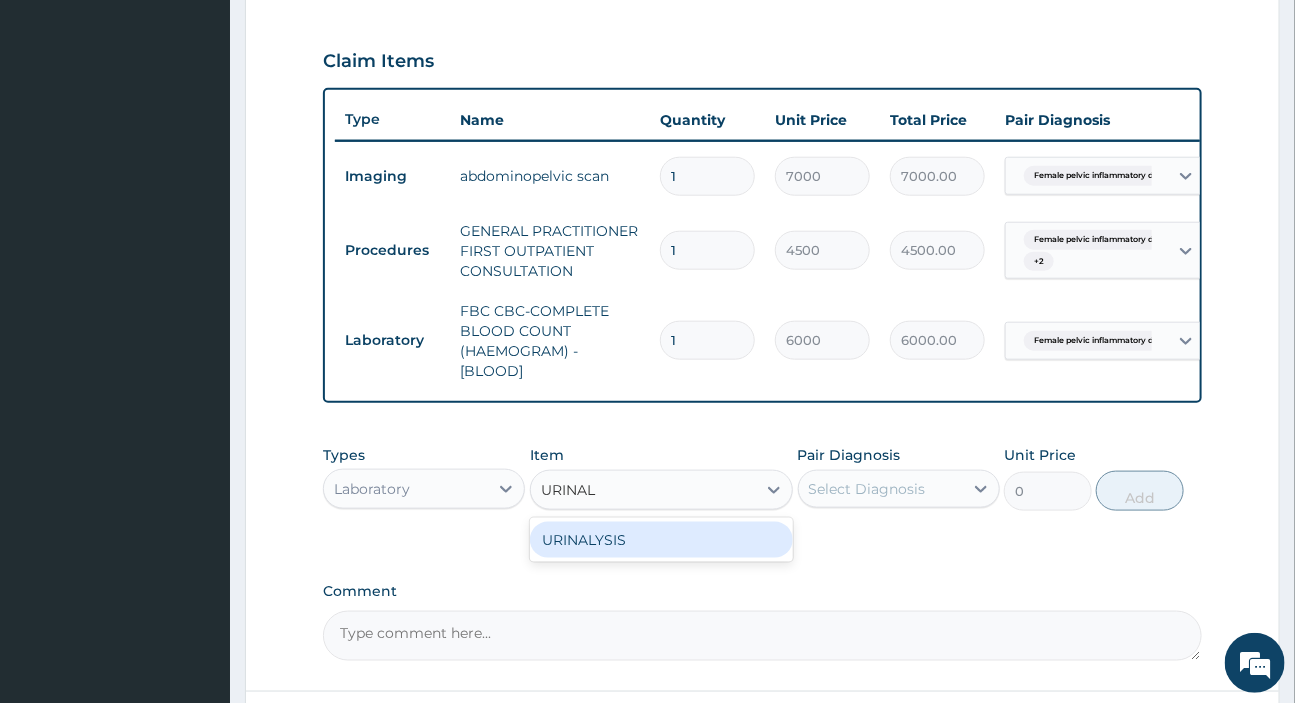type on "URINALY" 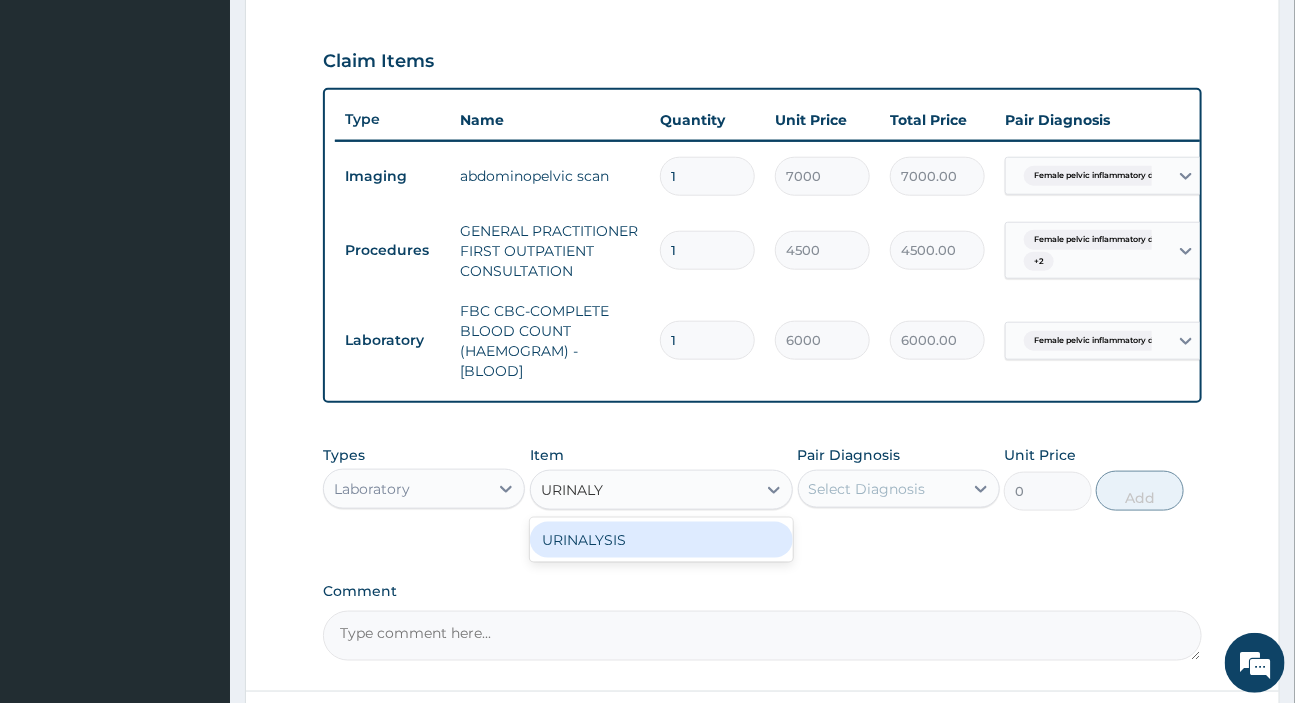 click on "URINALYSIS" at bounding box center (661, 540) 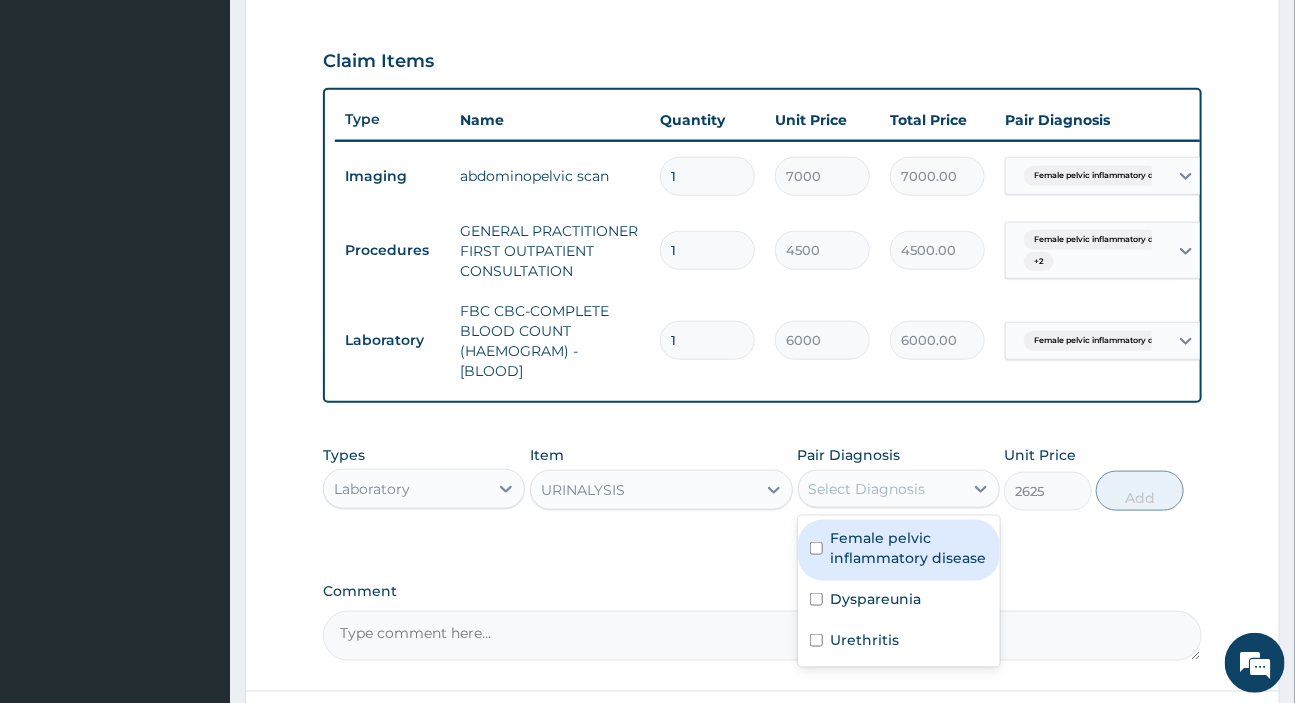 click on "Select Diagnosis" at bounding box center (867, 489) 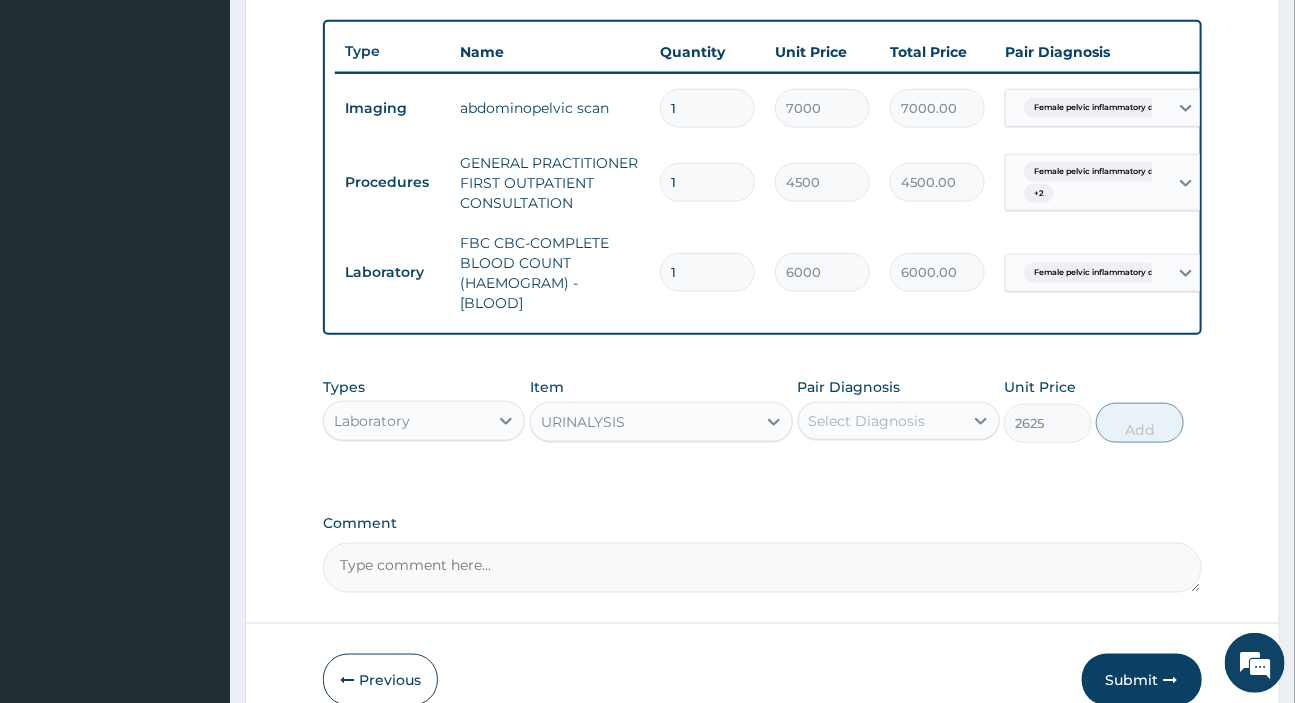 scroll, scrollTop: 836, scrollLeft: 0, axis: vertical 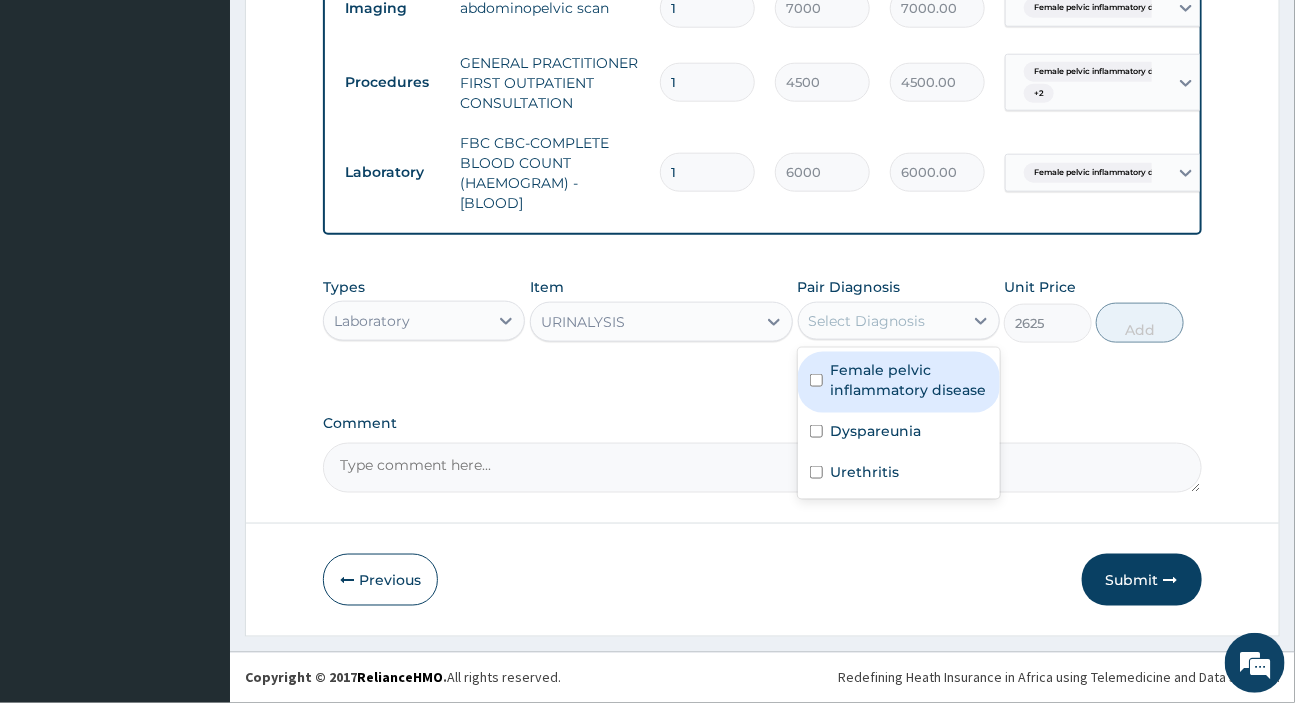 click on "Select Diagnosis" at bounding box center (881, 321) 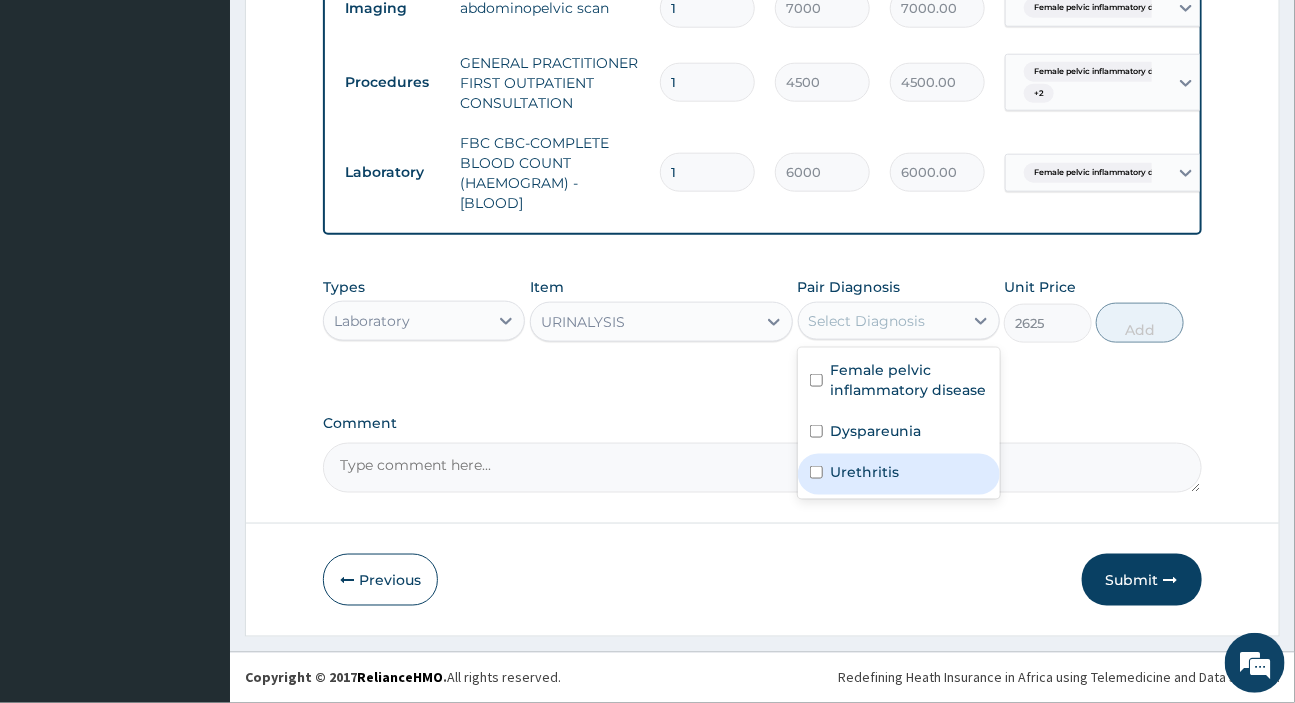 click on "Urethritis" at bounding box center [865, 472] 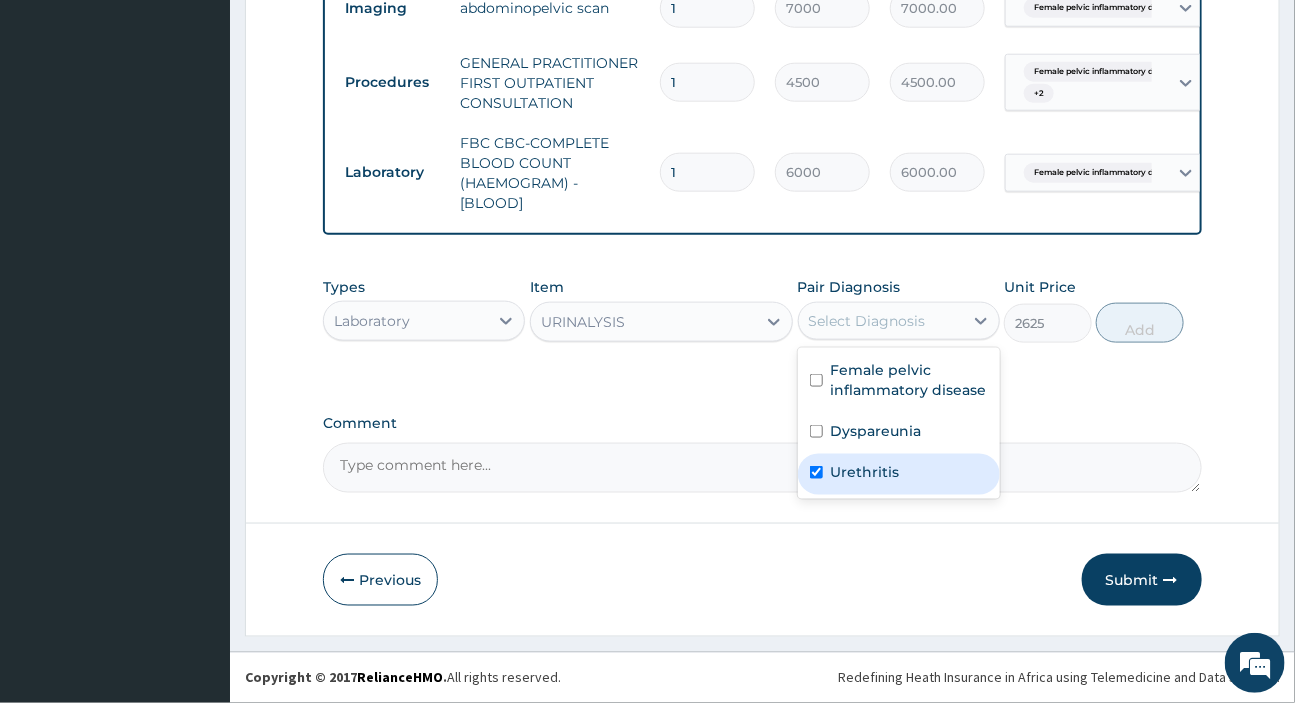 checkbox on "true" 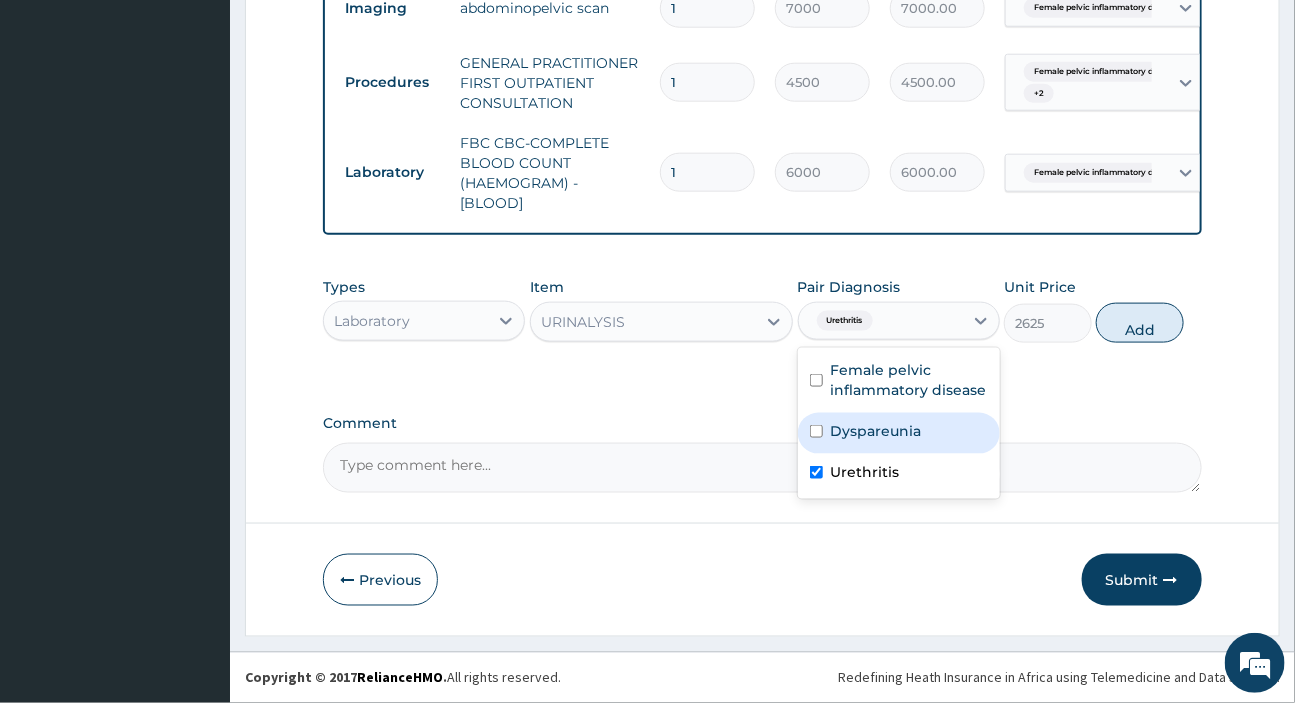 click on "Comment" at bounding box center [762, 468] 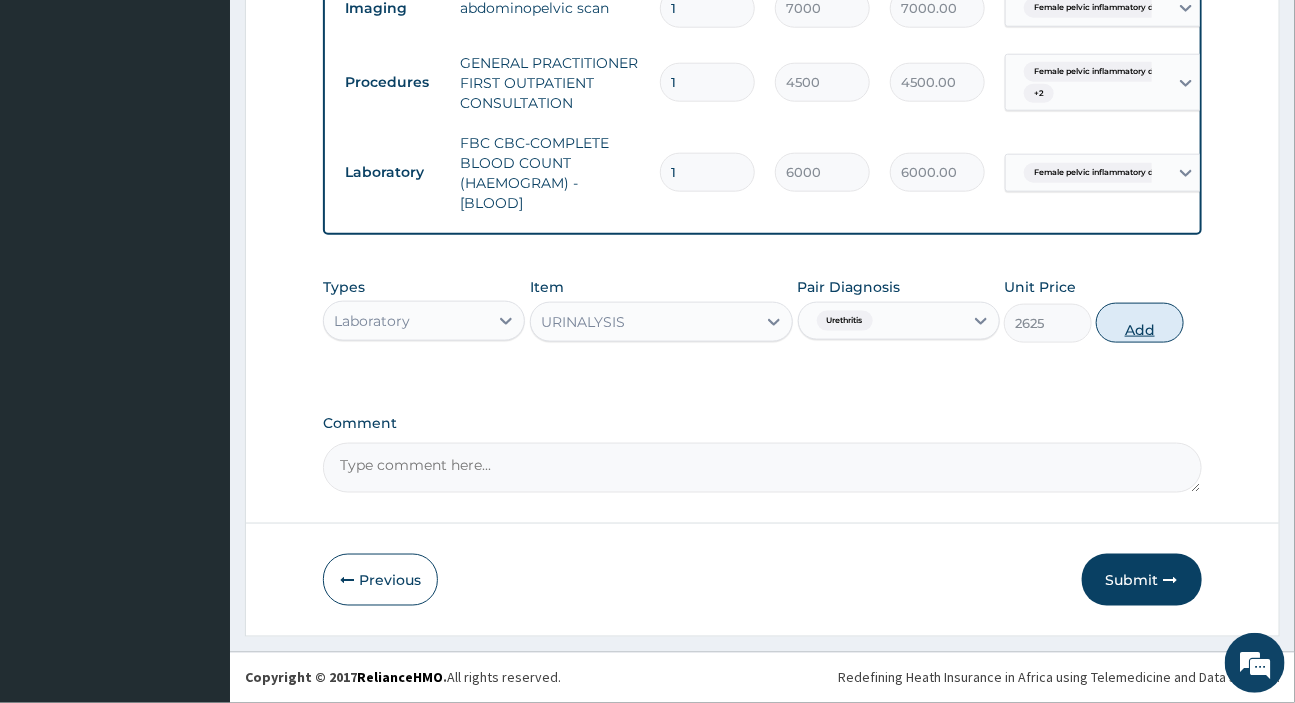 click on "Add" at bounding box center (1140, 323) 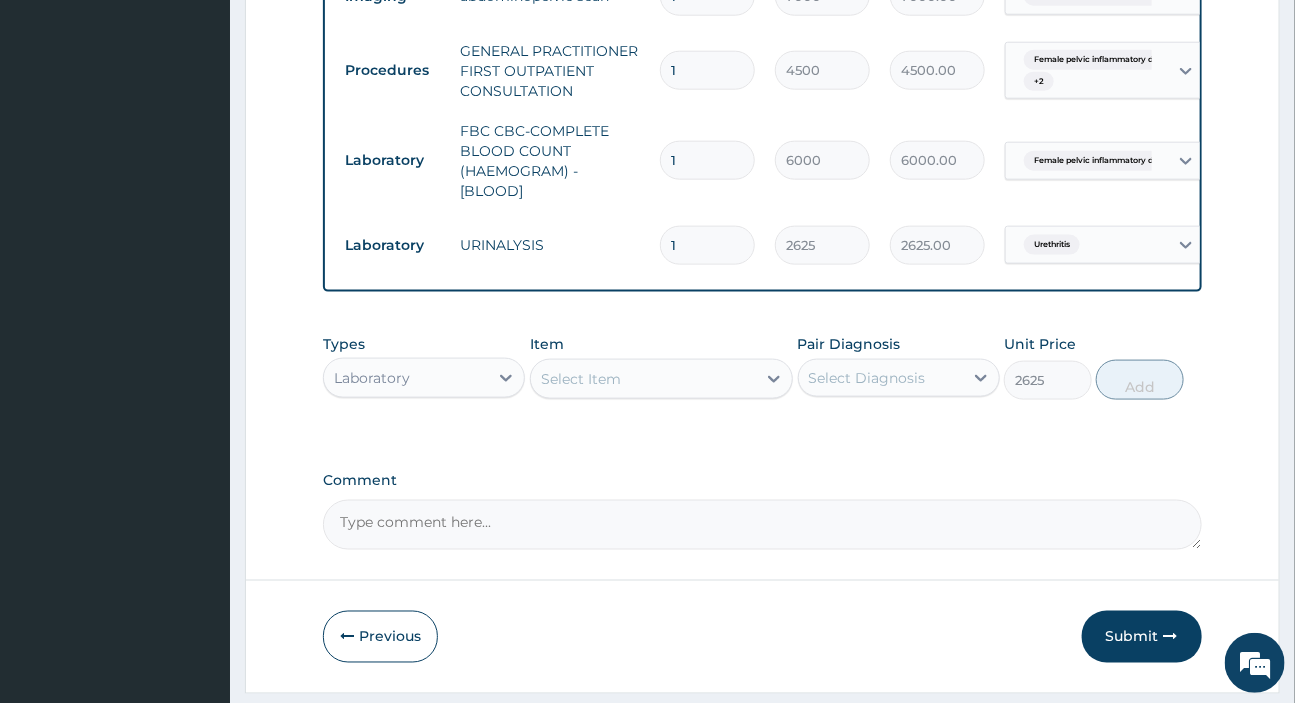 type on "0" 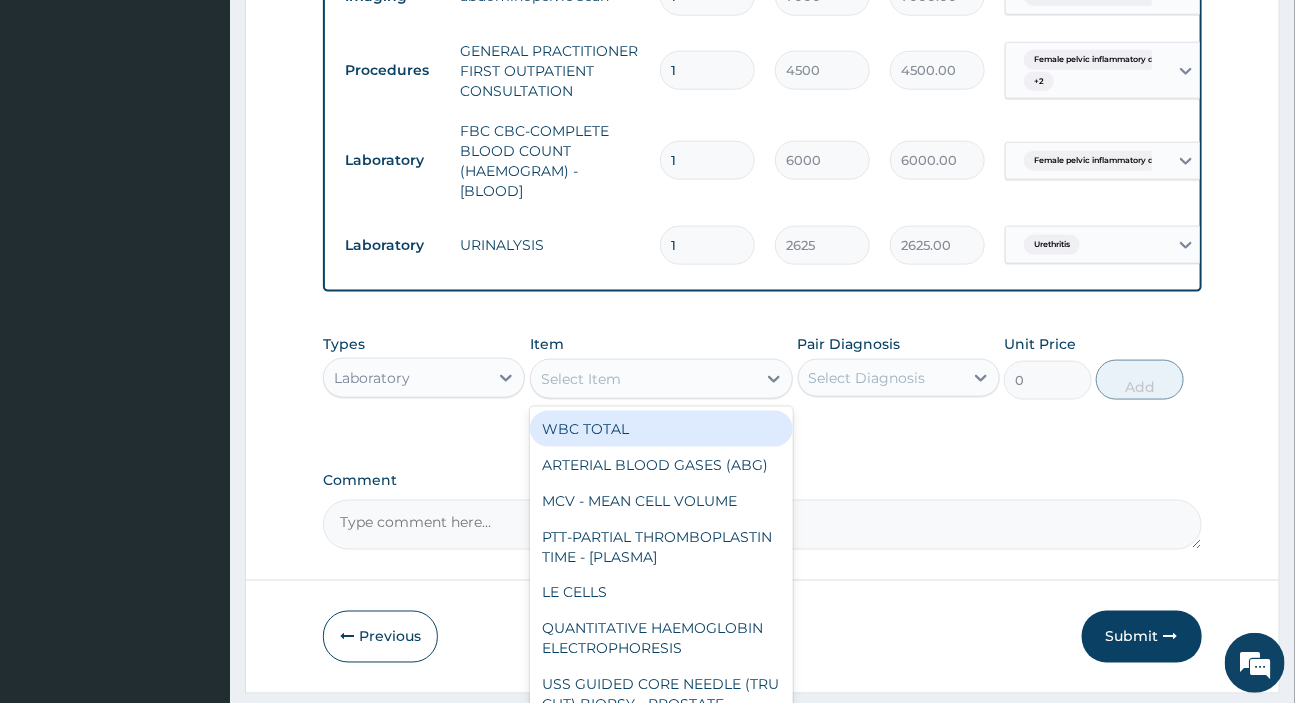 click on "Select Item" at bounding box center (581, 379) 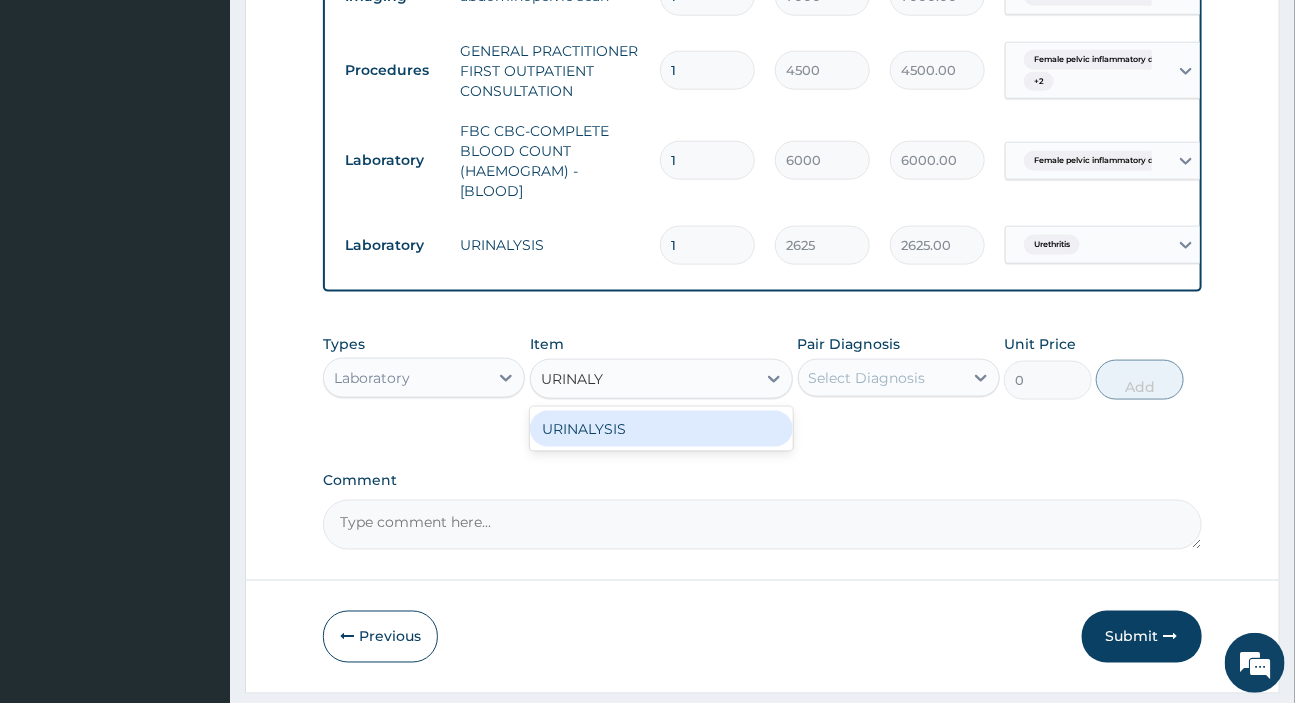 type on "URINALYS" 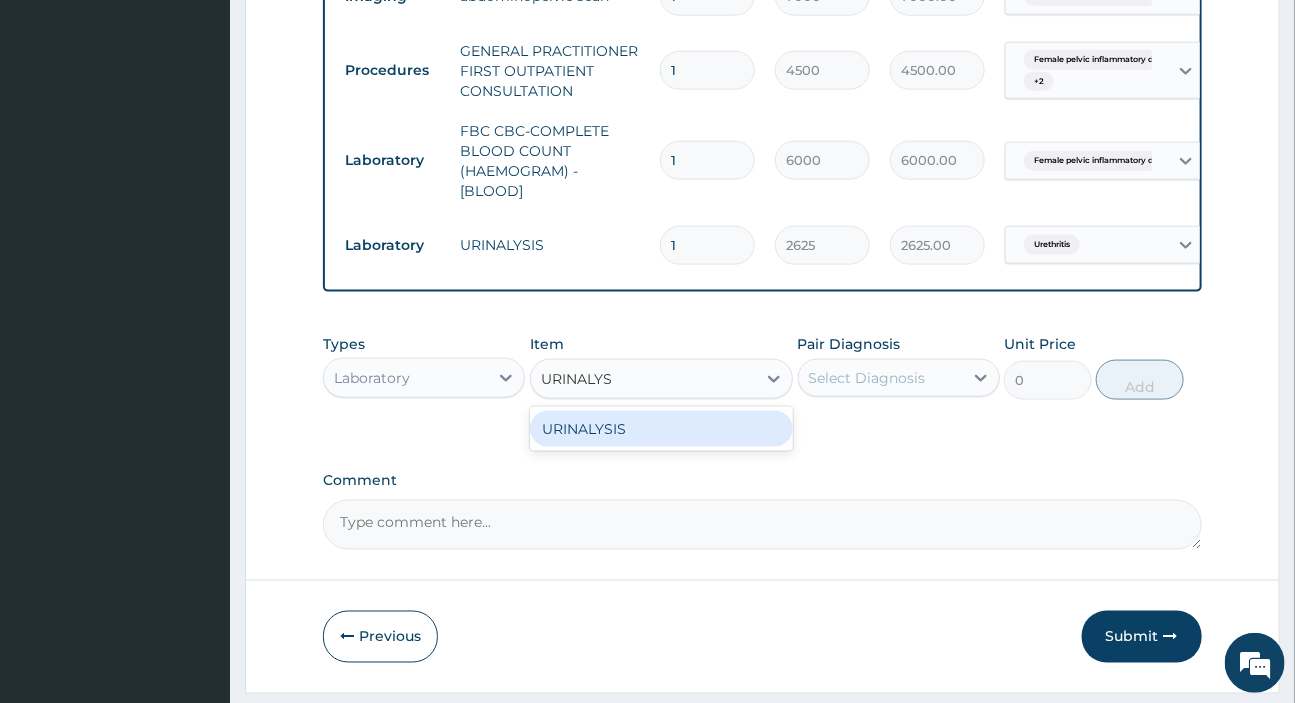 click on "URINALYSIS" at bounding box center (661, 429) 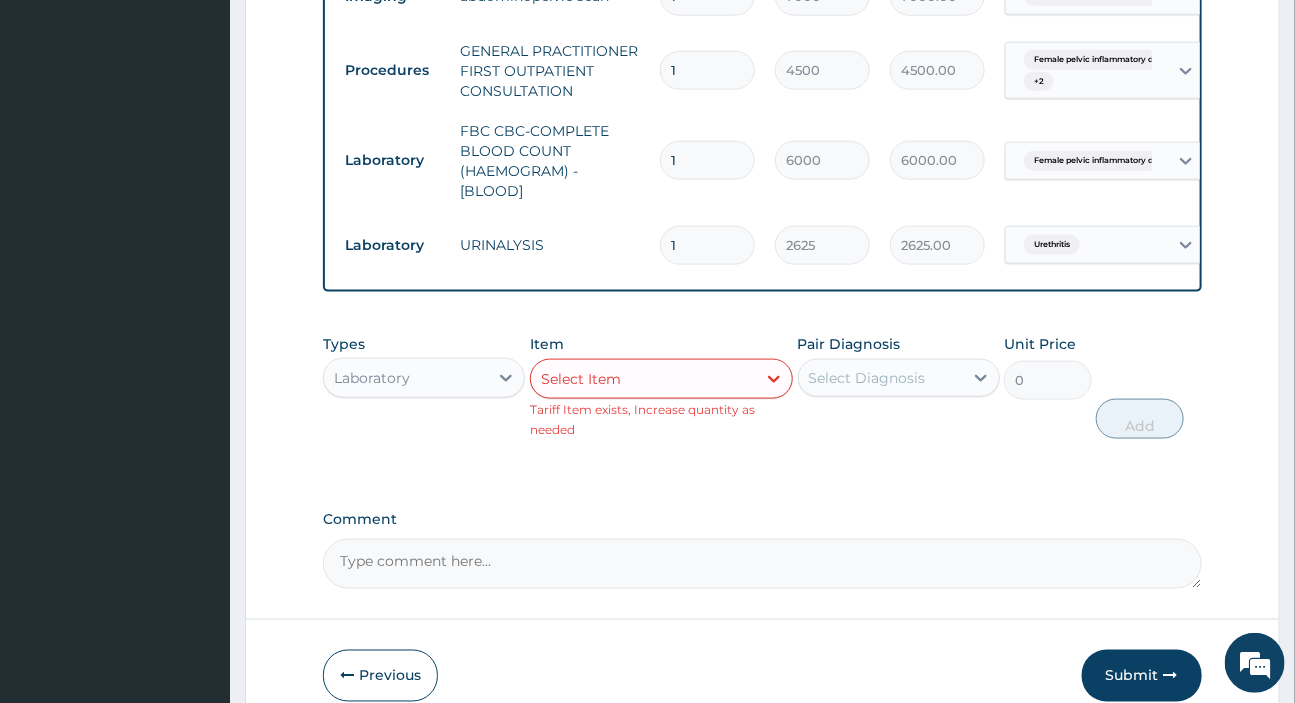 click on "Select Item" at bounding box center [643, 379] 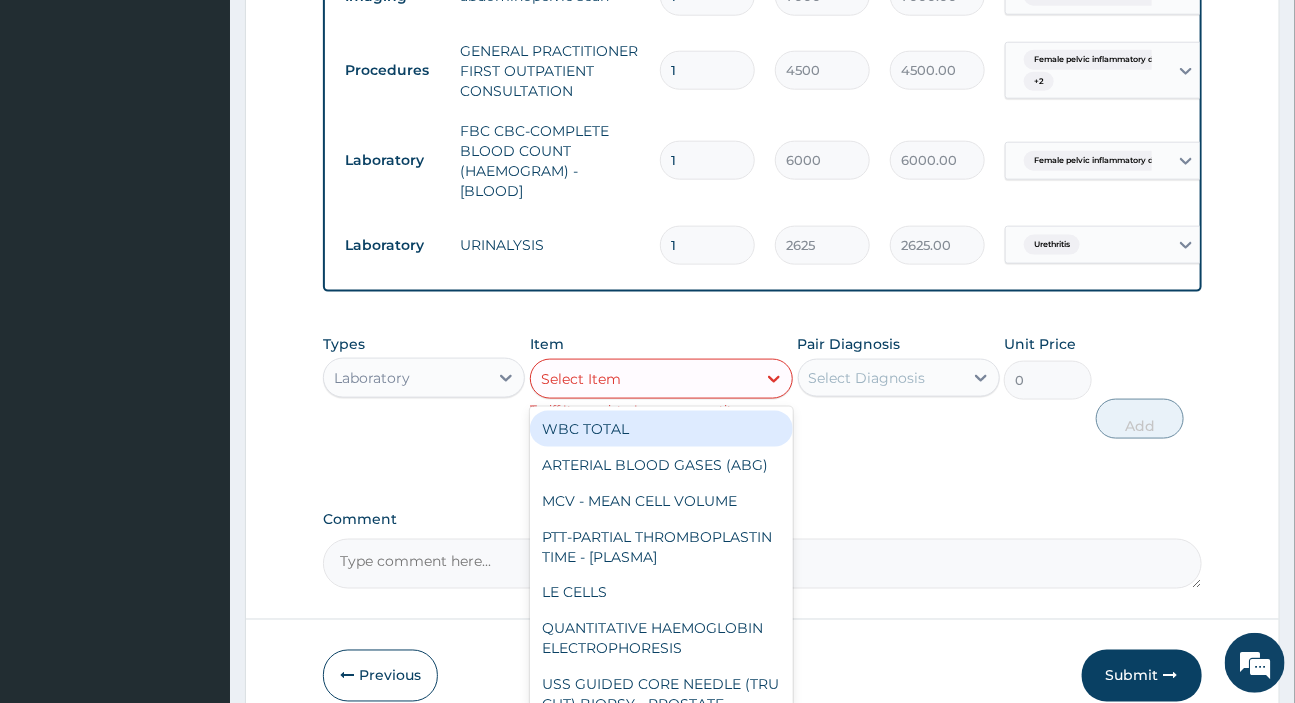 click on "Types Laboratory Item option URINALYSIS, selected. option WBC TOTAL focused, 1 of 285. 285 results available. Use Up and Down to choose options, press Enter to select the currently focused option, press Escape to exit the menu, press Tab to select the option and exit the menu. Select Item WBC TOTAL ARTERIAL BLOOD GASES (ABG) MCV - MEAN CELL VOLUME PTT-PARTIAL THROMBOPLASTIN TIME - [PLASMA] LE CELLS QUANTITATIVE HAEMOGLOBIN ELECTROPHORESIS USS GUIDED CORE NEEDLE (TRU CUT) BIOPSY - PROSTATE HEPATITIS C SCREENING (HCV) ALBUMIN/CREATININE RATIO(ACR) - [24HR URINE] CREATININE - [ URINE, 24 HRS] BLOOD PICTURE/FILM URIC ACID (ANY BODY FLUID INCLUDING SERUM, URINE OR PLASMA) PCV ASO ANTISTREPTOLYSIN O SCREEN SHORT STATURE (FSH, LH, GH, T4) BMI EXAMINATION USS GUIDED CORE NEEDLE (TRU CUT) BIOPSY - SKIN STONE SCREENING PROFILE : CALCIUM, MAGNESIUM, URIC ACID, OXALATE, CITRATE, PHOSPHOROUS CHLAMYDIA IGA OR IGG OR IGM THYROID ANTIBODIES - ATAB (INCLUDES TPO AND ATA) - [SERUM] PROLACTIN IRON - [URINE, 24 HOURS] TROPONIN I" at bounding box center [762, 386] 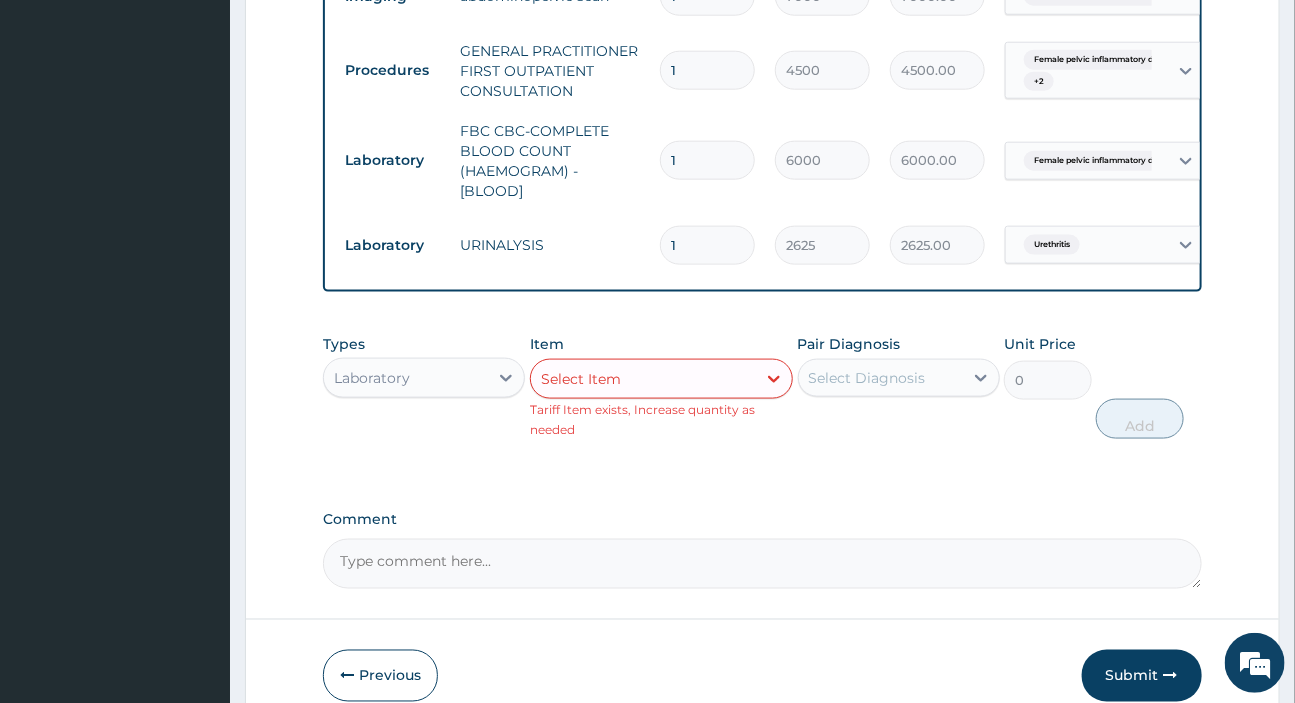 click on "Select Item" at bounding box center (643, 379) 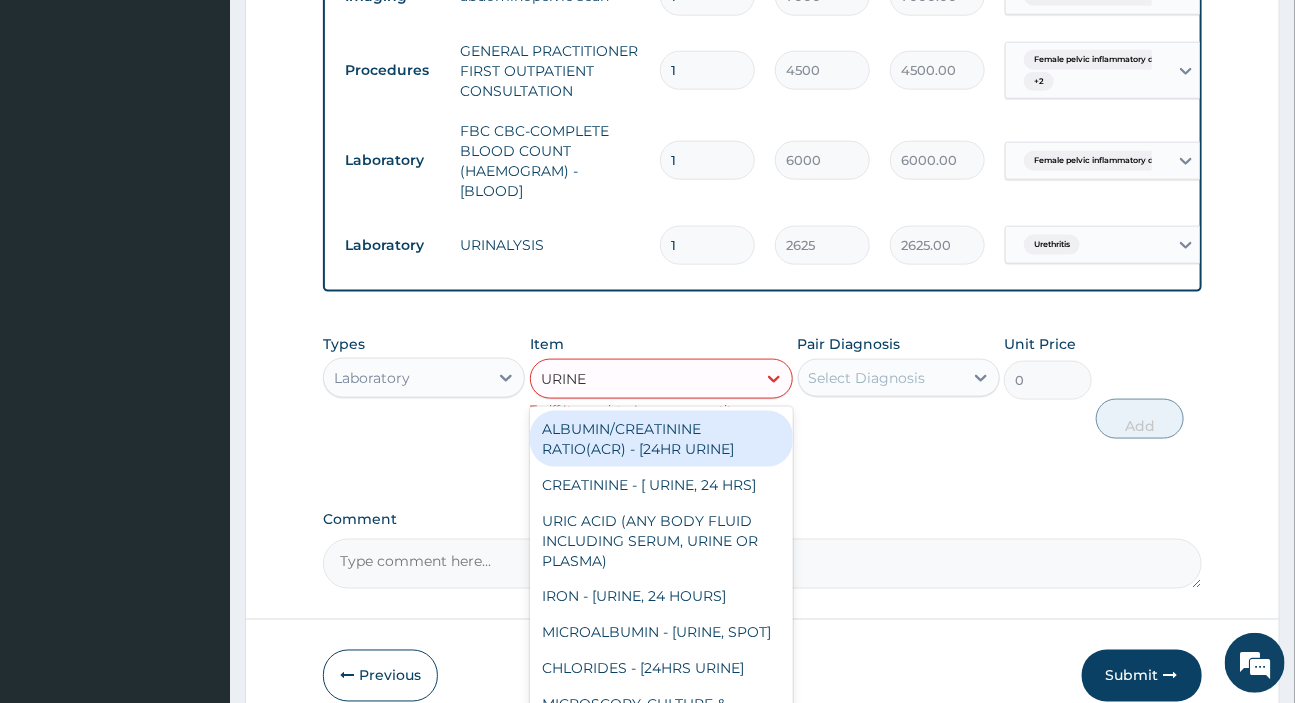 type on "URINE" 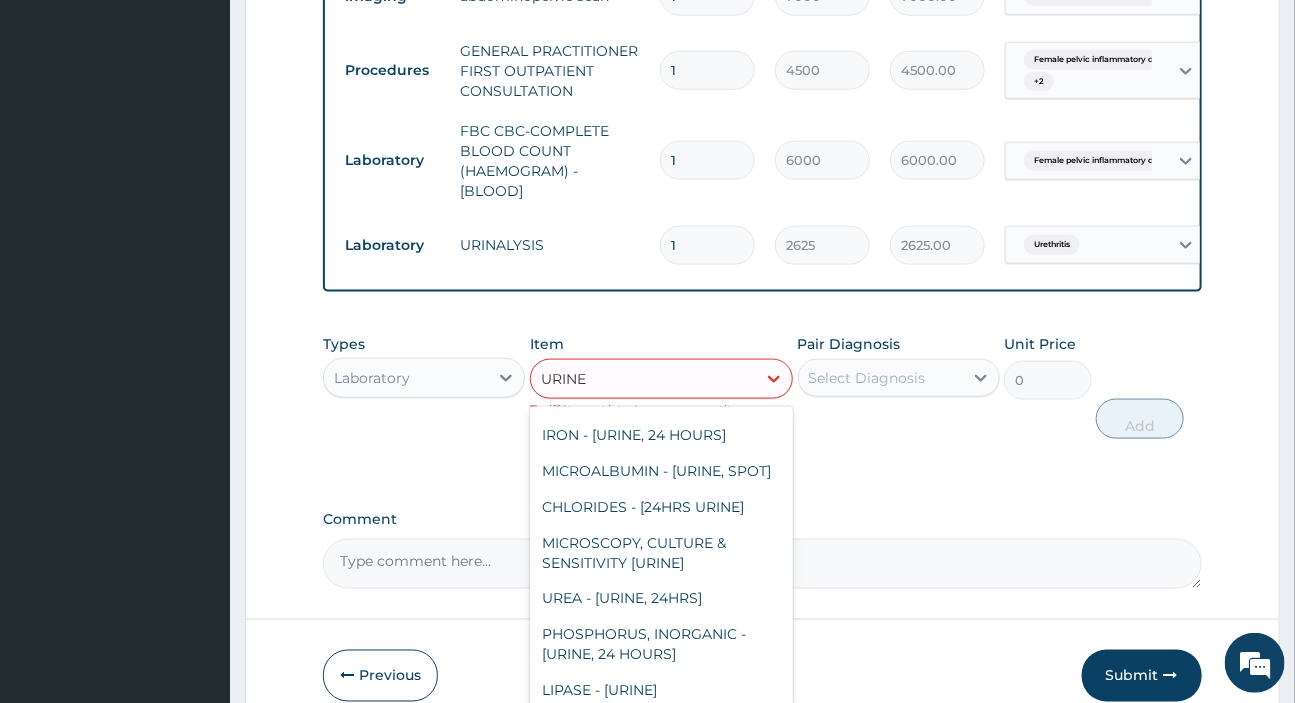 scroll, scrollTop: 272, scrollLeft: 0, axis: vertical 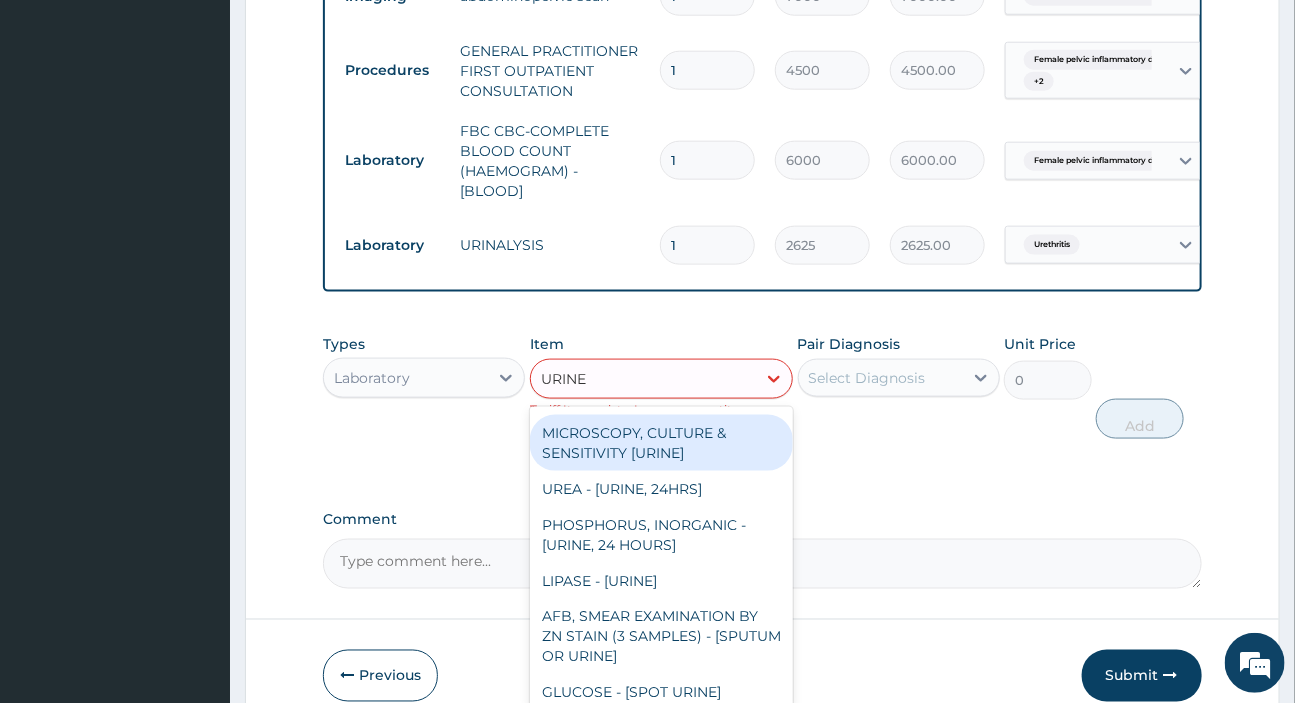 click on "MICROSCOPY, CULTURE & SENSITIVITY [URINE]" at bounding box center [661, 443] 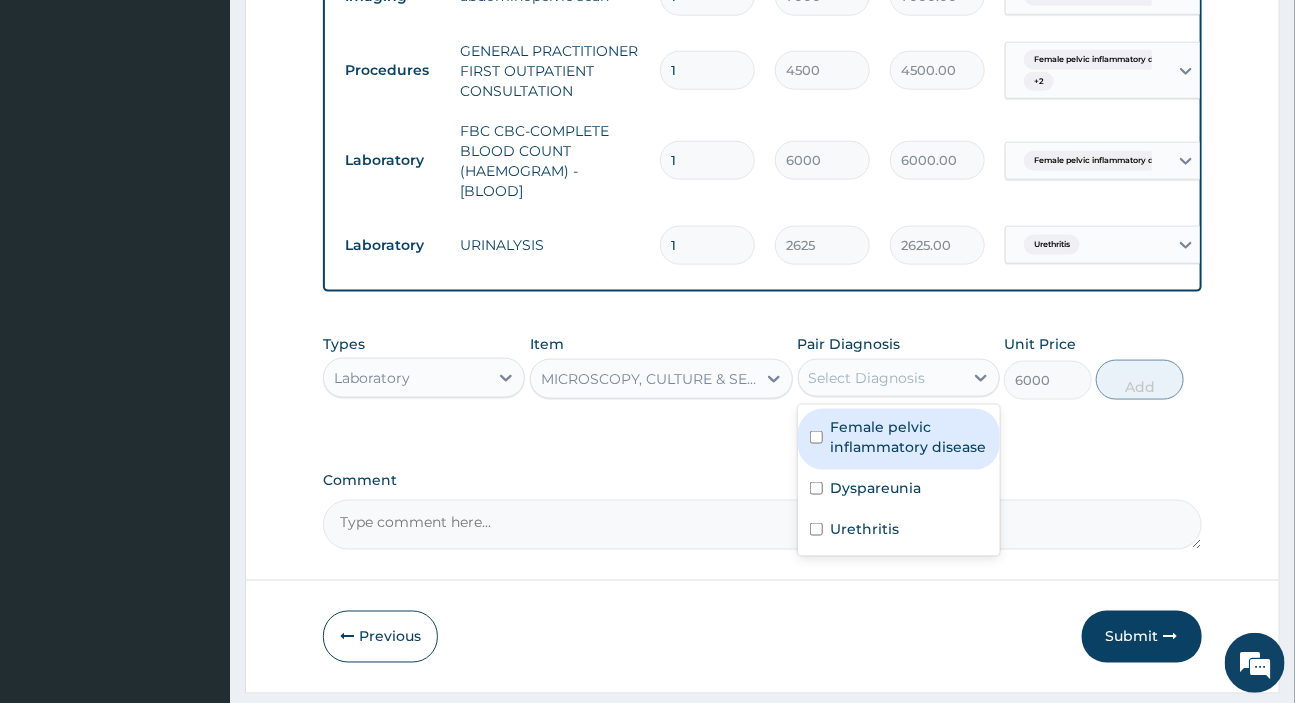 click on "Select Diagnosis" at bounding box center [867, 378] 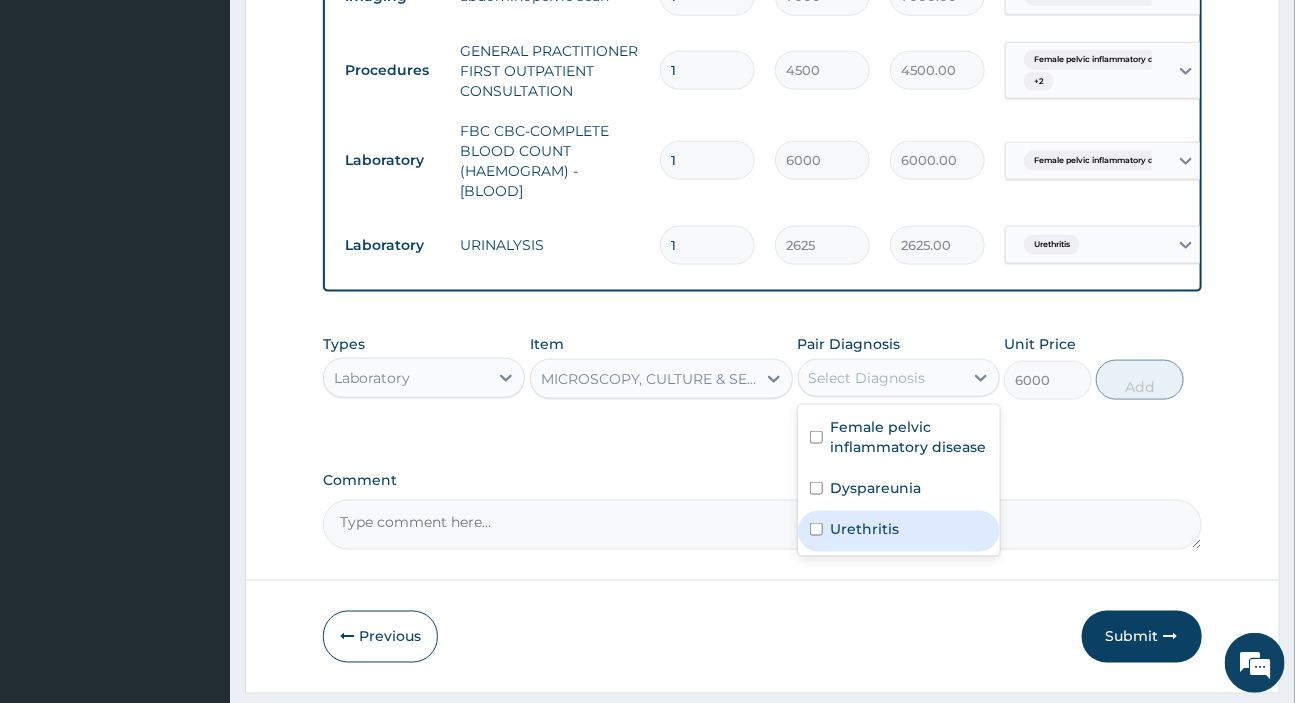 click on "Urethritis" at bounding box center (865, 529) 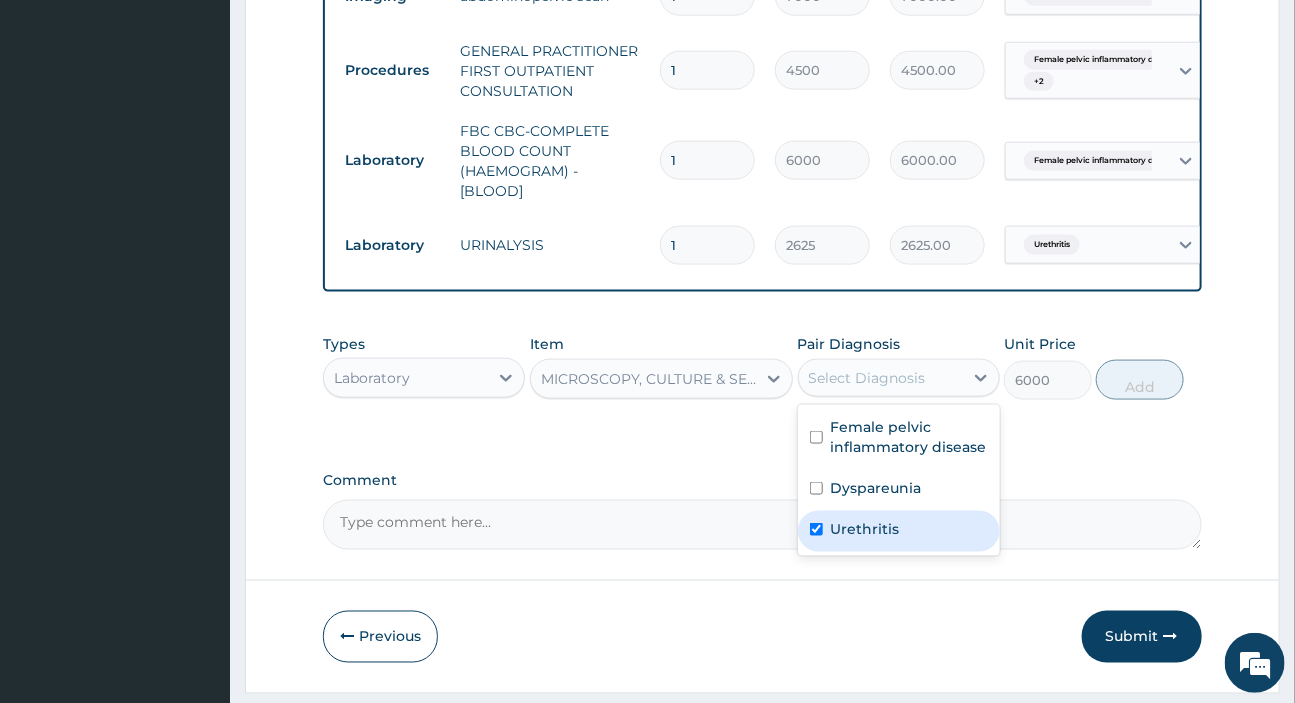 checkbox on "true" 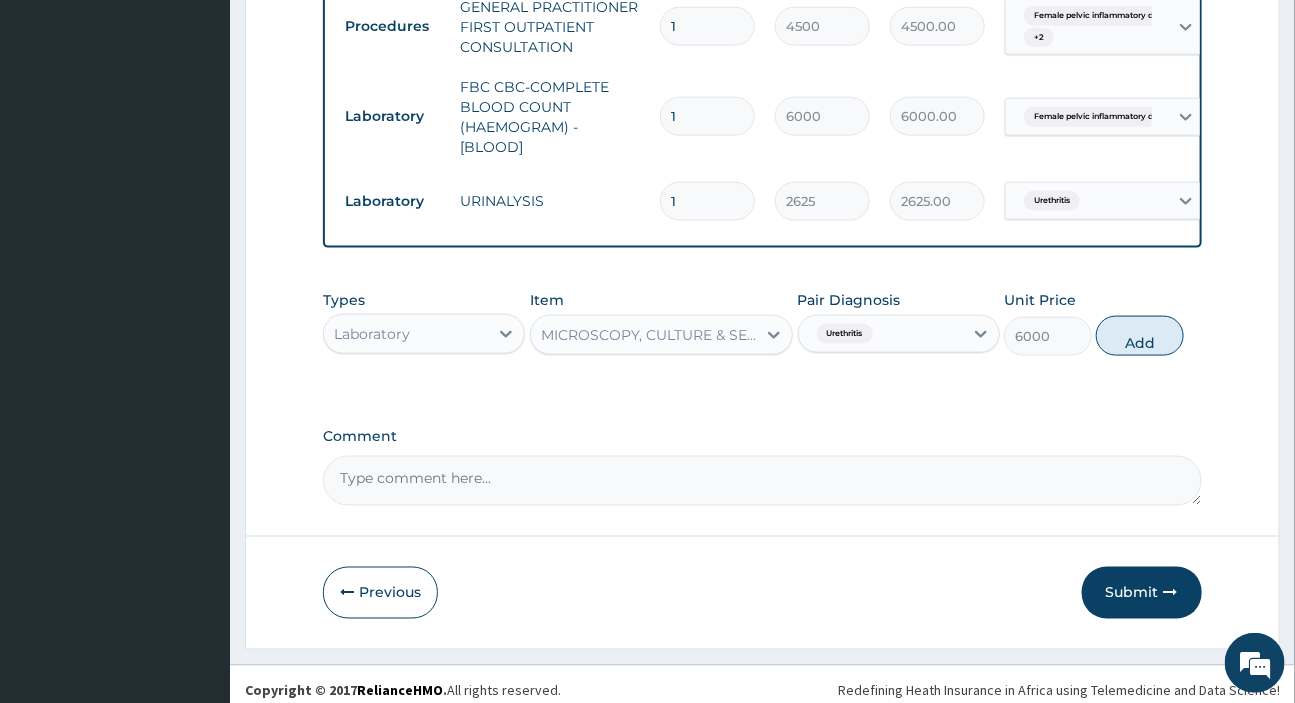 scroll, scrollTop: 906, scrollLeft: 0, axis: vertical 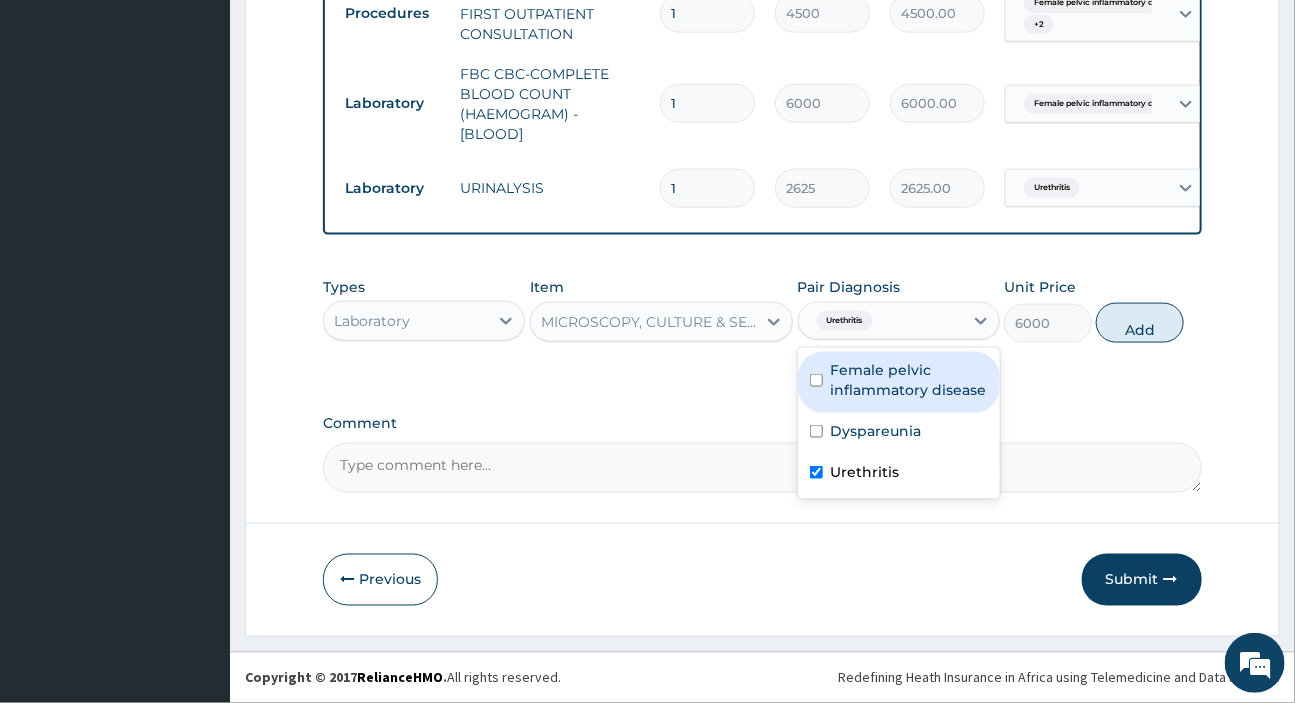 click at bounding box center (881, 321) 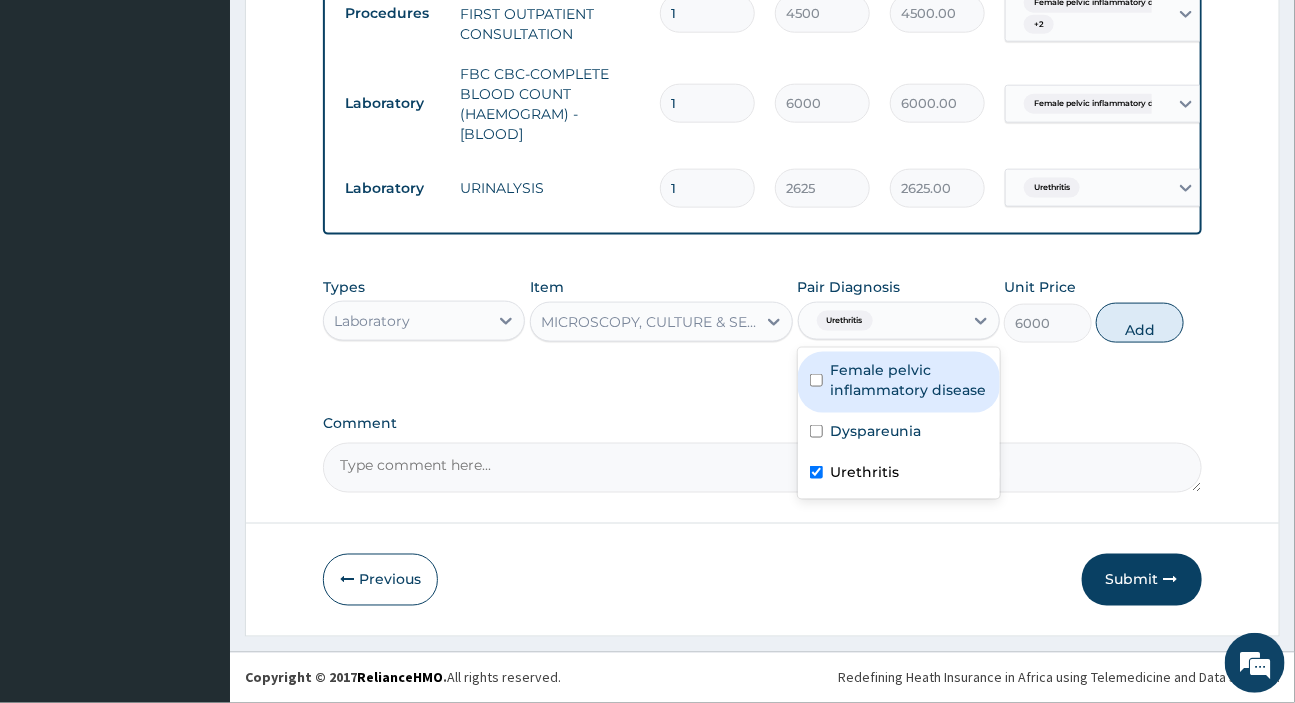 click on "Types Laboratory Item MICROSCOPY, CULTURE & SENSITIVITY [URINE] Pair Diagnosis option Urethritis, selected. option Female pelvic inflammatory disease focused, 1 of 3. 3 results available. Use Up and Down to choose options, press Enter to select the currently focused option, press Escape to exit the menu, press Tab to select the option and exit the menu. Urethritis Female pelvic inflammatory disease Dyspareunia Urethritis Unit Price 6000 Add" at bounding box center [762, 325] 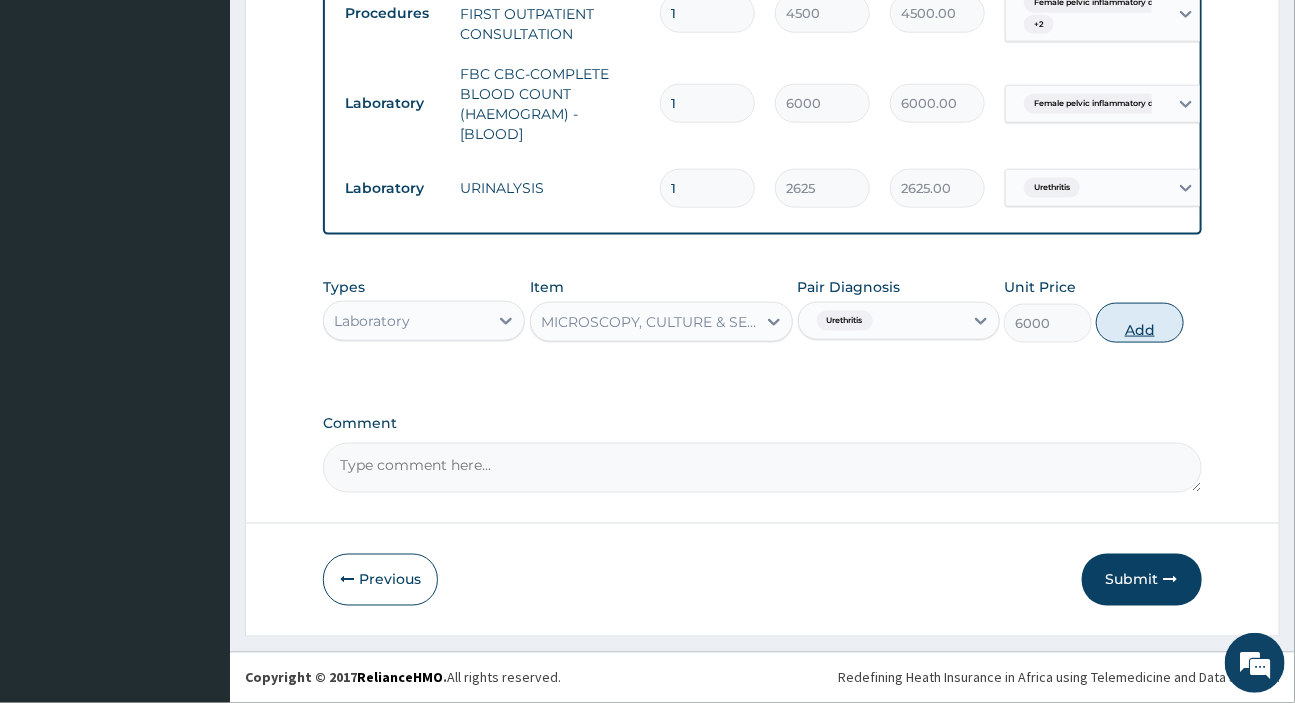 click on "Add" at bounding box center [1140, 323] 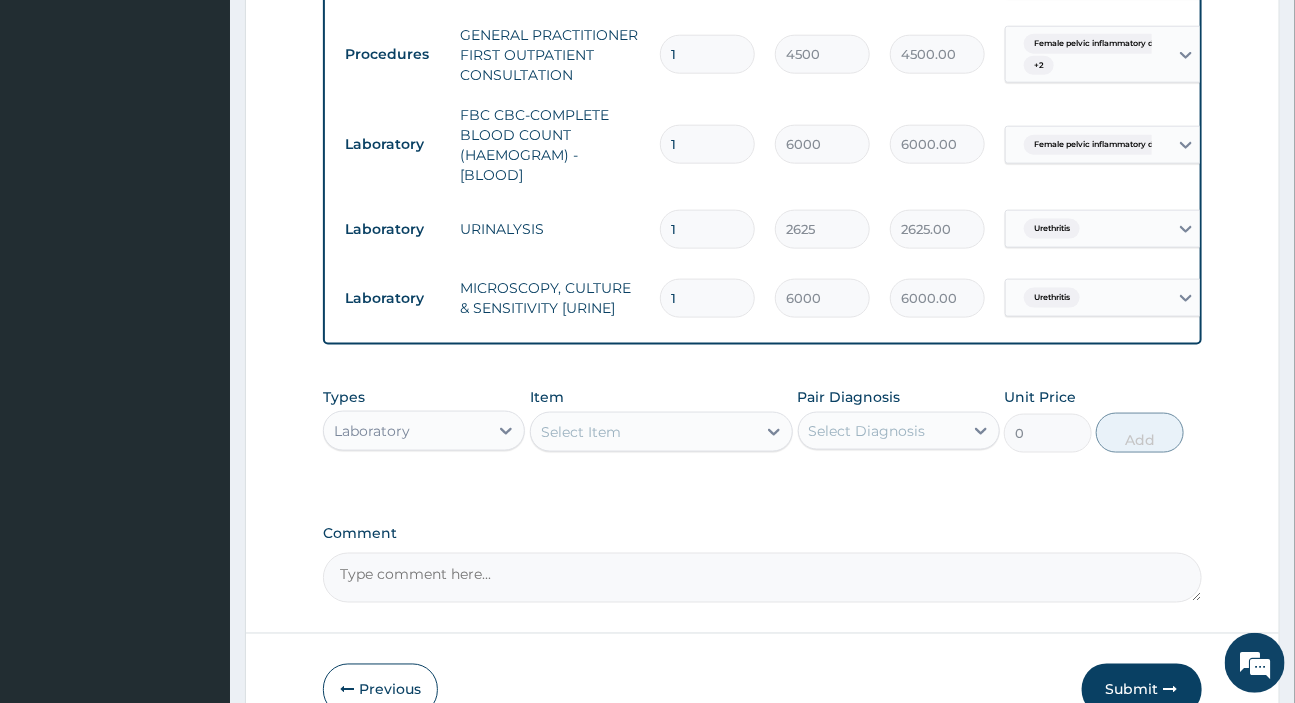 scroll, scrollTop: 884, scrollLeft: 0, axis: vertical 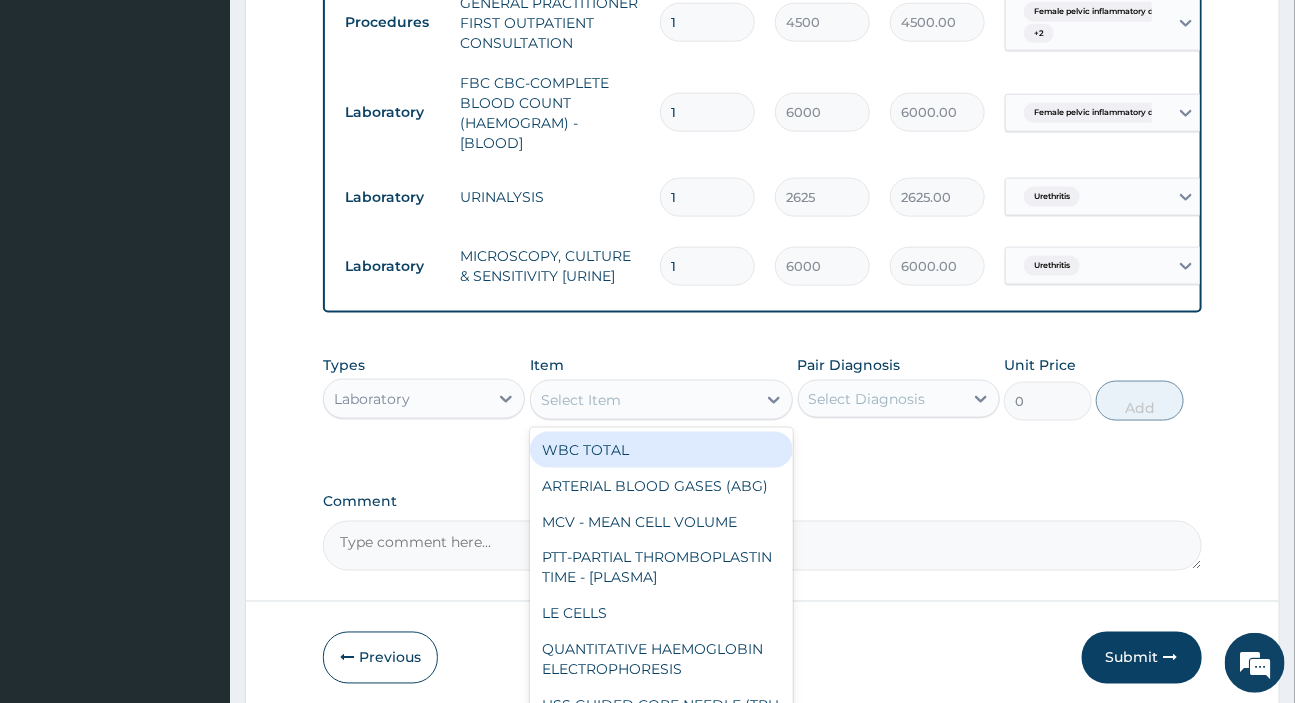 click on "Select Item" at bounding box center (643, 400) 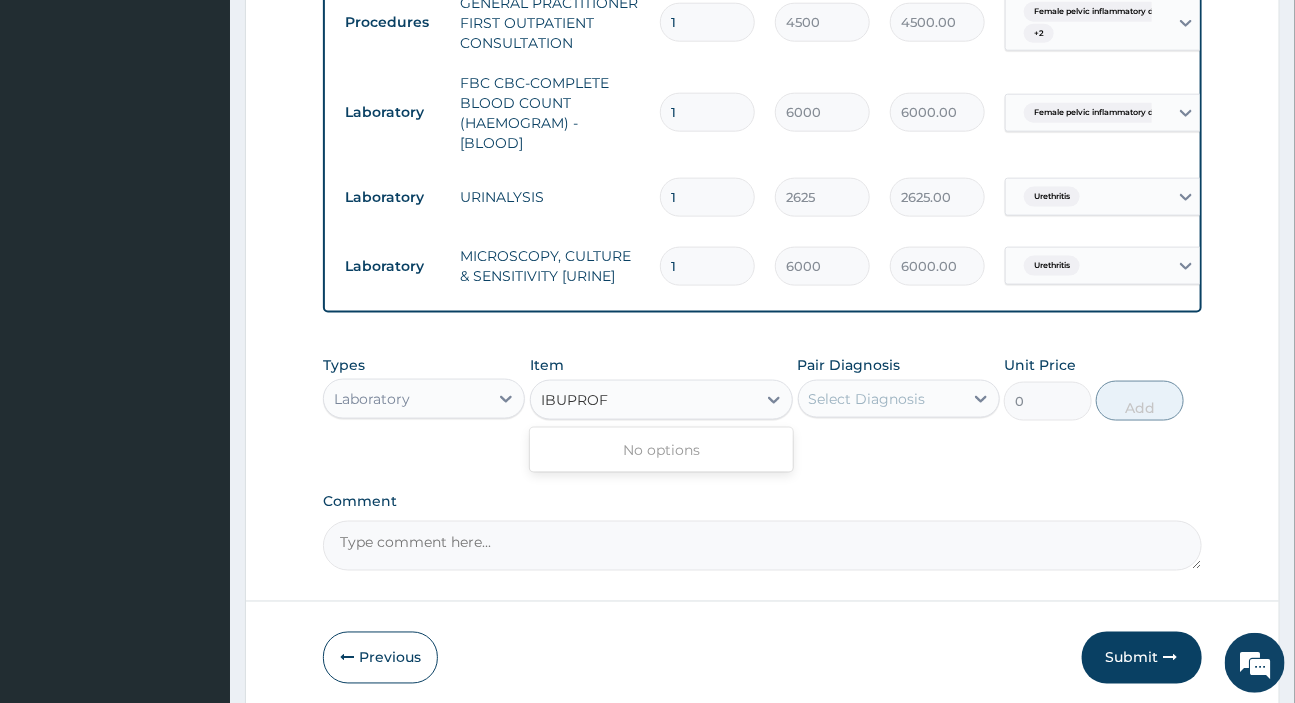 type on "IBUPROF" 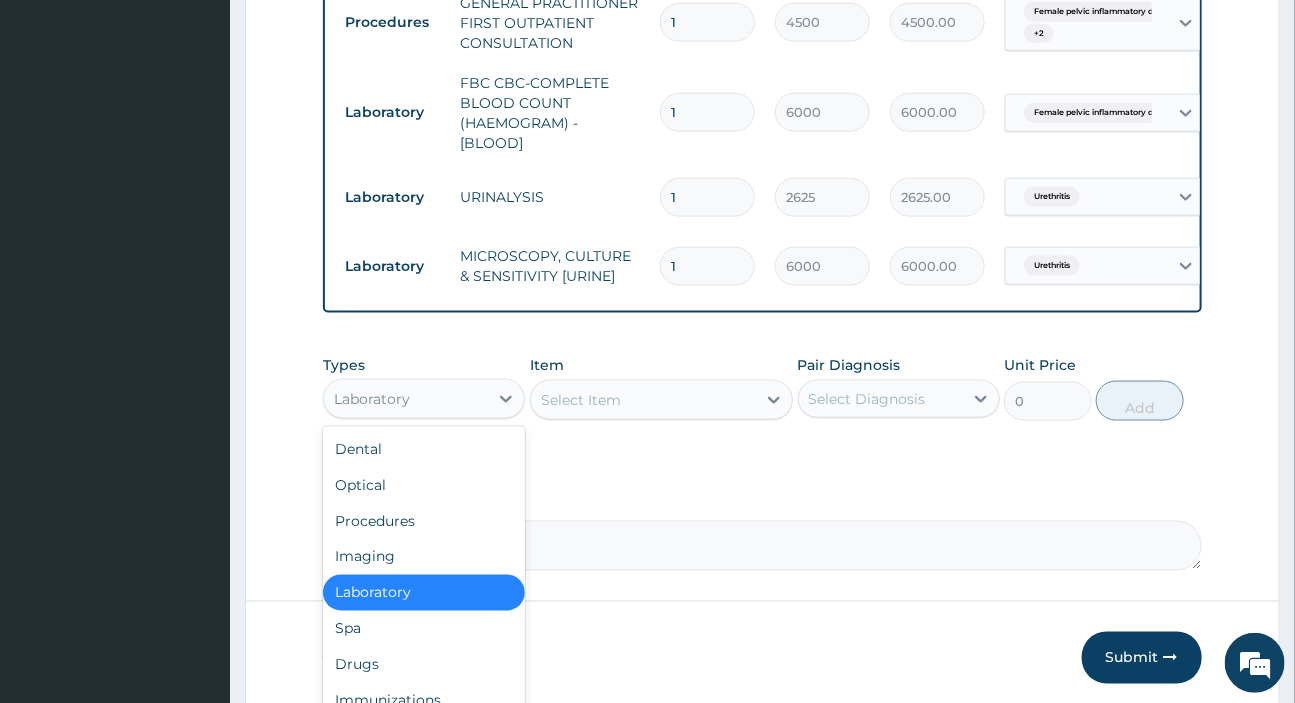 click on "Laboratory" at bounding box center [372, 399] 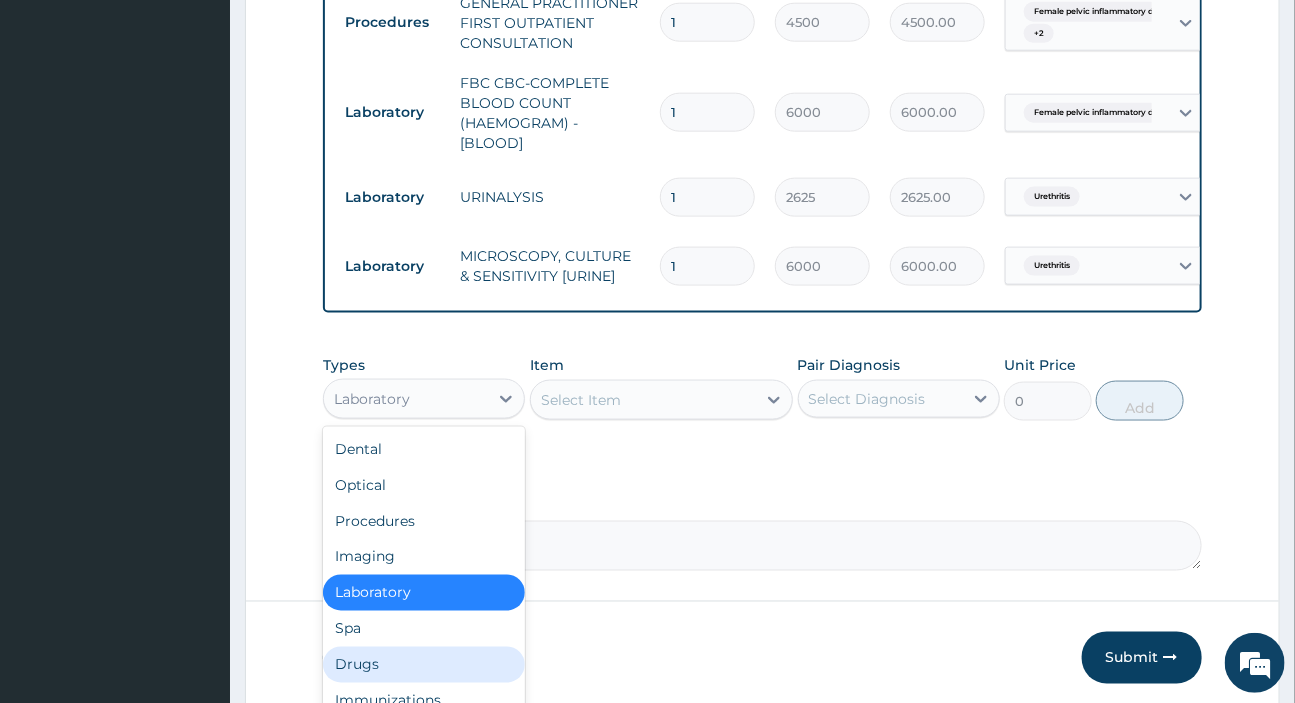 click on "Drugs" at bounding box center (424, 665) 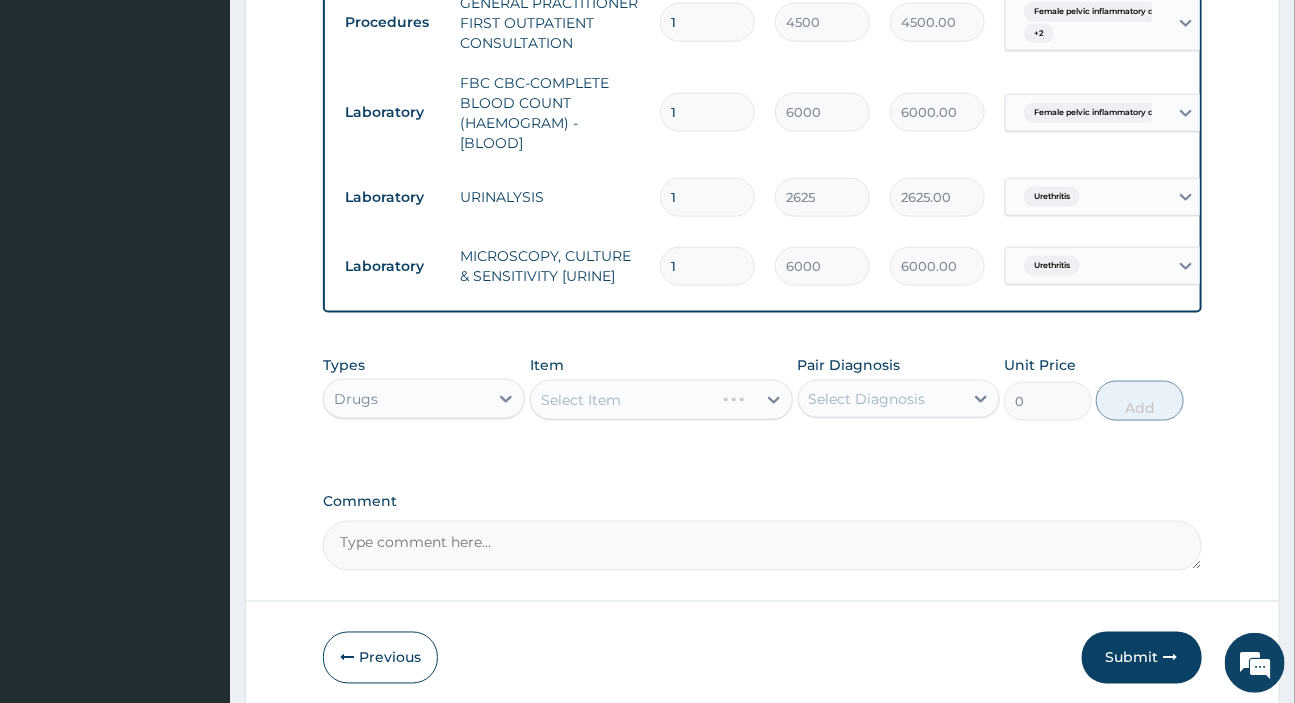 click on "Select Item" at bounding box center [661, 400] 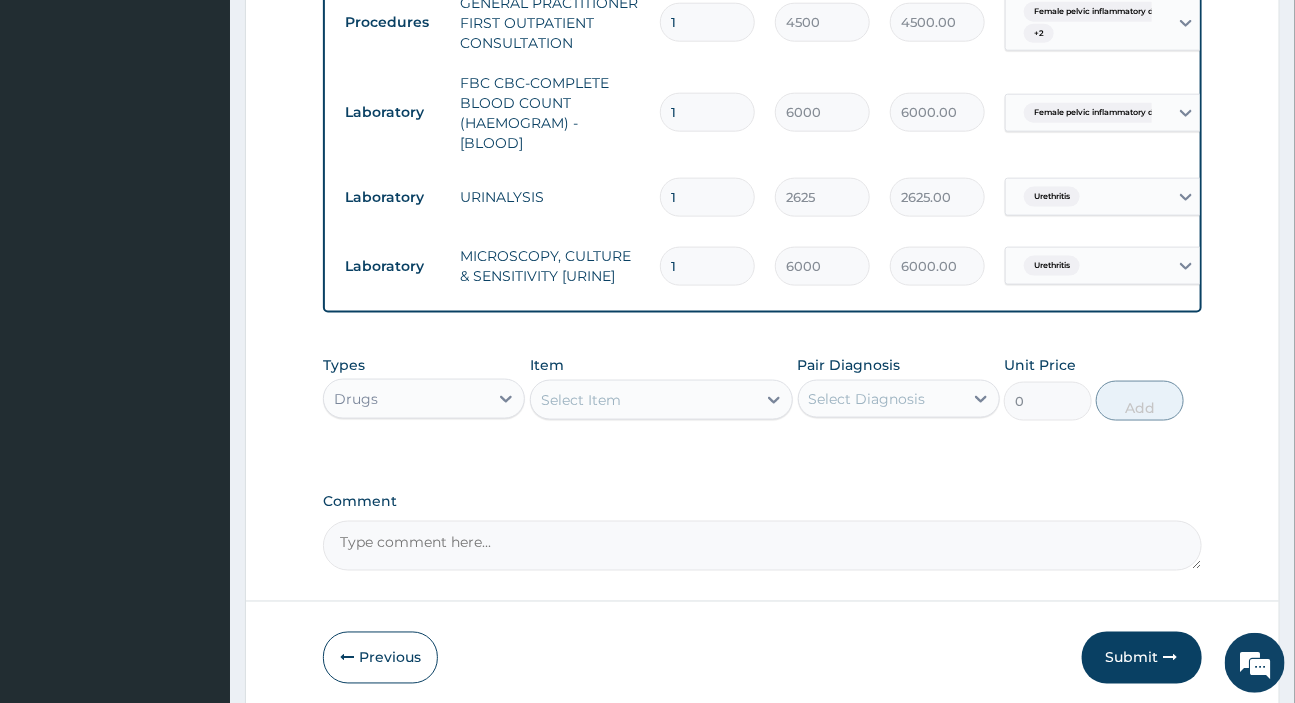 click on "Select Item" at bounding box center (643, 400) 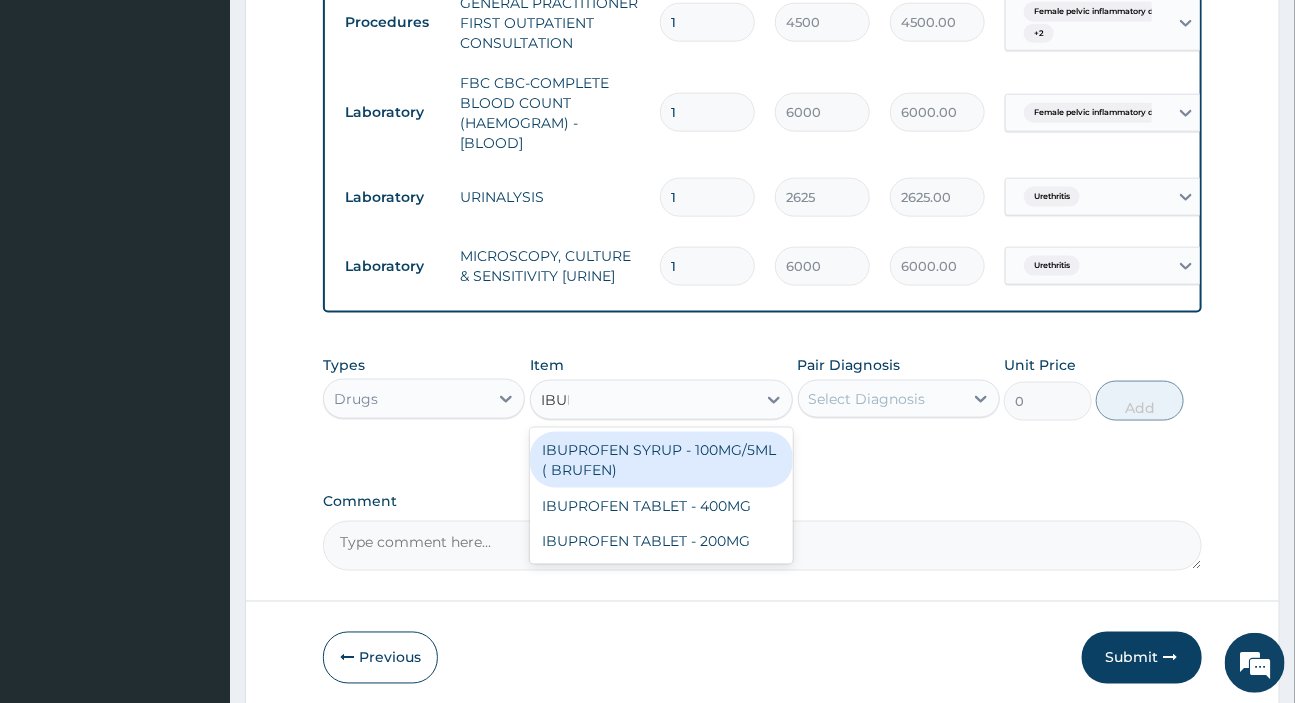 type on "IBUPR" 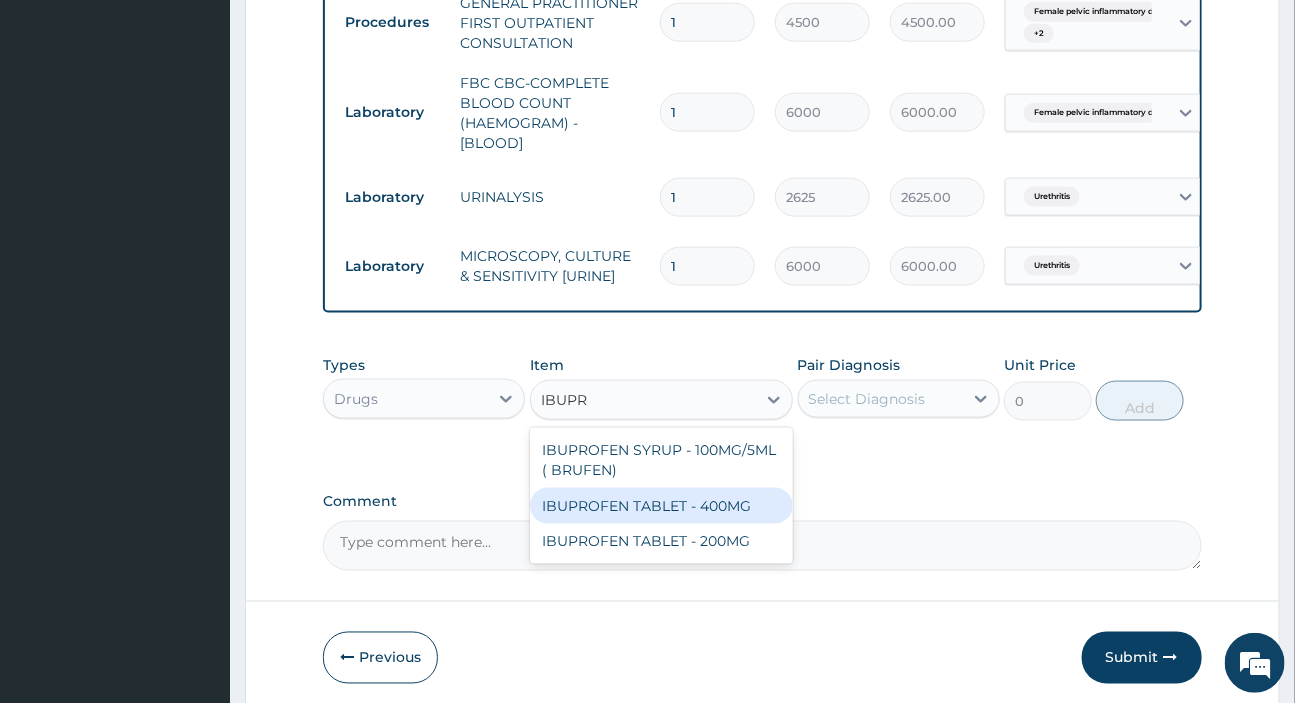 click on "IBUPROFEN TABLET - 400MG" at bounding box center [661, 506] 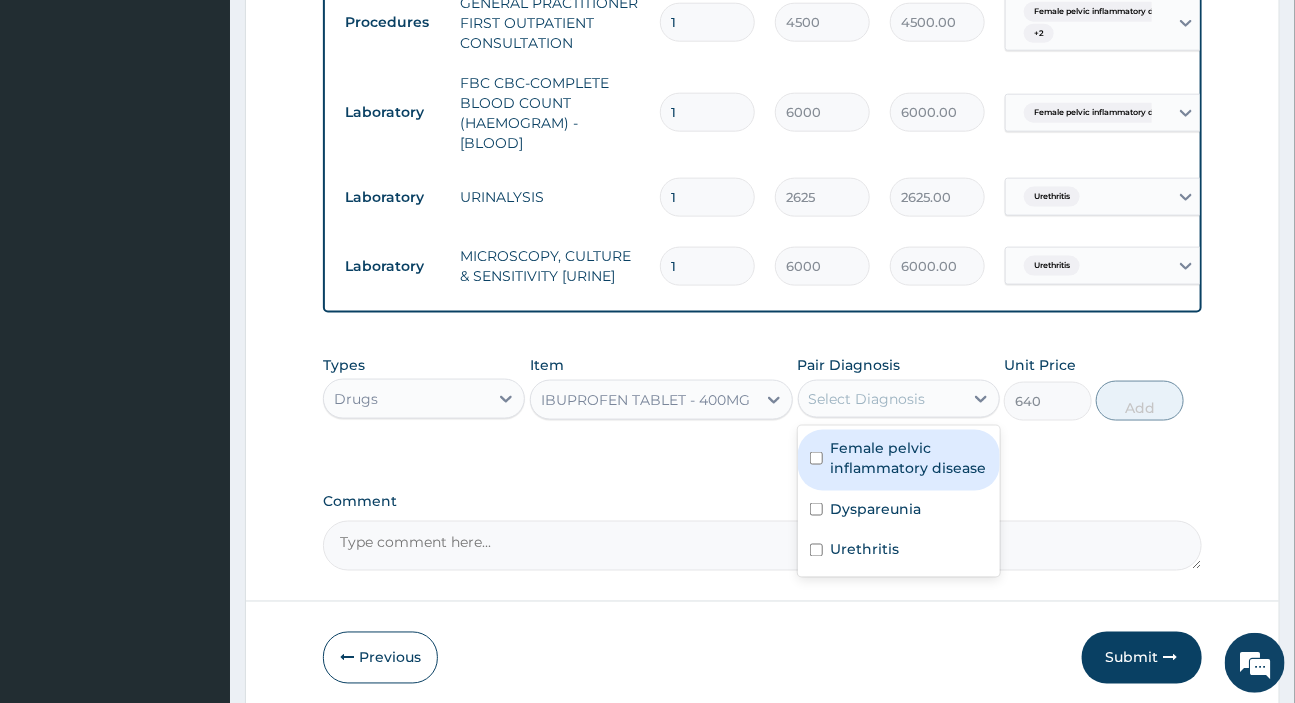 click on "Select Diagnosis" at bounding box center (867, 399) 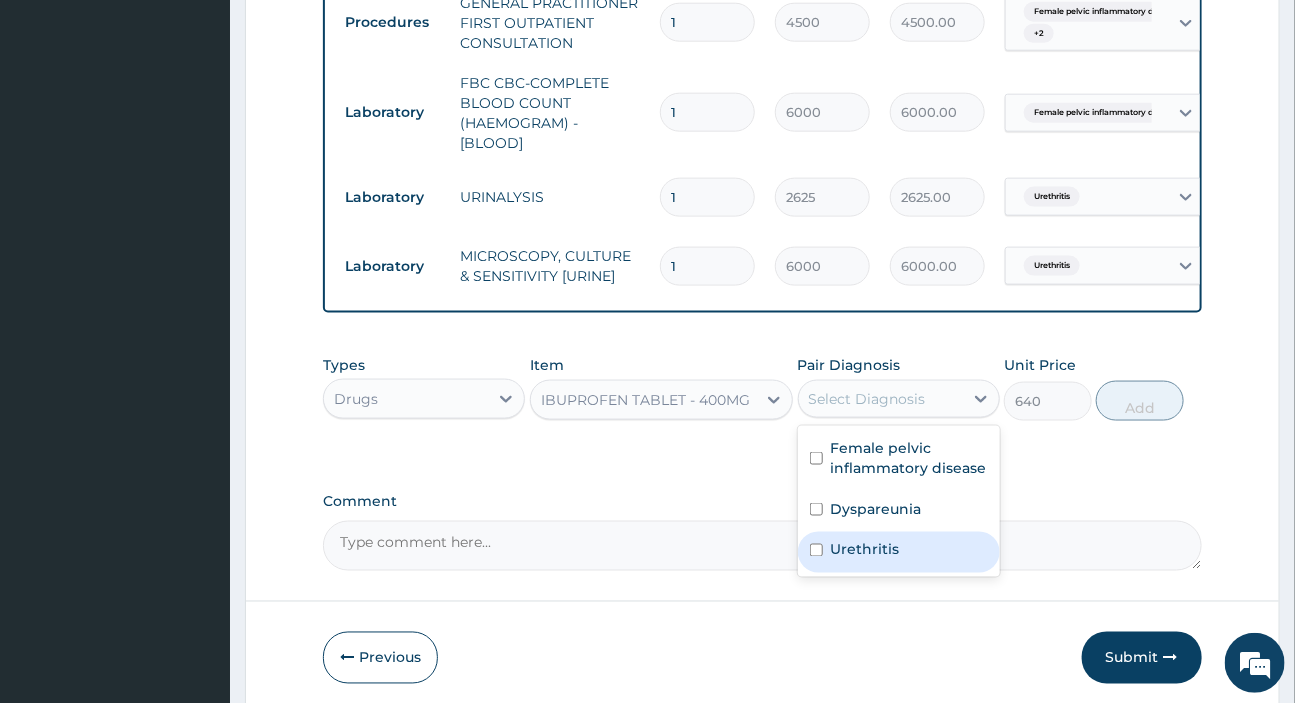 click at bounding box center [816, 550] 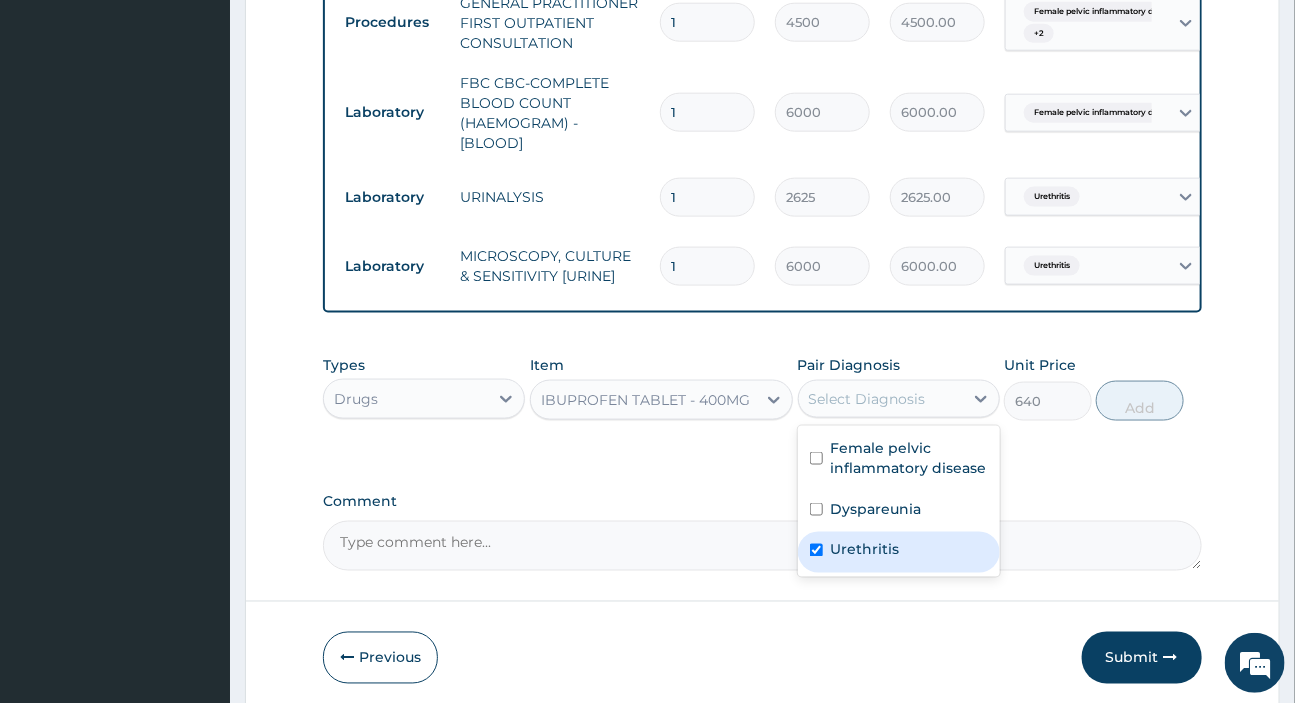 click at bounding box center [816, 550] 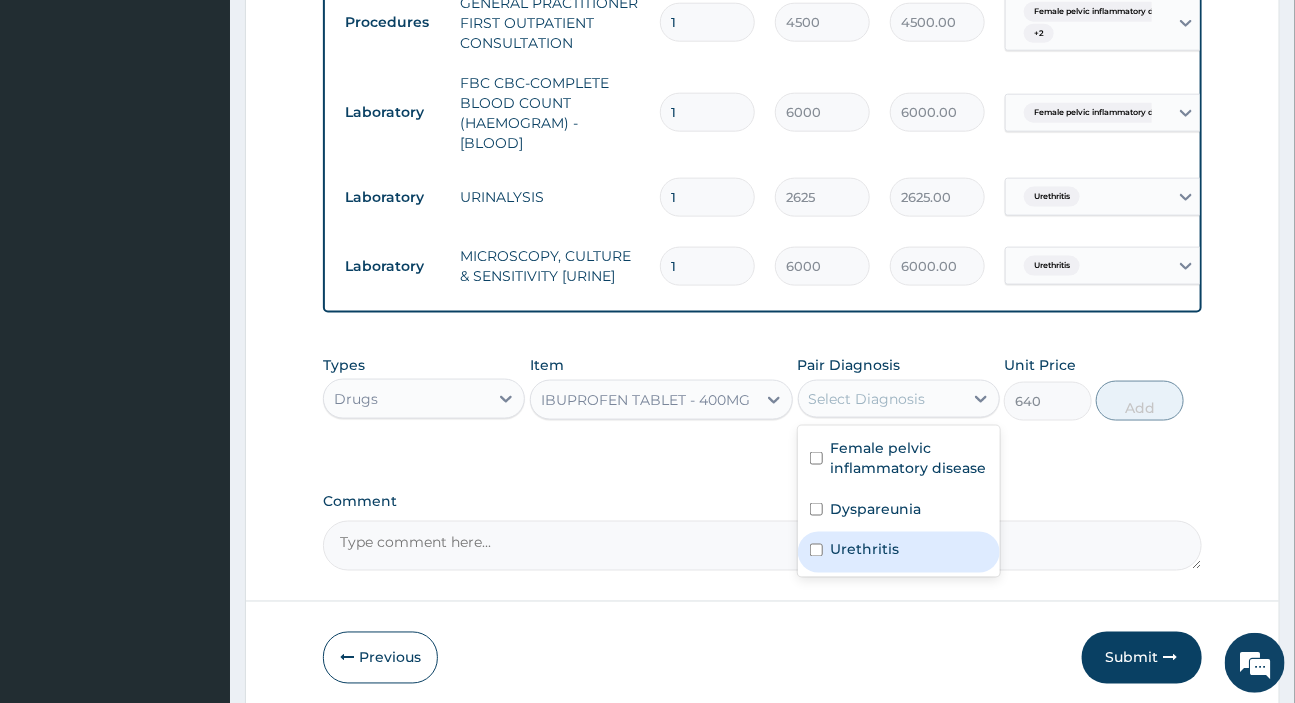 click on "Urethritis" at bounding box center (899, 552) 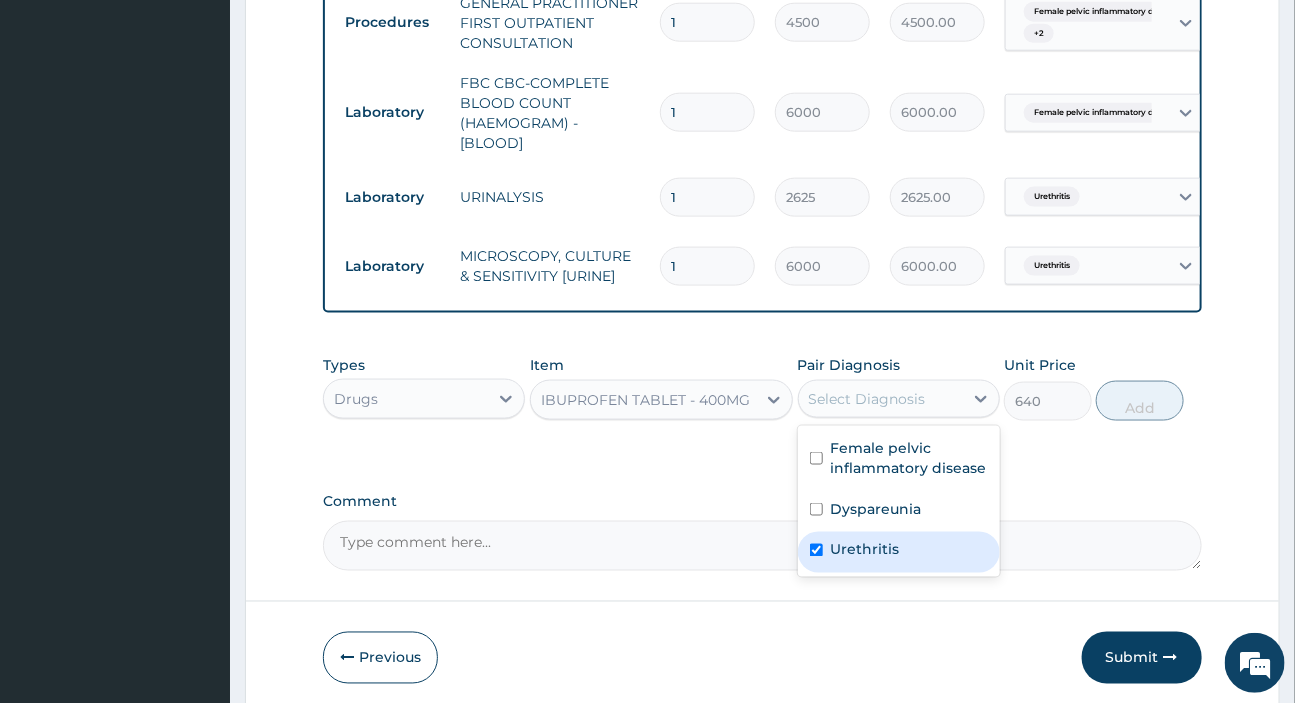 checkbox on "true" 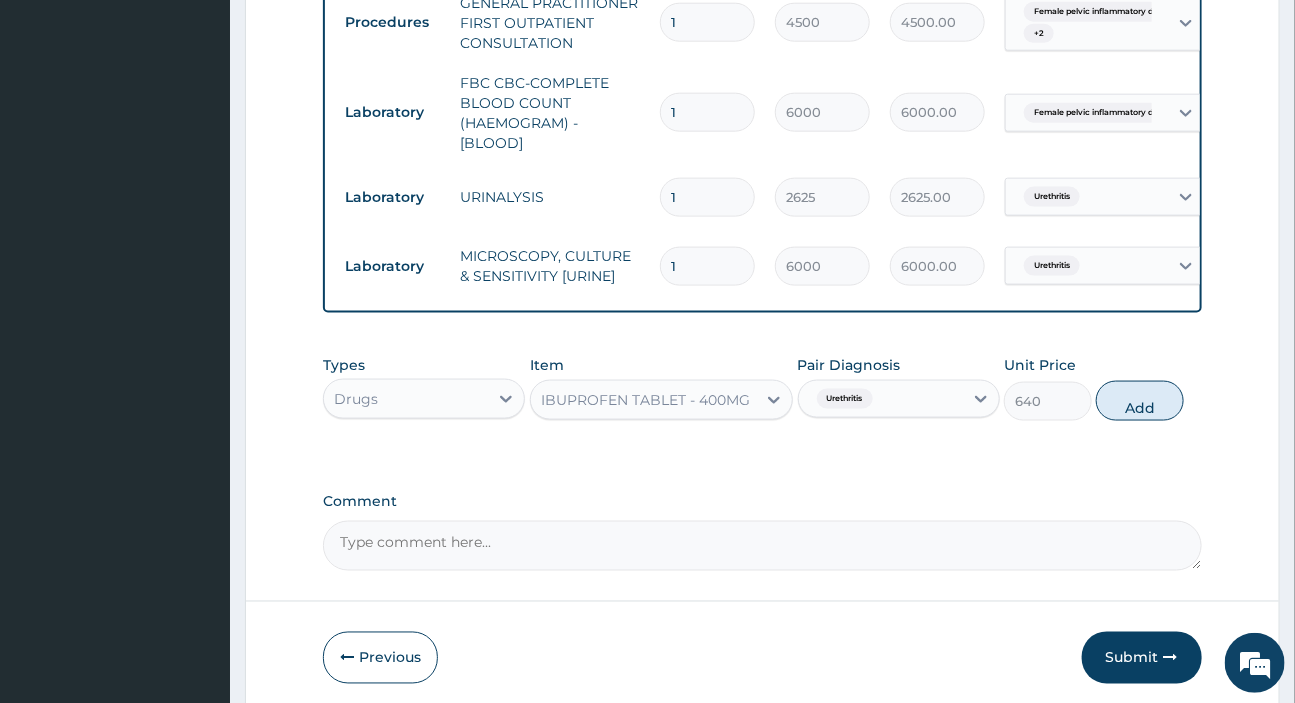 click on "PA Code / Prescription Code PA/8C7EEC Encounter Date 18-06-2025 Important Notice Please enter PA codes before entering items that are not attached to a PA code   All diagnoses entered must be linked to a claim item. Diagnosis & Claim Items that are visible but inactive cannot be edited because they were imported from an already approved PA code. Diagnosis Female pelvic inflammatory disease confirmed Dyspareunia Confirmed Urethritis Confirmed NB: All diagnosis must be linked to a claim item Claim Items Type Name Quantity Unit Price Total Price Pair Diagnosis Actions Imaging abdominopelvic scan 1 7000 7000.00 Female pelvic inflammatory dis... Delete Procedures GENERAL PRACTITIONER FIRST OUTPATIENT CONSULTATION 1 4500 4500.00 Female pelvic inflammatory dis...  + 2 Delete Laboratory FBC CBC-COMPLETE BLOOD COUNT (HAEMOGRAM) - [BLOOD] 1 6000 6000.00 Female pelvic inflammatory dis... Delete Laboratory URINALYSIS 1 2625 2625.00 Urethritis Delete Laboratory MICROSCOPY, CULTURE & SENSITIVITY [URINE] 1 6000 6000.00 Item" at bounding box center [762, -61] 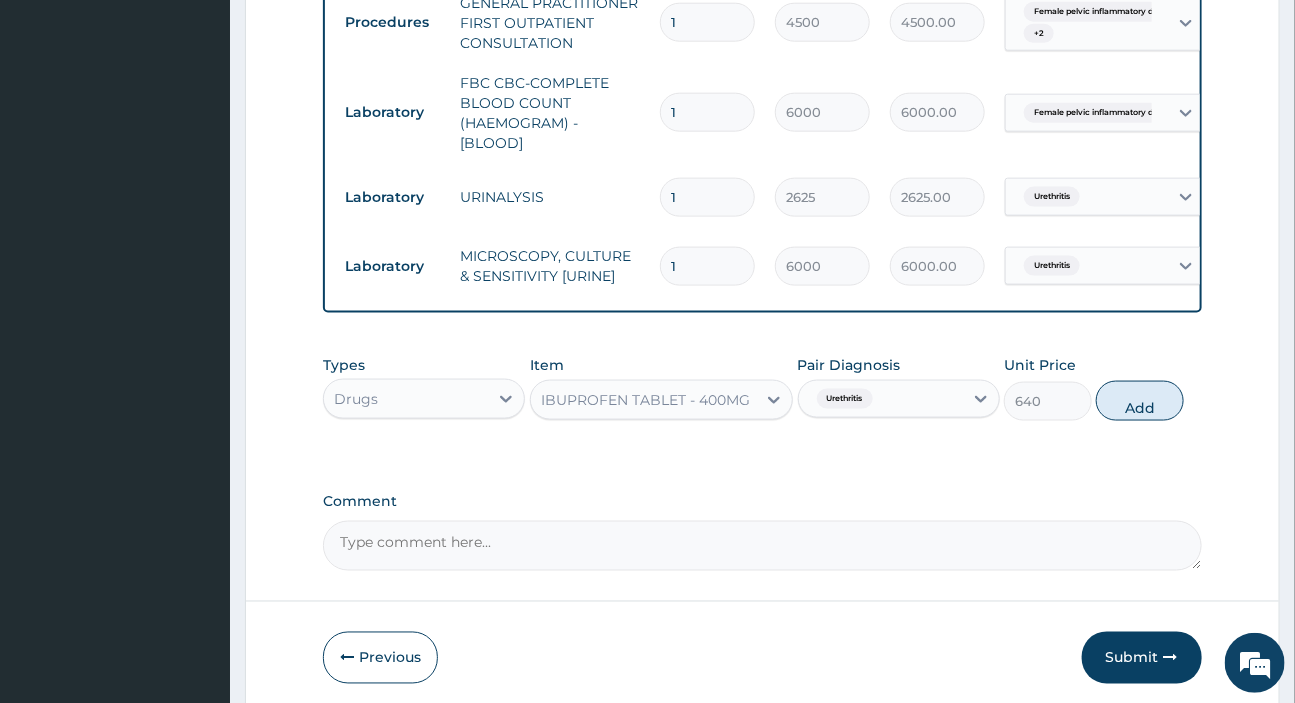 drag, startPoint x: 1170, startPoint y: 410, endPoint x: 1134, endPoint y: 410, distance: 36 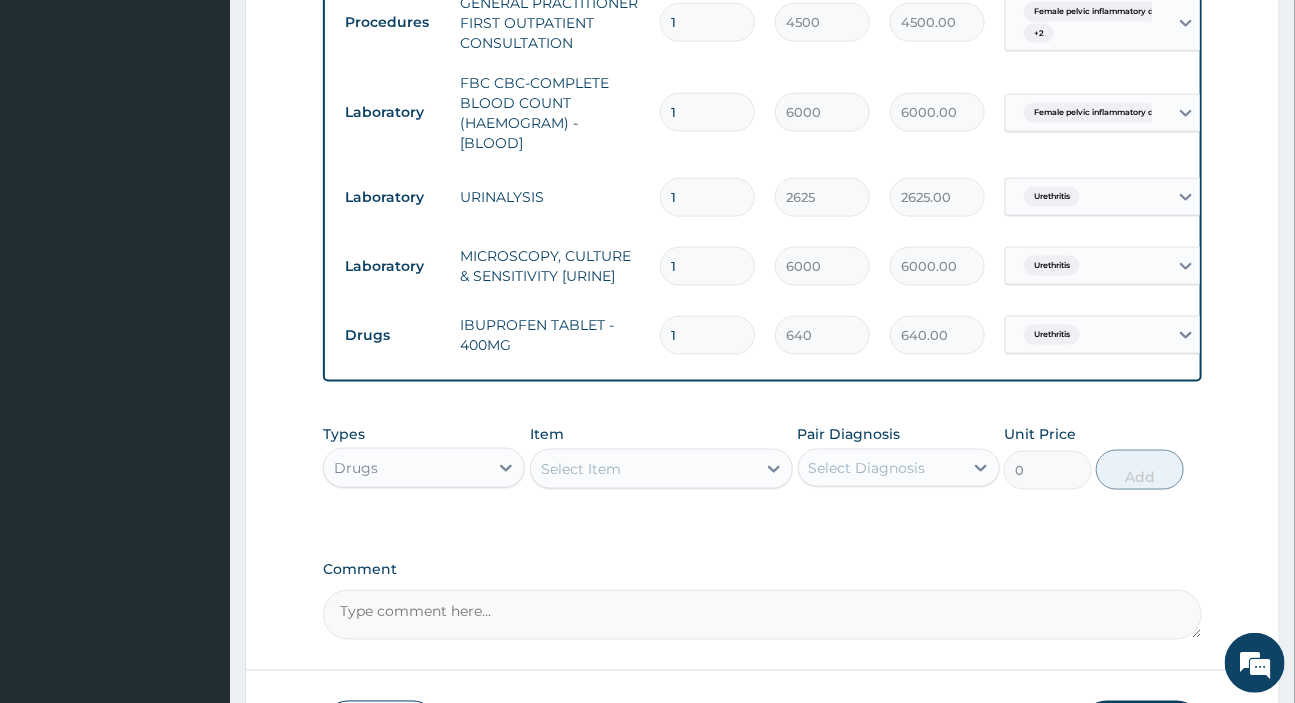 type on "15" 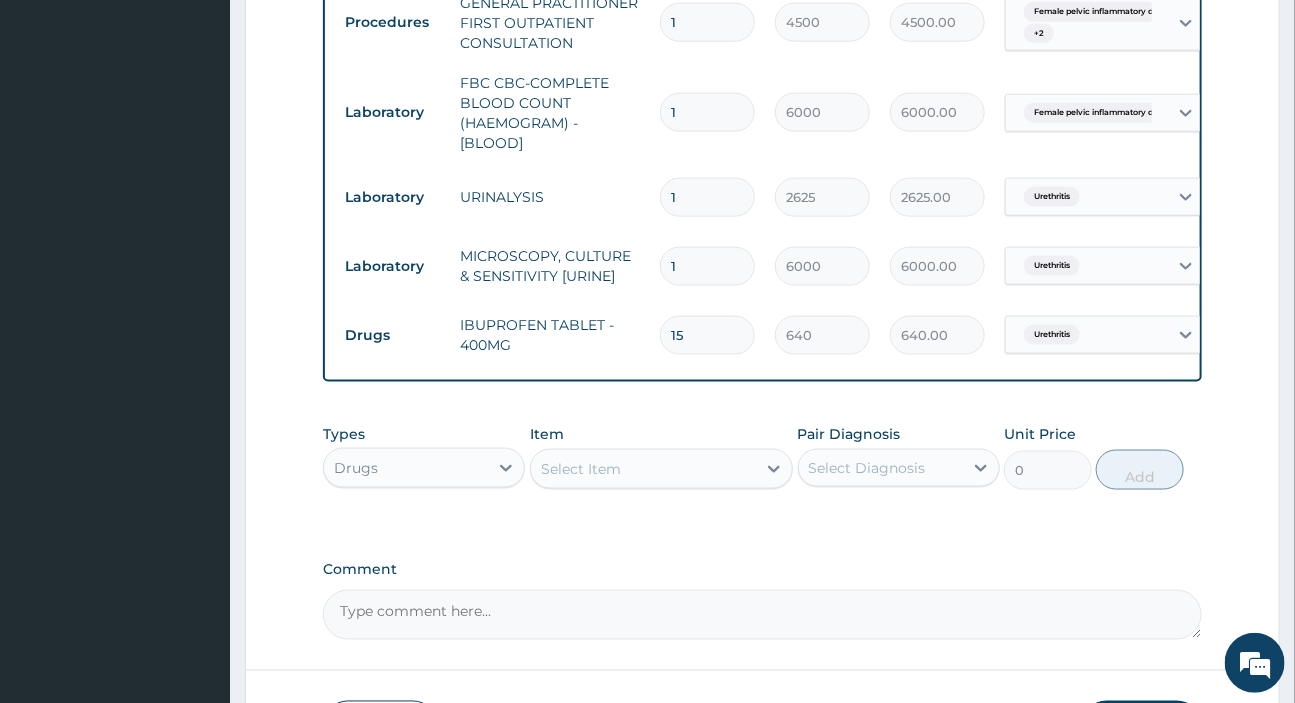 type on "9600.00" 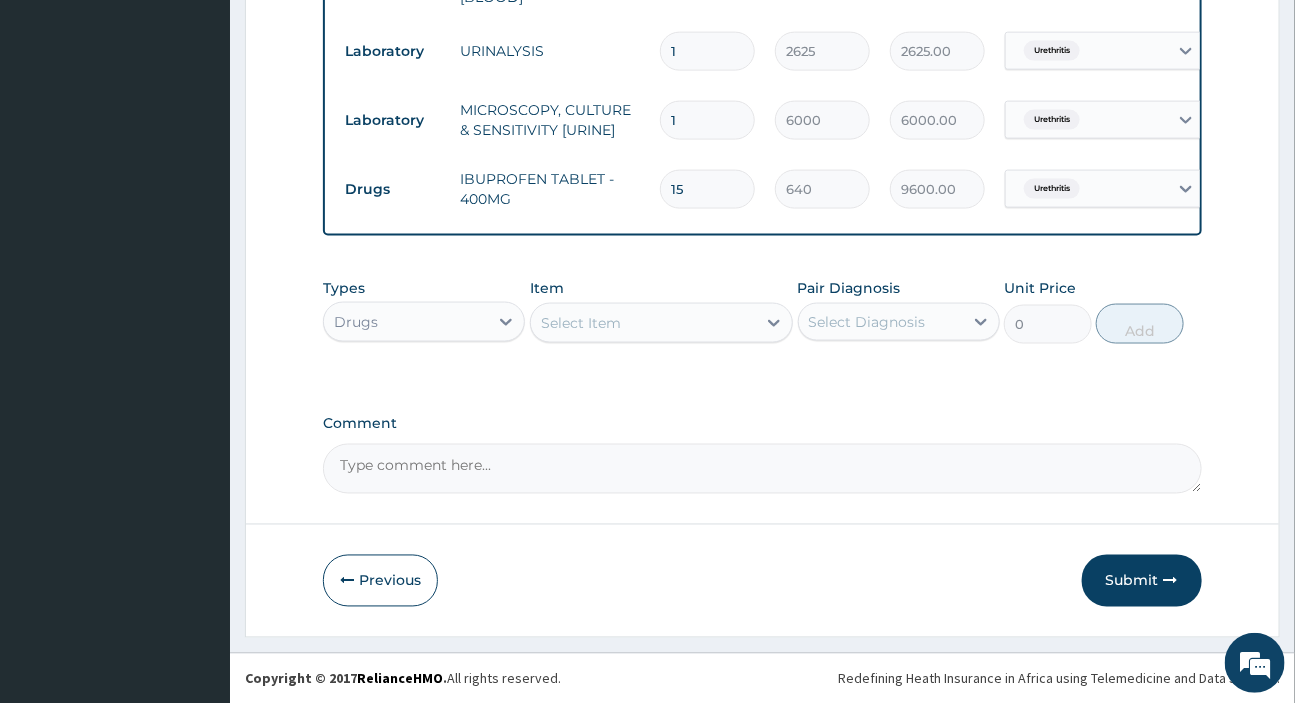 scroll, scrollTop: 1044, scrollLeft: 0, axis: vertical 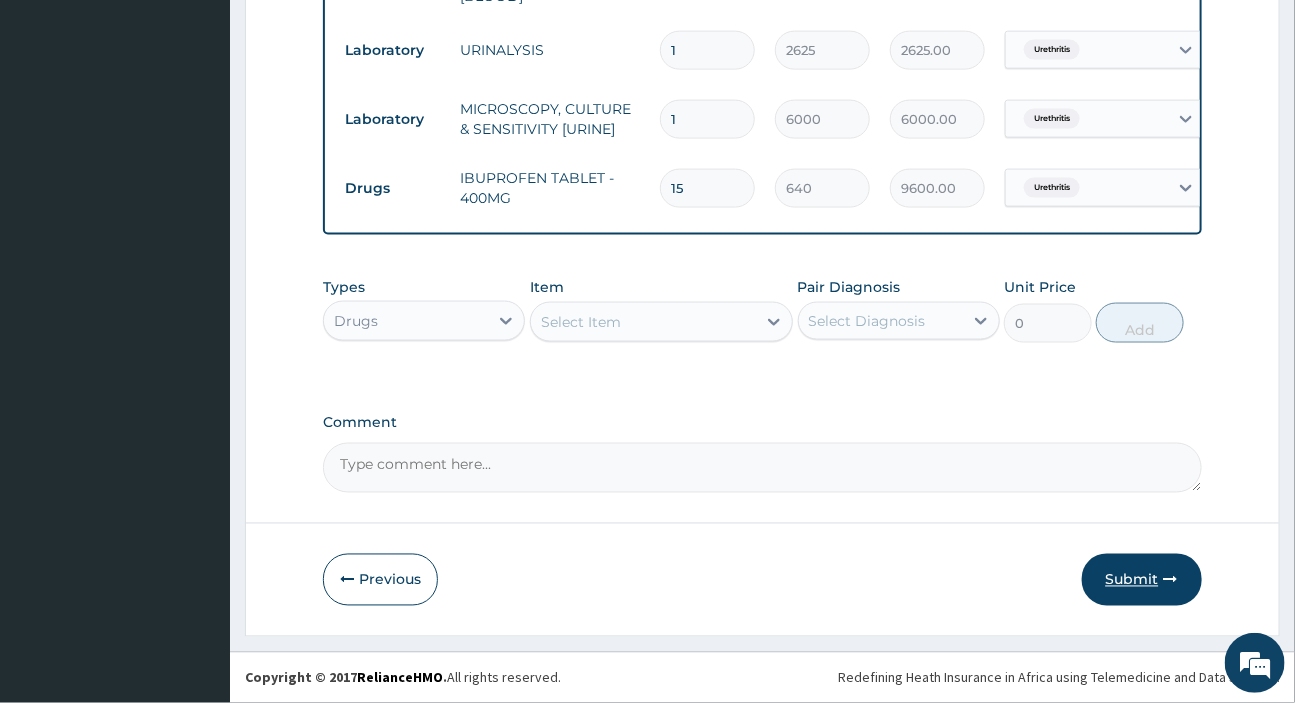 type on "15" 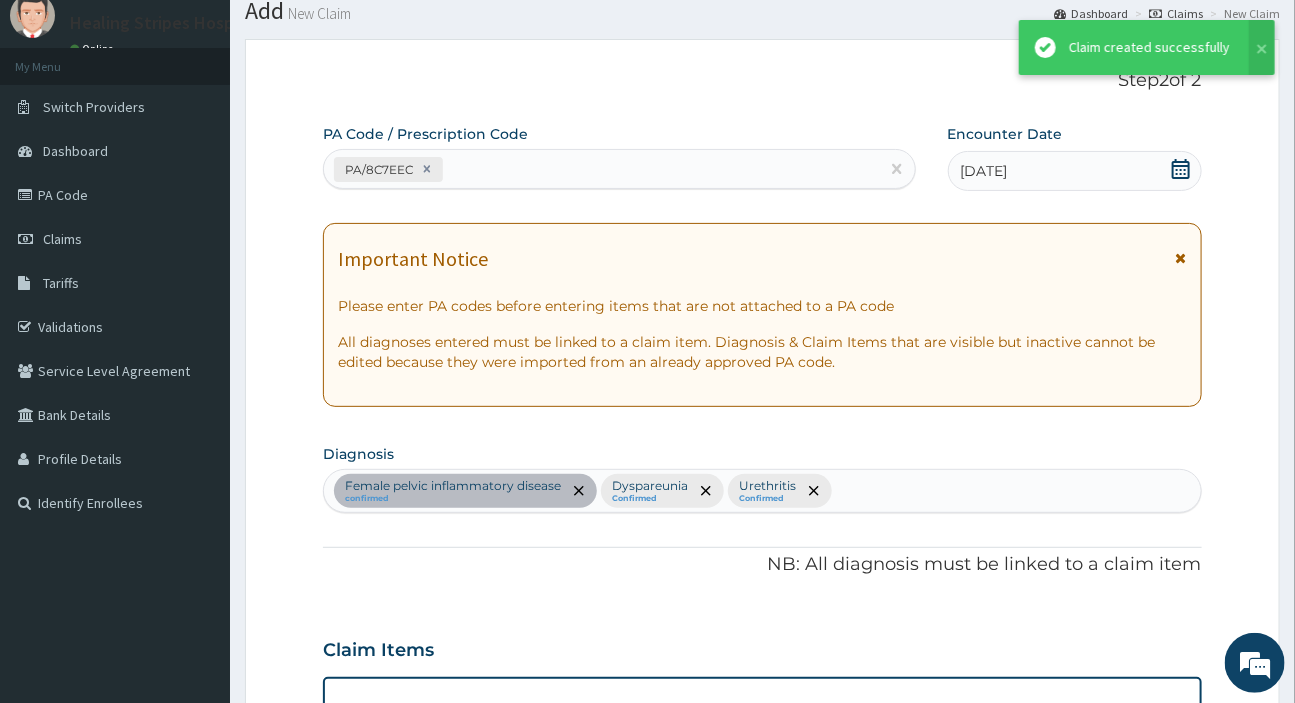 scroll, scrollTop: 1044, scrollLeft: 0, axis: vertical 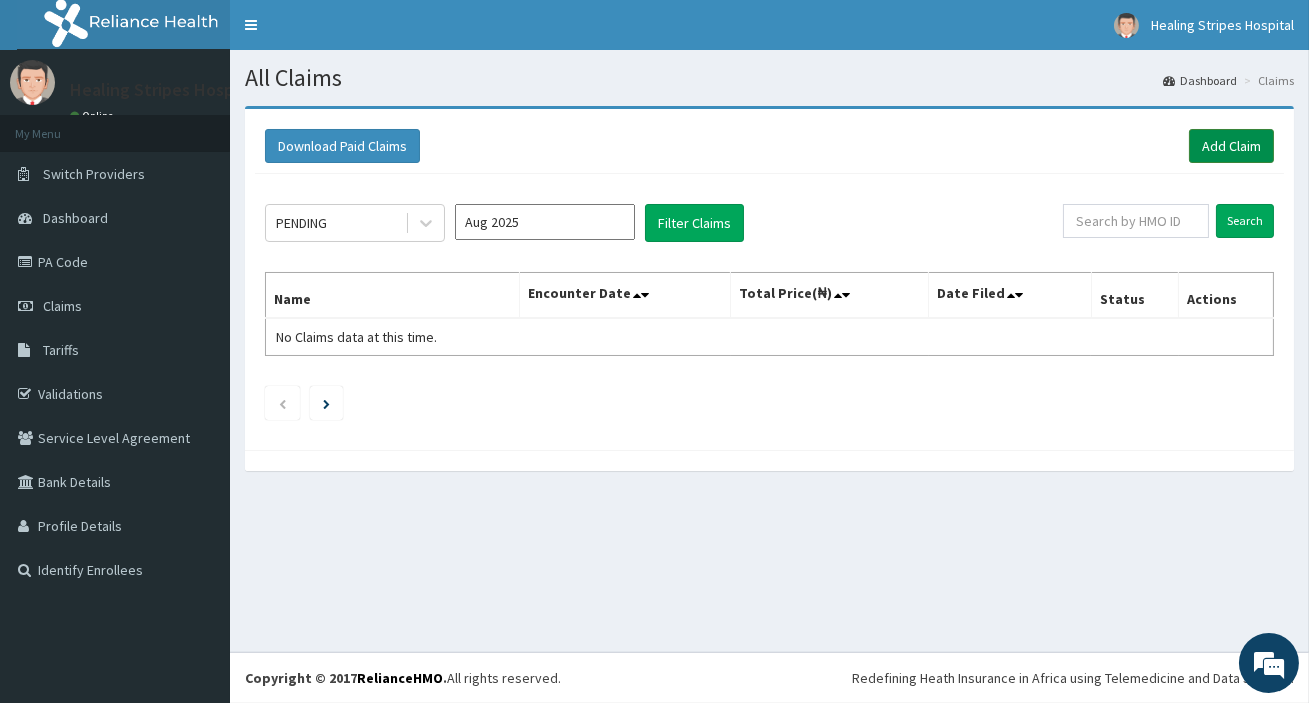 click on "Add Claim" at bounding box center (1231, 146) 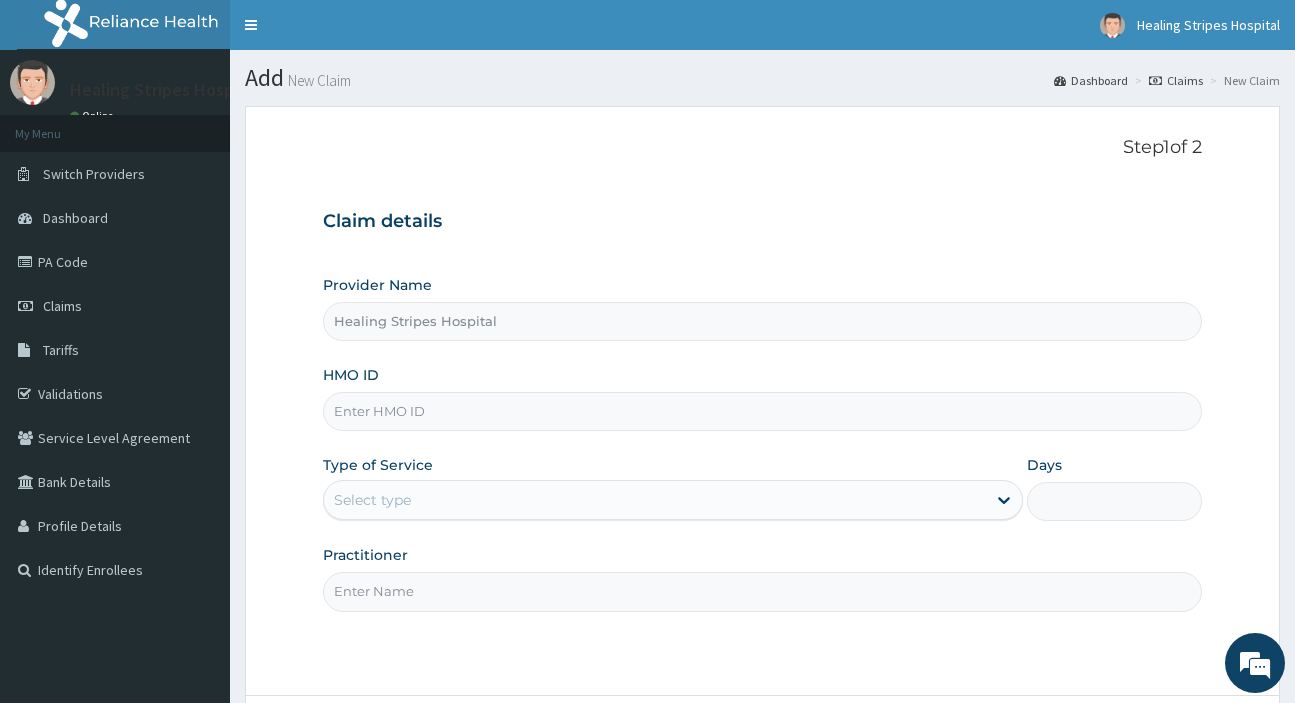 scroll, scrollTop: 0, scrollLeft: 0, axis: both 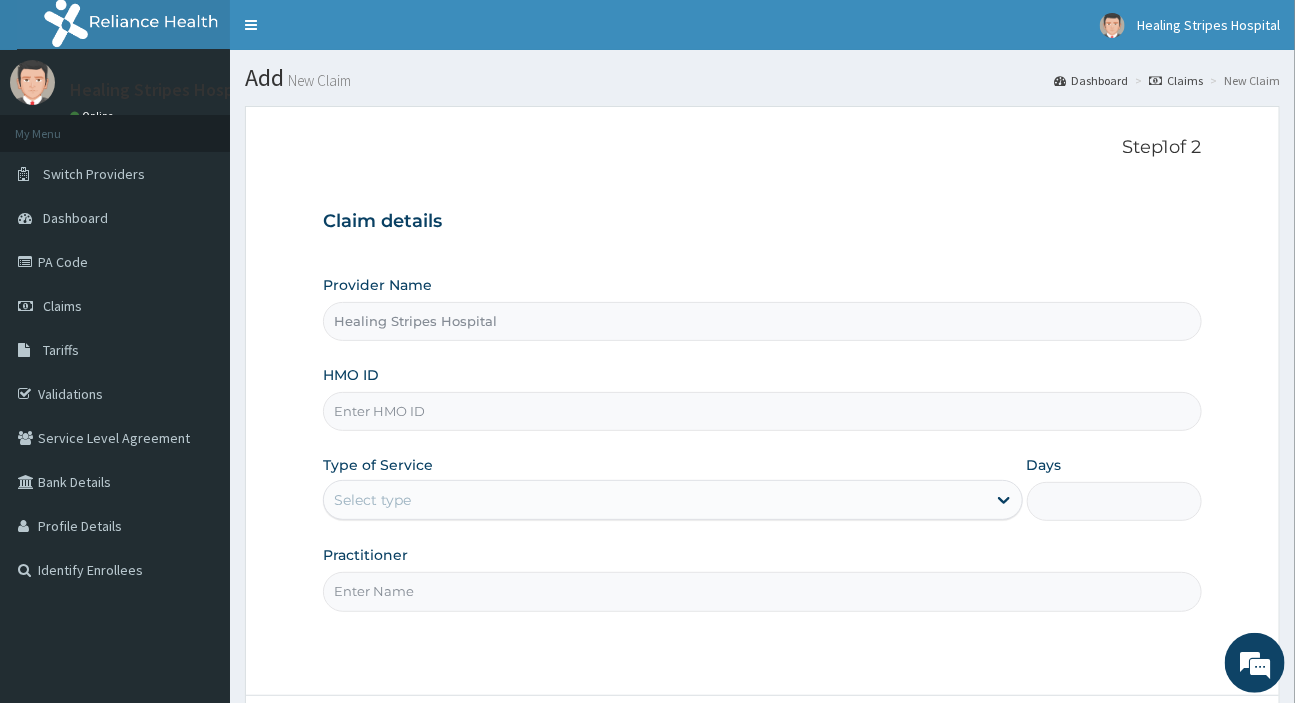 click on "HMO ID" at bounding box center (762, 411) 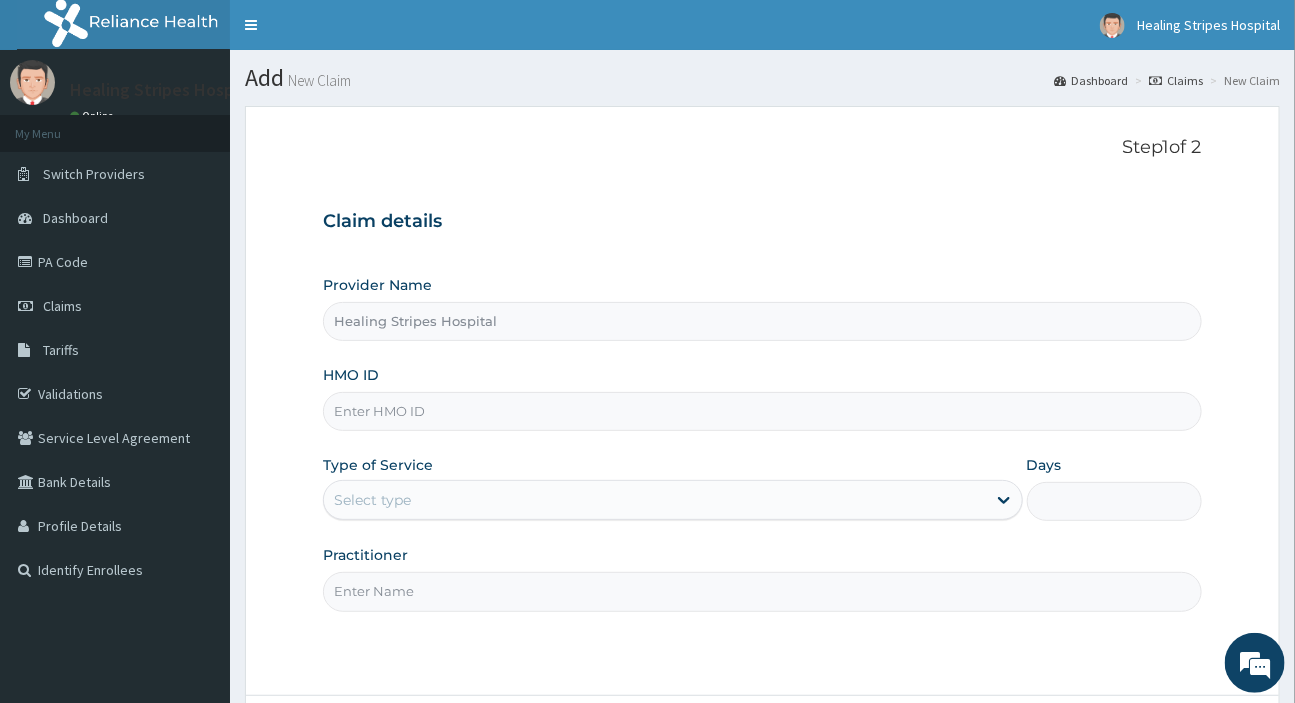 paste on "OMI/10016/A" 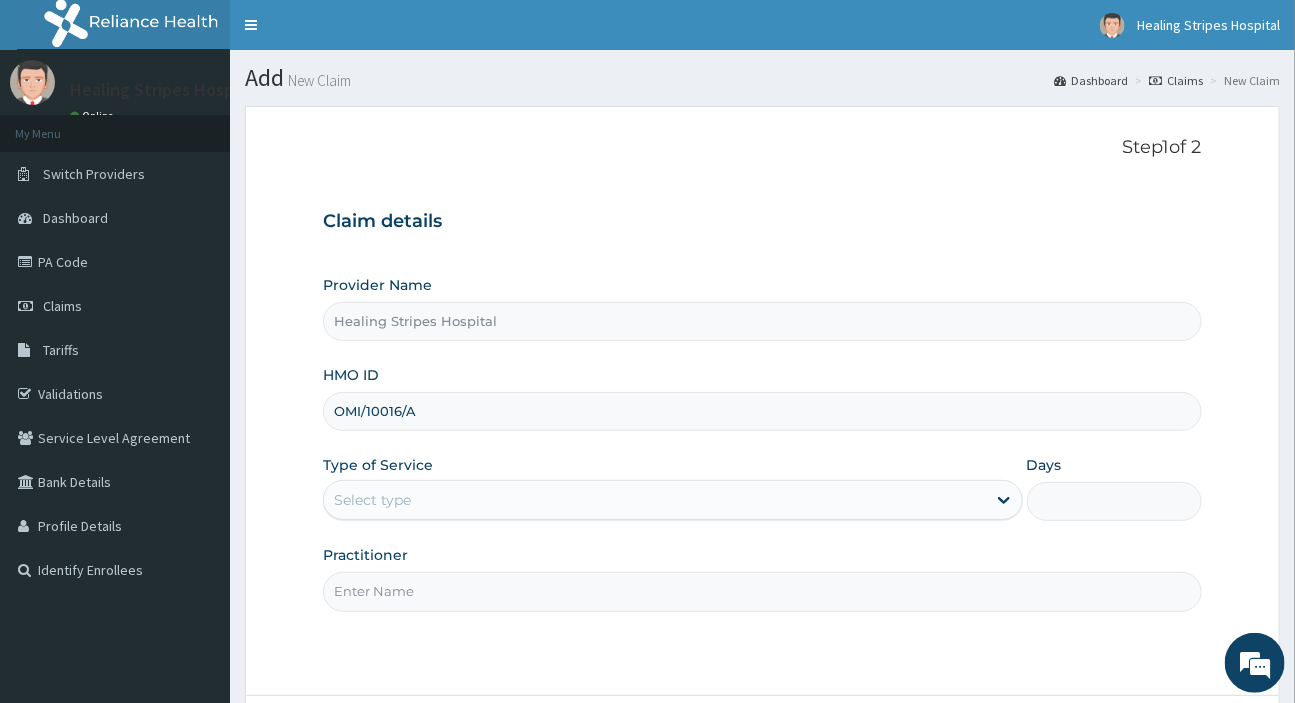 type on "OMI/10016/A" 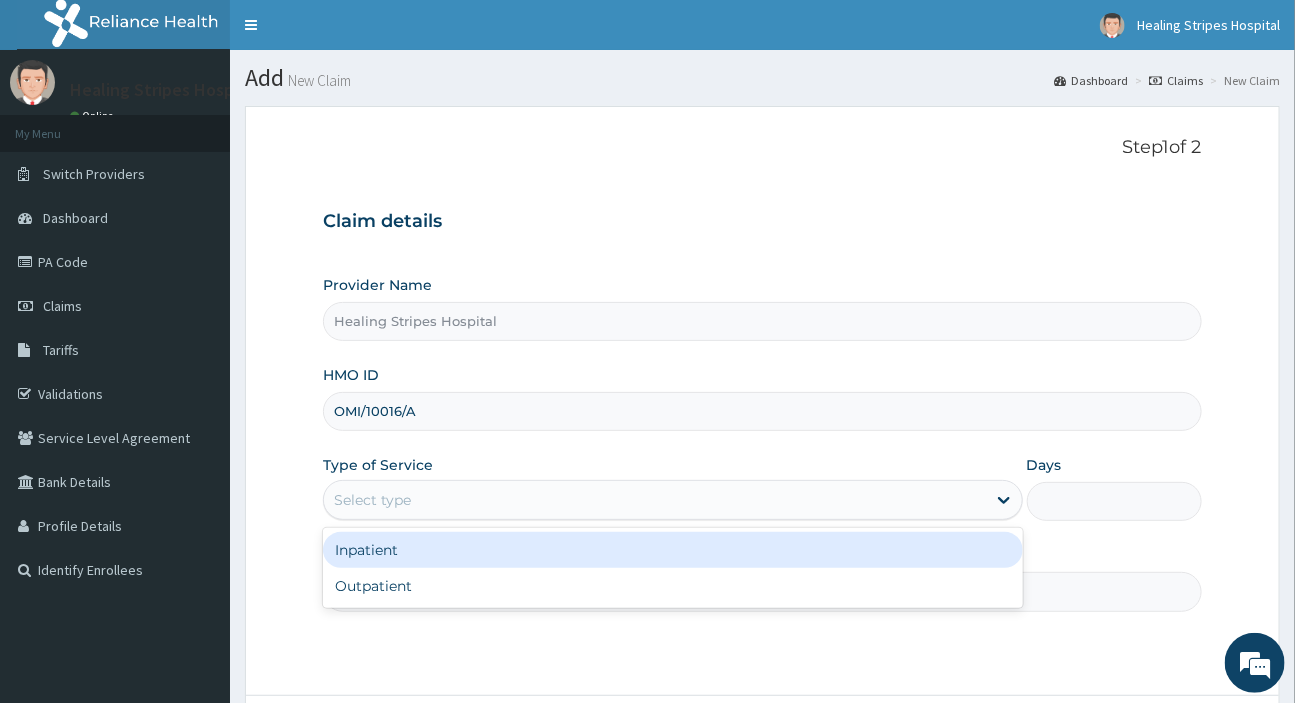 click on "Select type" at bounding box center [654, 500] 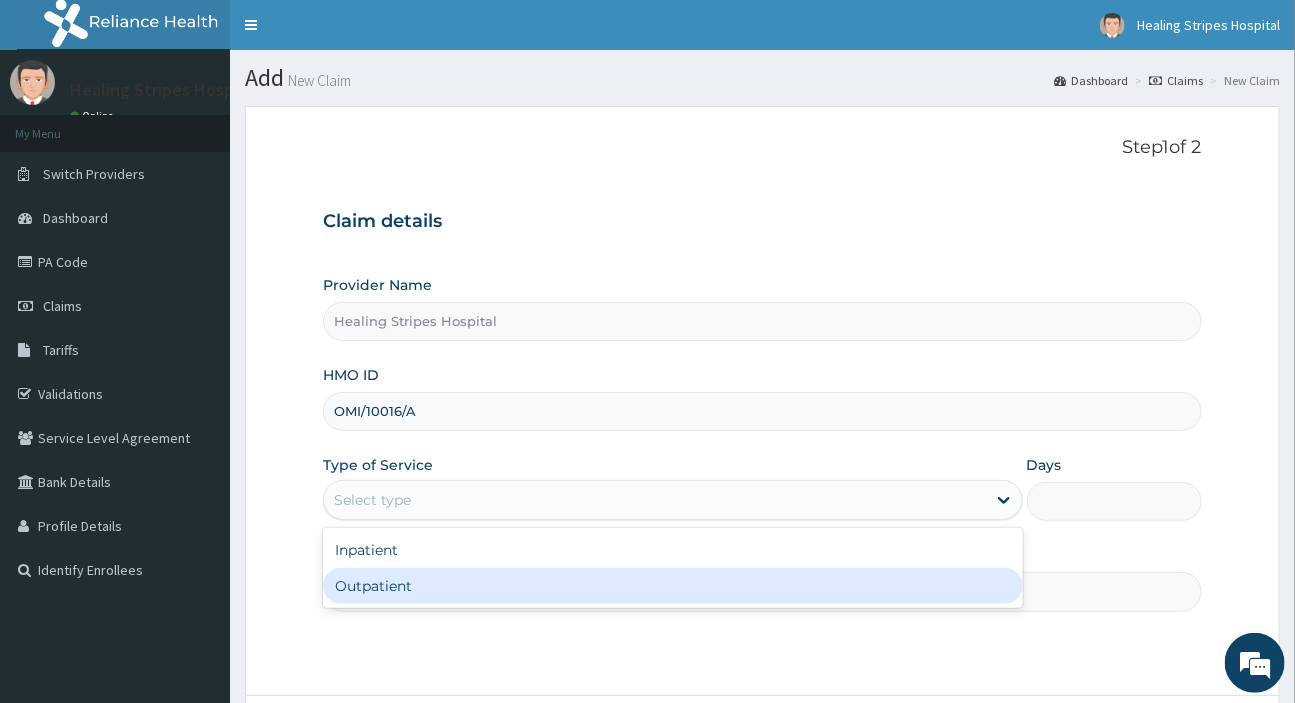 click on "Outpatient" at bounding box center [672, 586] 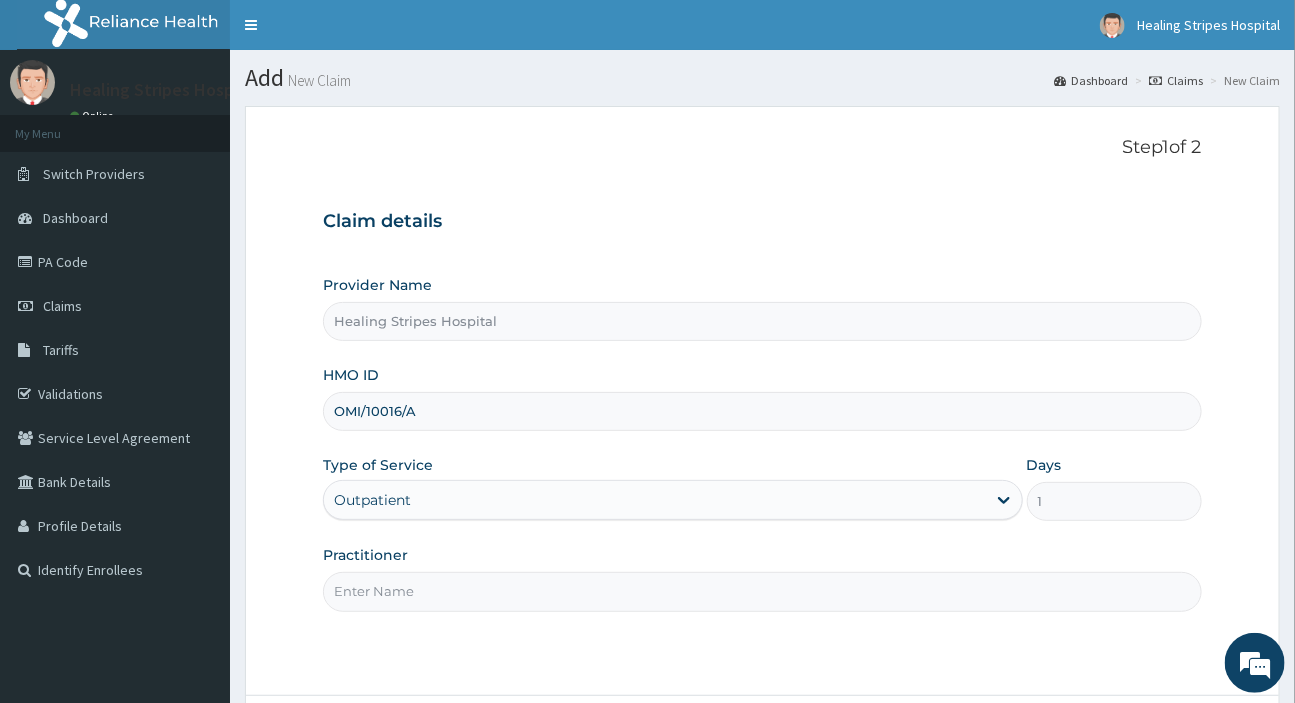 scroll, scrollTop: 90, scrollLeft: 0, axis: vertical 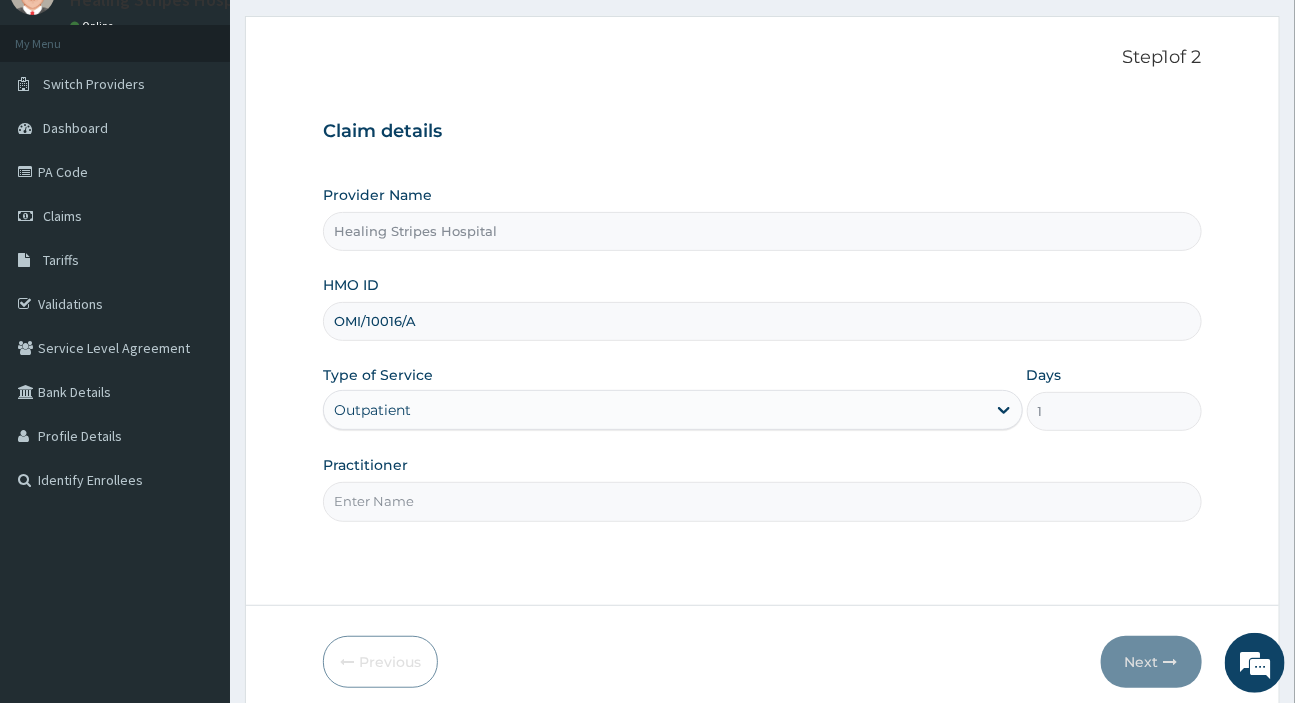 click on "Practitioner" at bounding box center (762, 501) 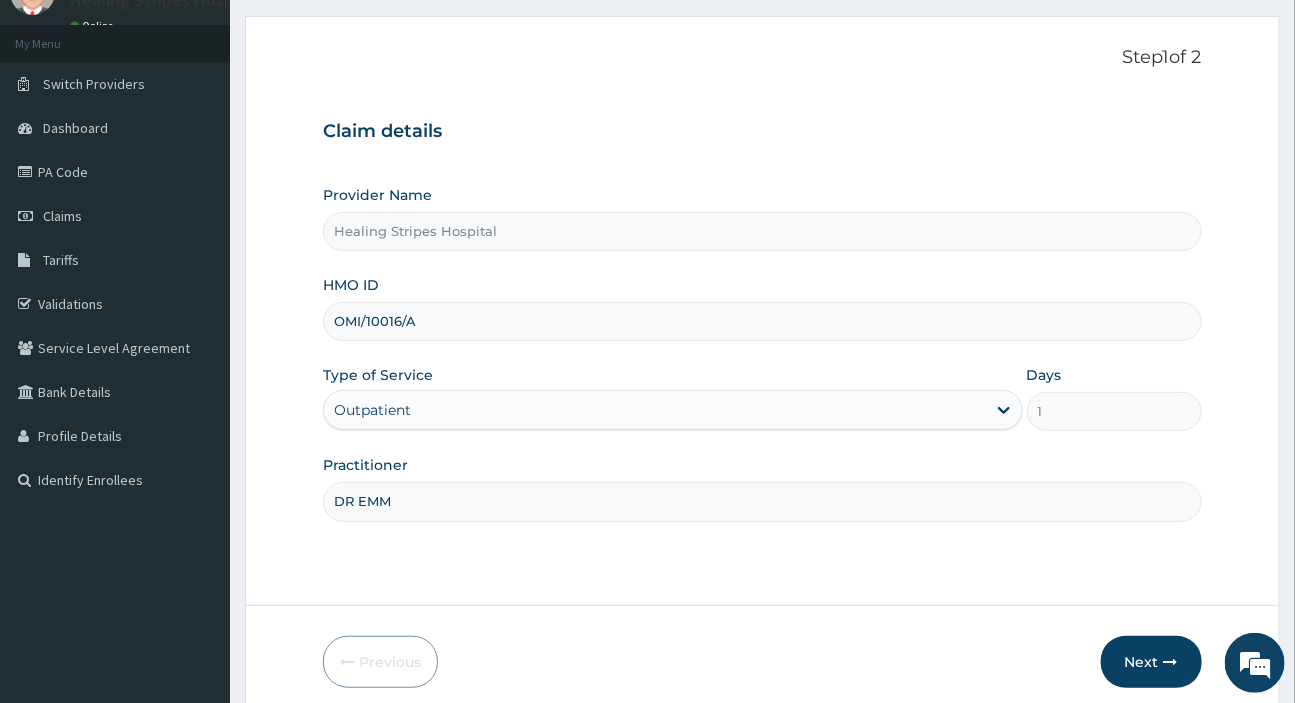 type on "DR EMMA" 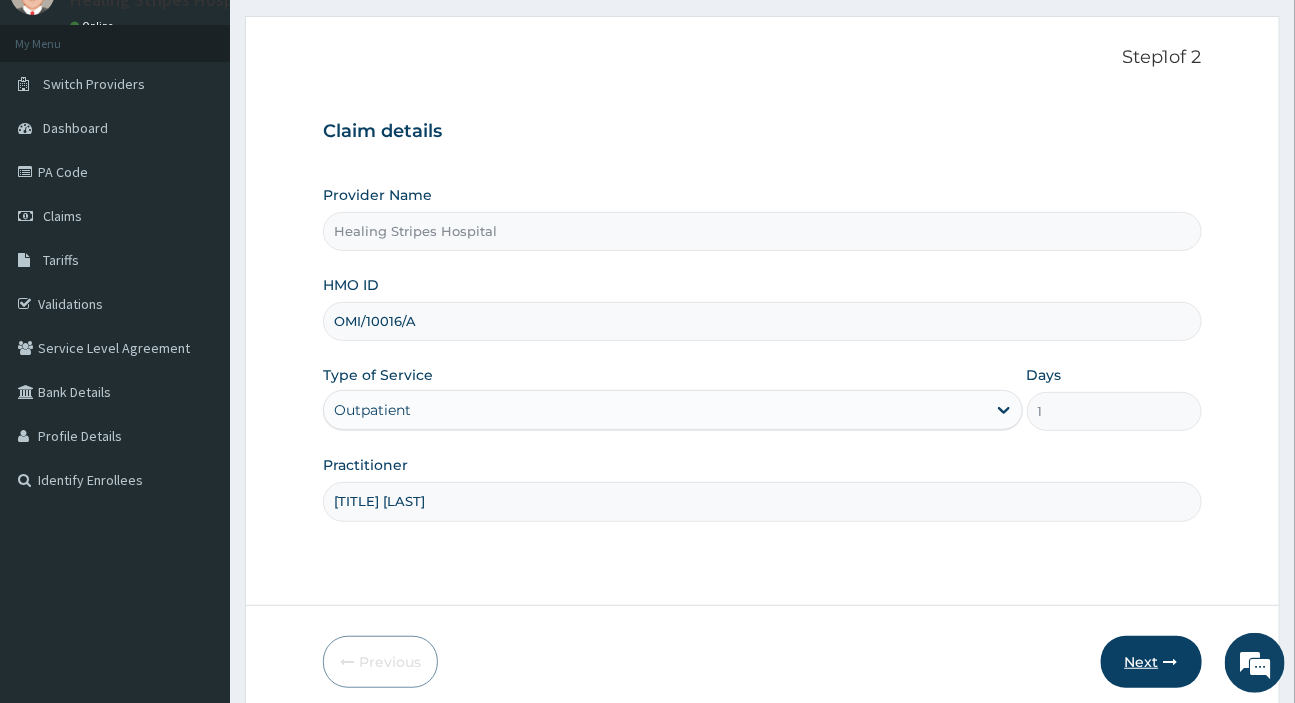 click on "Next" at bounding box center (1151, 662) 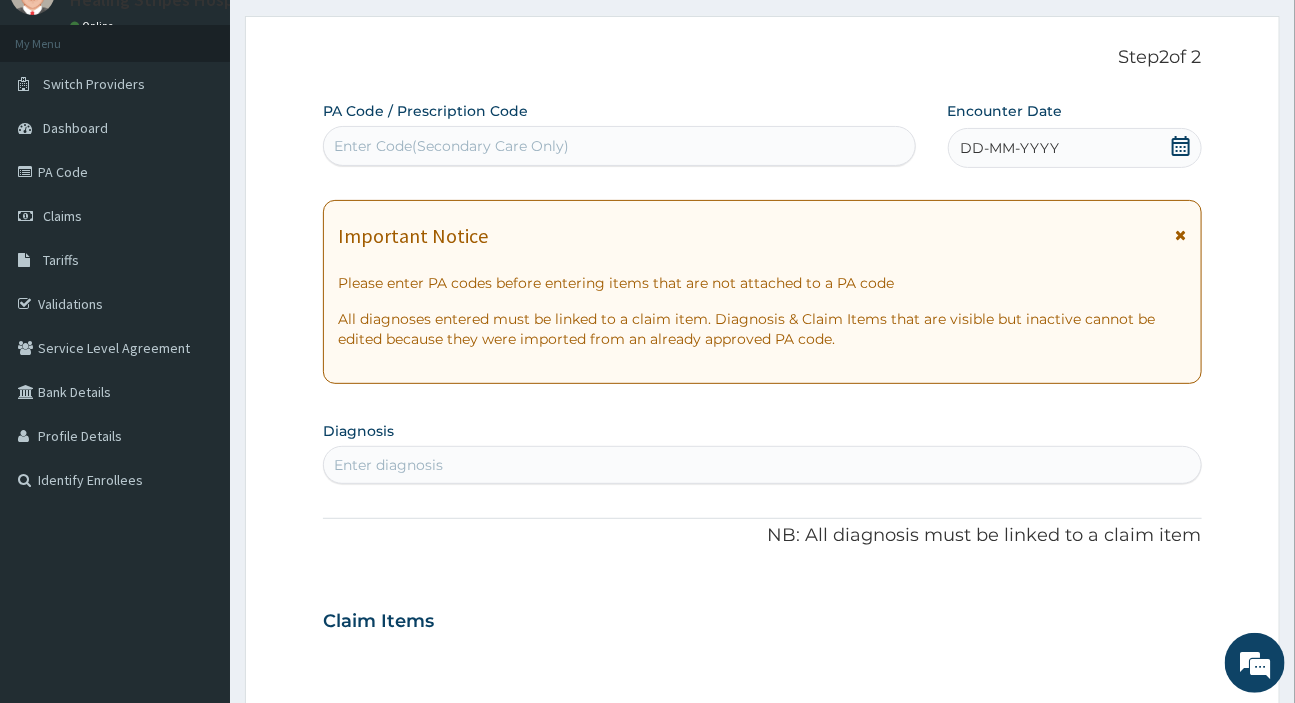 click on "DD-MM-YYYY" at bounding box center [1010, 148] 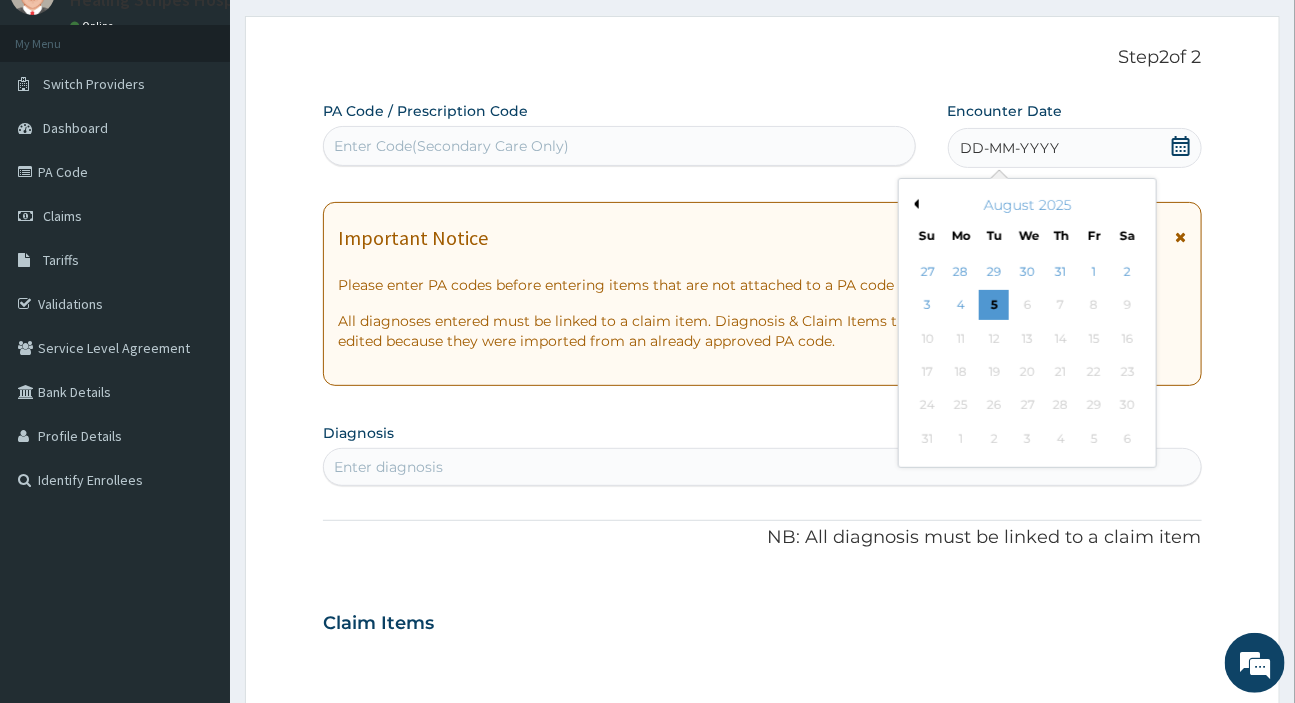 click on "Previous Month" at bounding box center [914, 204] 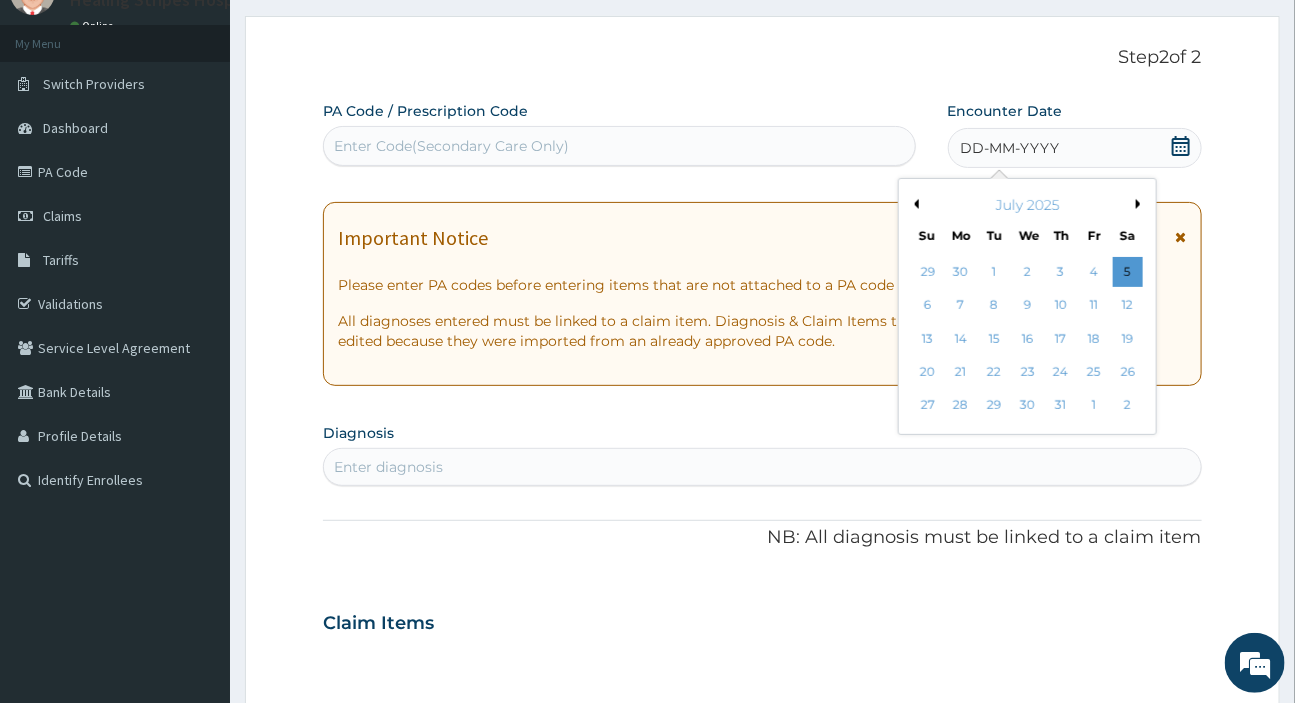 click on "Previous Month" at bounding box center (914, 204) 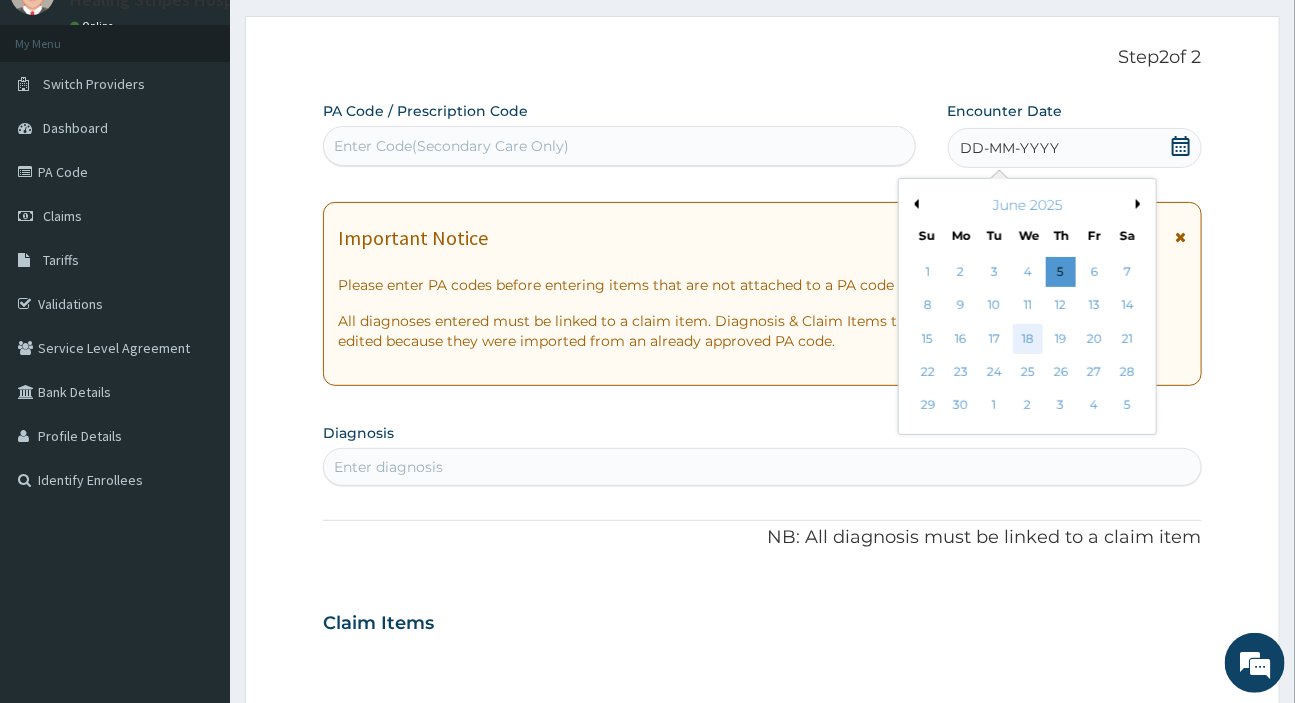 click on "18" at bounding box center [1027, 339] 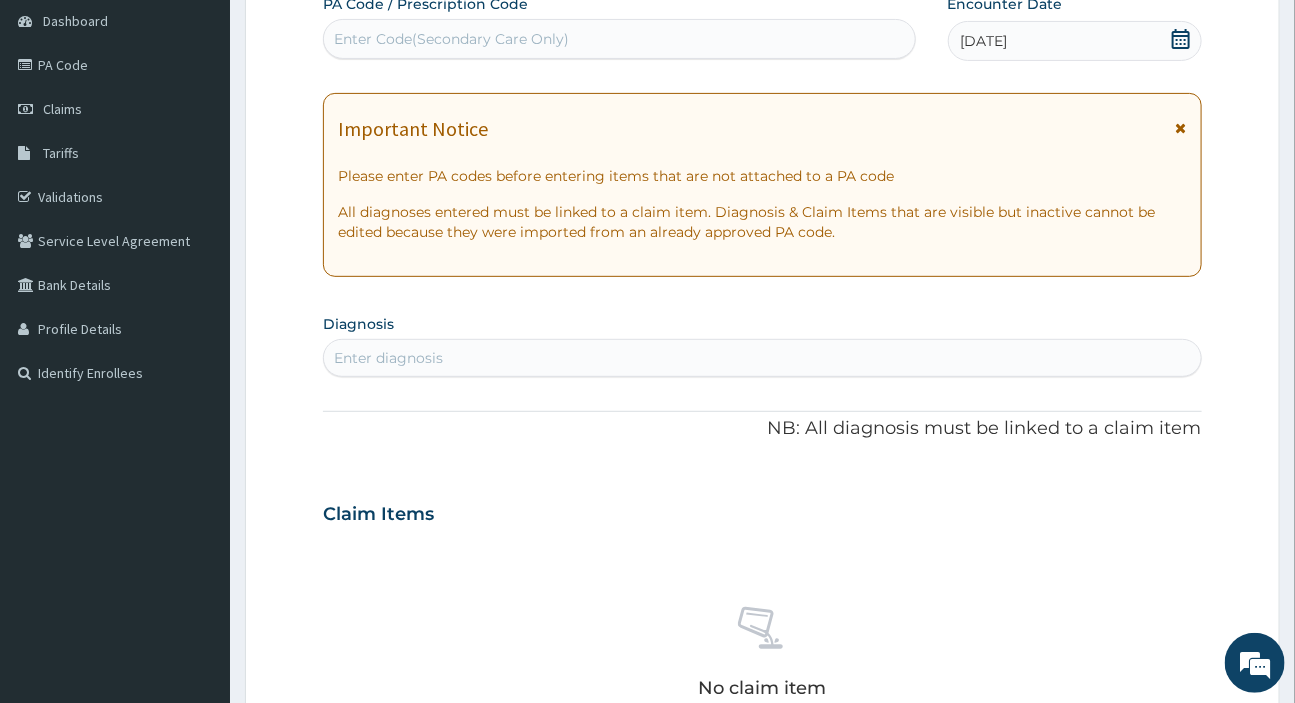 scroll, scrollTop: 363, scrollLeft: 0, axis: vertical 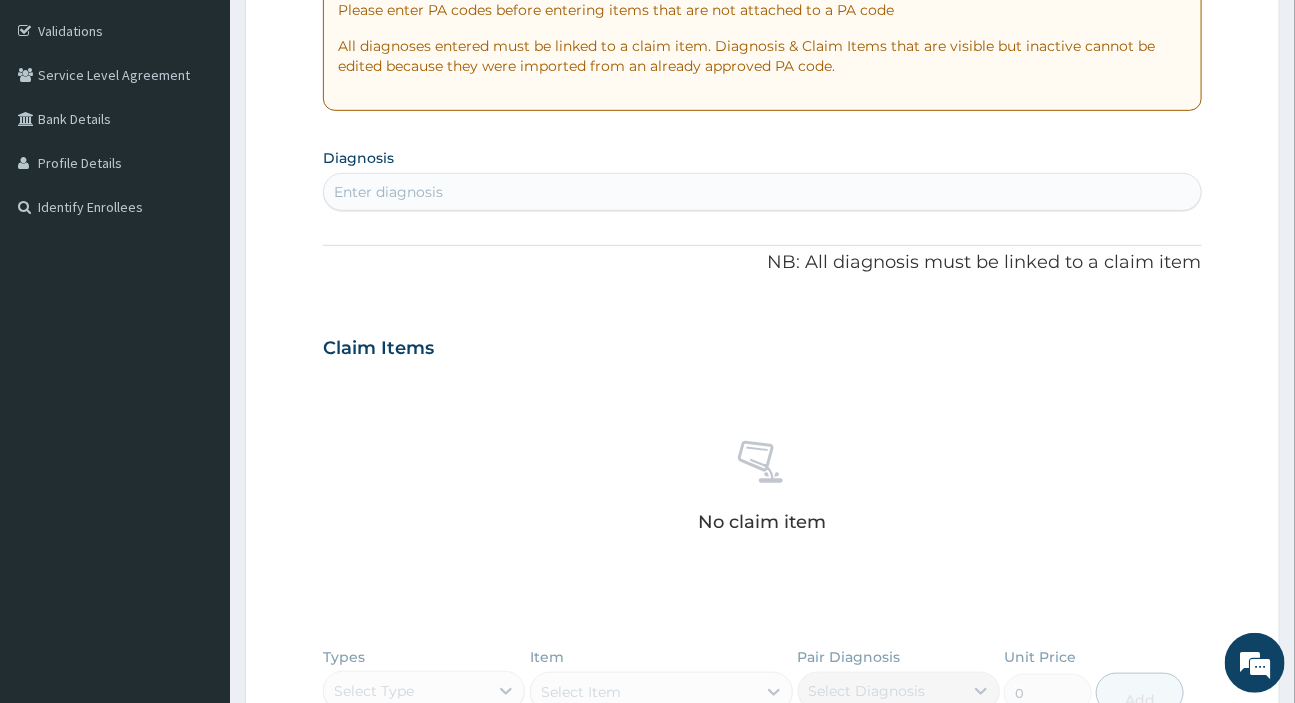click on "Enter diagnosis" at bounding box center (762, 192) 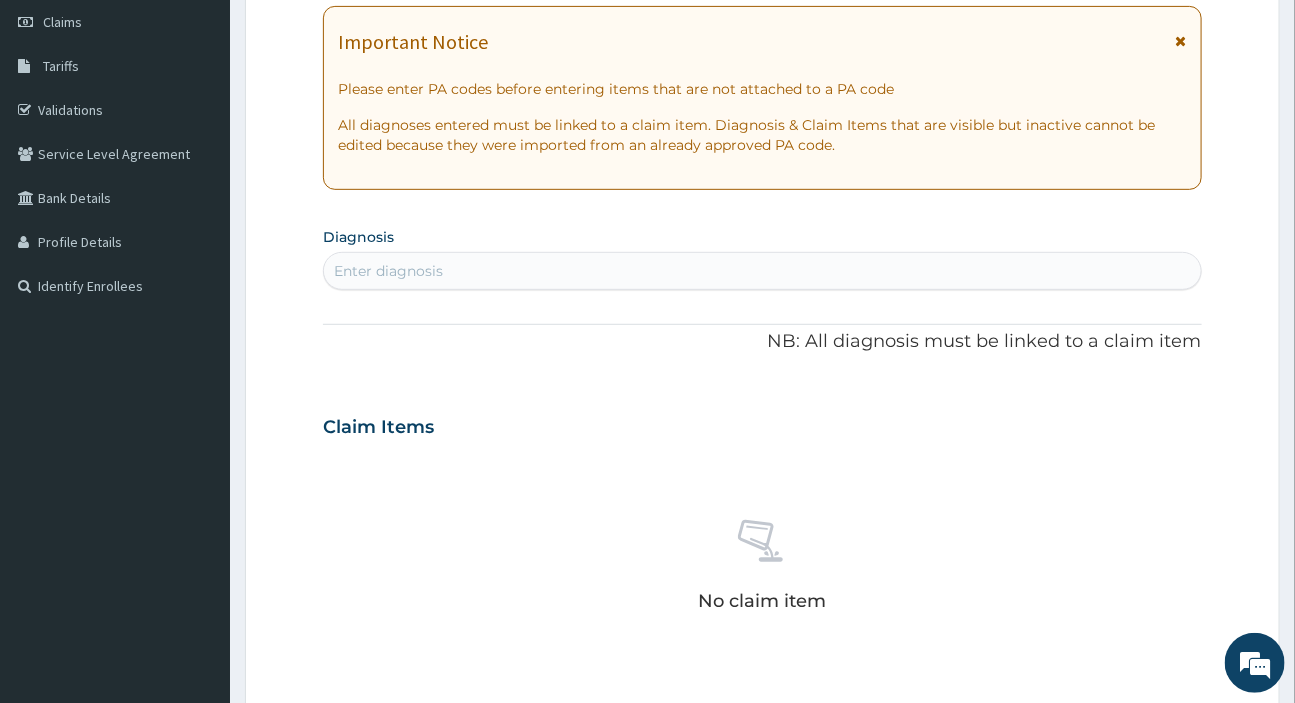 scroll, scrollTop: 272, scrollLeft: 0, axis: vertical 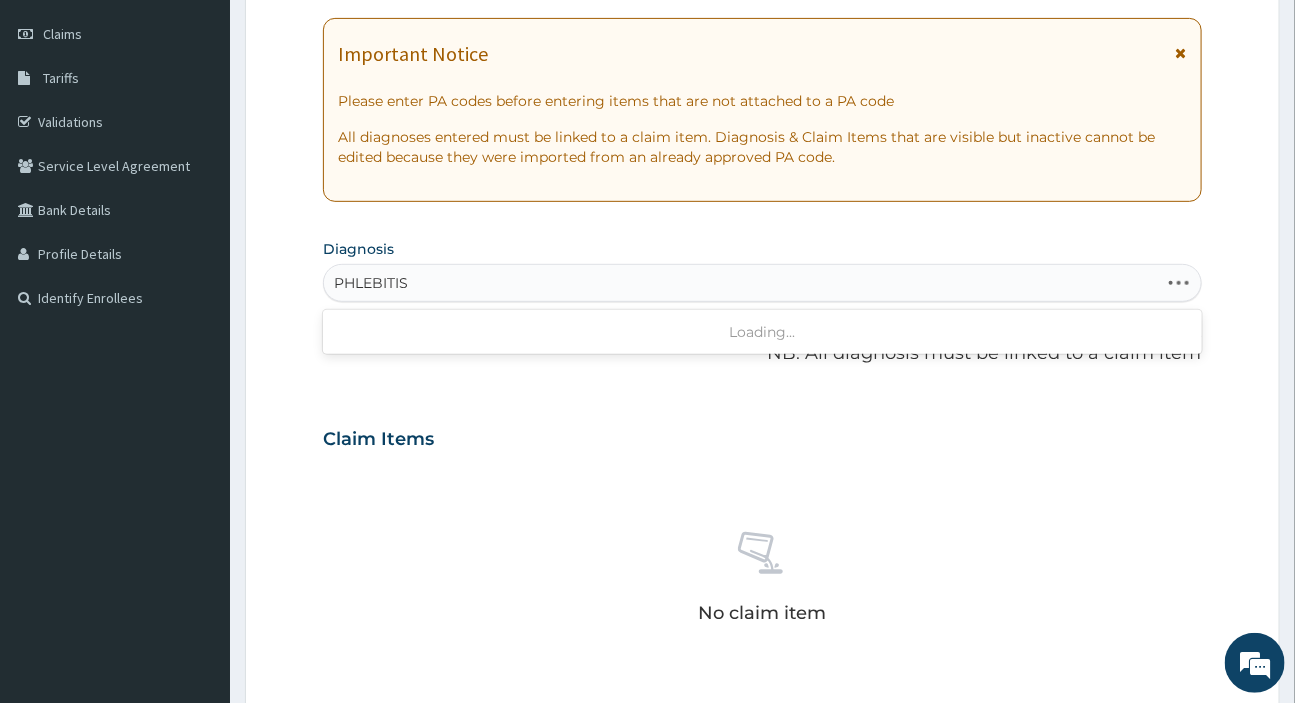 type on "PHLEBITIS" 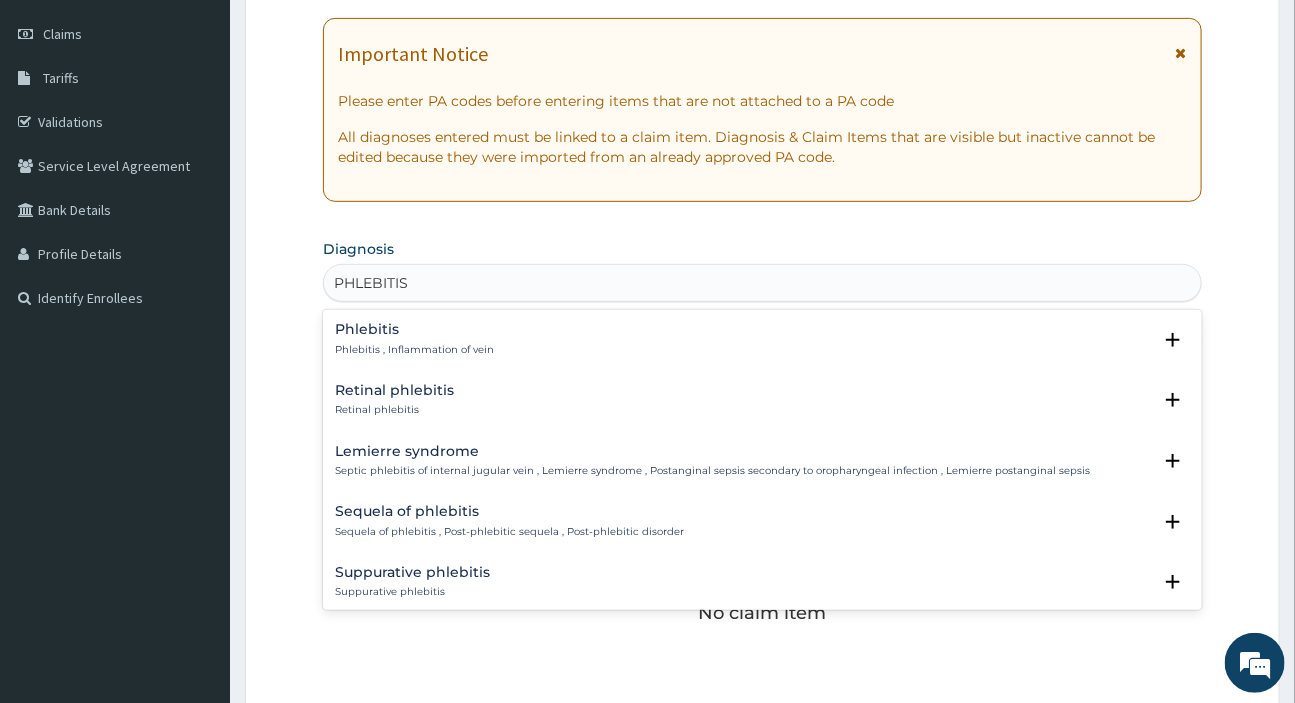click on "Phlebitis , Inflammation of vein" at bounding box center (414, 350) 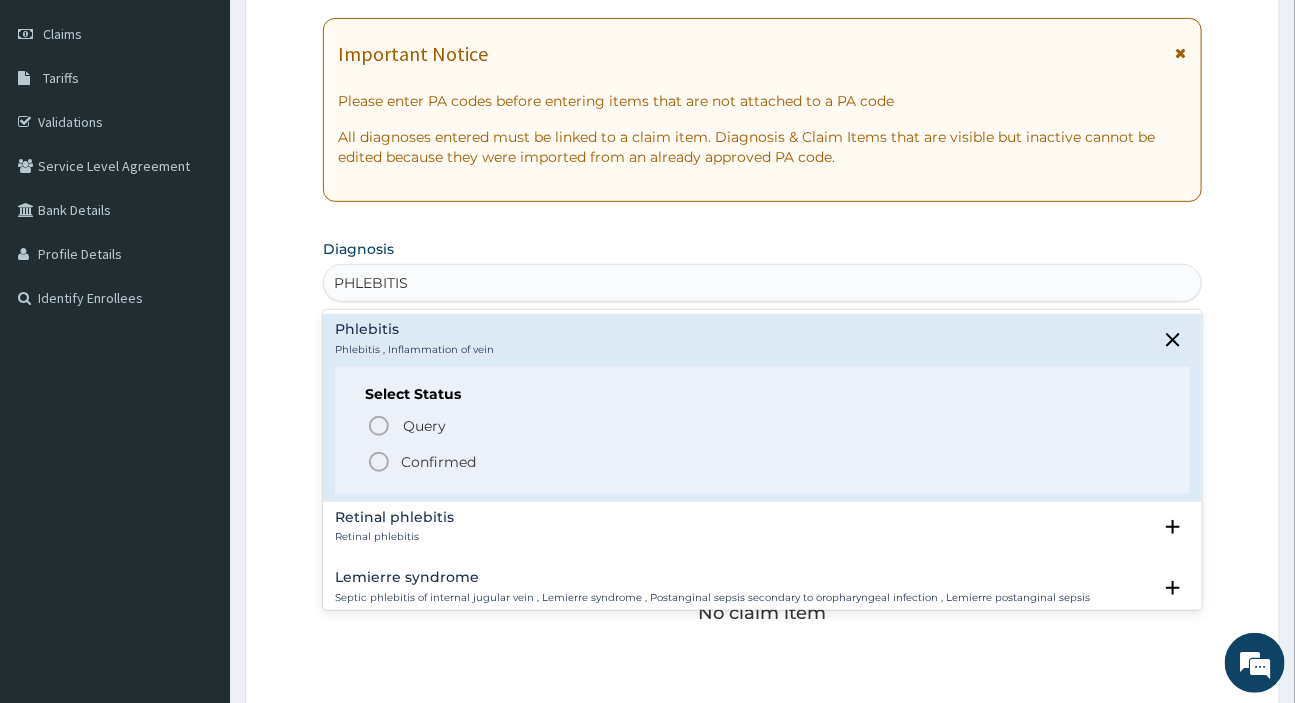 drag, startPoint x: 439, startPoint y: 465, endPoint x: 409, endPoint y: 427, distance: 48.414875 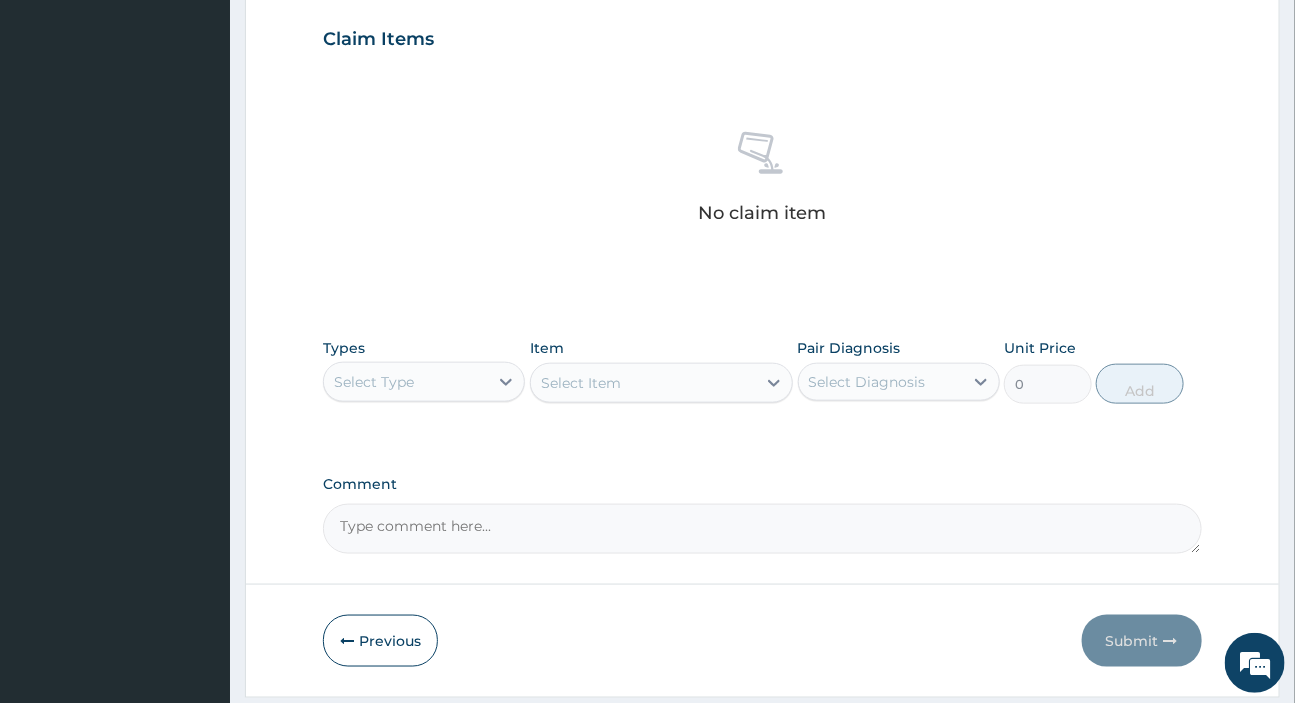 scroll, scrollTop: 738, scrollLeft: 0, axis: vertical 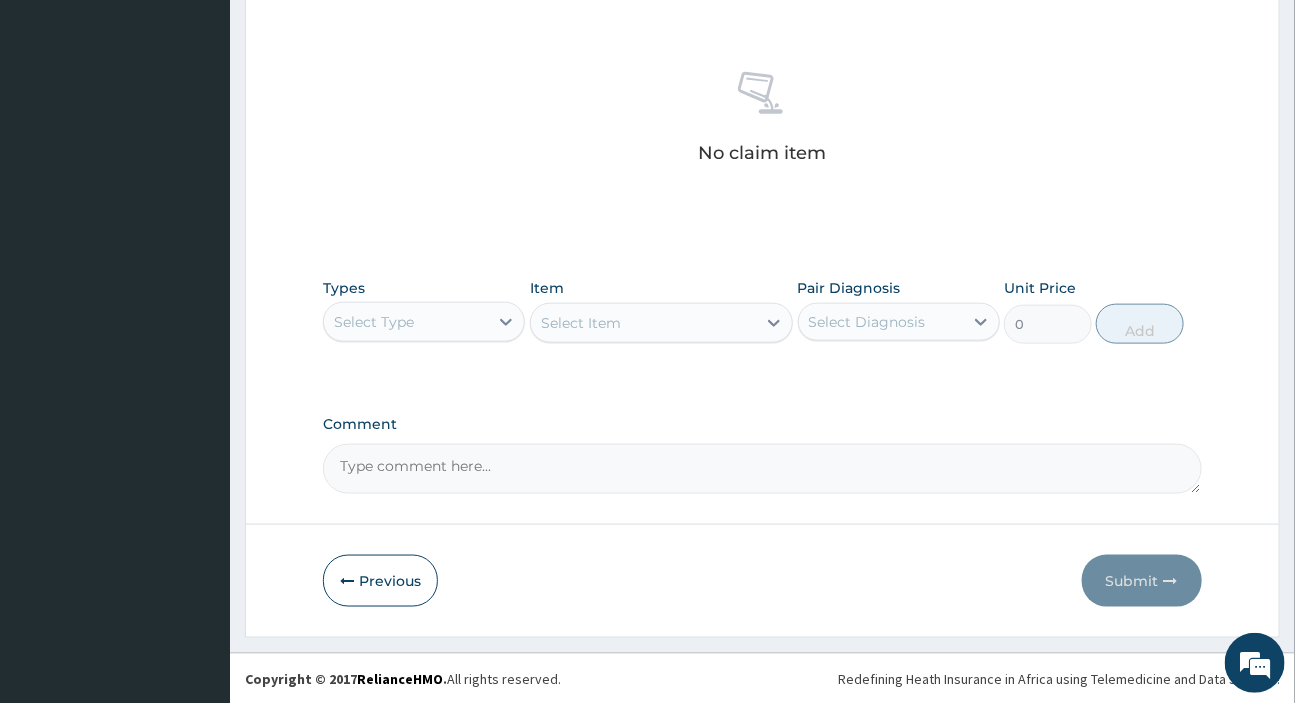 click on "Select Item" at bounding box center (661, 323) 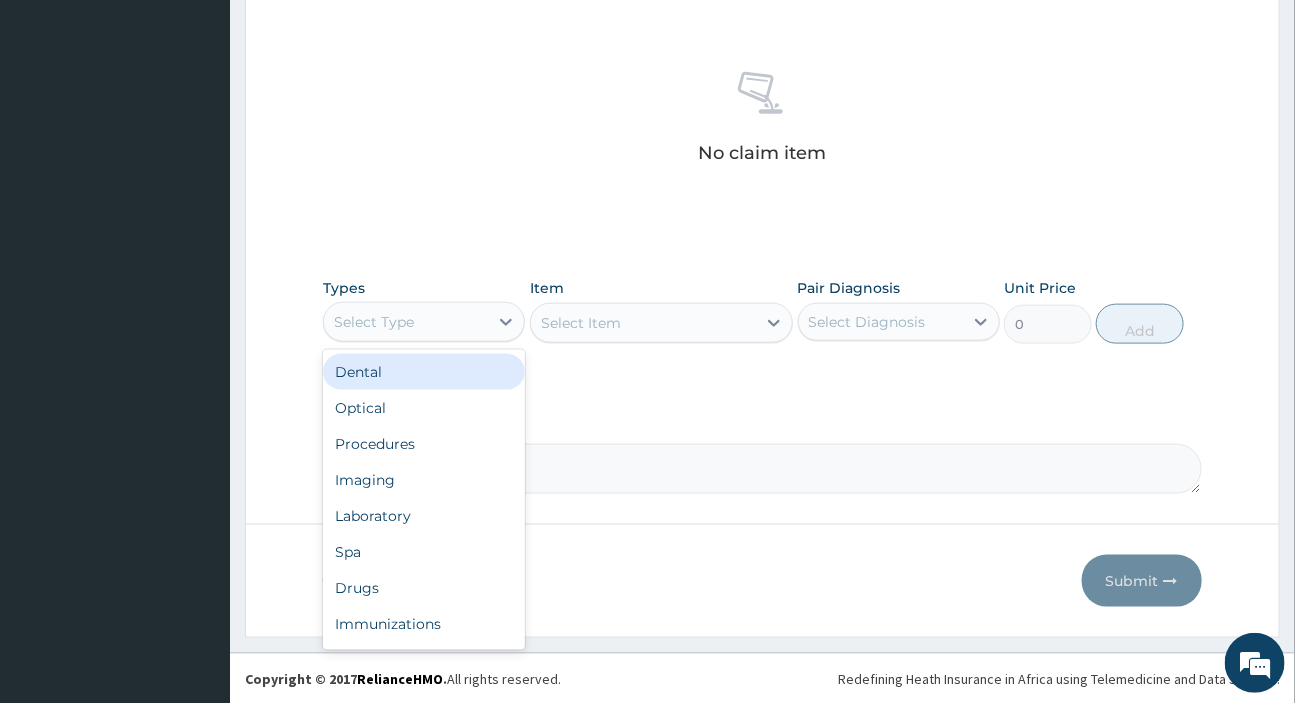 click on "Select Type" at bounding box center (374, 322) 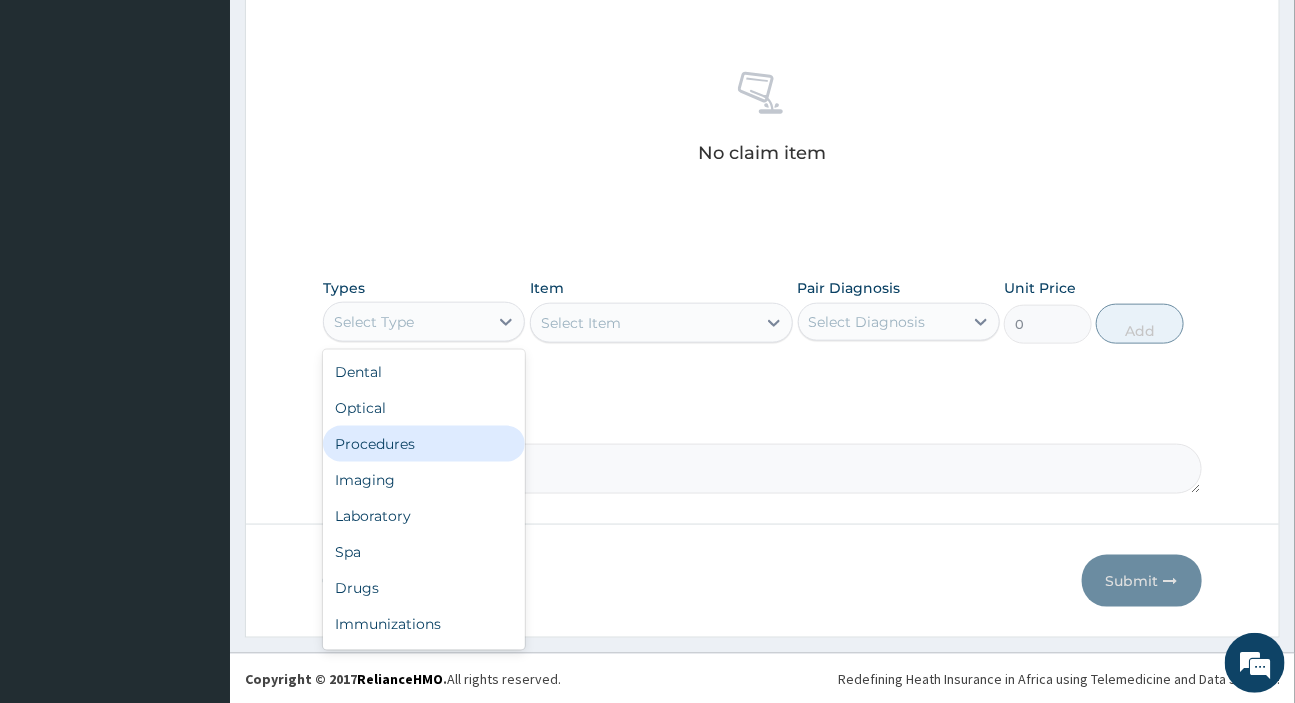 click on "Procedures" at bounding box center (424, 444) 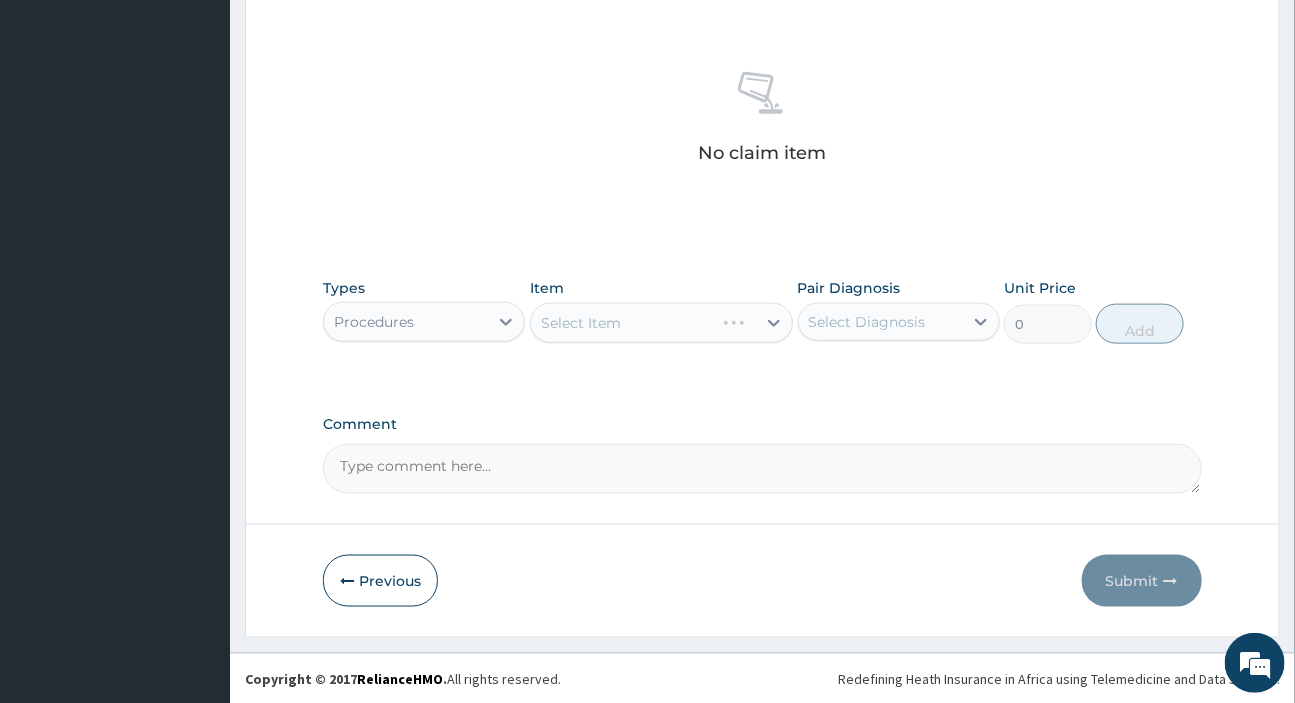 click on "Select Diagnosis" at bounding box center [867, 322] 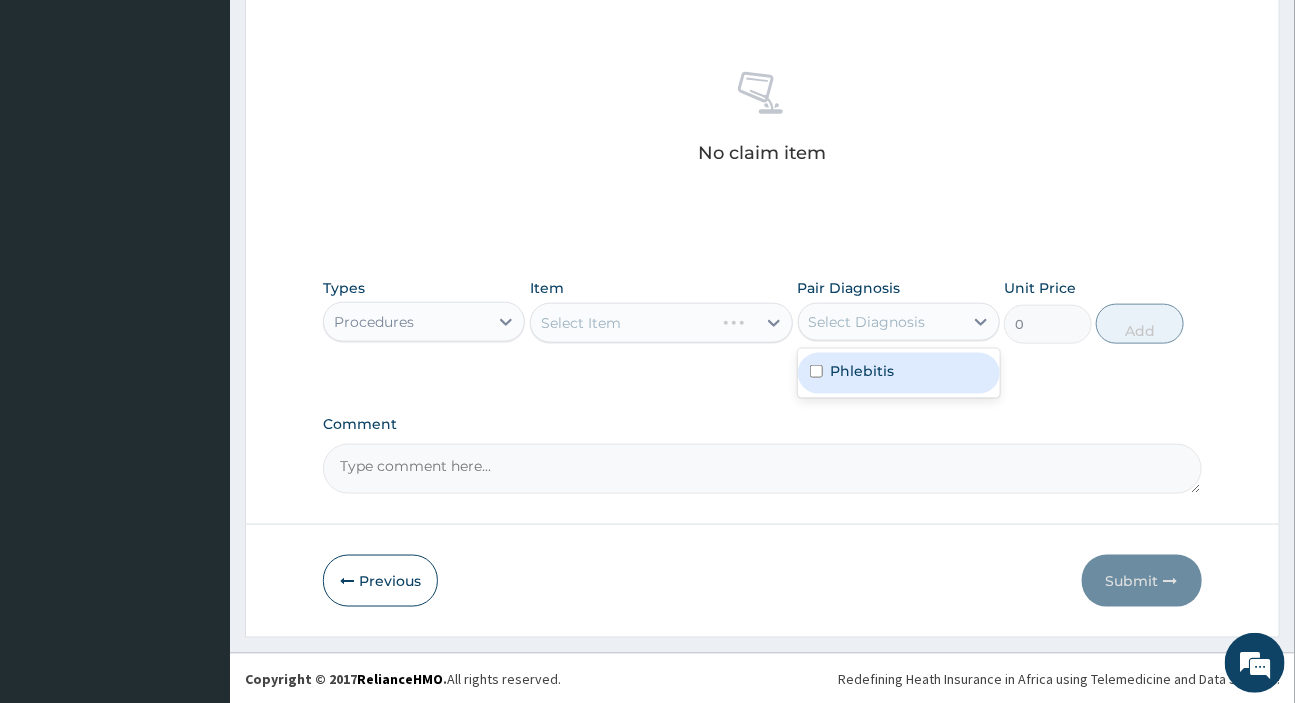 click on "Phlebitis" at bounding box center [863, 371] 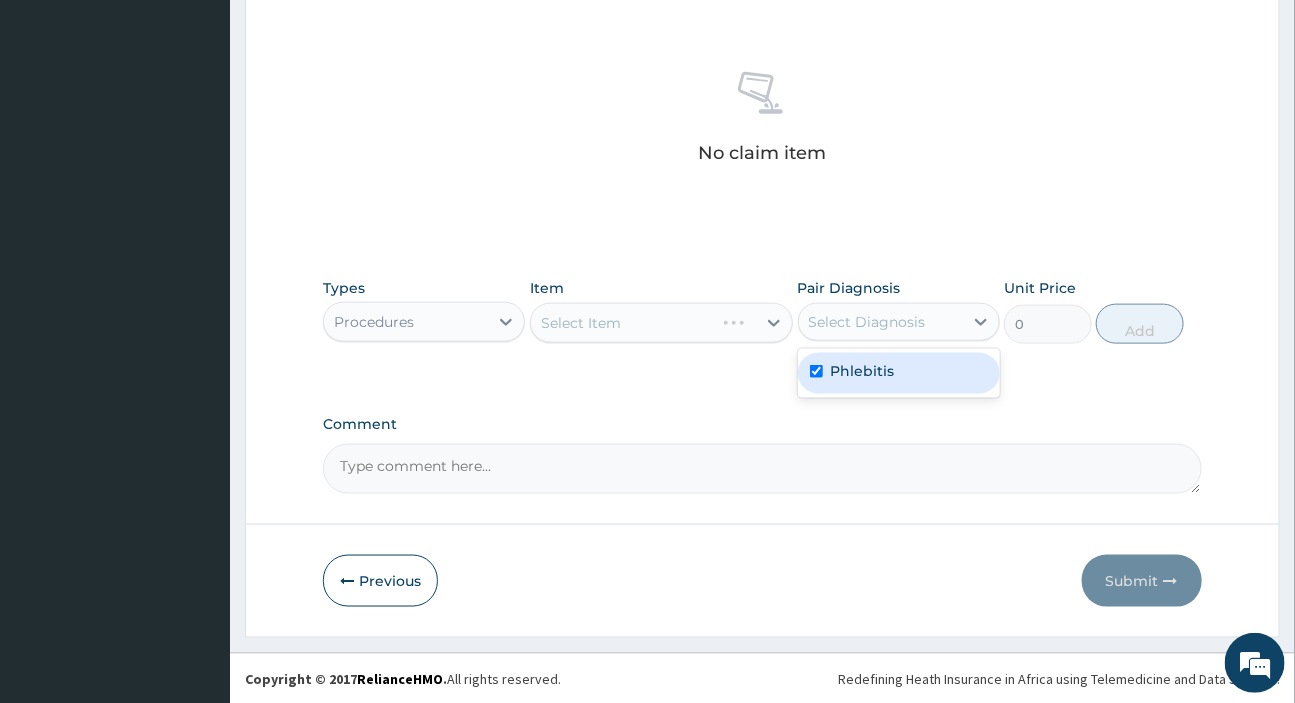 checkbox on "true" 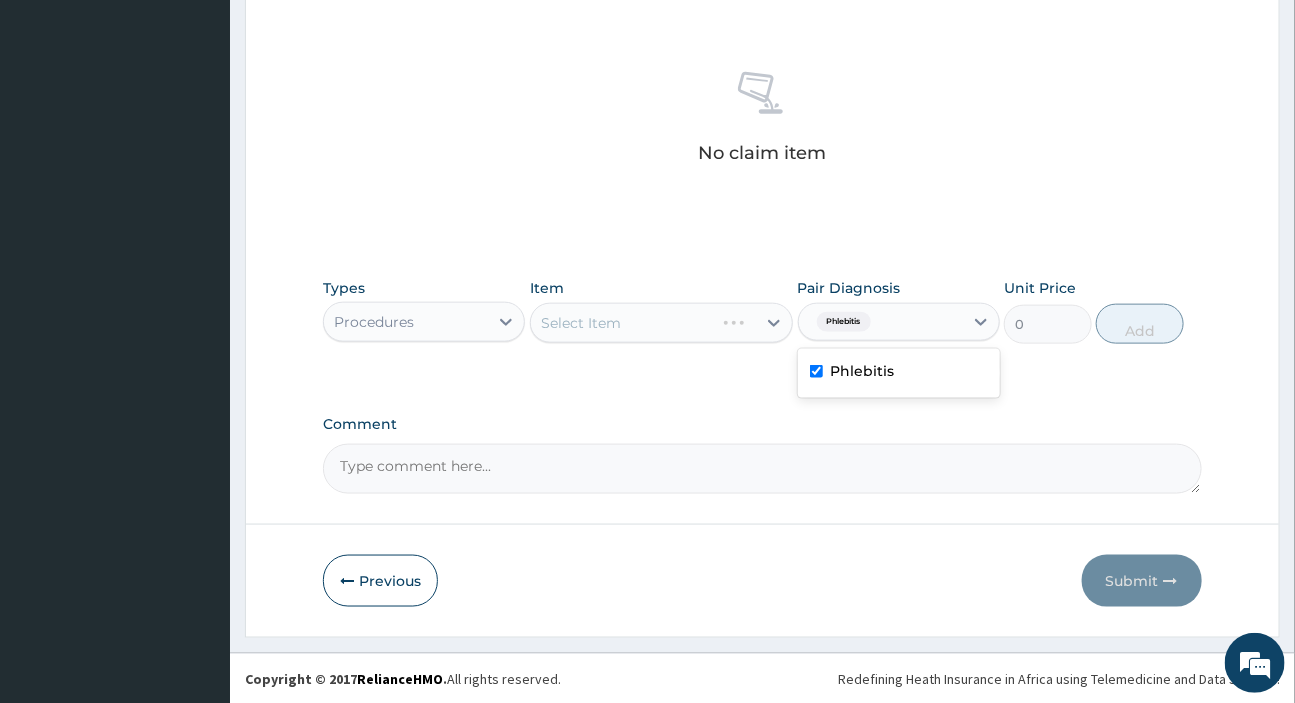click on "Select Item" at bounding box center [661, 323] 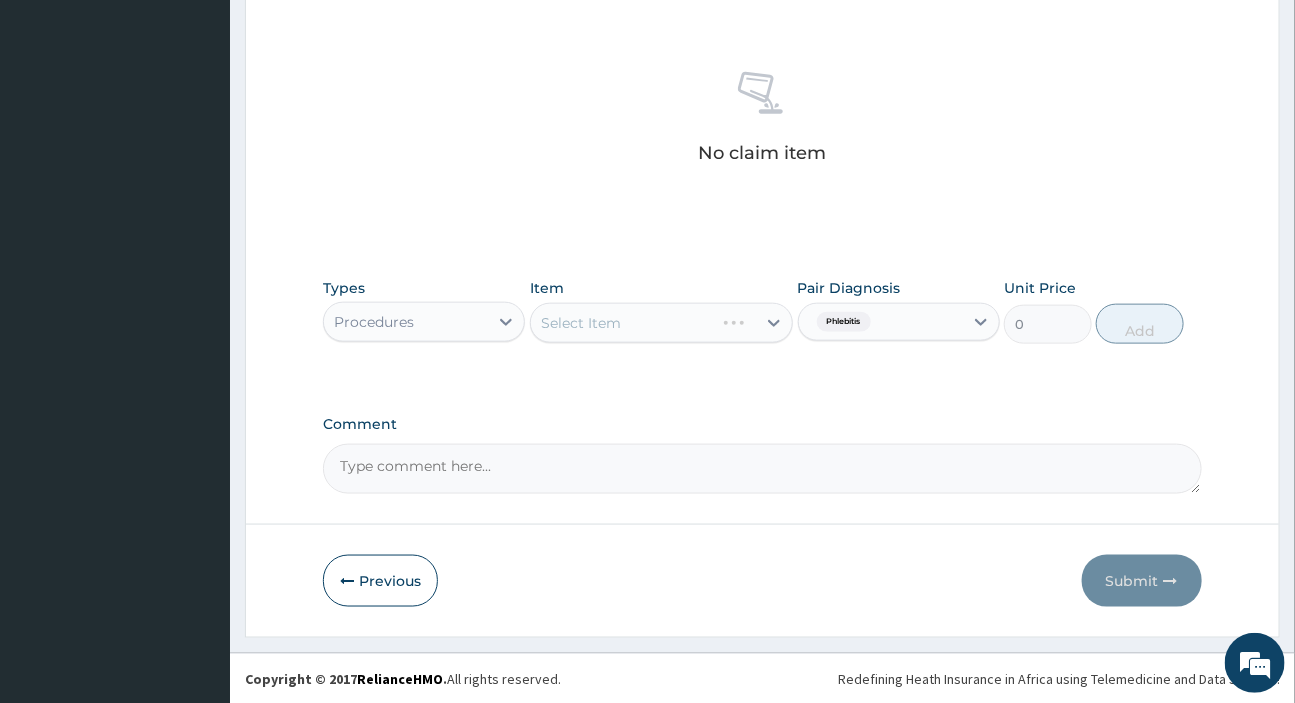 click on "Select Item" at bounding box center (661, 323) 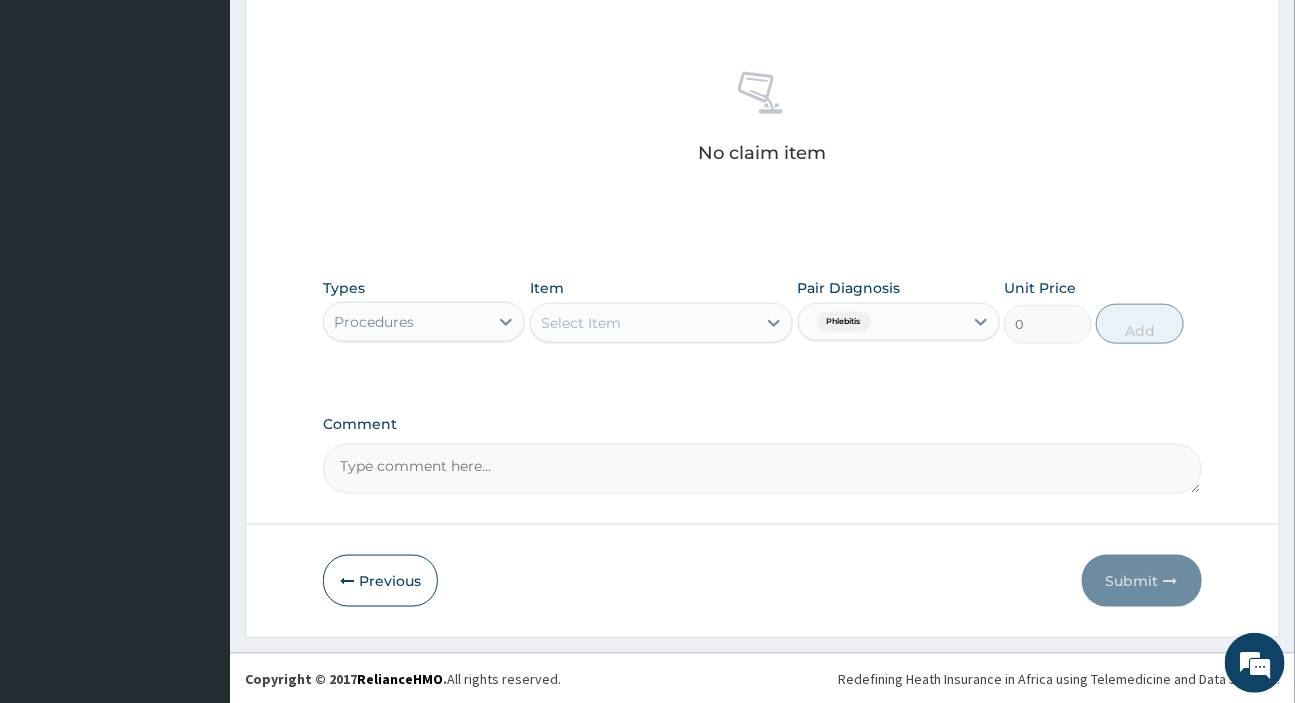 click on "Select Item" at bounding box center [643, 323] 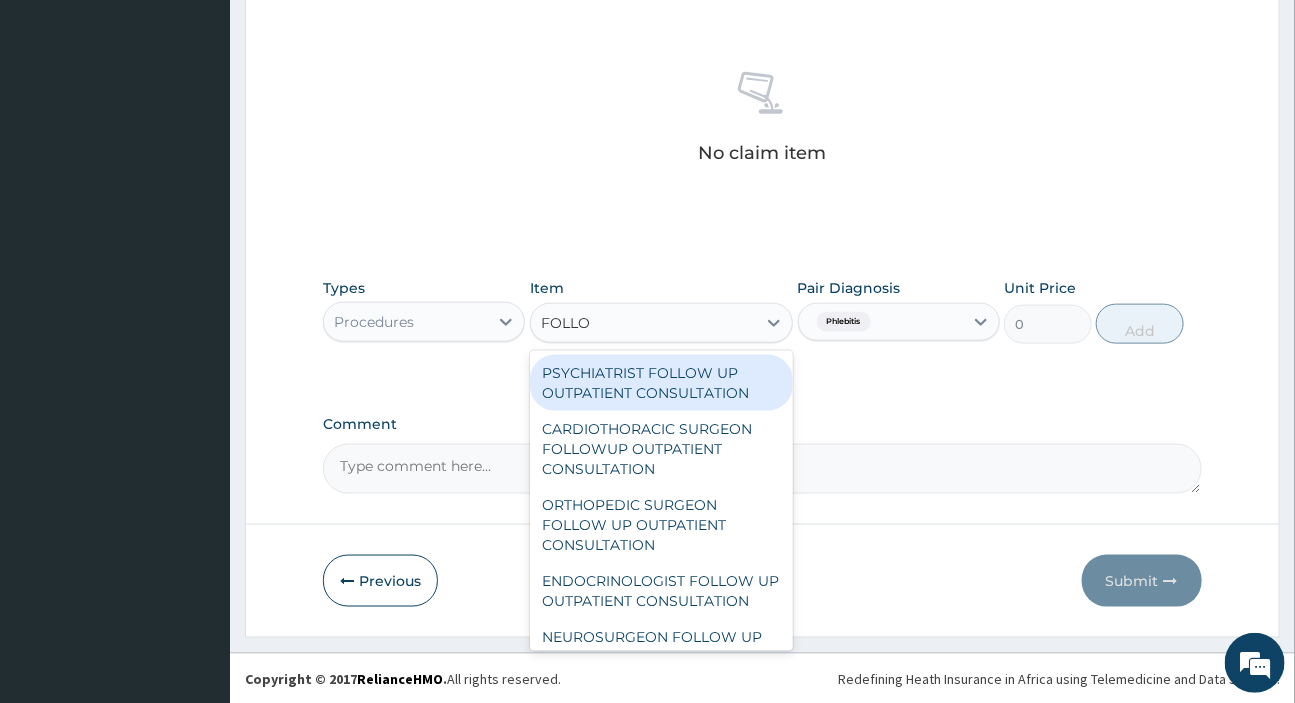 type on "FOLLOW" 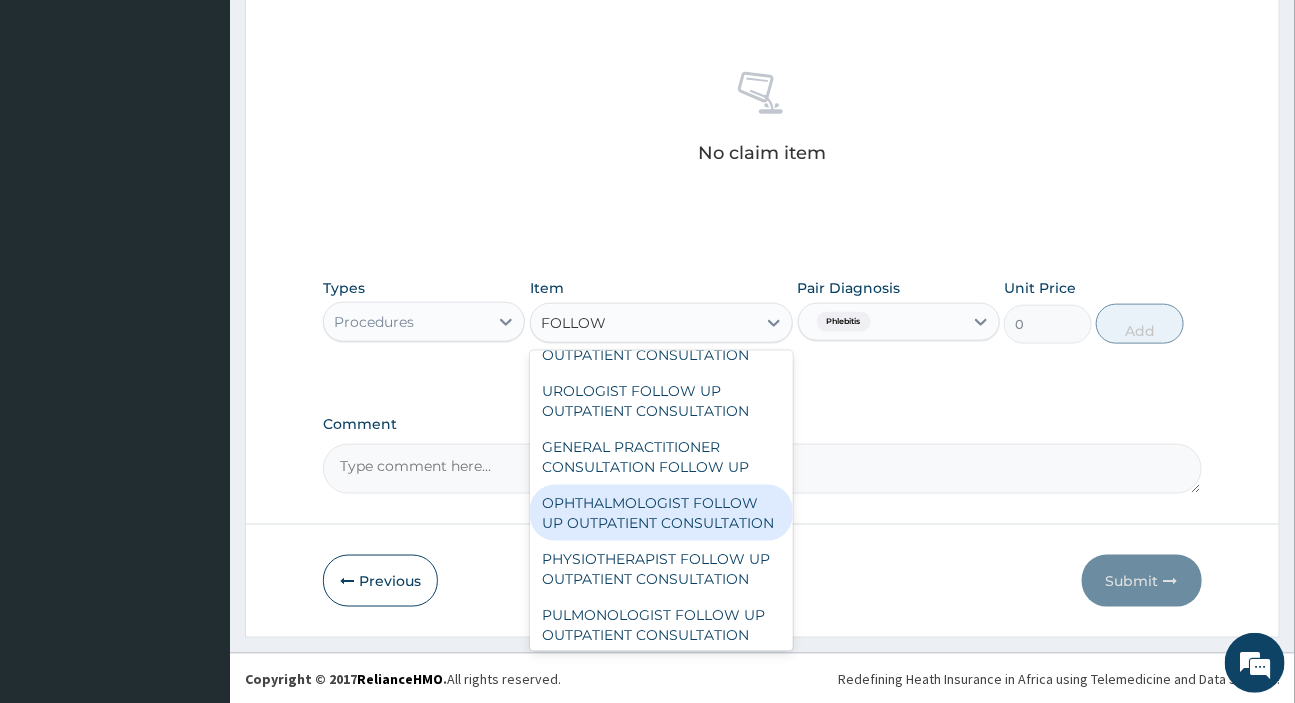 scroll, scrollTop: 727, scrollLeft: 0, axis: vertical 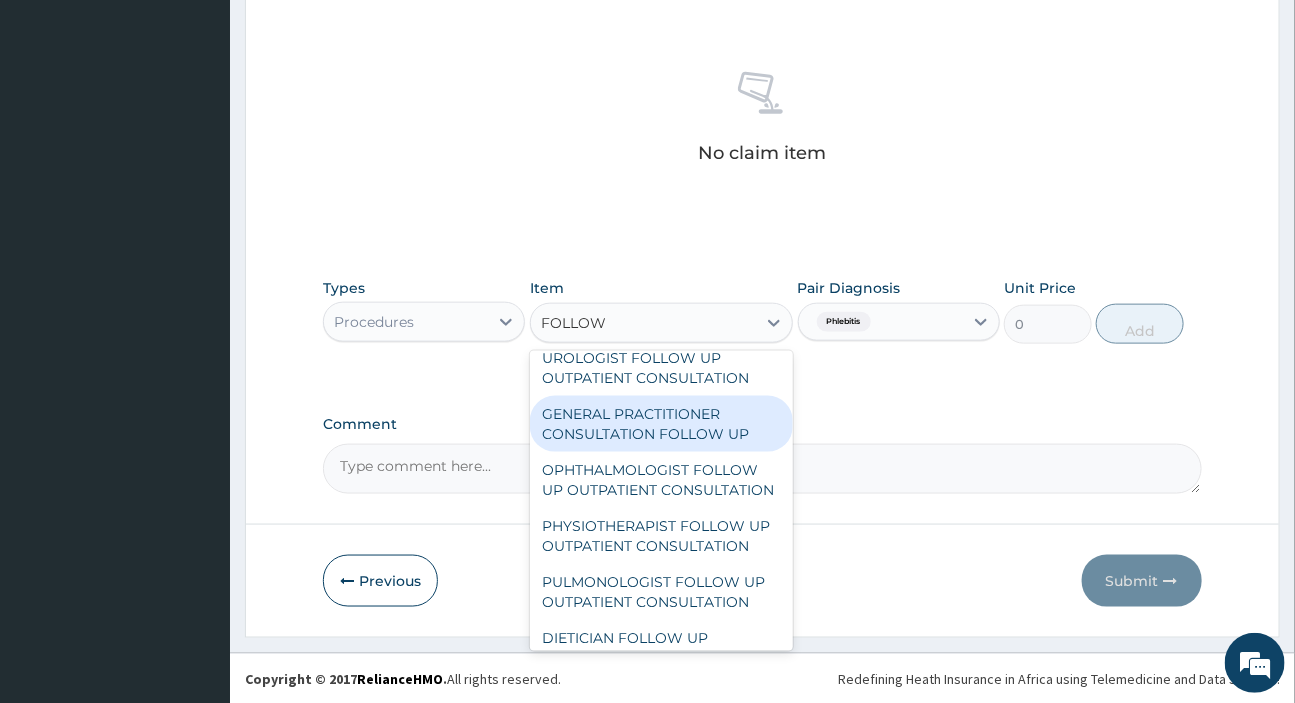 click on "GENERAL PRACTITIONER CONSULTATION FOLLOW UP" at bounding box center [661, 424] 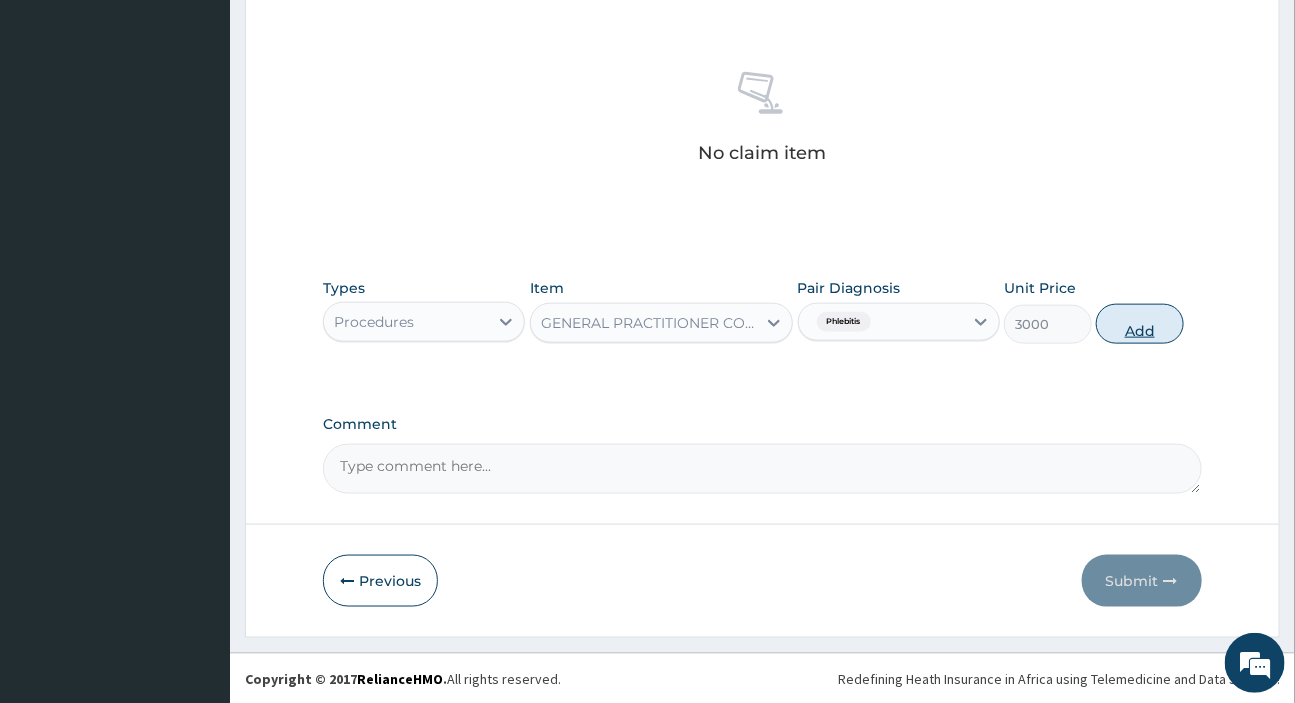 click on "Add" at bounding box center (1140, 324) 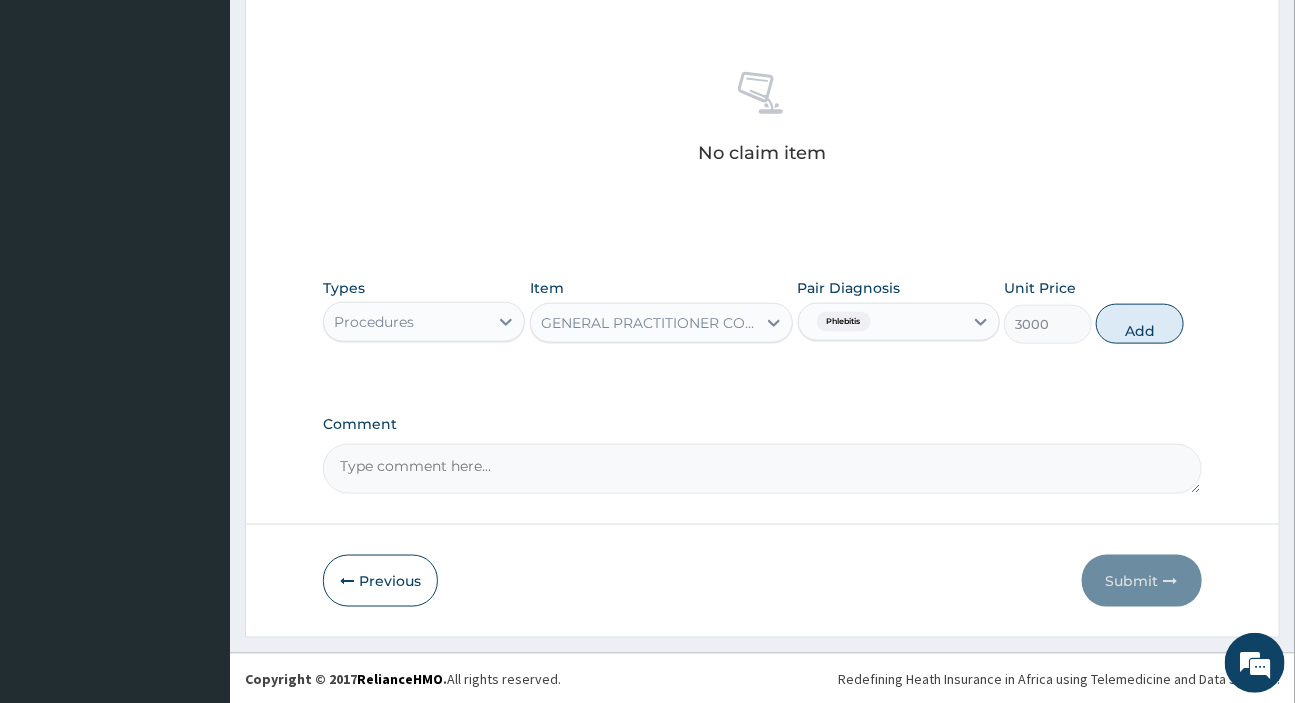 type on "0" 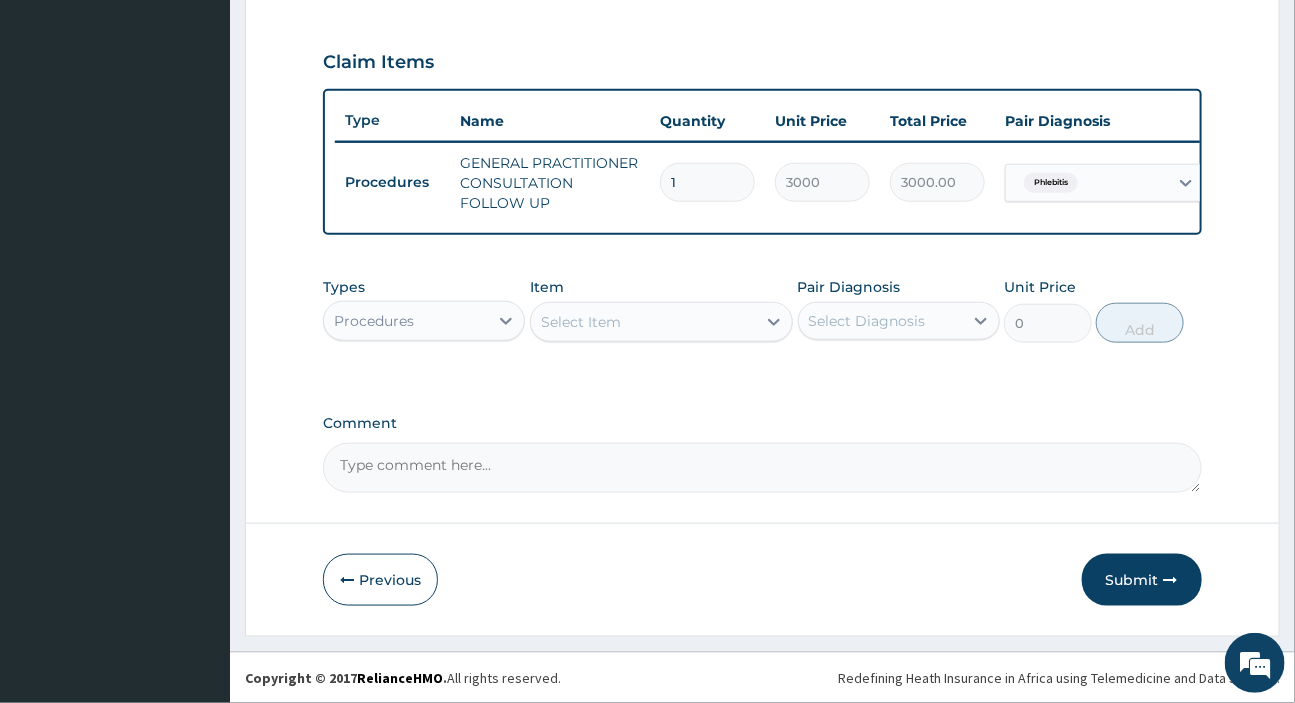 scroll, scrollTop: 667, scrollLeft: 0, axis: vertical 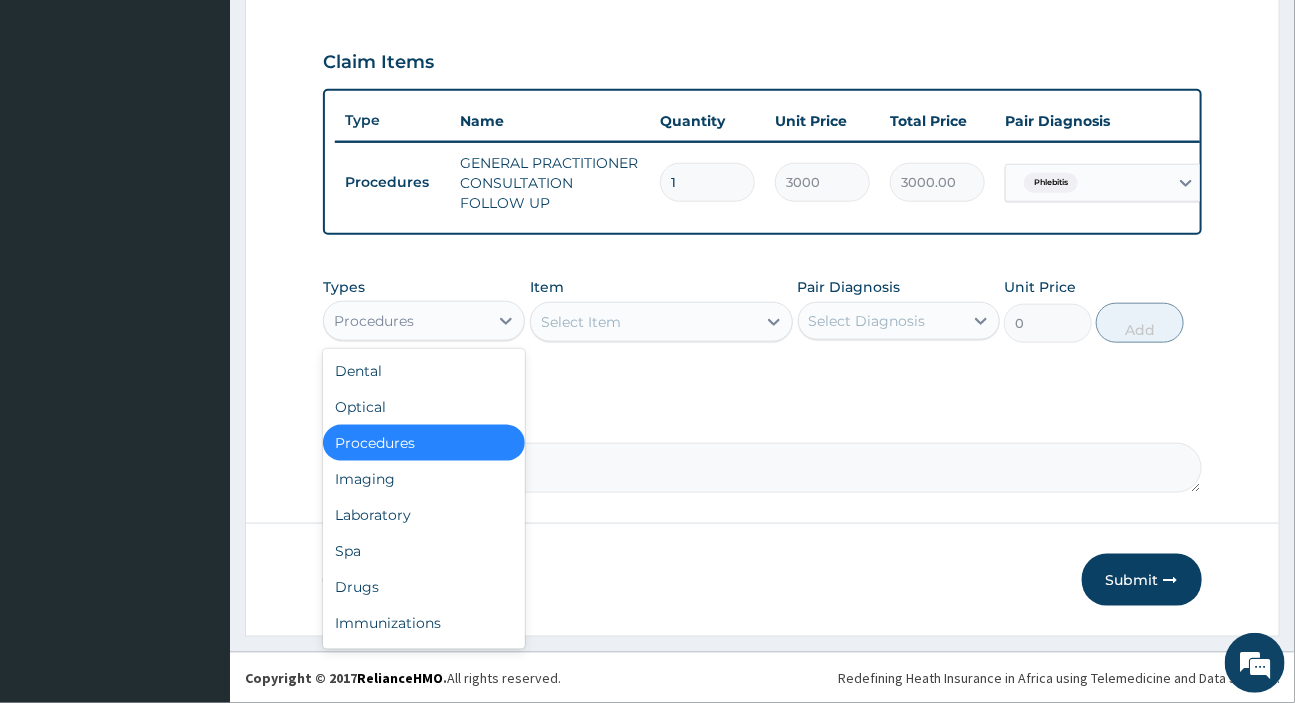 click on "Procedures" at bounding box center [406, 321] 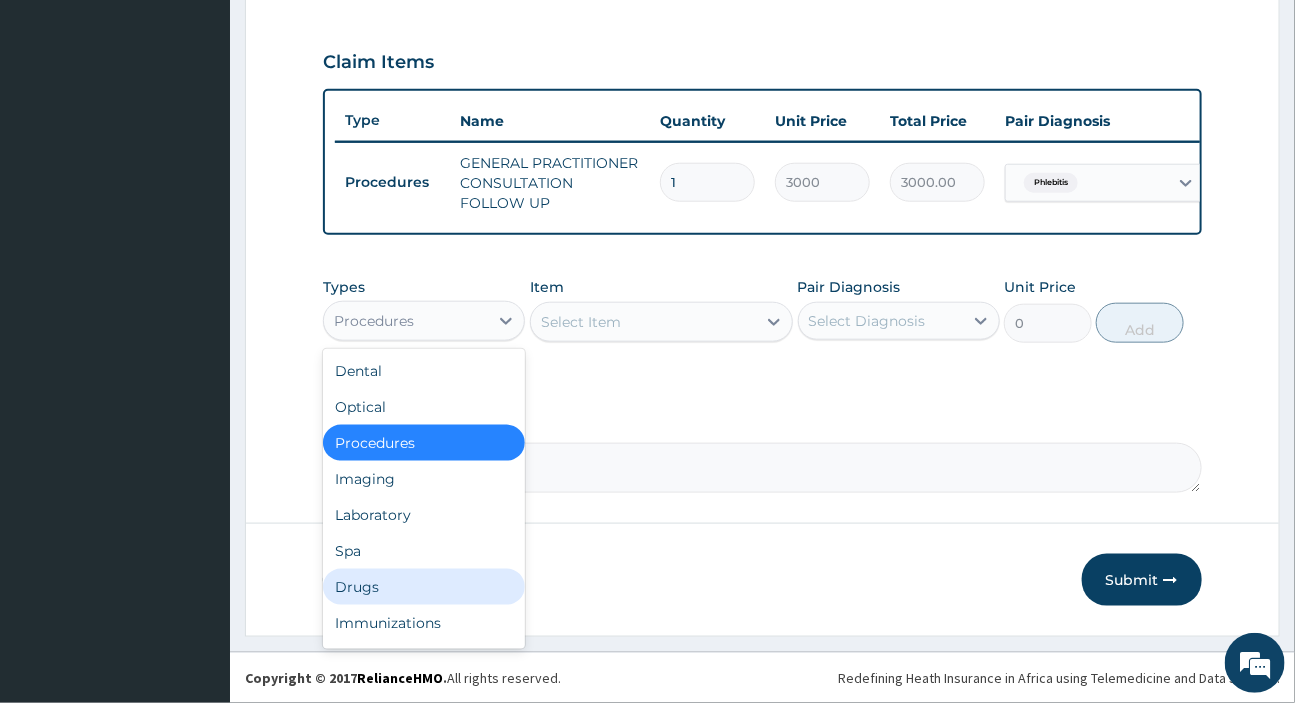 click on "Drugs" at bounding box center (424, 587) 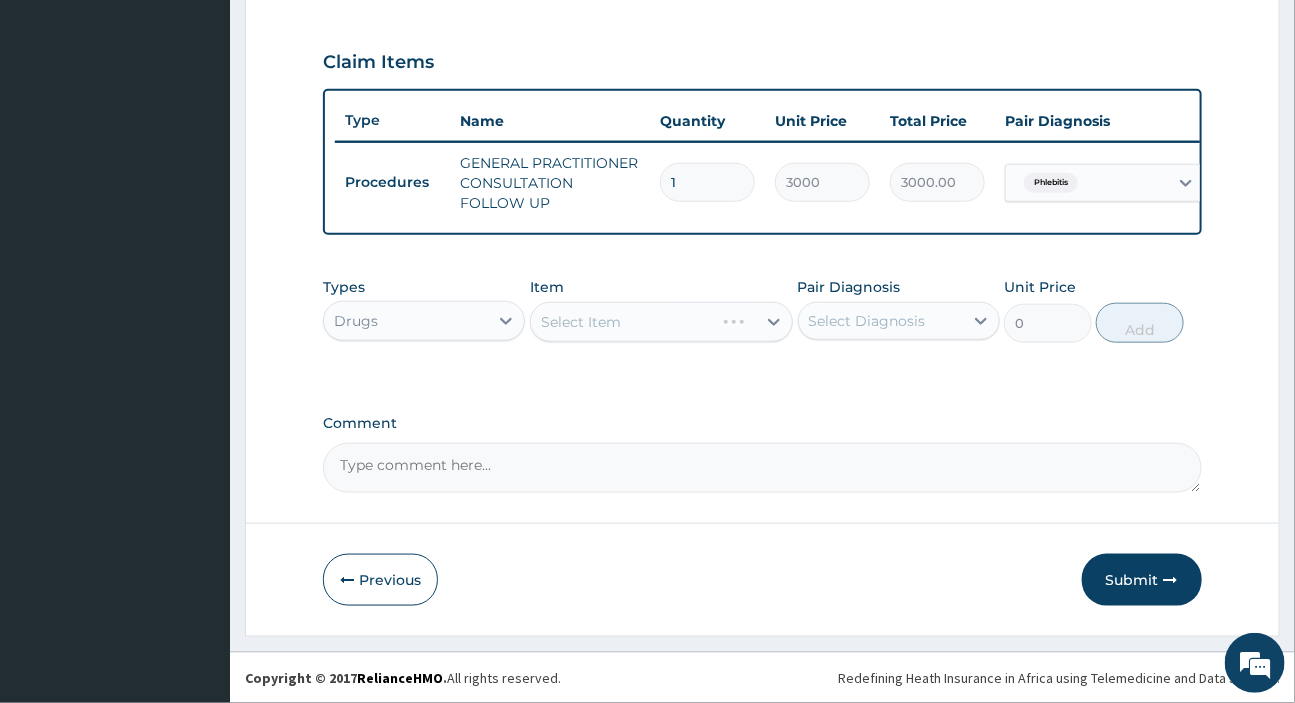 click on "Select Diagnosis" at bounding box center (881, 321) 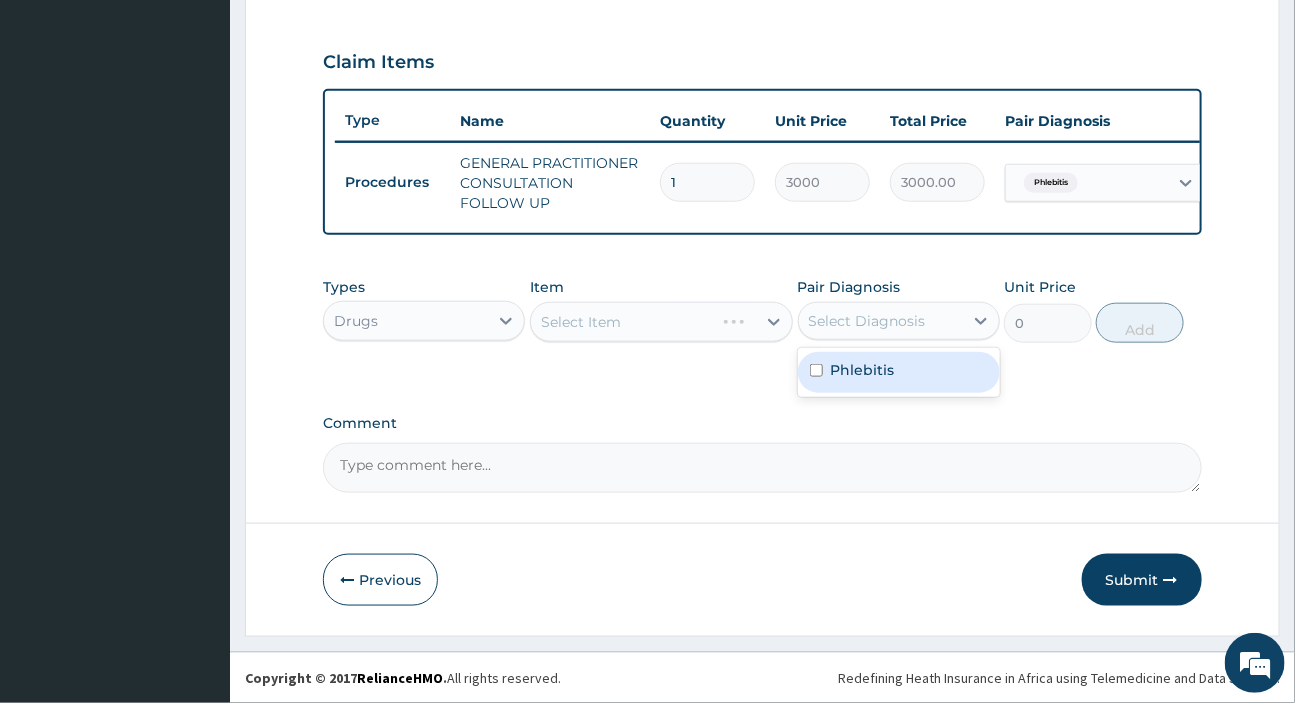 click on "Phlebitis" at bounding box center (863, 370) 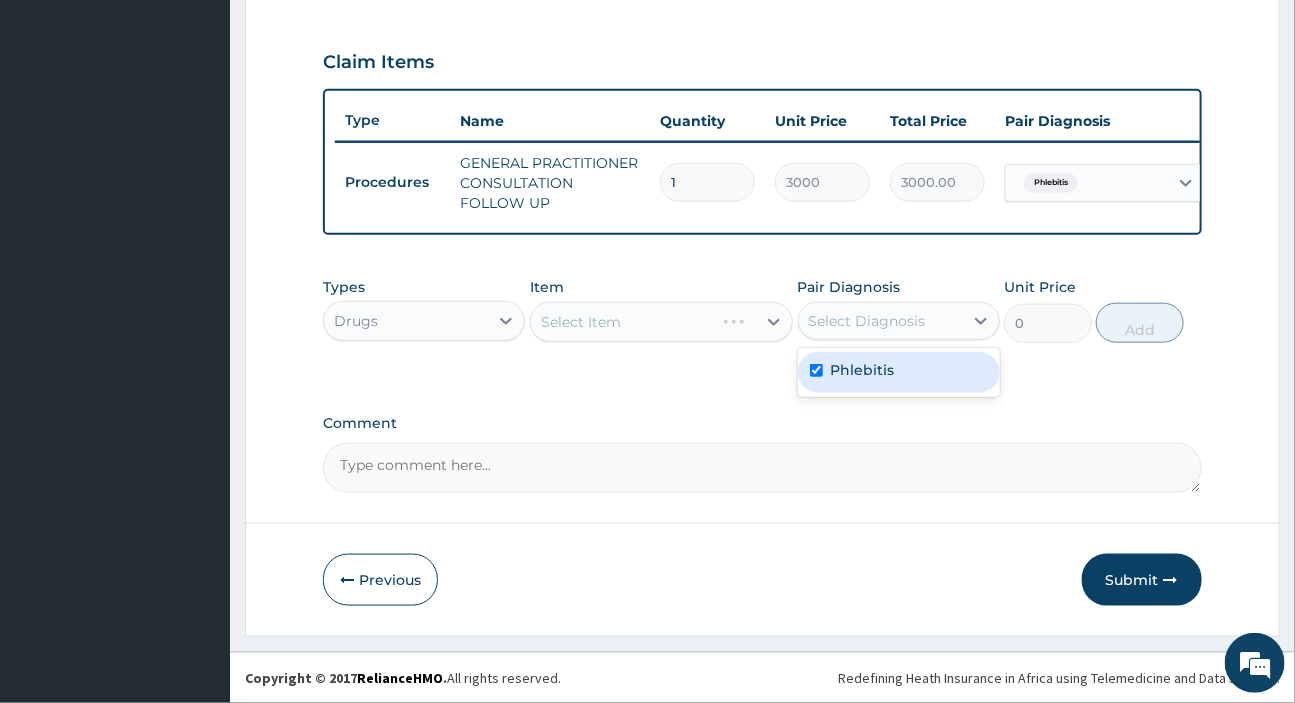 checkbox on "true" 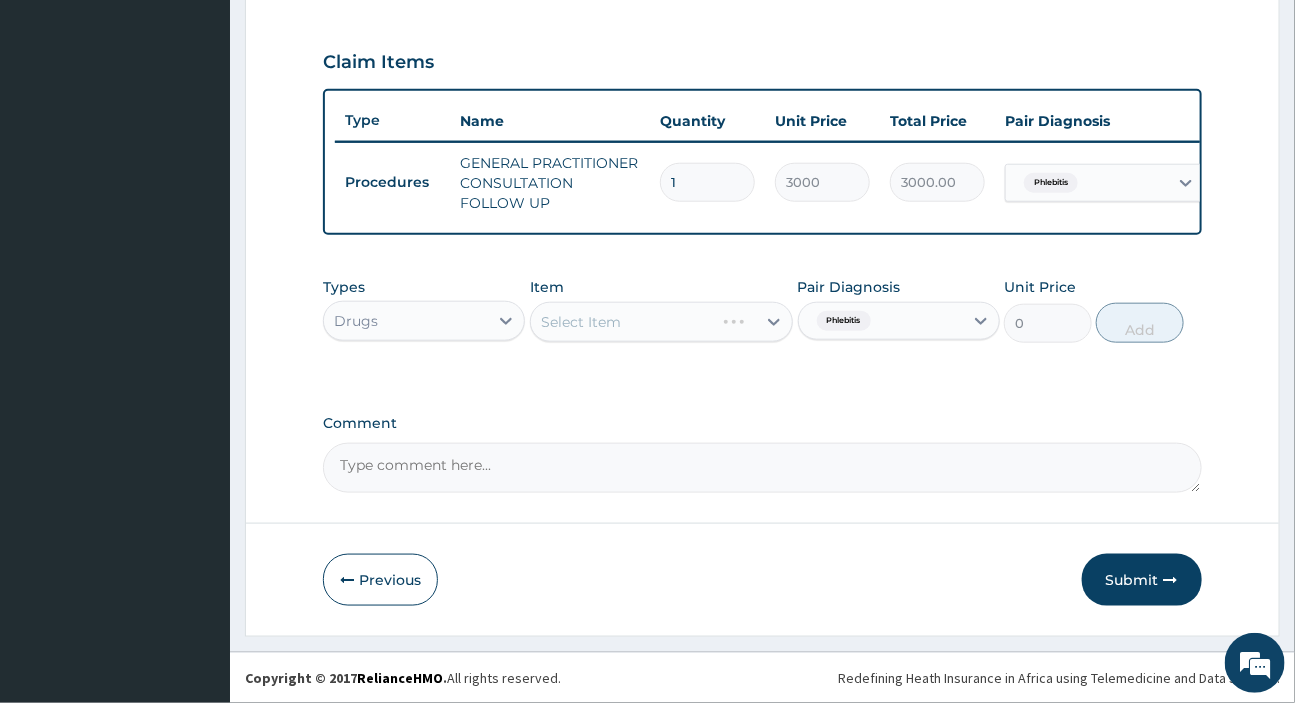 click on "Select Item" at bounding box center (661, 322) 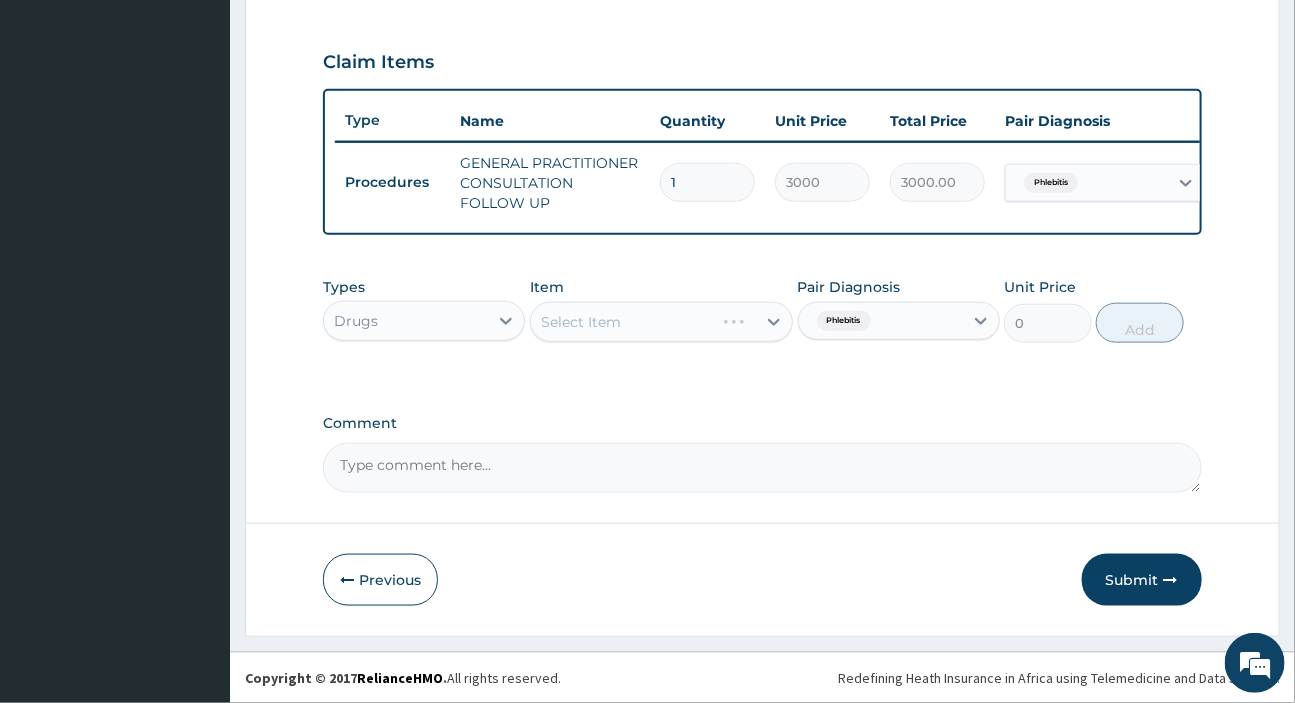 click on "Select Item" at bounding box center (661, 322) 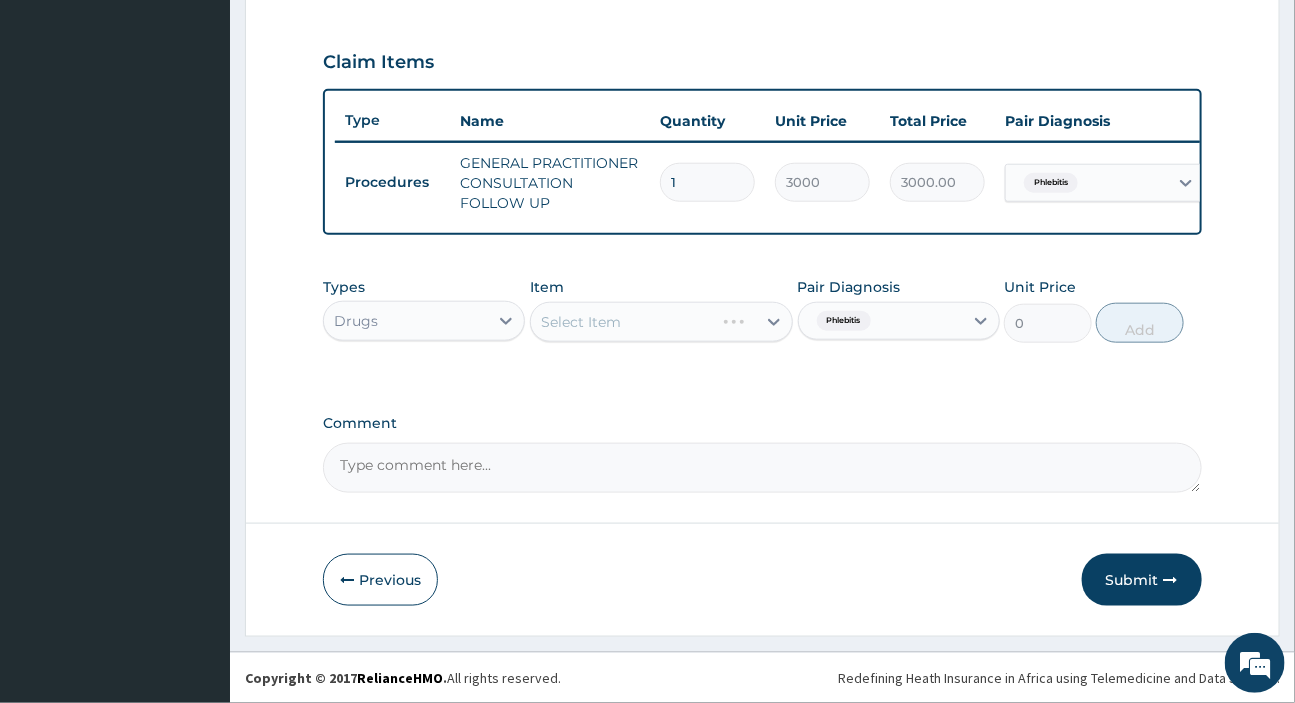 click on "Select Item" at bounding box center [661, 322] 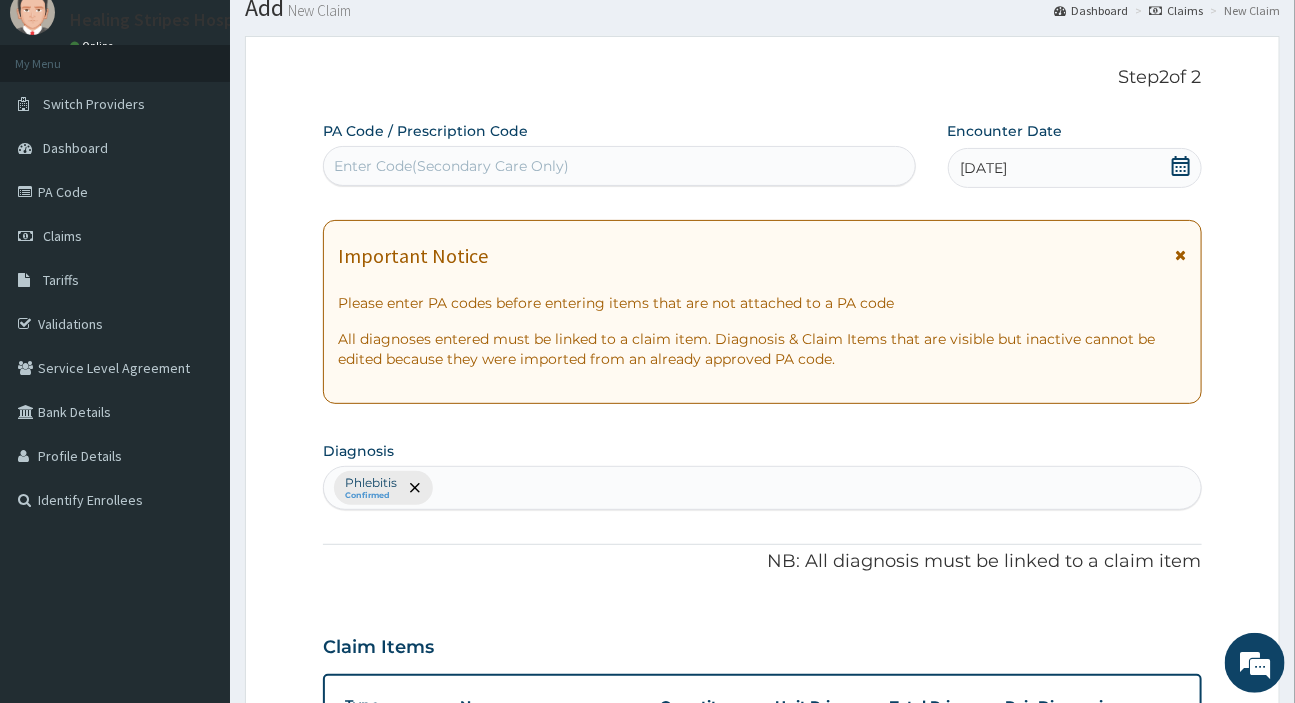 scroll, scrollTop: 0, scrollLeft: 0, axis: both 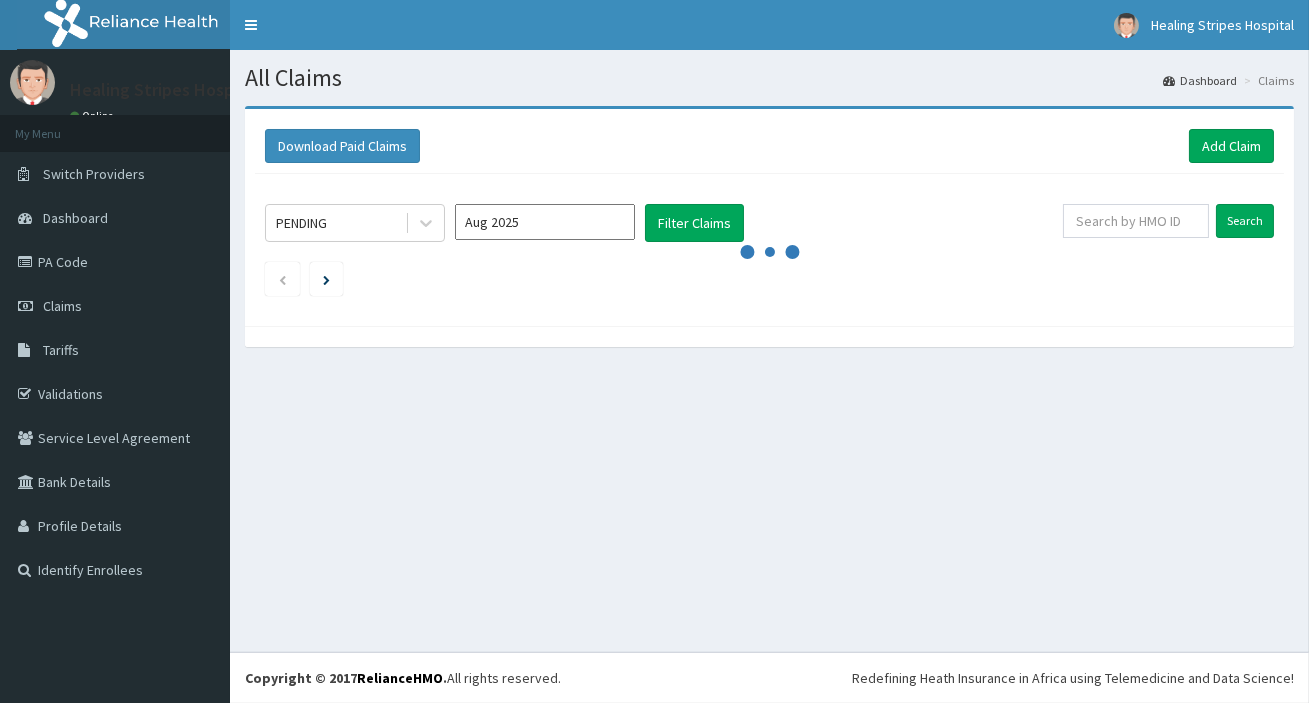 click on "Download Paid Claims Add Claim" at bounding box center (769, 146) 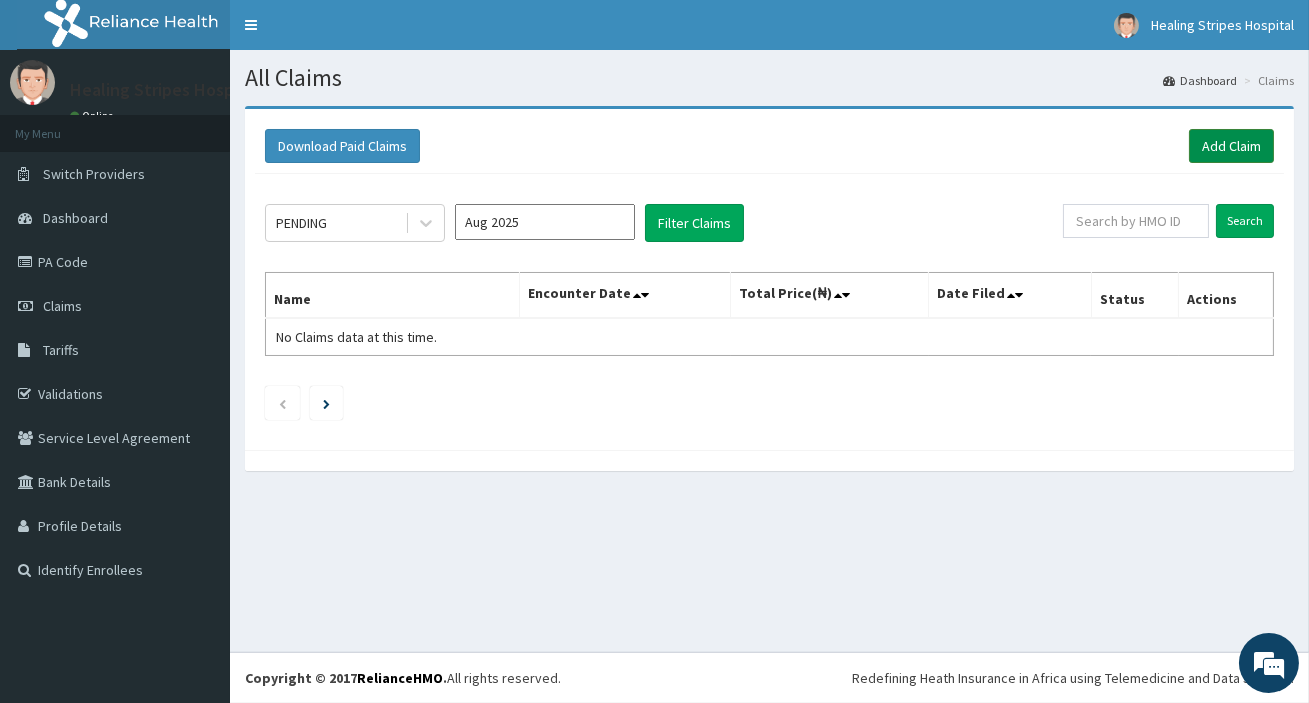 click on "Add Claim" at bounding box center [1231, 146] 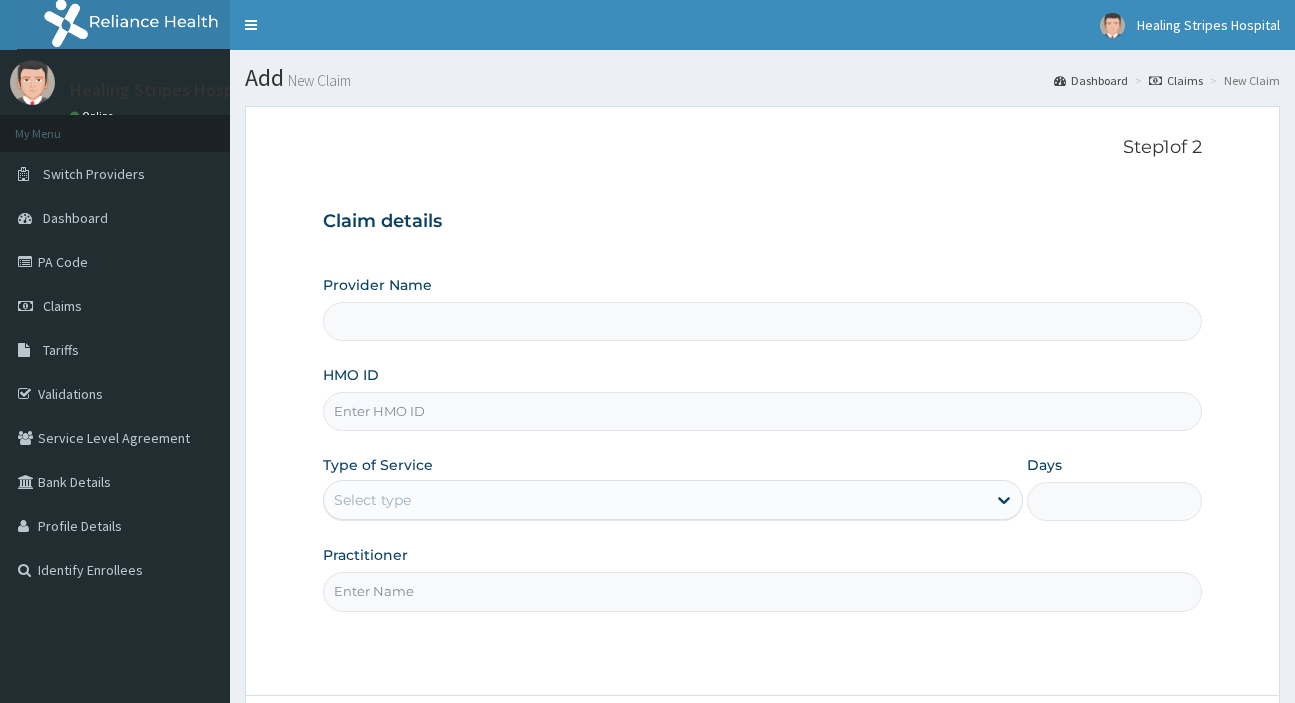 scroll, scrollTop: 0, scrollLeft: 0, axis: both 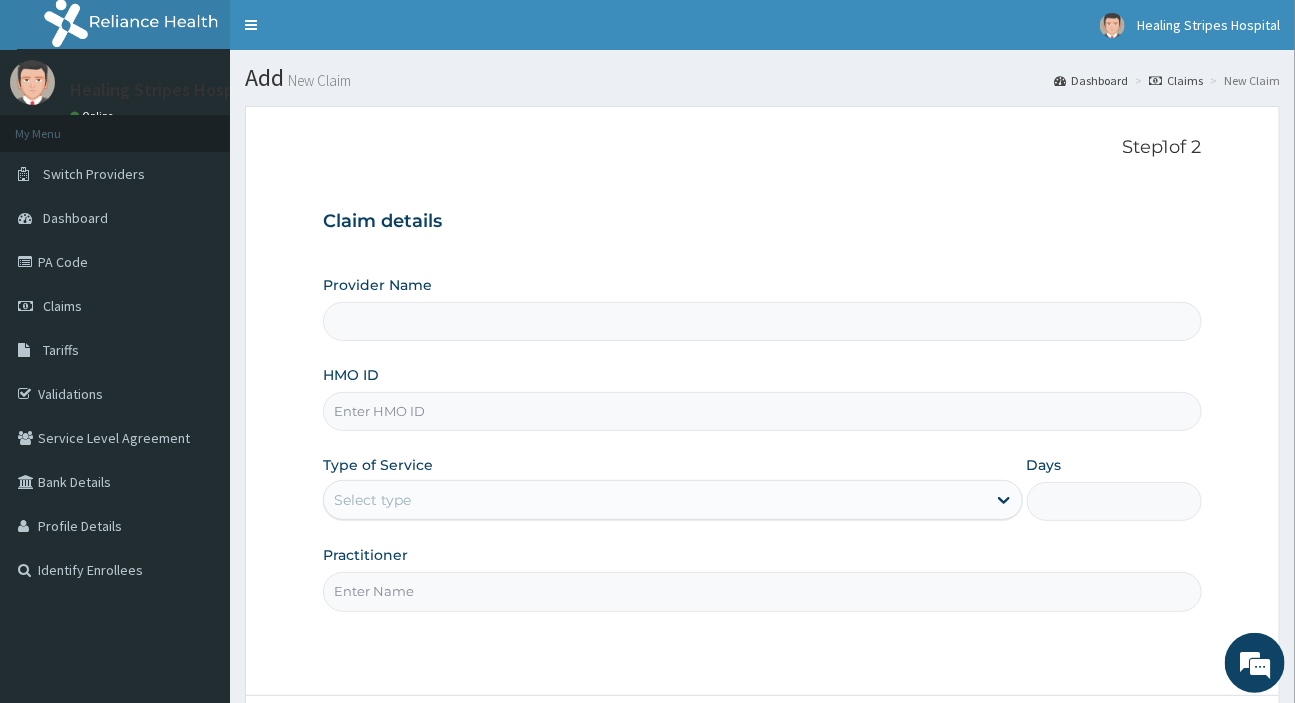 type on "Healing Stripes Hospital" 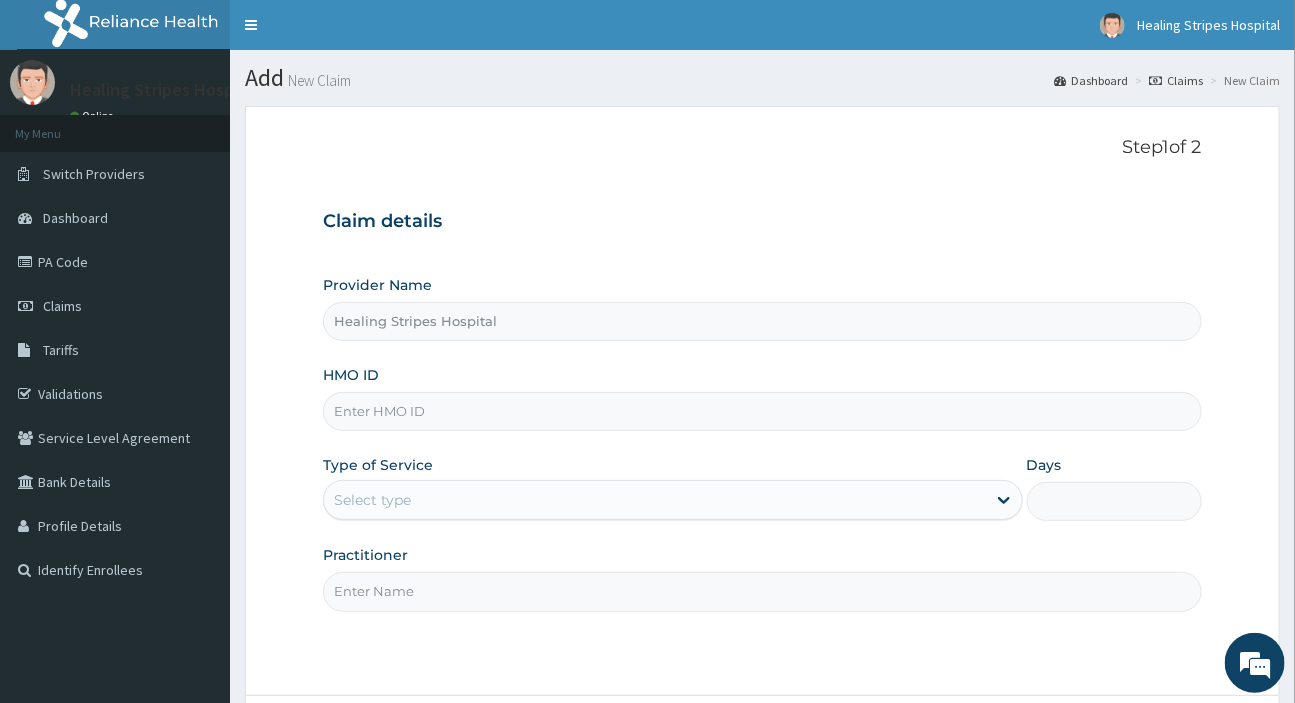 click on "HMO ID" at bounding box center (762, 411) 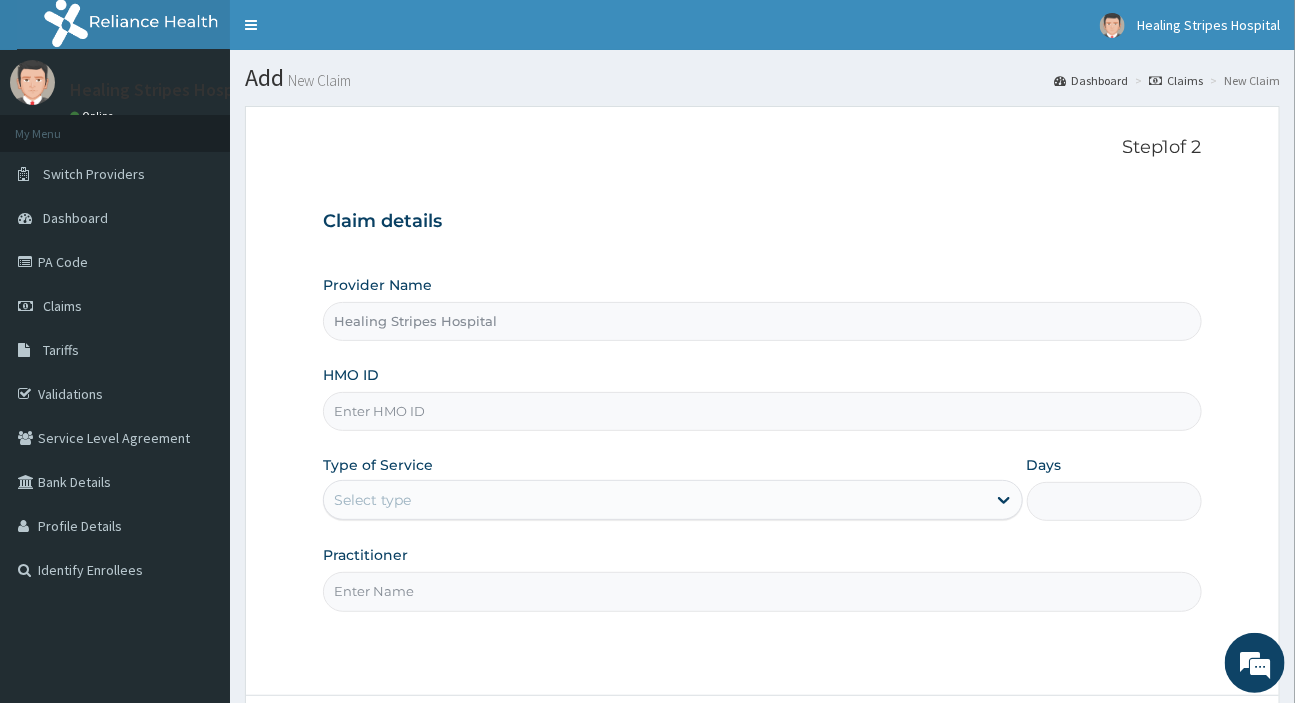 paste on "OMI/10016/A" 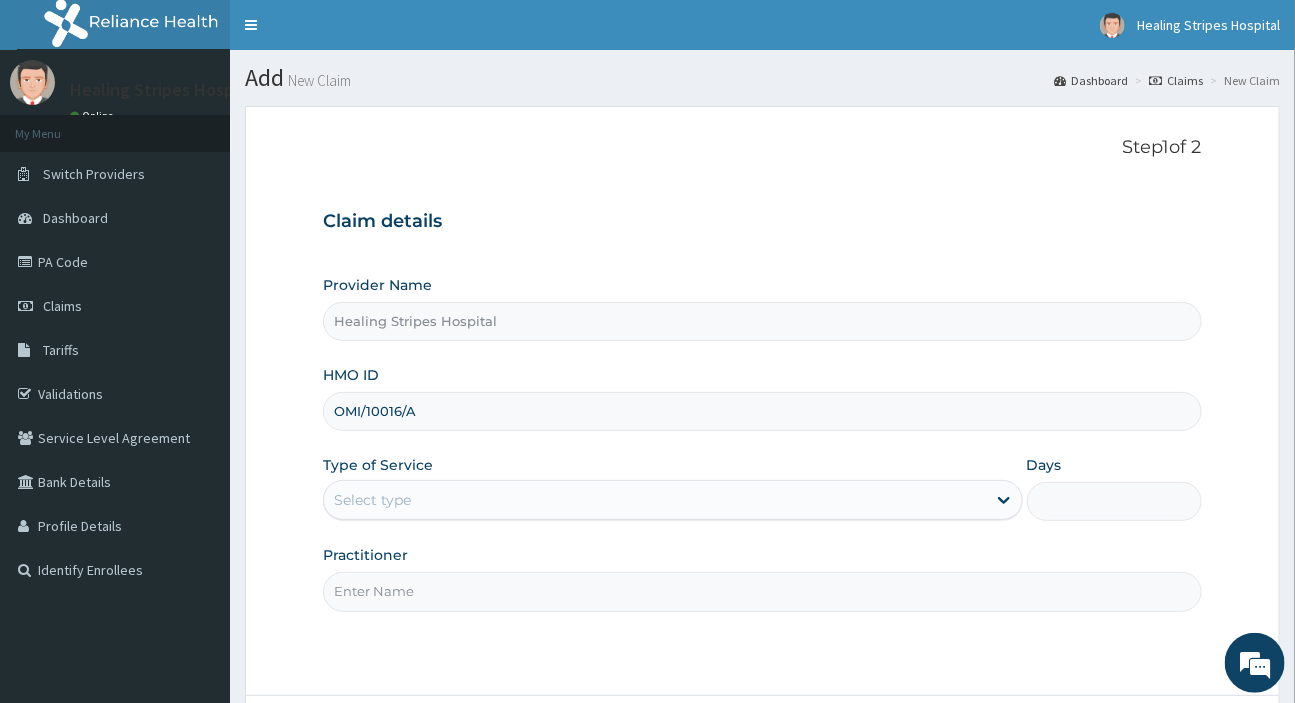 scroll, scrollTop: 0, scrollLeft: 0, axis: both 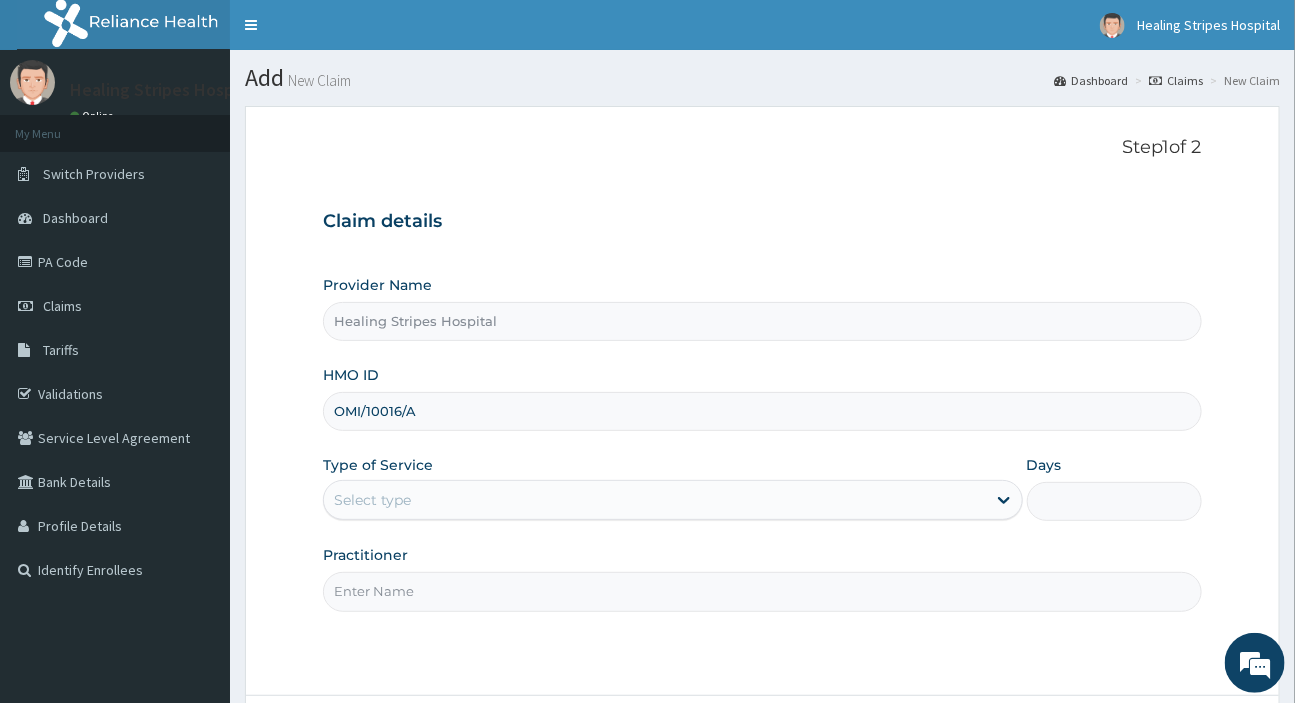type on "OMI/10016/A" 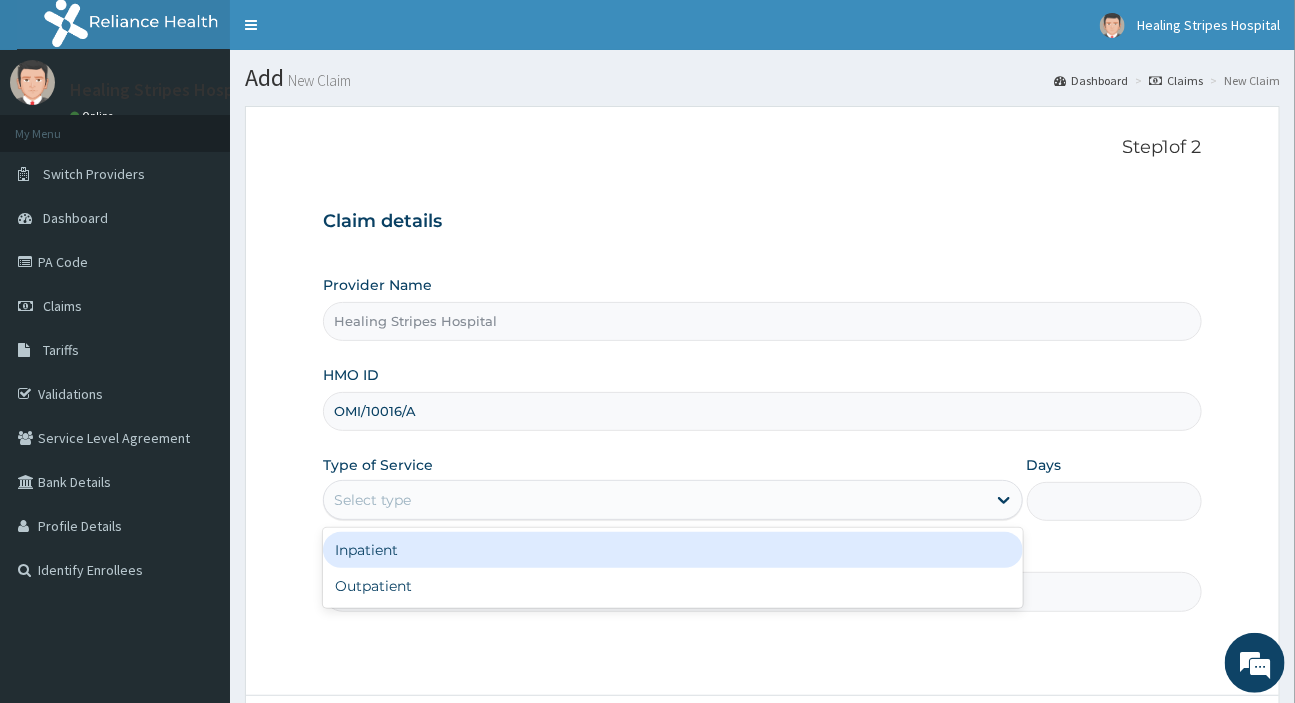 click on "Select type" at bounding box center (372, 500) 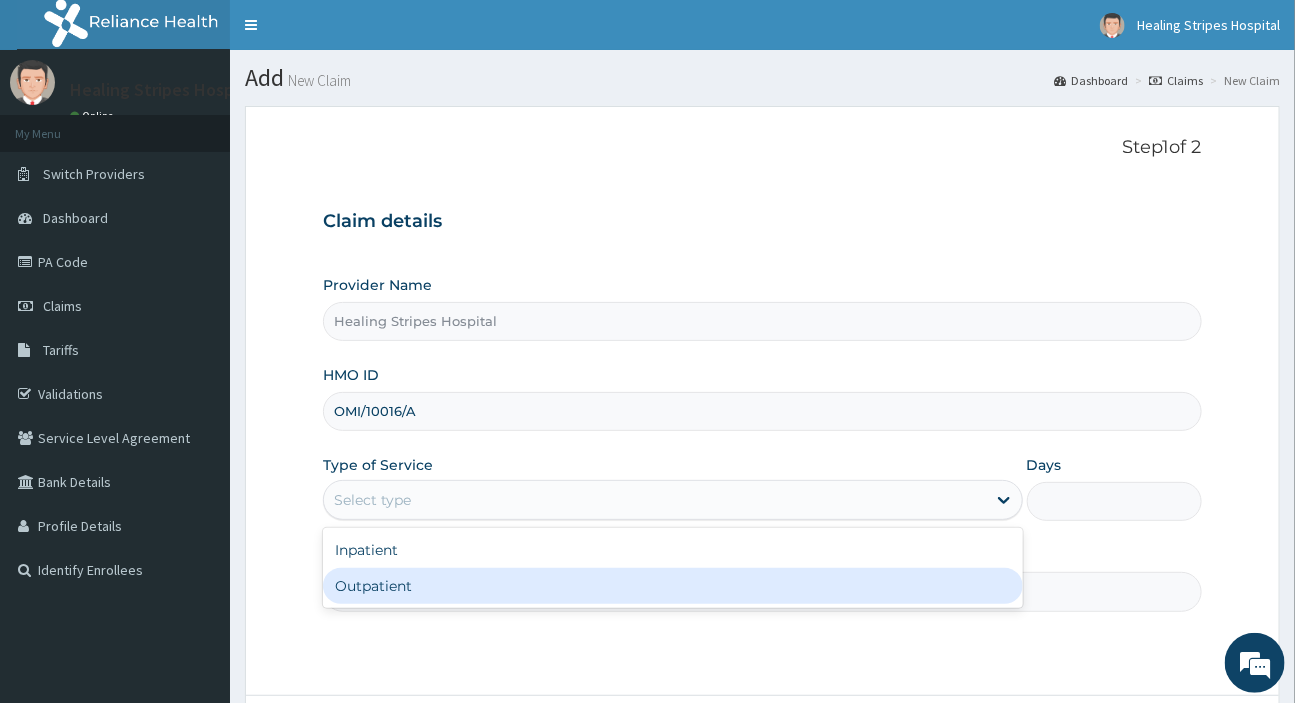 click on "Outpatient" at bounding box center (672, 586) 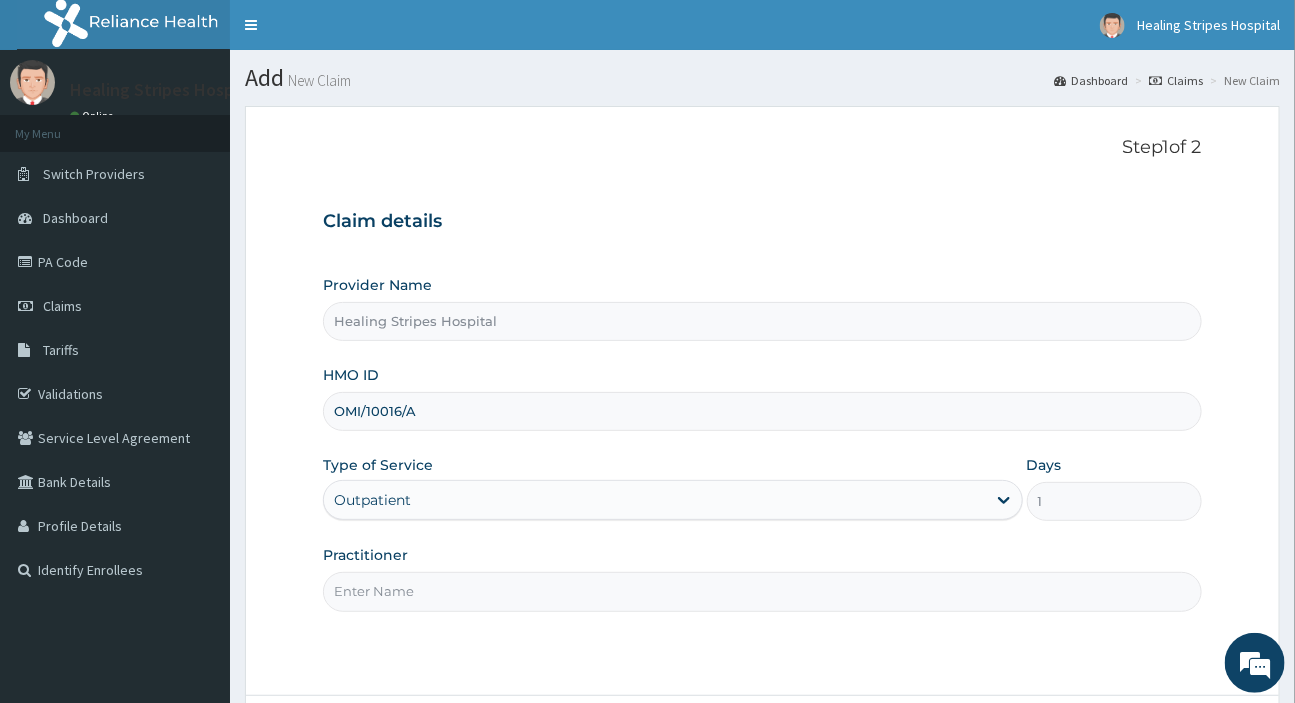 click on "Practitioner" at bounding box center [762, 591] 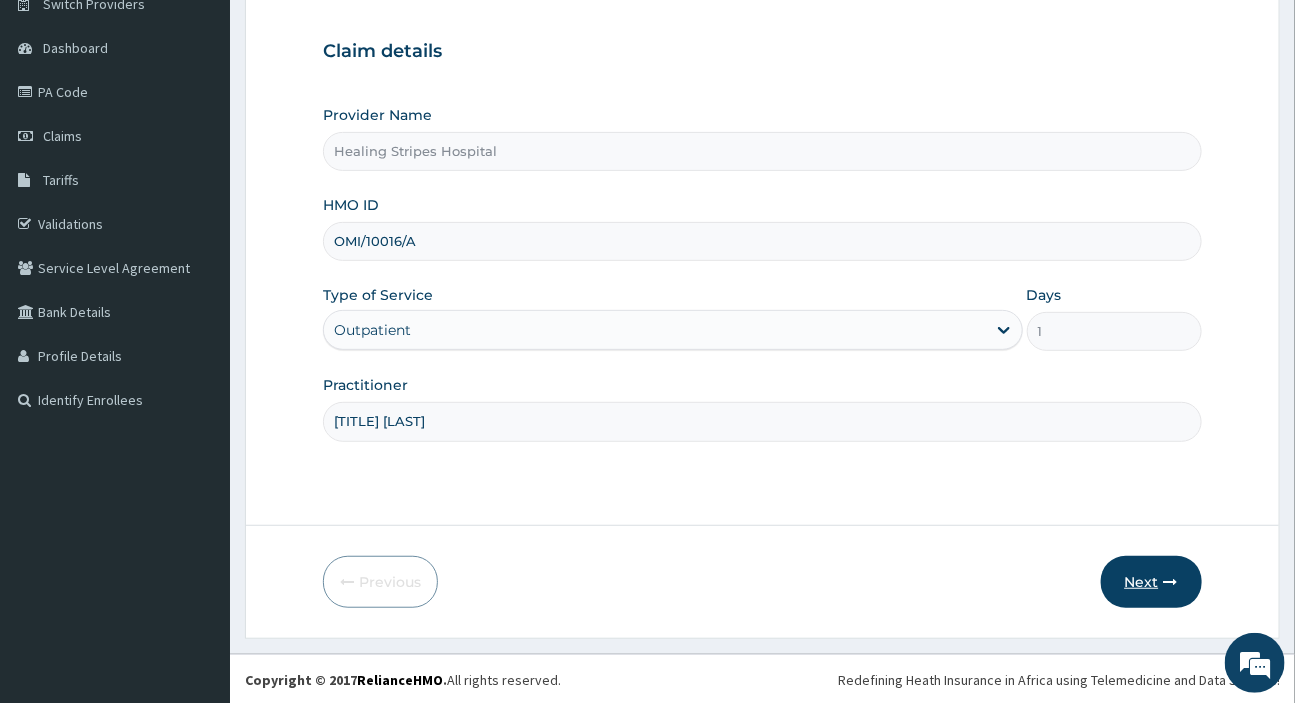 scroll, scrollTop: 171, scrollLeft: 0, axis: vertical 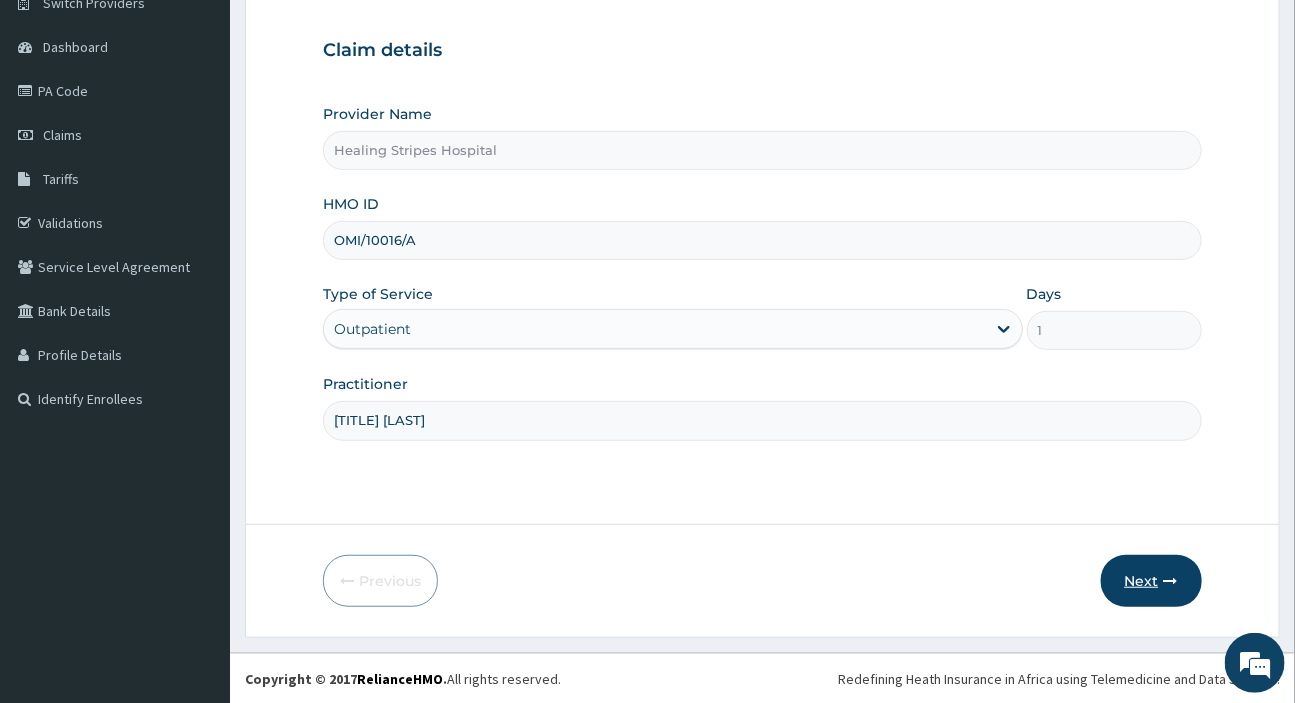 type on "[TITLE] [LAST]" 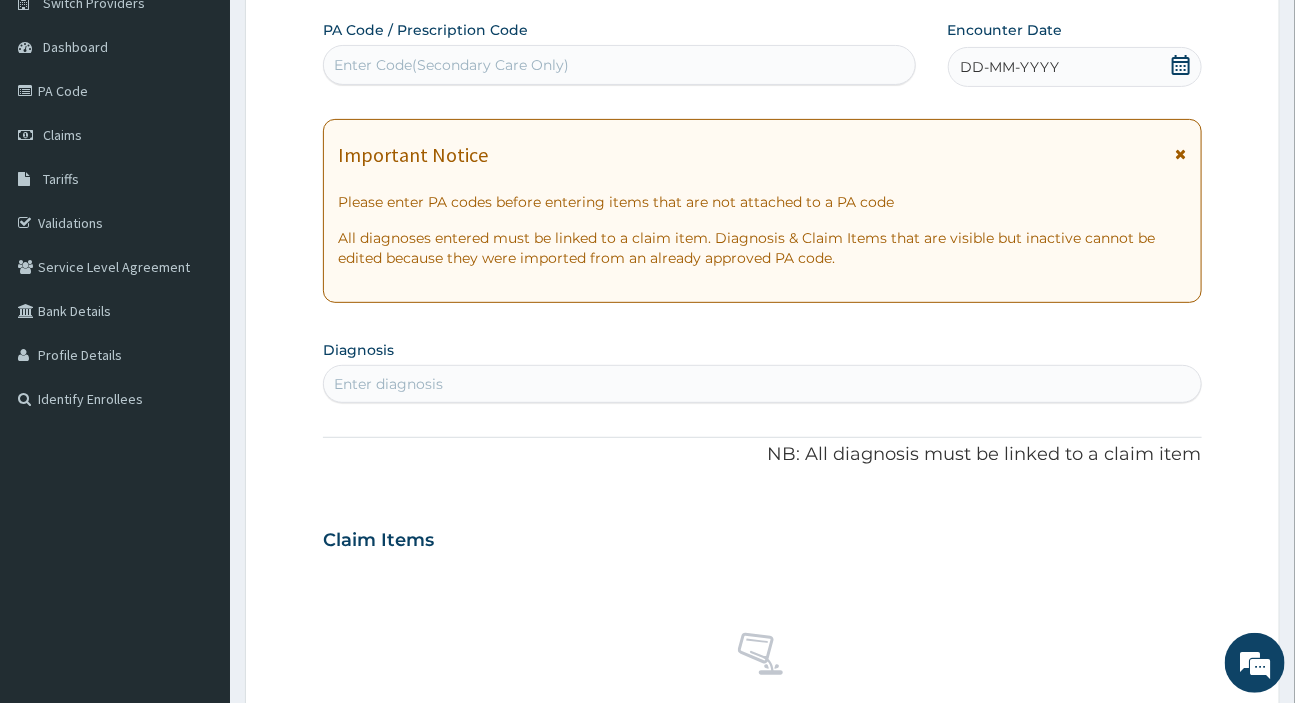 scroll, scrollTop: 0, scrollLeft: 0, axis: both 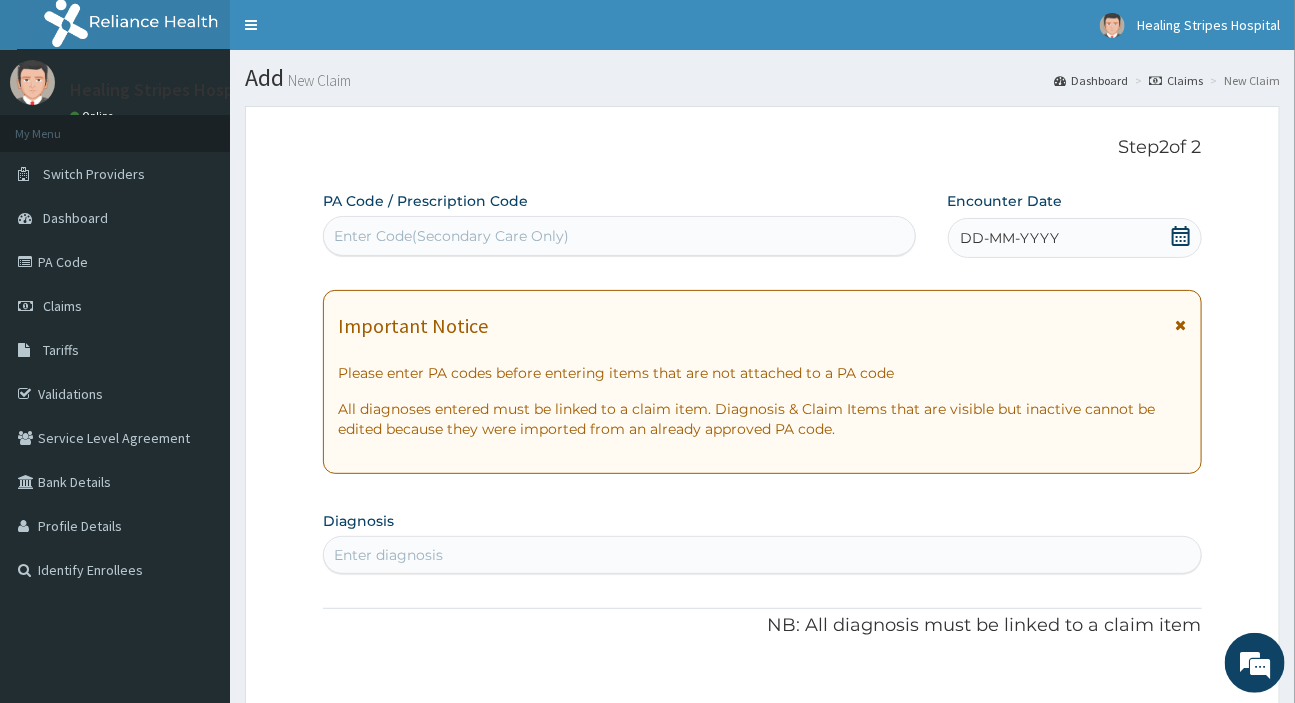 click on "DD-MM-YYYY" at bounding box center (1075, 238) 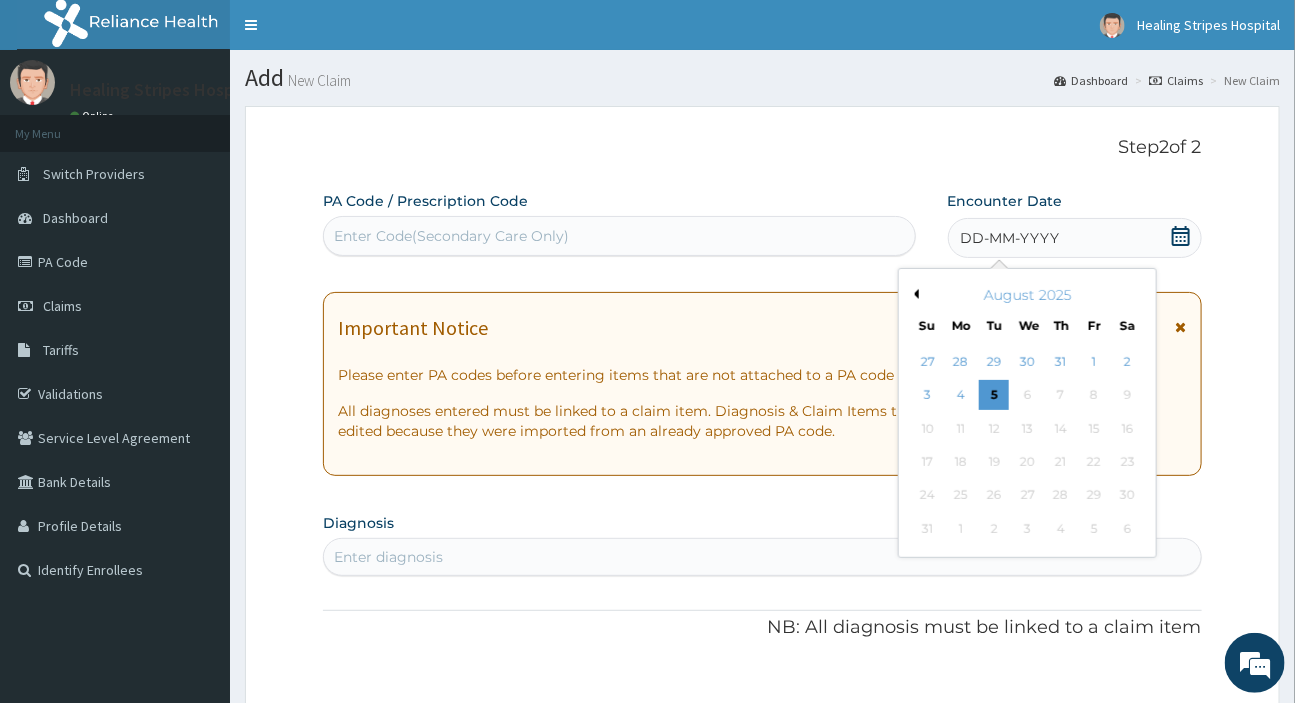 click on "August 2025" at bounding box center (1027, 295) 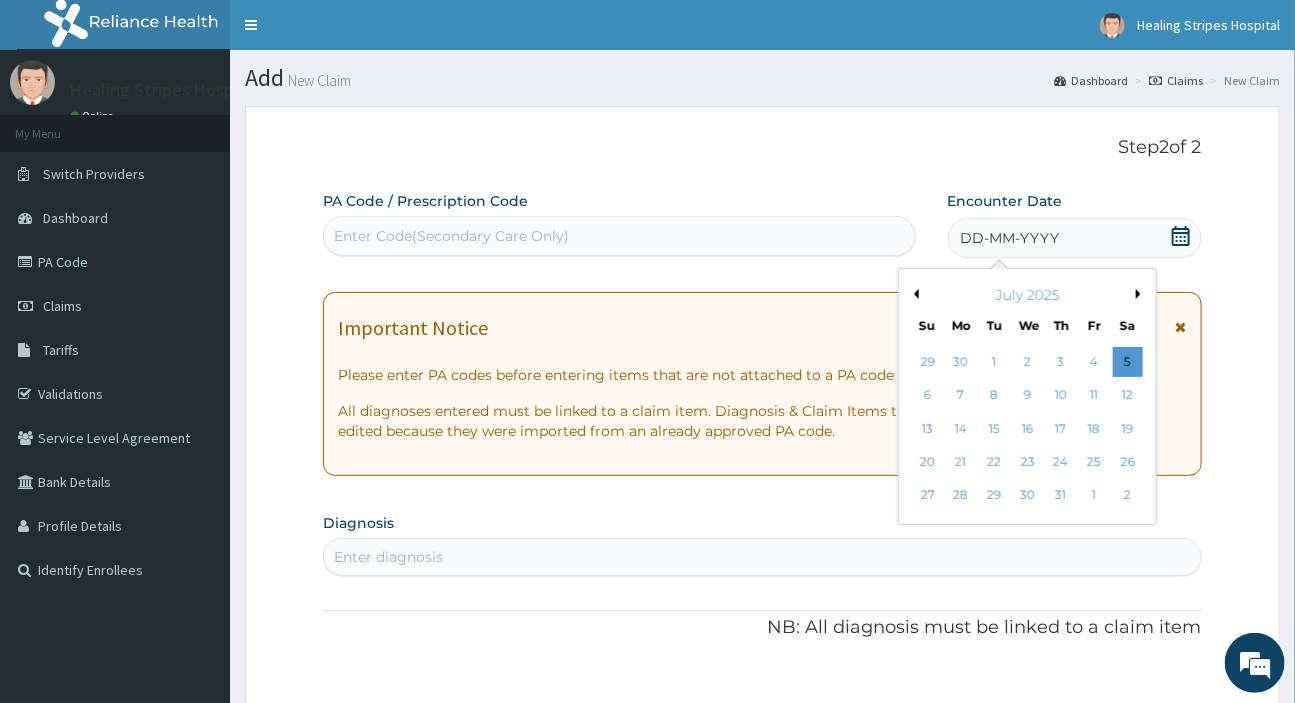 click on "Previous Month" at bounding box center [914, 294] 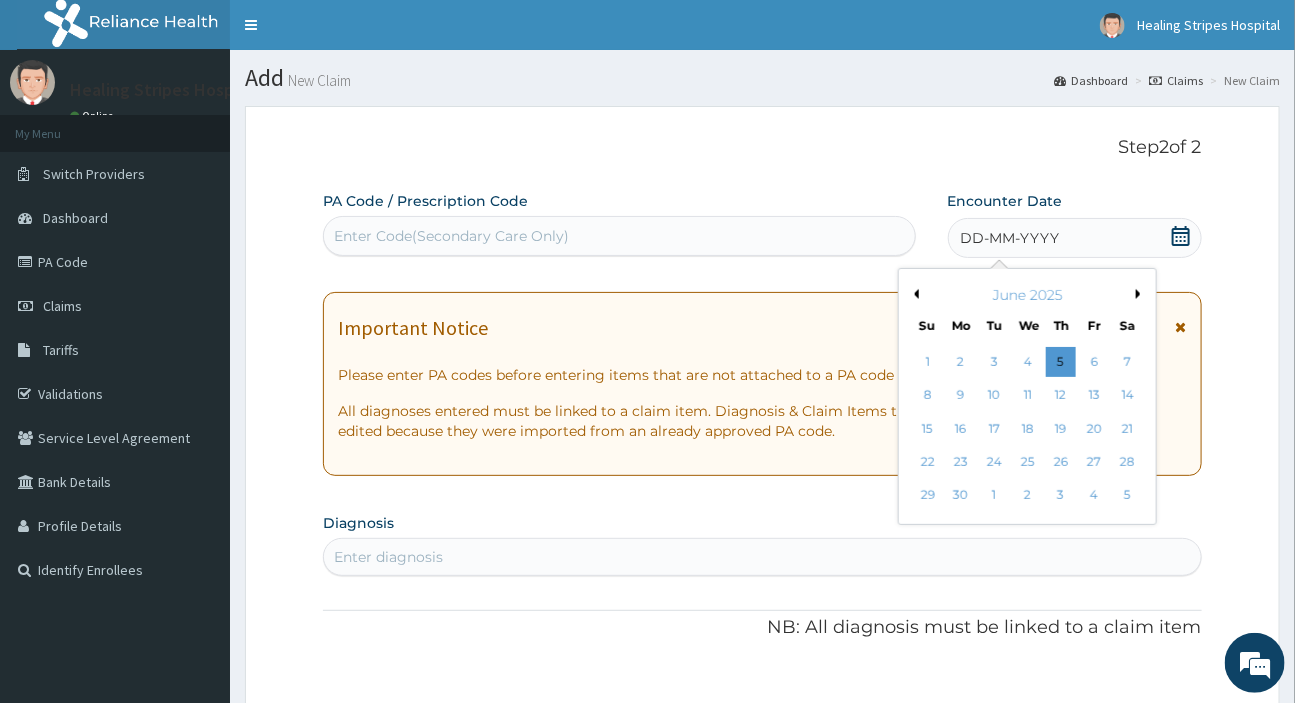 click on "18" at bounding box center [1027, 429] 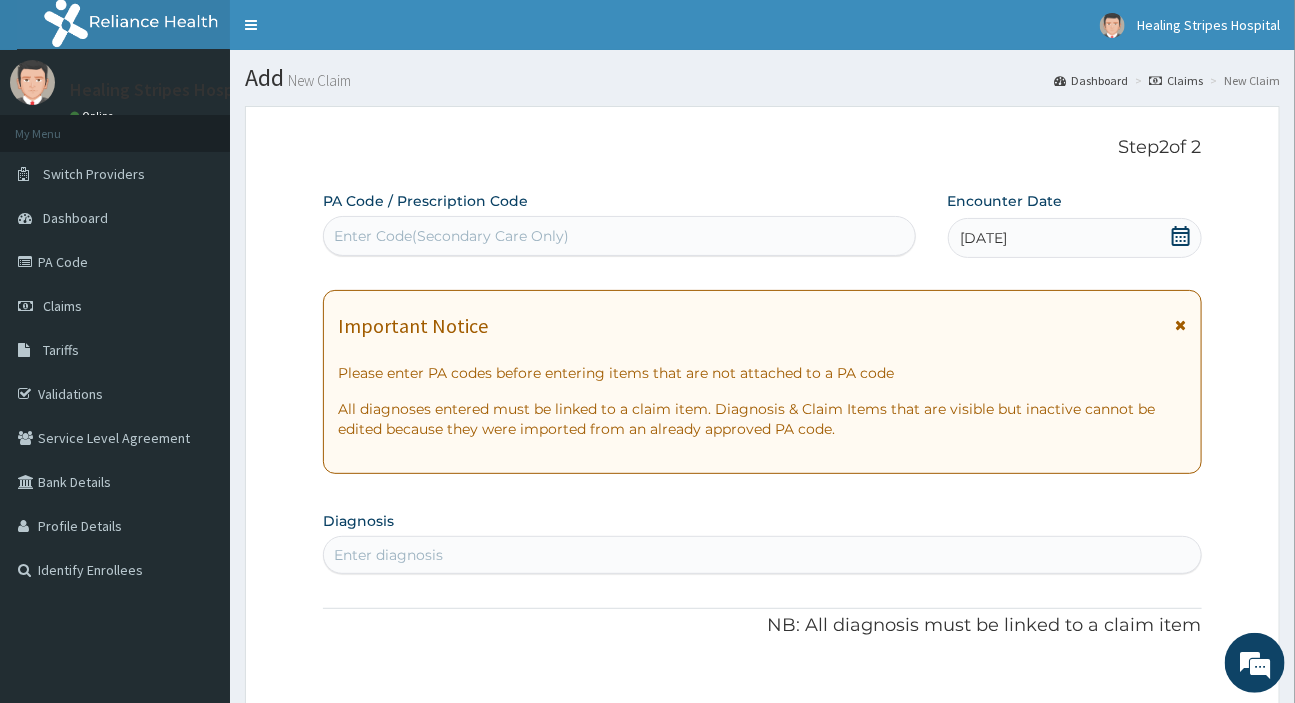 click on "Enter diagnosis" at bounding box center (762, 555) 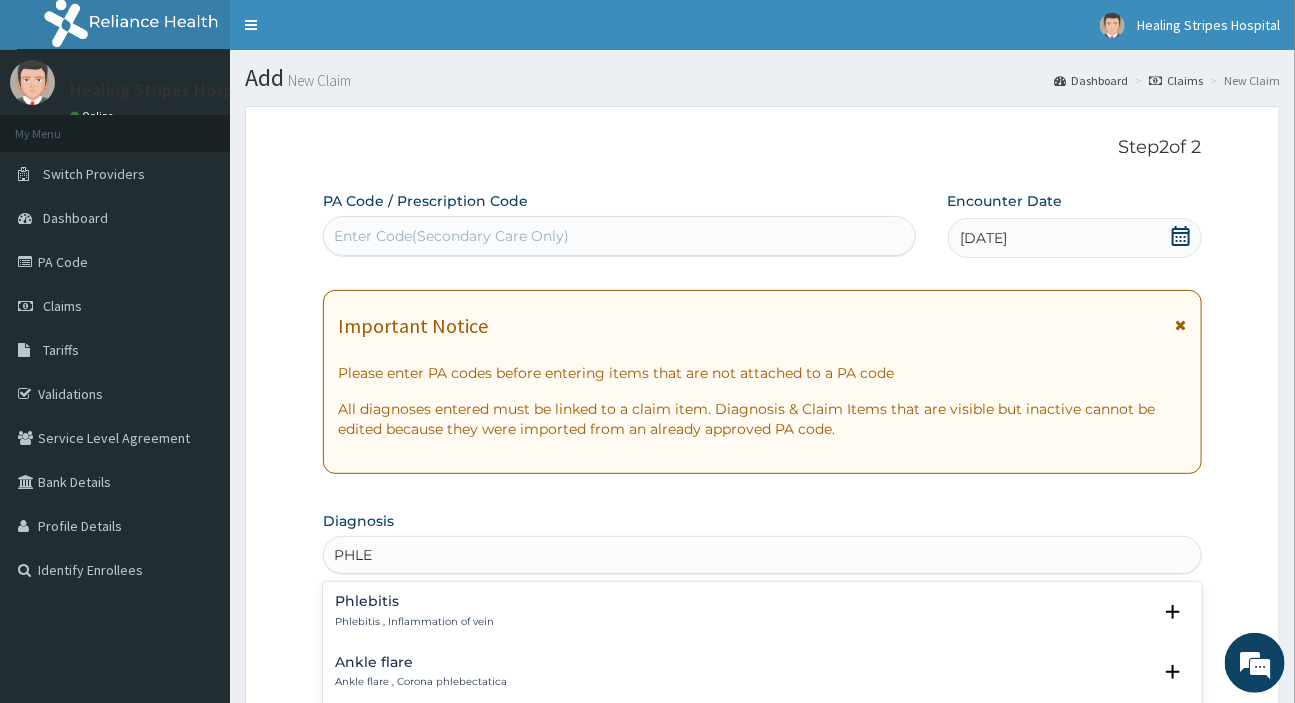 type on "PHLEB" 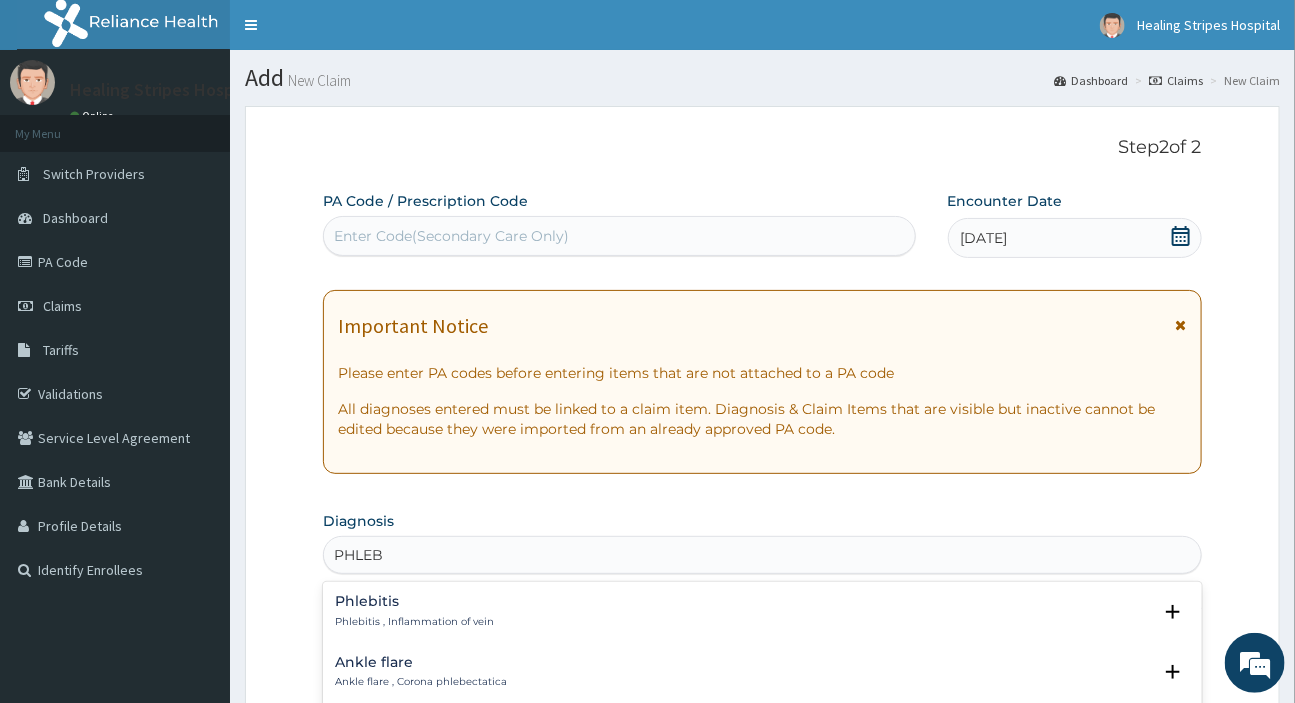 click on "Phlebitis" at bounding box center (414, 601) 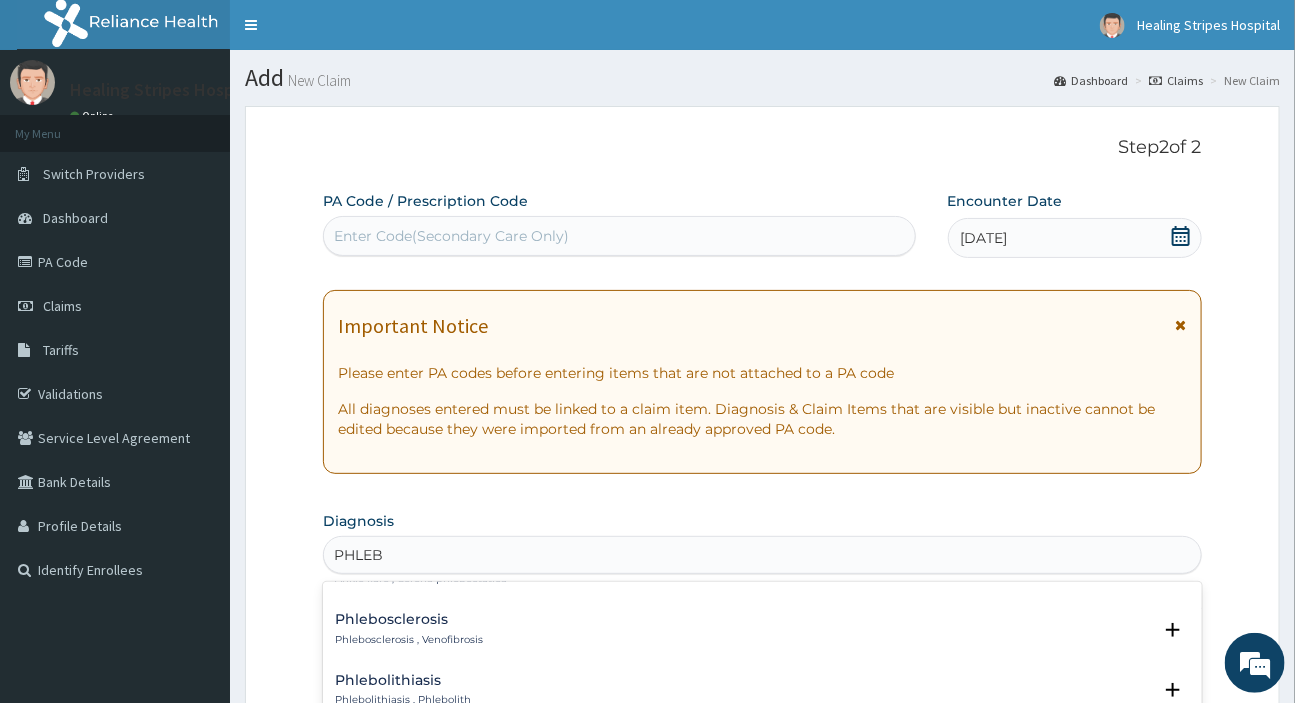 scroll, scrollTop: 272, scrollLeft: 0, axis: vertical 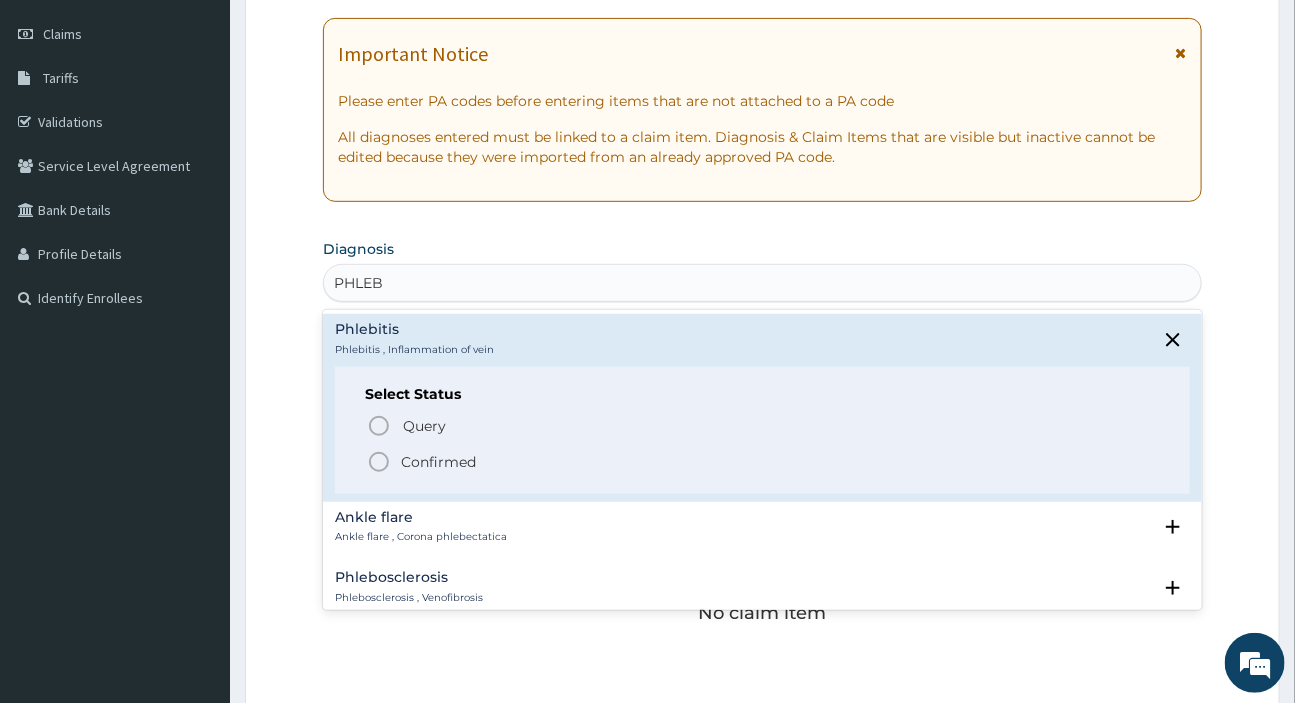 click on "Confirmed" at bounding box center [438, 462] 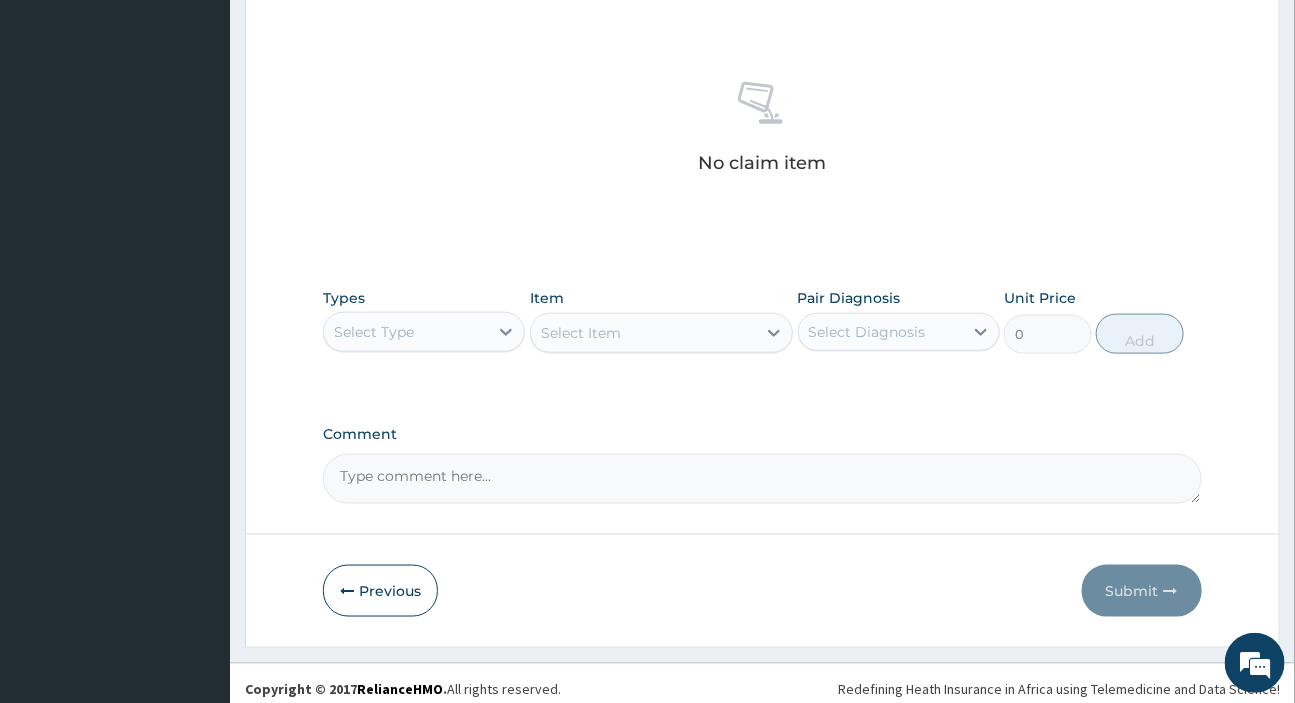 scroll, scrollTop: 738, scrollLeft: 0, axis: vertical 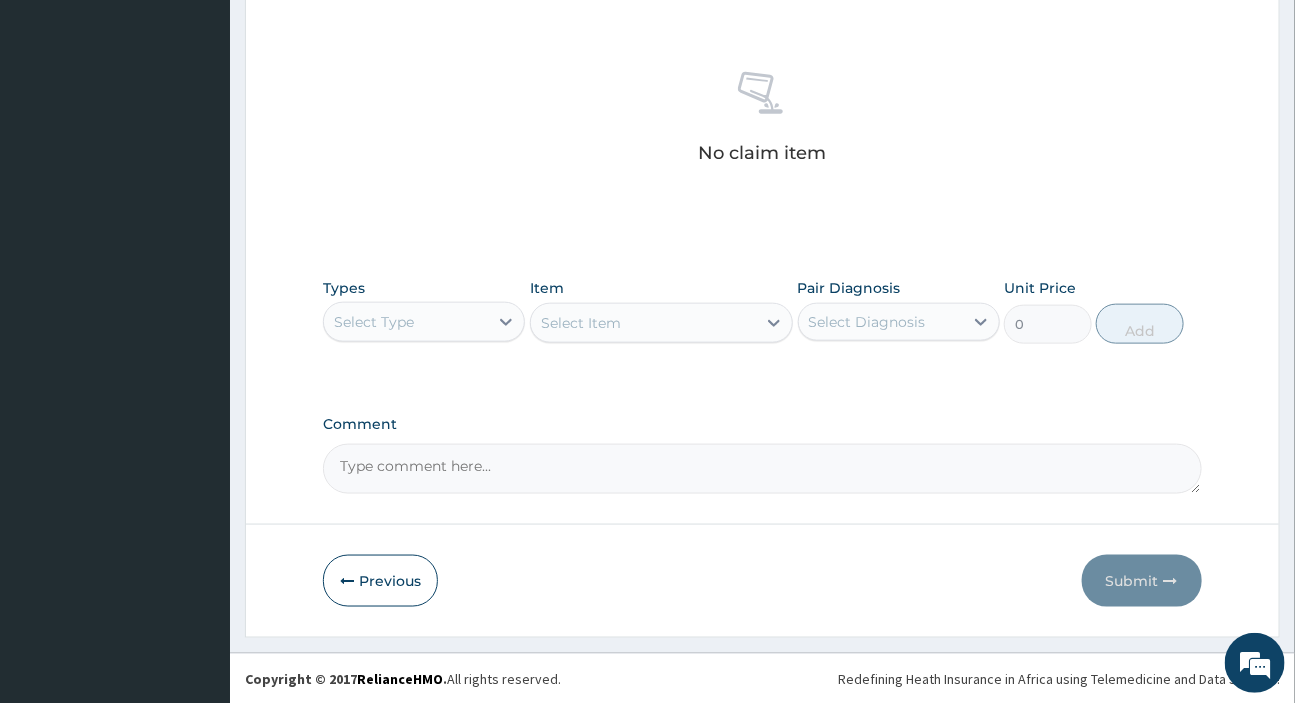 click on "Select Type" at bounding box center [374, 322] 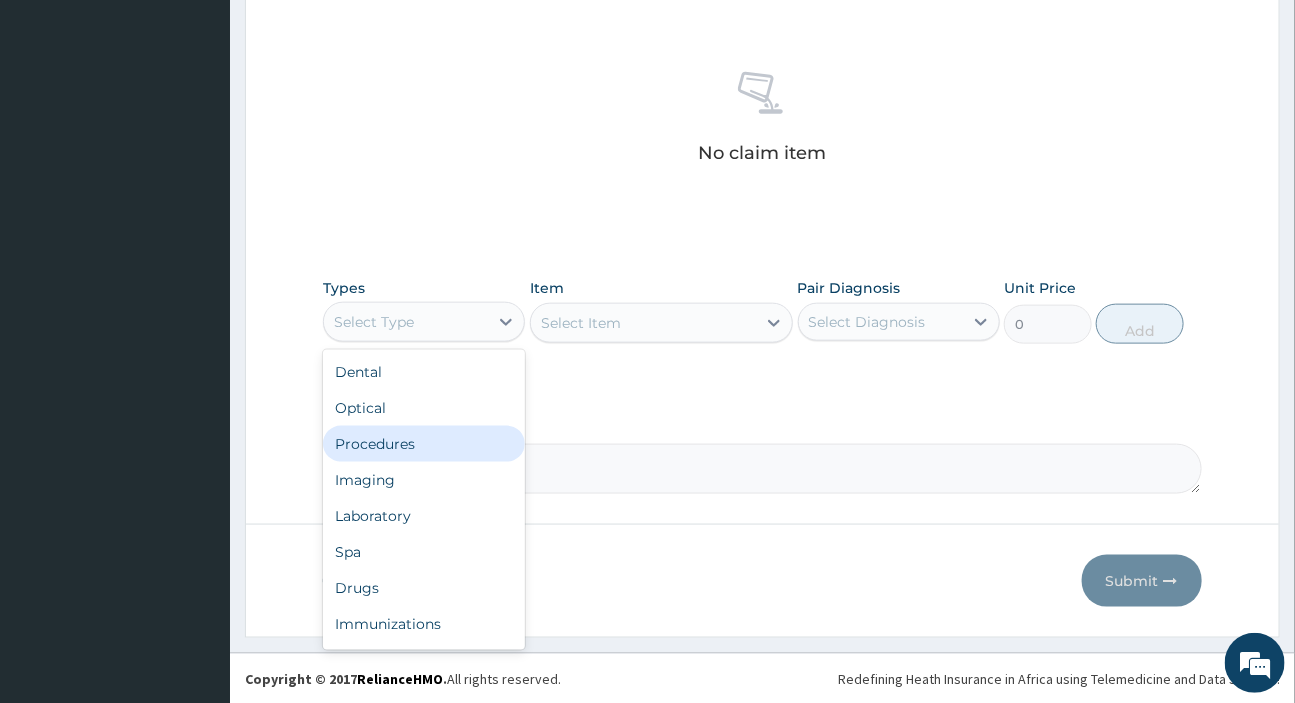 click on "Procedures" at bounding box center [424, 444] 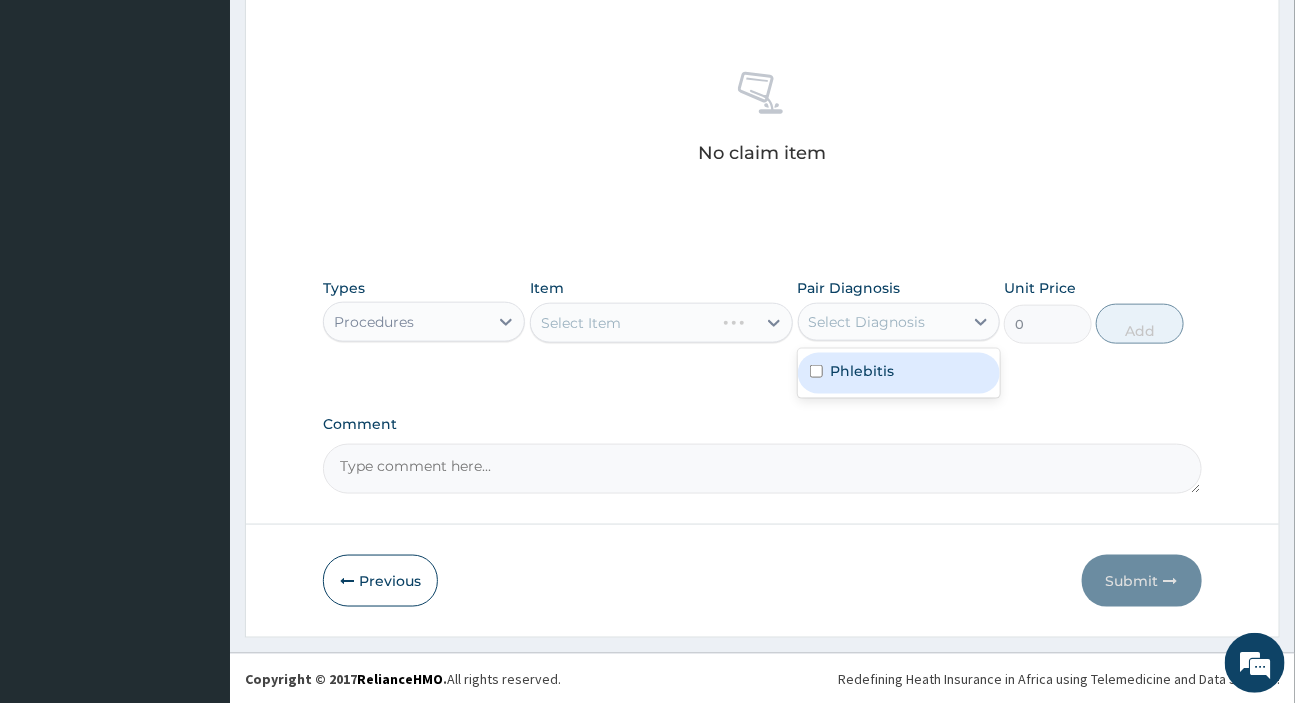 click on "Select Diagnosis" at bounding box center (867, 322) 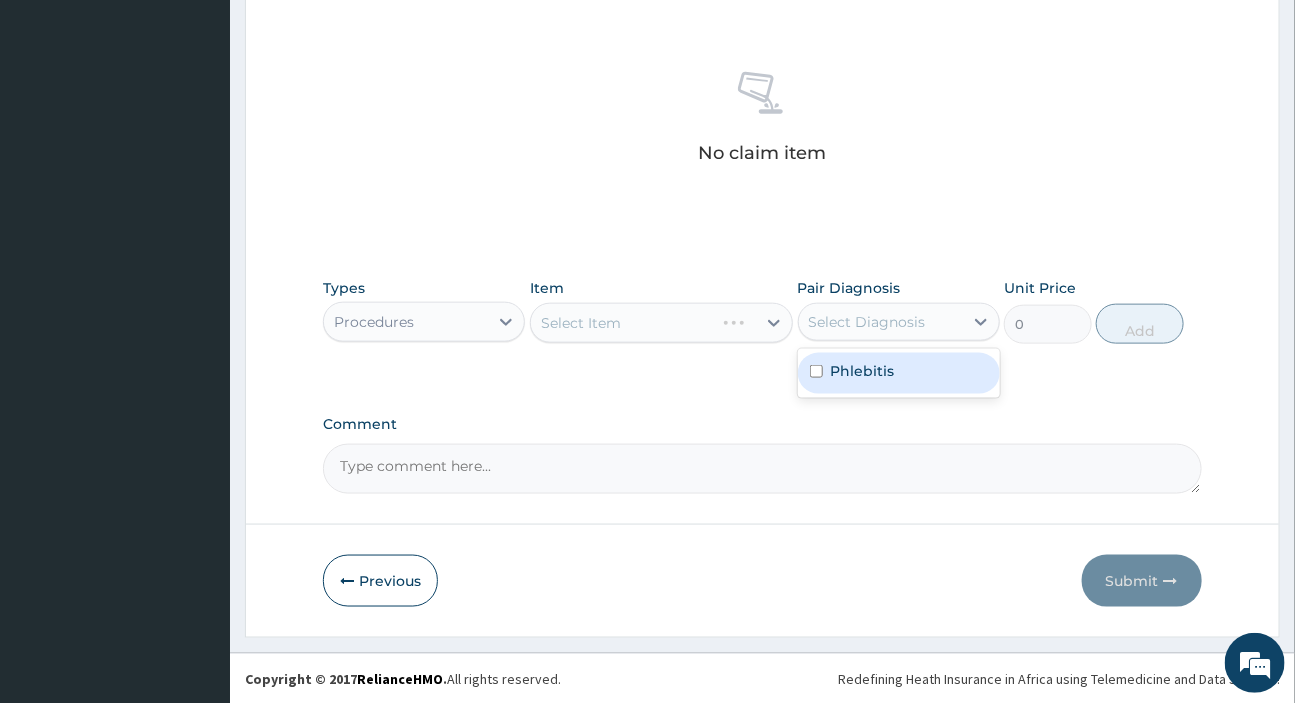 click on "Phlebitis" at bounding box center [863, 371] 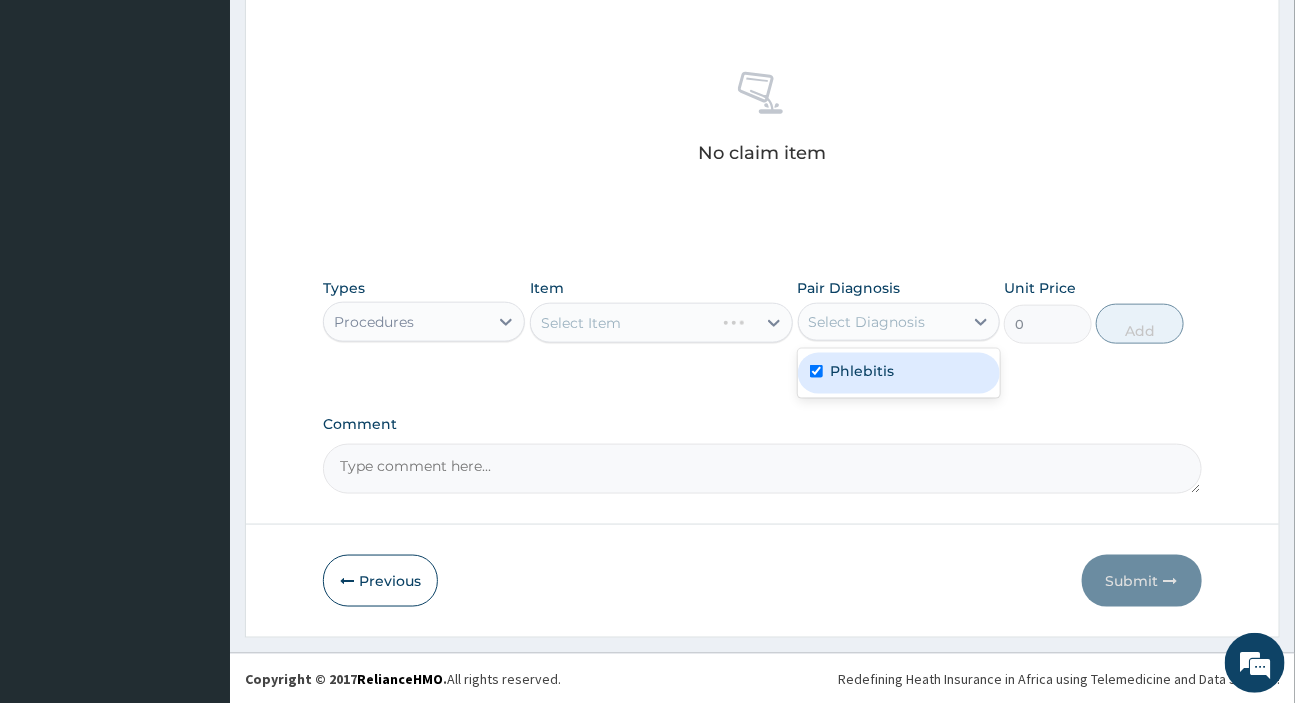 checkbox on "true" 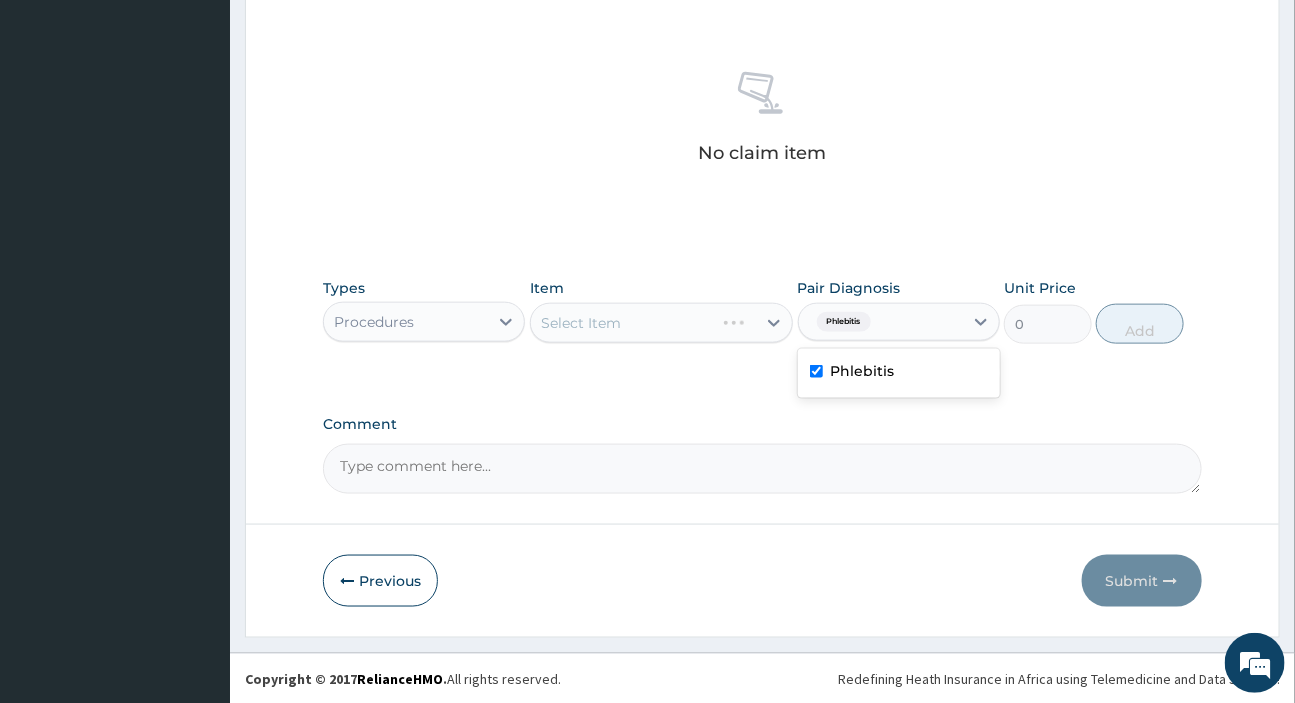 click on "Select Item" at bounding box center [661, 323] 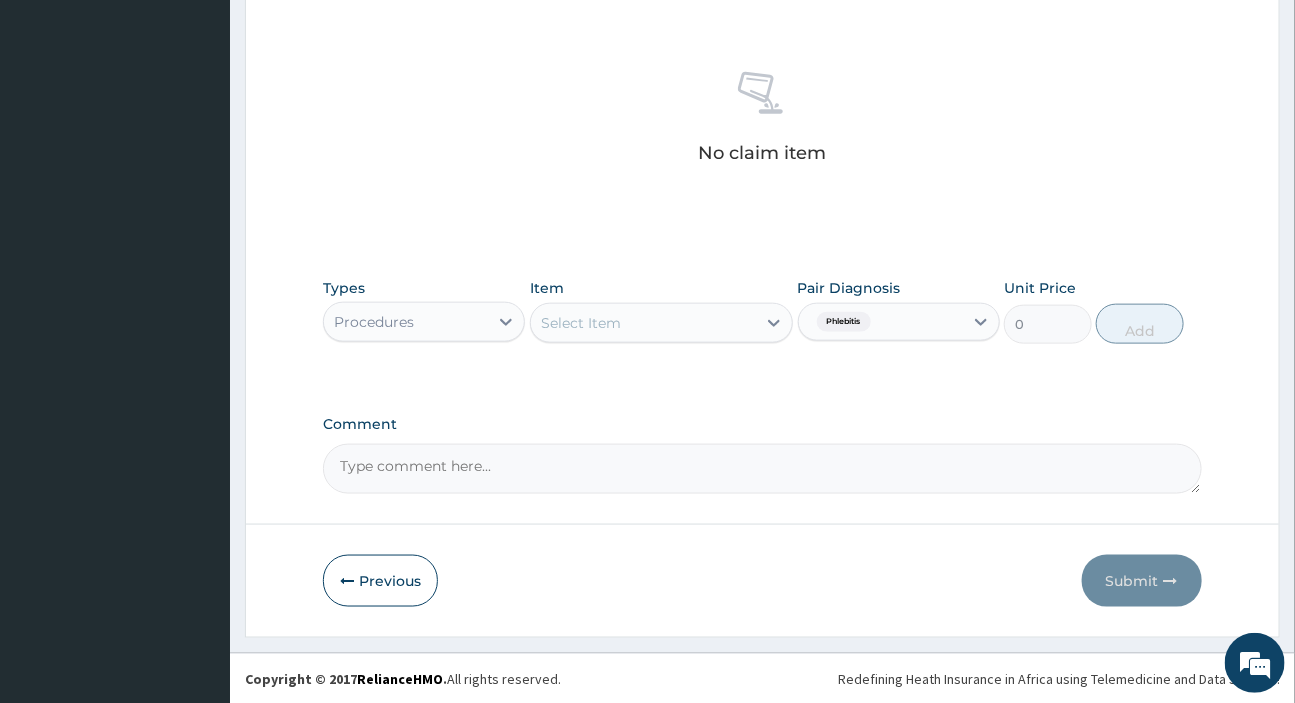 click on "Select Item" at bounding box center (643, 323) 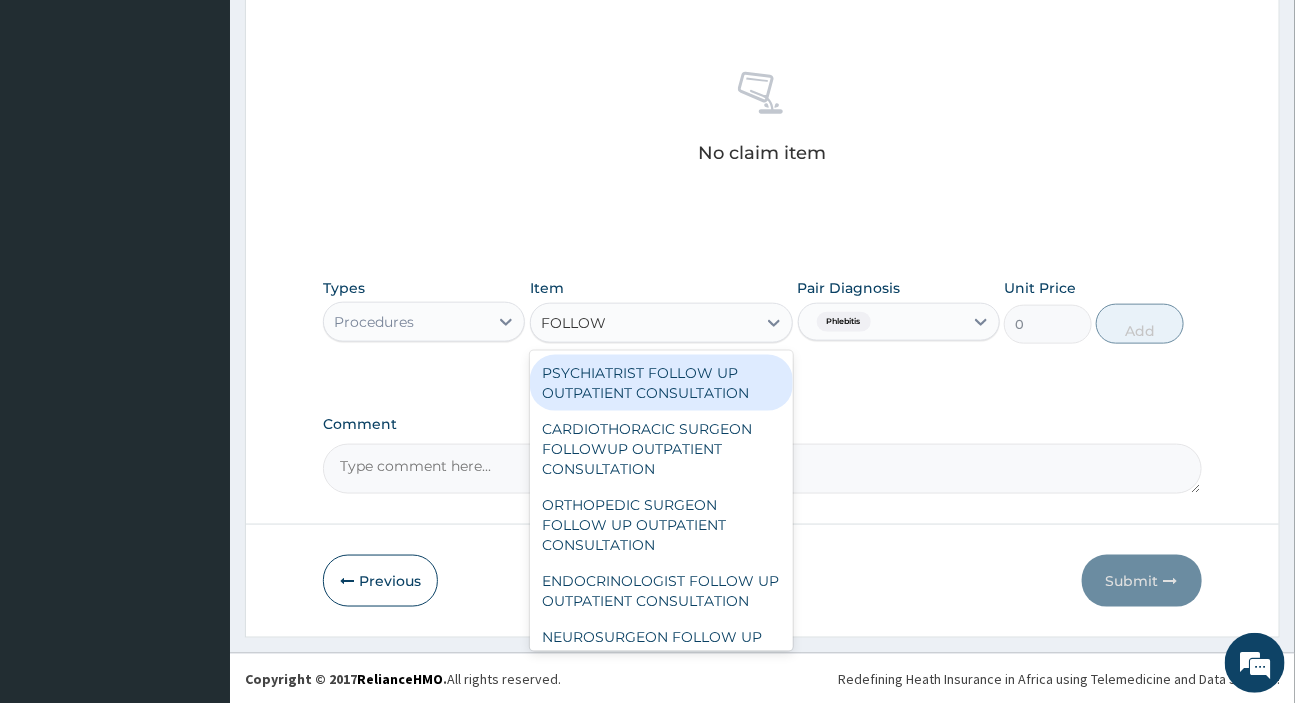 type on "FOLLOW" 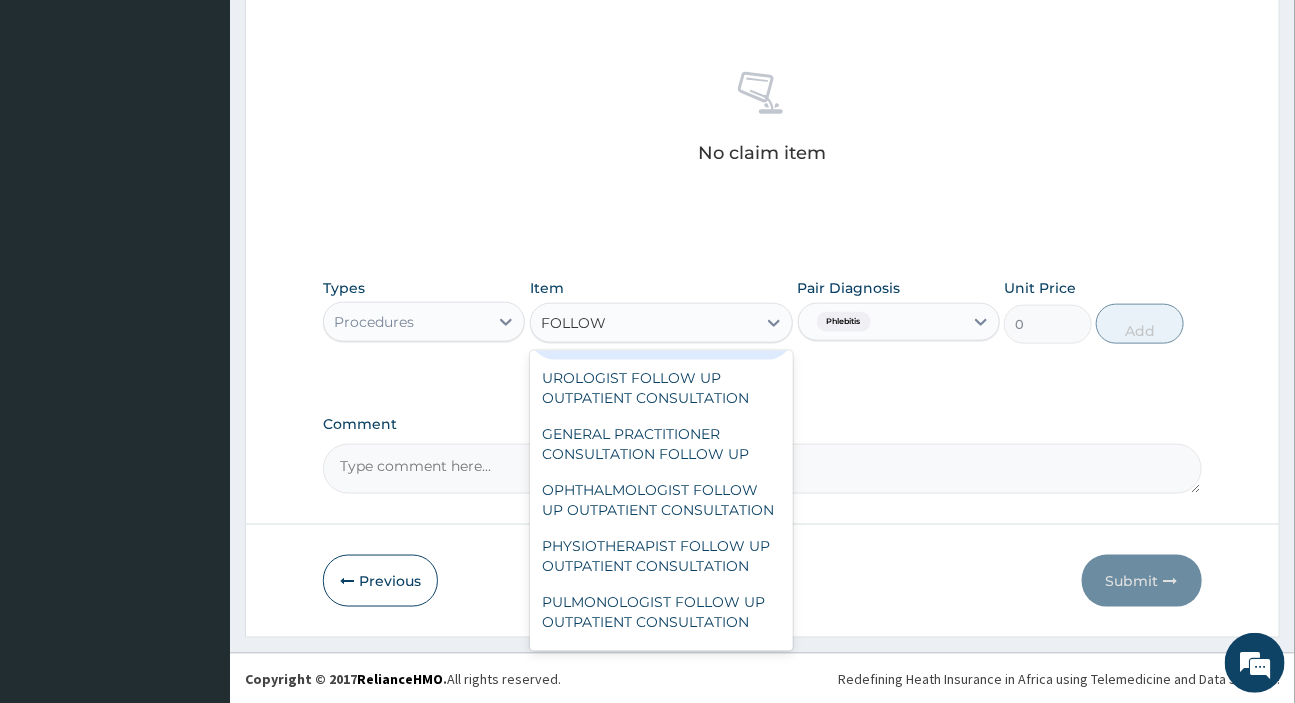 scroll, scrollTop: 727, scrollLeft: 0, axis: vertical 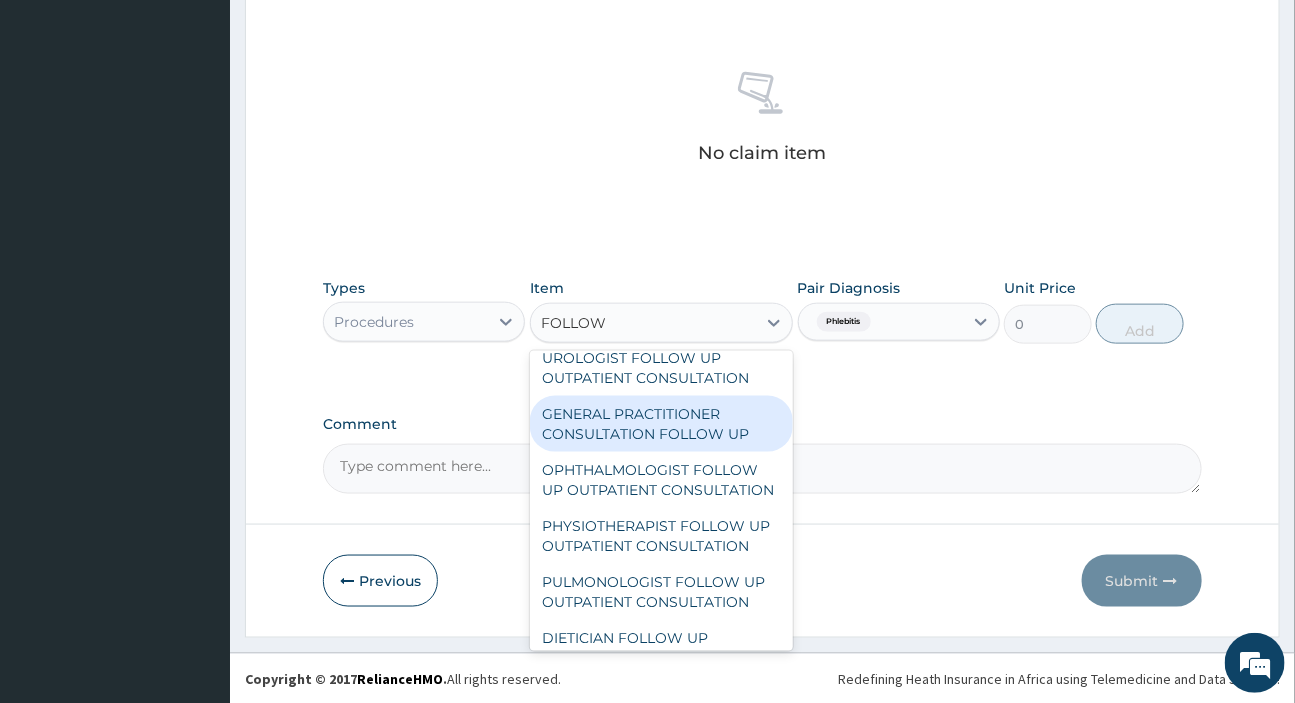 click on "GENERAL PRACTITIONER CONSULTATION FOLLOW UP" at bounding box center (661, 424) 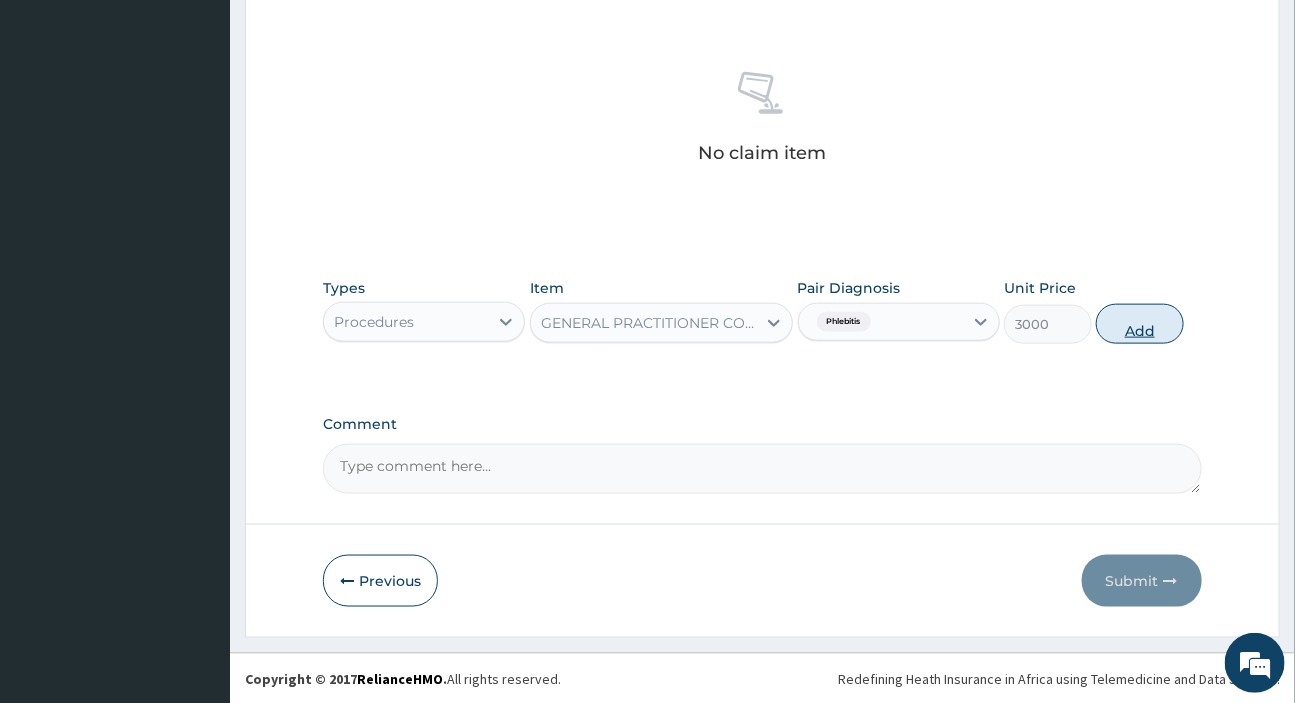 click on "Add" at bounding box center (1140, 324) 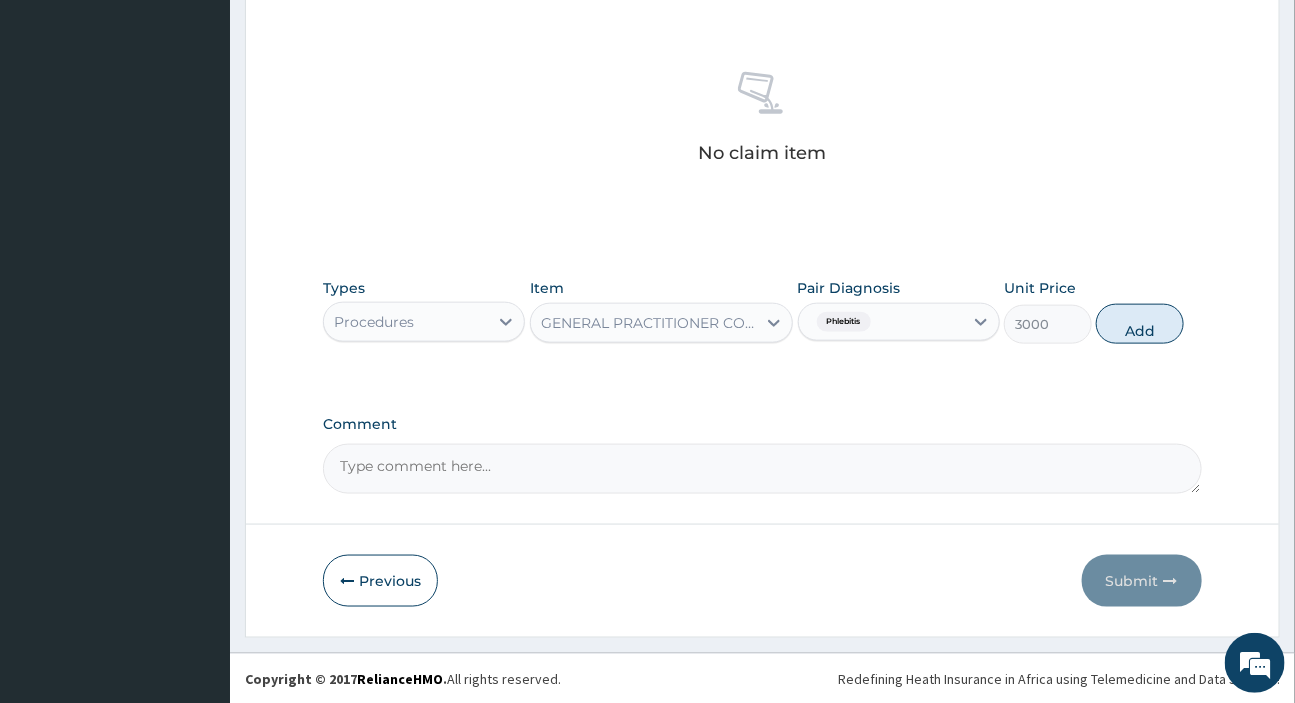 type on "0" 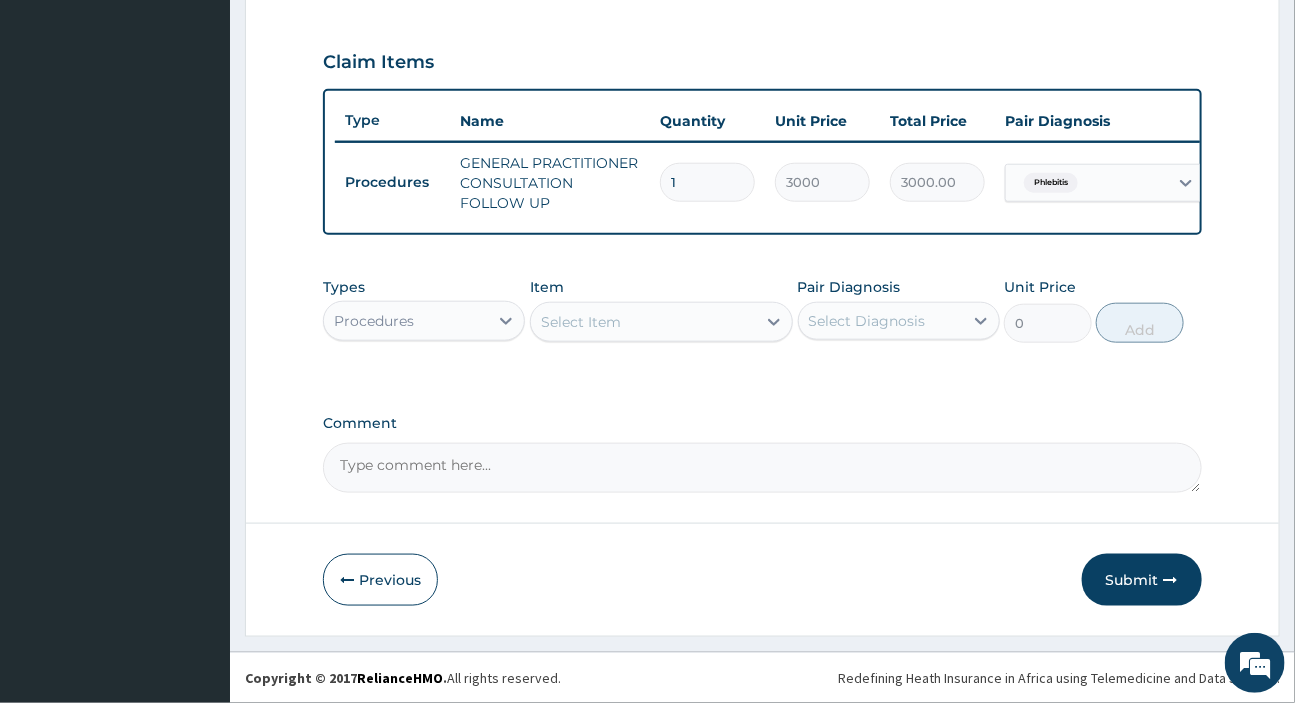 scroll, scrollTop: 667, scrollLeft: 0, axis: vertical 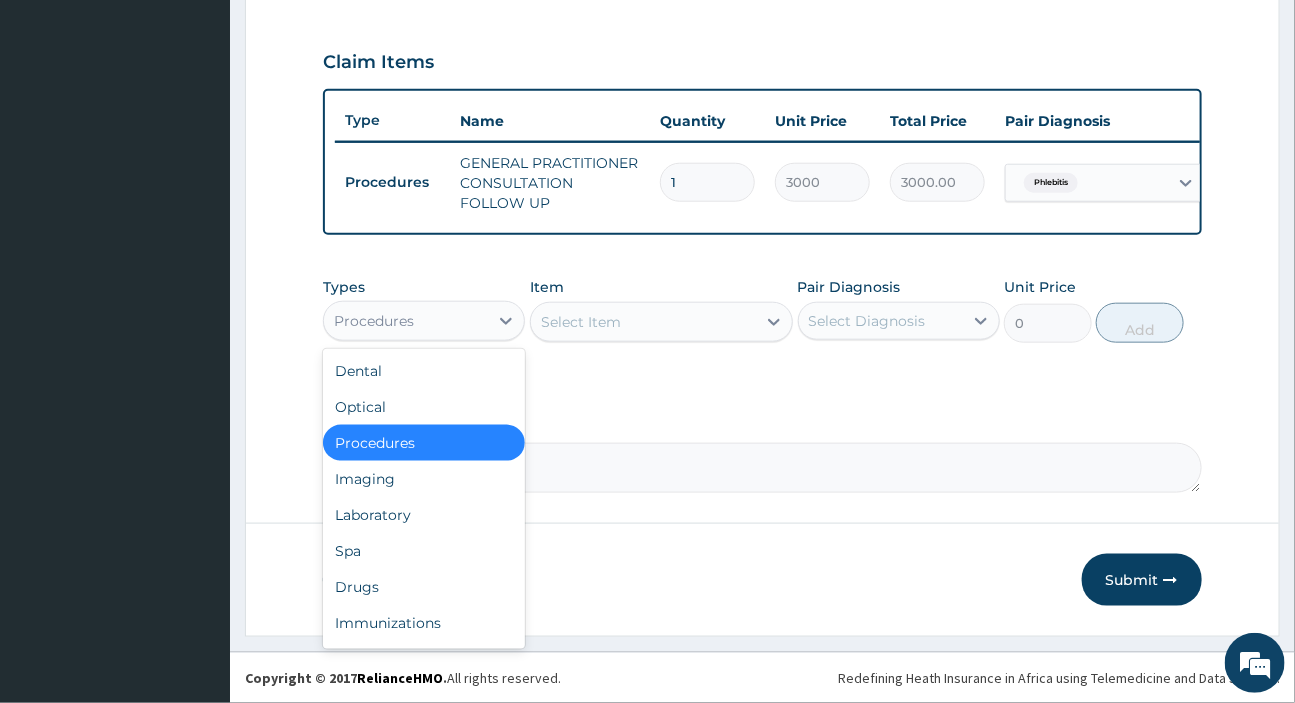 click on "Procedures" at bounding box center [406, 321] 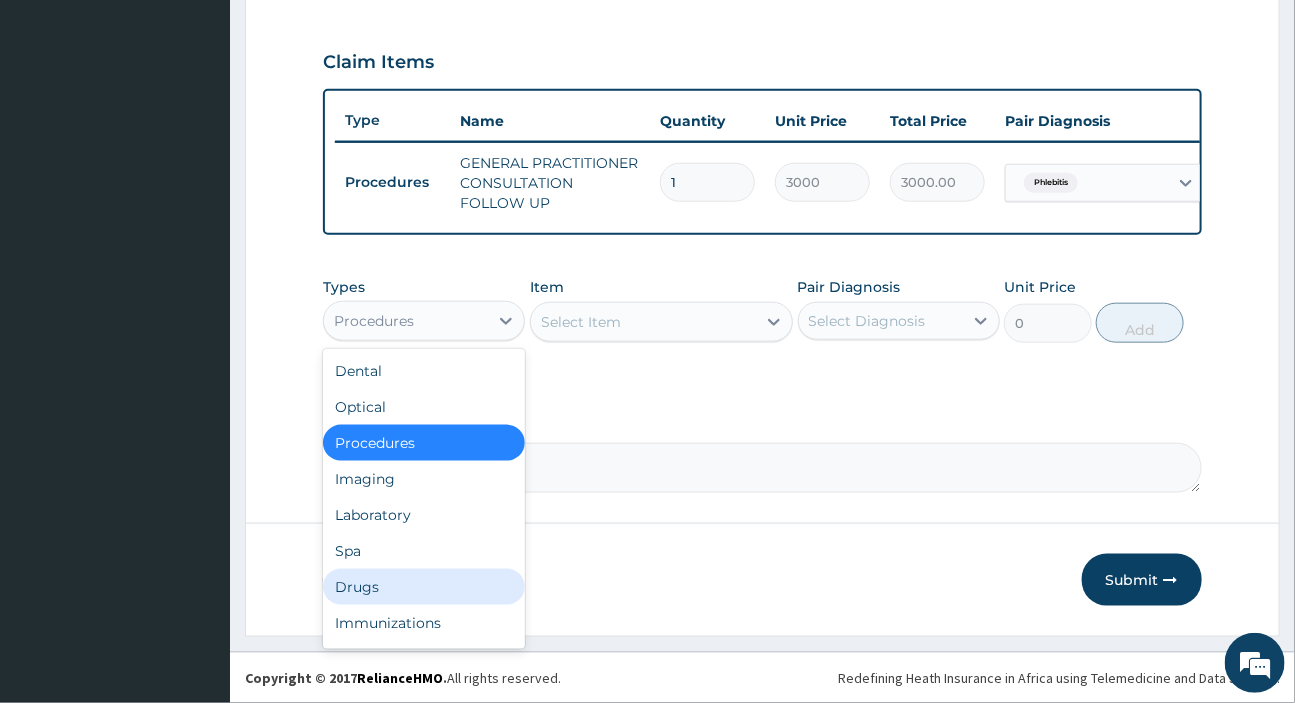 click on "Drugs" at bounding box center (424, 587) 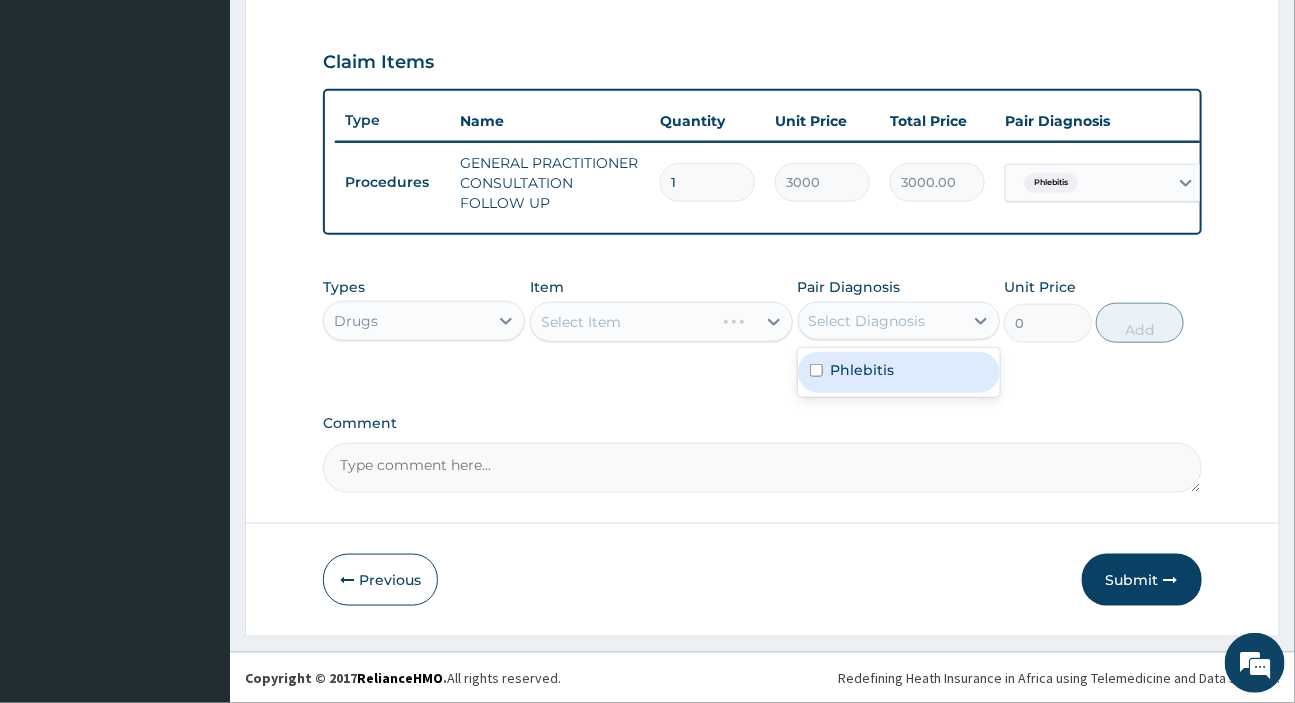click on "Select Diagnosis" at bounding box center (867, 321) 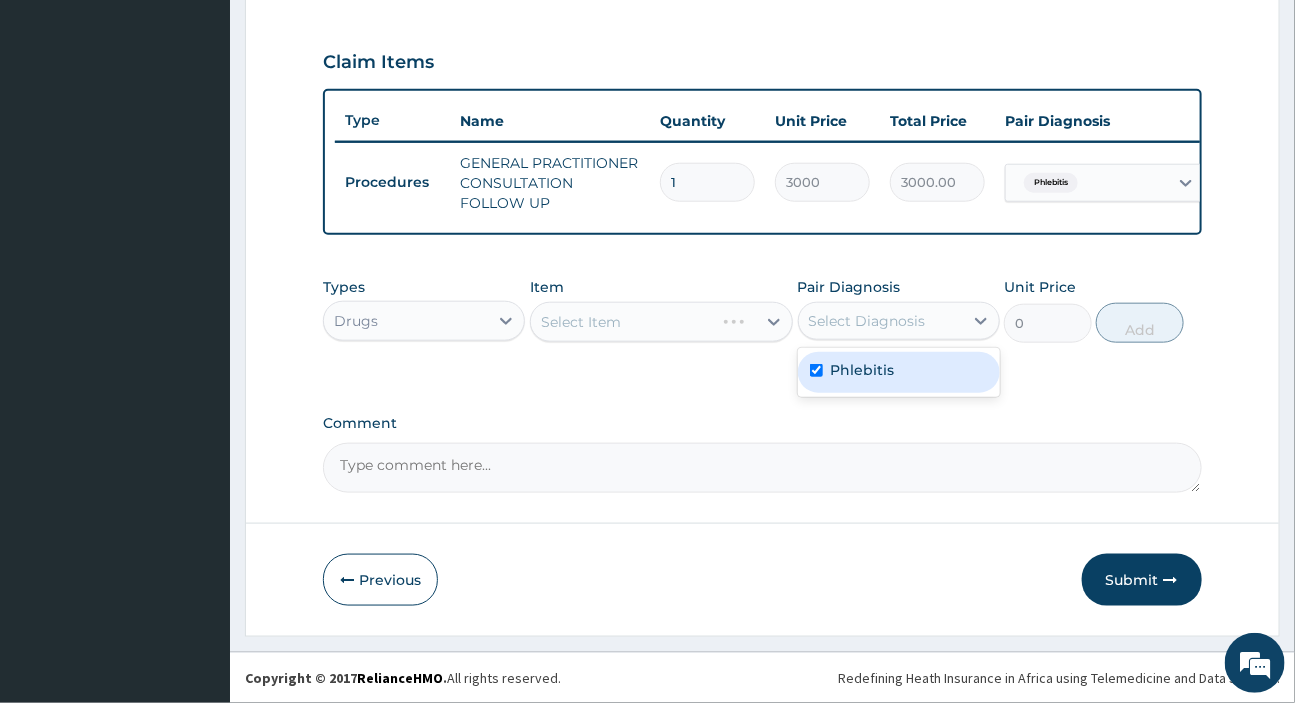 checkbox on "true" 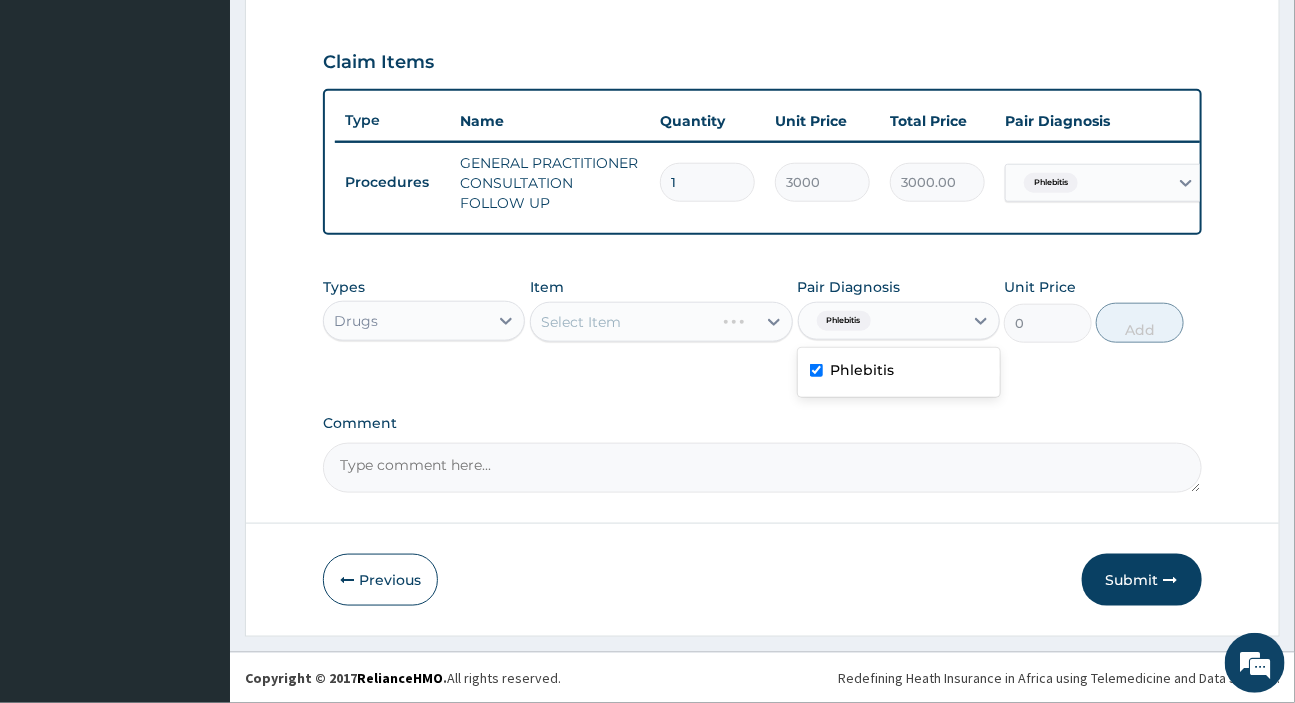 click on "Select Item" at bounding box center [661, 322] 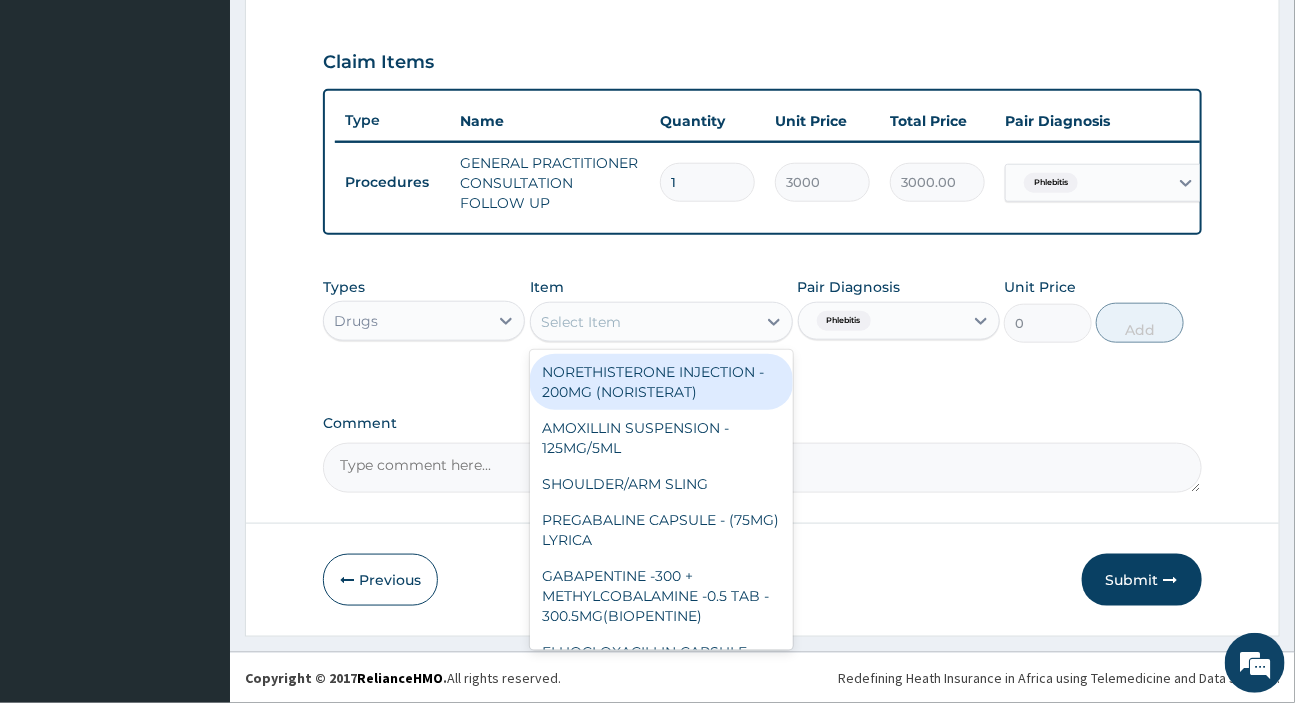 click on "Select Item" 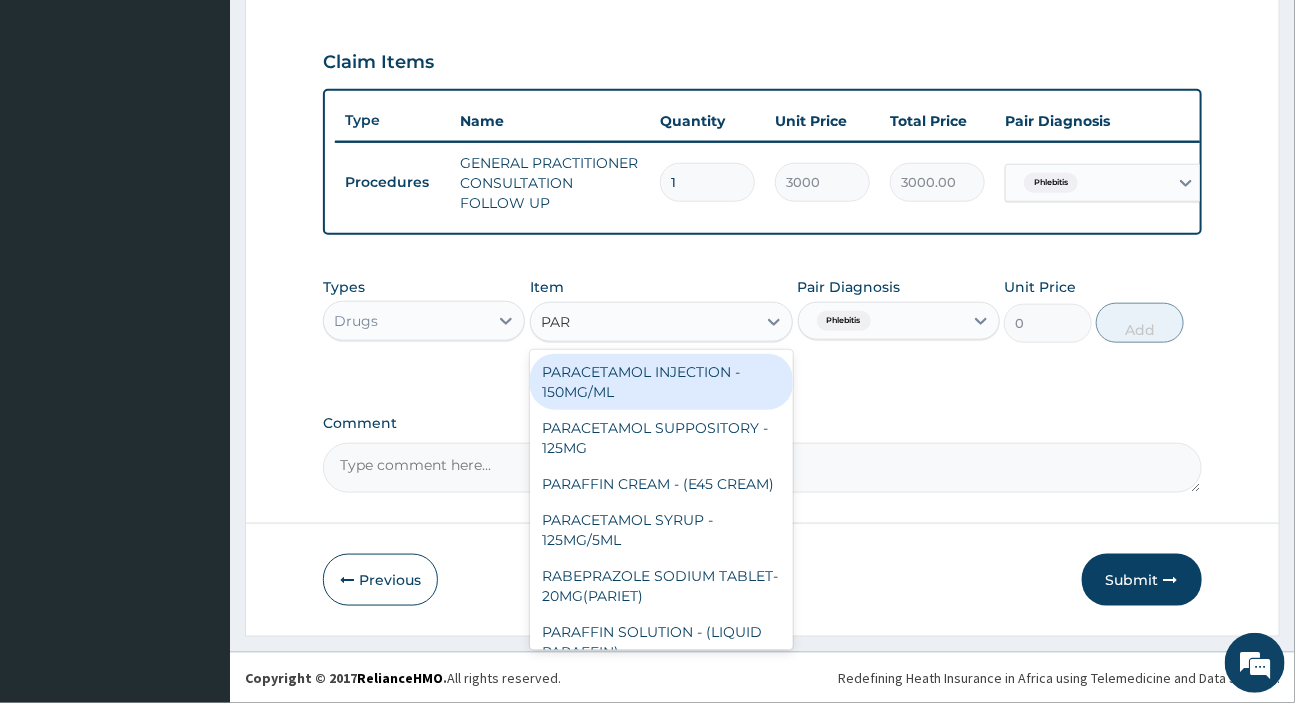 type on "PARA" 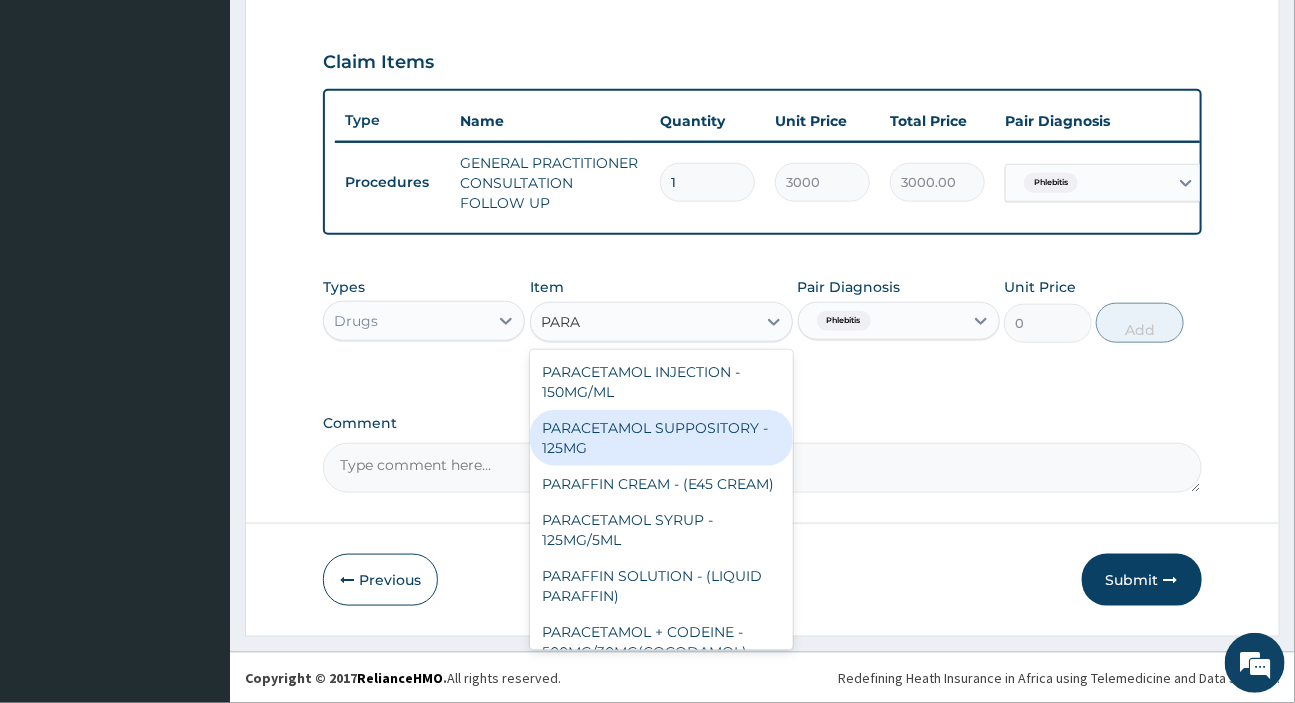 scroll, scrollTop: 272, scrollLeft: 0, axis: vertical 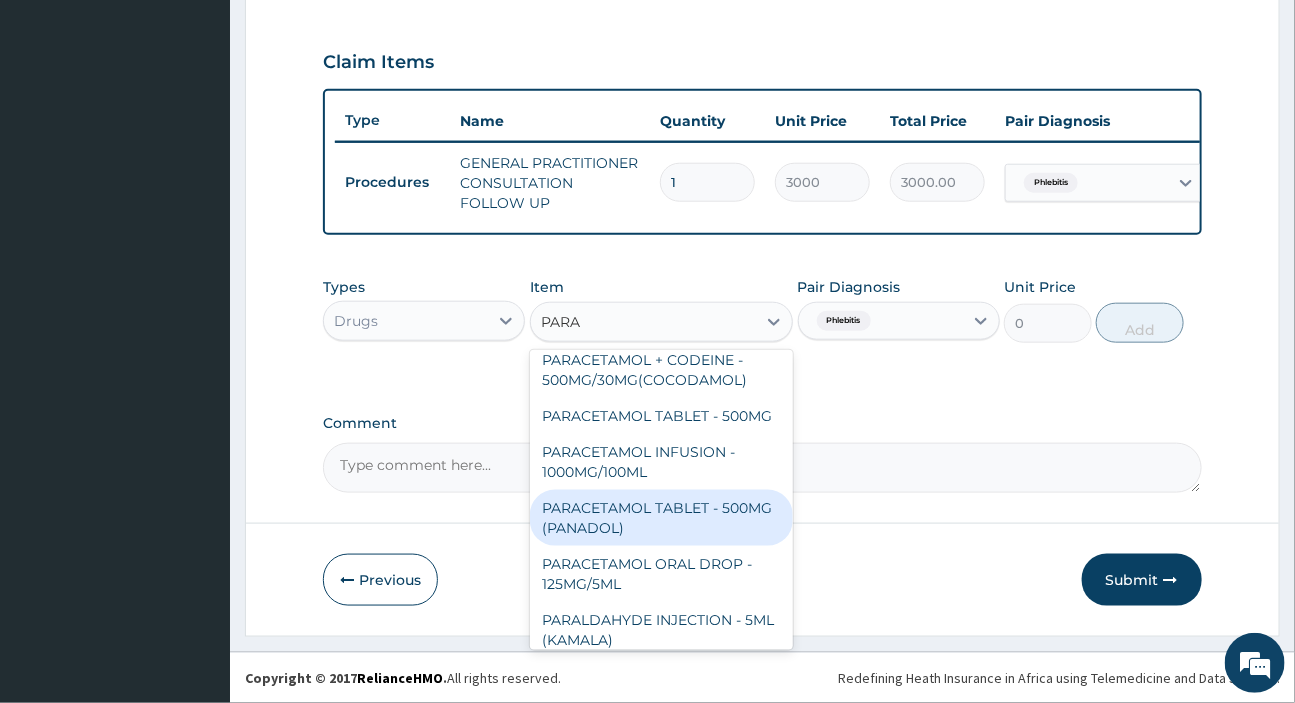 click on "PARACETAMOL TABLET - 500MG (PANADOL)" 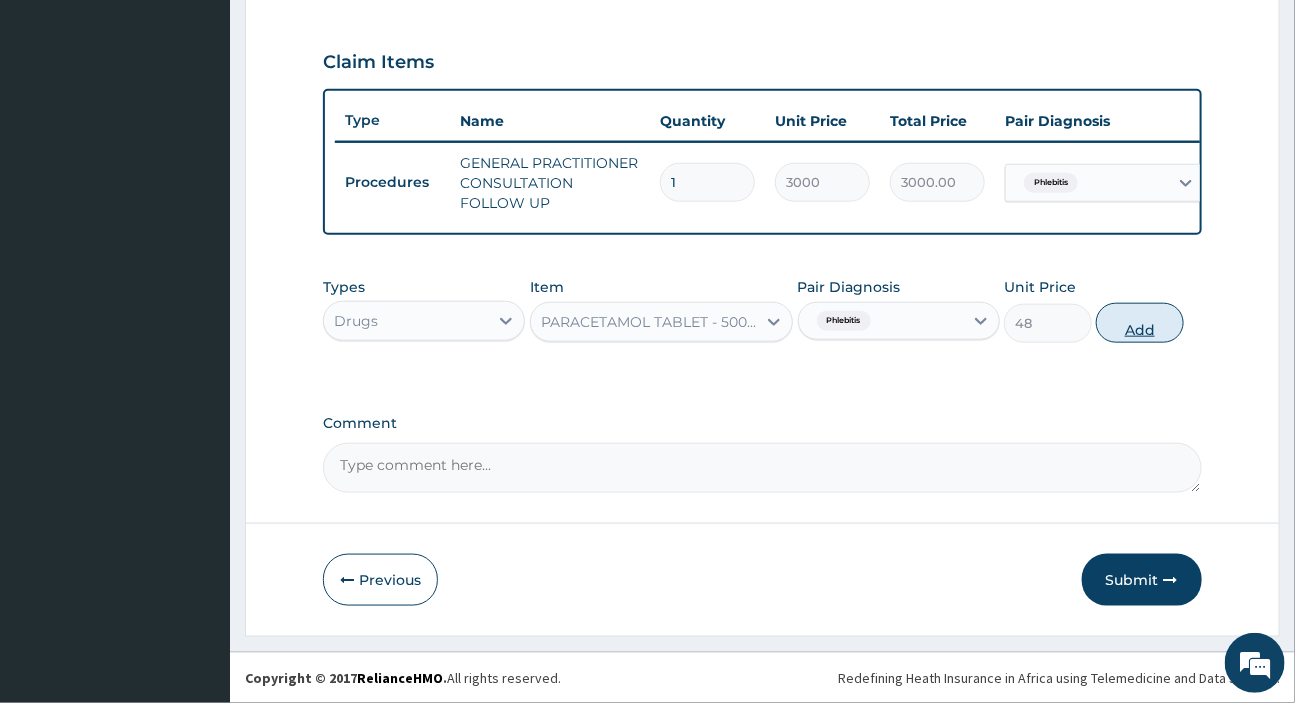 click on "Add" 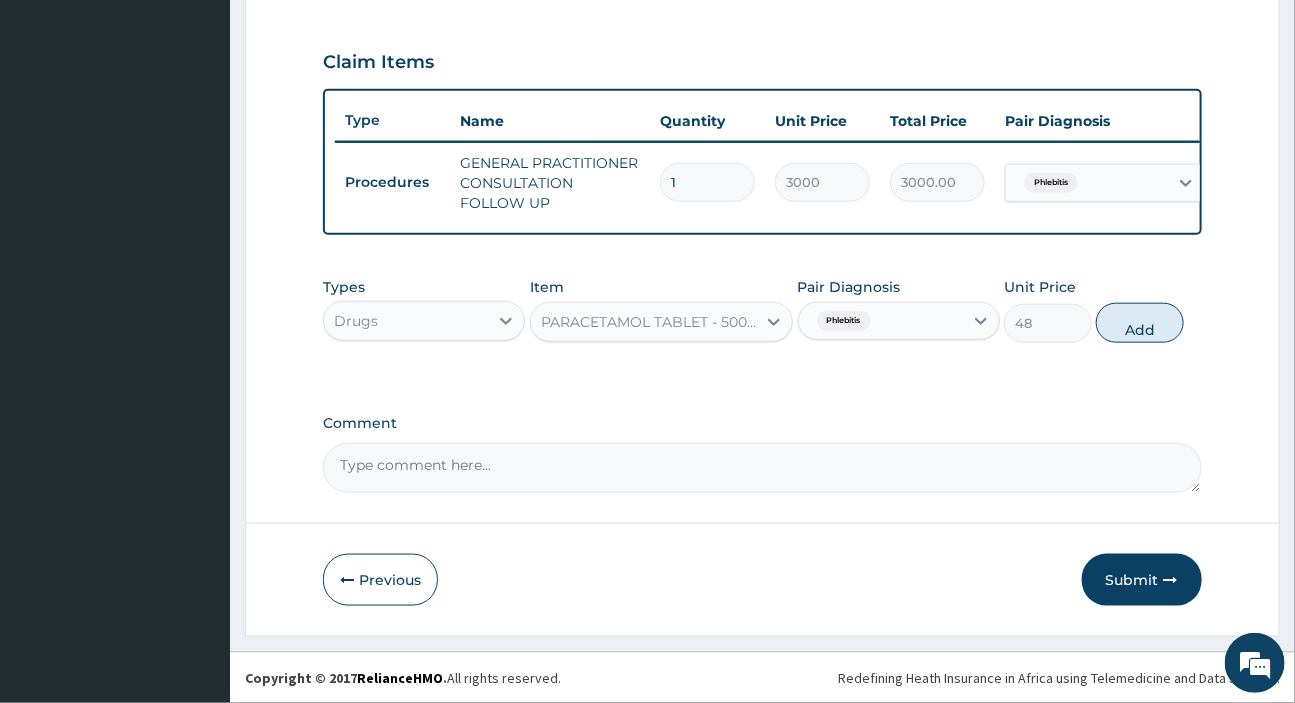 type on "0" 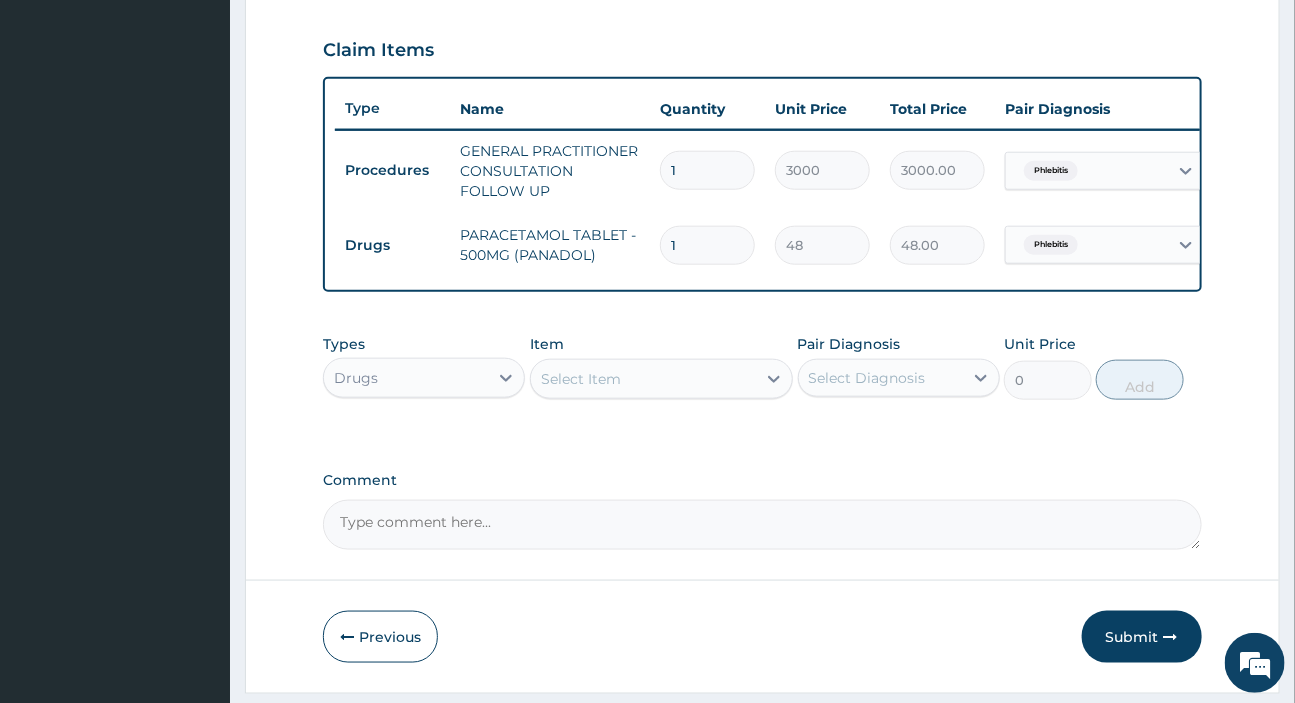 type on "18" 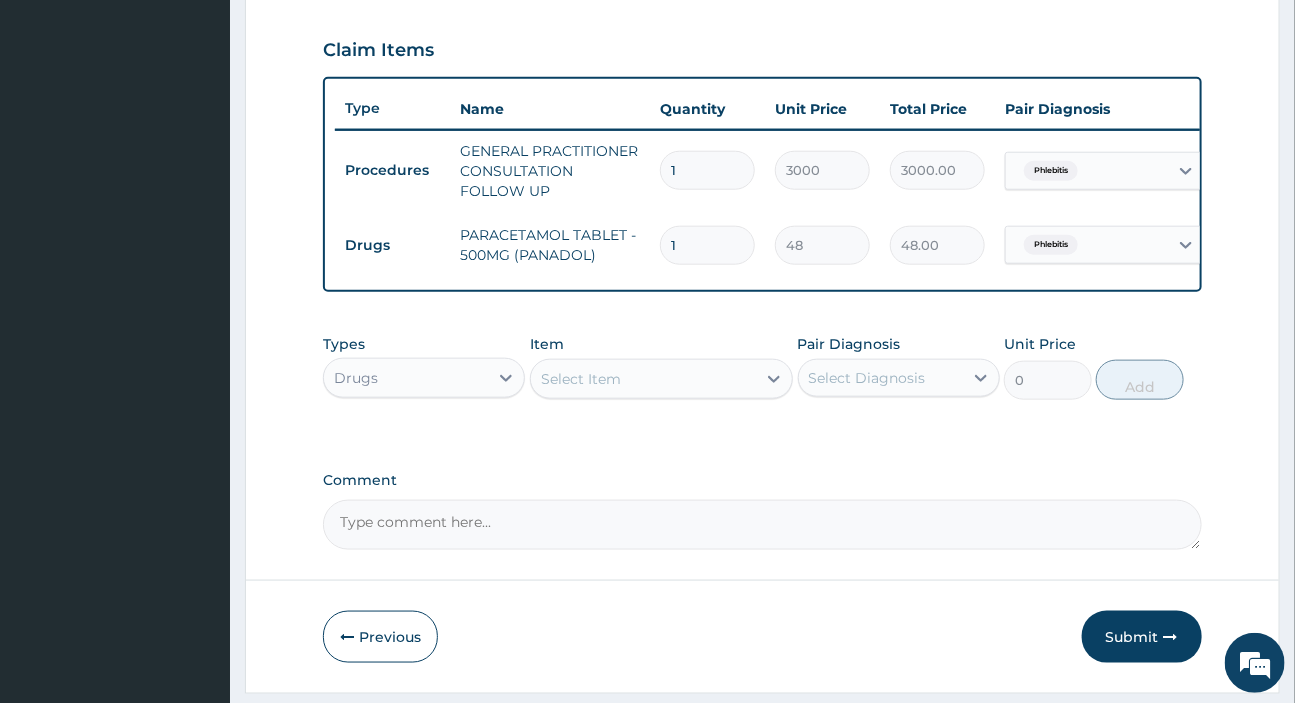 type on "864.00" 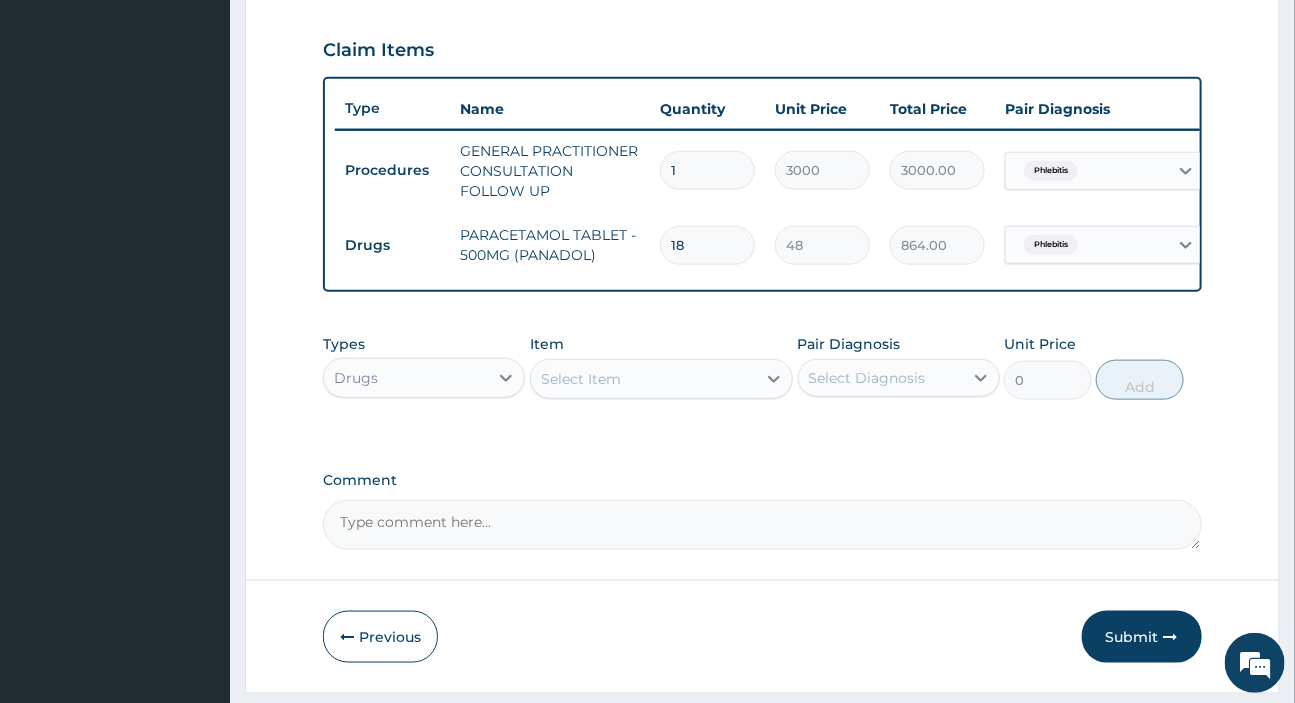 type on "18" 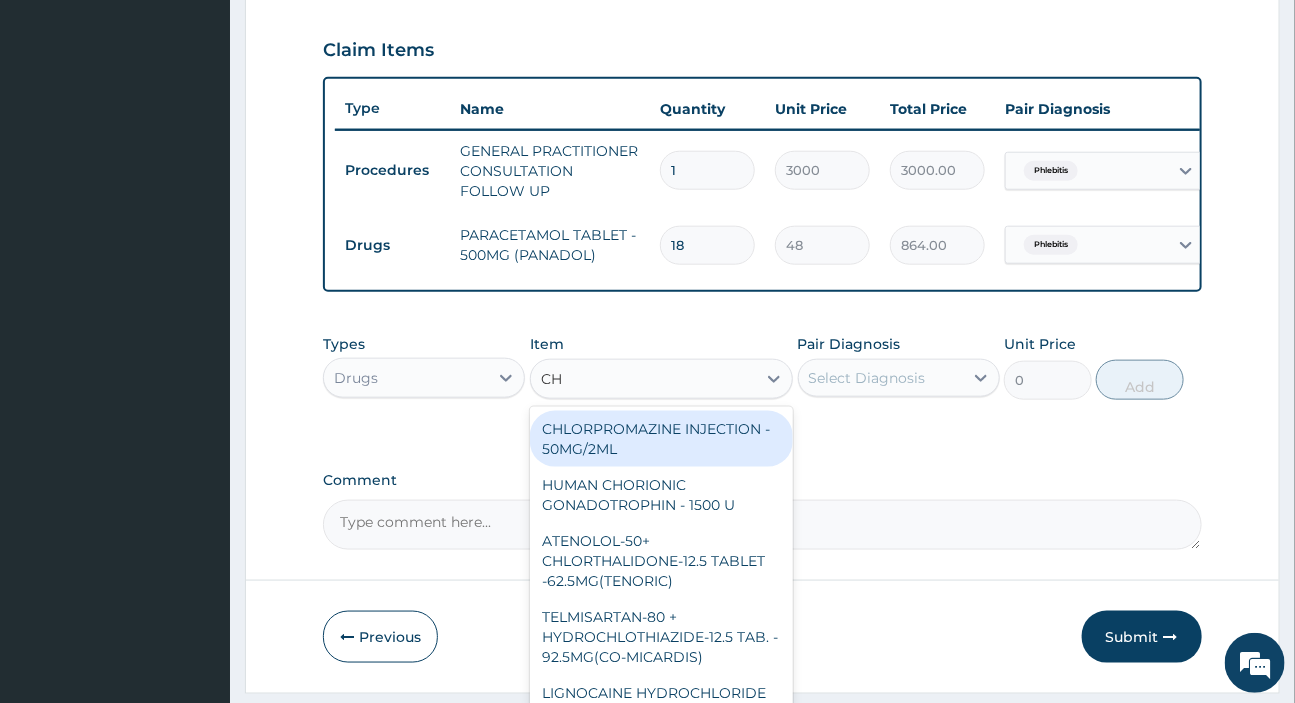 type on "CHY" 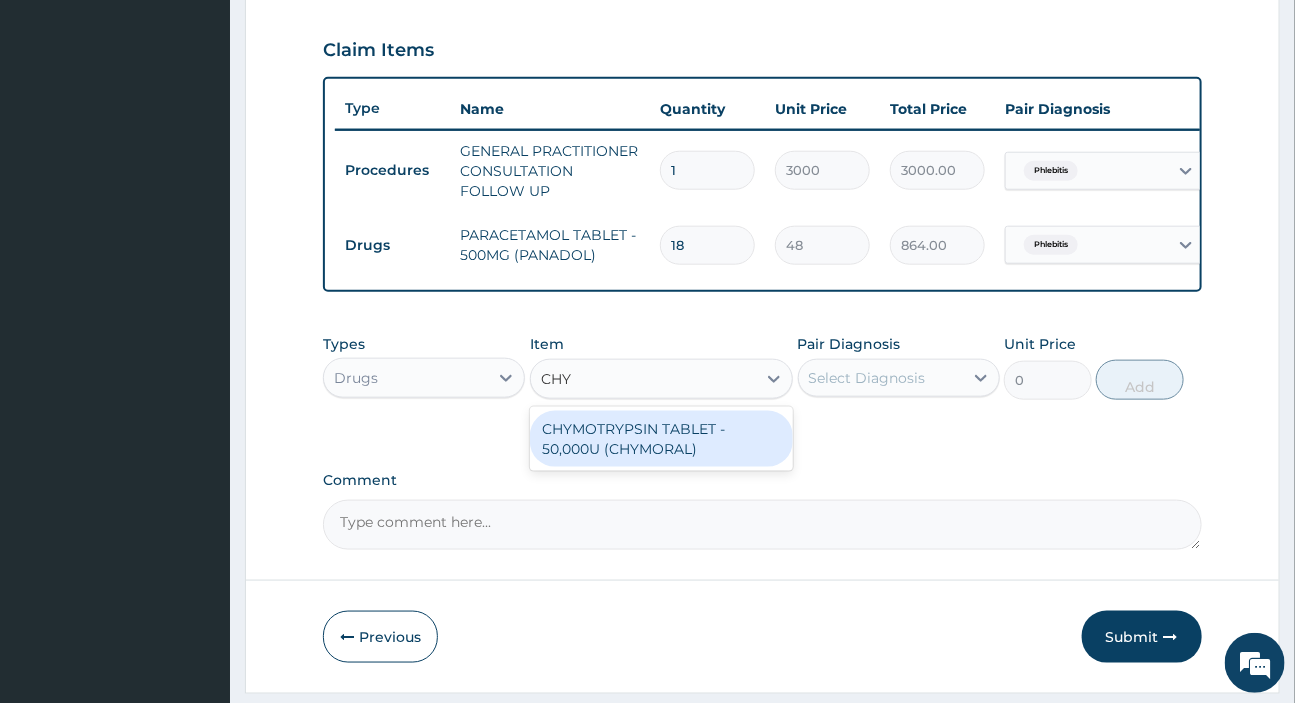 click on "CHYMOTRYPSIN TABLET - 50,000U (CHYMORAL)" 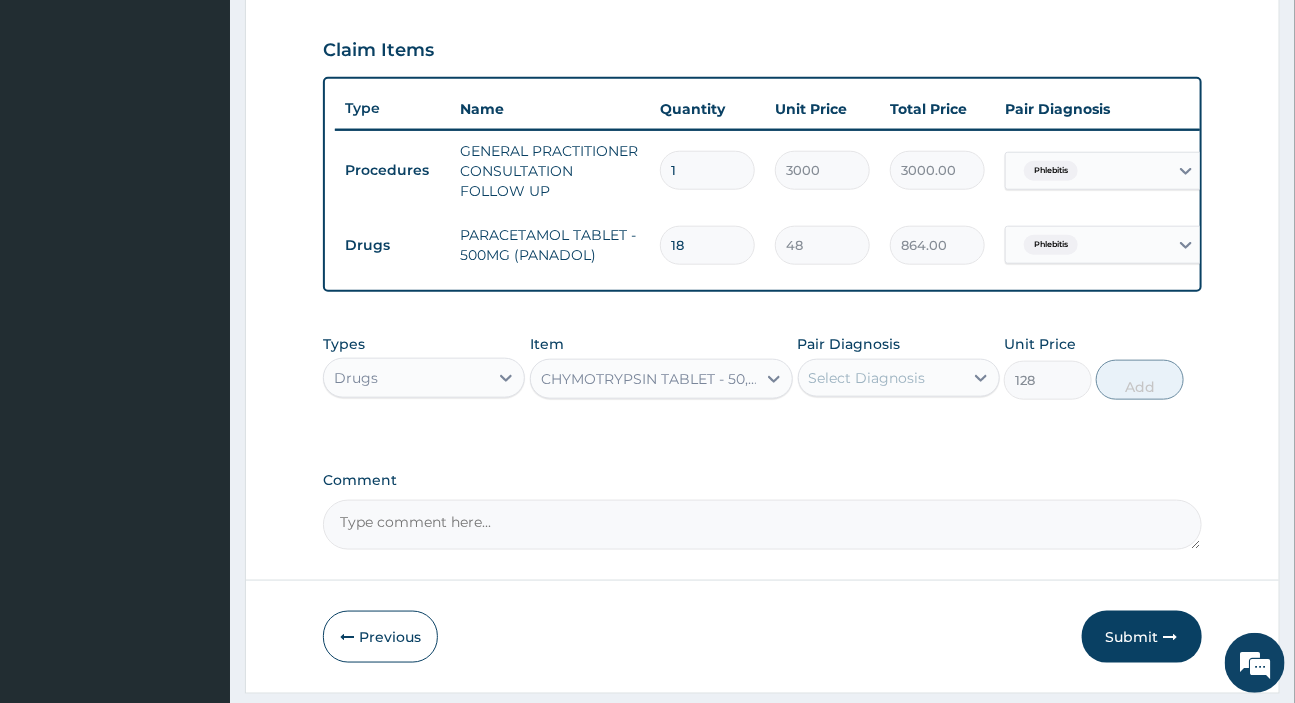 click on "Select Diagnosis" 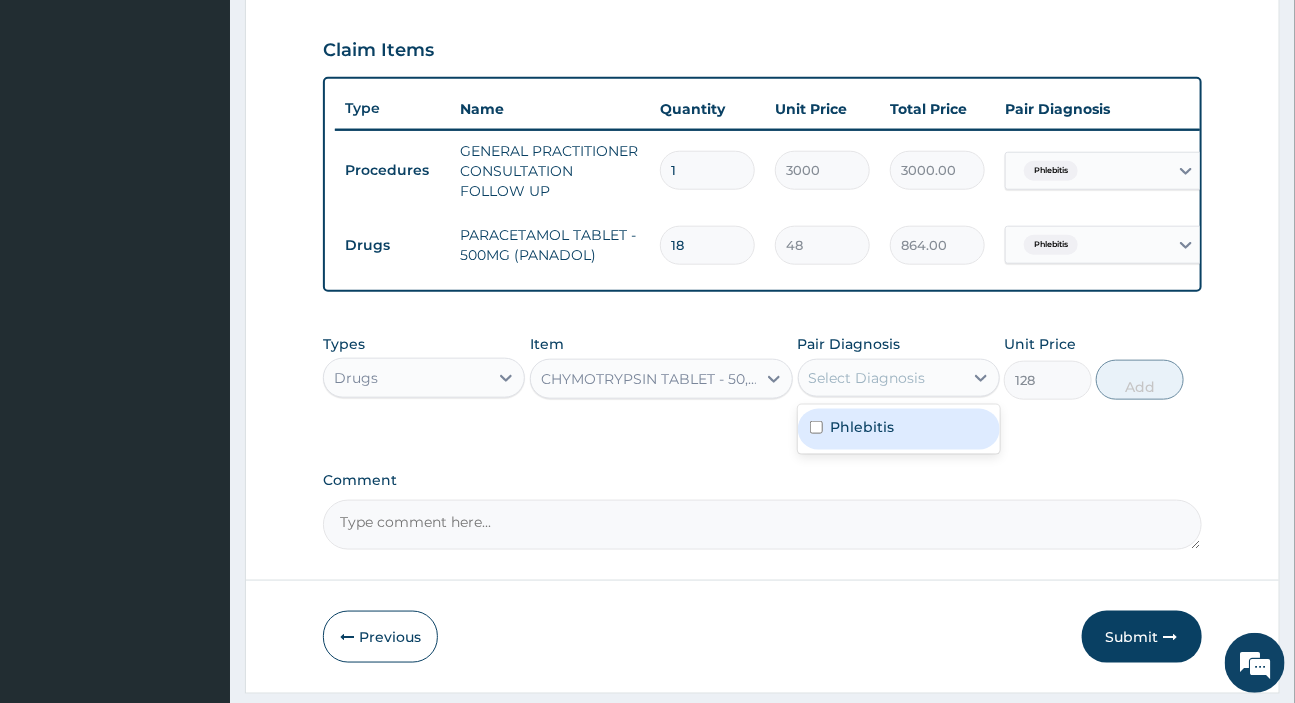 click on "Phlebitis" 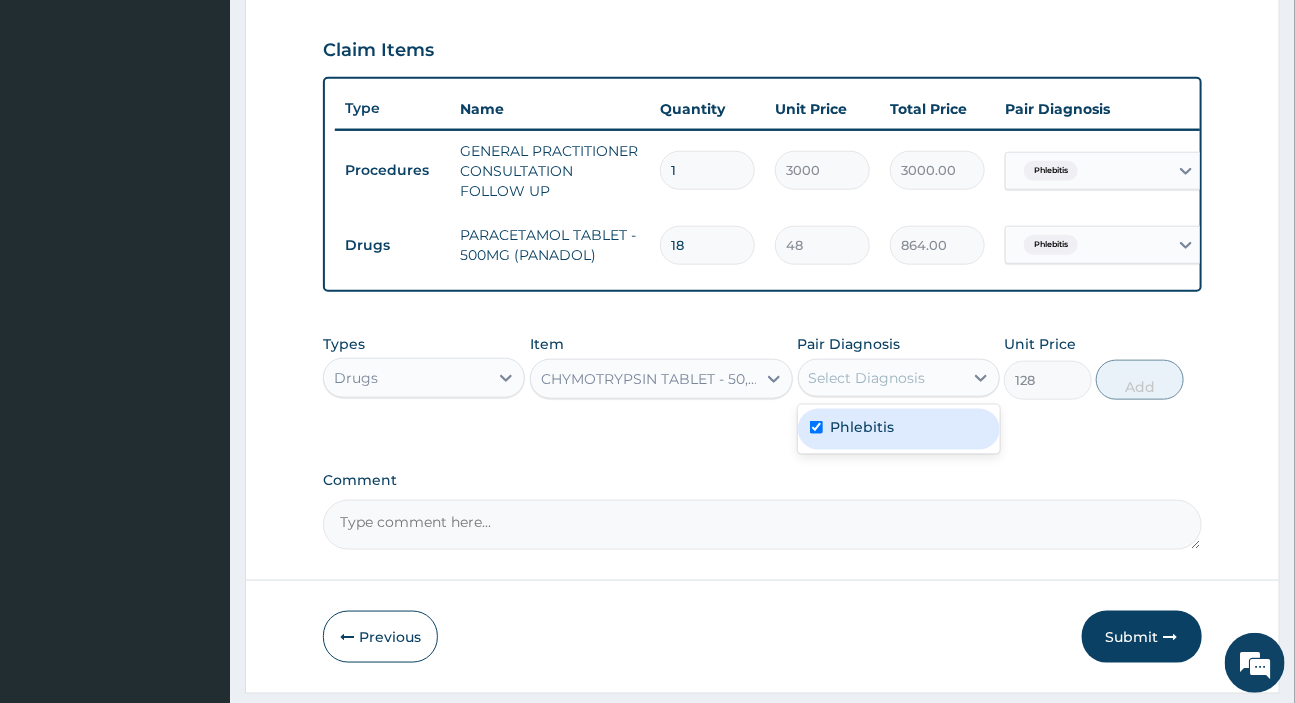 checkbox on "true" 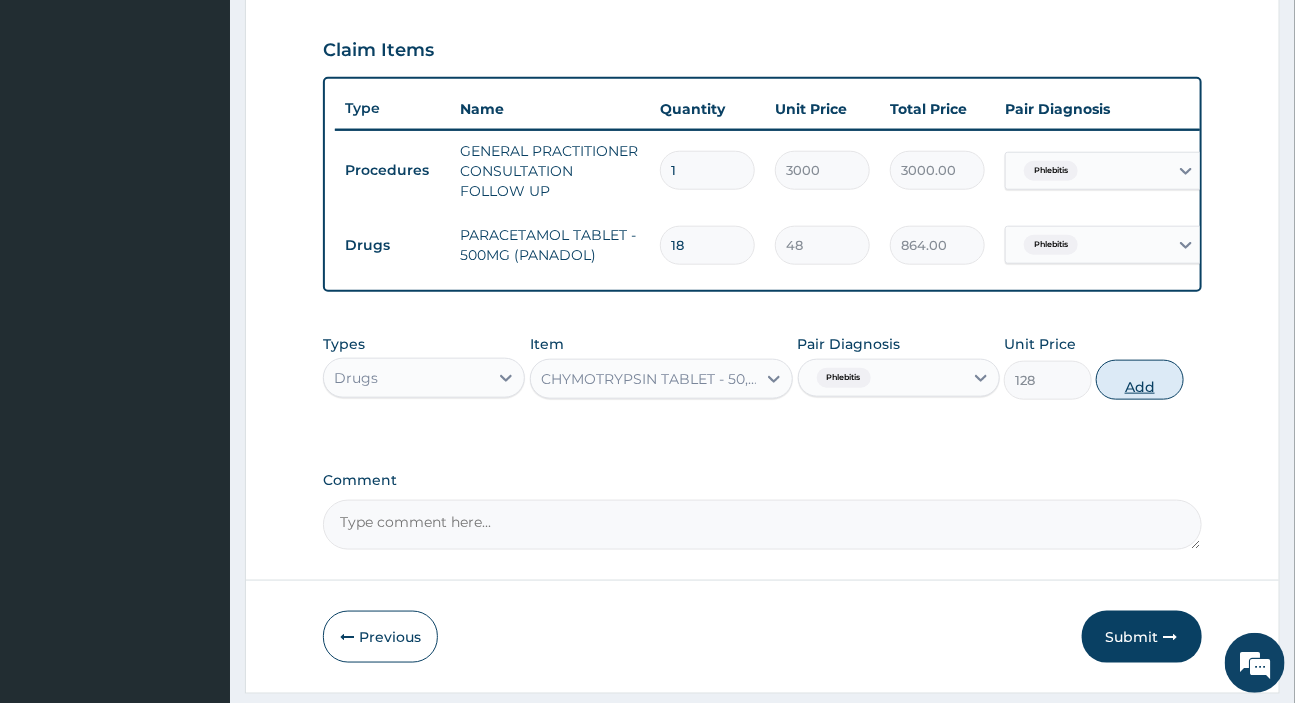 click on "Add" 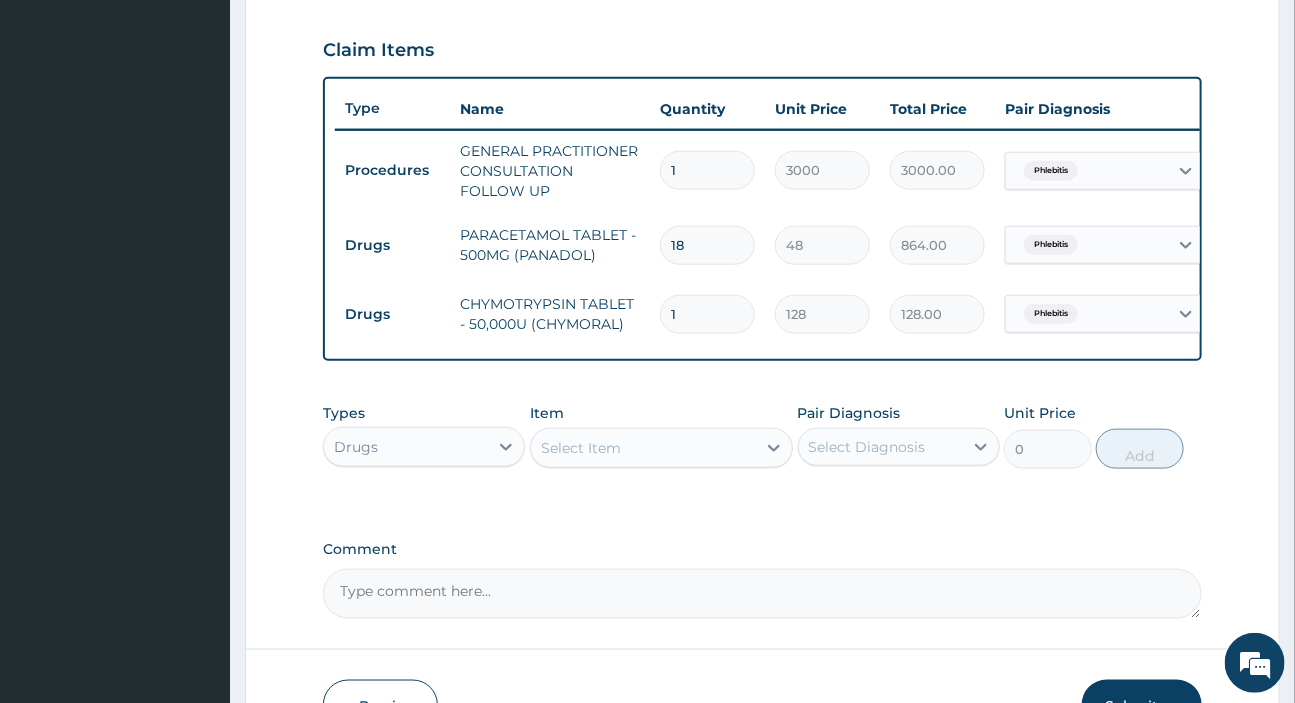 type on "18" 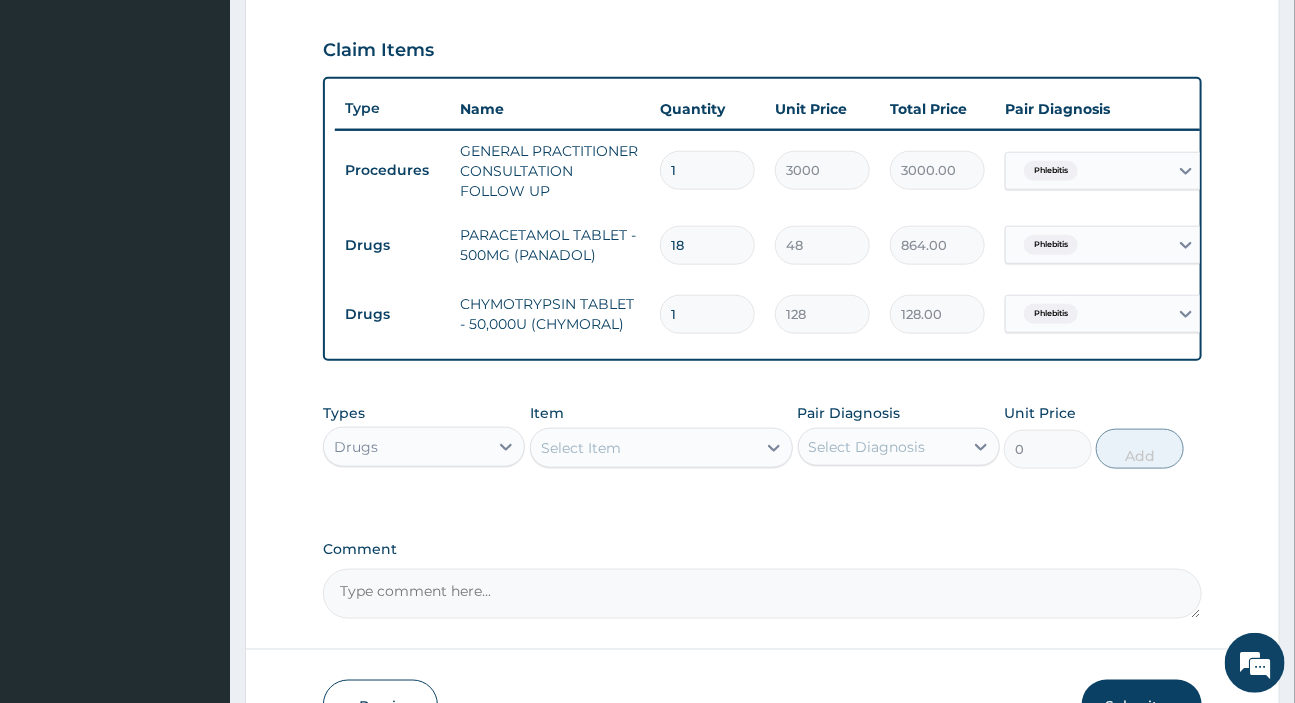 type on "2304.00" 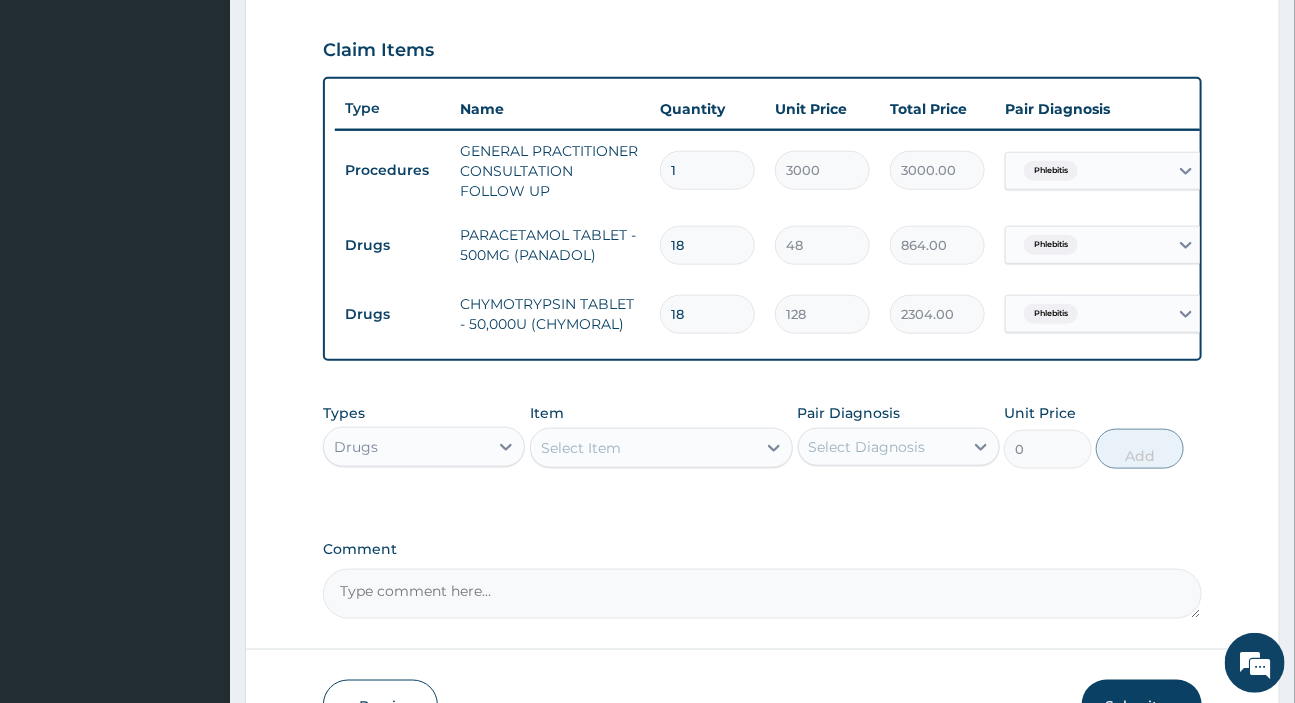 type on "18" 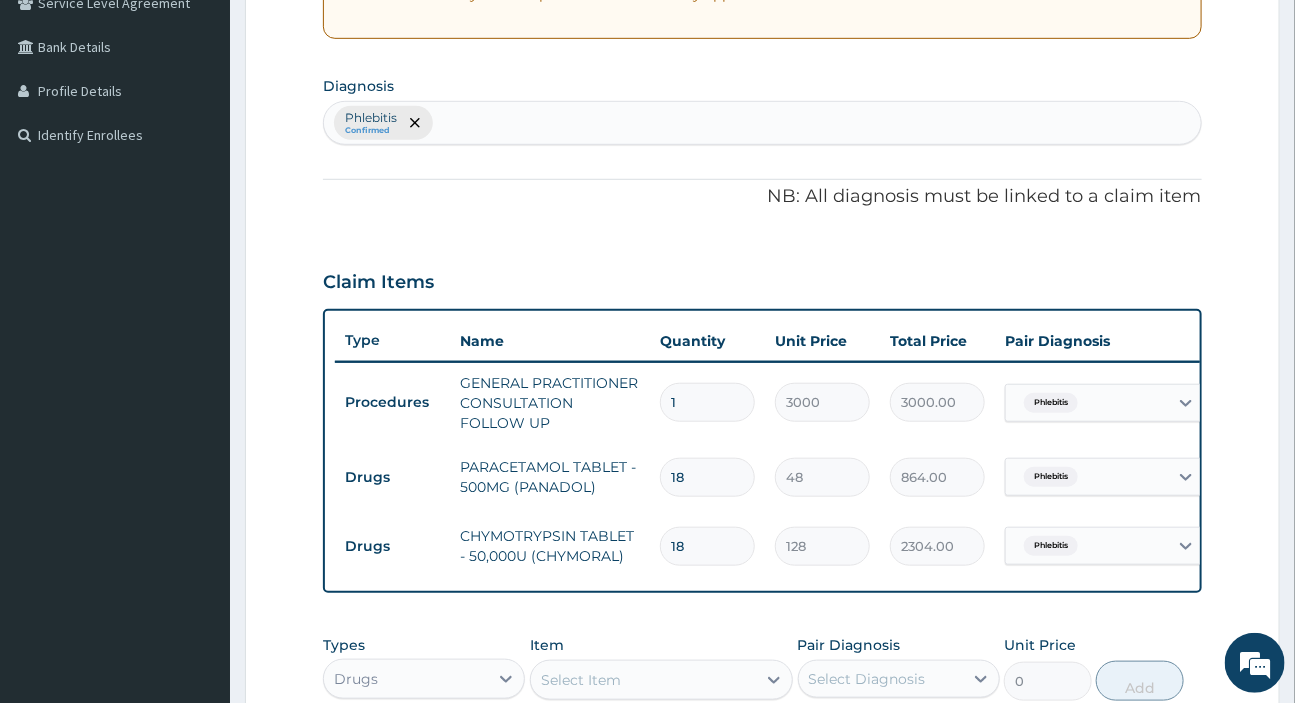 scroll, scrollTop: 806, scrollLeft: 0, axis: vertical 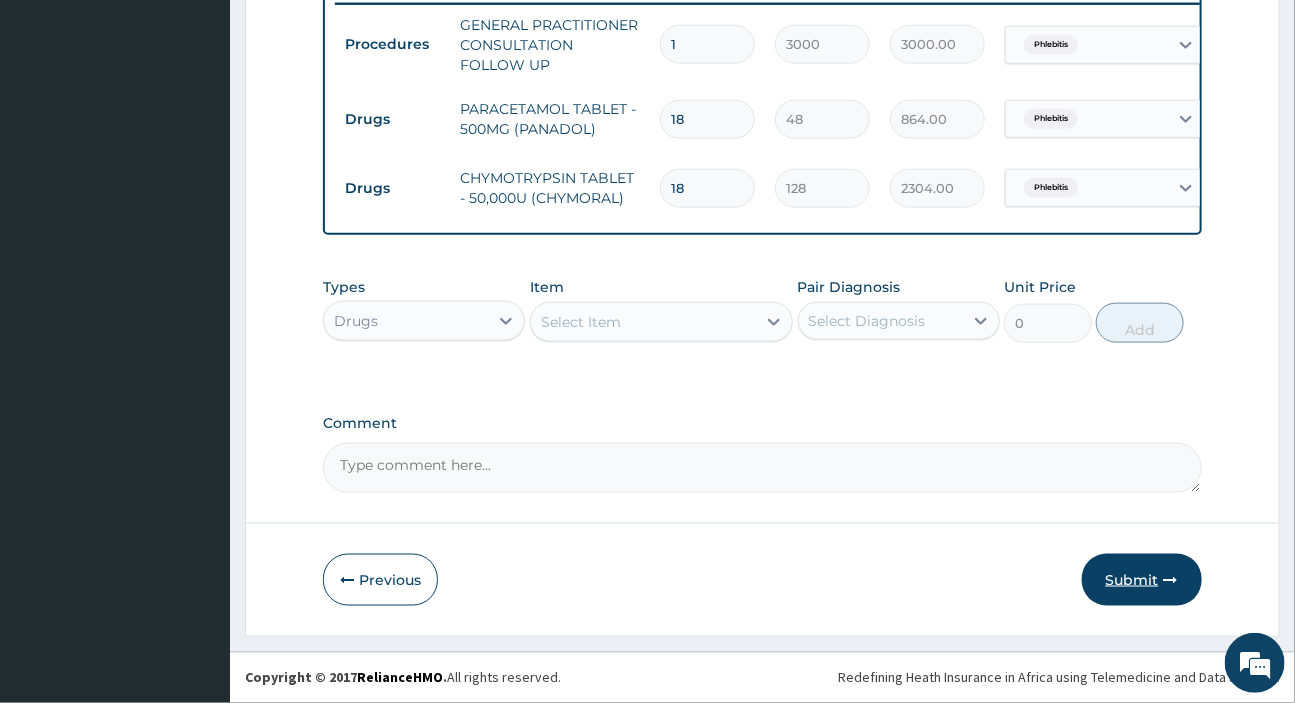 click on "Submit" 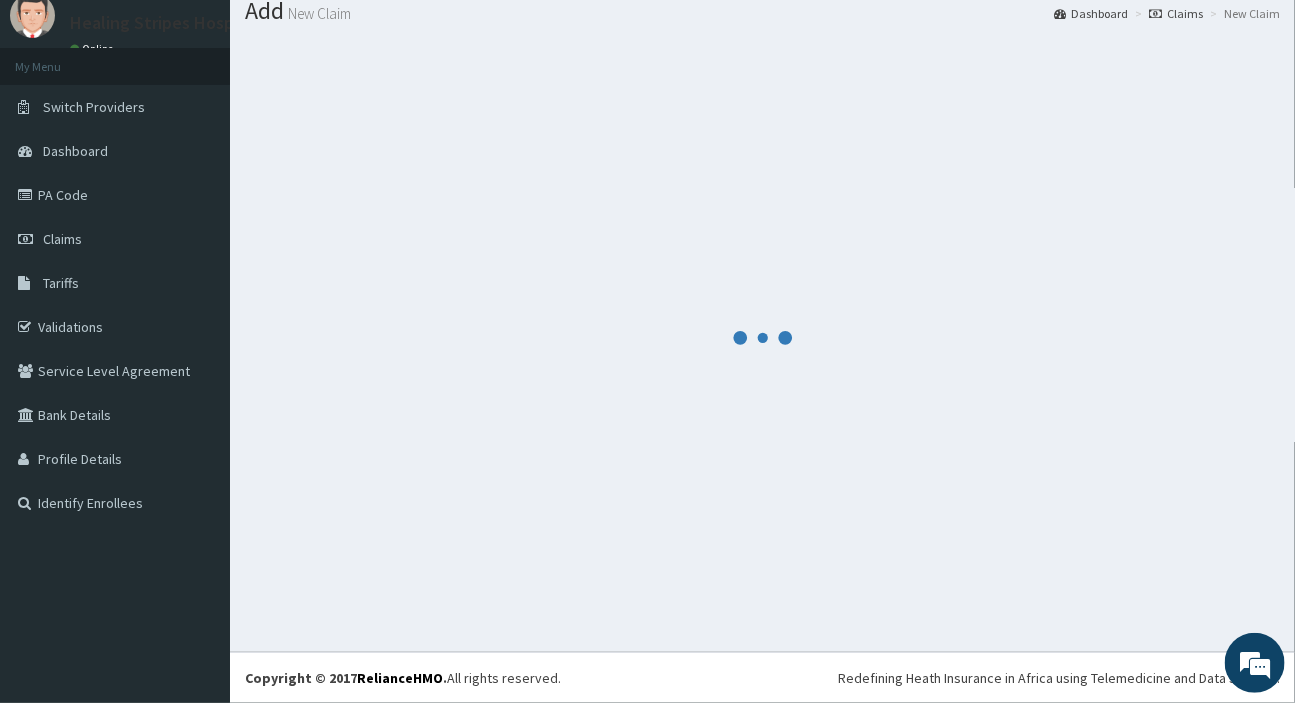 scroll, scrollTop: 806, scrollLeft: 0, axis: vertical 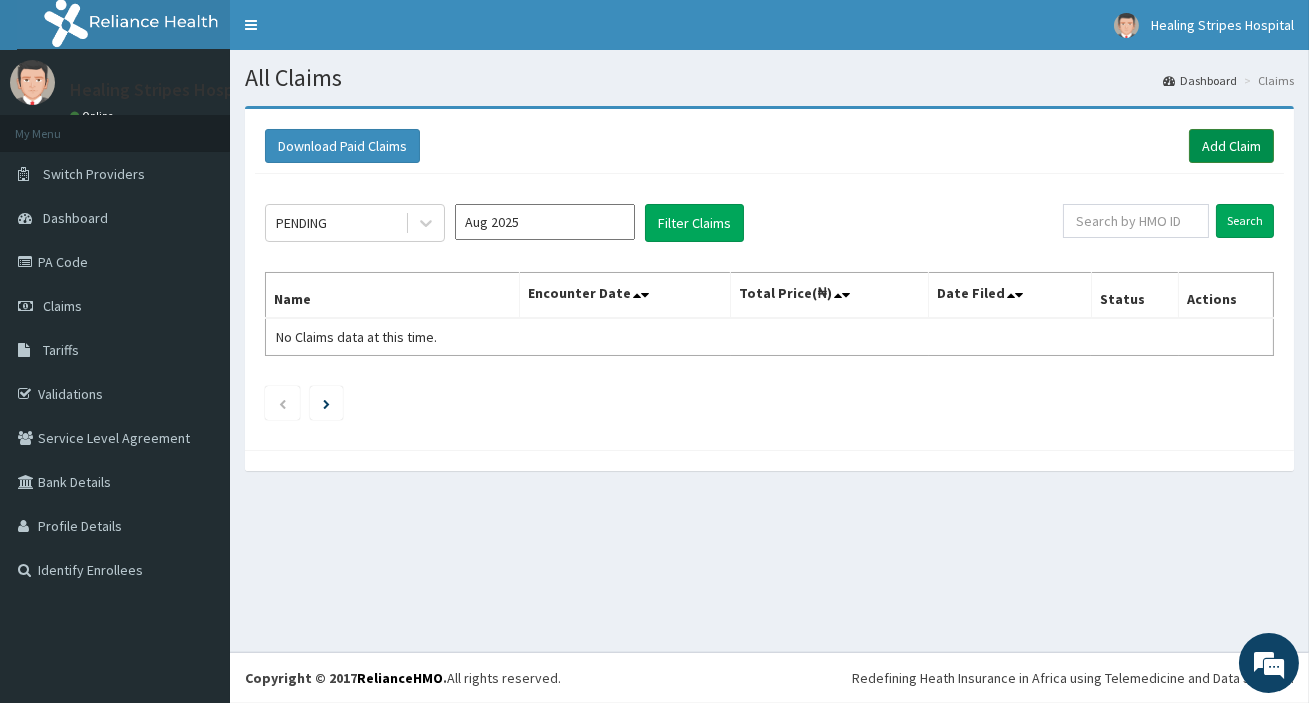 click on "Add Claim" at bounding box center (1231, 146) 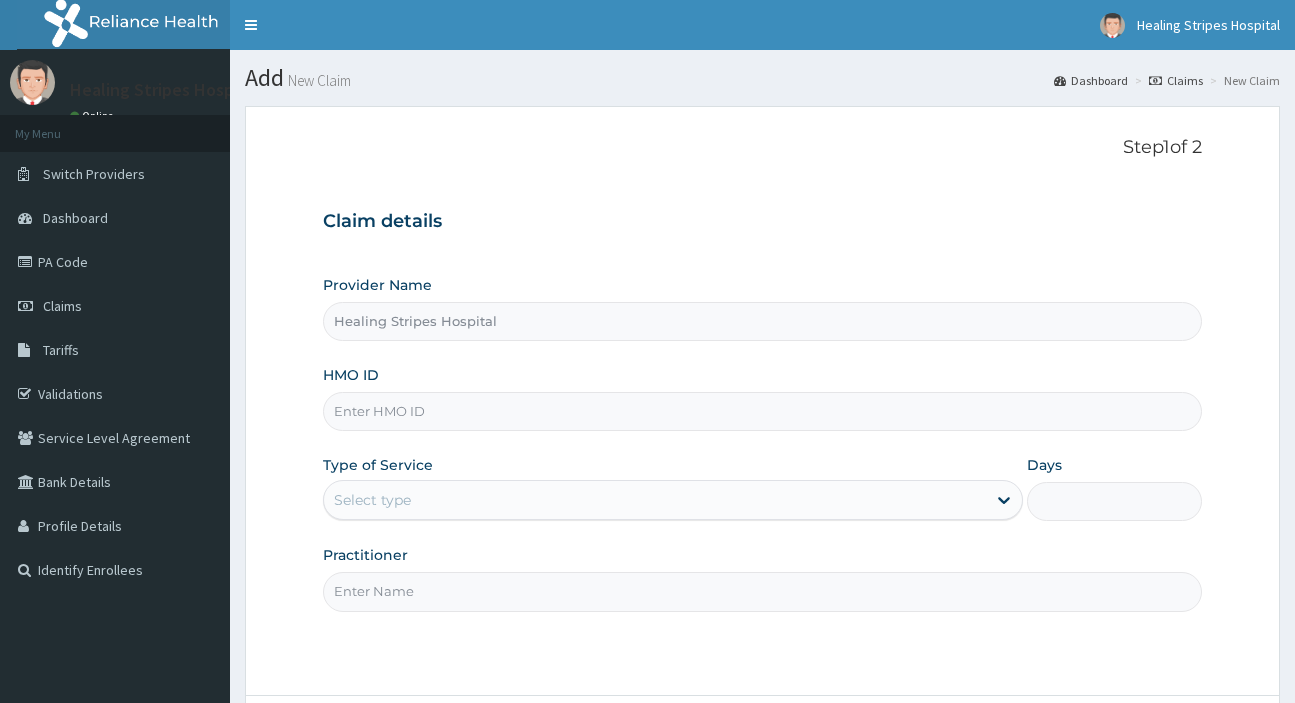 scroll, scrollTop: 0, scrollLeft: 0, axis: both 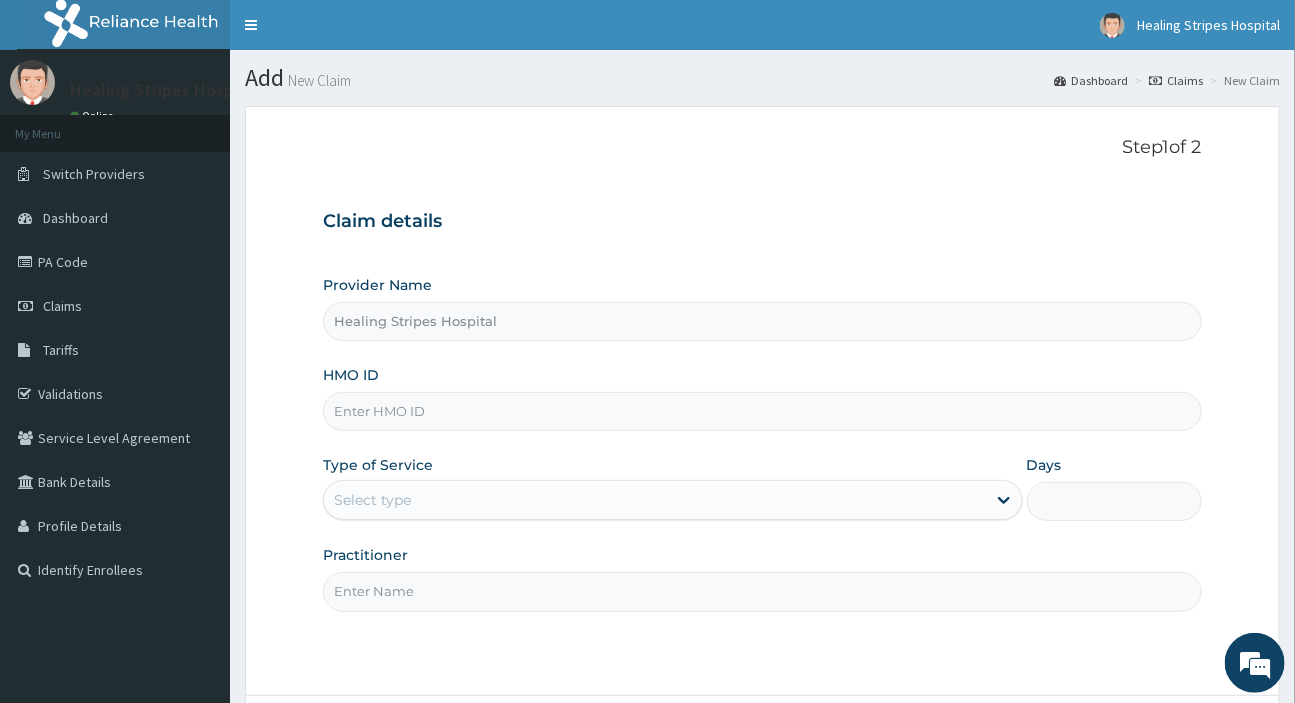click on "HMO ID" at bounding box center [762, 411] 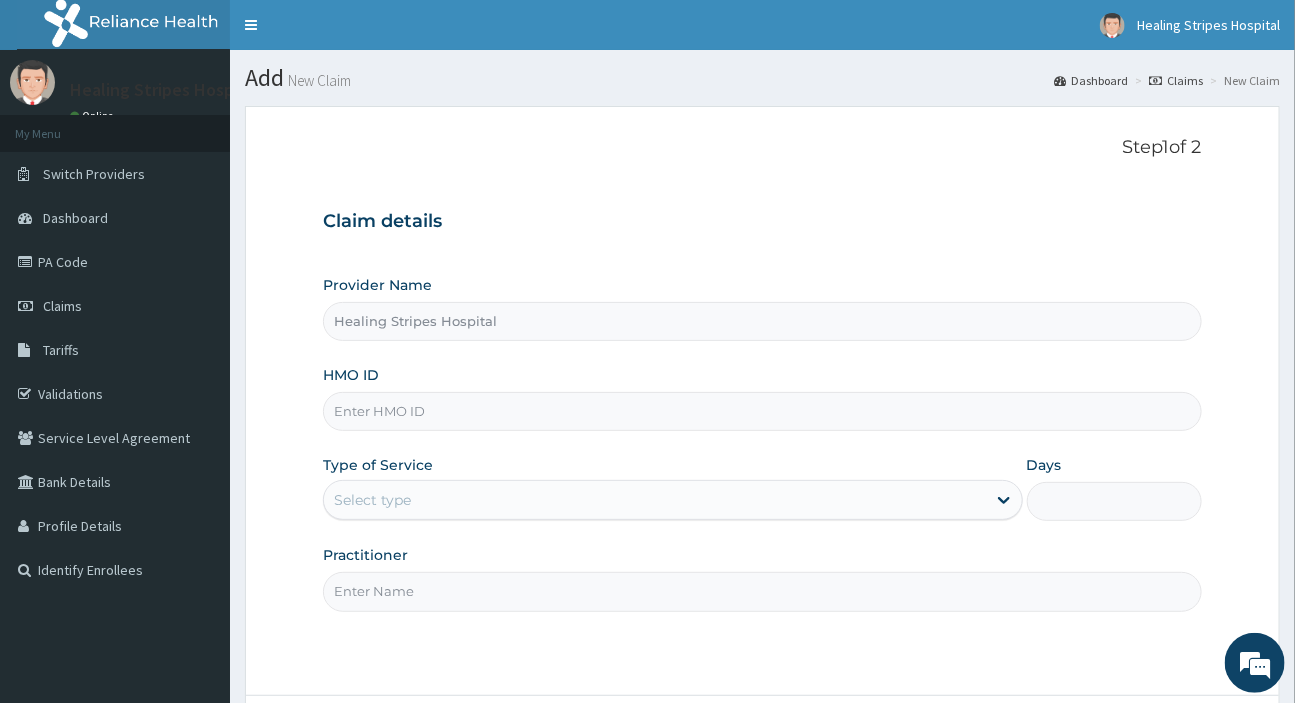 paste on "PDM/10003/A" 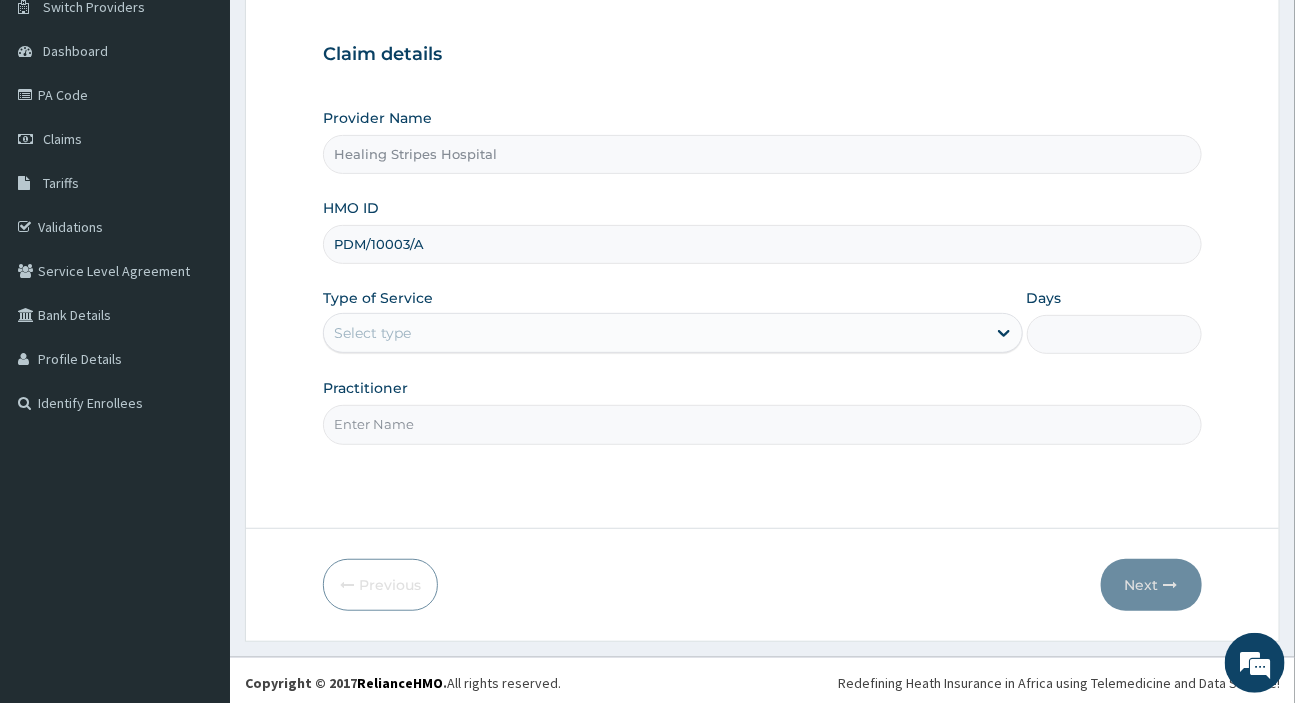 scroll, scrollTop: 171, scrollLeft: 0, axis: vertical 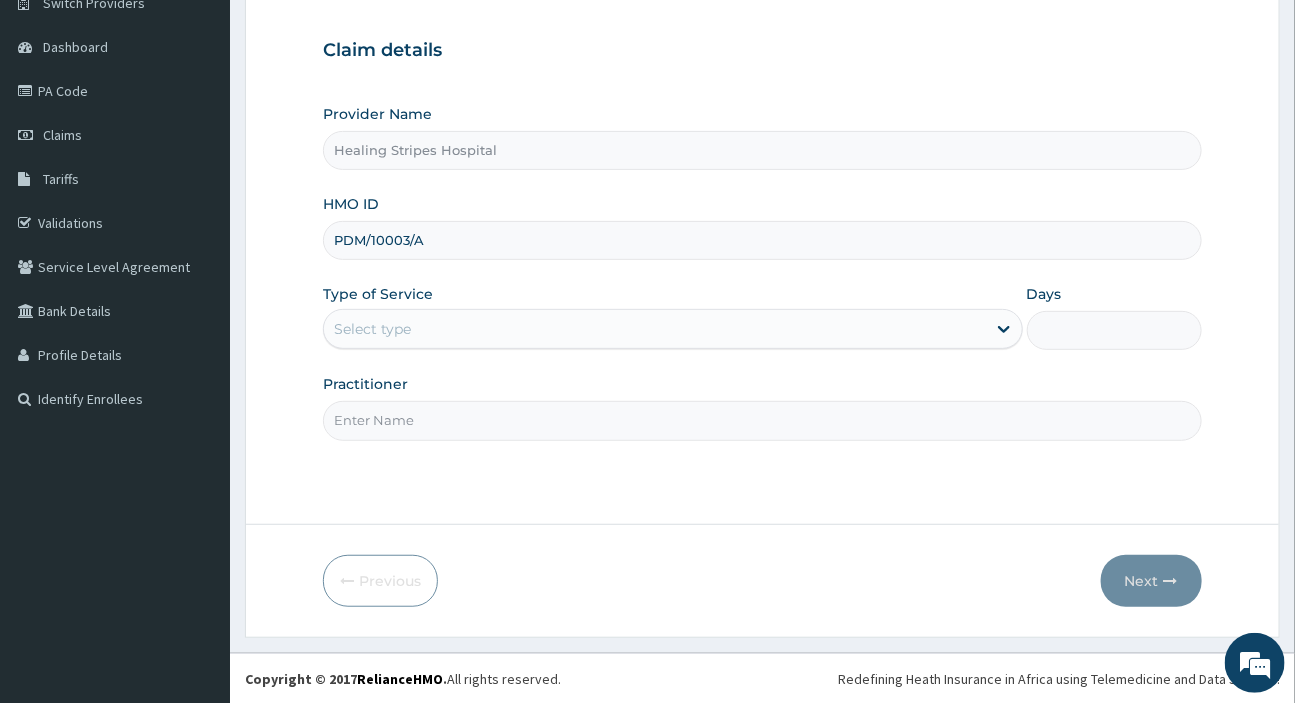 type on "PDM/10003/A" 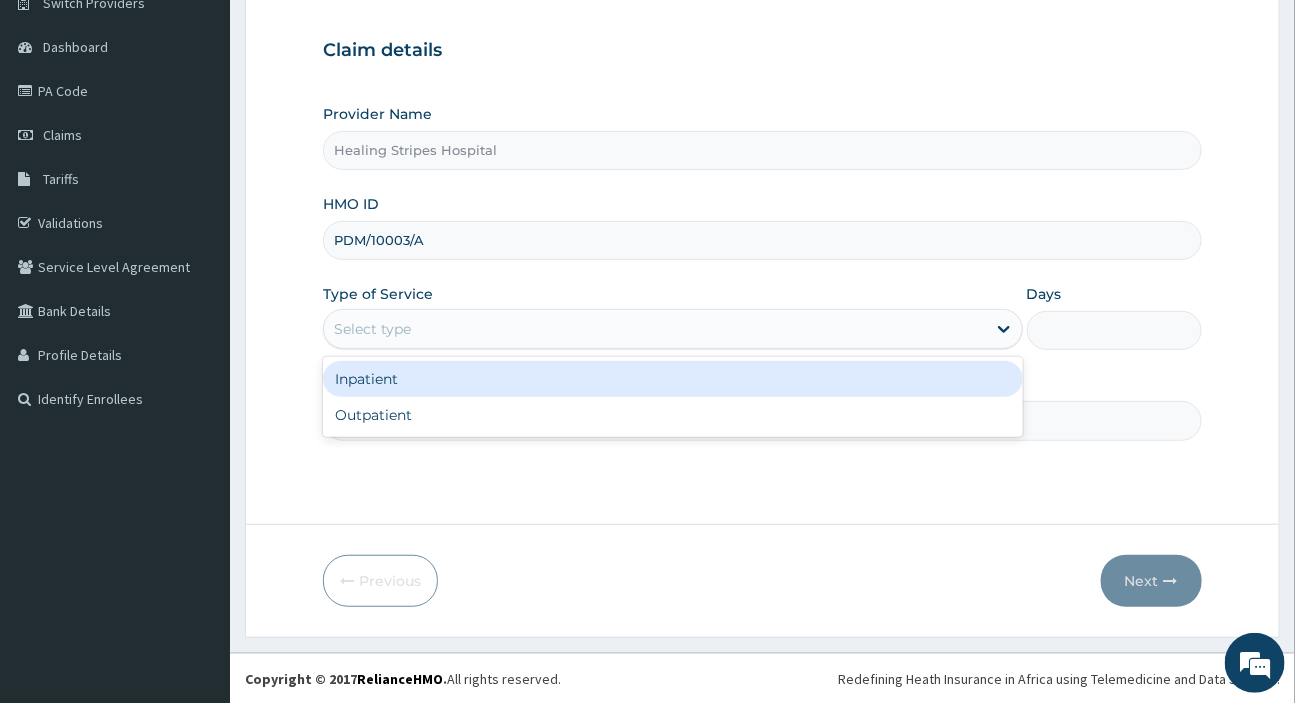 click on "Select type" at bounding box center [372, 329] 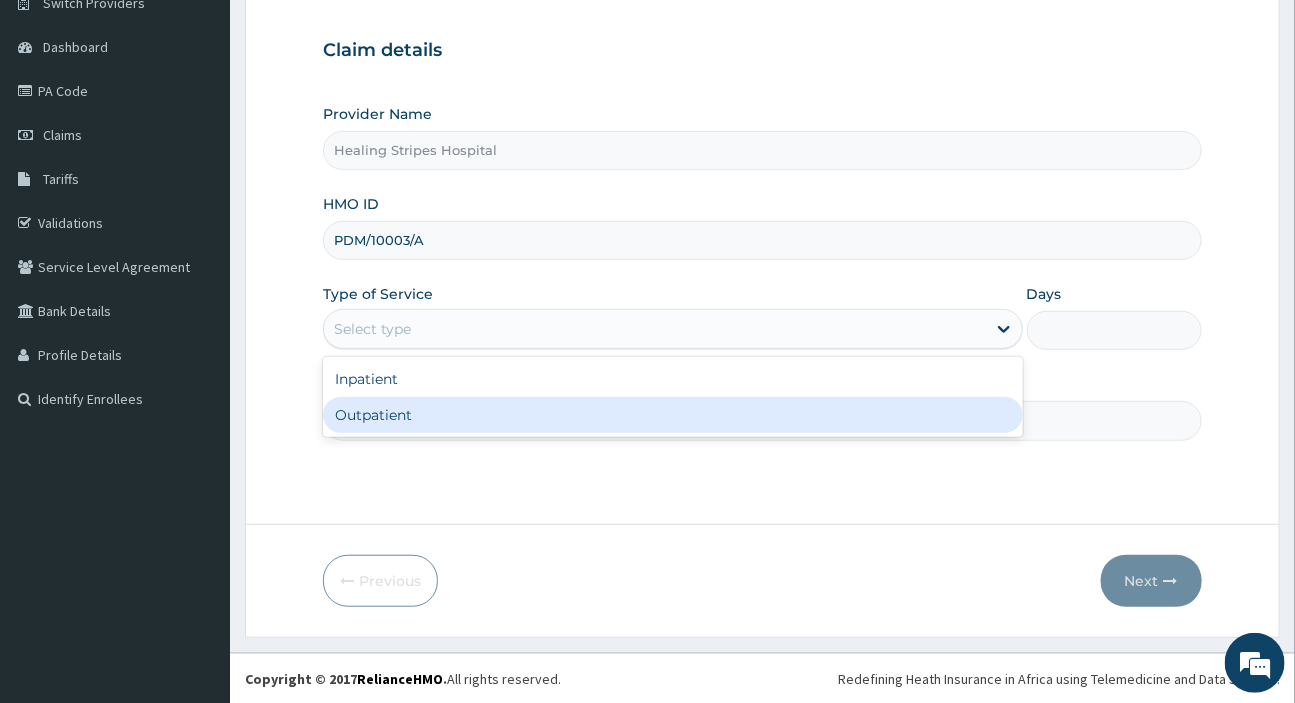 click on "Outpatient" at bounding box center [672, 415] 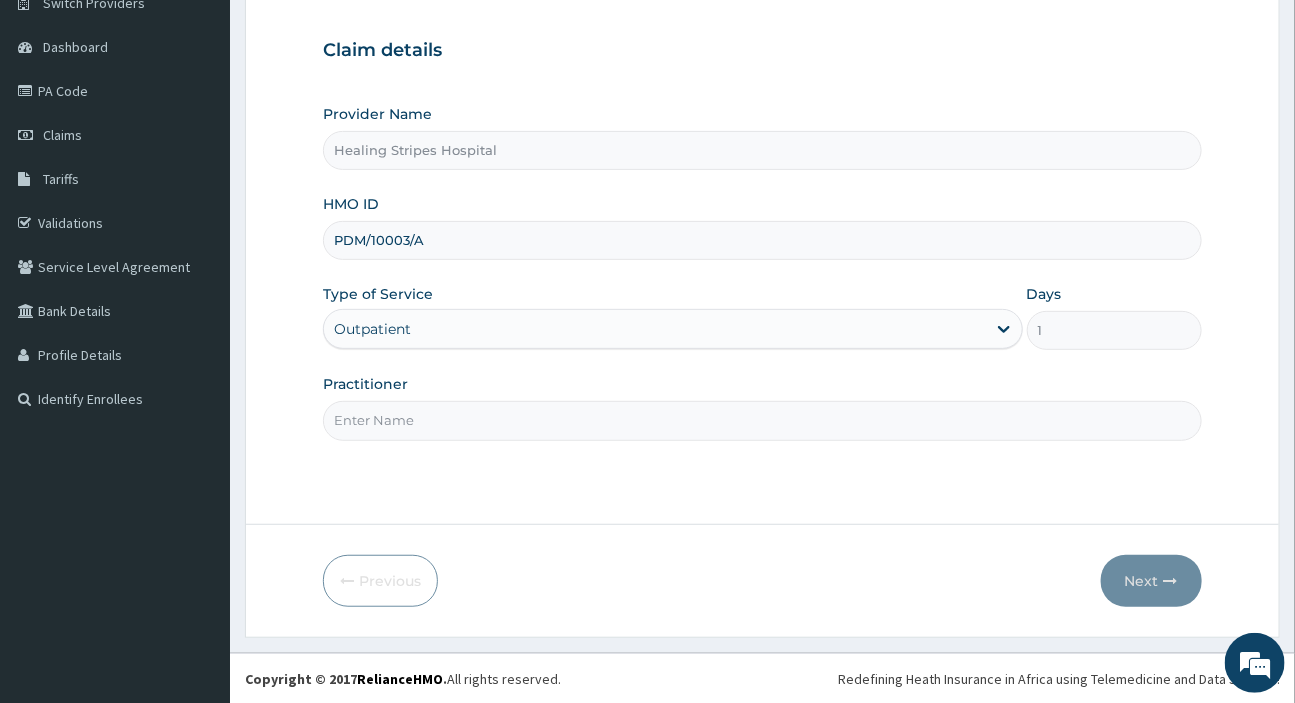 click on "Practitioner" at bounding box center [762, 420] 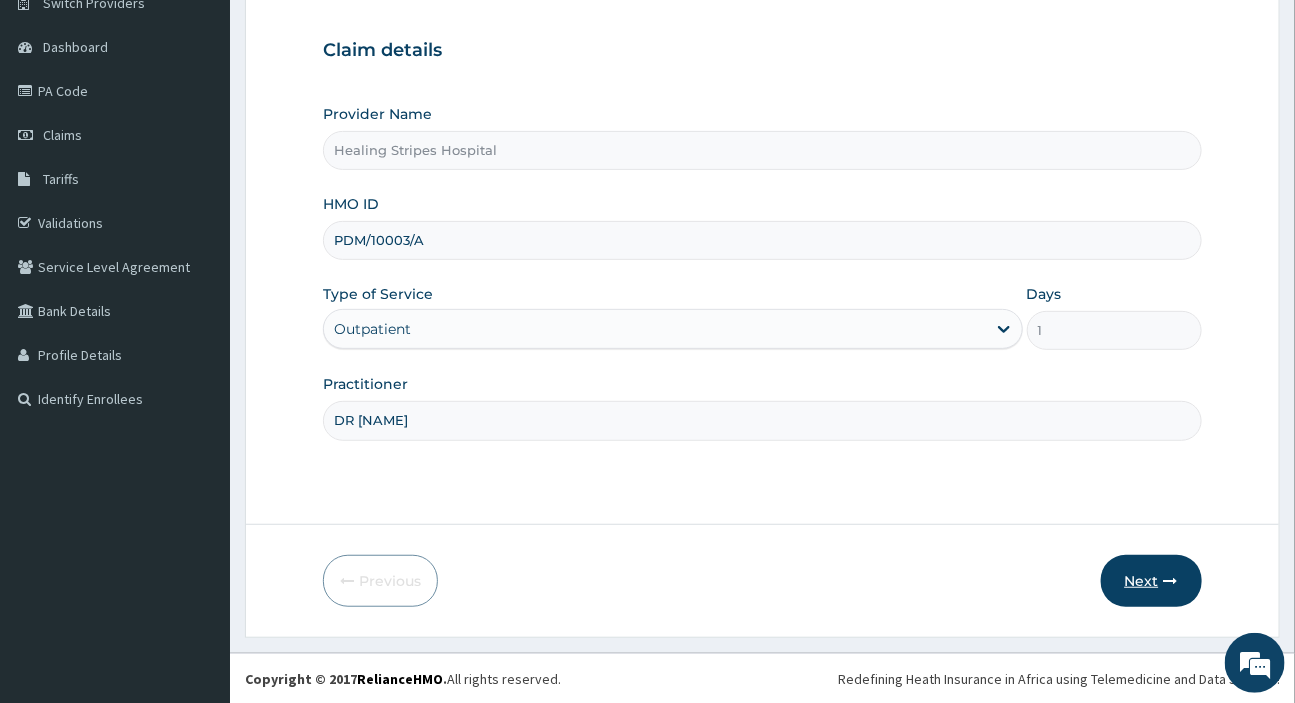 type on "DR EMMA" 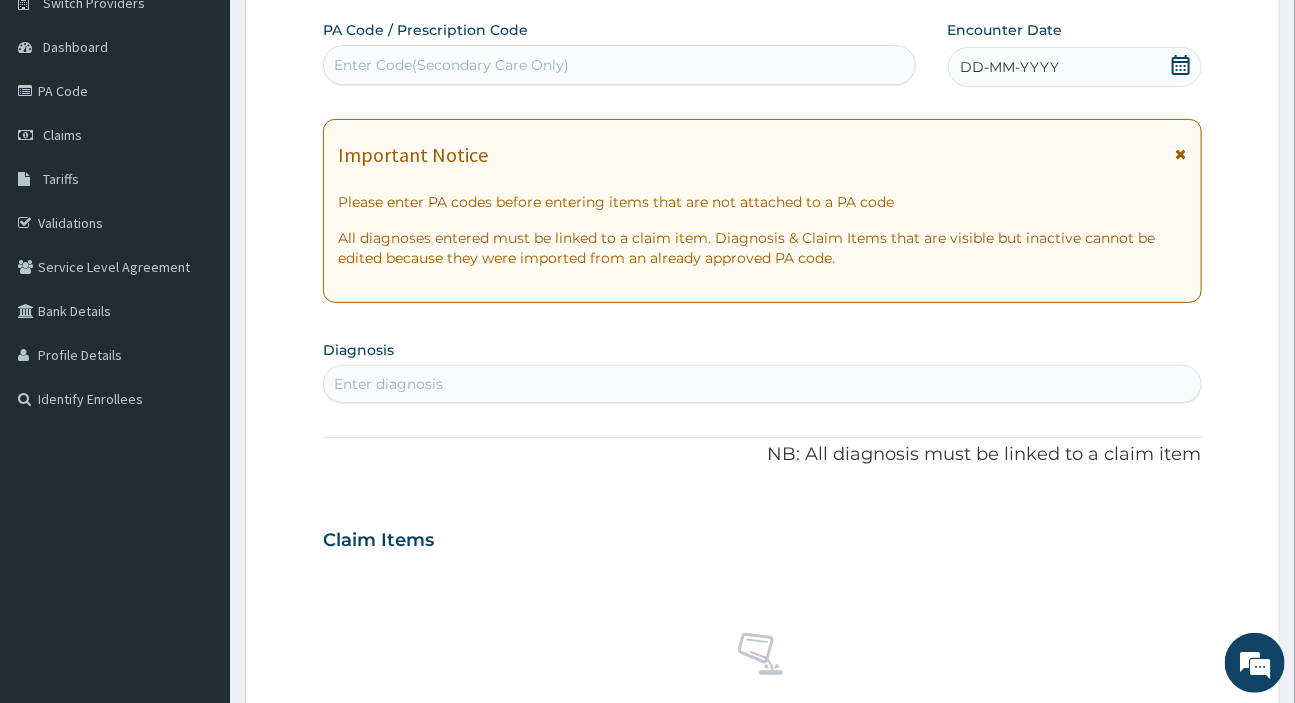 click on "Enter diagnosis" at bounding box center [762, 384] 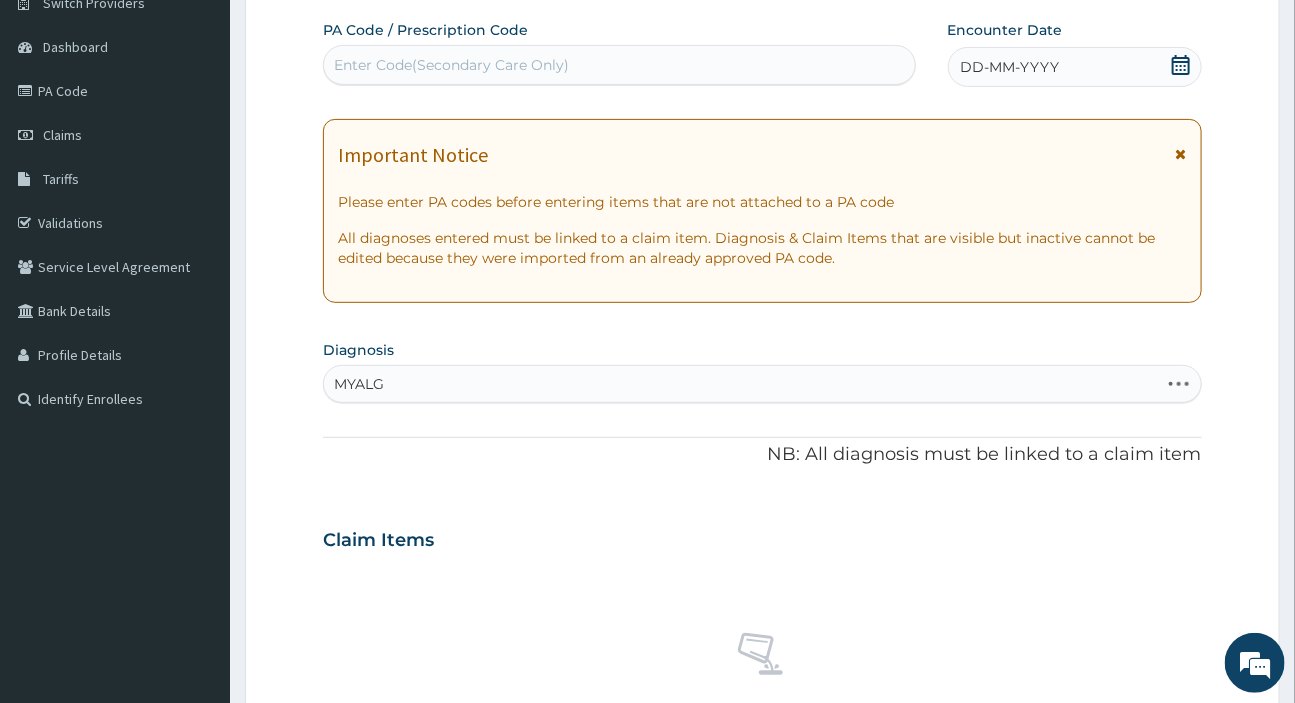 type on "MYALGI" 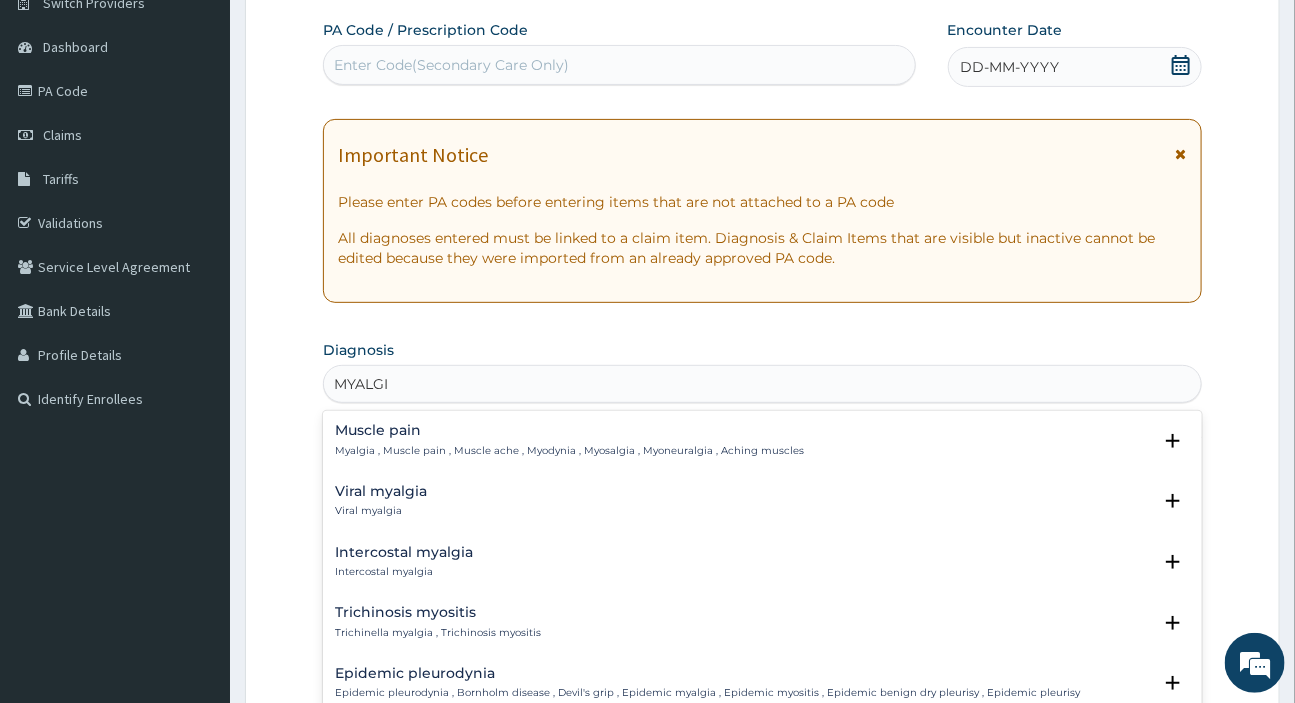 click on "Myalgia , Muscle pain , Muscle ache , Myodynia , Myosalgia , Myoneuralgia , Aching muscles" at bounding box center (569, 451) 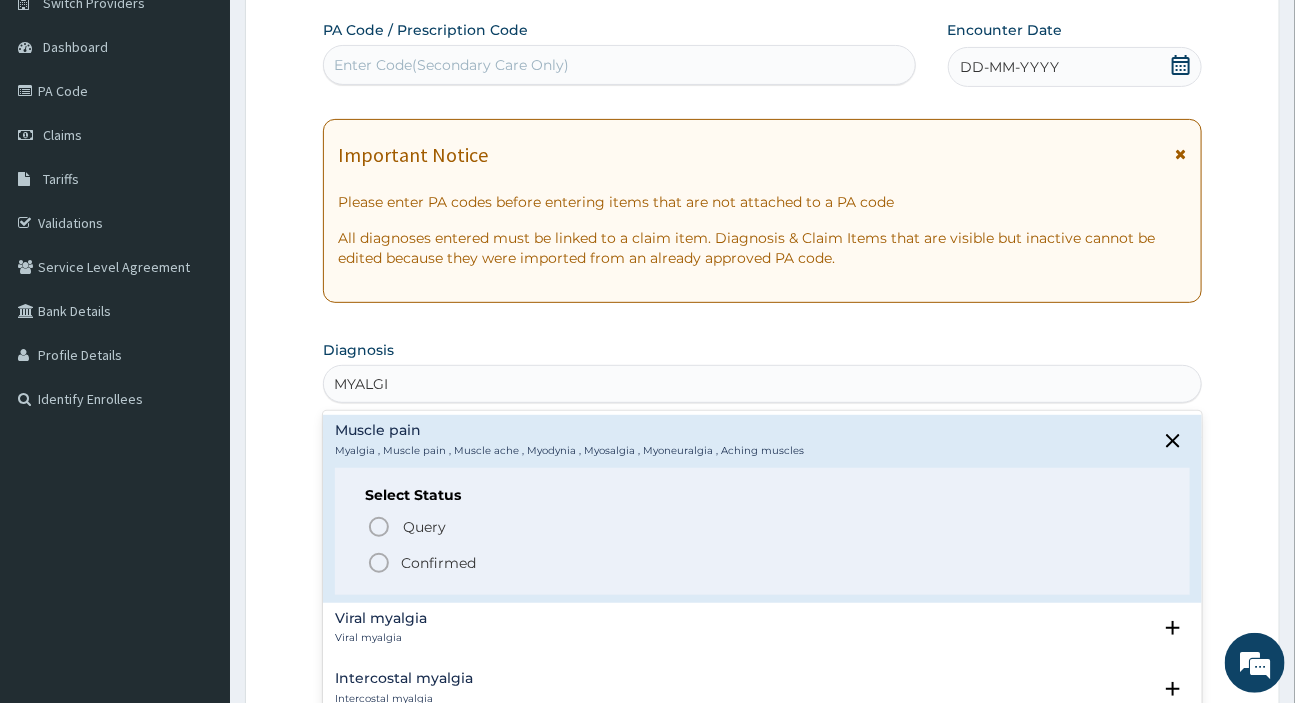 click 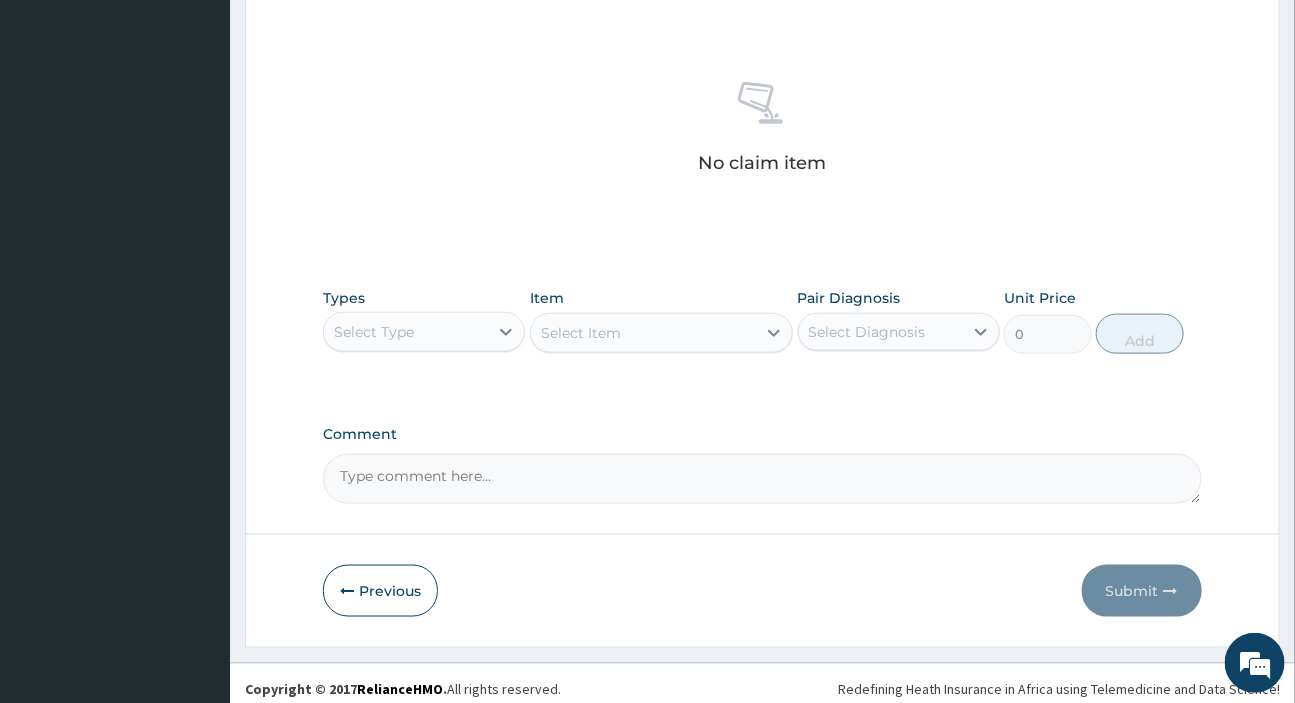 scroll, scrollTop: 738, scrollLeft: 0, axis: vertical 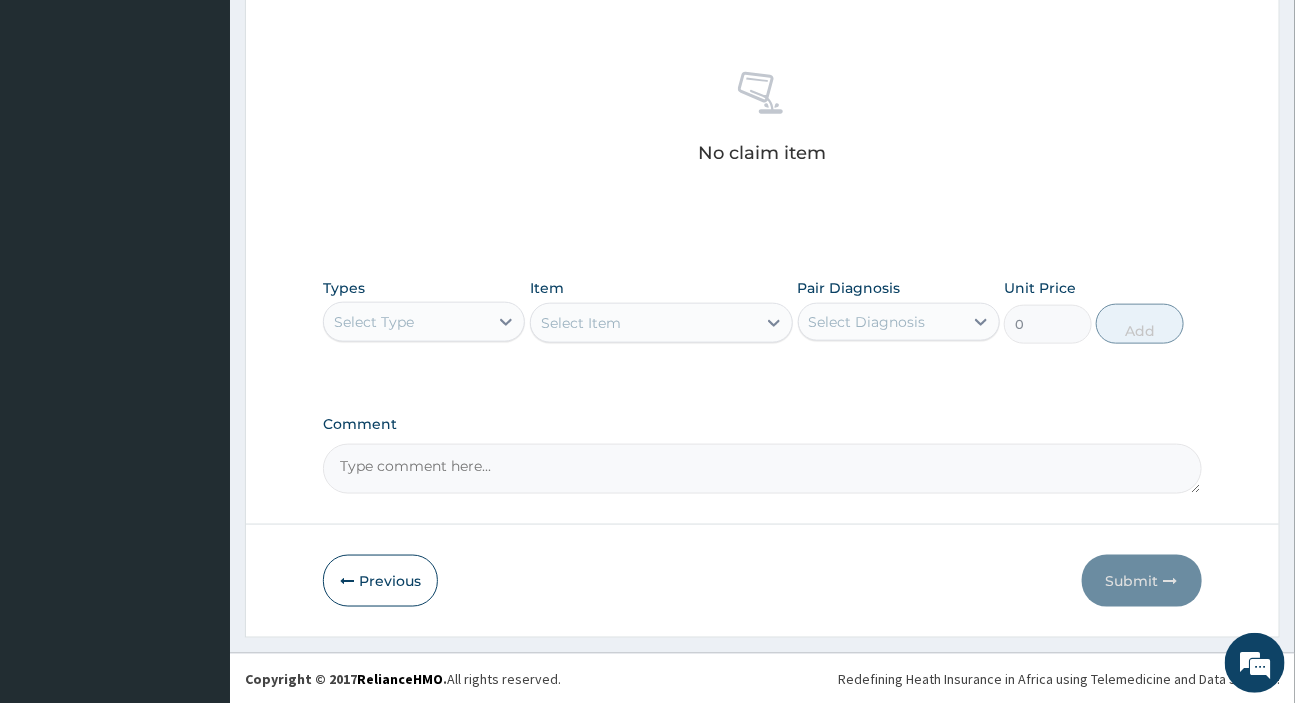 click on "Select Type" at bounding box center (406, 322) 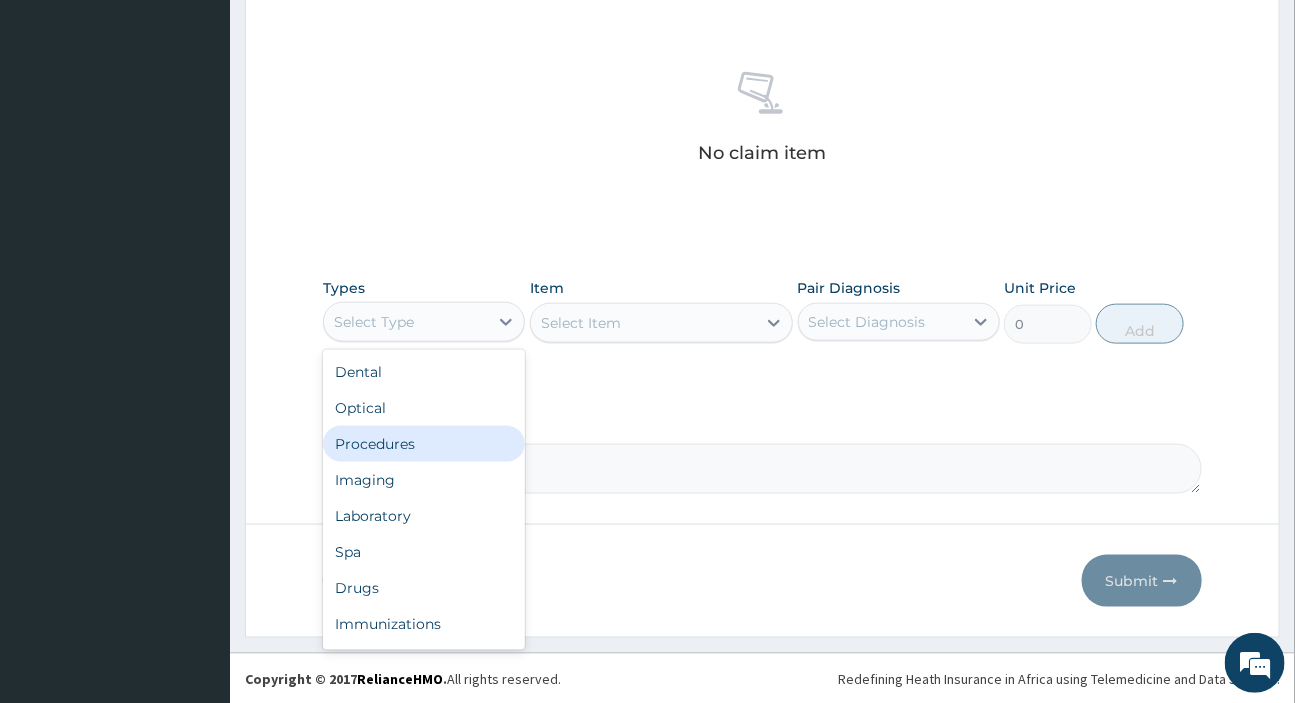 click on "Procedures" at bounding box center (424, 444) 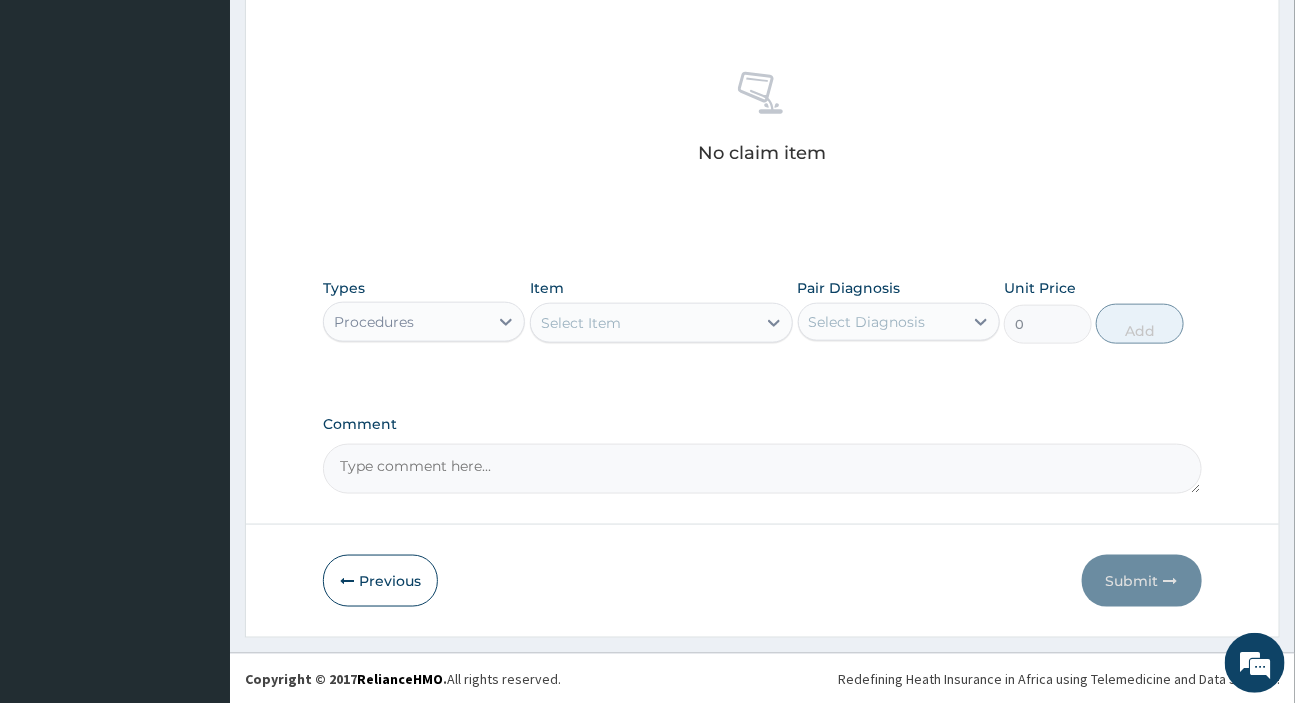 click on "Select Item" at bounding box center (581, 323) 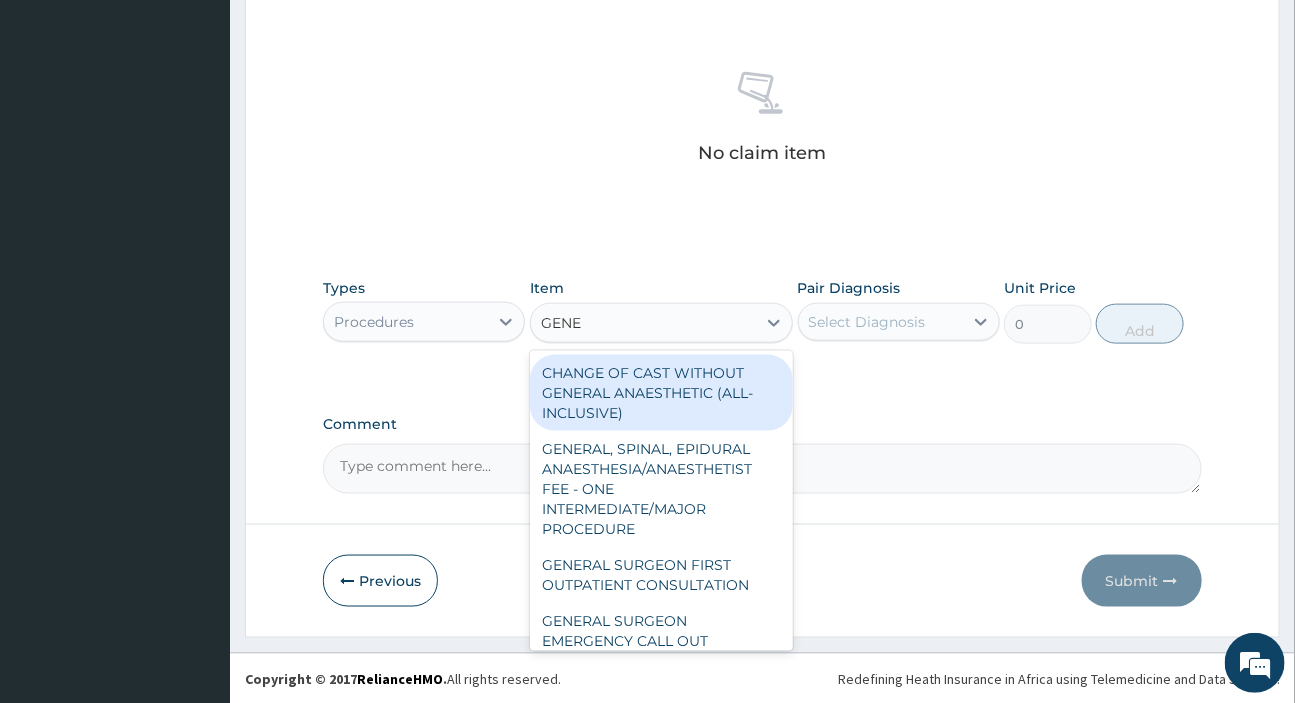 type on "GENER" 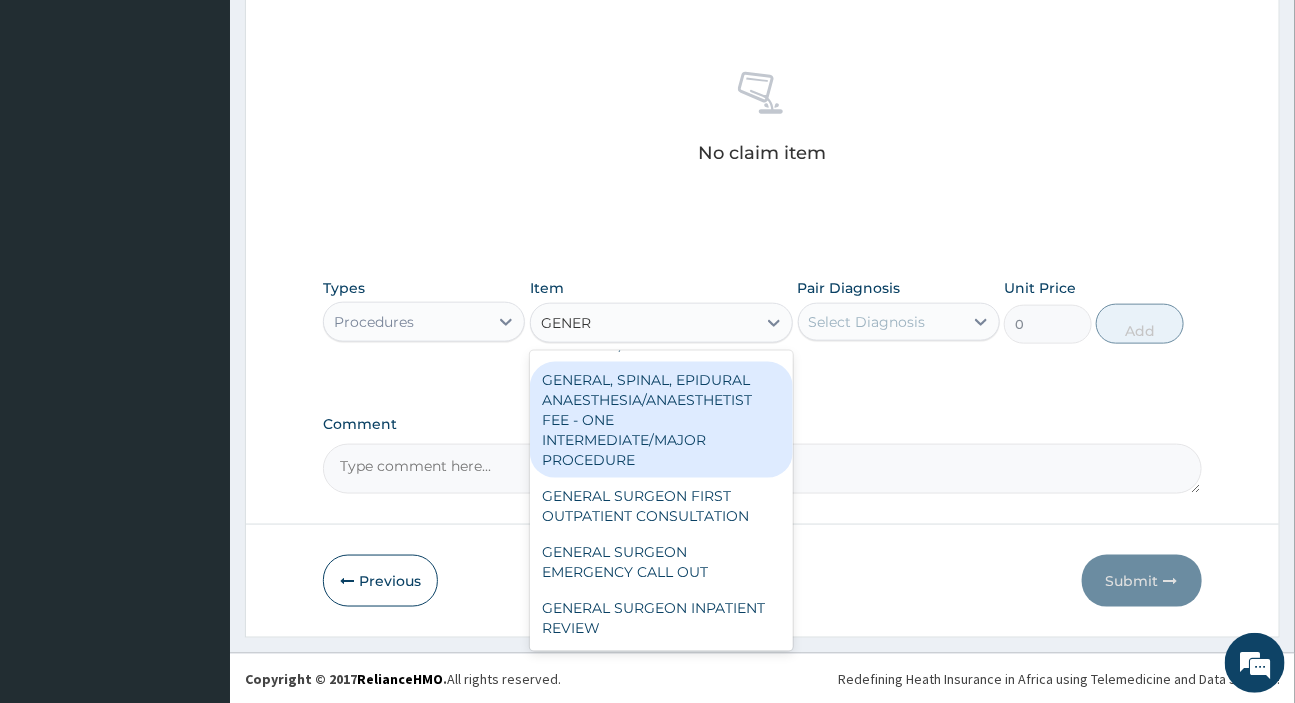 scroll, scrollTop: 272, scrollLeft: 0, axis: vertical 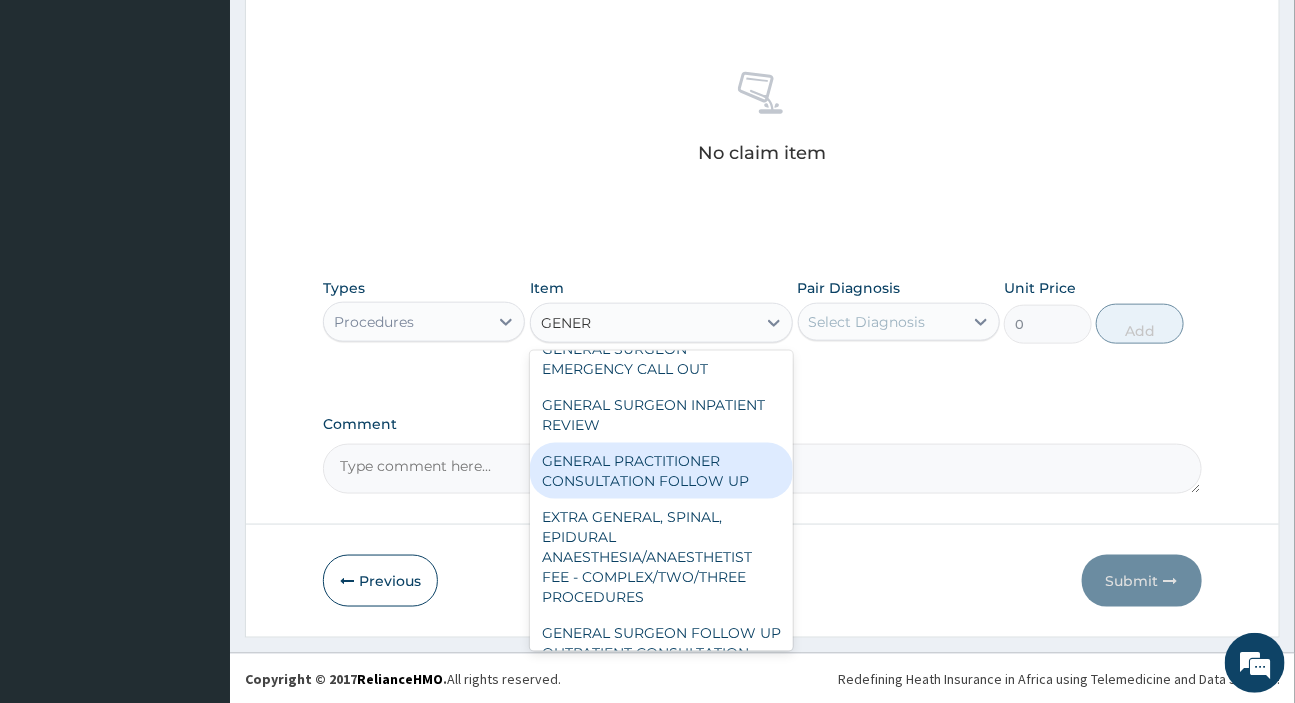 click on "GENERAL PRACTITIONER CONSULTATION FOLLOW UP" at bounding box center (661, 471) 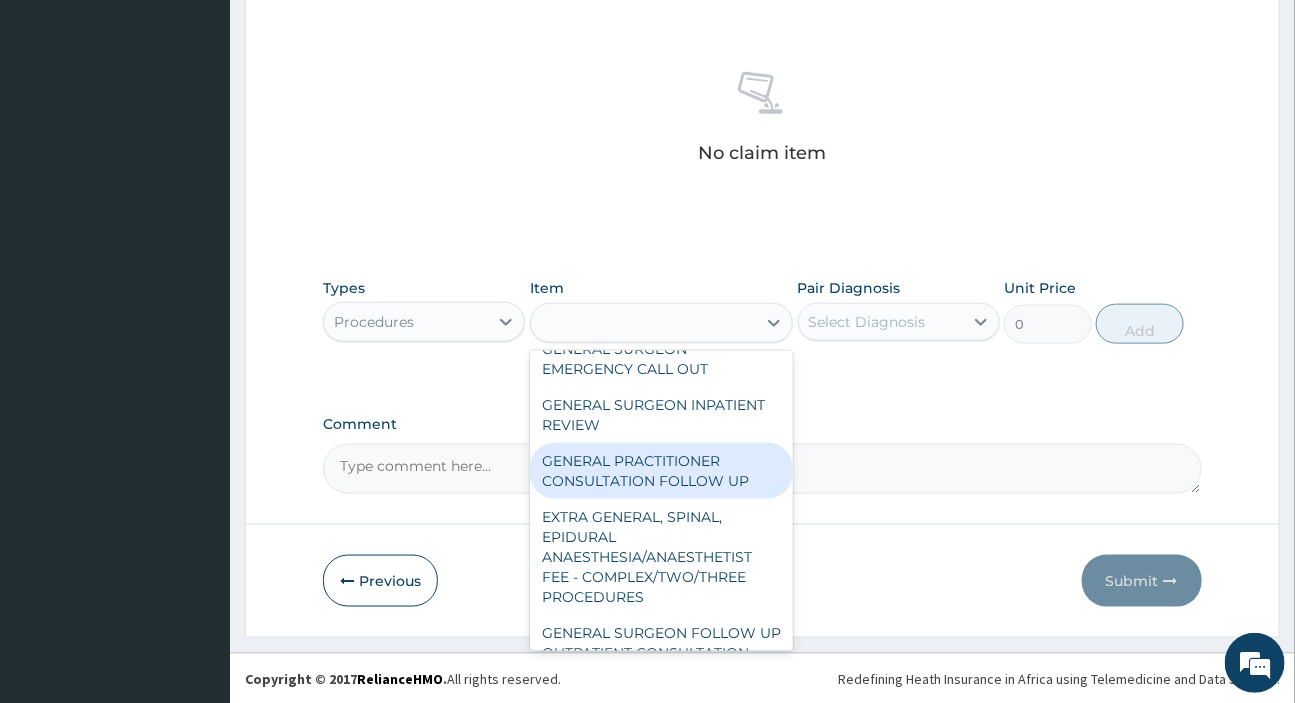 type on "3000" 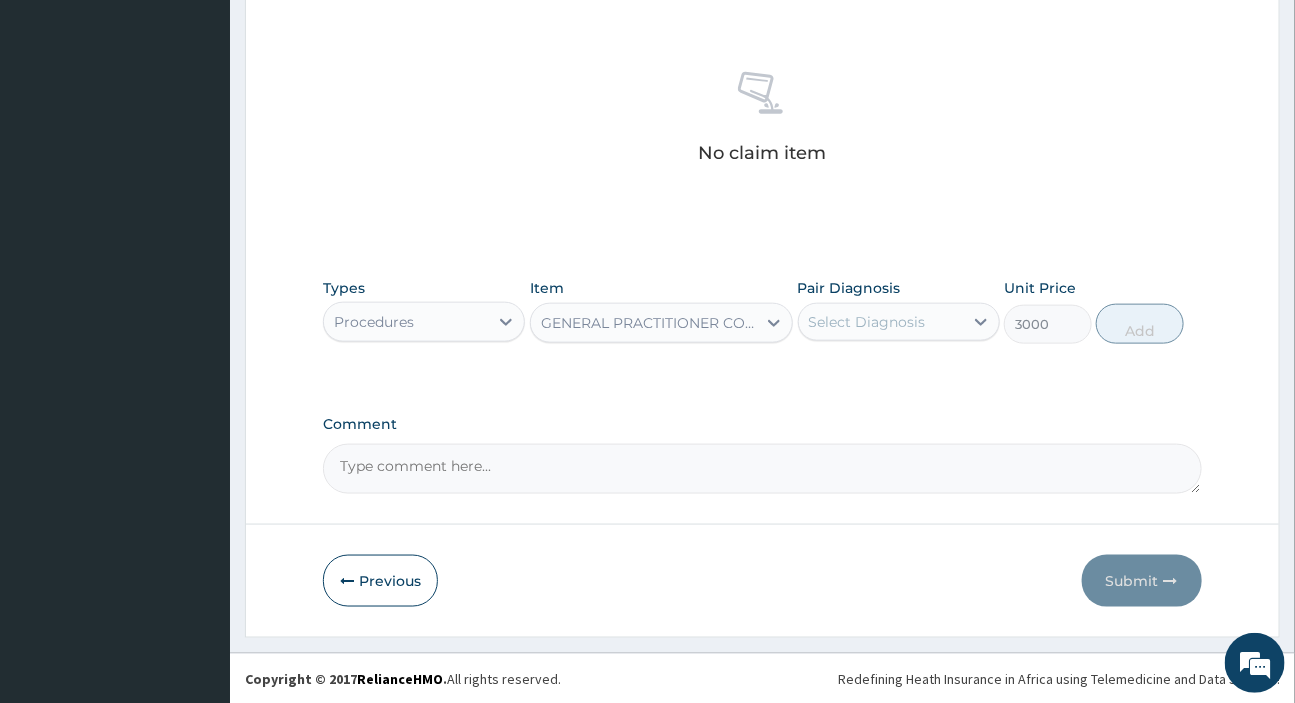 click on "Select Diagnosis" at bounding box center [867, 322] 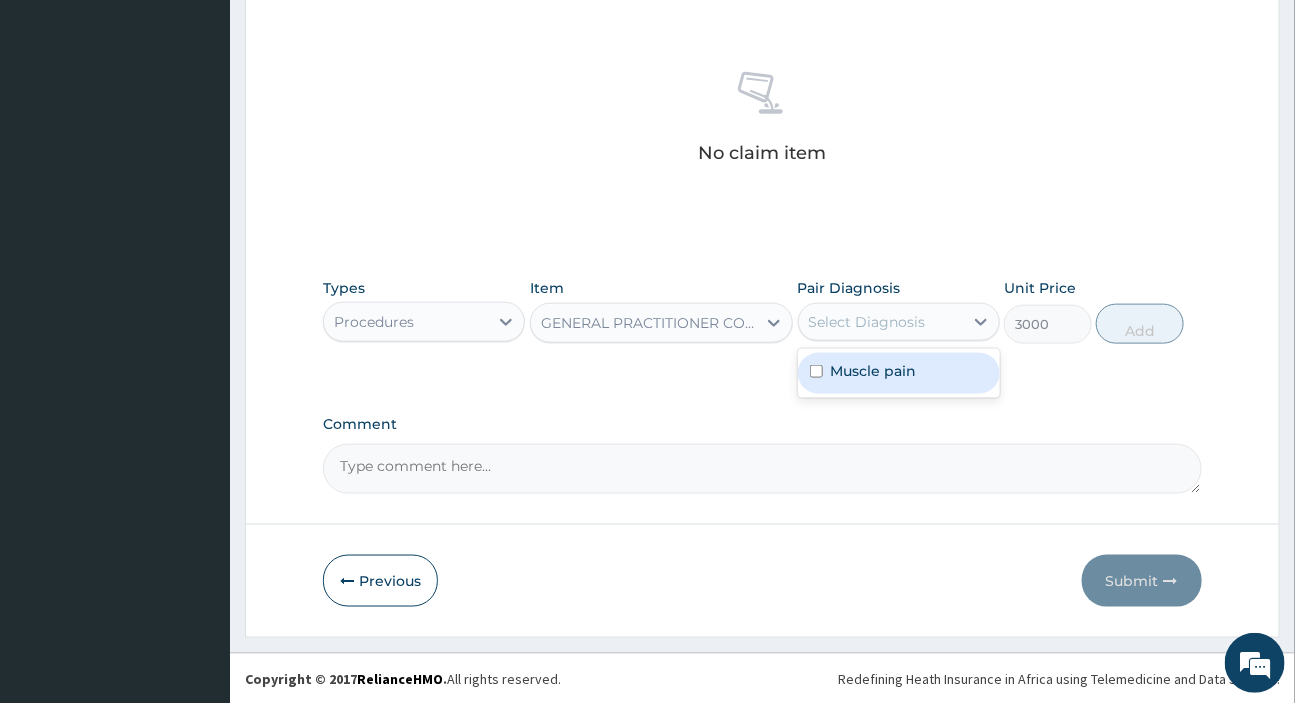 click on "Muscle pain" at bounding box center [874, 371] 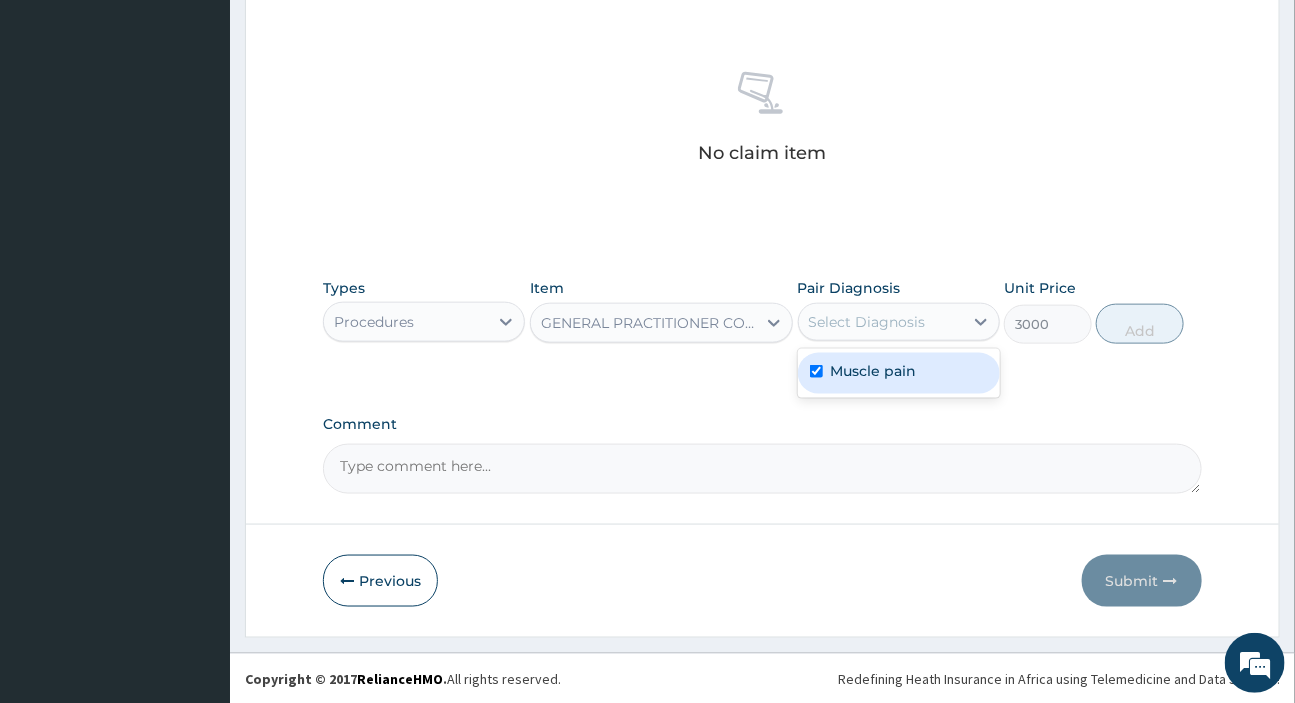 checkbox on "true" 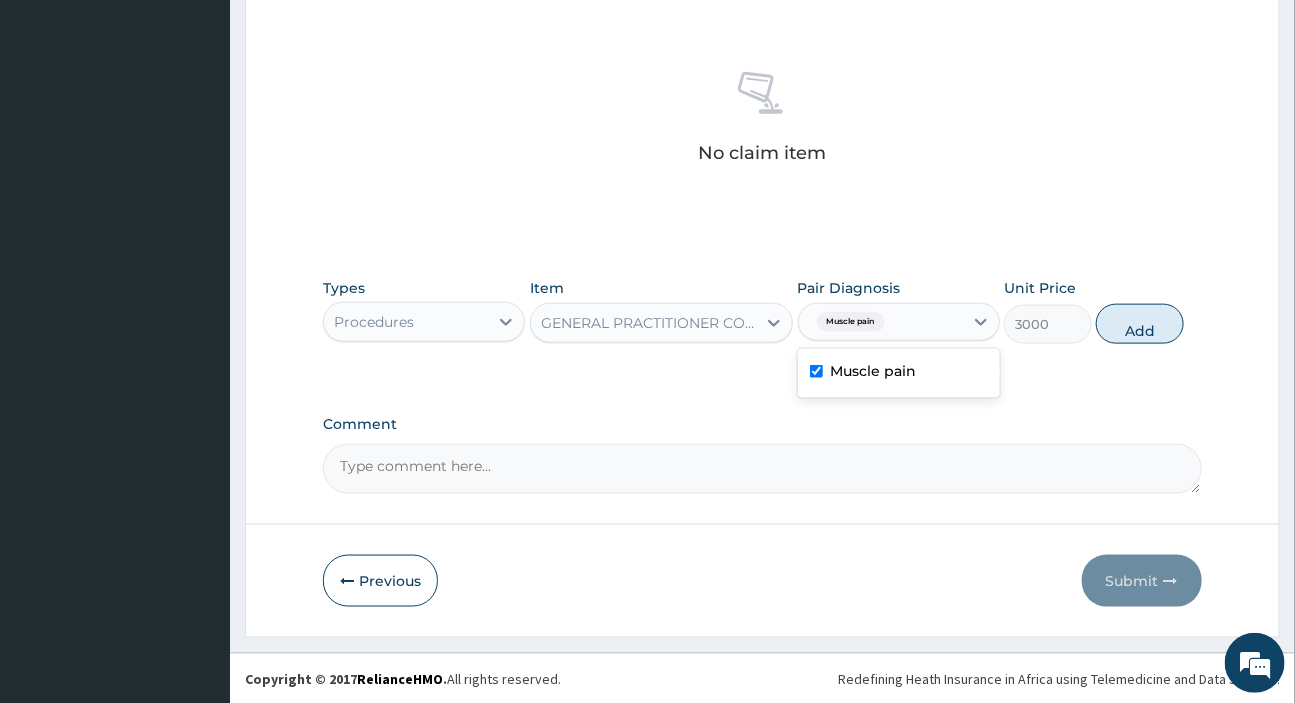 drag, startPoint x: 1120, startPoint y: 333, endPoint x: 958, endPoint y: 300, distance: 165.32695 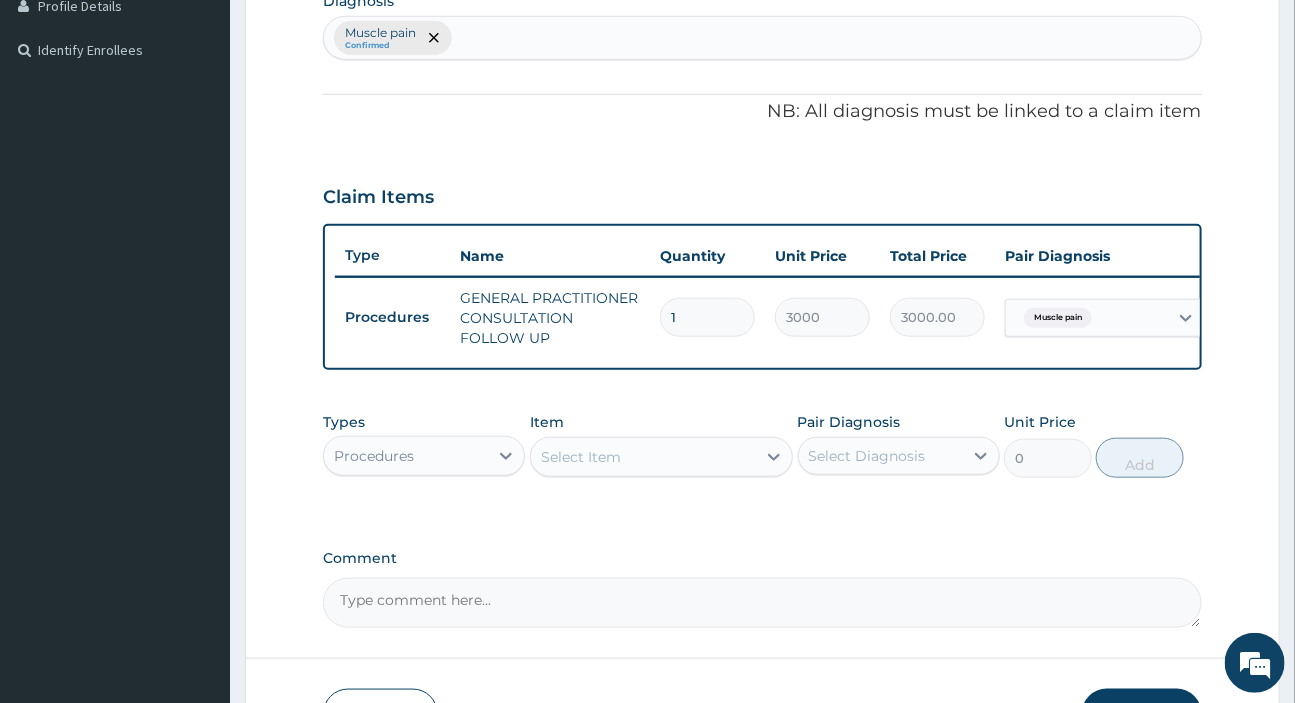 scroll, scrollTop: 667, scrollLeft: 0, axis: vertical 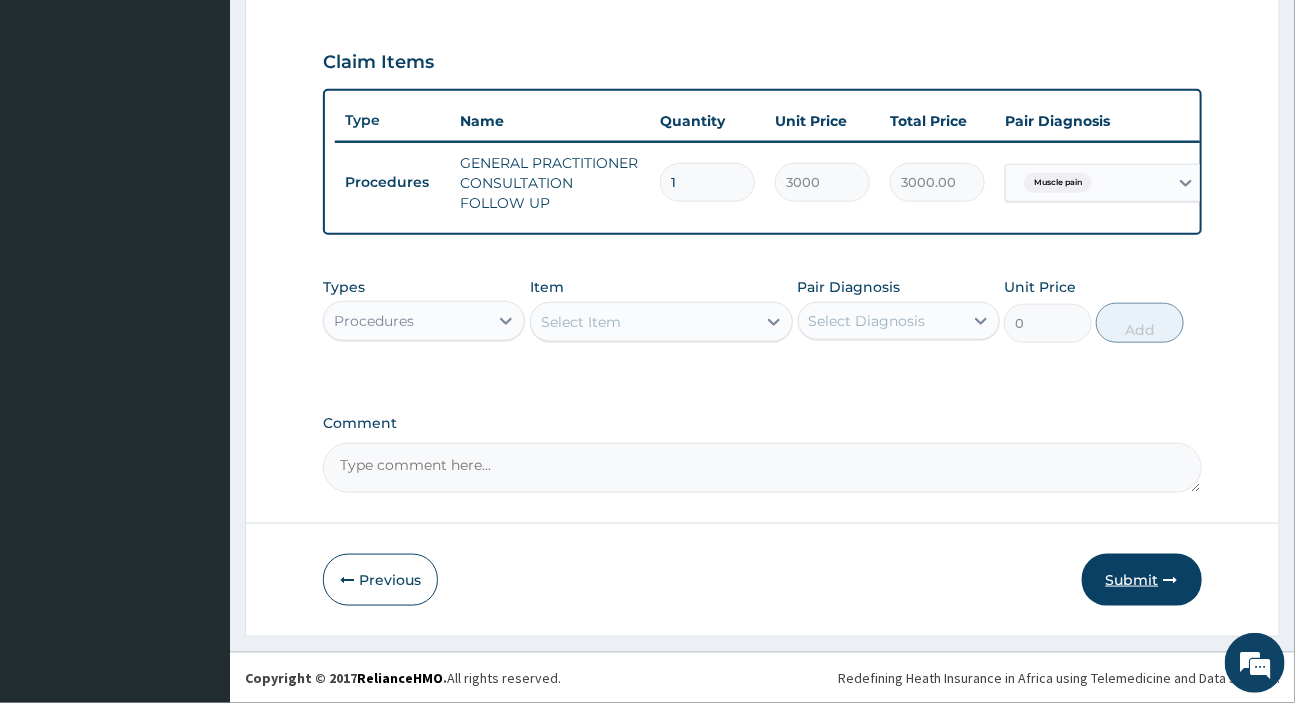 click on "Submit" at bounding box center [1142, 580] 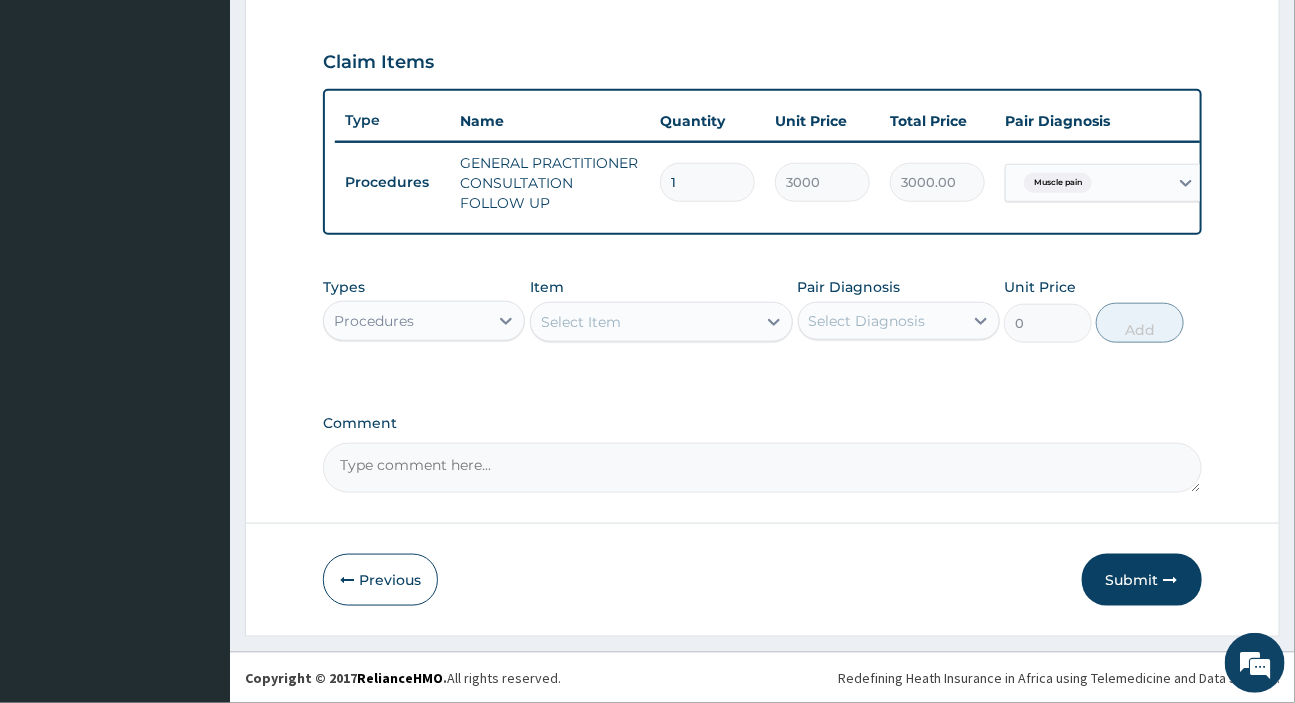 drag, startPoint x: 1133, startPoint y: 570, endPoint x: 1132, endPoint y: 552, distance: 18.027756 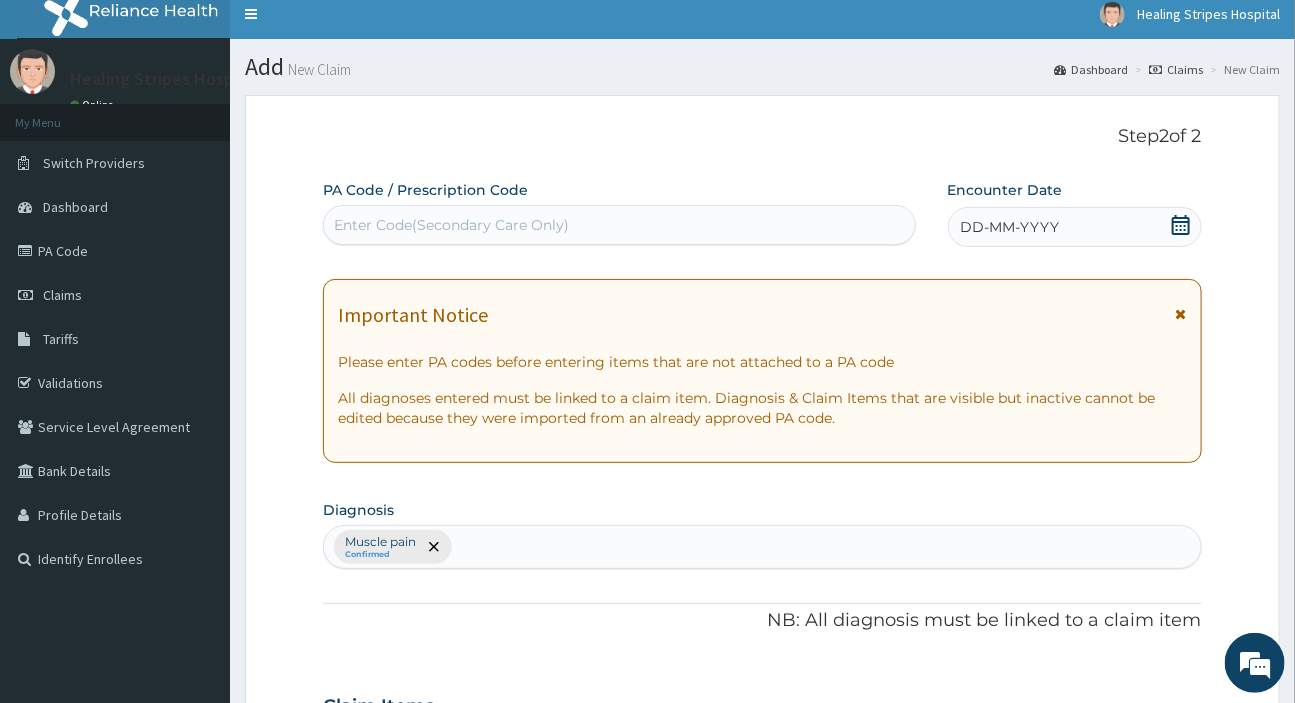 scroll, scrollTop: 0, scrollLeft: 0, axis: both 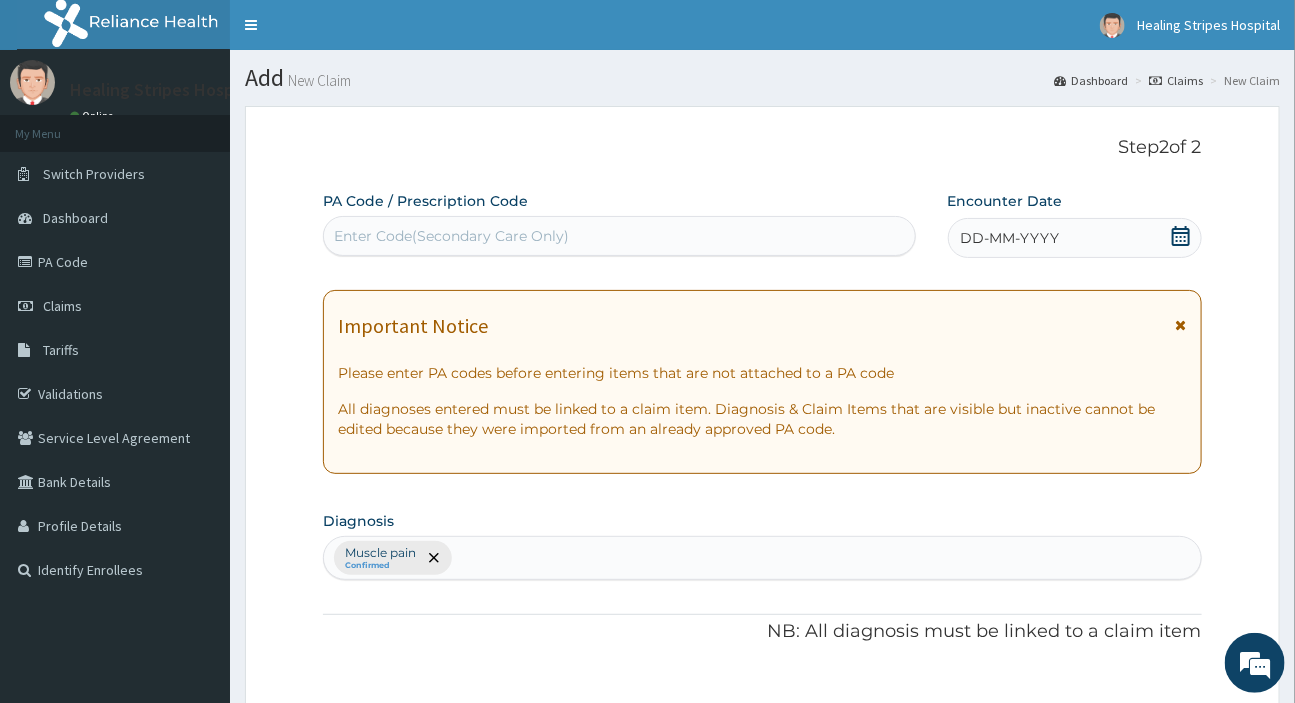 click on "DD-MM-YYYY" at bounding box center [1075, 238] 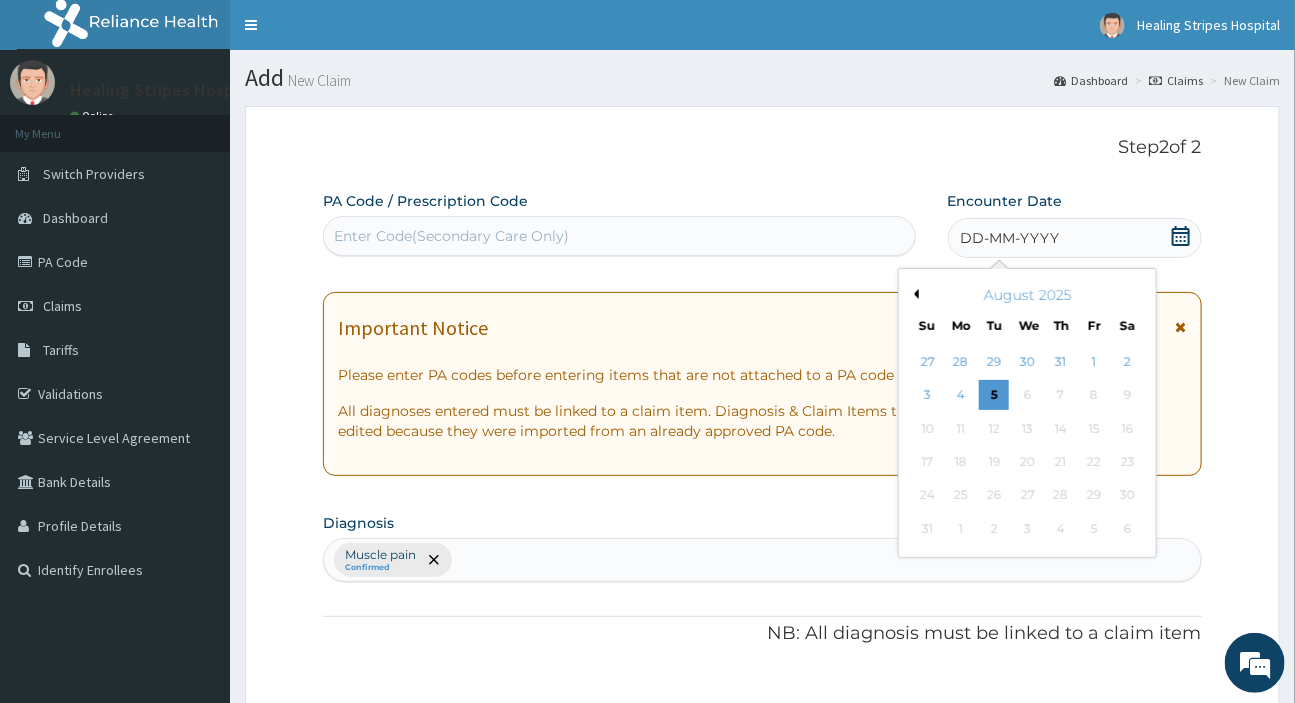 click on "Previous Month" at bounding box center (914, 294) 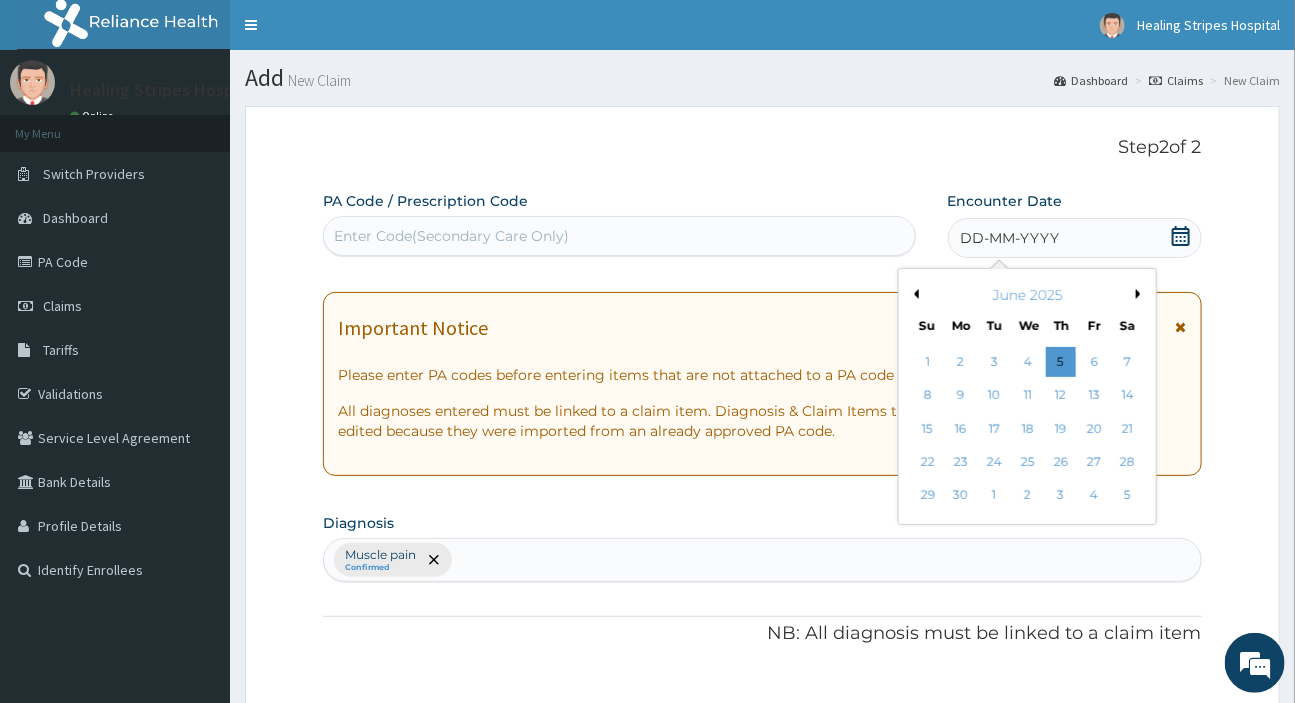 click on "Previous Month" at bounding box center (914, 294) 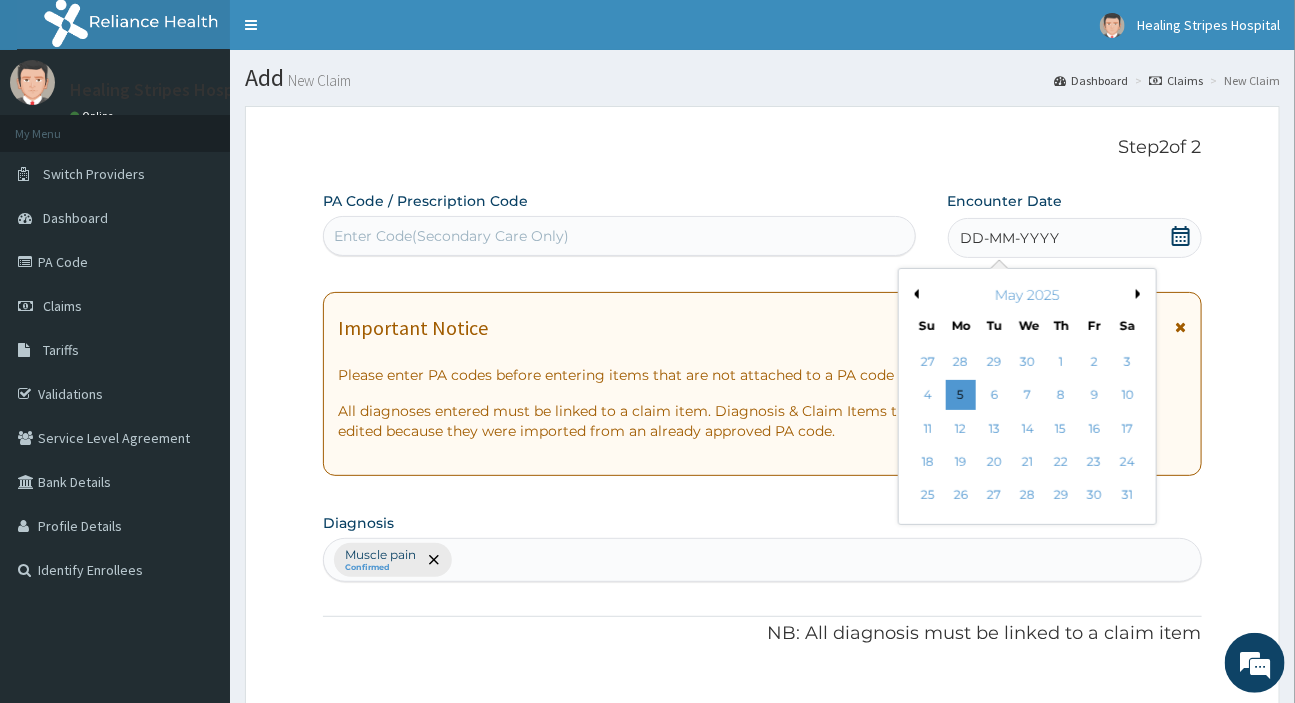 click on "Next Month" at bounding box center [1141, 294] 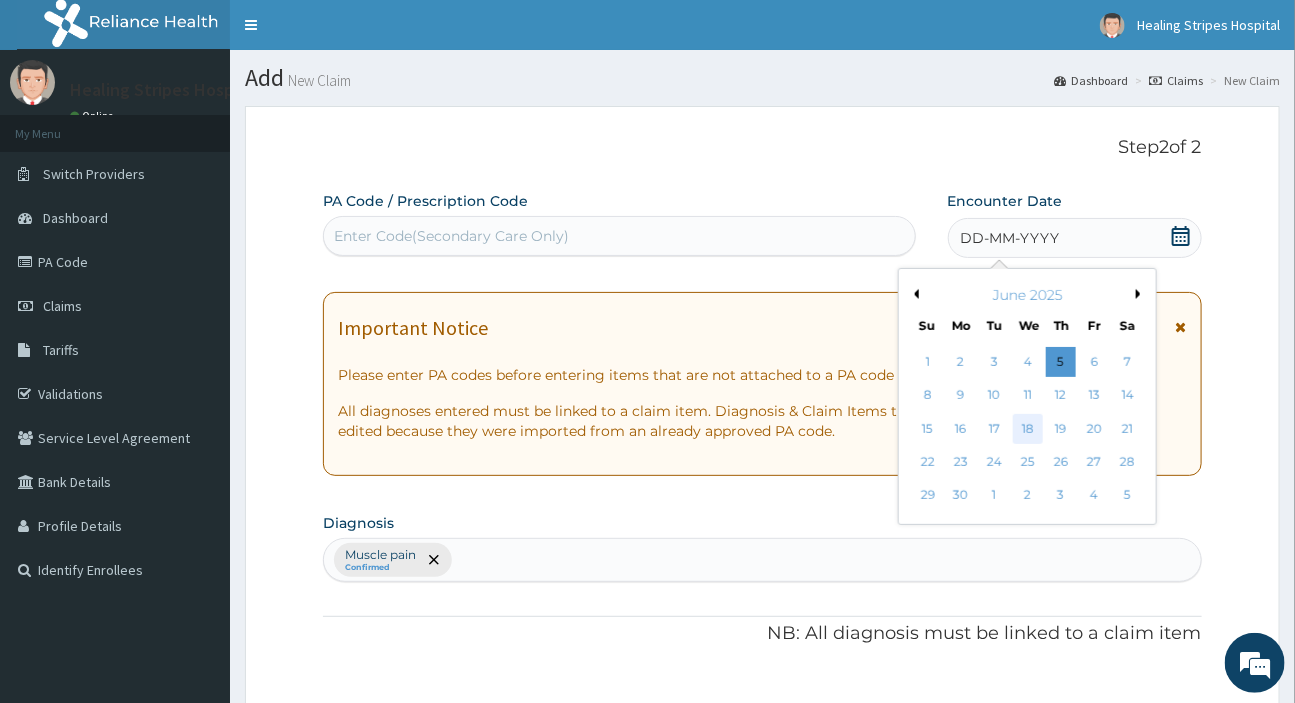 click on "18" at bounding box center (1027, 429) 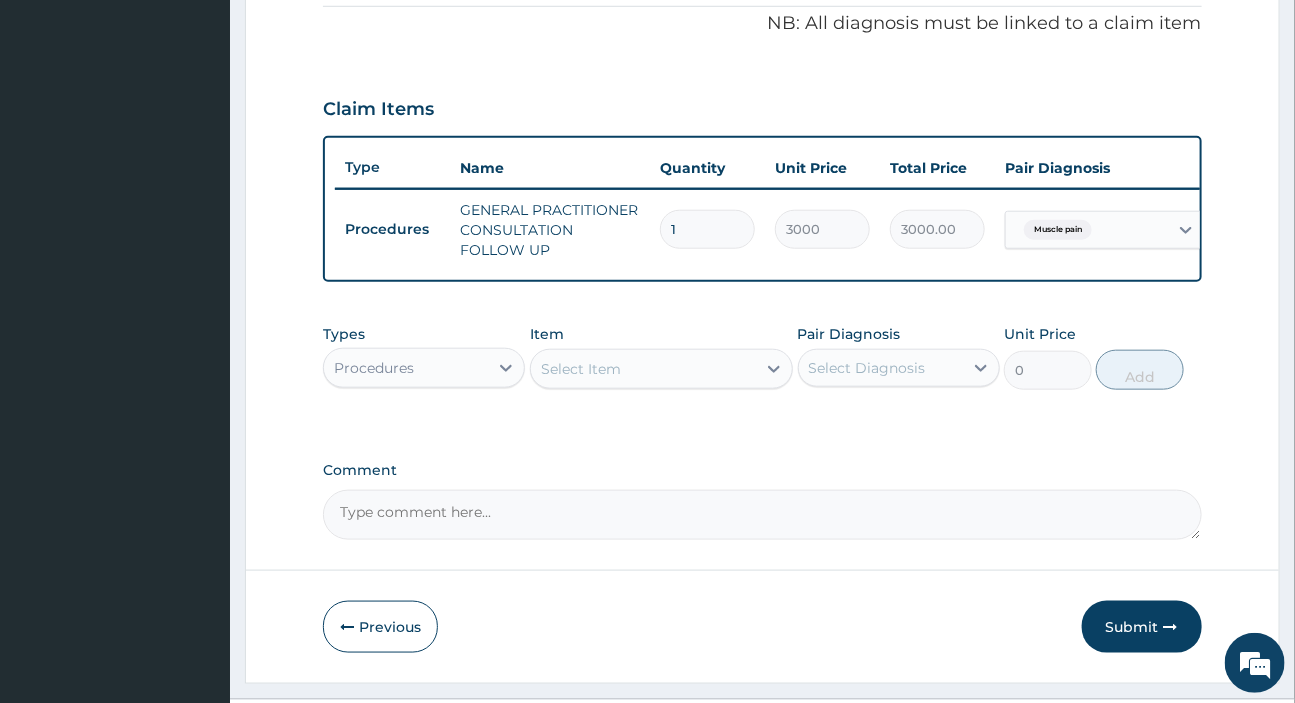 scroll, scrollTop: 667, scrollLeft: 0, axis: vertical 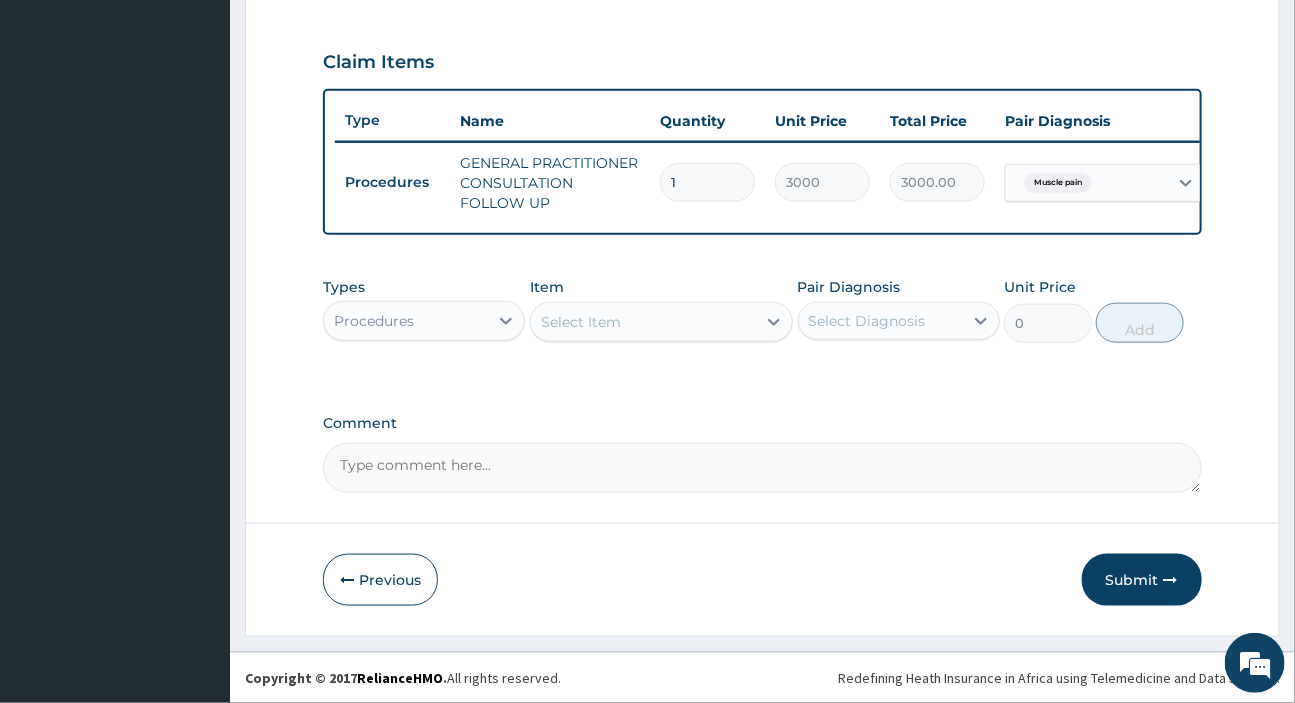 drag, startPoint x: 1129, startPoint y: 568, endPoint x: 1072, endPoint y: 545, distance: 61.46544 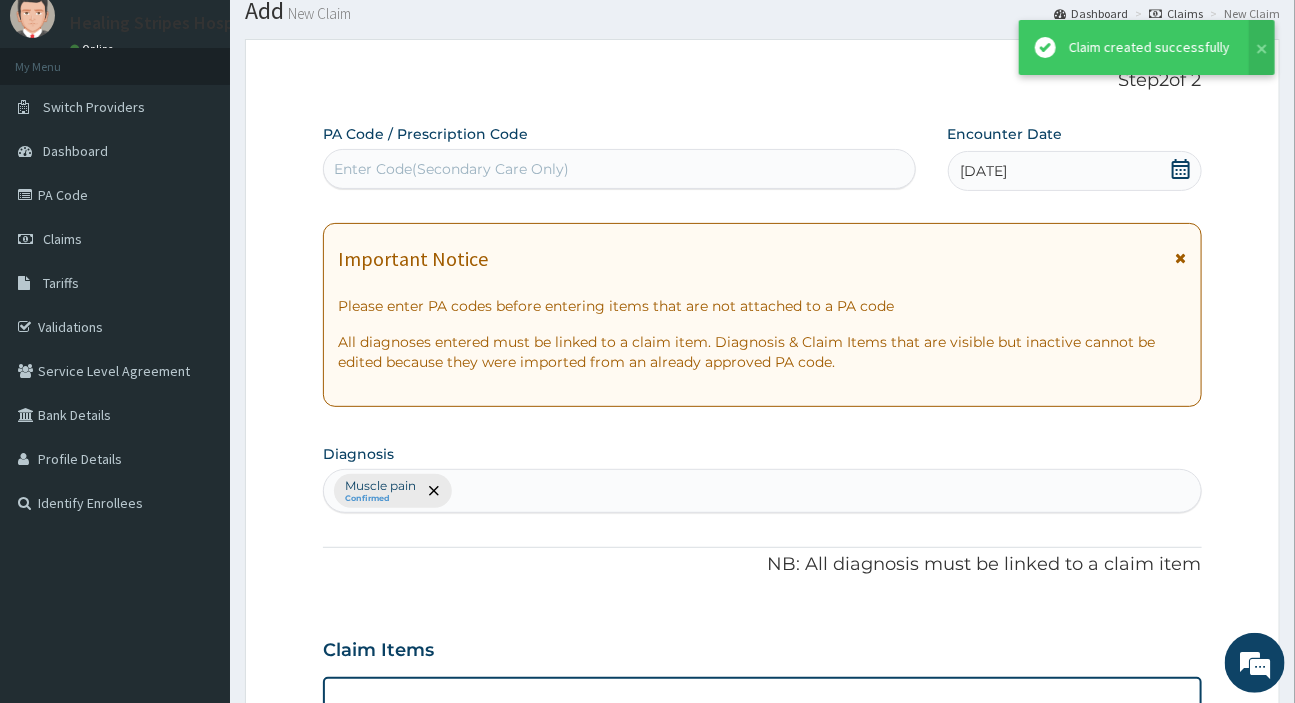 scroll, scrollTop: 667, scrollLeft: 0, axis: vertical 